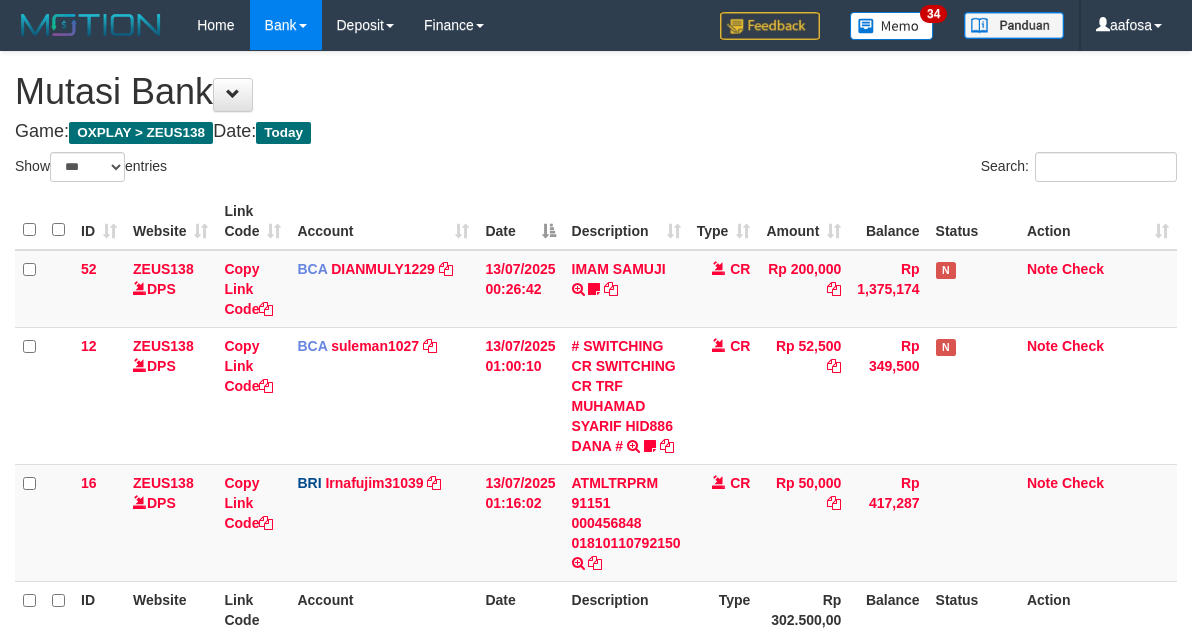 select on "***" 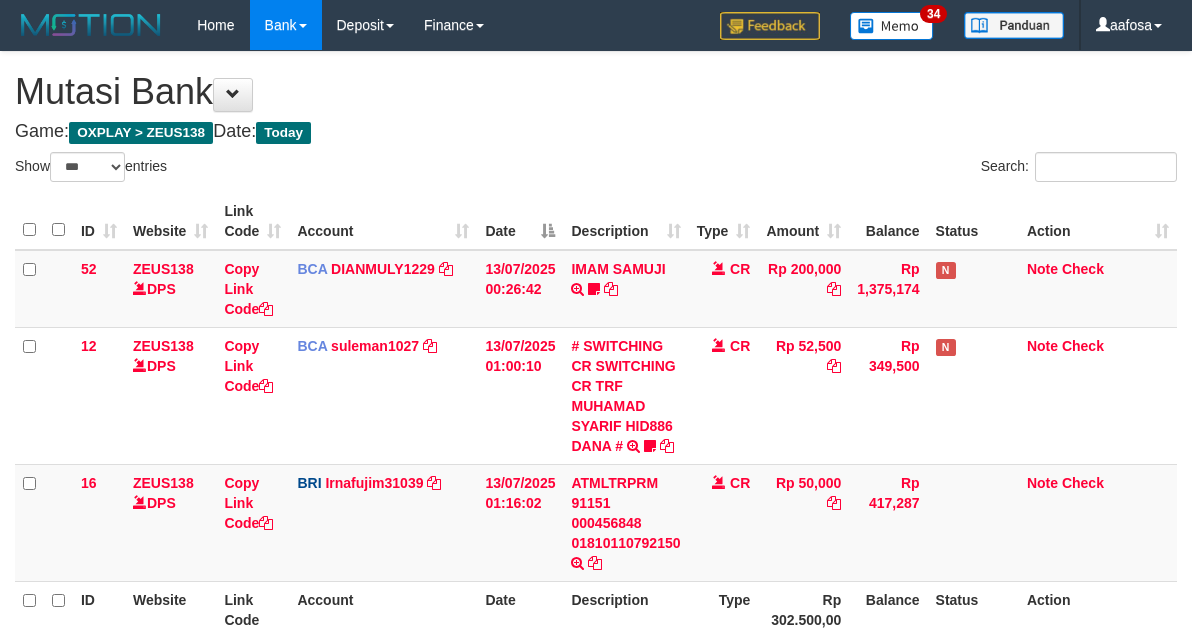 scroll, scrollTop: 198, scrollLeft: 0, axis: vertical 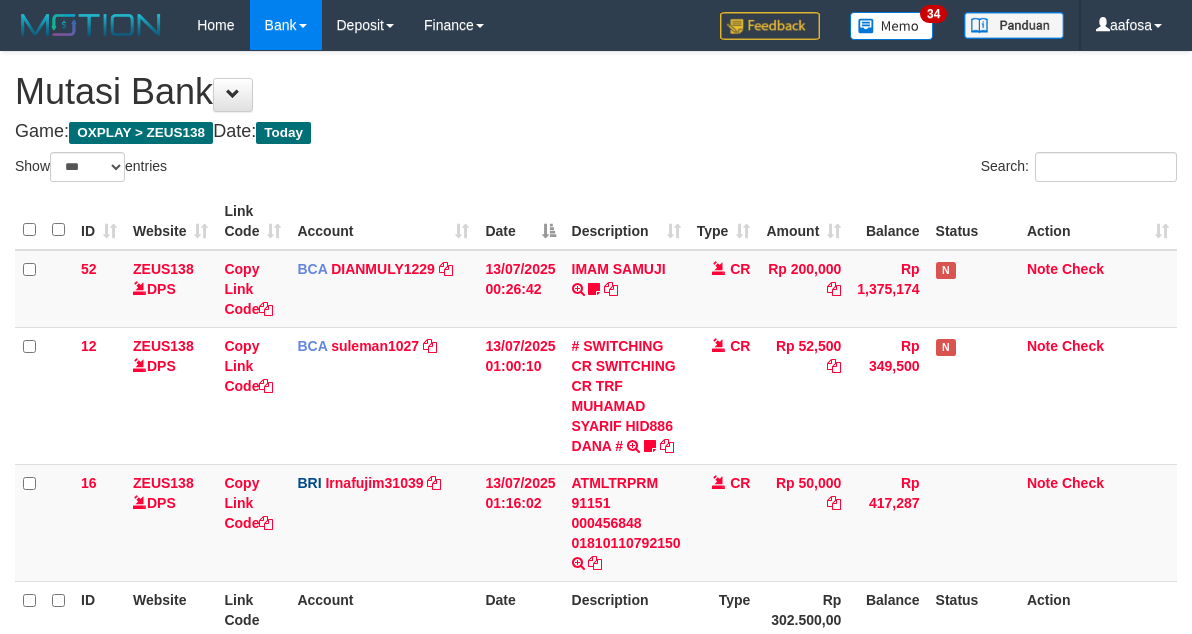 select on "***" 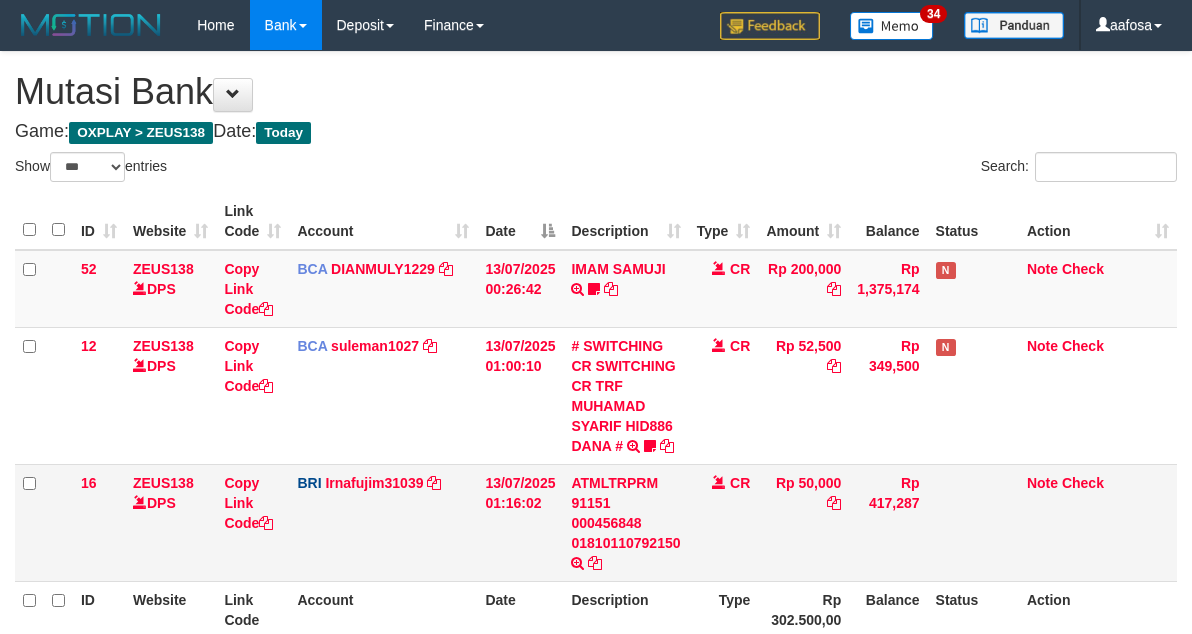 scroll, scrollTop: 198, scrollLeft: 0, axis: vertical 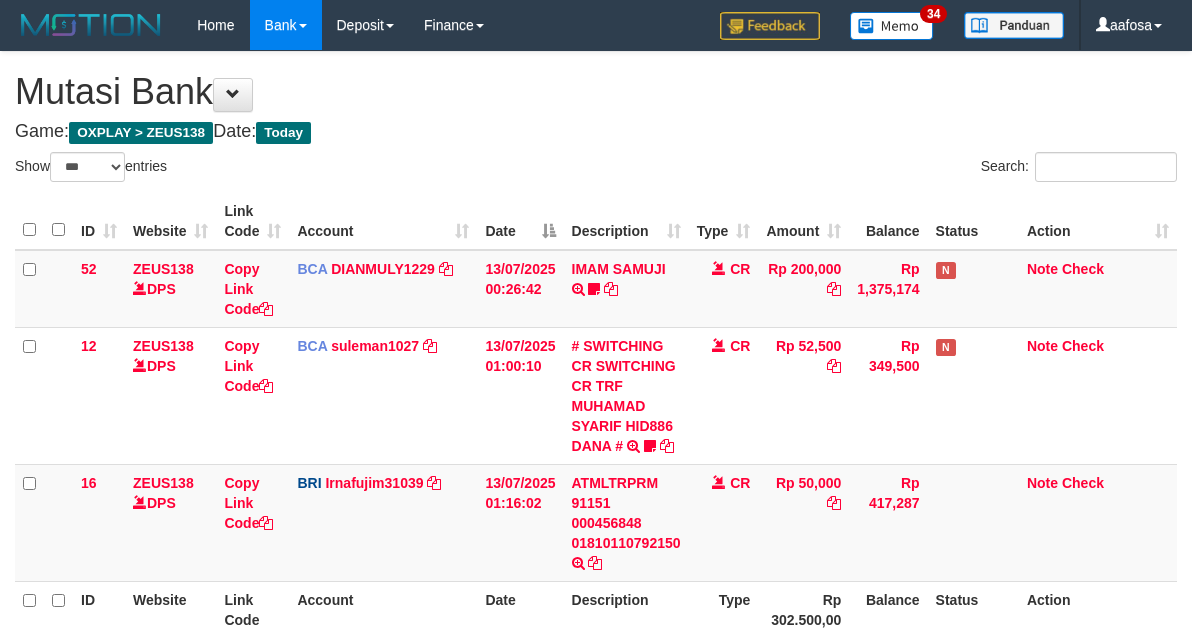 select on "***" 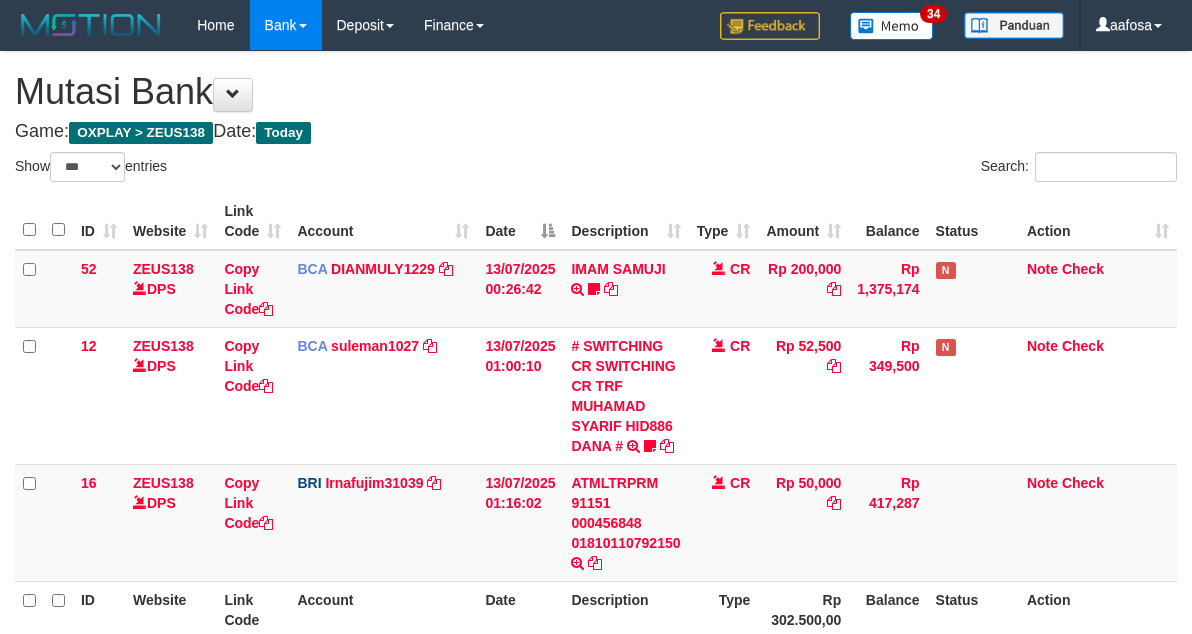 scroll, scrollTop: 198, scrollLeft: 0, axis: vertical 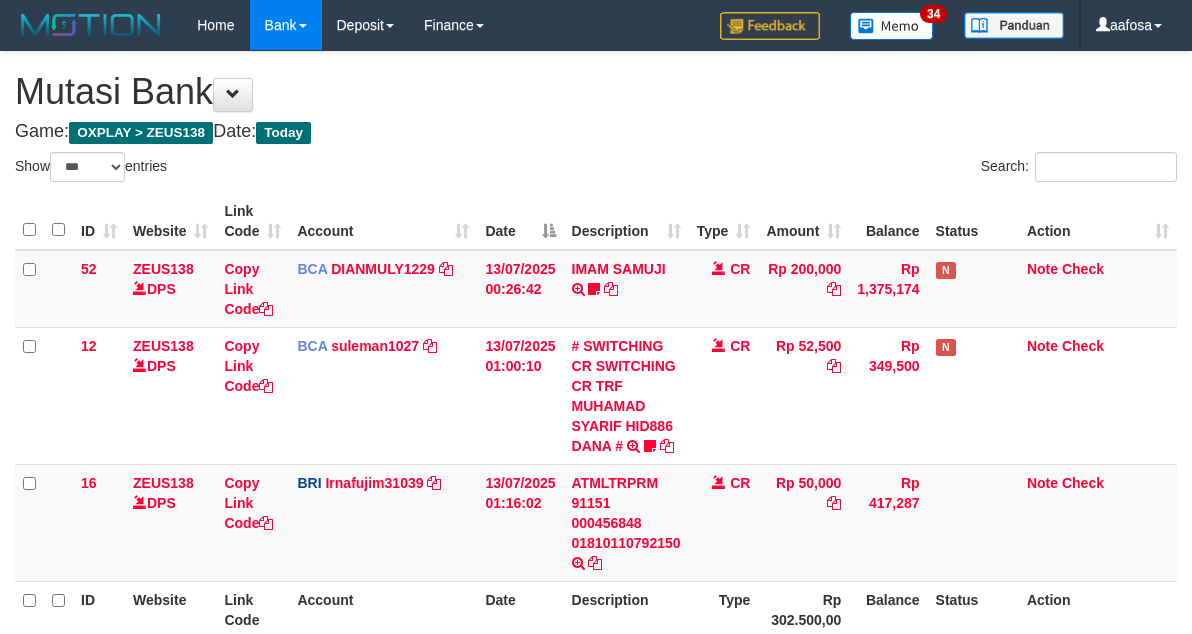 select on "***" 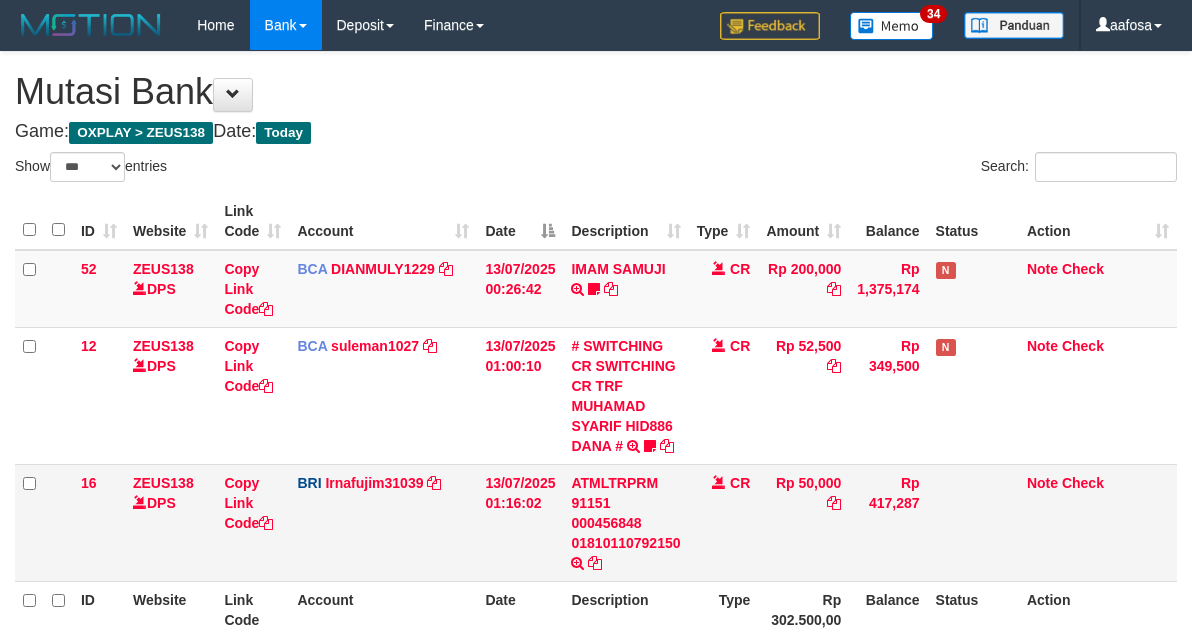 scroll, scrollTop: 198, scrollLeft: 0, axis: vertical 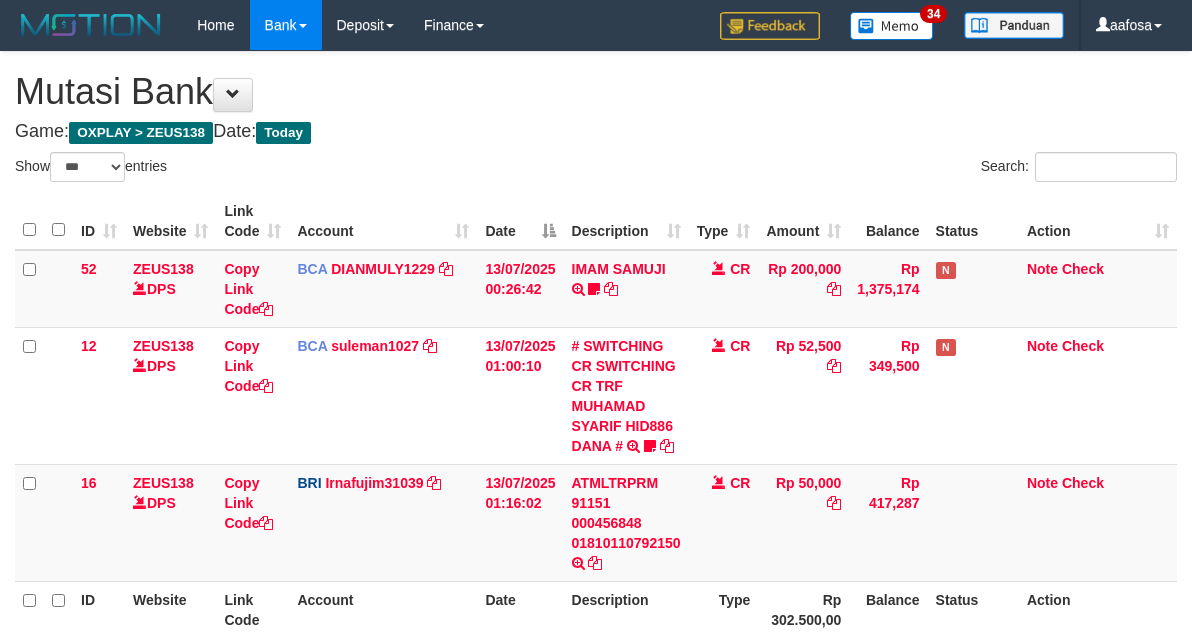 select on "***" 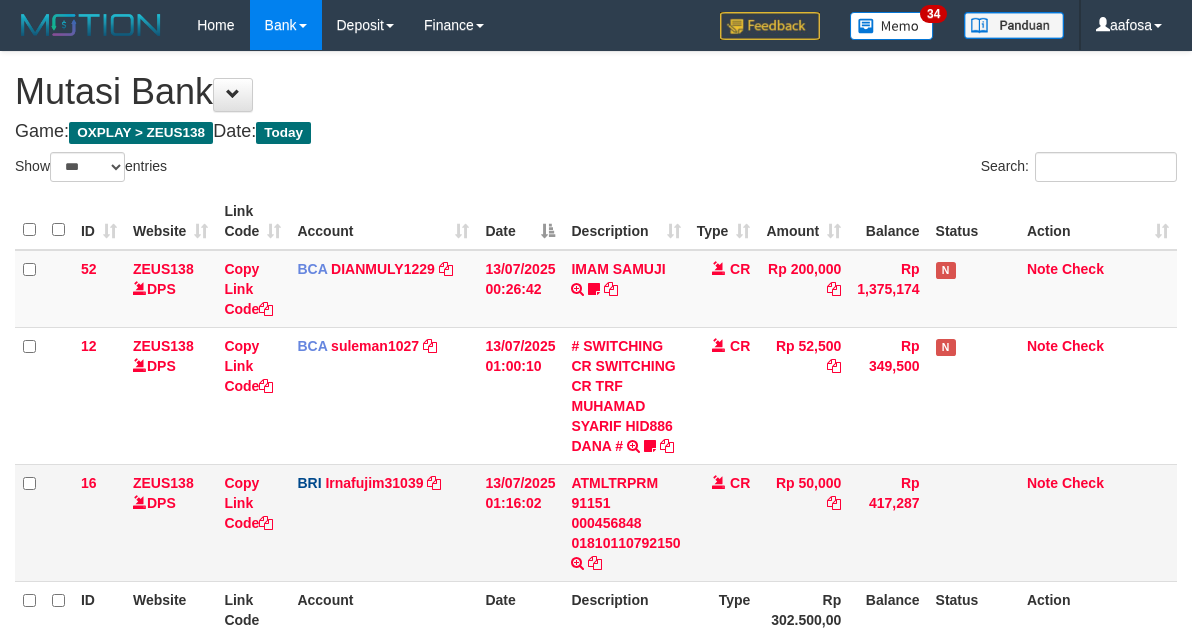 scroll, scrollTop: 198, scrollLeft: 0, axis: vertical 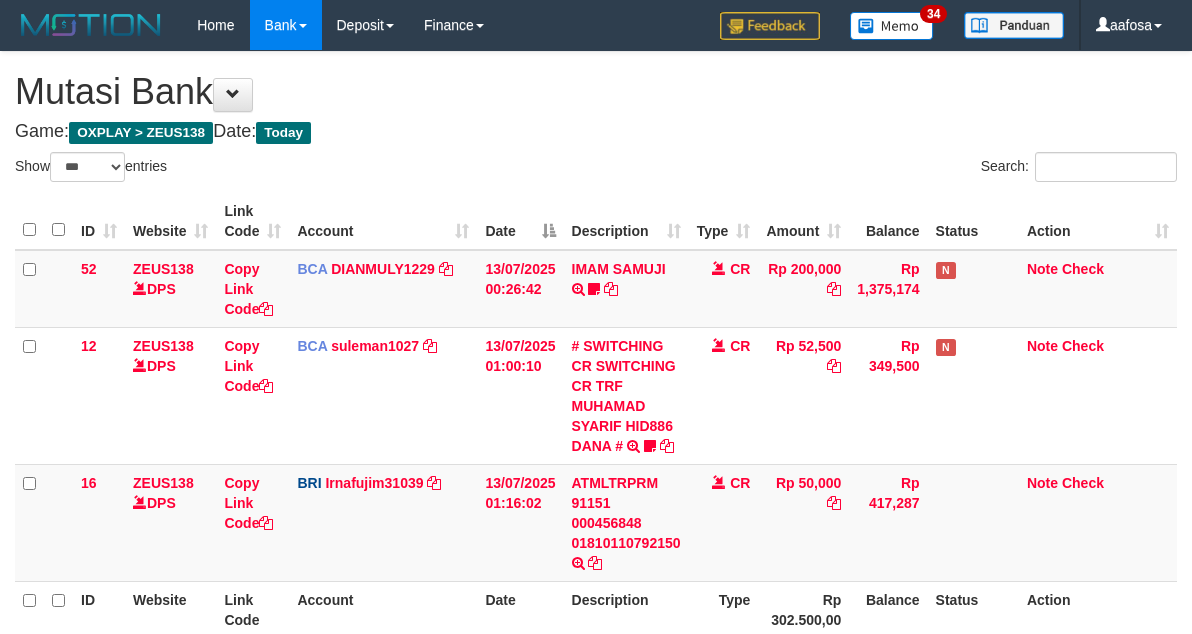select on "***" 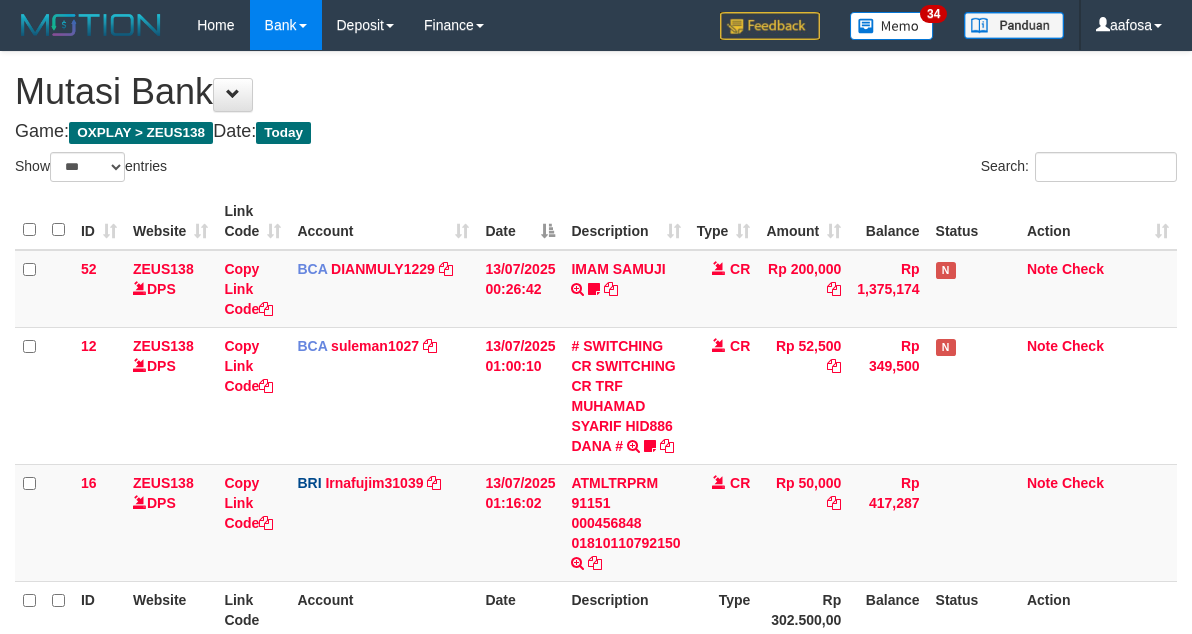 scroll, scrollTop: 198, scrollLeft: 0, axis: vertical 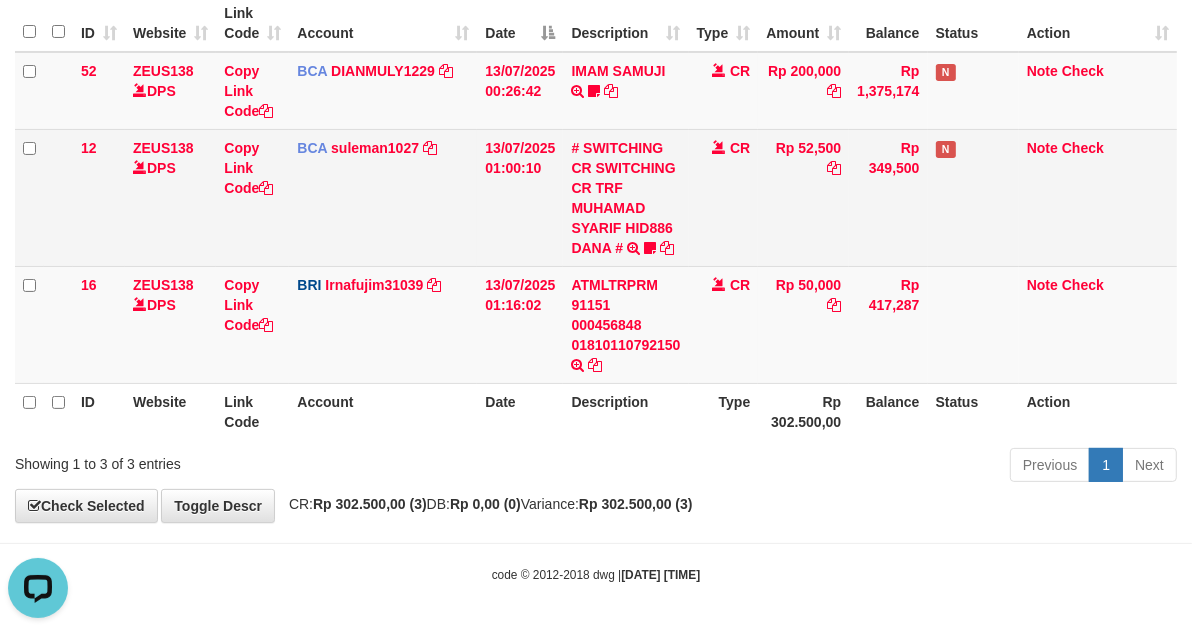 click on "12
ZEUS138    DPS
Copy Link Code
BCA
[USERNAME]
DPS
[LASTNAME]
mutasi_20250713_2972 | 12
mutasi_20250713_2972 | 12
13/07/2025 01:00:10
# SWITCHING CR SWITCHING CR TRF [FIRST] [LAST] HID886 DANA #            SWITCHING CR TRF
[FIRST] [LAST] HID886 DANA    0910dayat
CR
Rp 52,500
Rp 349,500
N
Note
Check" at bounding box center [596, 197] 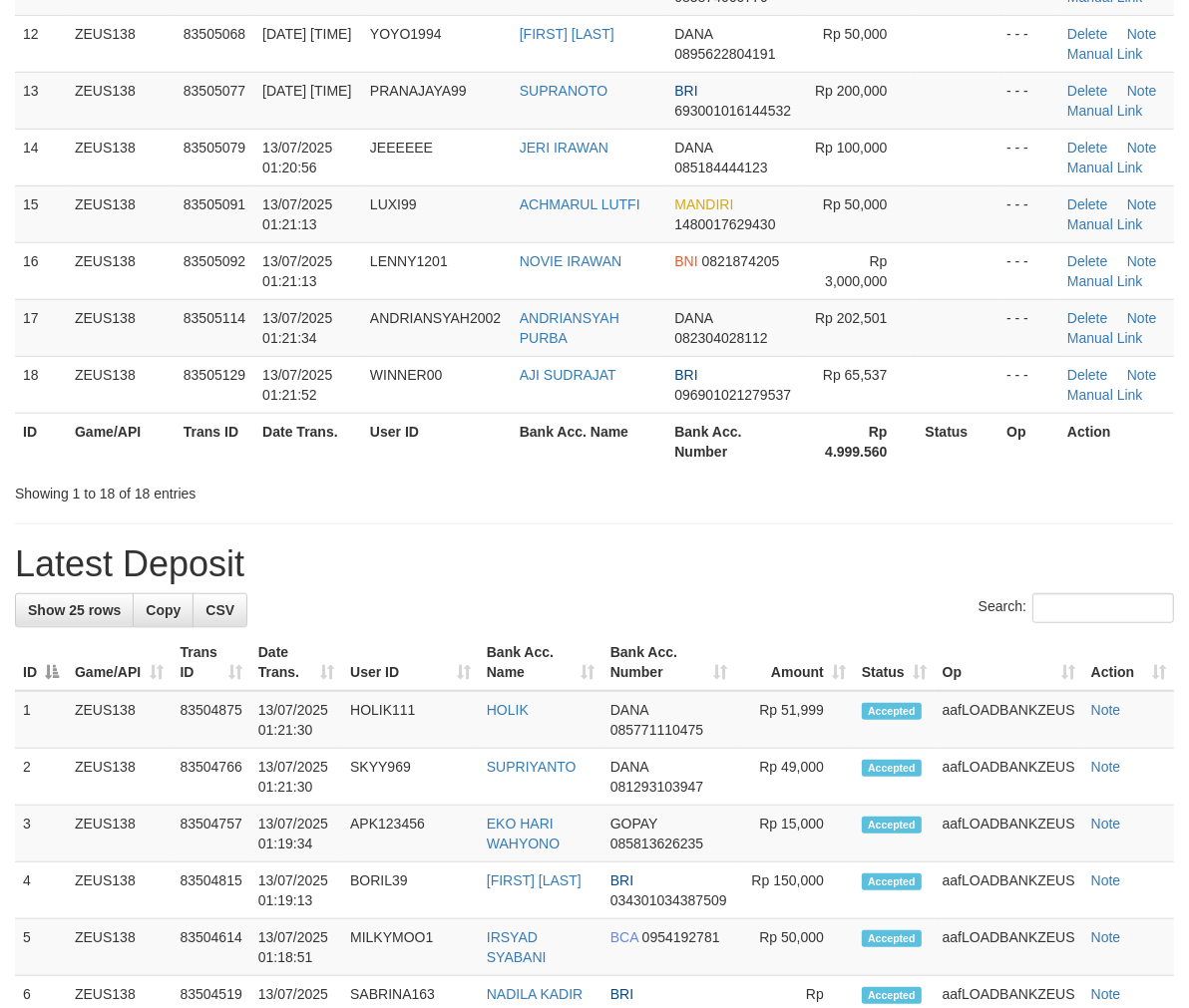 scroll, scrollTop: 785, scrollLeft: 0, axis: vertical 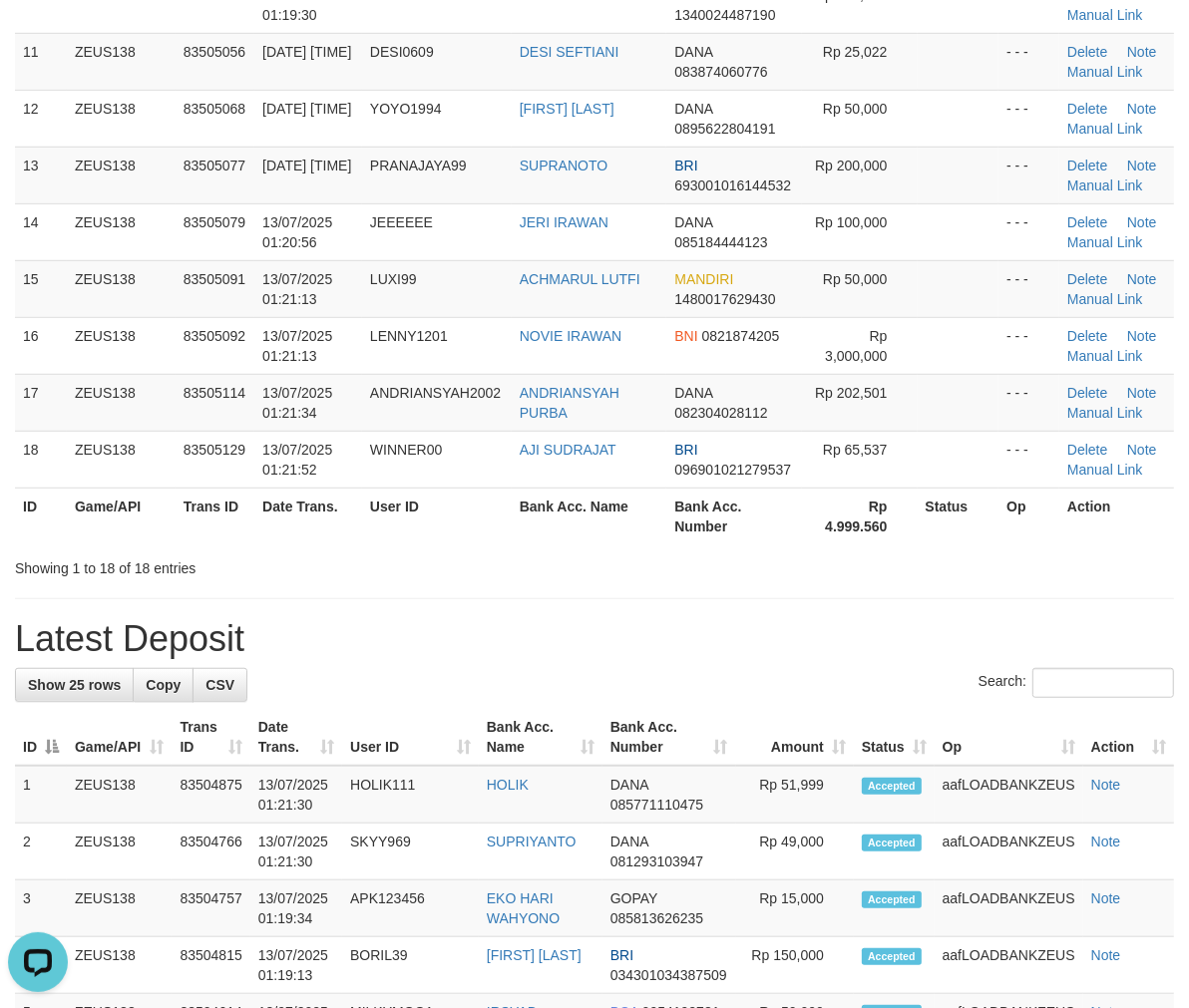 drag, startPoint x: 600, startPoint y: 234, endPoint x: 5, endPoint y: 291, distance: 597.724 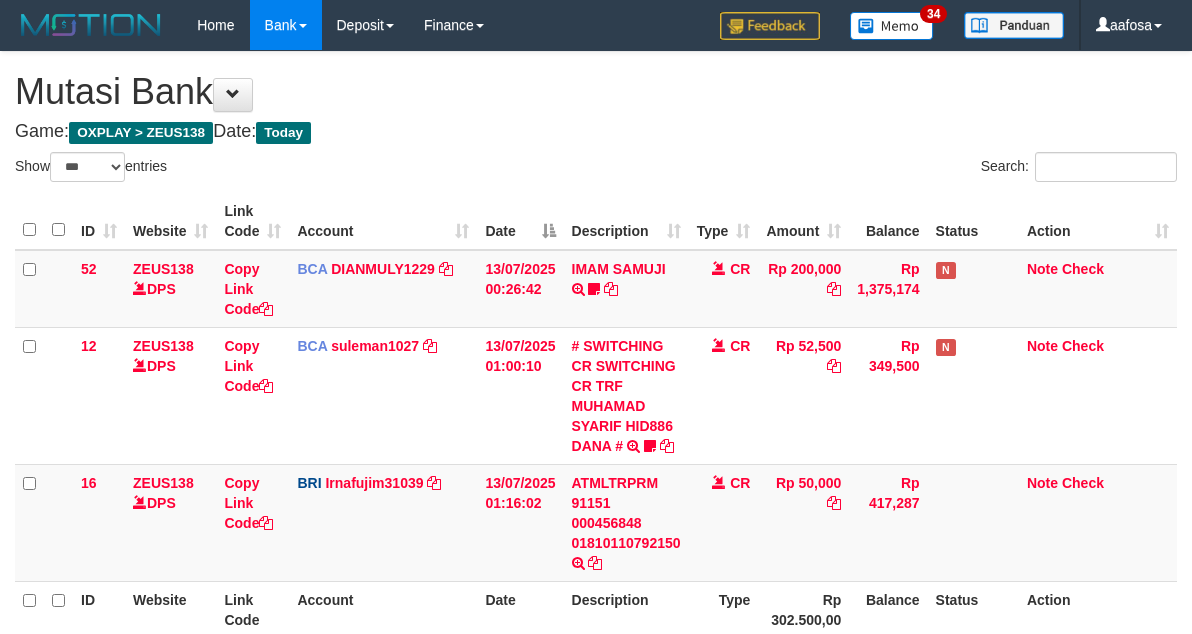 select on "***" 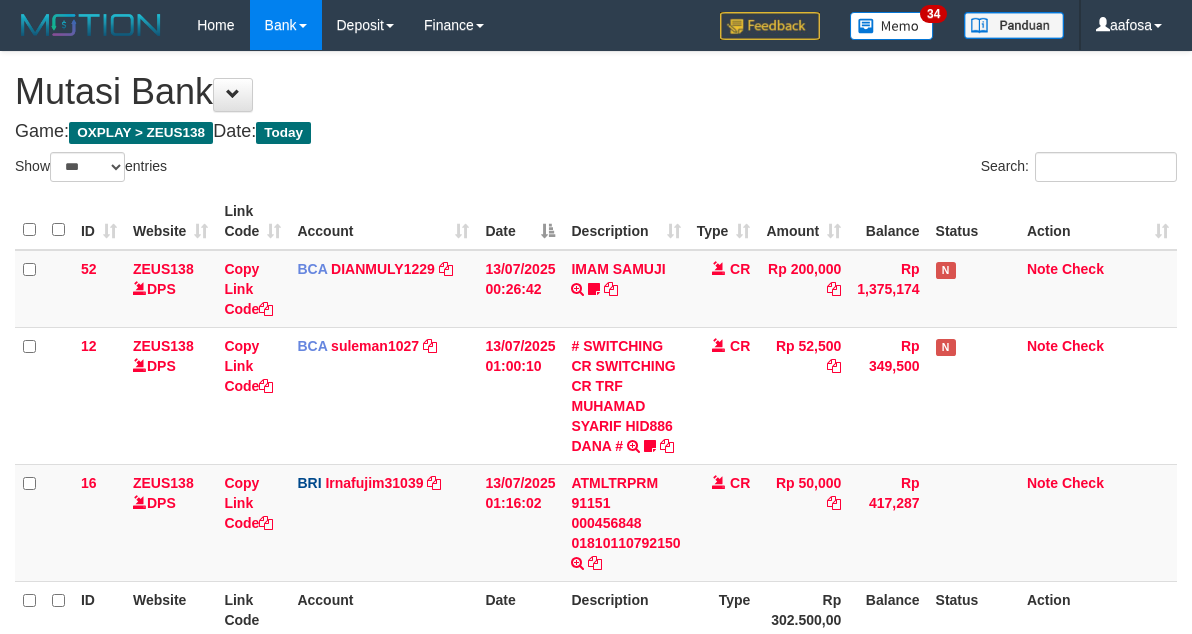 scroll, scrollTop: 198, scrollLeft: 0, axis: vertical 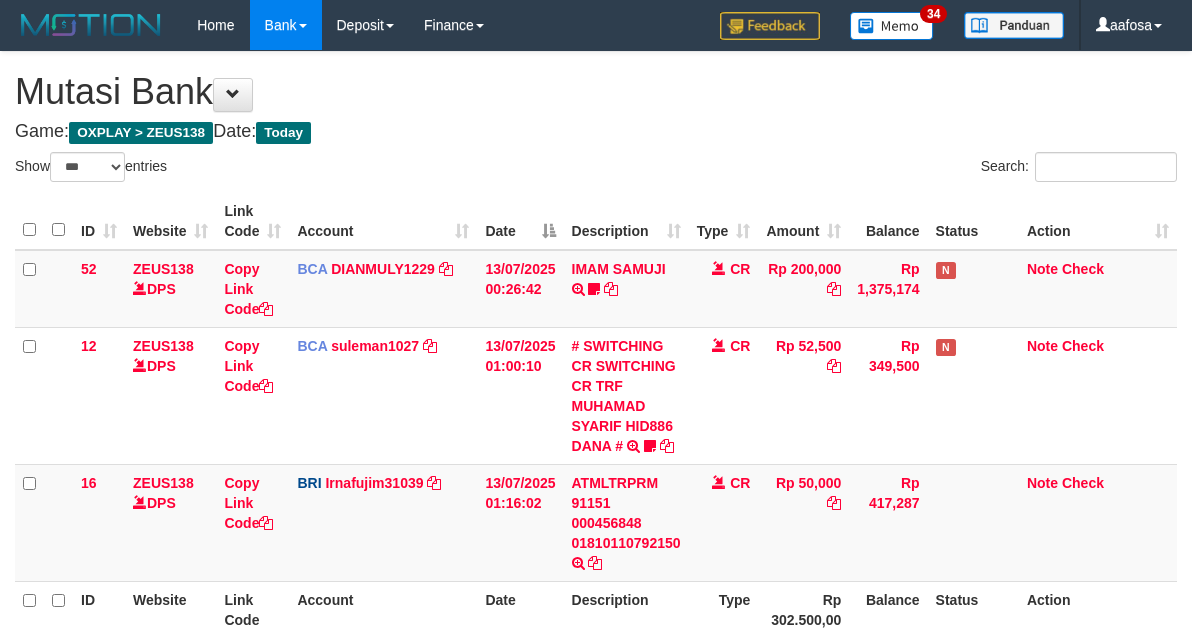 select on "***" 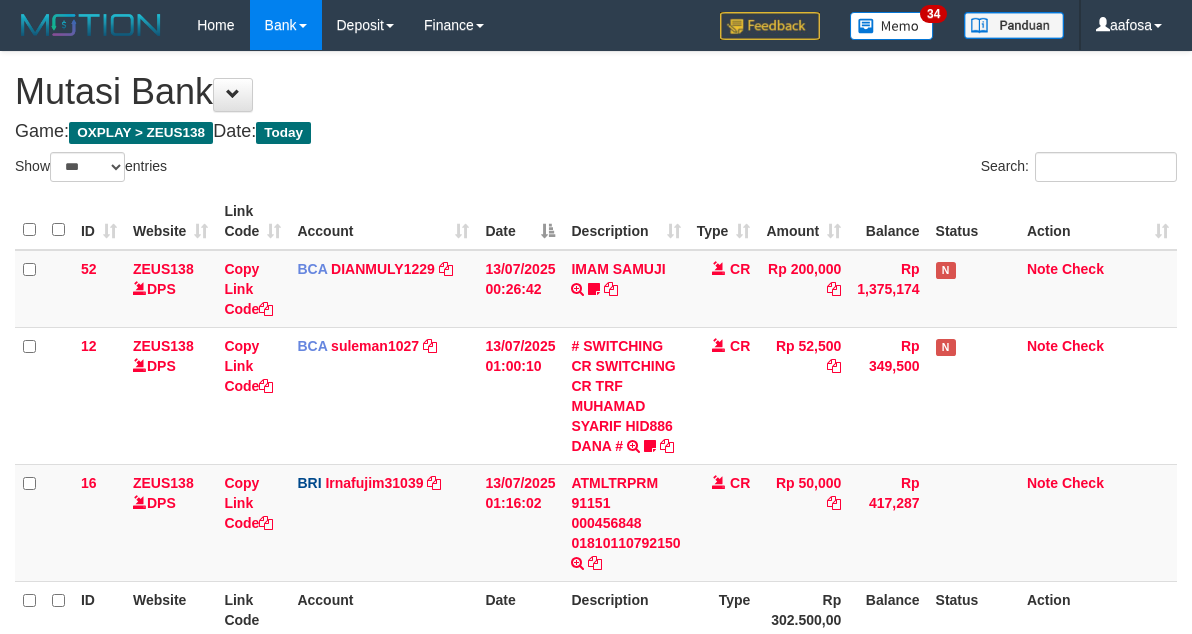 scroll, scrollTop: 198, scrollLeft: 0, axis: vertical 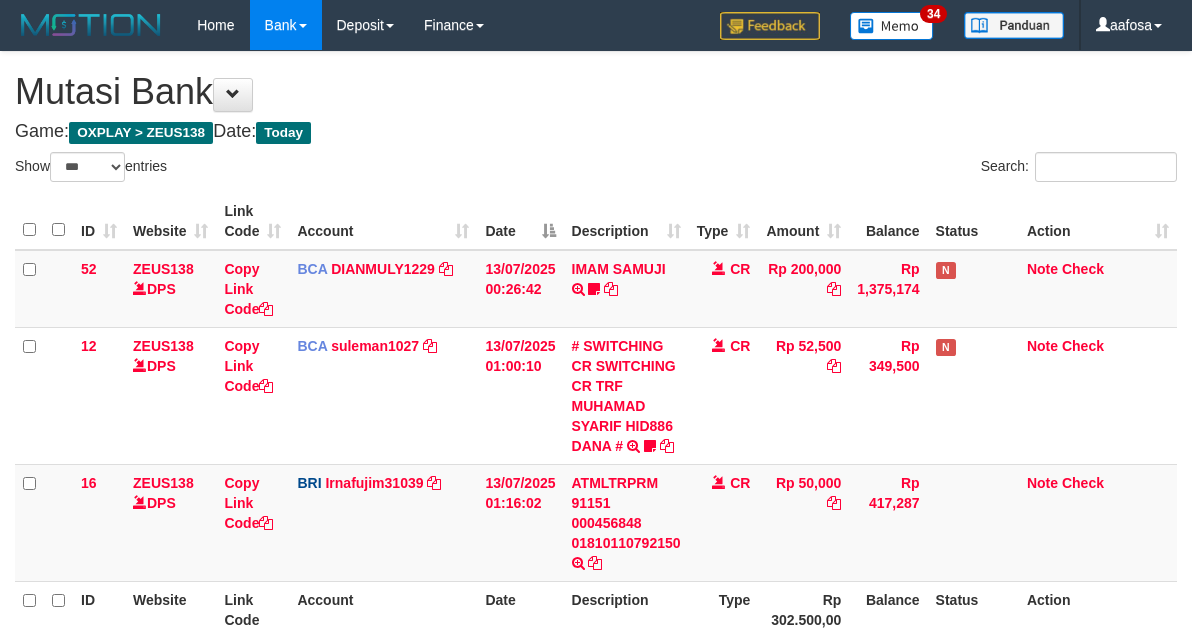 select on "***" 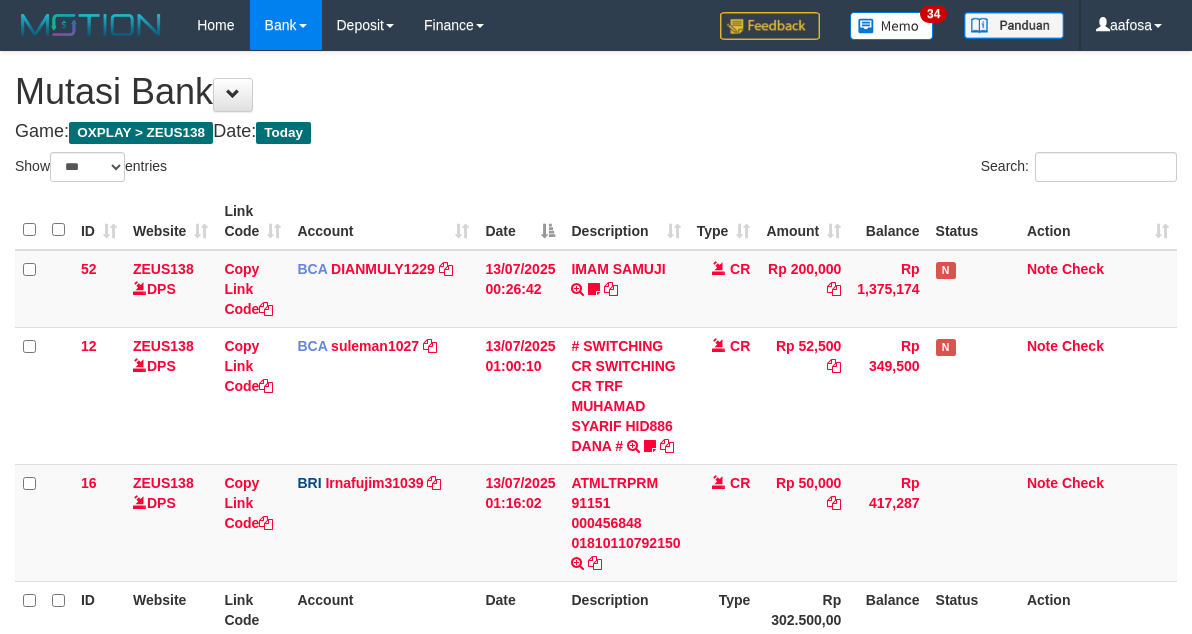 scroll, scrollTop: 198, scrollLeft: 0, axis: vertical 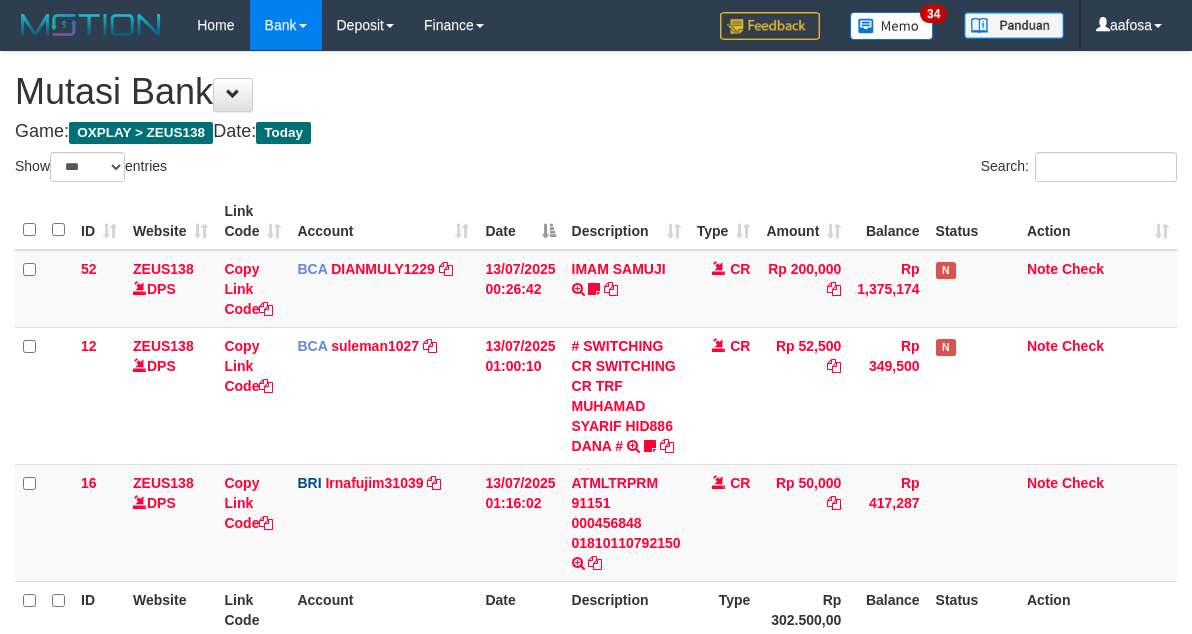 select on "***" 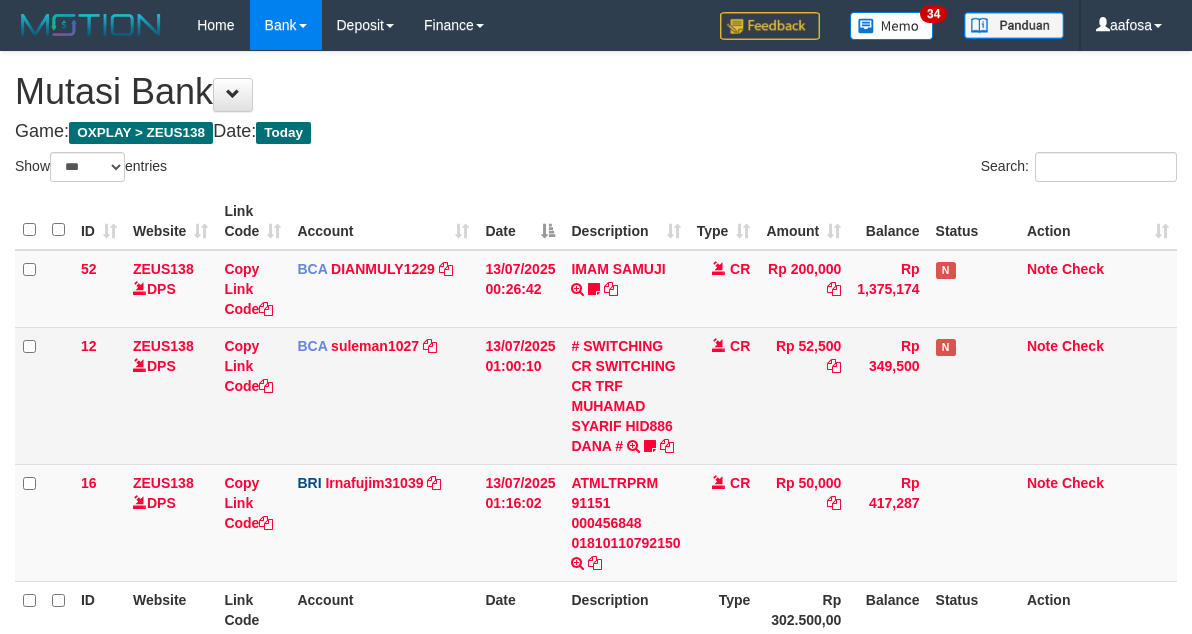 scroll, scrollTop: 198, scrollLeft: 0, axis: vertical 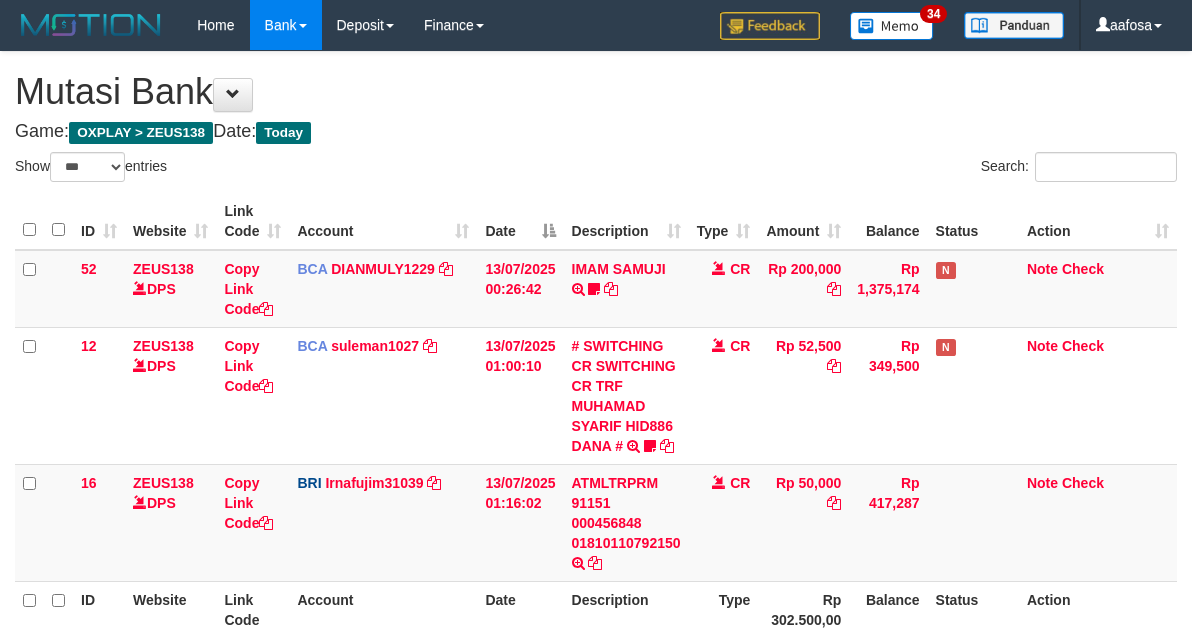 select on "***" 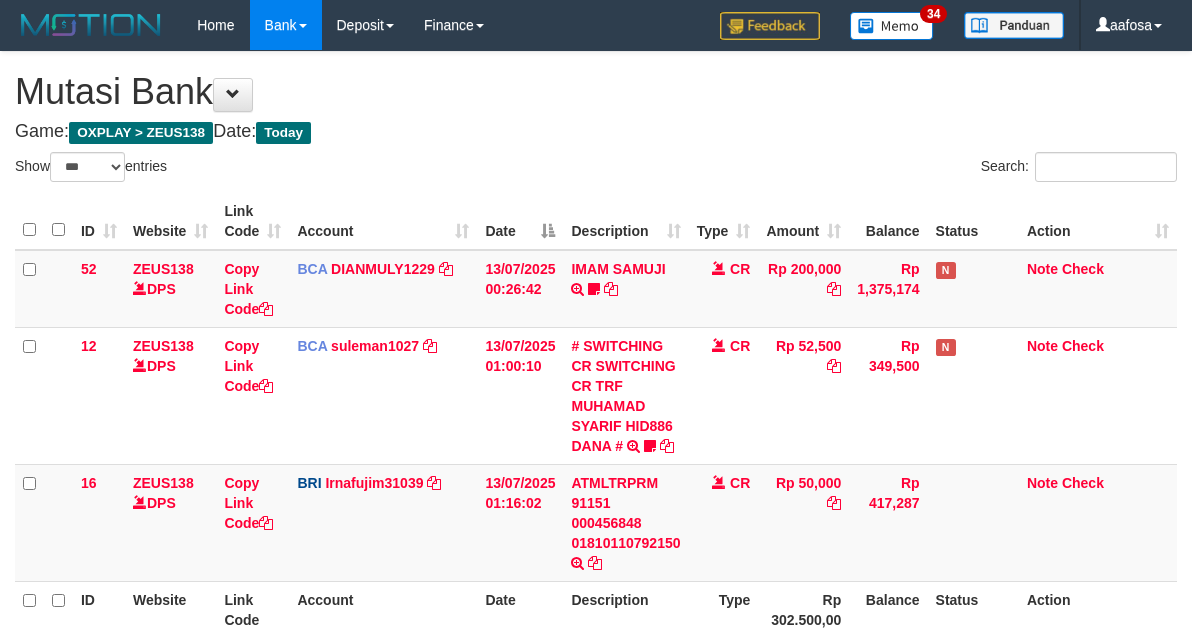 scroll, scrollTop: 198, scrollLeft: 0, axis: vertical 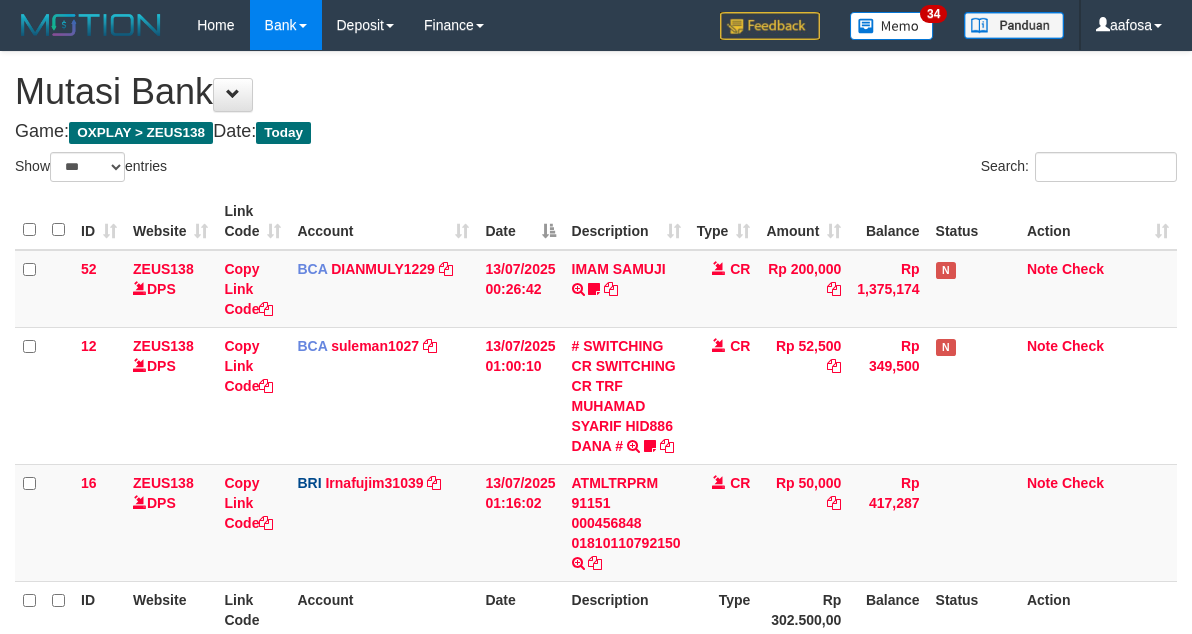select on "***" 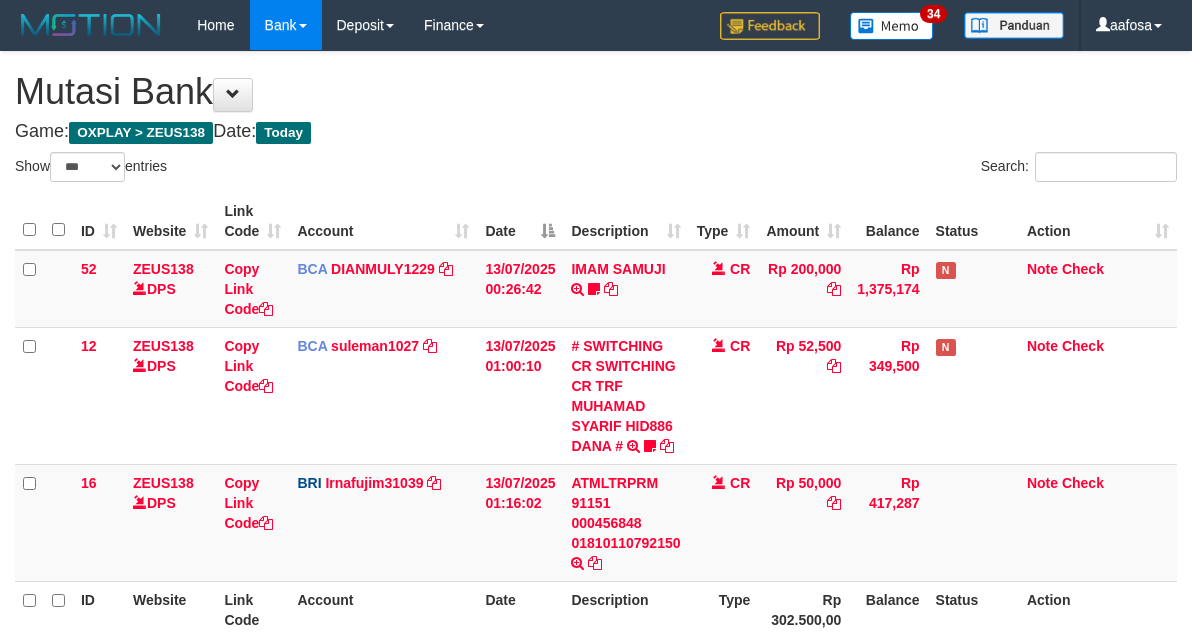 scroll, scrollTop: 198, scrollLeft: 0, axis: vertical 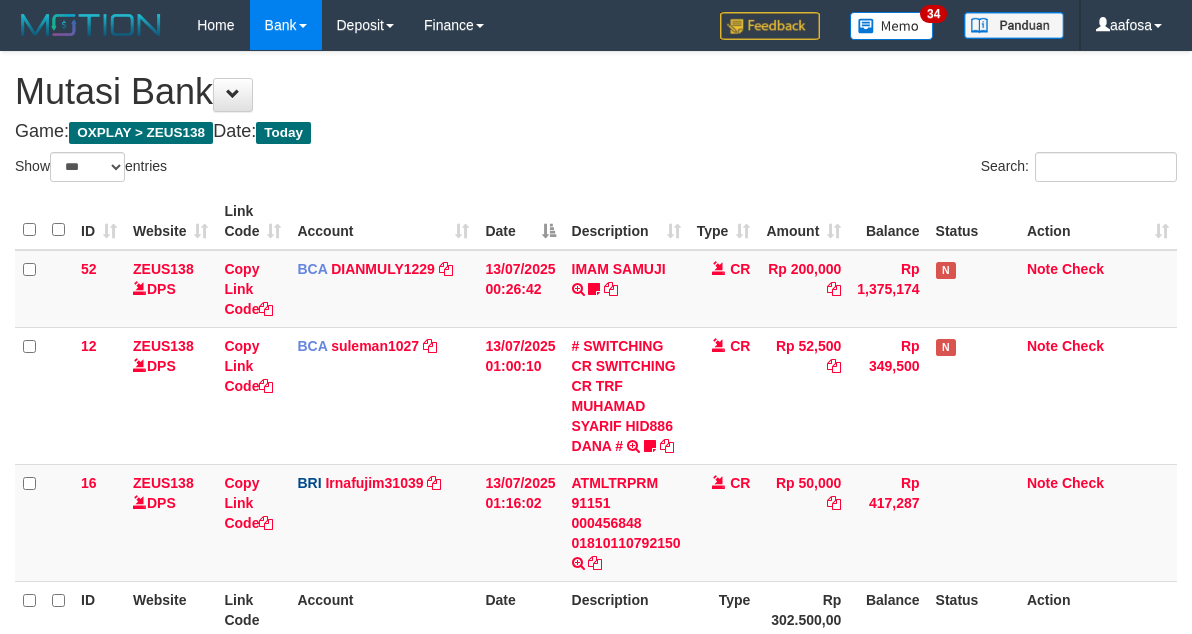 select on "***" 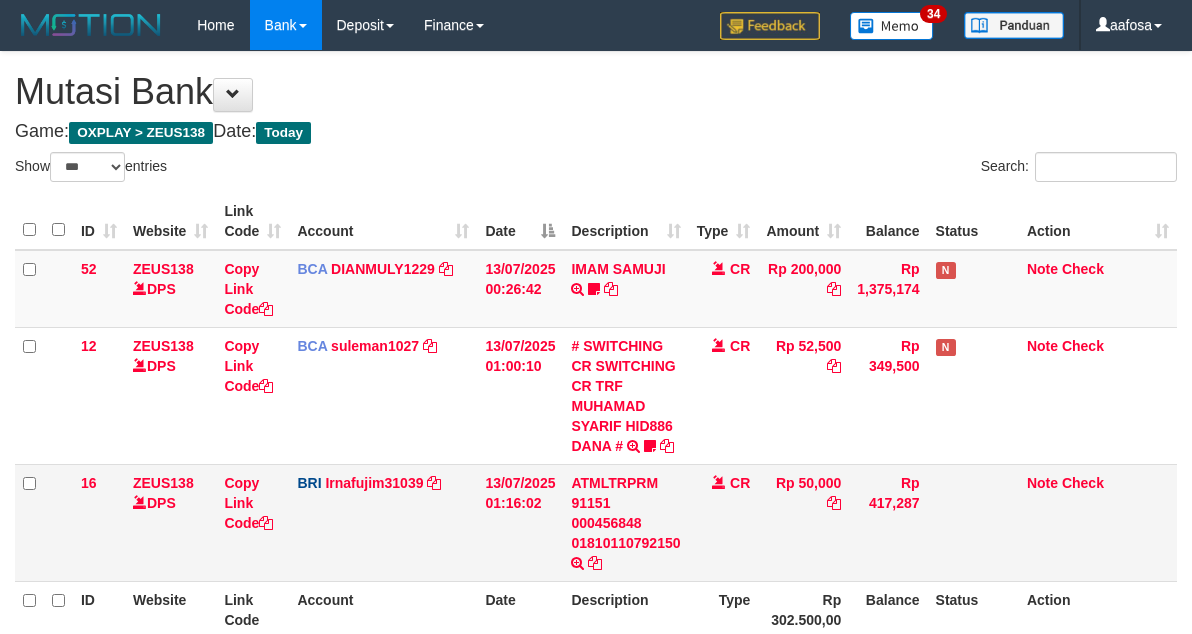 scroll, scrollTop: 198, scrollLeft: 0, axis: vertical 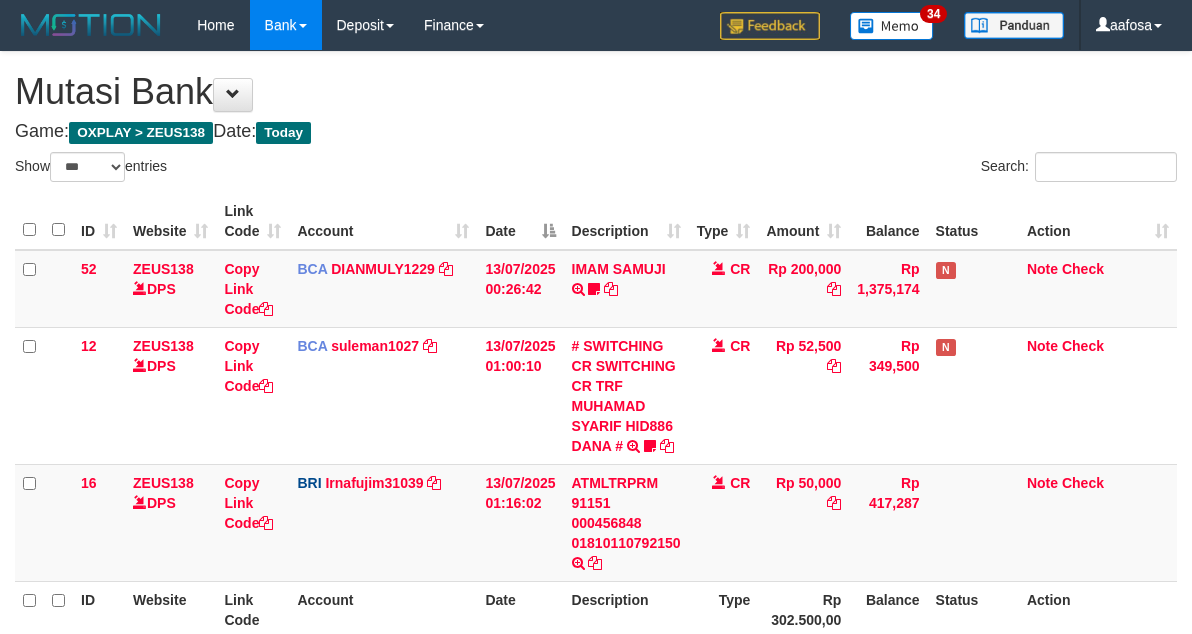select on "***" 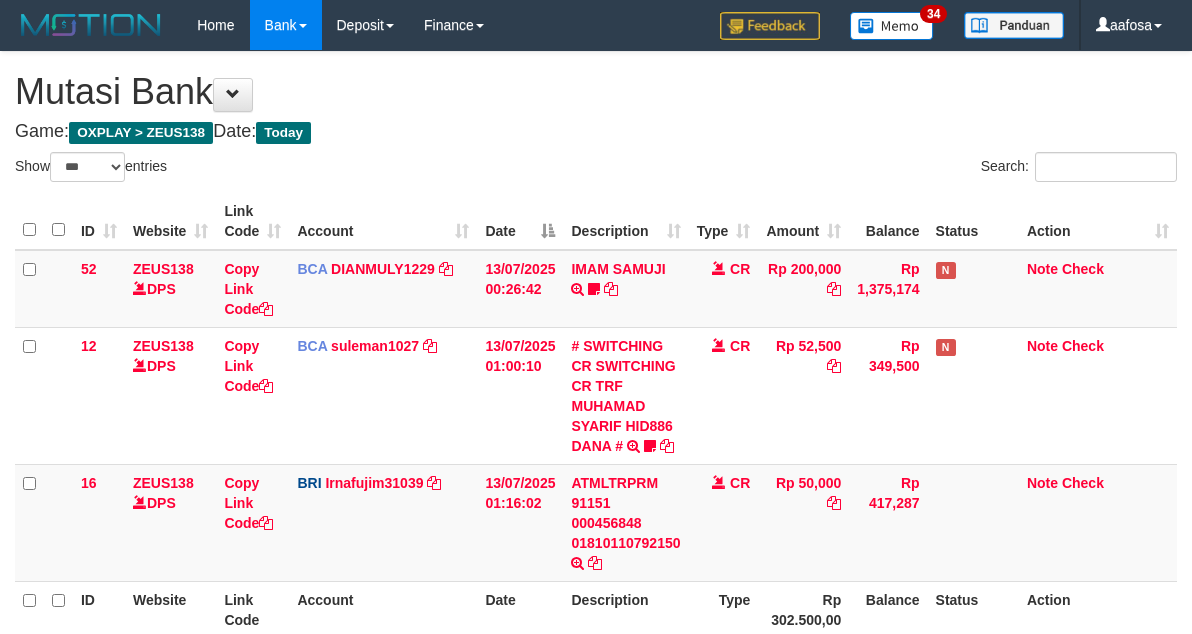 scroll, scrollTop: 198, scrollLeft: 0, axis: vertical 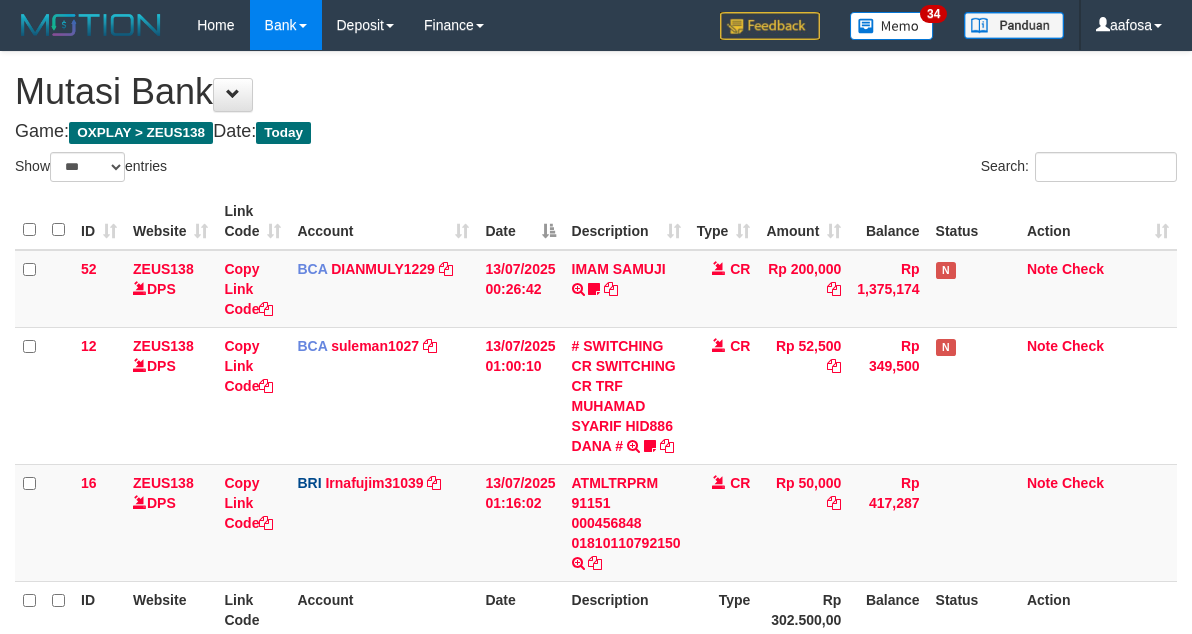 select on "***" 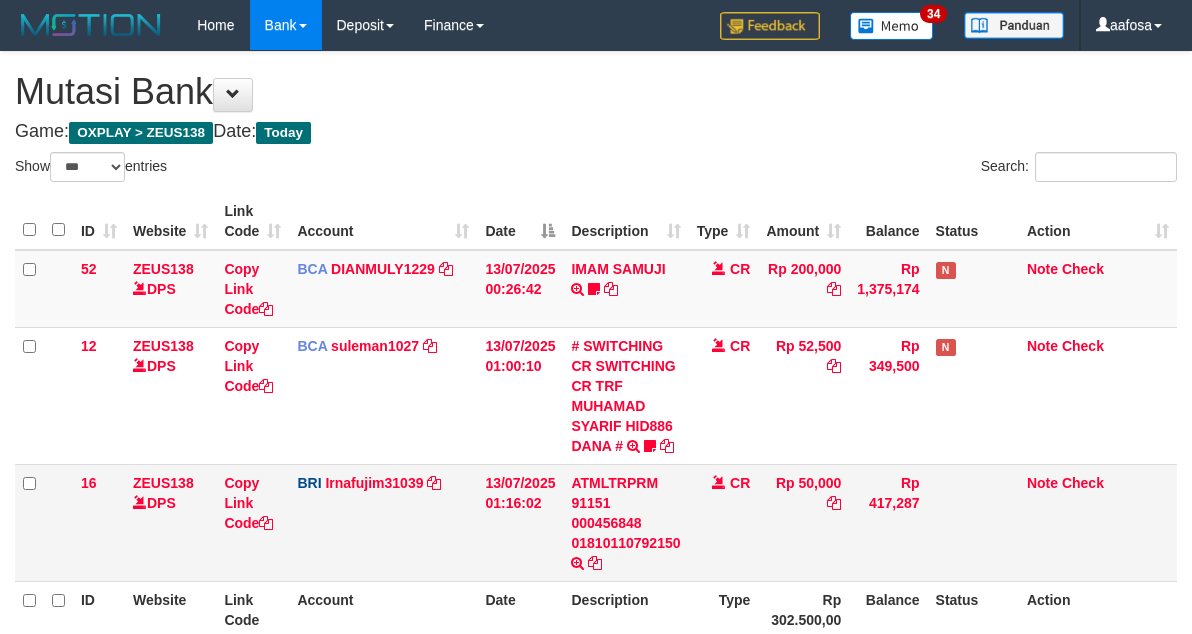 scroll, scrollTop: 198, scrollLeft: 0, axis: vertical 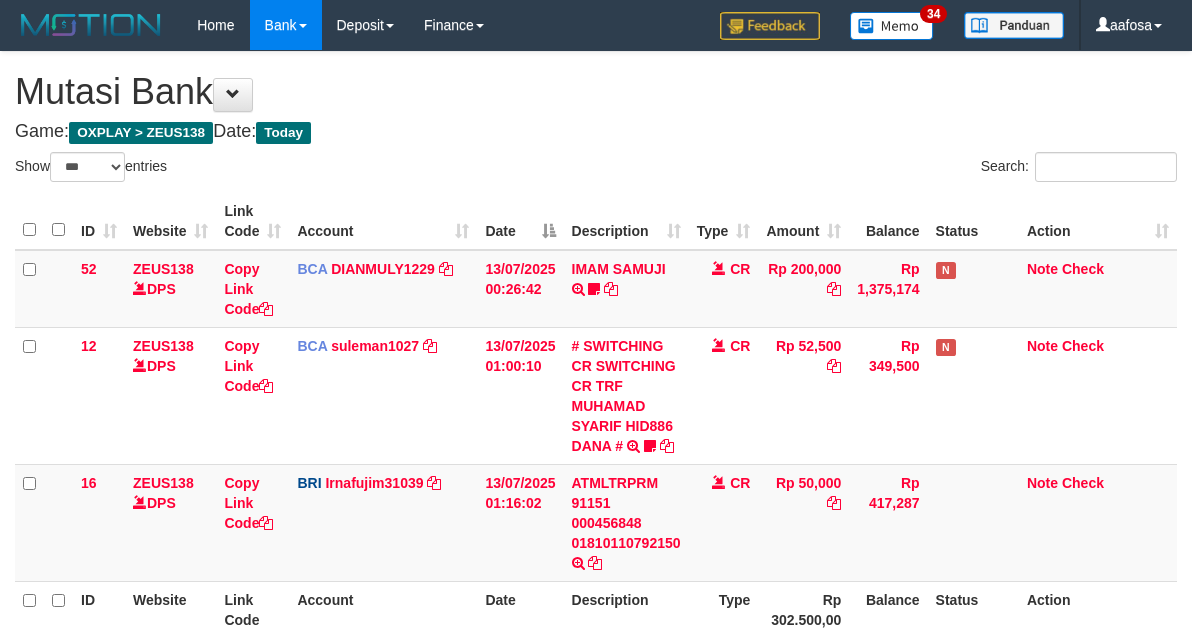 select on "***" 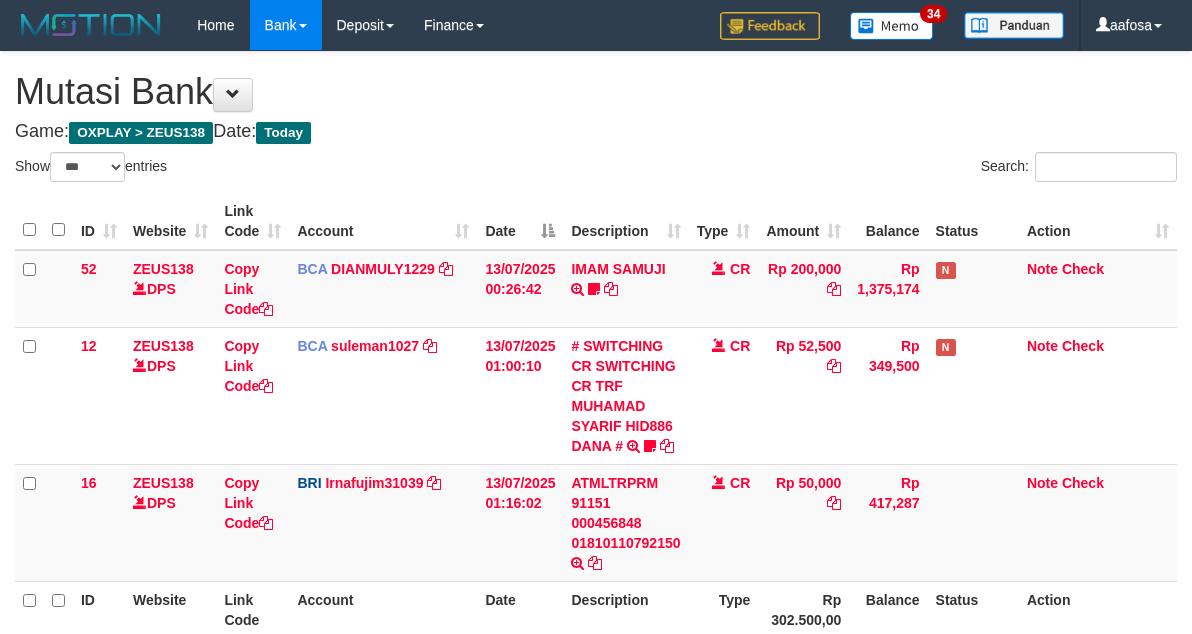 scroll, scrollTop: 198, scrollLeft: 0, axis: vertical 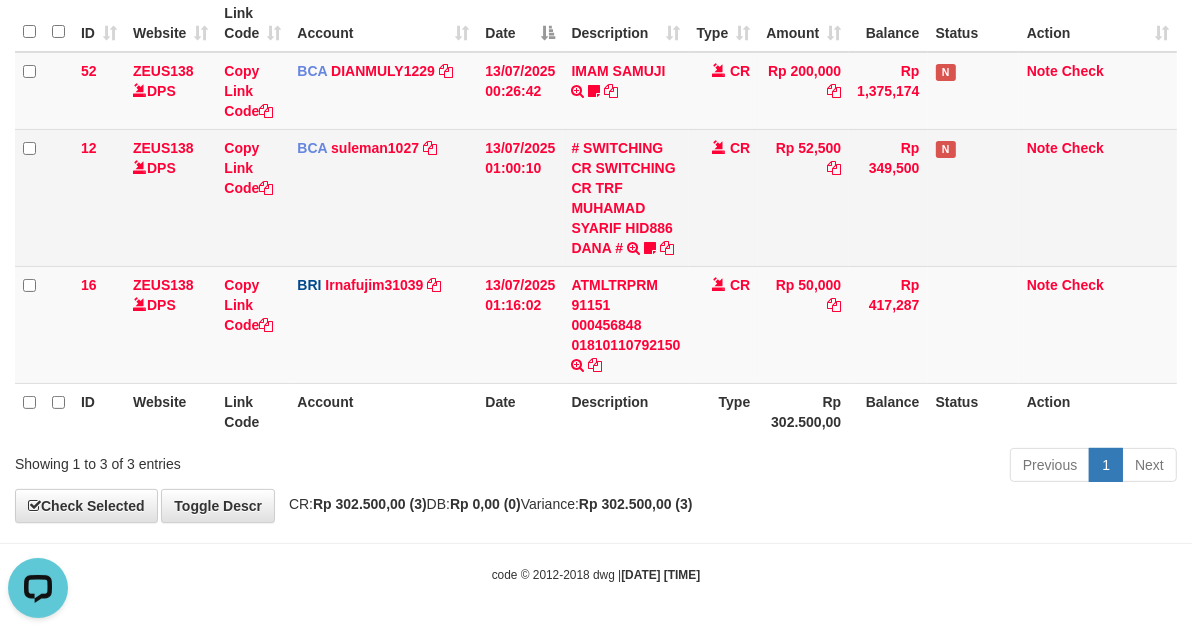 drag, startPoint x: 788, startPoint y: 206, endPoint x: 792, endPoint y: 184, distance: 22.36068 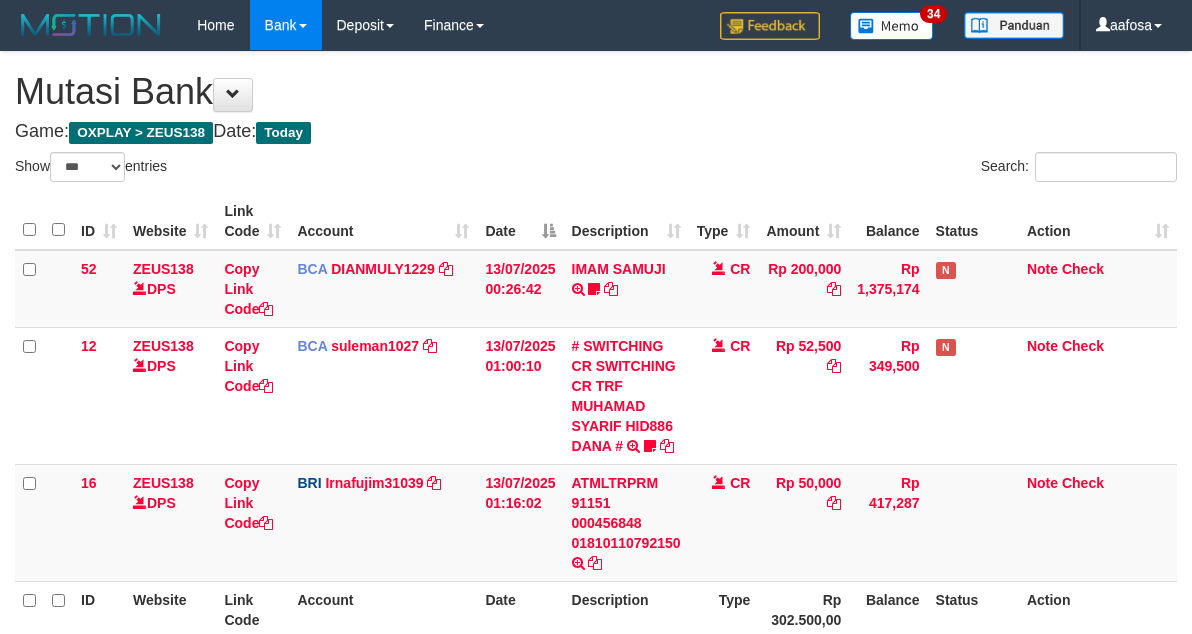 select on "***" 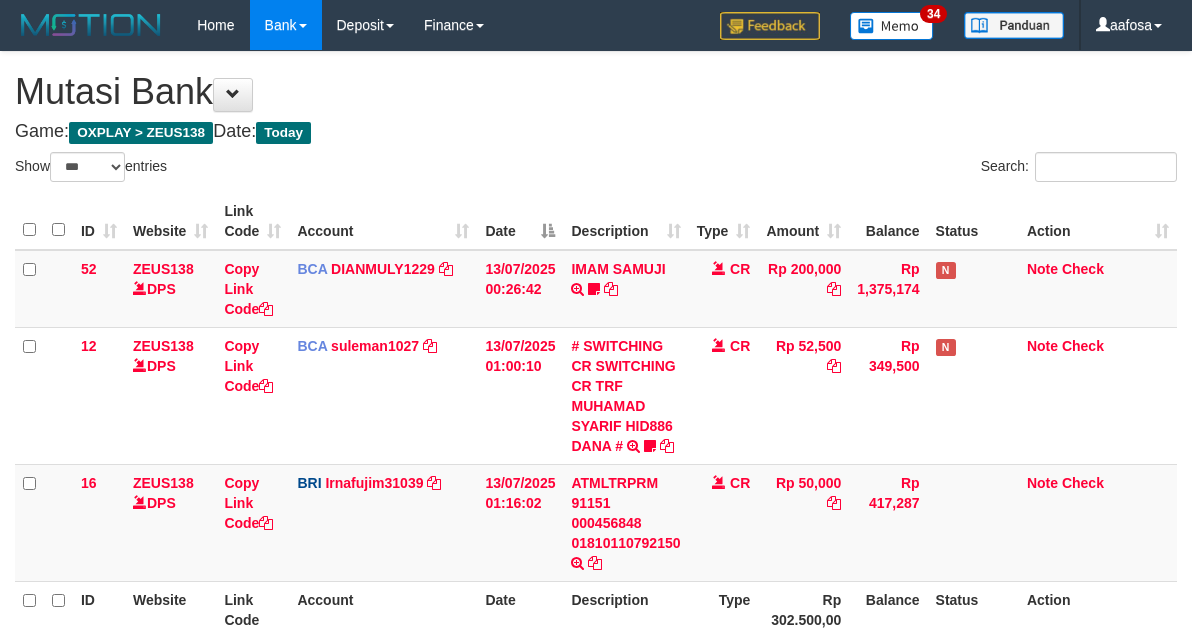 scroll, scrollTop: 198, scrollLeft: 0, axis: vertical 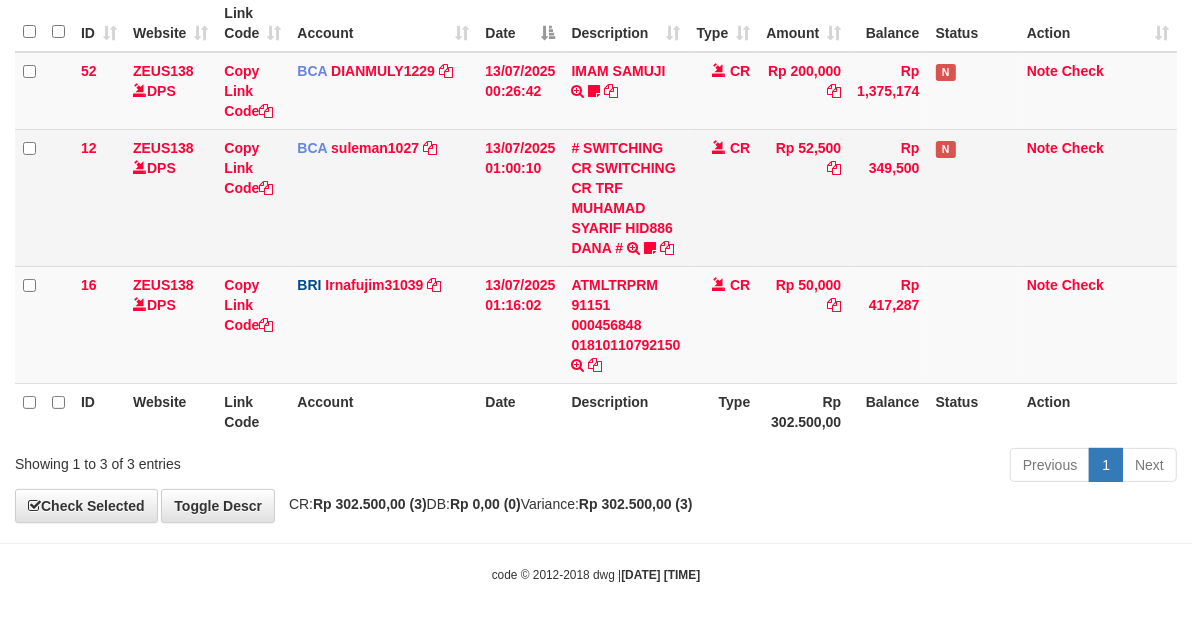 click on "Rp 52,500" at bounding box center [803, 197] 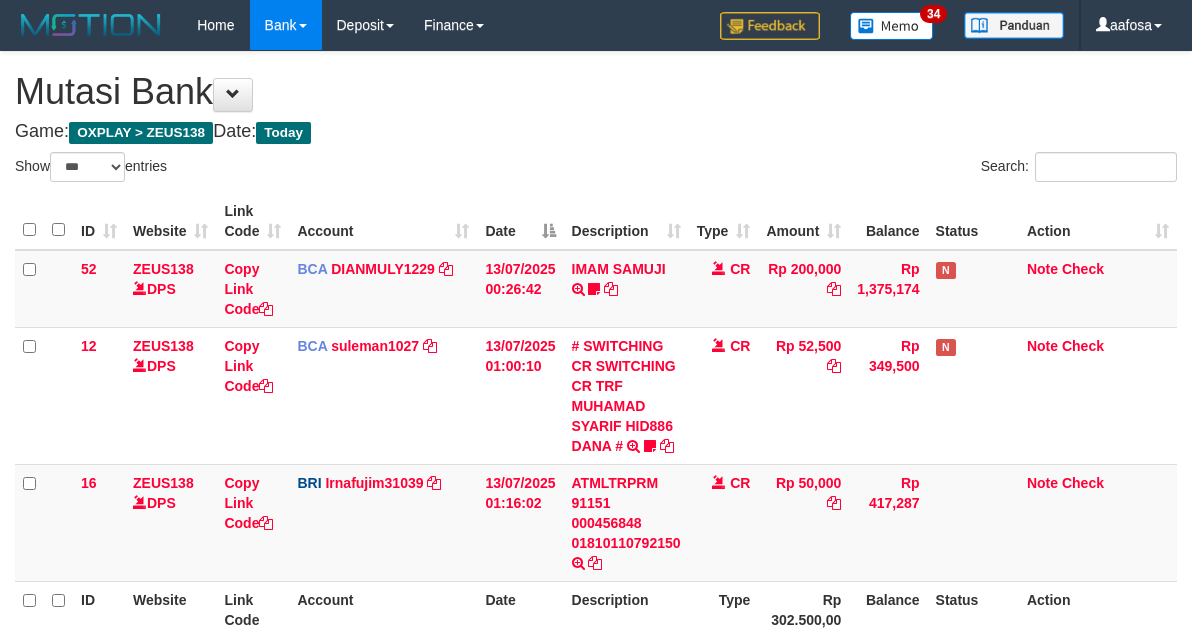 select on "***" 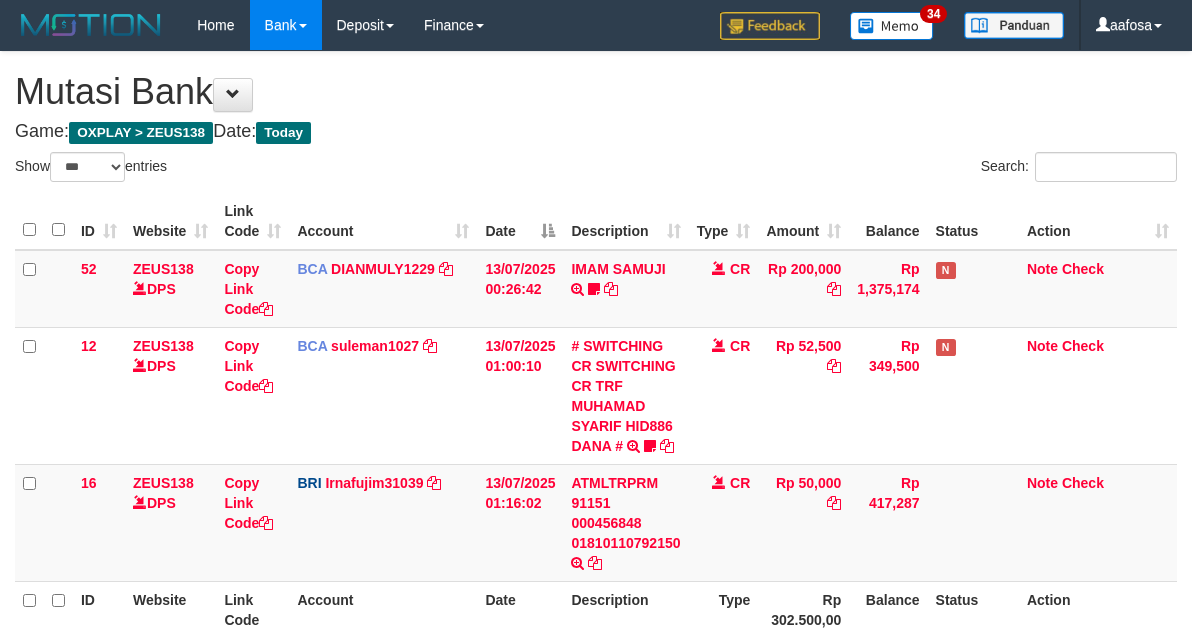 scroll, scrollTop: 198, scrollLeft: 0, axis: vertical 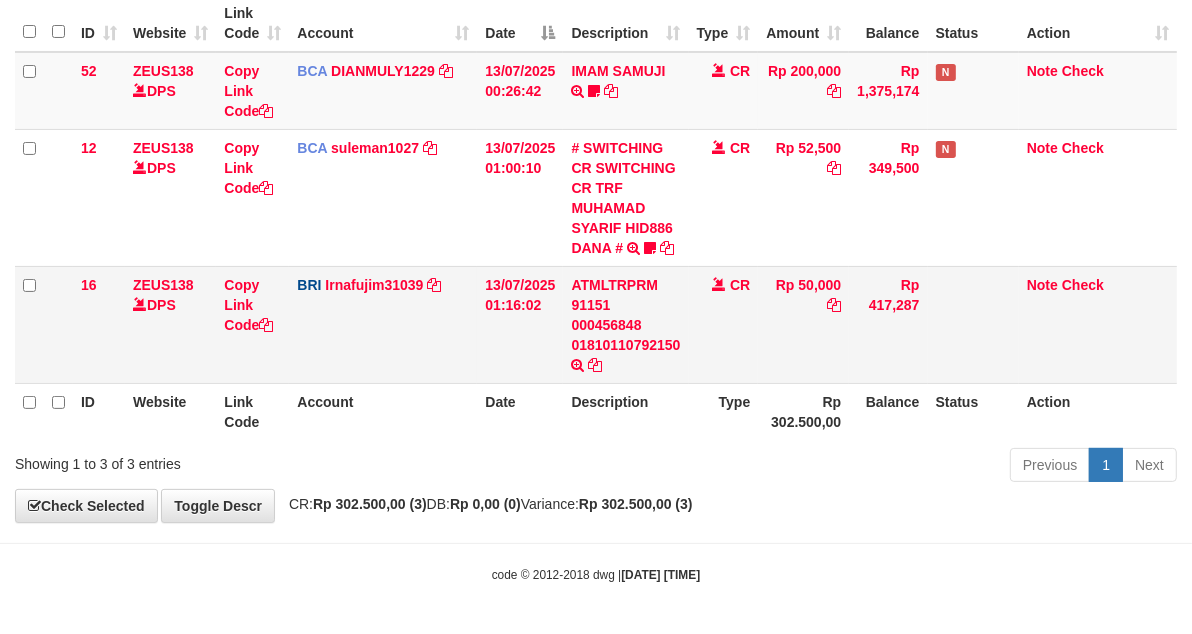 click on "Rp 50,000" at bounding box center [803, 324] 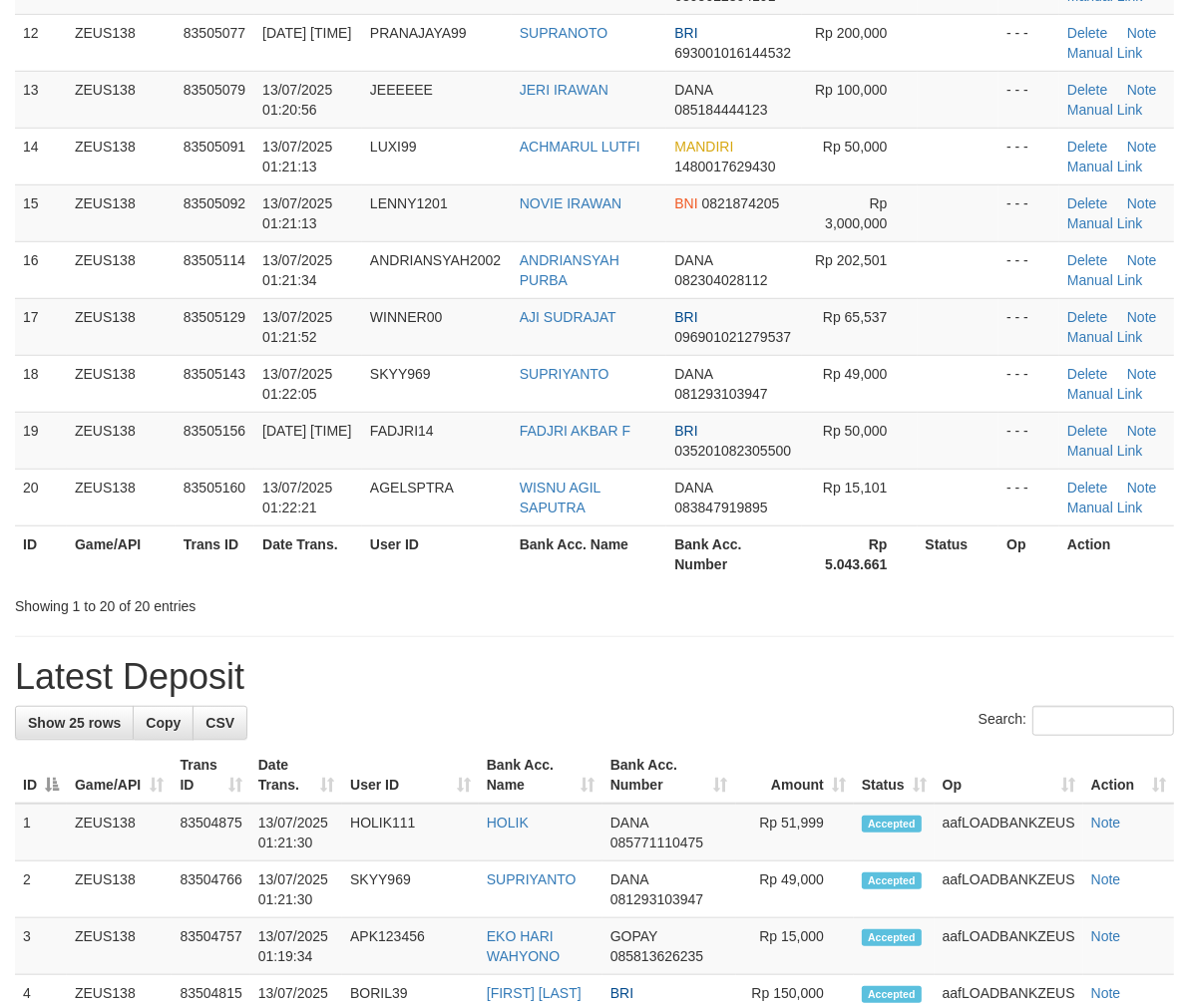 scroll, scrollTop: 785, scrollLeft: 0, axis: vertical 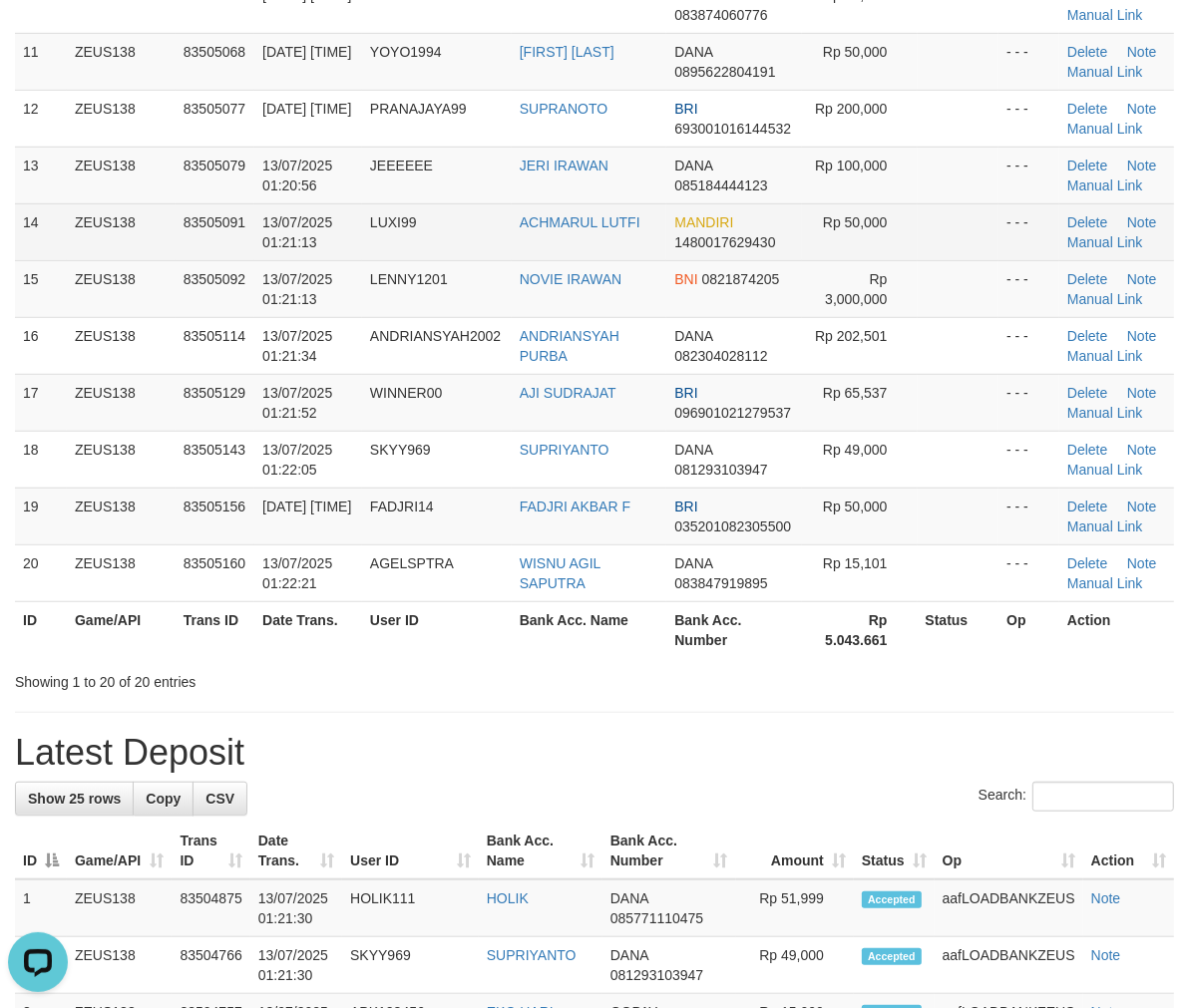 click on "LUXI99" at bounding box center (437, 231) 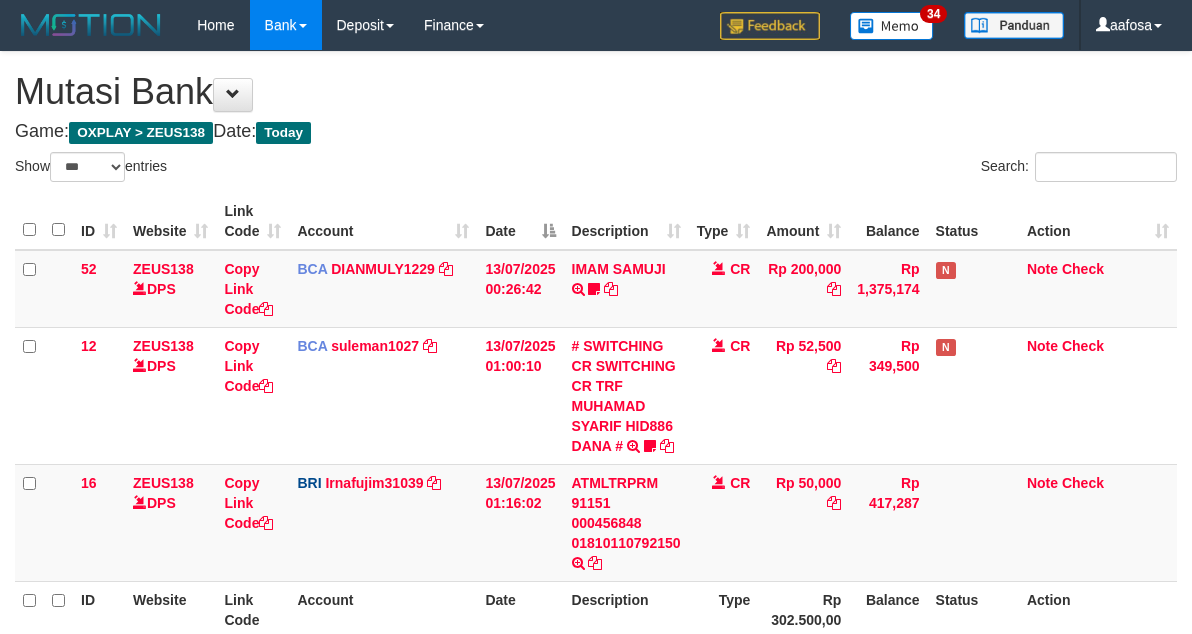 select on "***" 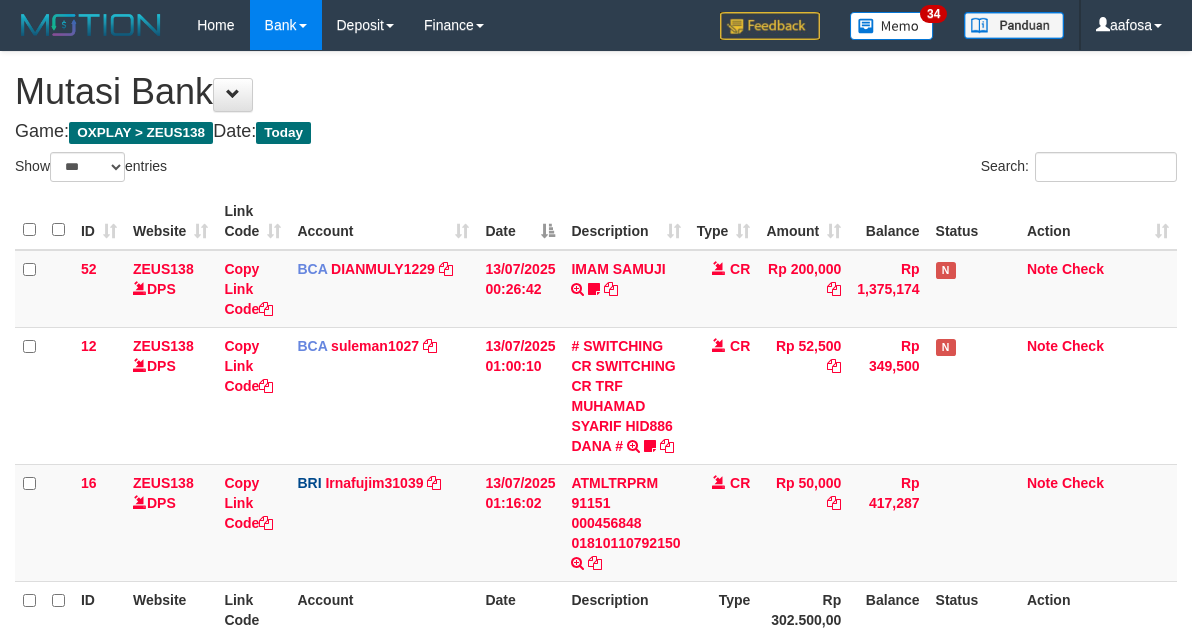 scroll, scrollTop: 198, scrollLeft: 0, axis: vertical 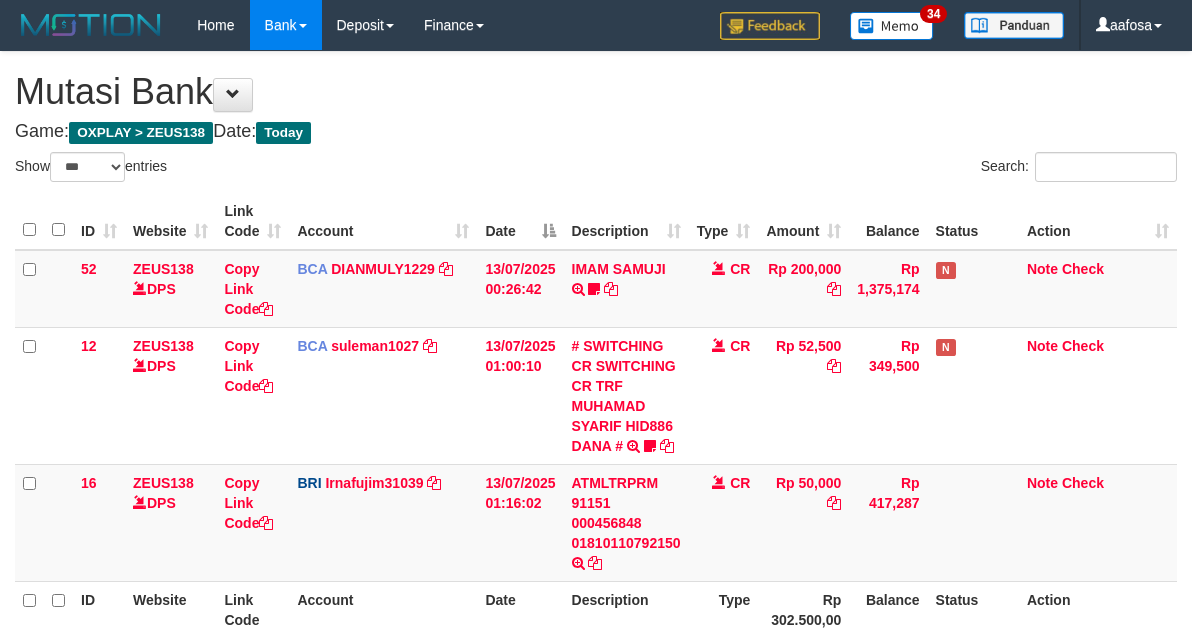 select on "***" 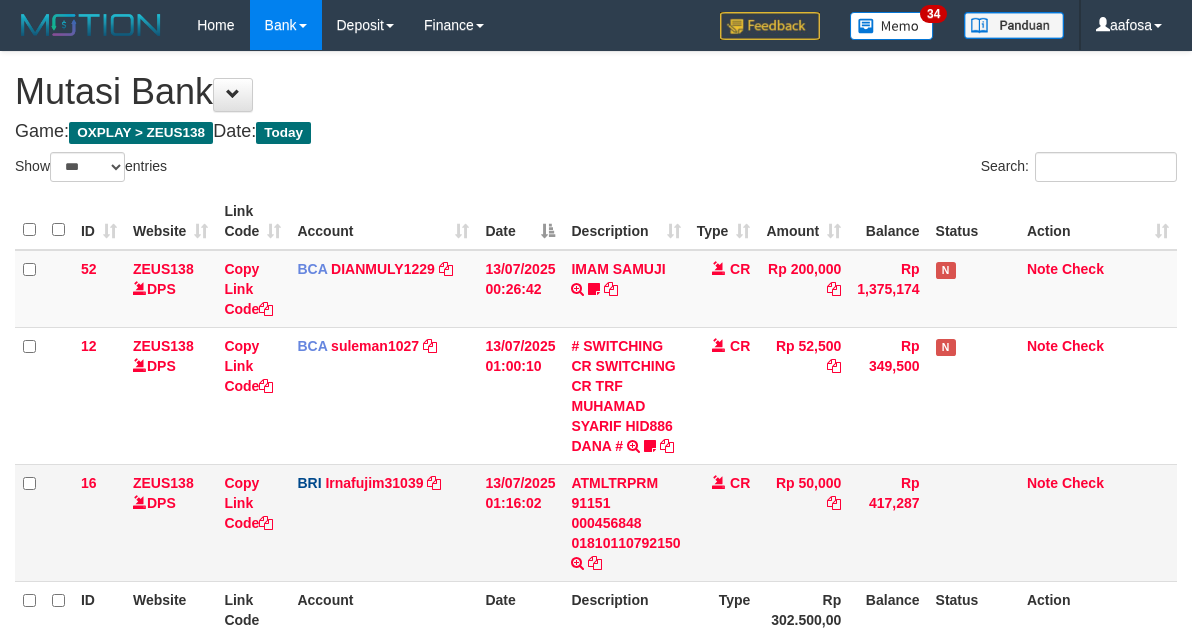 scroll, scrollTop: 198, scrollLeft: 0, axis: vertical 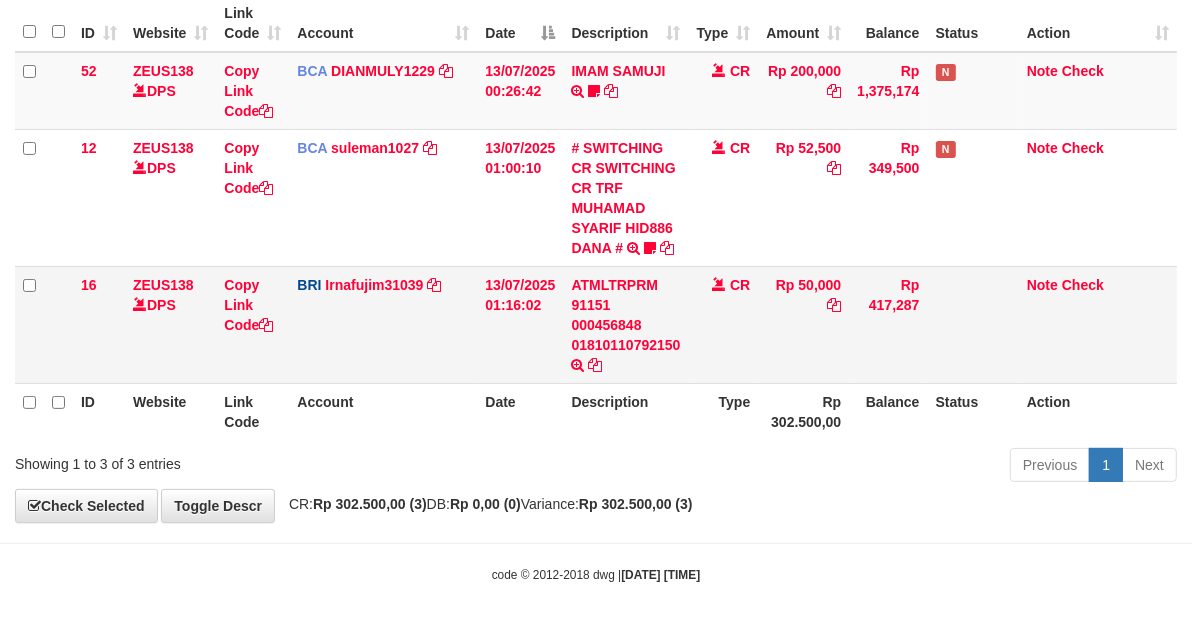 click on "Rp 50,000" at bounding box center [803, 324] 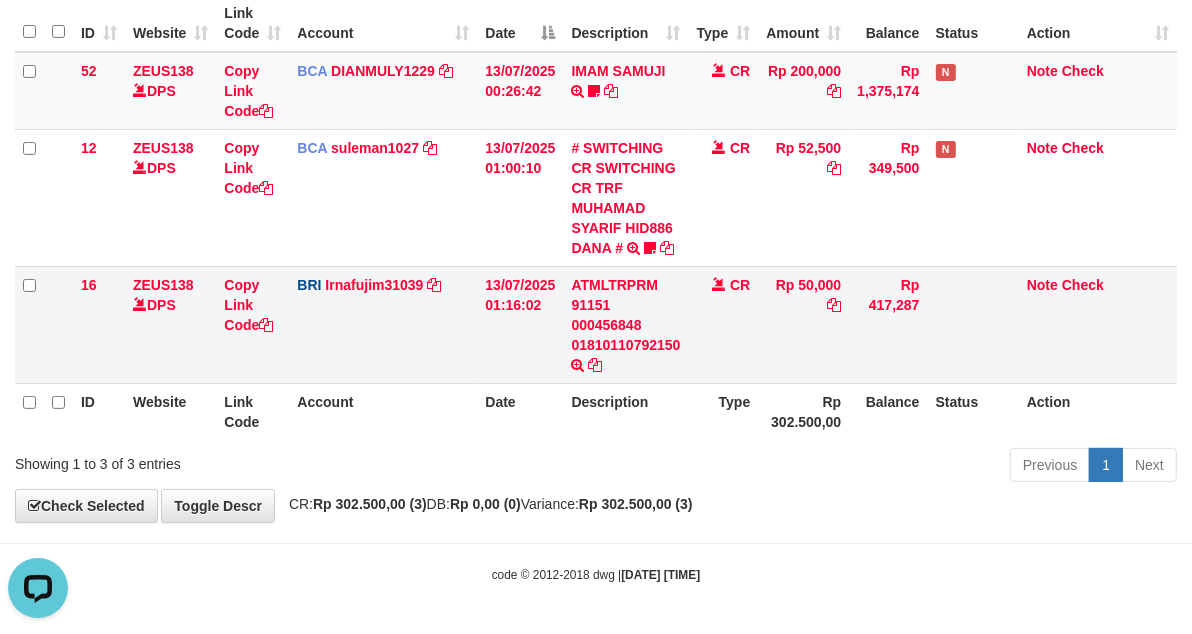 scroll, scrollTop: 0, scrollLeft: 0, axis: both 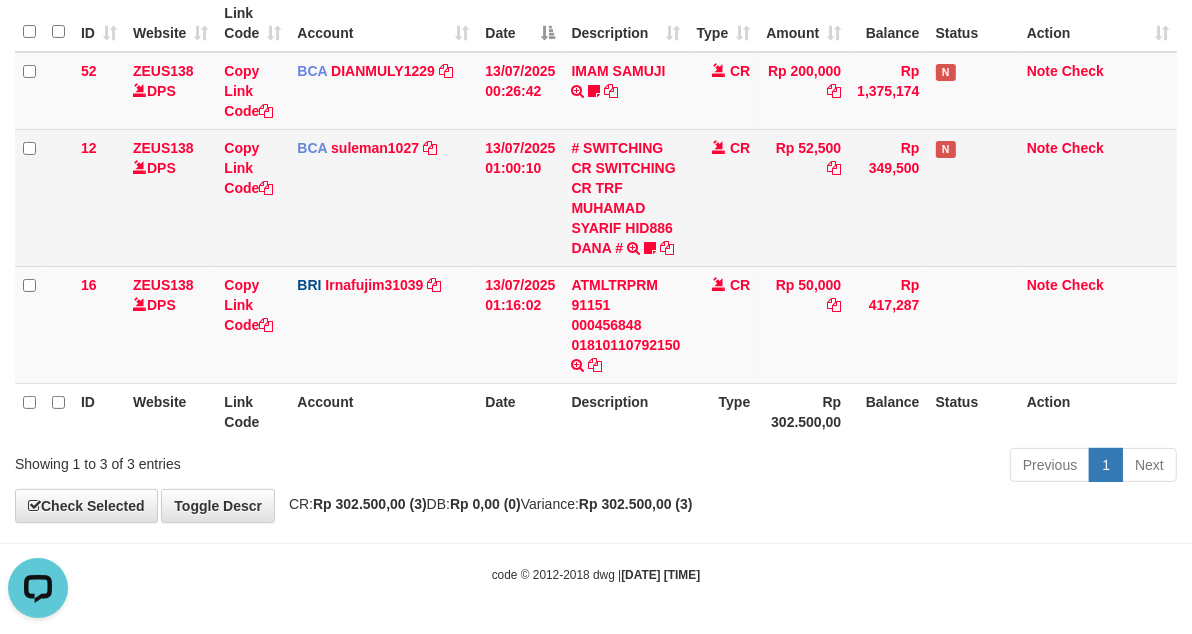 click on "CR" at bounding box center (724, 197) 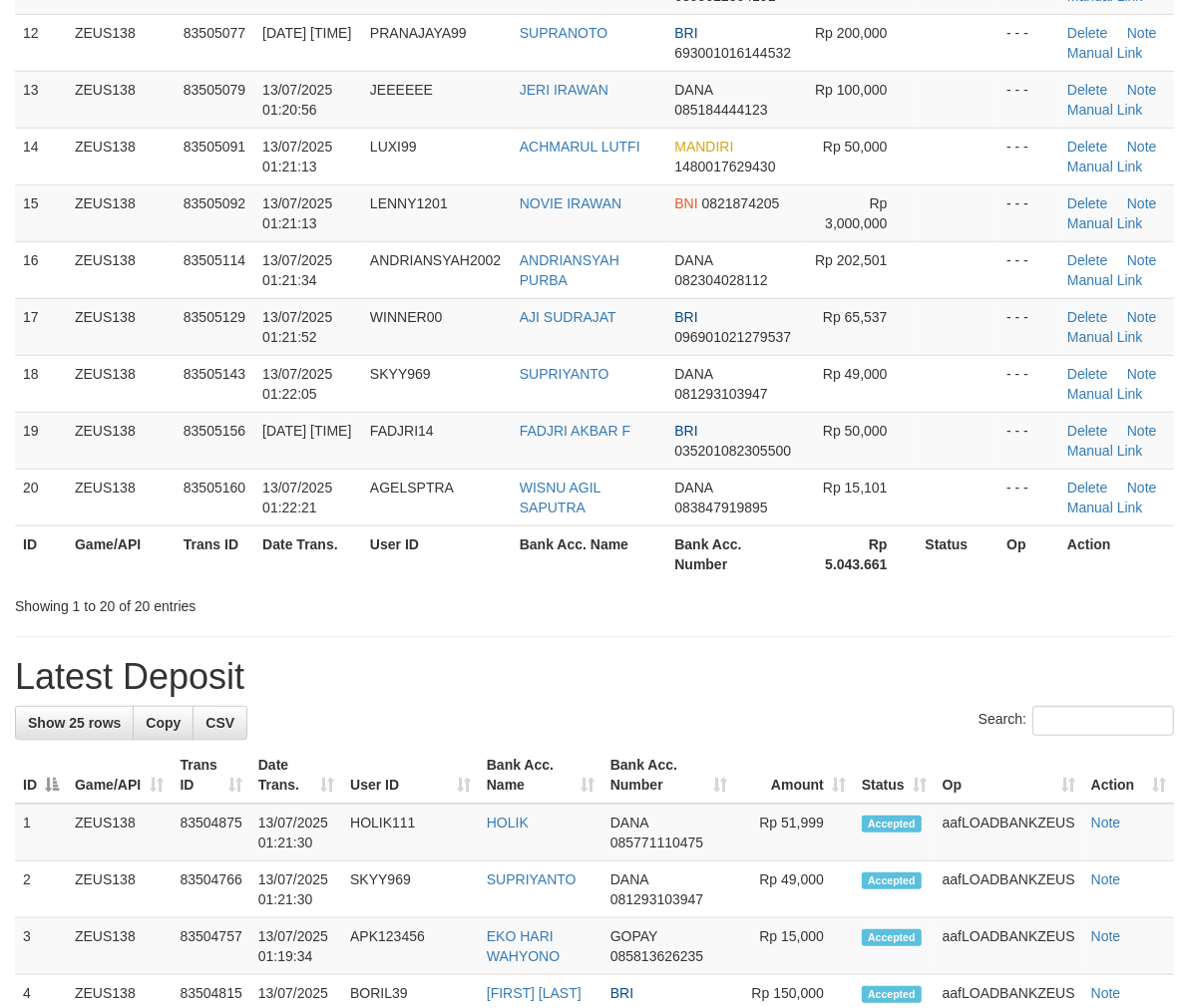 scroll, scrollTop: 785, scrollLeft: 0, axis: vertical 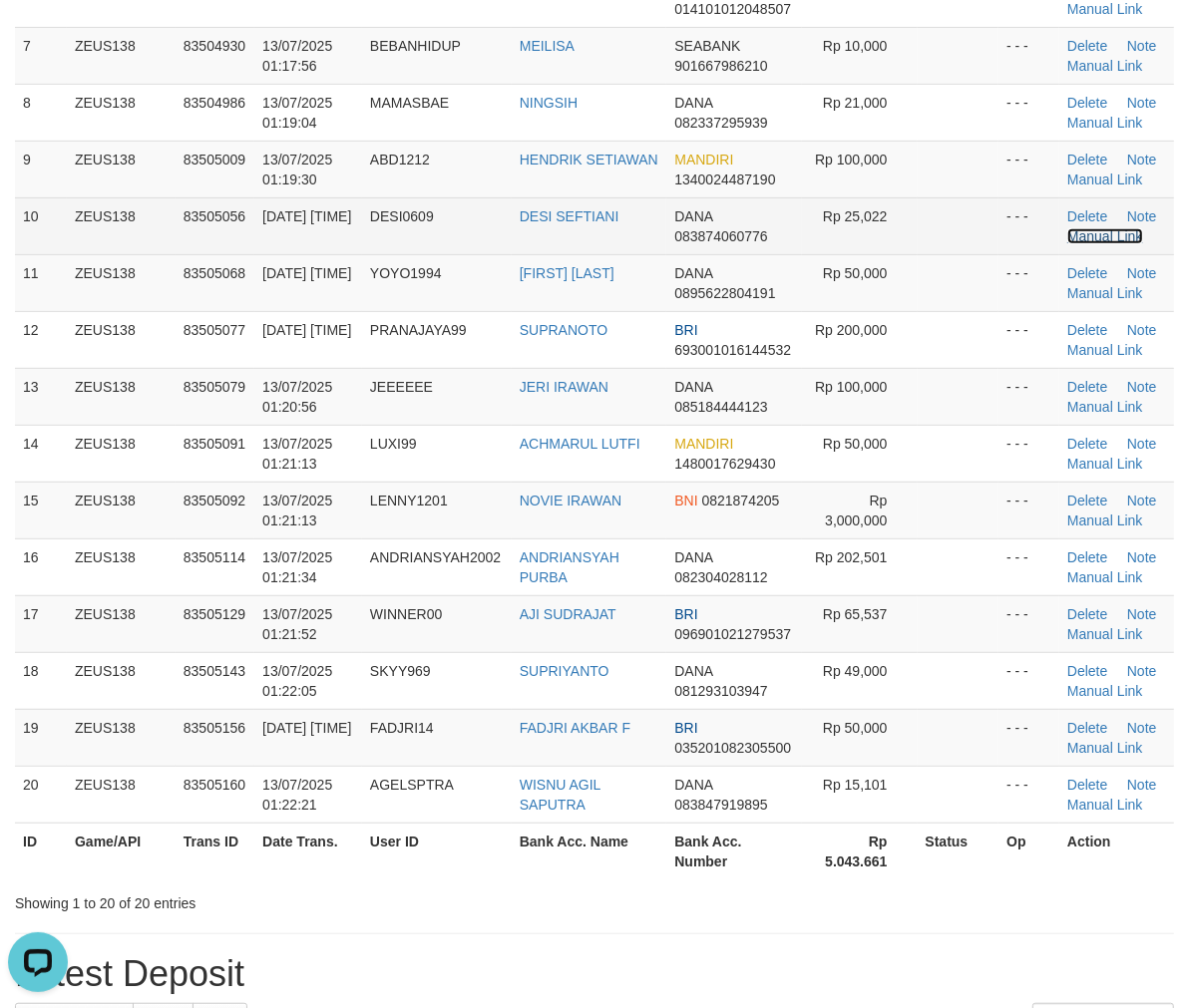 click on "Manual Link" at bounding box center (1105, 236) 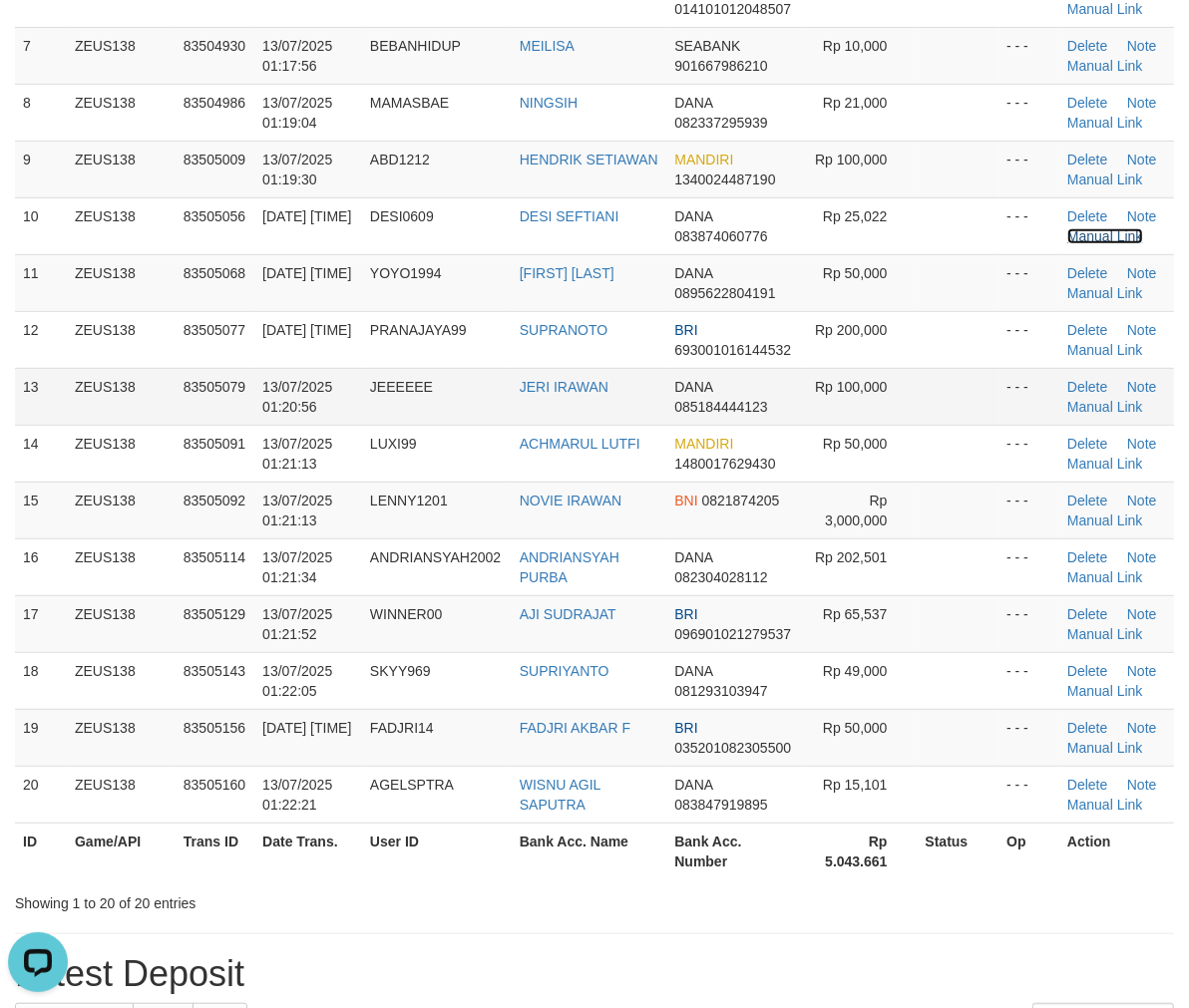 click on "Manual Link" at bounding box center [1105, 236] 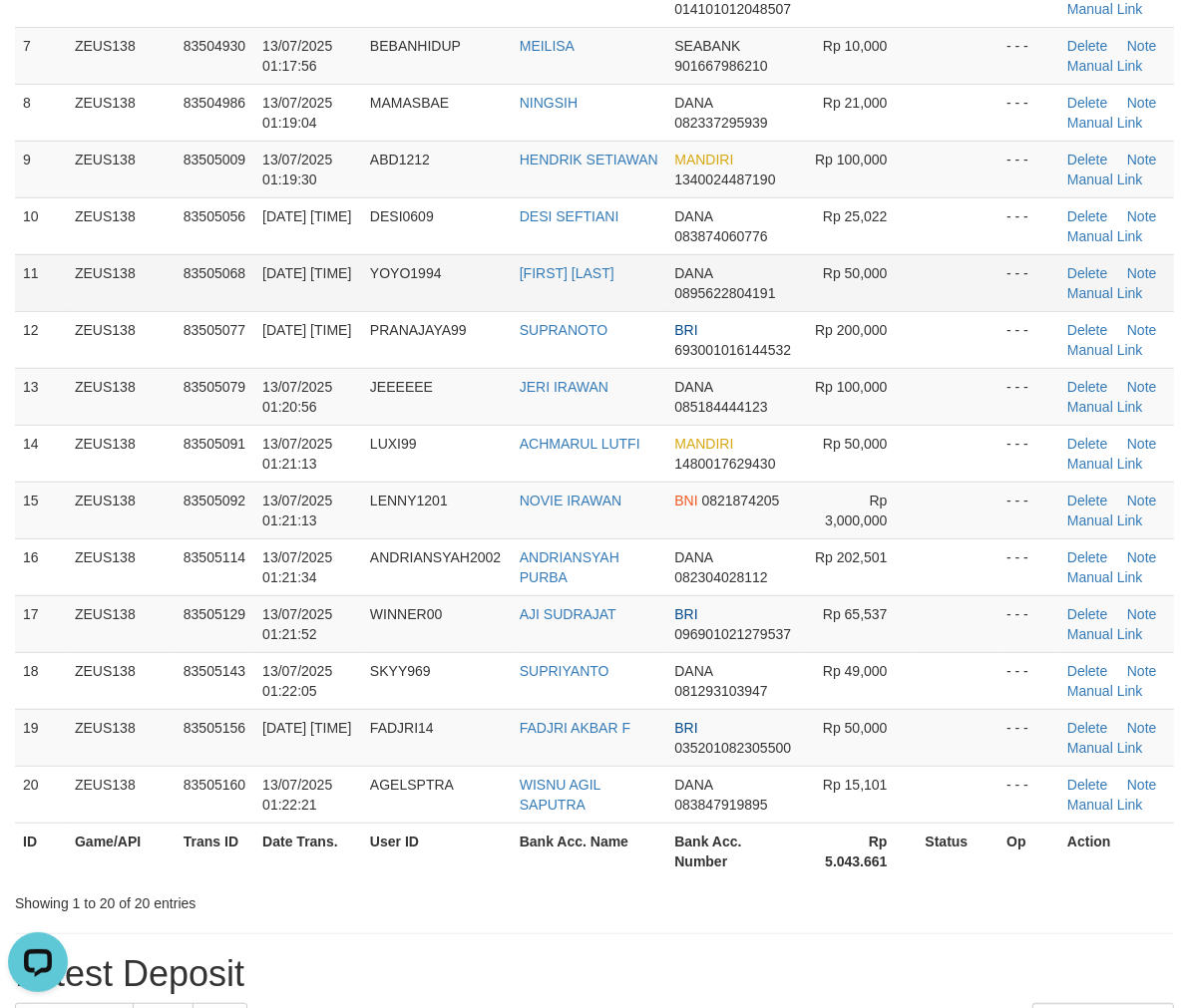 click on "DANA
0895622804191" at bounding box center [734, 282] 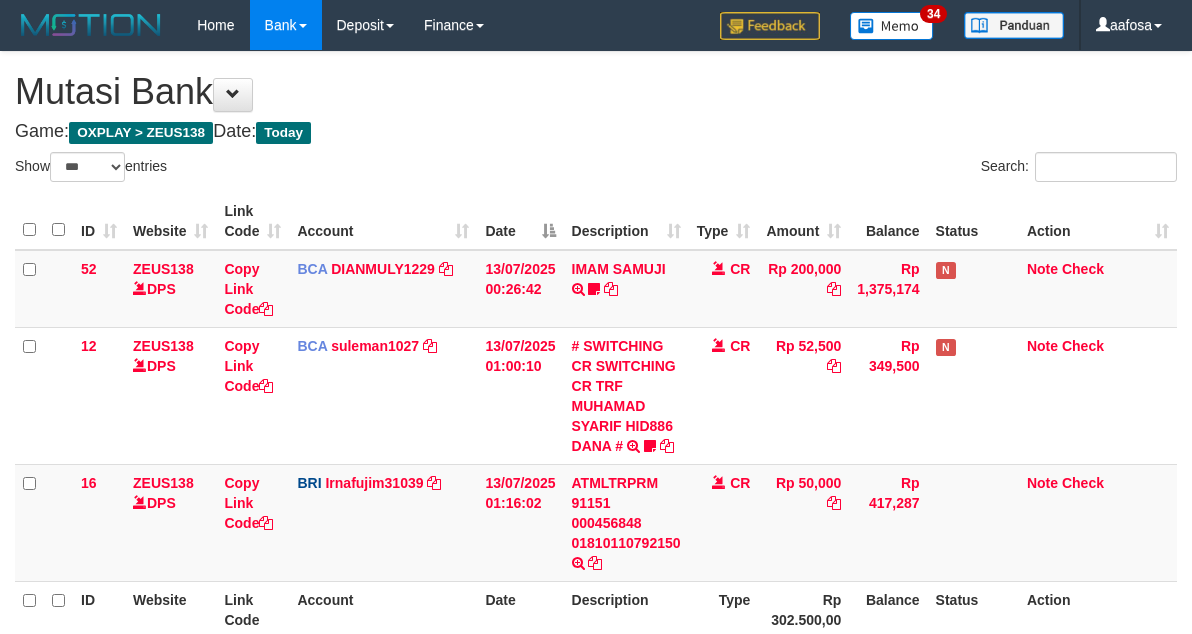 select on "***" 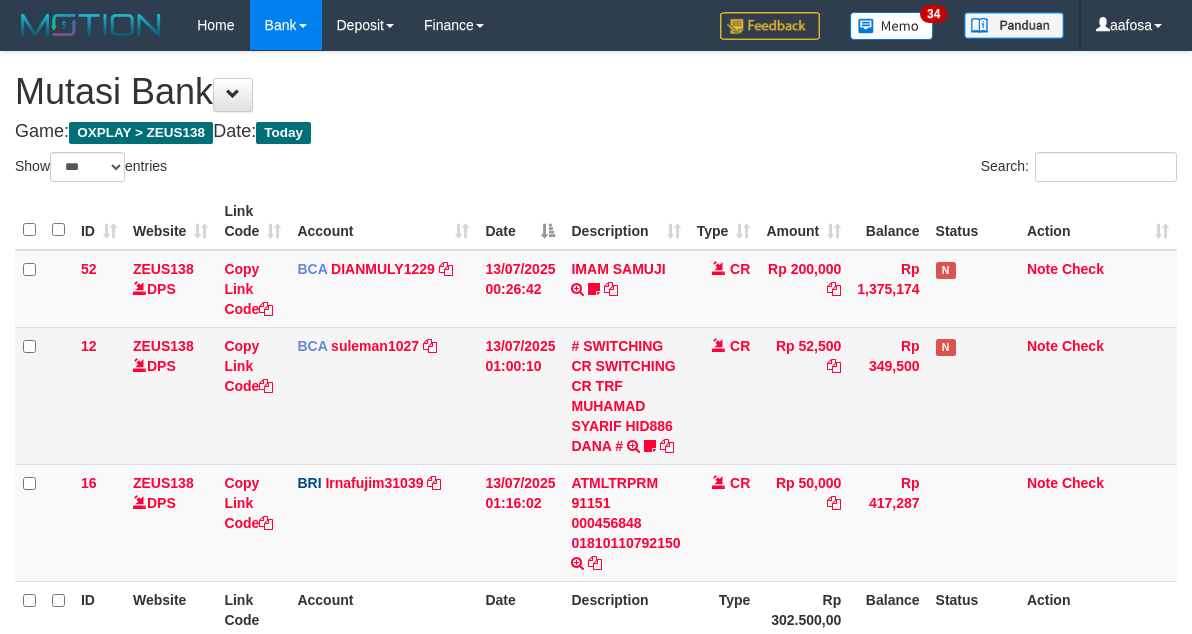 scroll, scrollTop: 198, scrollLeft: 0, axis: vertical 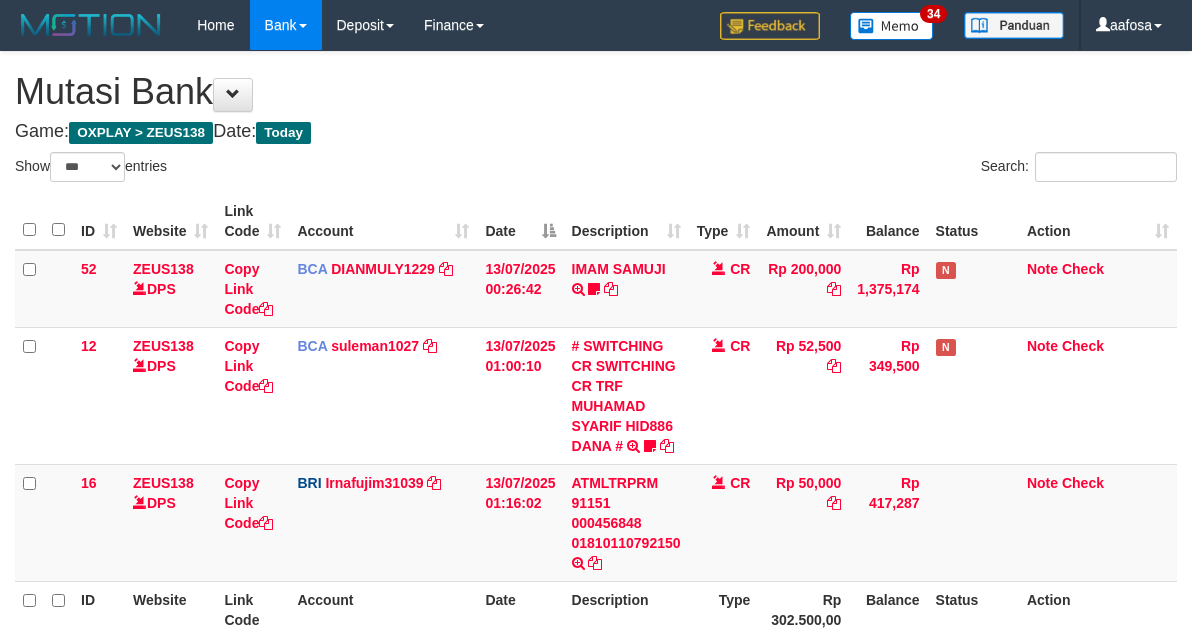 select on "***" 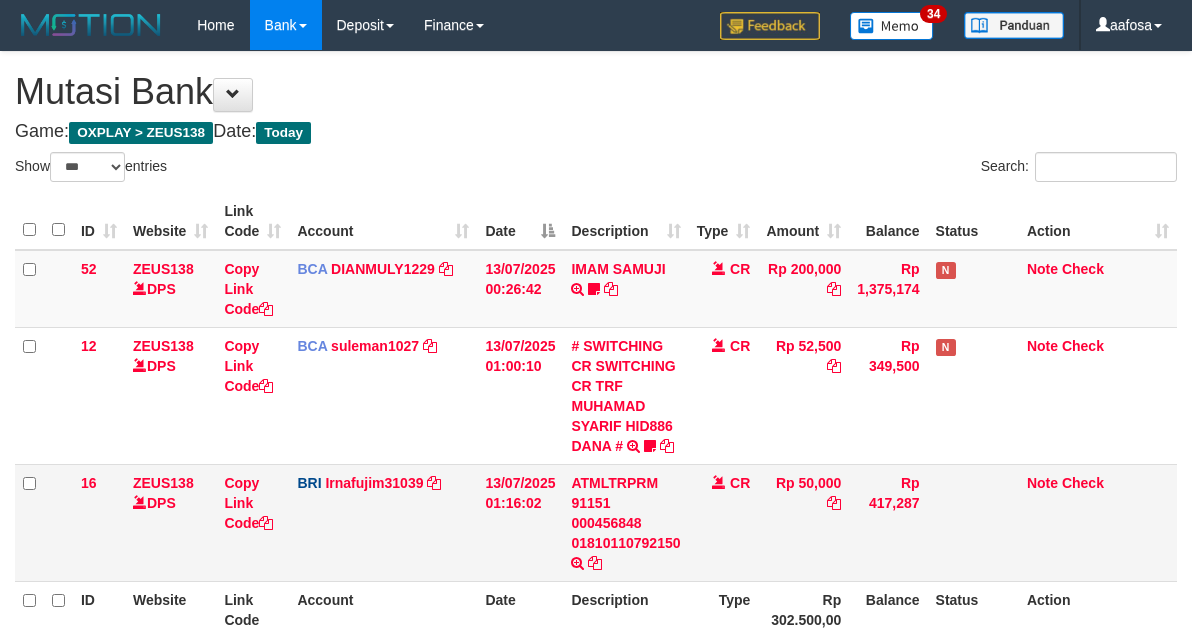 scroll, scrollTop: 198, scrollLeft: 0, axis: vertical 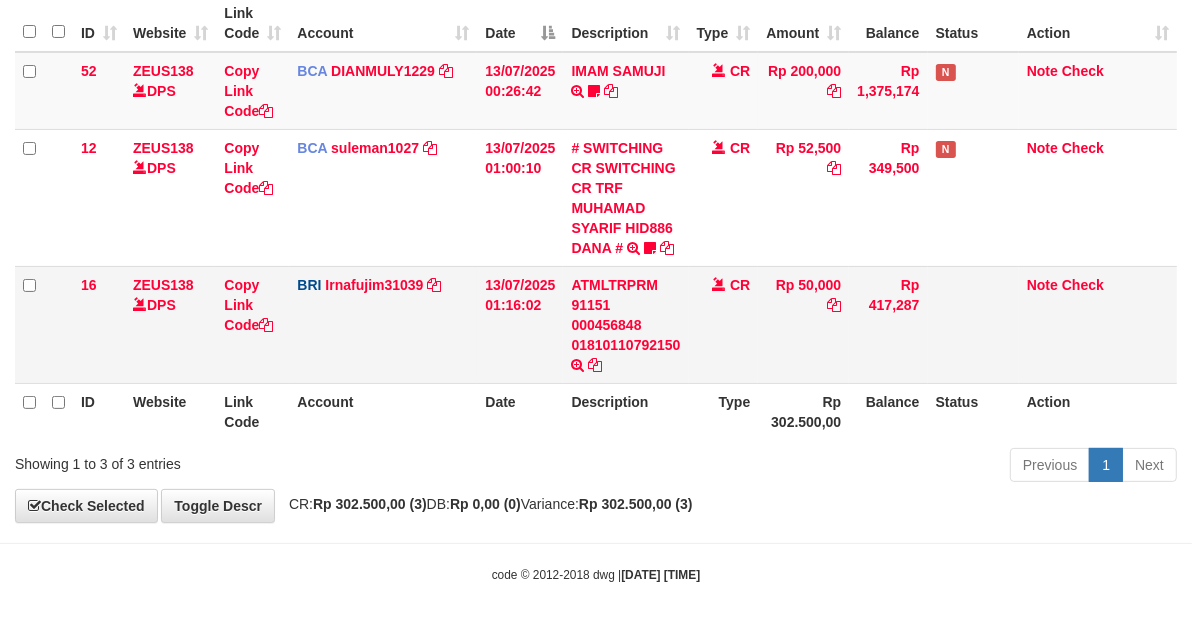 click on "CR" at bounding box center [724, 324] 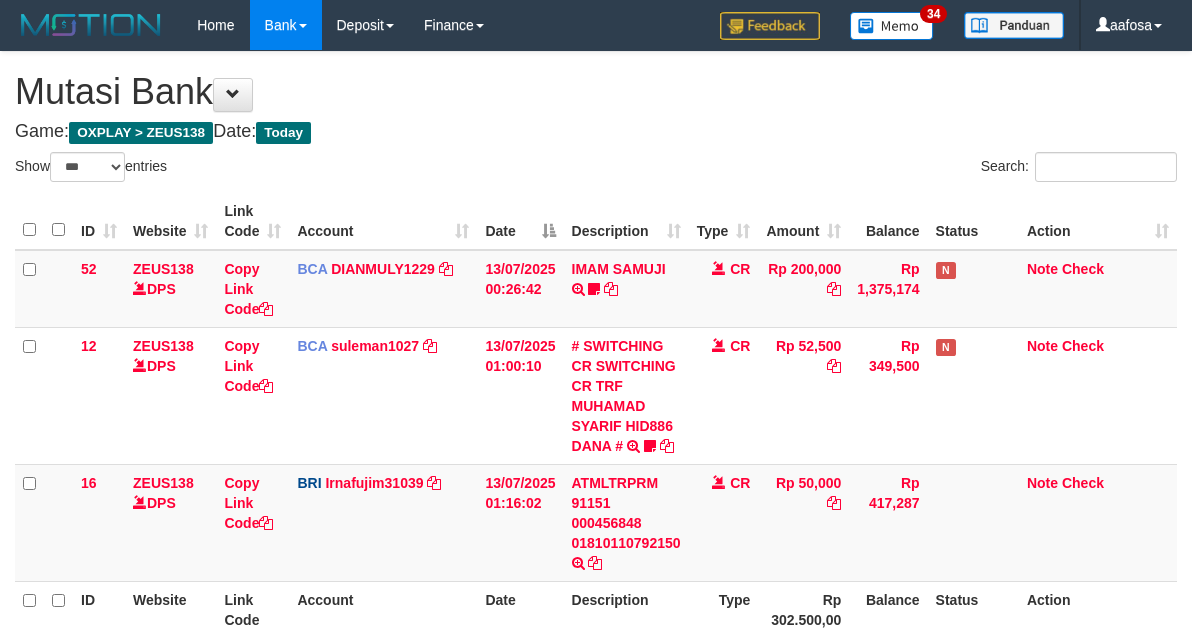 select on "***" 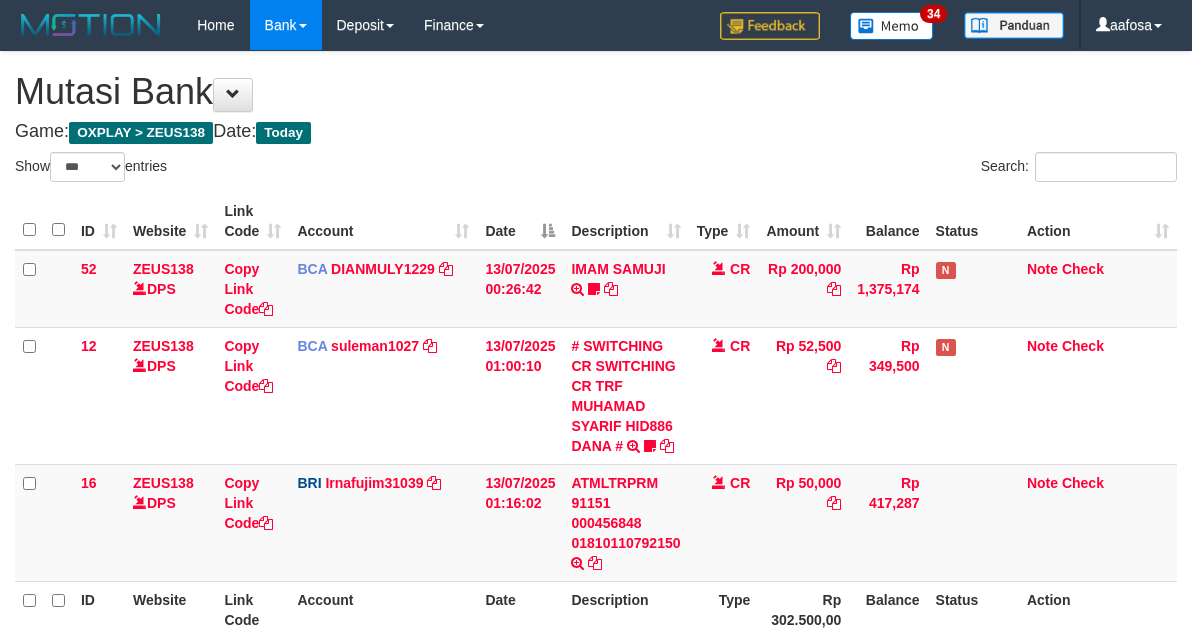 scroll, scrollTop: 198, scrollLeft: 0, axis: vertical 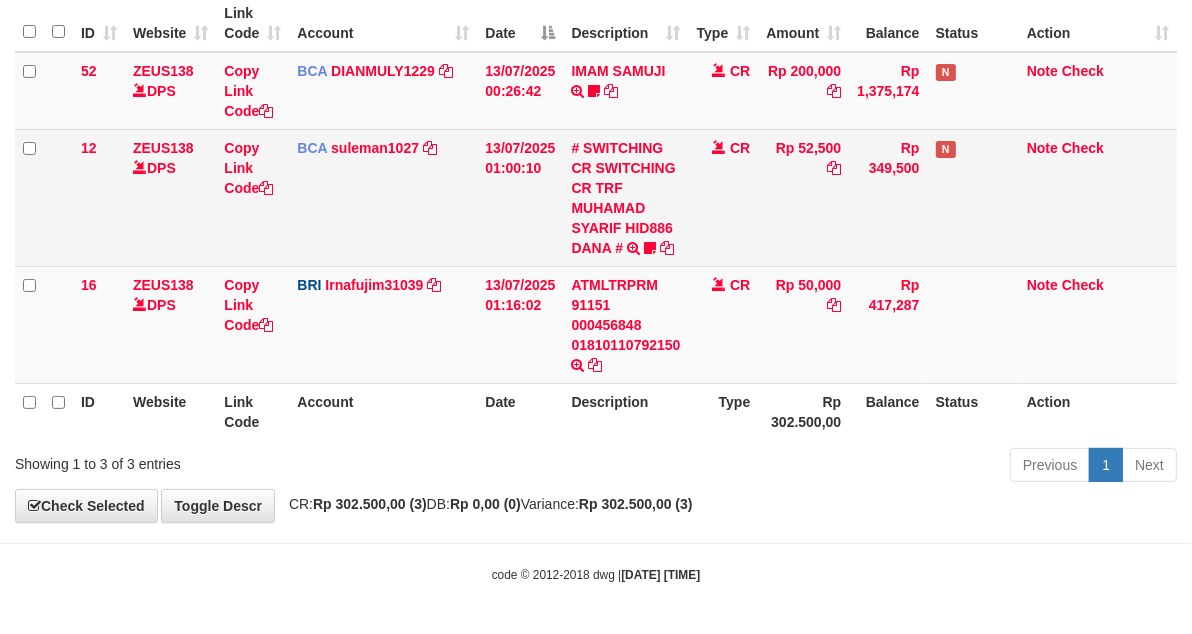 drag, startPoint x: 761, startPoint y: 204, endPoint x: 411, endPoint y: 262, distance: 354.77316 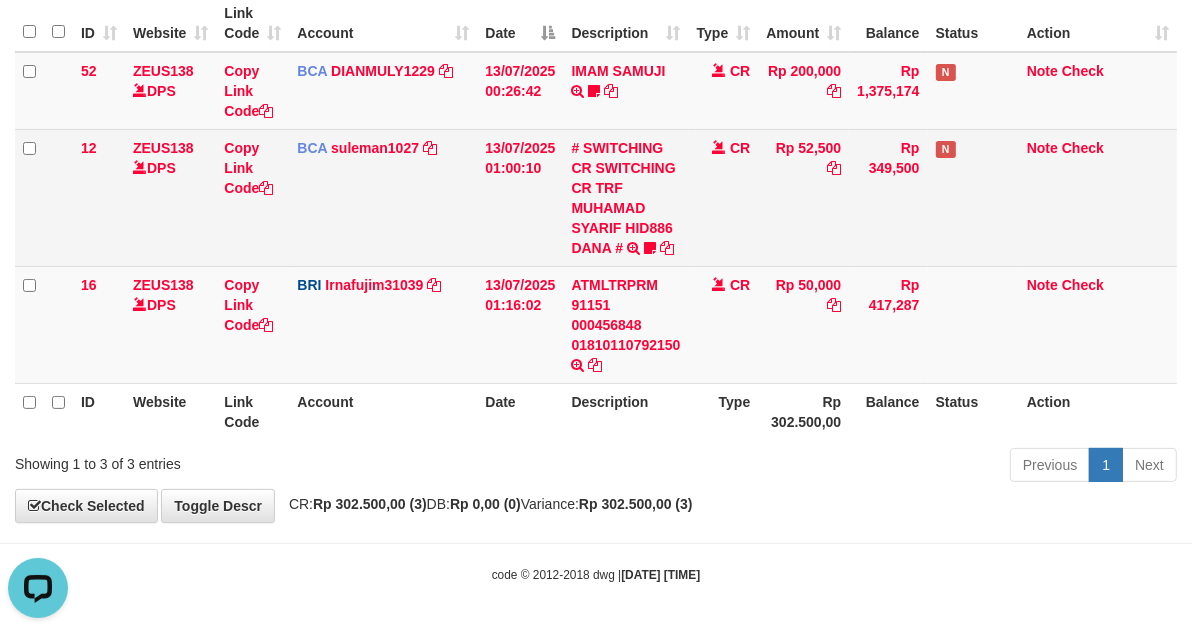 scroll, scrollTop: 0, scrollLeft: 0, axis: both 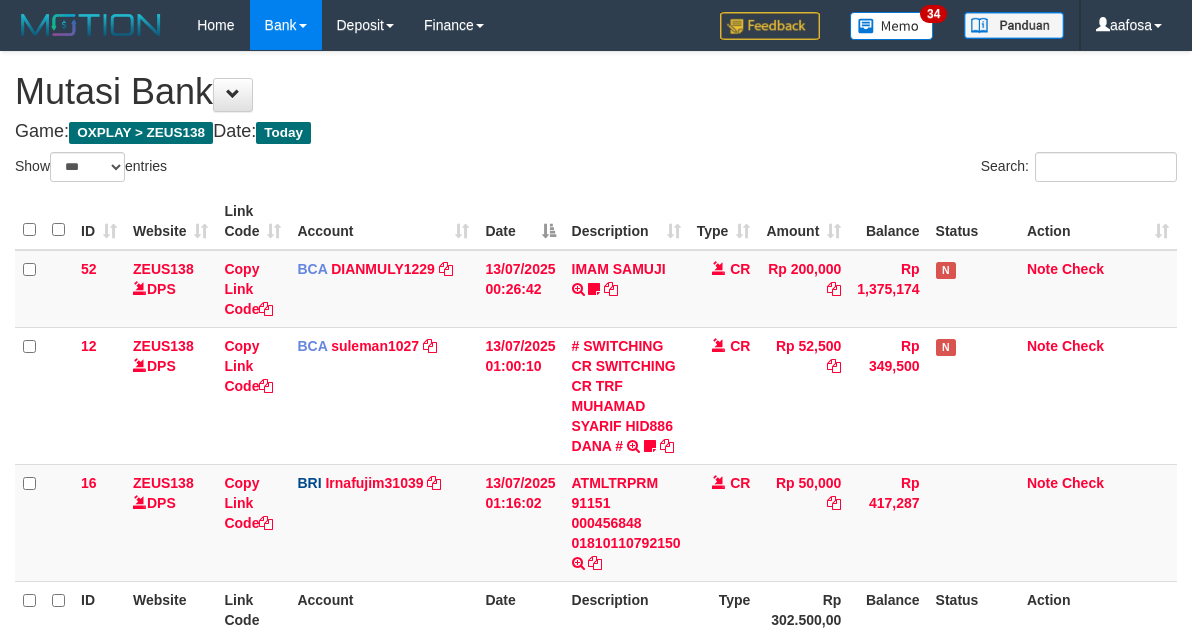 select on "***" 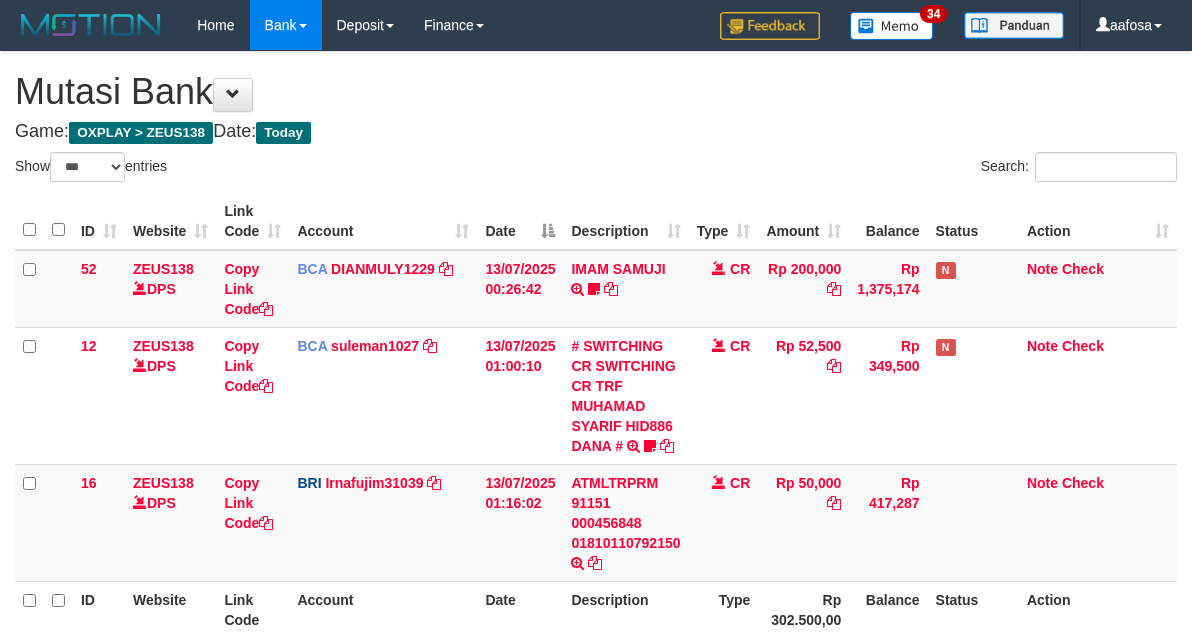 scroll, scrollTop: 198, scrollLeft: 0, axis: vertical 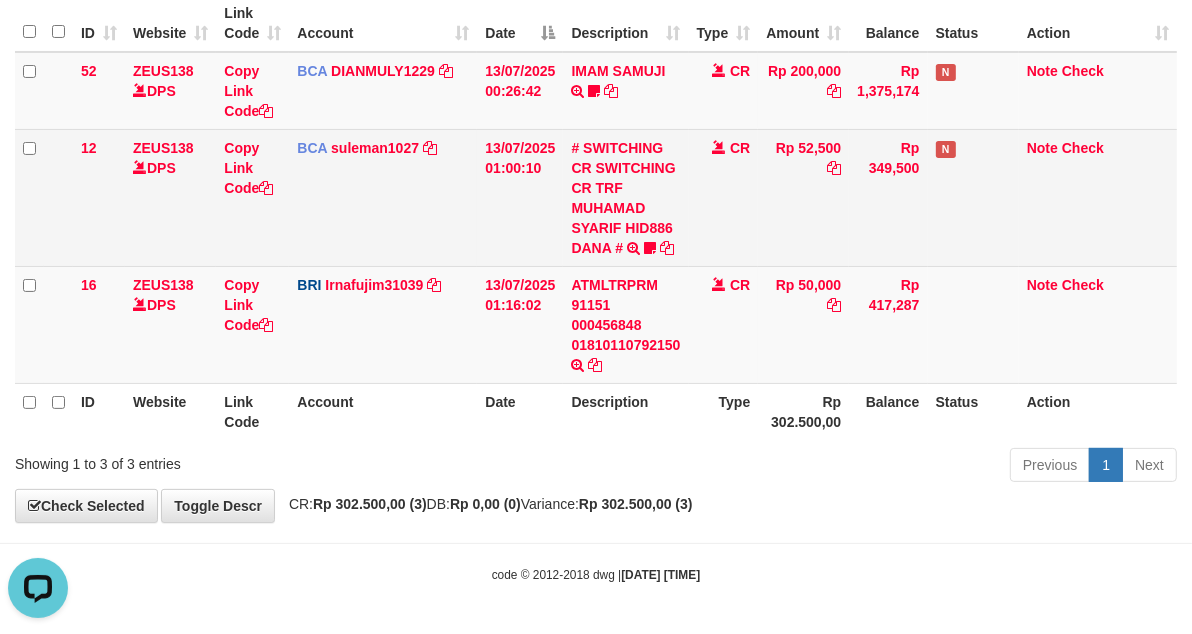 click on "Rp 52,500" at bounding box center [803, 197] 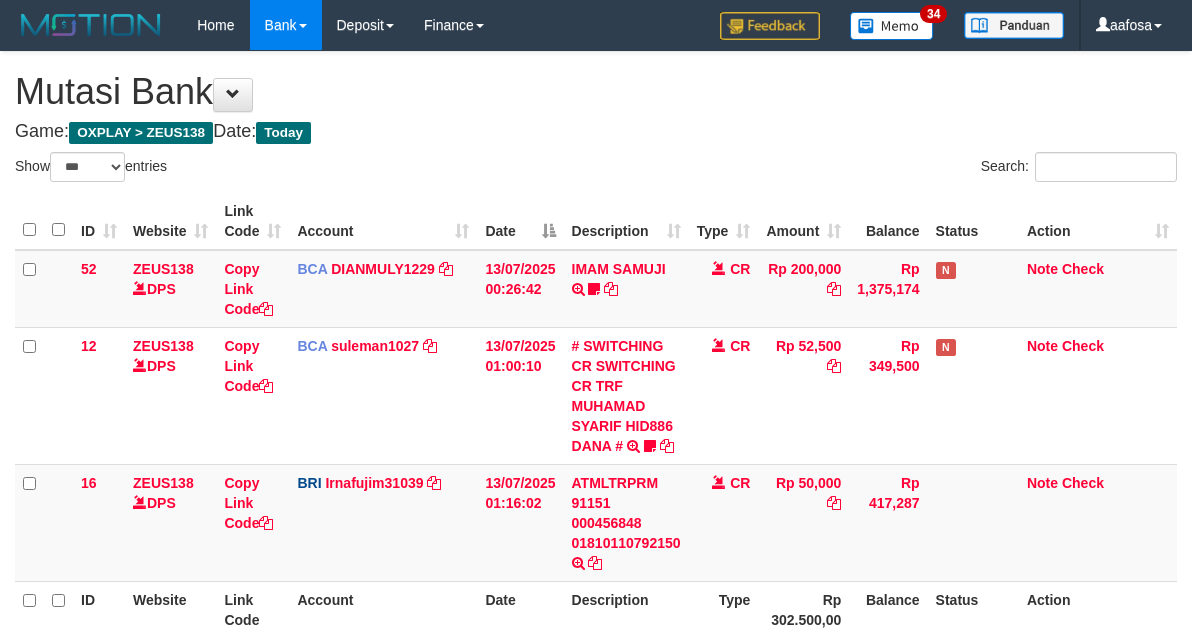 select on "***" 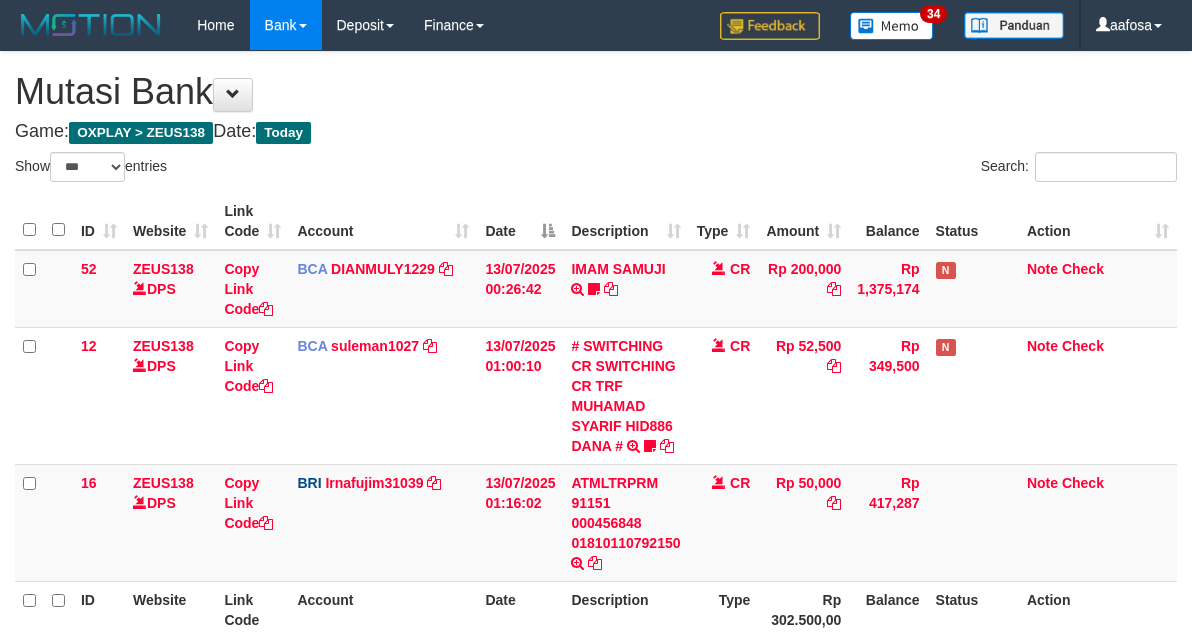 scroll, scrollTop: 198, scrollLeft: 0, axis: vertical 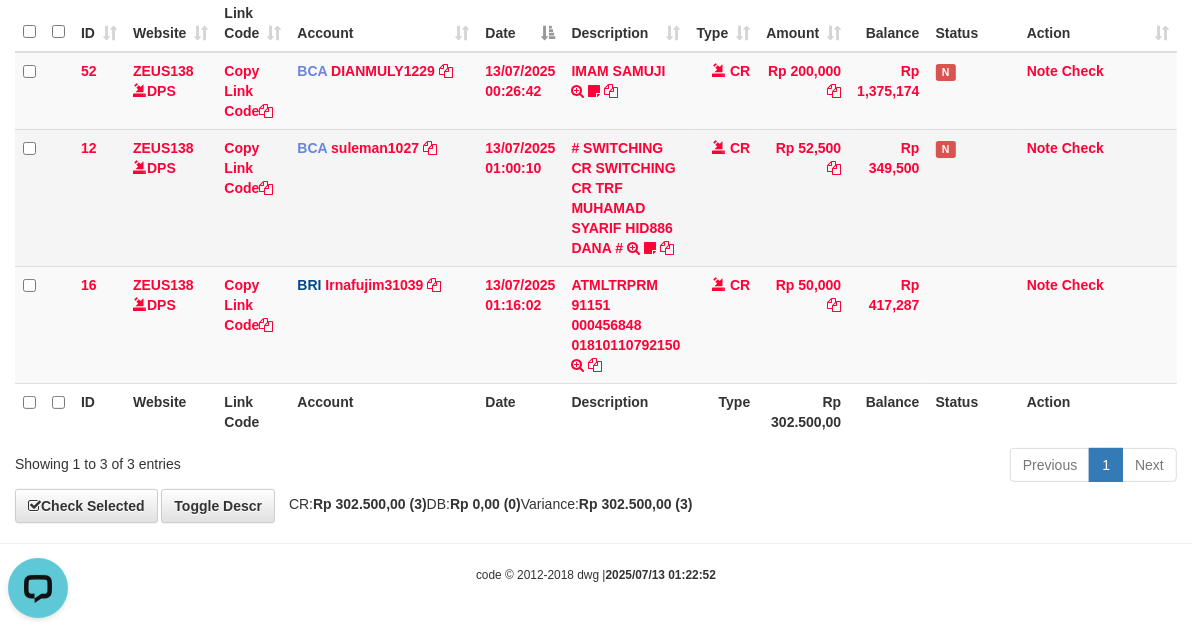 click on "# SWITCHING CR SWITCHING CR TRF MUHAMAD SYARIF HID886 DANA #            SWITCHING CR TRF
MUHAMAD SYARIF HID886 DANA    0910dayat" at bounding box center [625, 197] 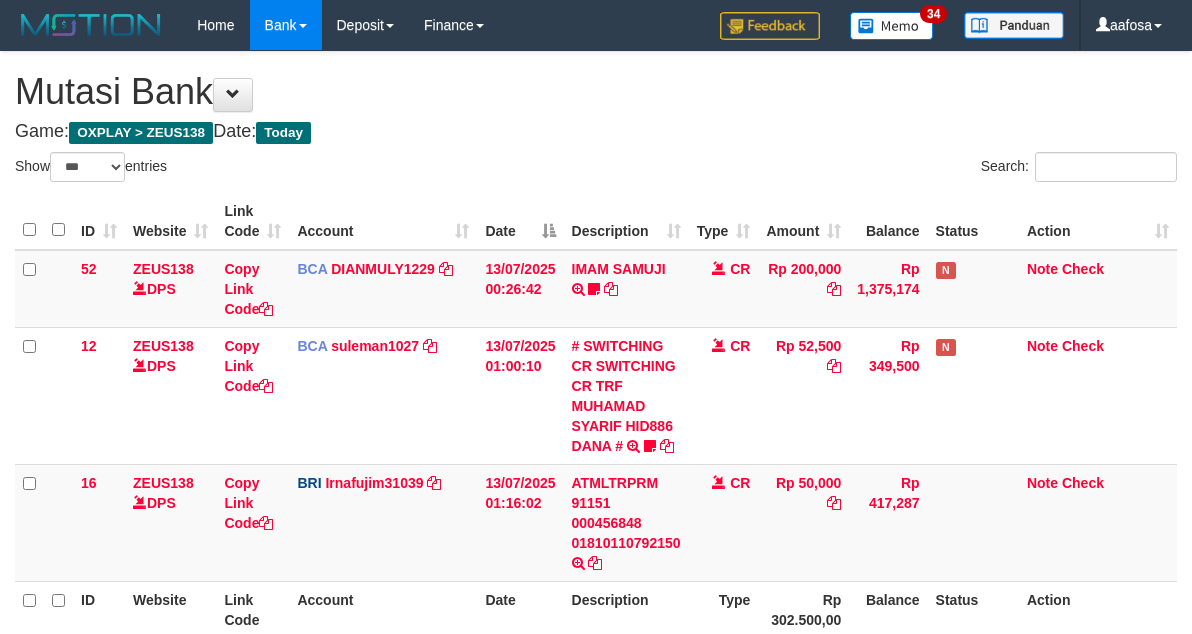 select on "***" 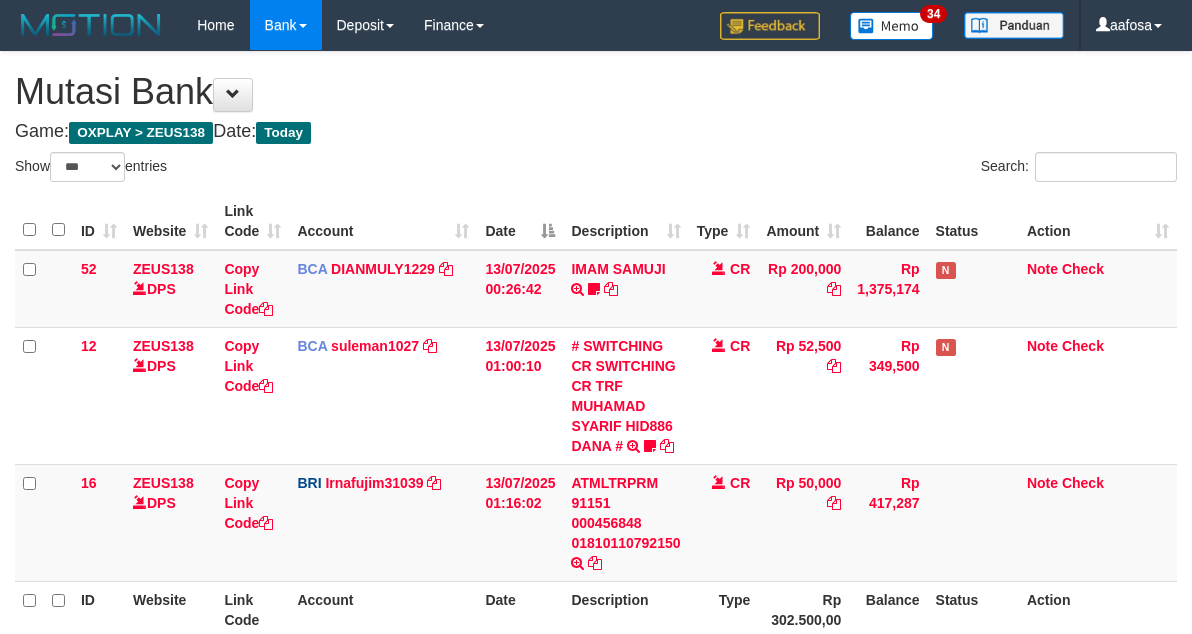 scroll, scrollTop: 198, scrollLeft: 0, axis: vertical 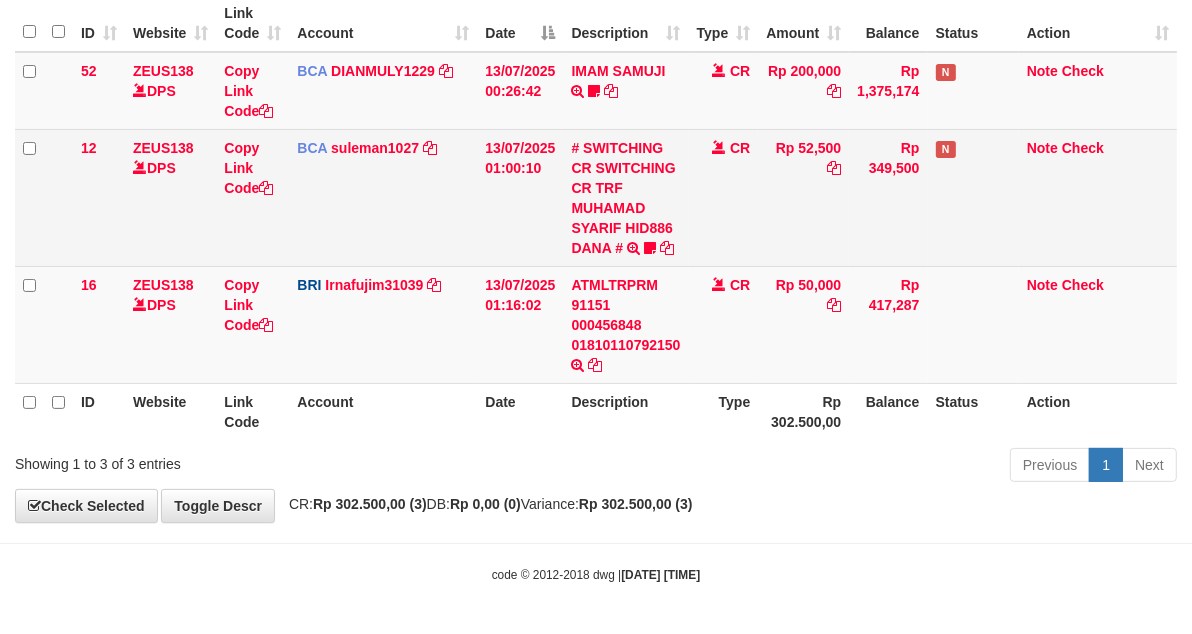 click on "Rp 52,500" at bounding box center [803, 197] 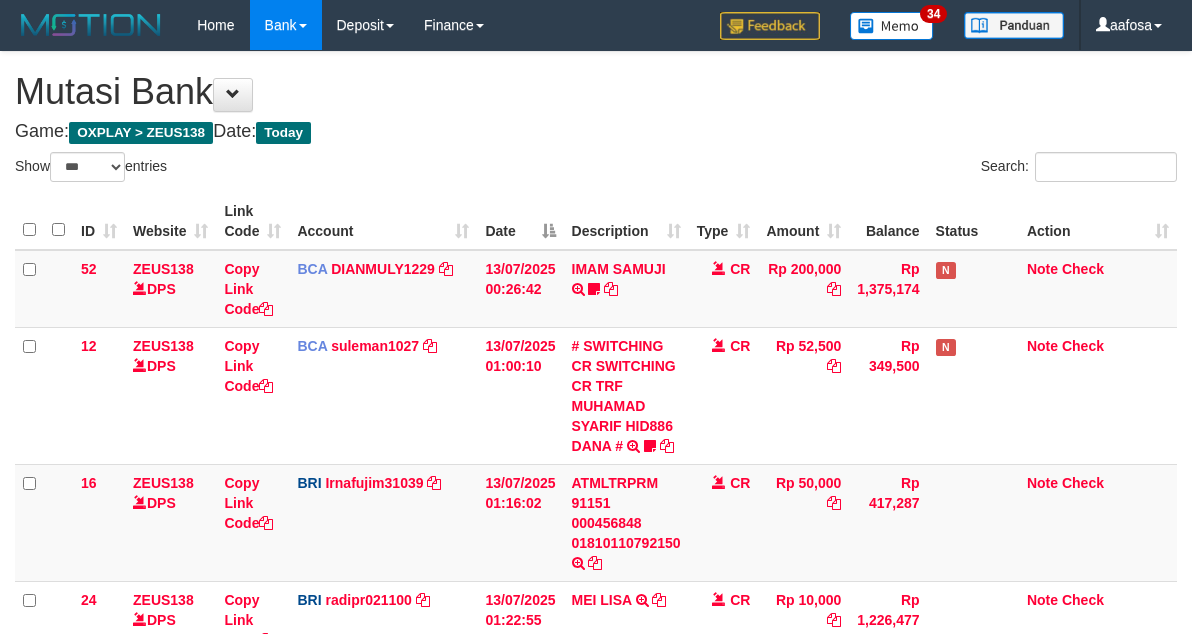 select on "***" 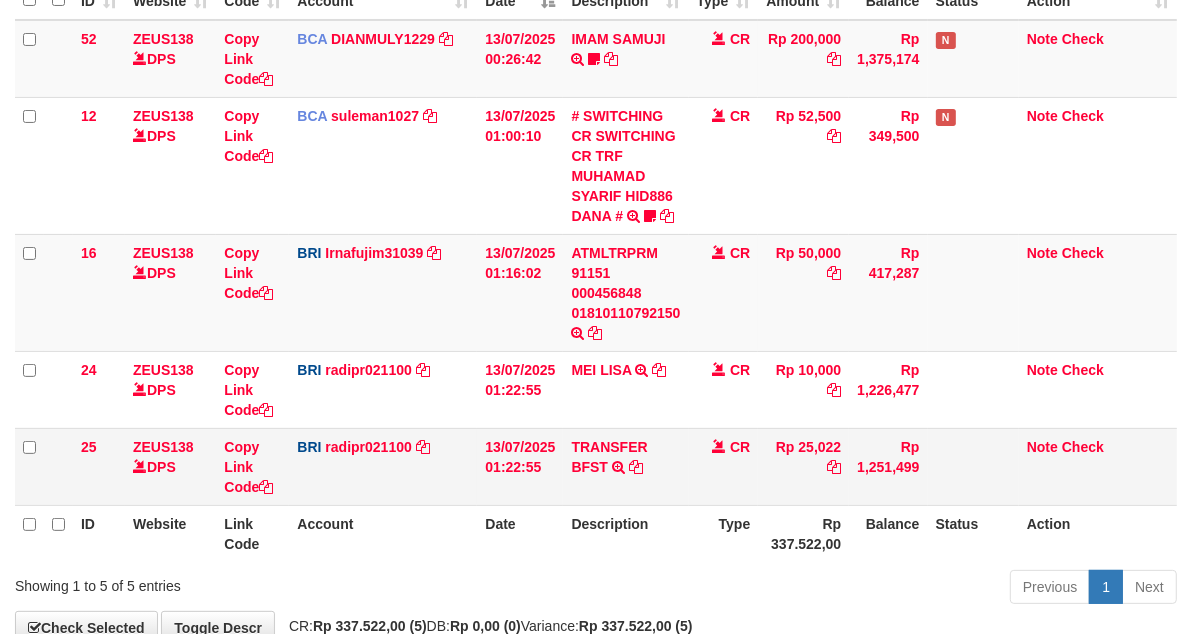 scroll, scrollTop: 198, scrollLeft: 0, axis: vertical 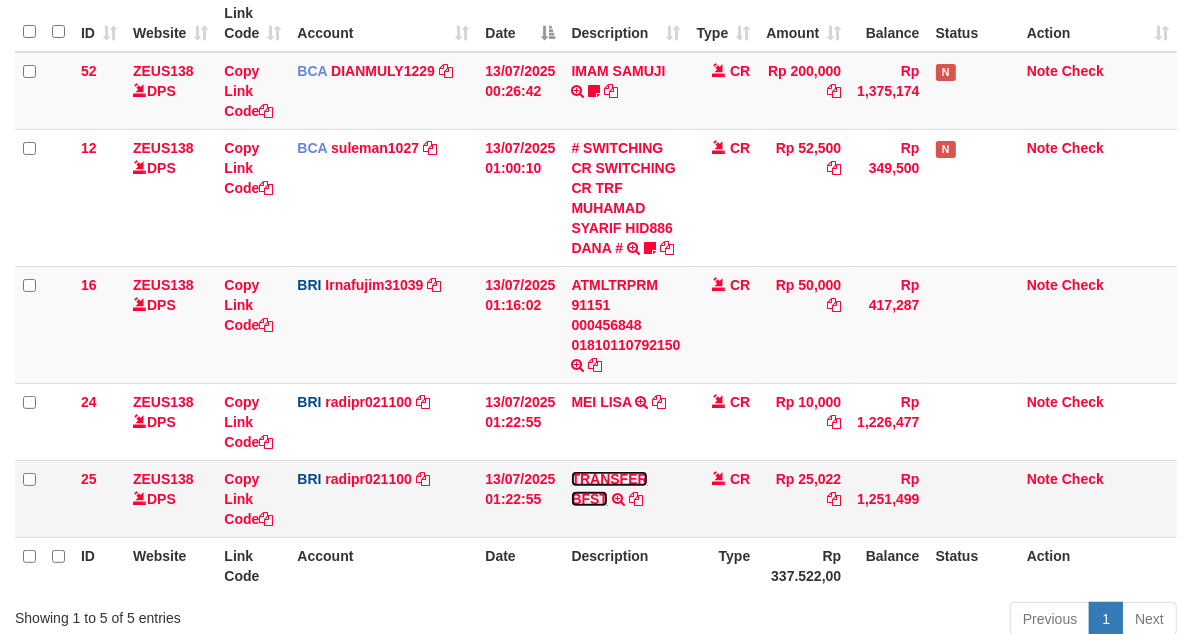 click on "TRANSFER BFST" at bounding box center [609, 489] 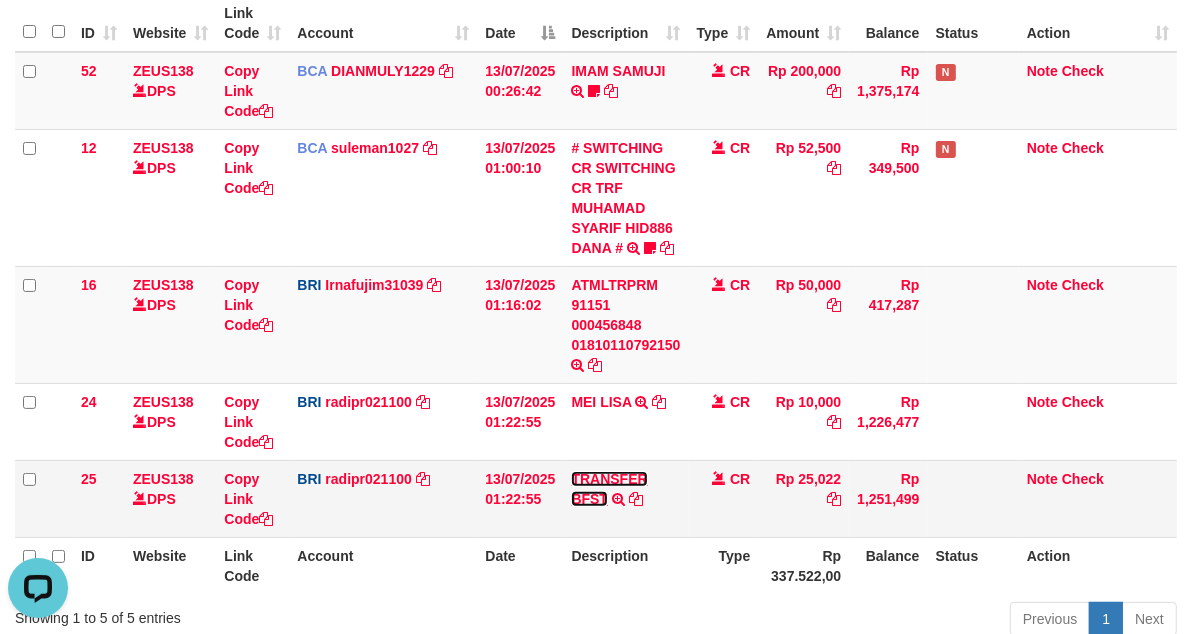 scroll, scrollTop: 0, scrollLeft: 0, axis: both 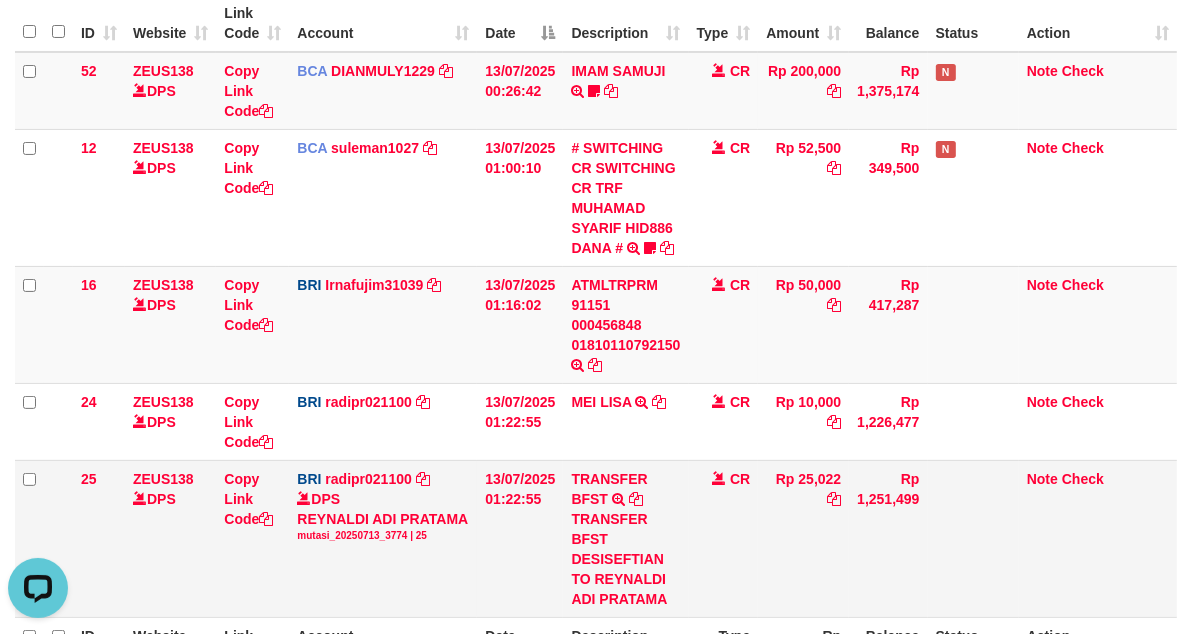 click on "TRANSFER BFST DESISEFTIAN TO REYNALDI ADI PRATAMA" at bounding box center [625, 559] 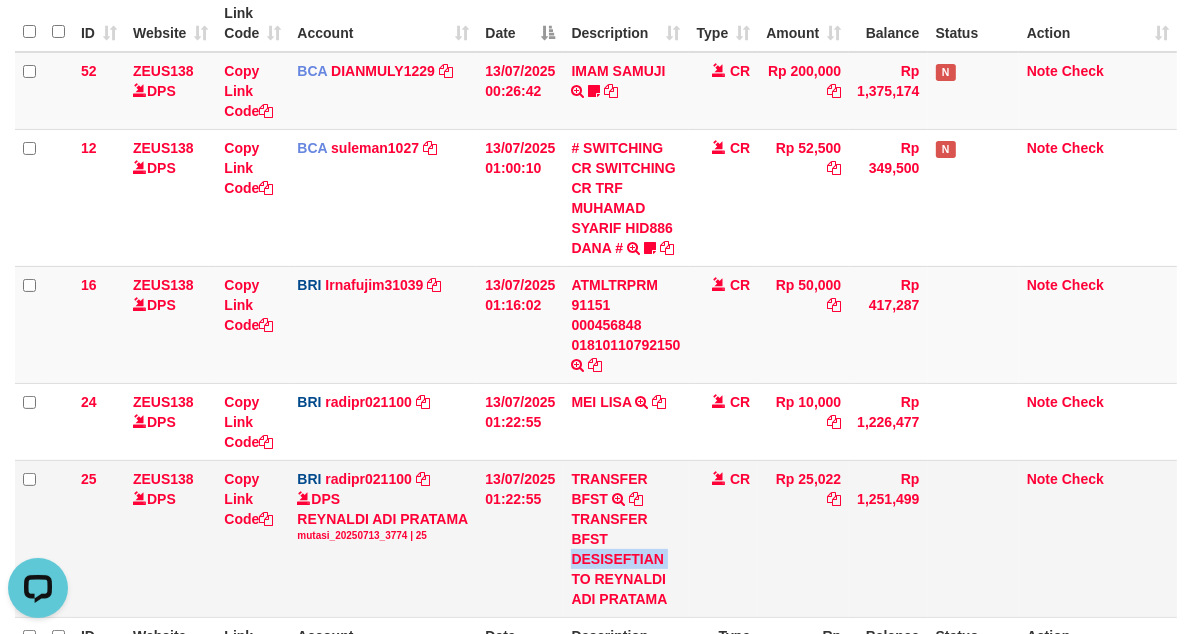 click on "TRANSFER BFST DESISEFTIAN TO REYNALDI ADI PRATAMA" at bounding box center (625, 559) 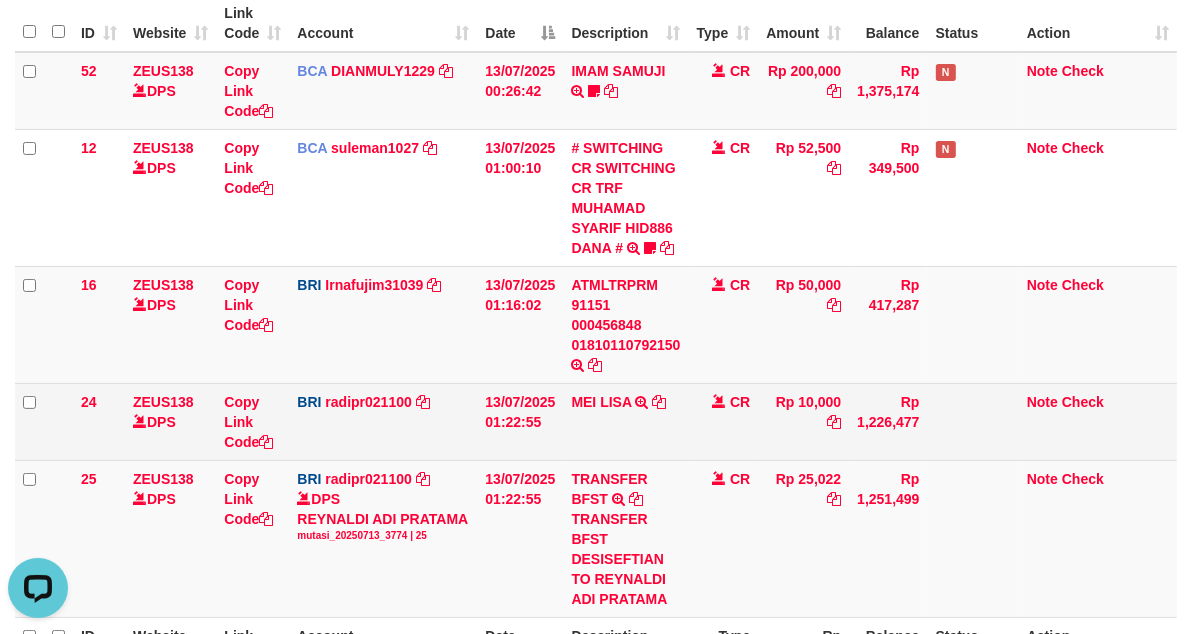 click on "BRI
radipr021100
DPS
REYNALDI ADI PRATAMA
mutasi_20250713_3774 | 24
mutasi_20250713_3774 | 24" at bounding box center (383, 421) 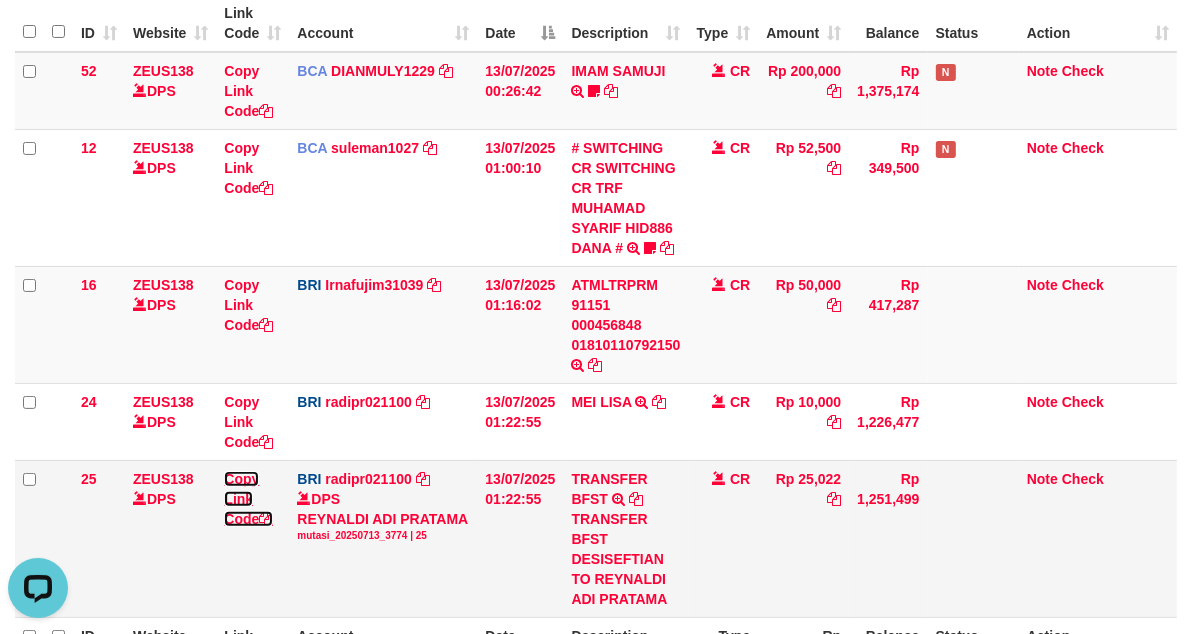 click on "Copy Link Code" at bounding box center (248, 499) 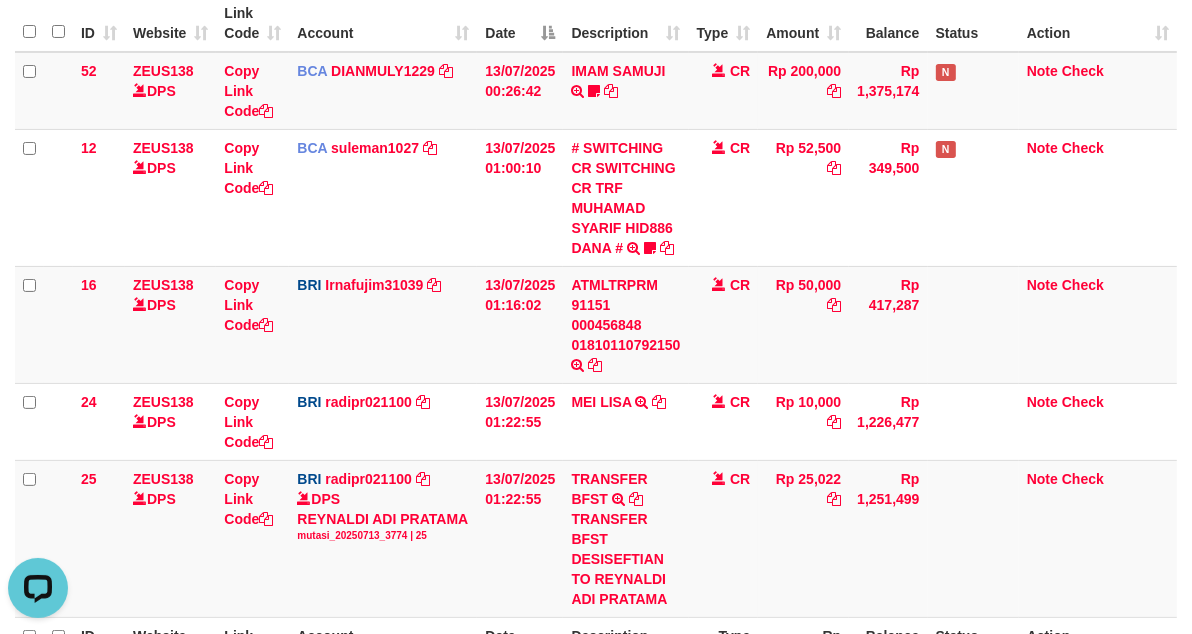 scroll, scrollTop: 274, scrollLeft: 0, axis: vertical 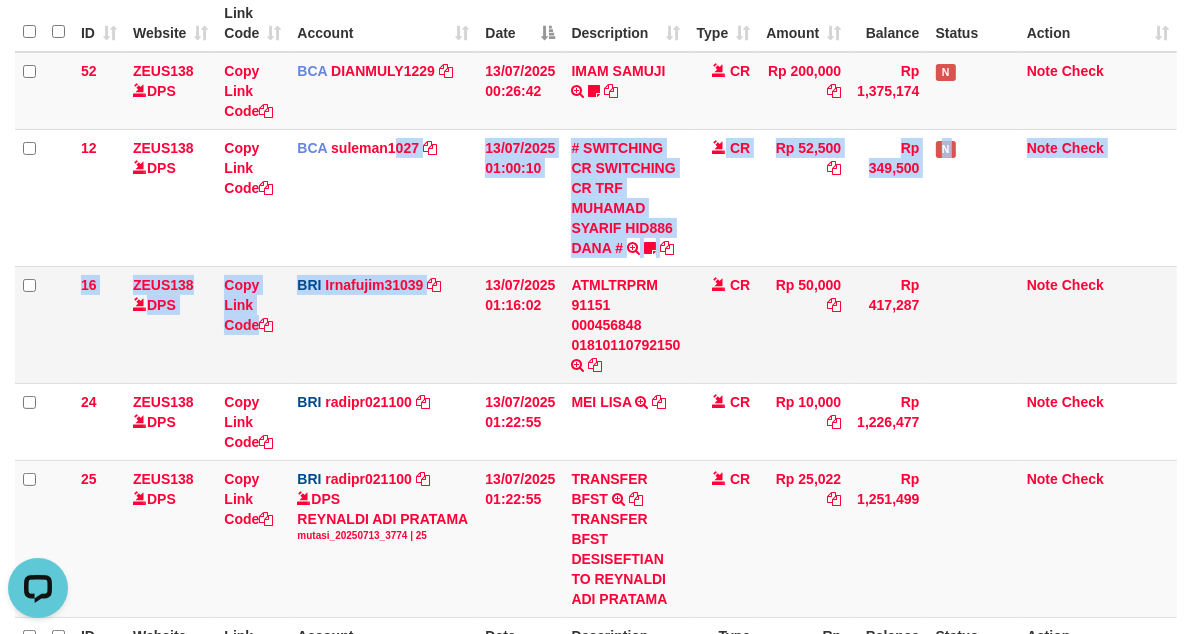 drag, startPoint x: 461, startPoint y: 284, endPoint x: 552, endPoint y: 265, distance: 92.96236 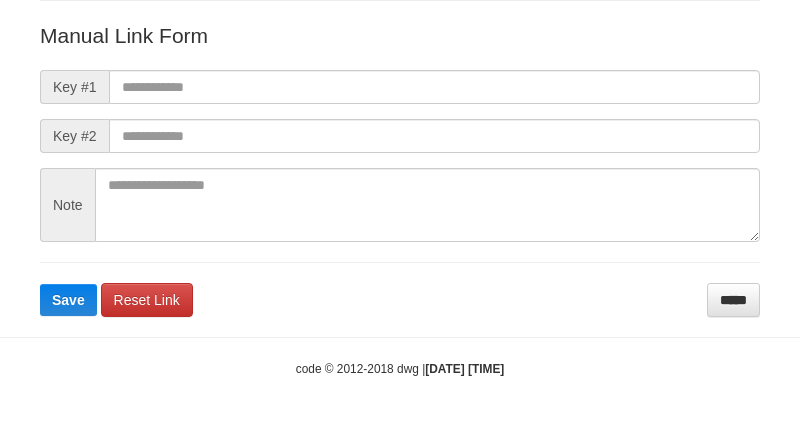 scroll, scrollTop: 0, scrollLeft: 0, axis: both 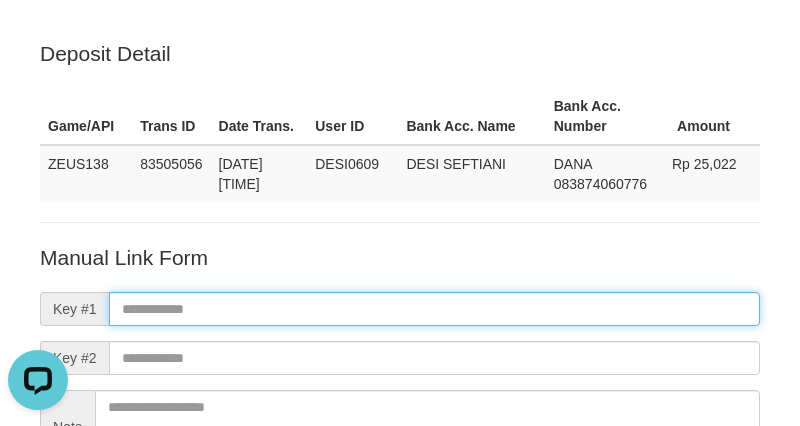 paste on "**********" 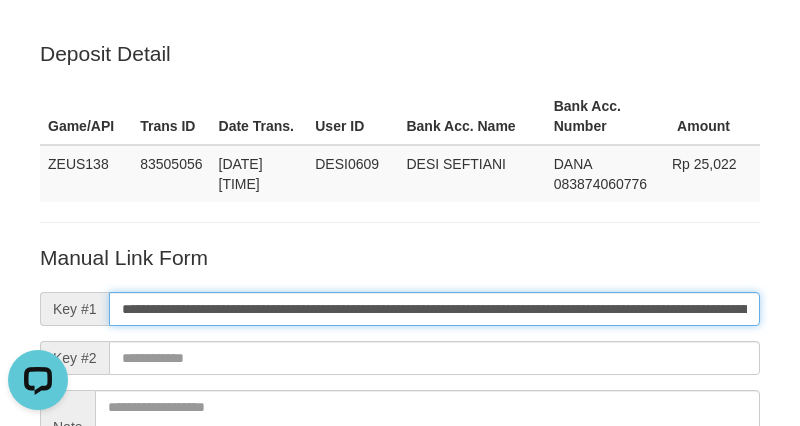 click on "**********" at bounding box center [434, 309] 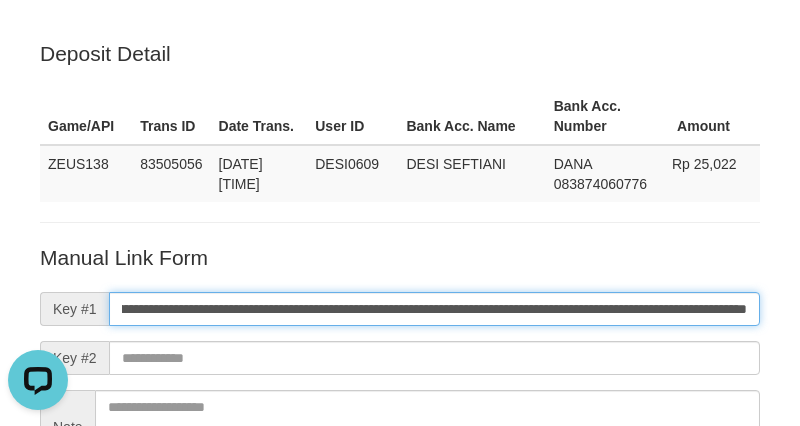 type on "**********" 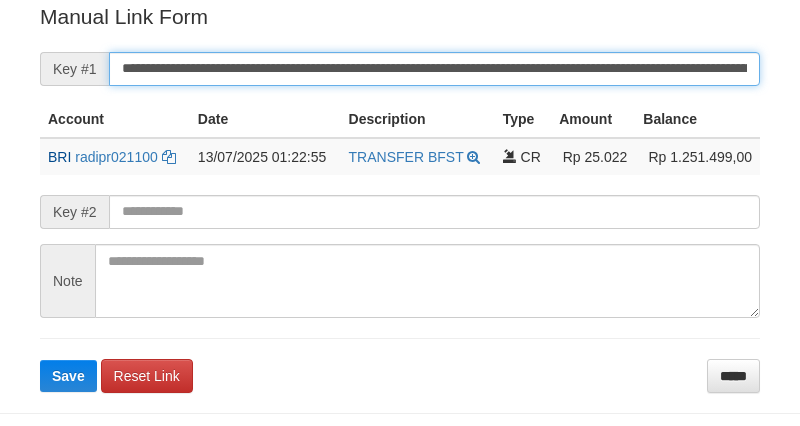 click on "**********" at bounding box center (434, 69) 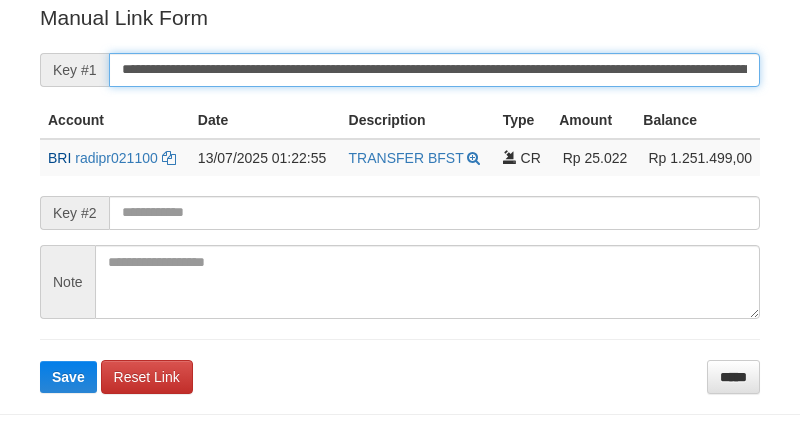 click on "Save" at bounding box center [68, 377] 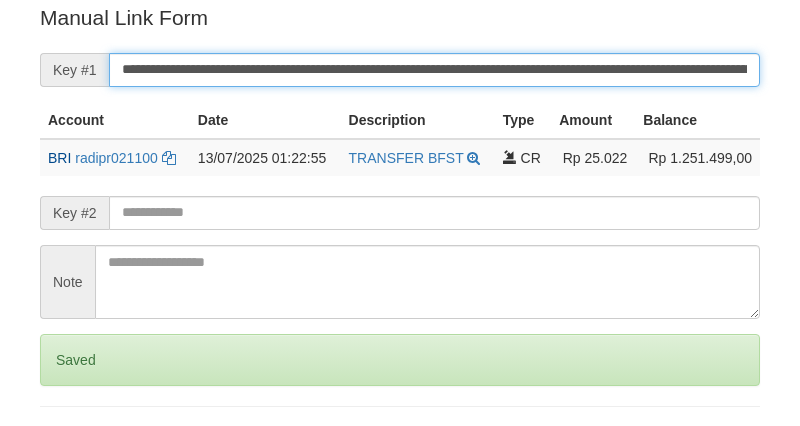 click on "Save" at bounding box center [68, 444] 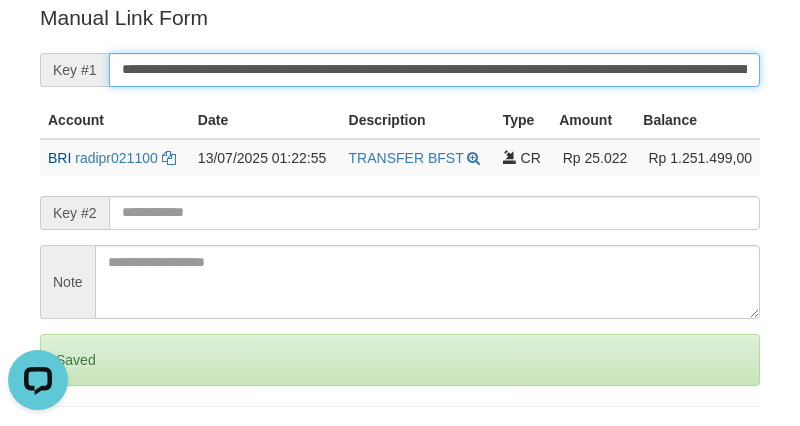 scroll, scrollTop: 0, scrollLeft: 0, axis: both 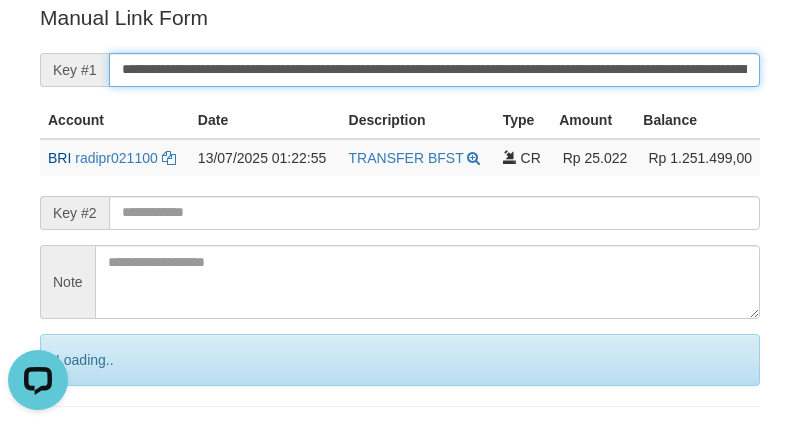 click on "Save" at bounding box center [90, 444] 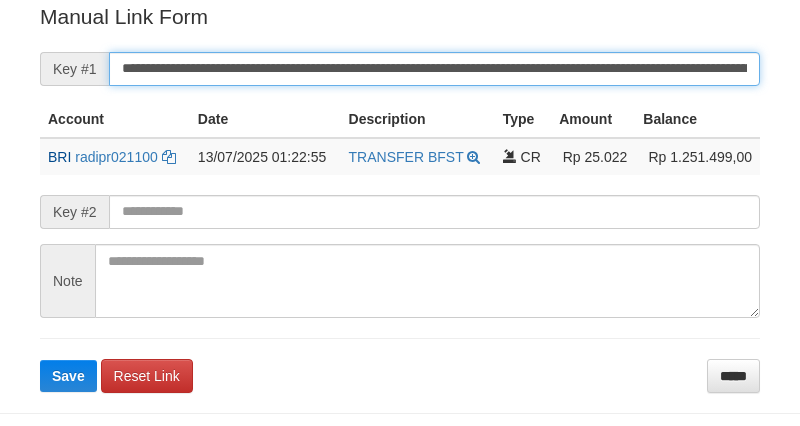 drag, startPoint x: 0, startPoint y: 0, endPoint x: 477, endPoint y: 62, distance: 481.01248 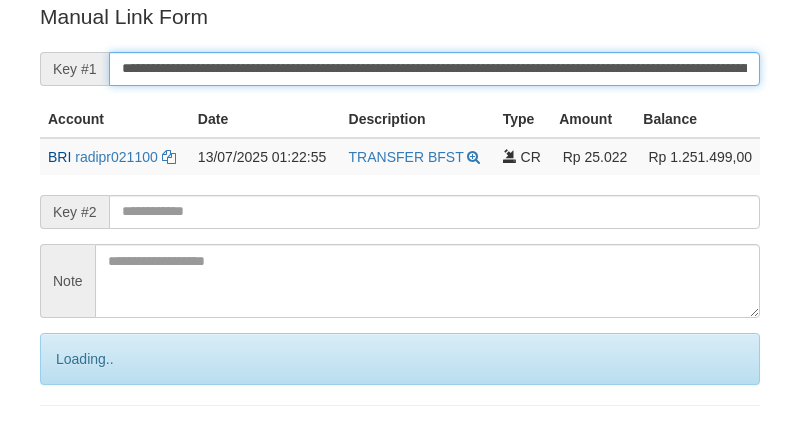 scroll, scrollTop: 404, scrollLeft: 0, axis: vertical 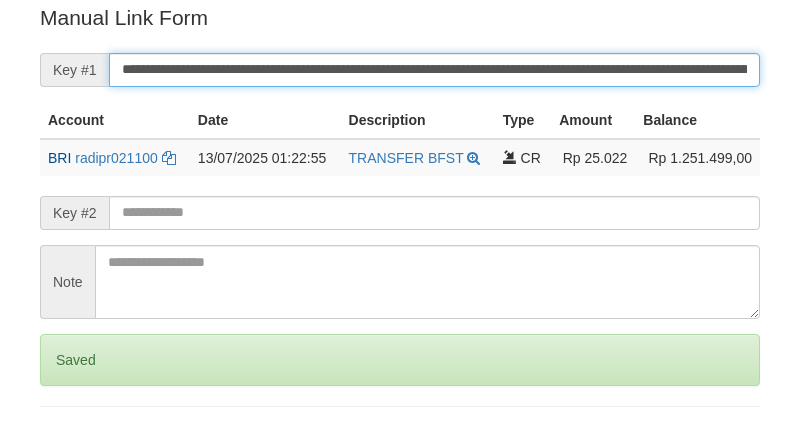 click on "Save" at bounding box center (68, 444) 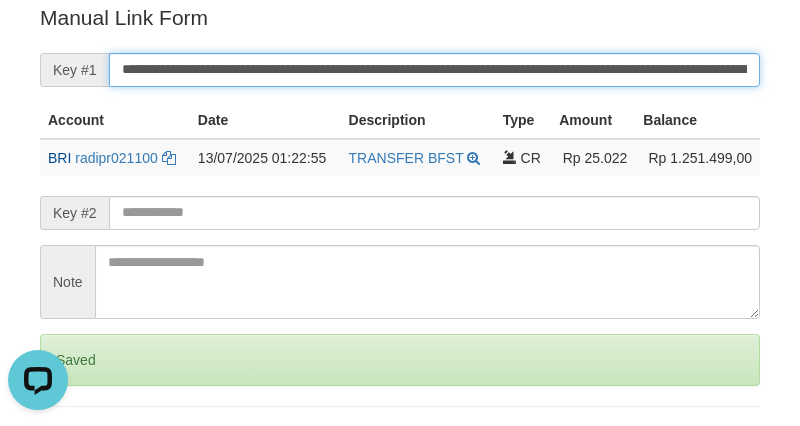 scroll, scrollTop: 0, scrollLeft: 0, axis: both 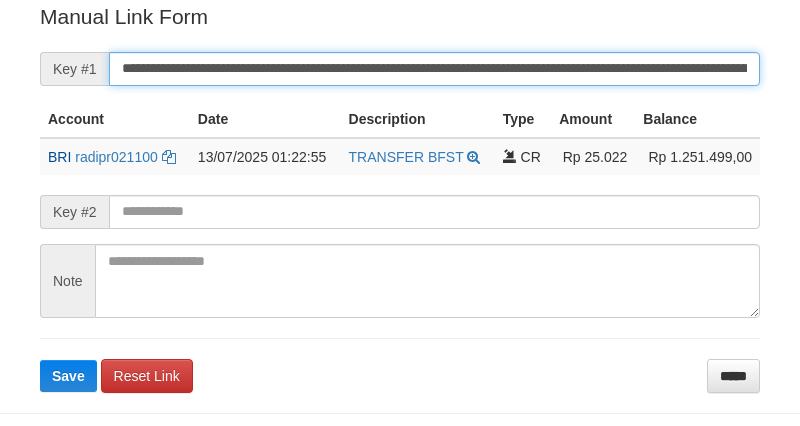 click on "Save" at bounding box center (68, 376) 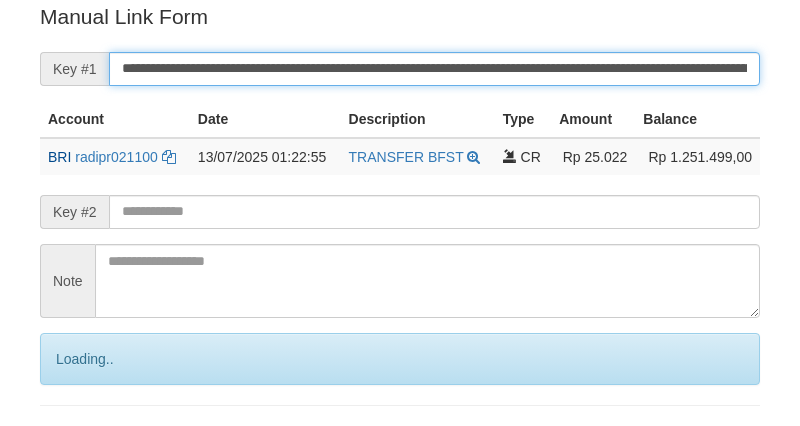 scroll, scrollTop: 404, scrollLeft: 0, axis: vertical 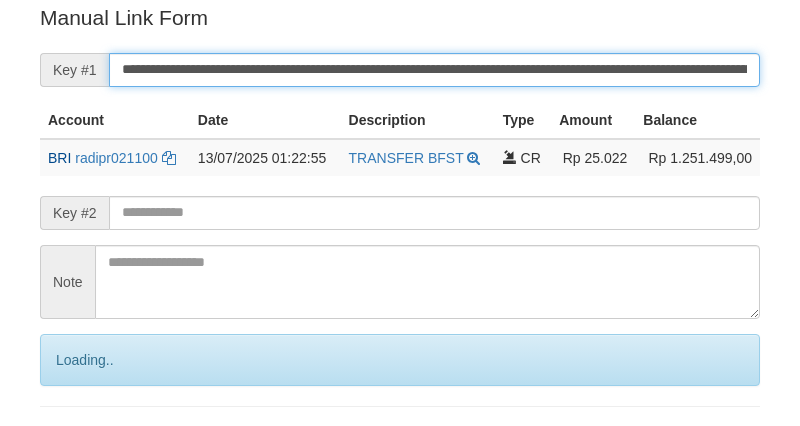 click on "Save" at bounding box center [90, 444] 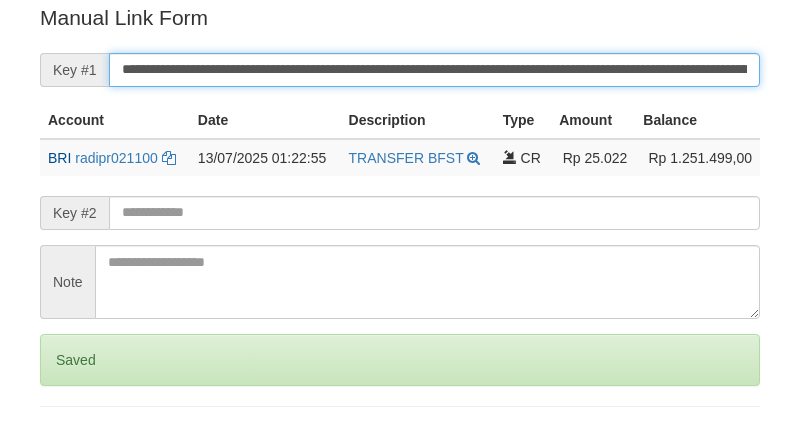 click on "Save" at bounding box center (68, 444) 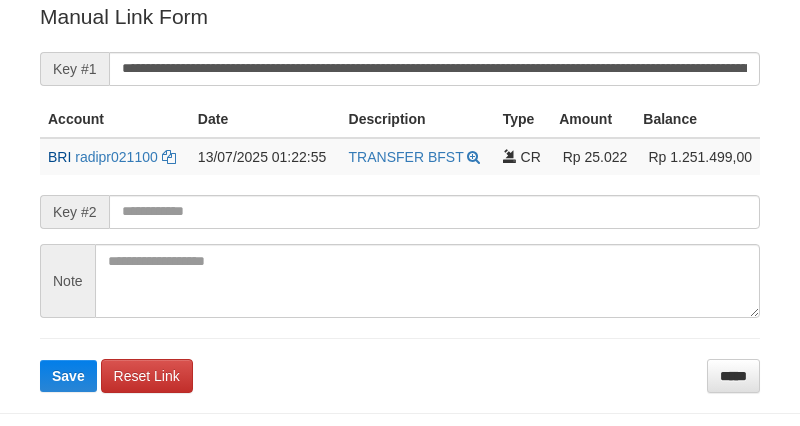 click on "Save" at bounding box center (68, 376) 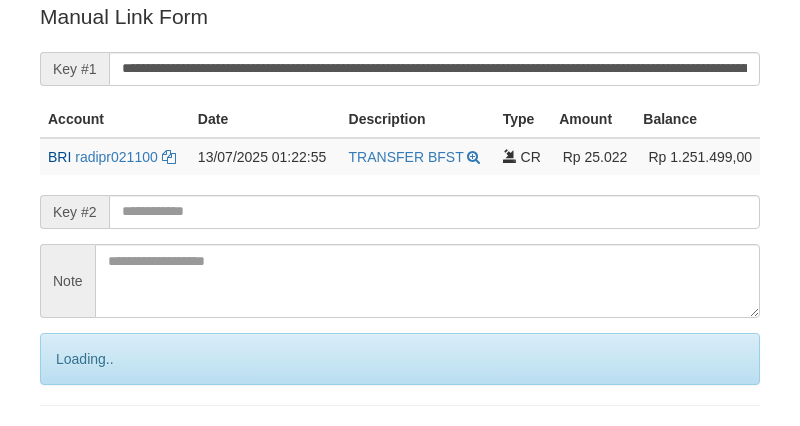 scroll, scrollTop: 404, scrollLeft: 0, axis: vertical 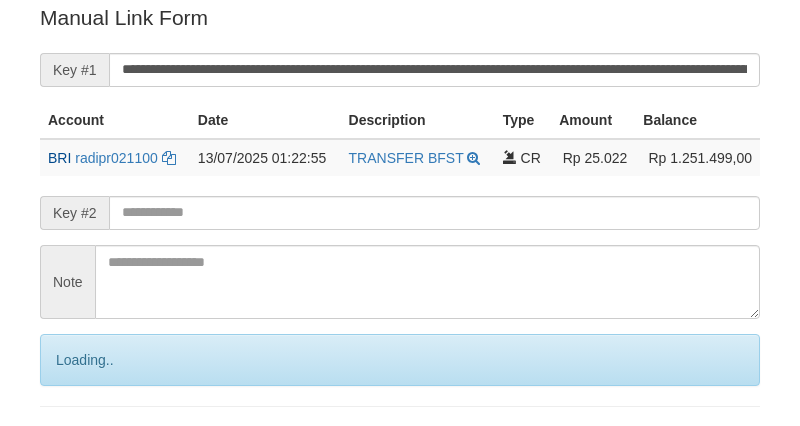 click on "Save" at bounding box center [90, 444] 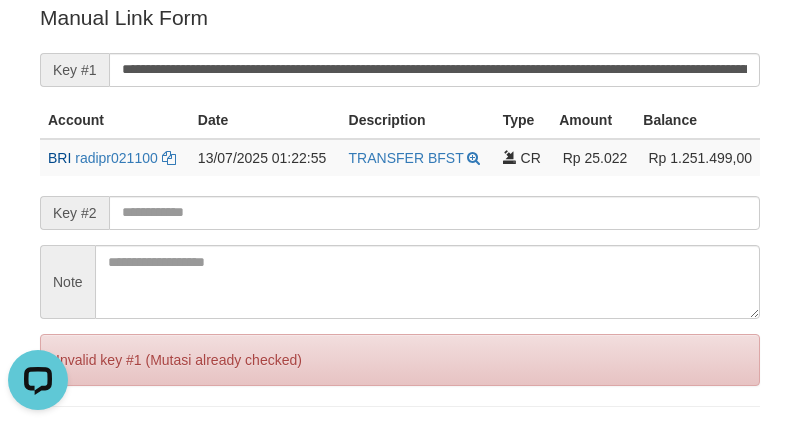 scroll, scrollTop: 0, scrollLeft: 0, axis: both 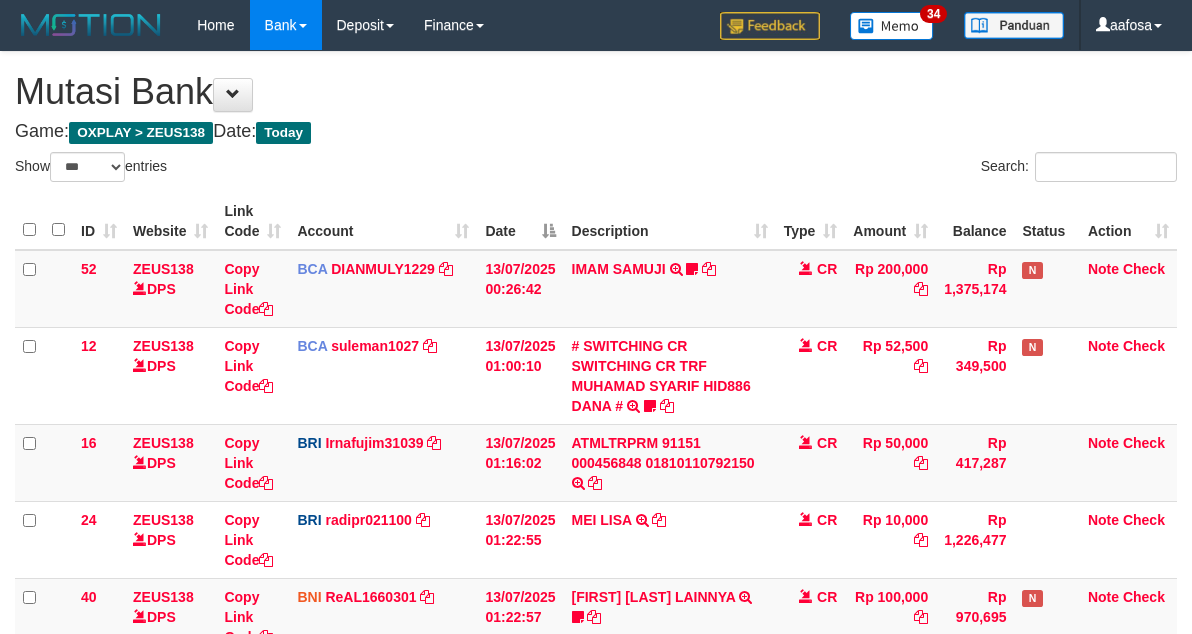 select on "***" 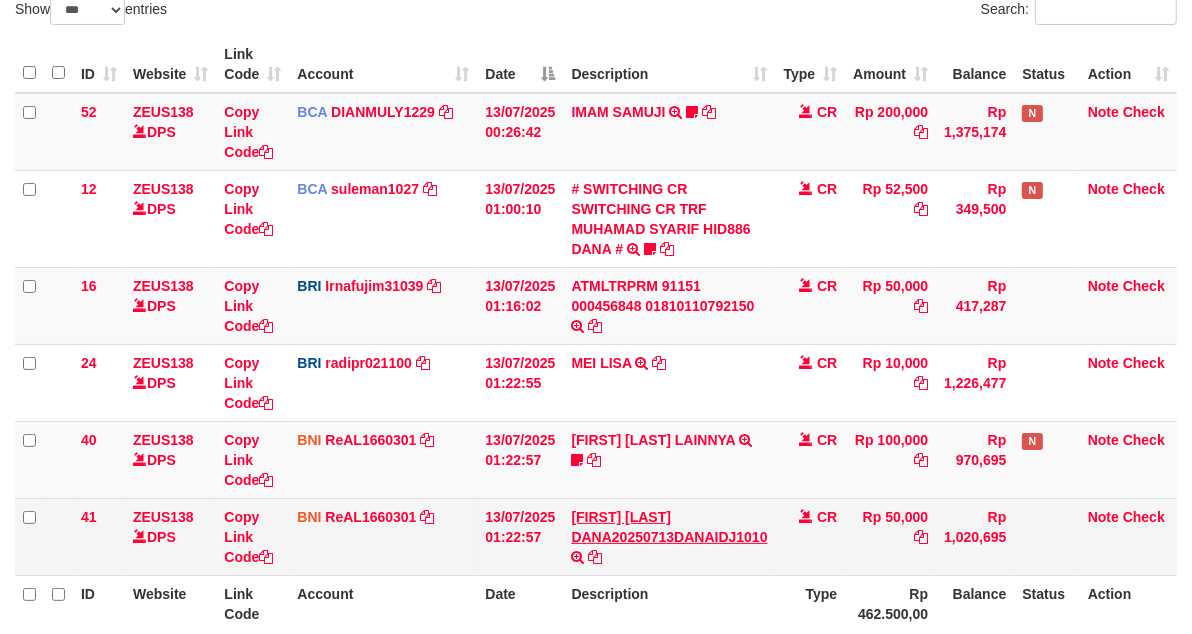 scroll, scrollTop: 198, scrollLeft: 0, axis: vertical 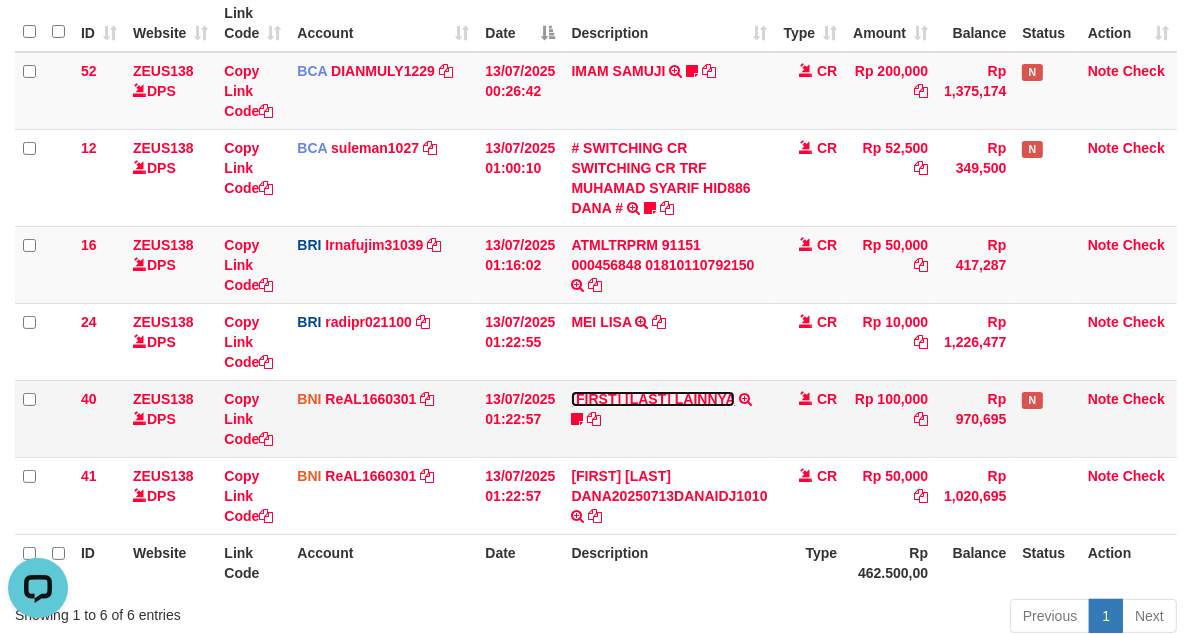 drag, startPoint x: 593, startPoint y: 418, endPoint x: 593, endPoint y: 447, distance: 29 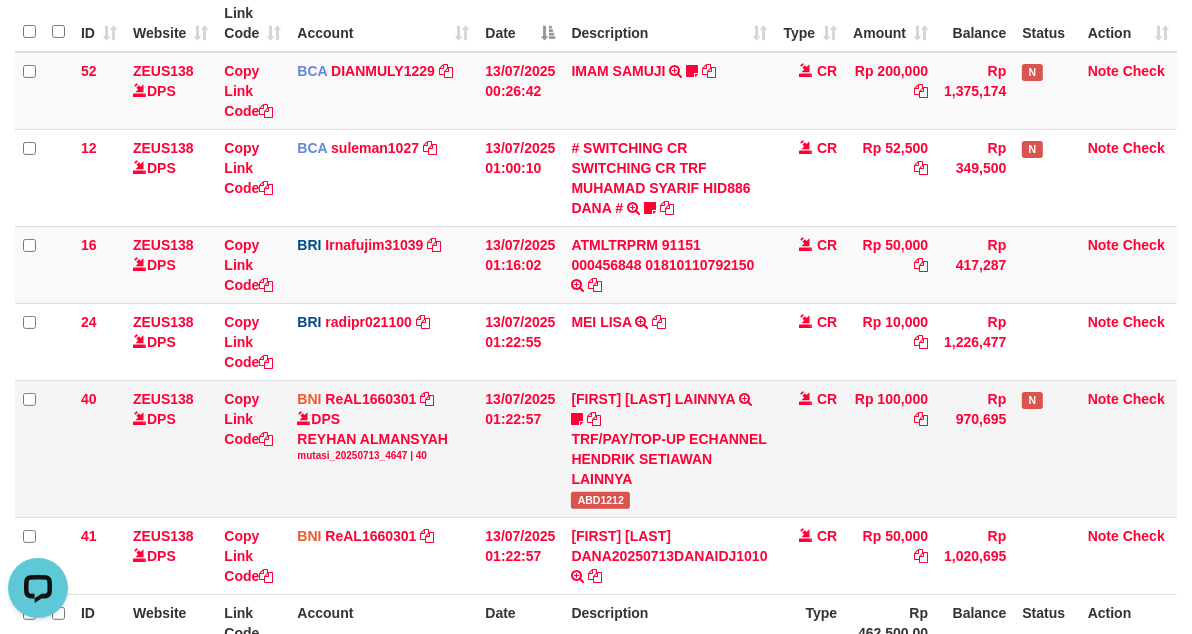 click on "ABD1212" at bounding box center [600, 500] 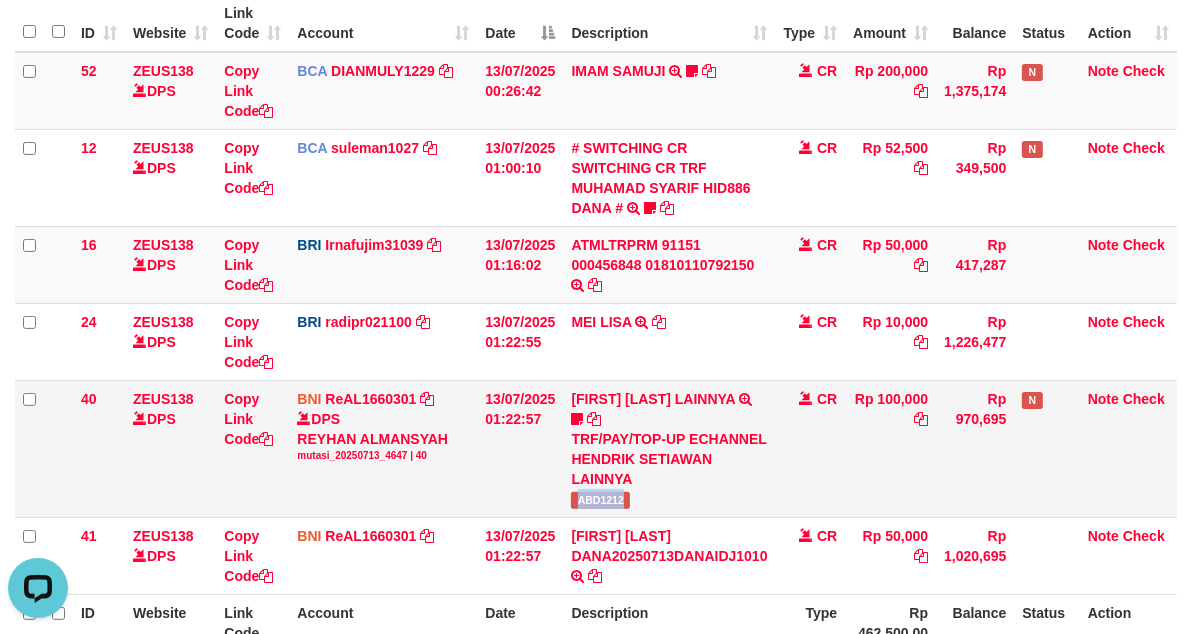 drag, startPoint x: 592, startPoint y: 501, endPoint x: 622, endPoint y: 501, distance: 30 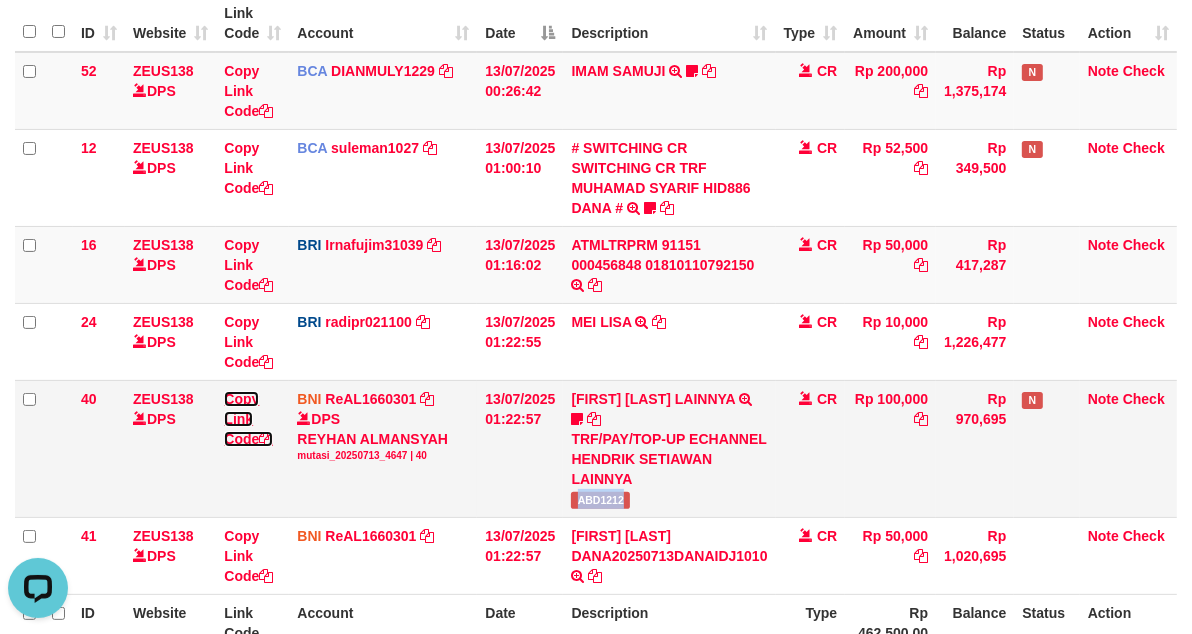 click on "Copy Link Code" at bounding box center [248, 419] 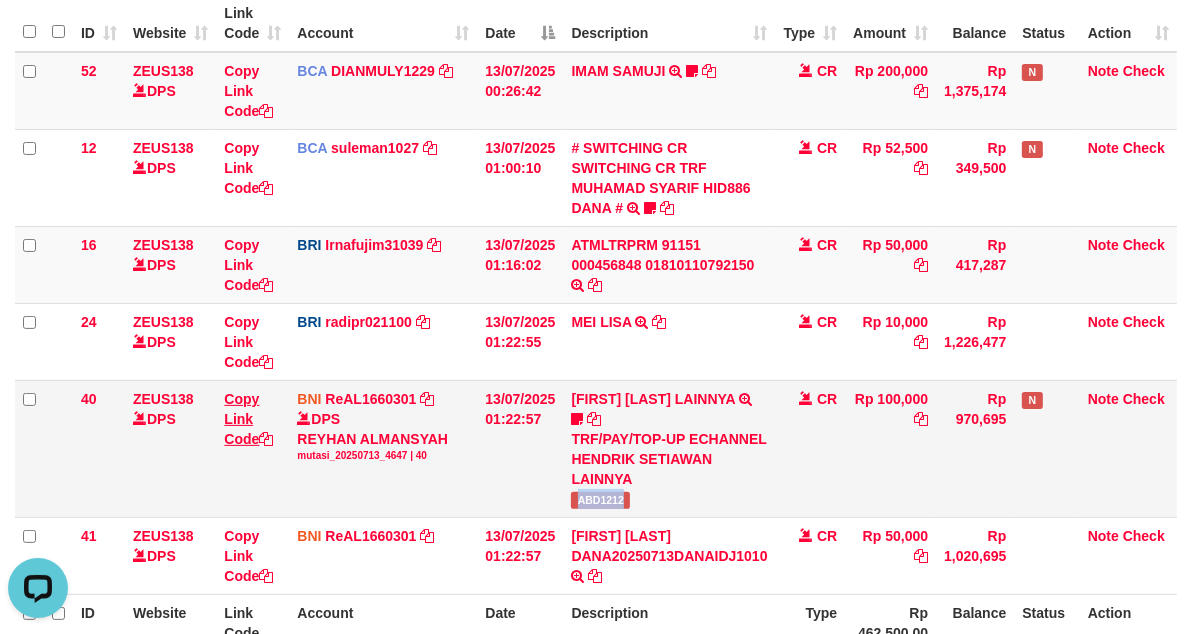 copy on "ABD1212" 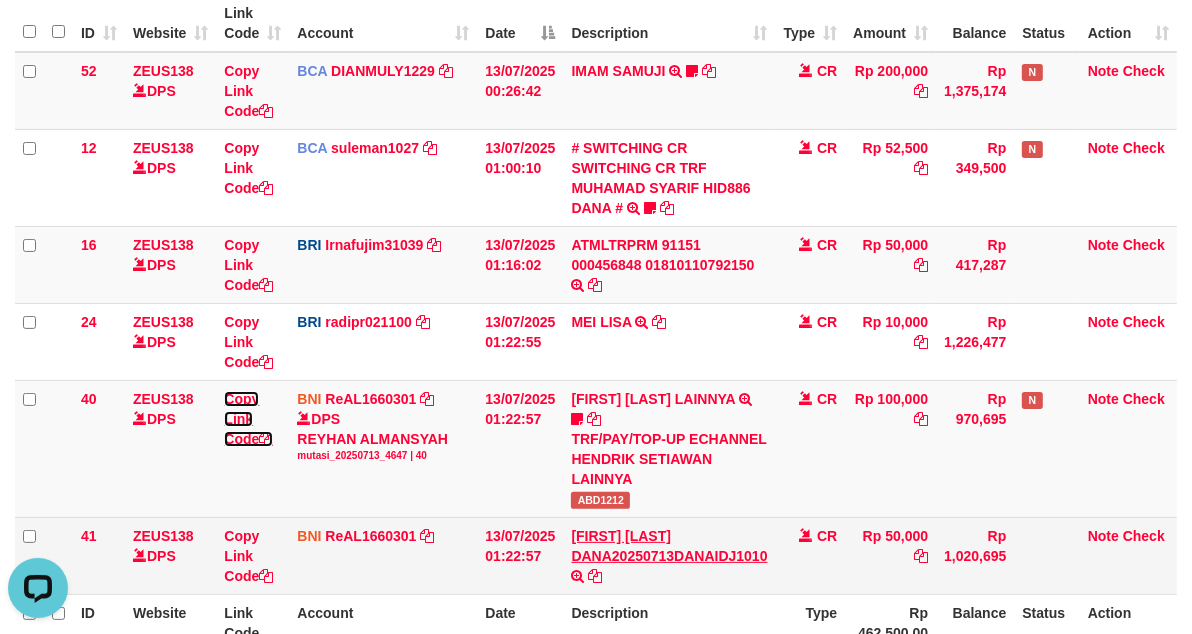 click on "Copy Link Code" at bounding box center [252, 448] 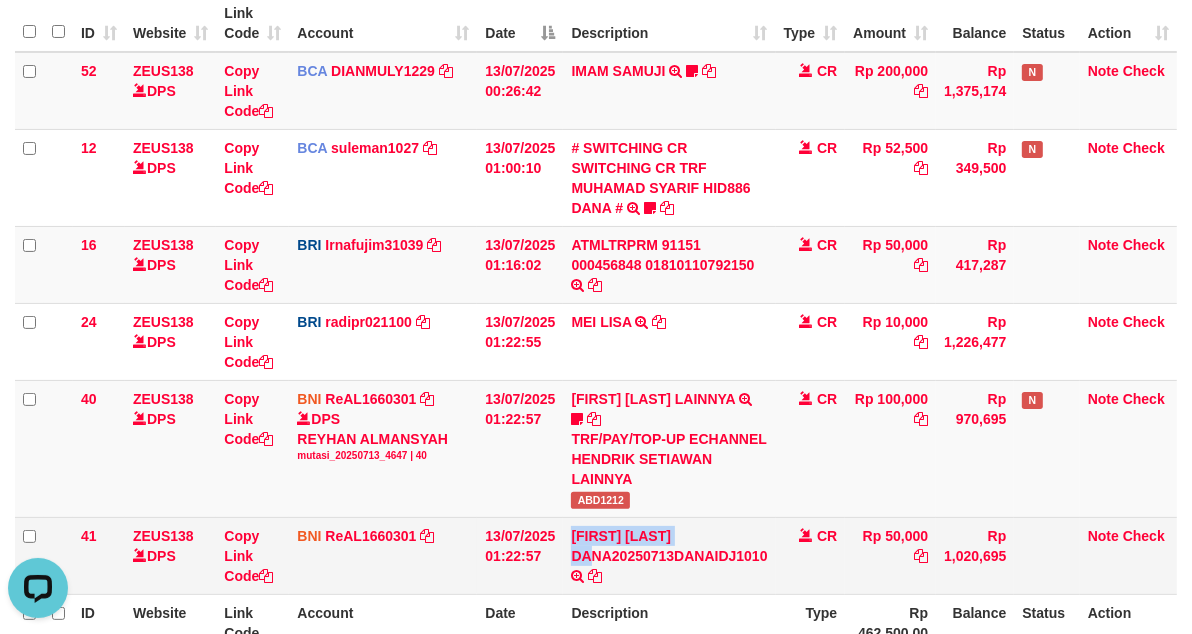 drag, startPoint x: 564, startPoint y: 524, endPoint x: 731, endPoint y: 523, distance: 167.00299 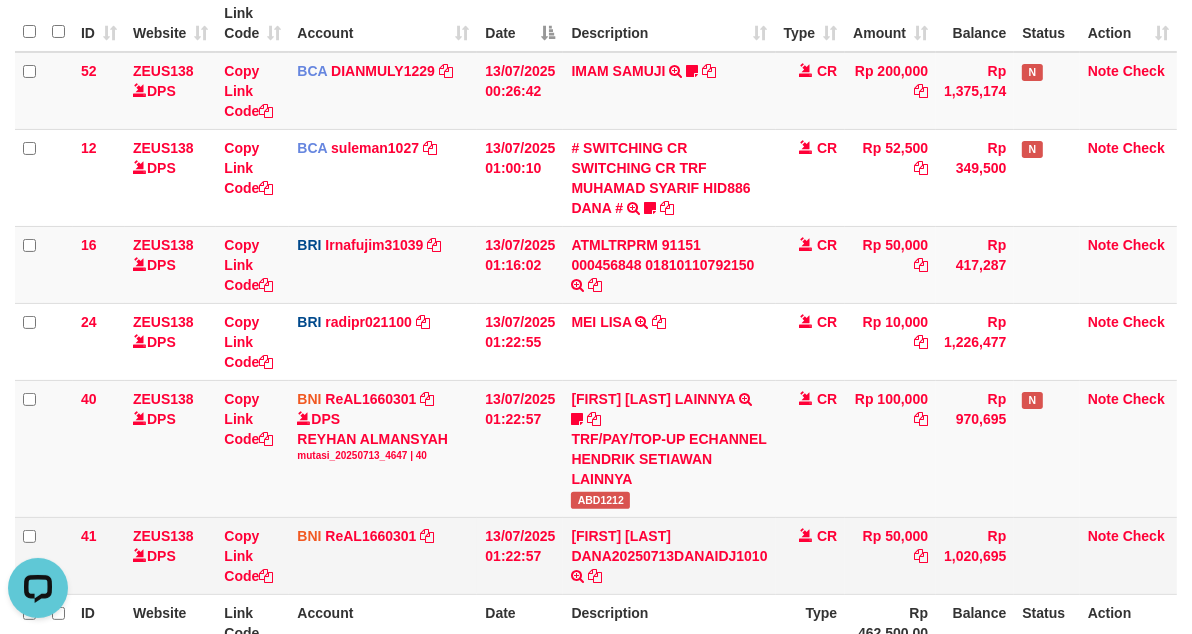 drag, startPoint x: 450, startPoint y: 566, endPoint x: 382, endPoint y: 564, distance: 68.0294 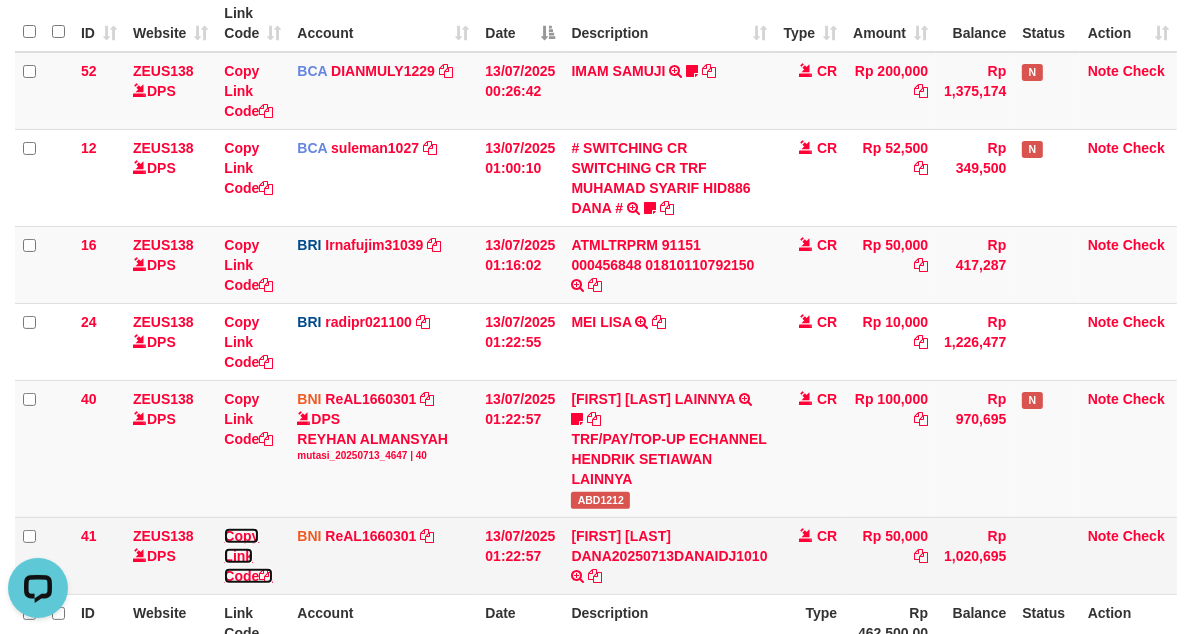 click on "Copy Link Code" at bounding box center (248, 556) 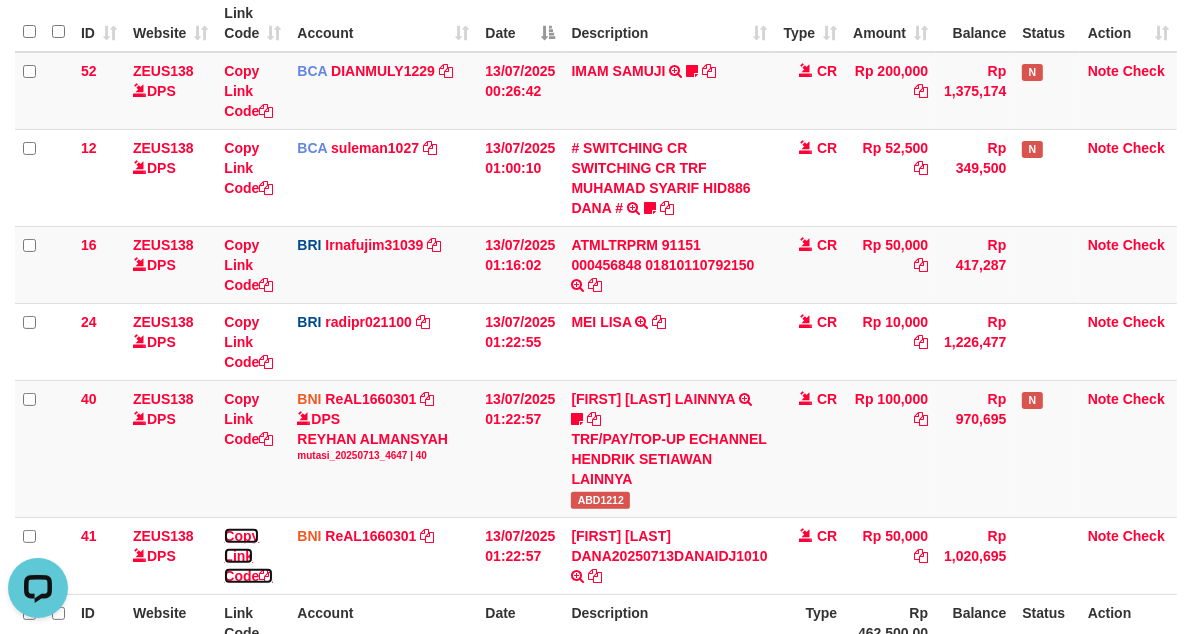 drag, startPoint x: 238, startPoint y: 545, endPoint x: 933, endPoint y: 623, distance: 699.3633 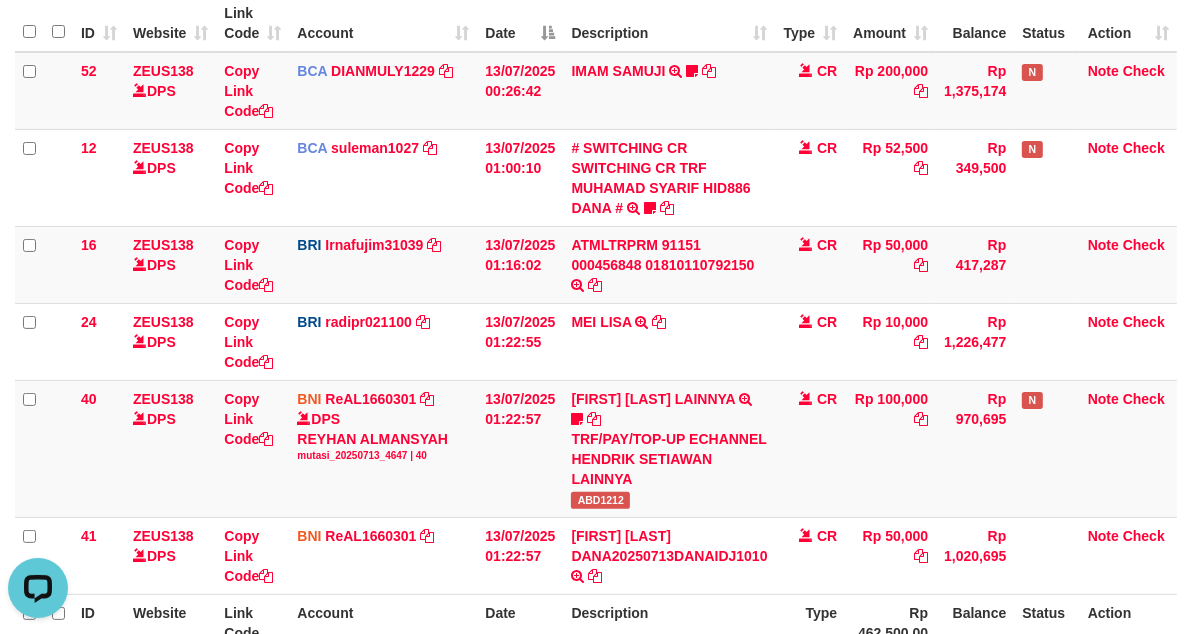 scroll, scrollTop: 0, scrollLeft: 0, axis: both 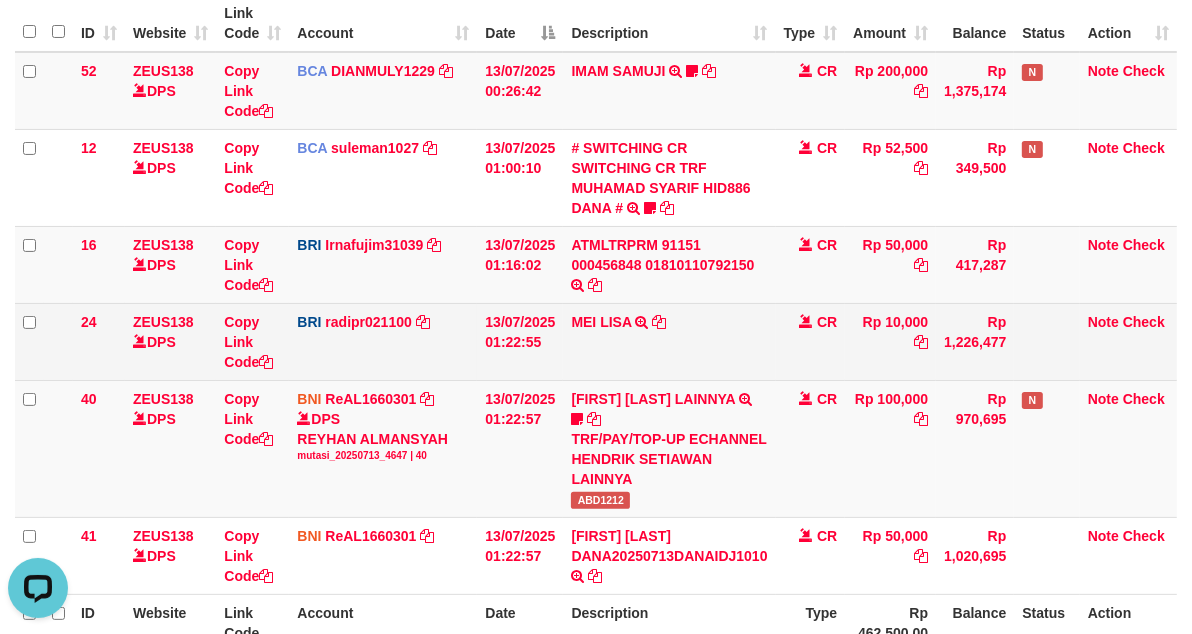 drag, startPoint x: 775, startPoint y: 334, endPoint x: 764, endPoint y: 331, distance: 11.401754 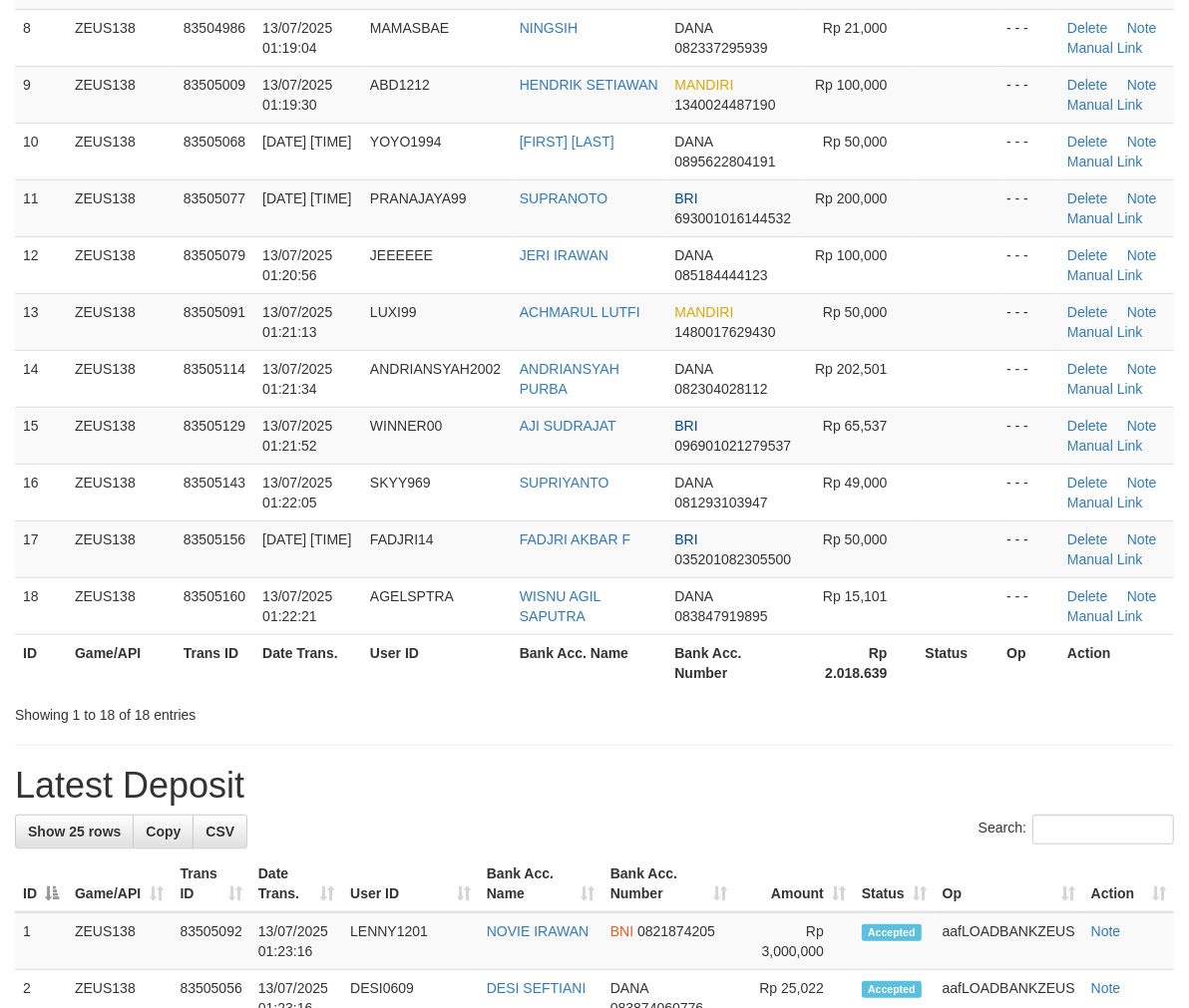 scroll, scrollTop: 563, scrollLeft: 0, axis: vertical 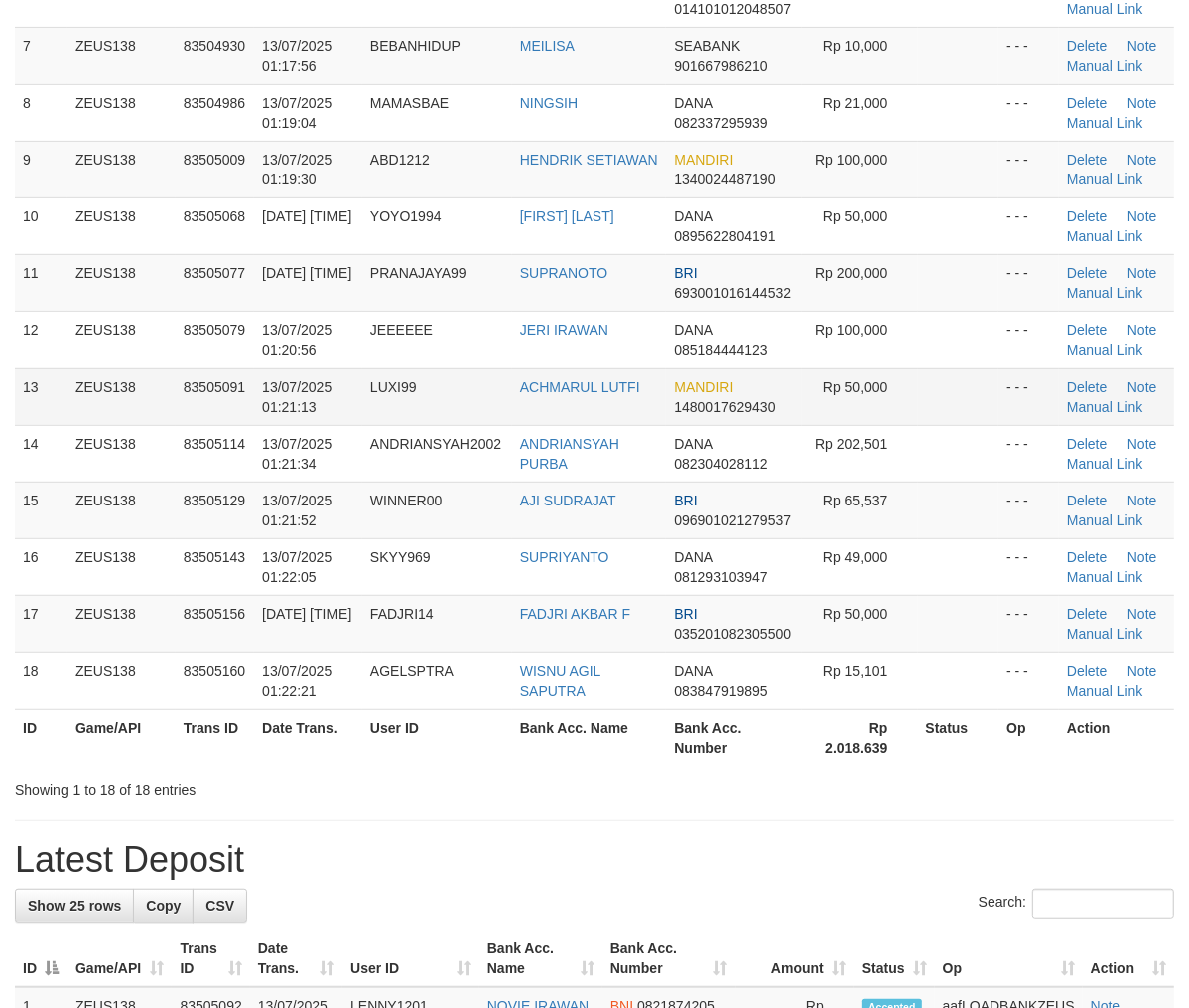 click on "13/07/2025 01:21:13" at bounding box center [308, 396] 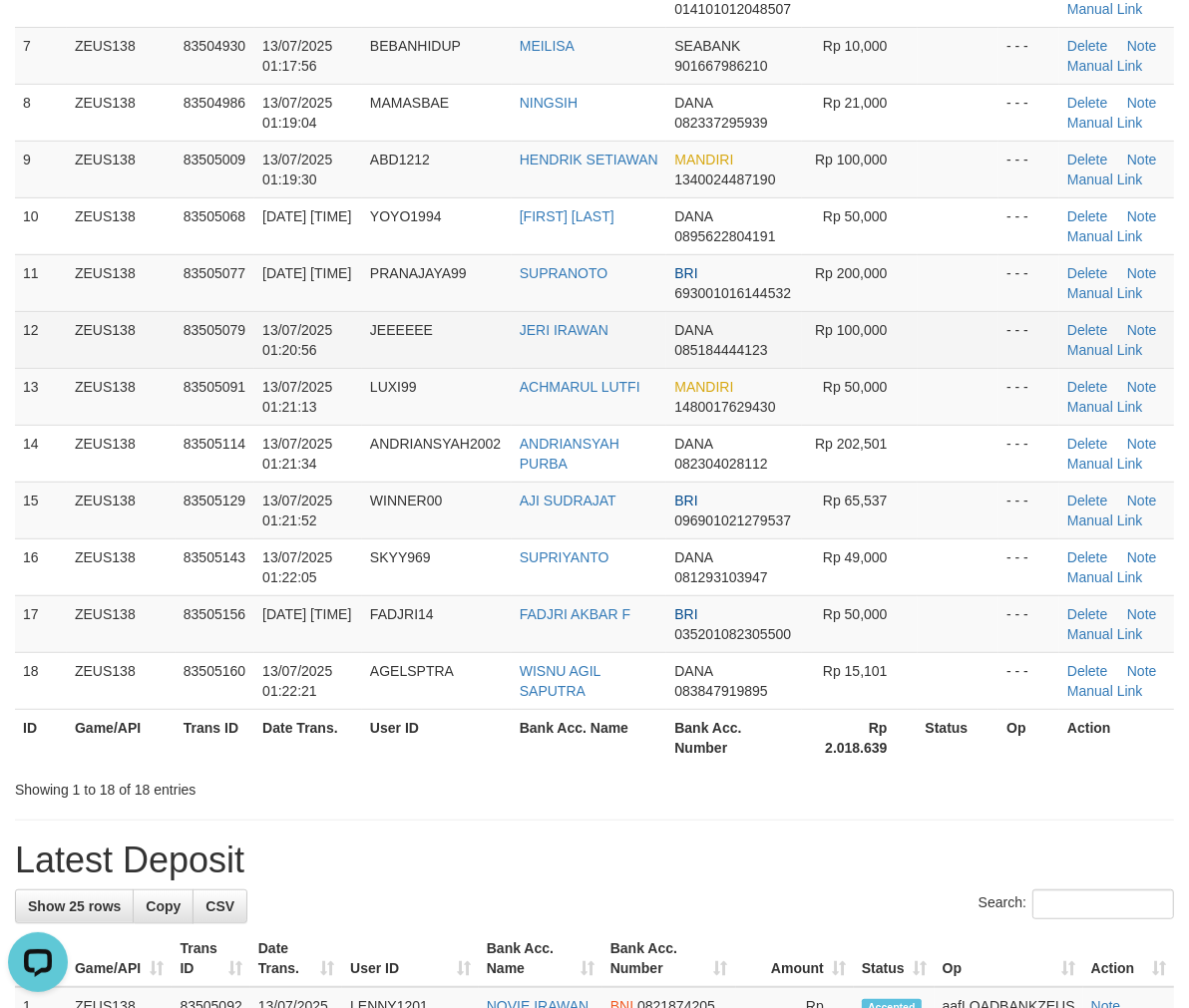 scroll, scrollTop: 0, scrollLeft: 0, axis: both 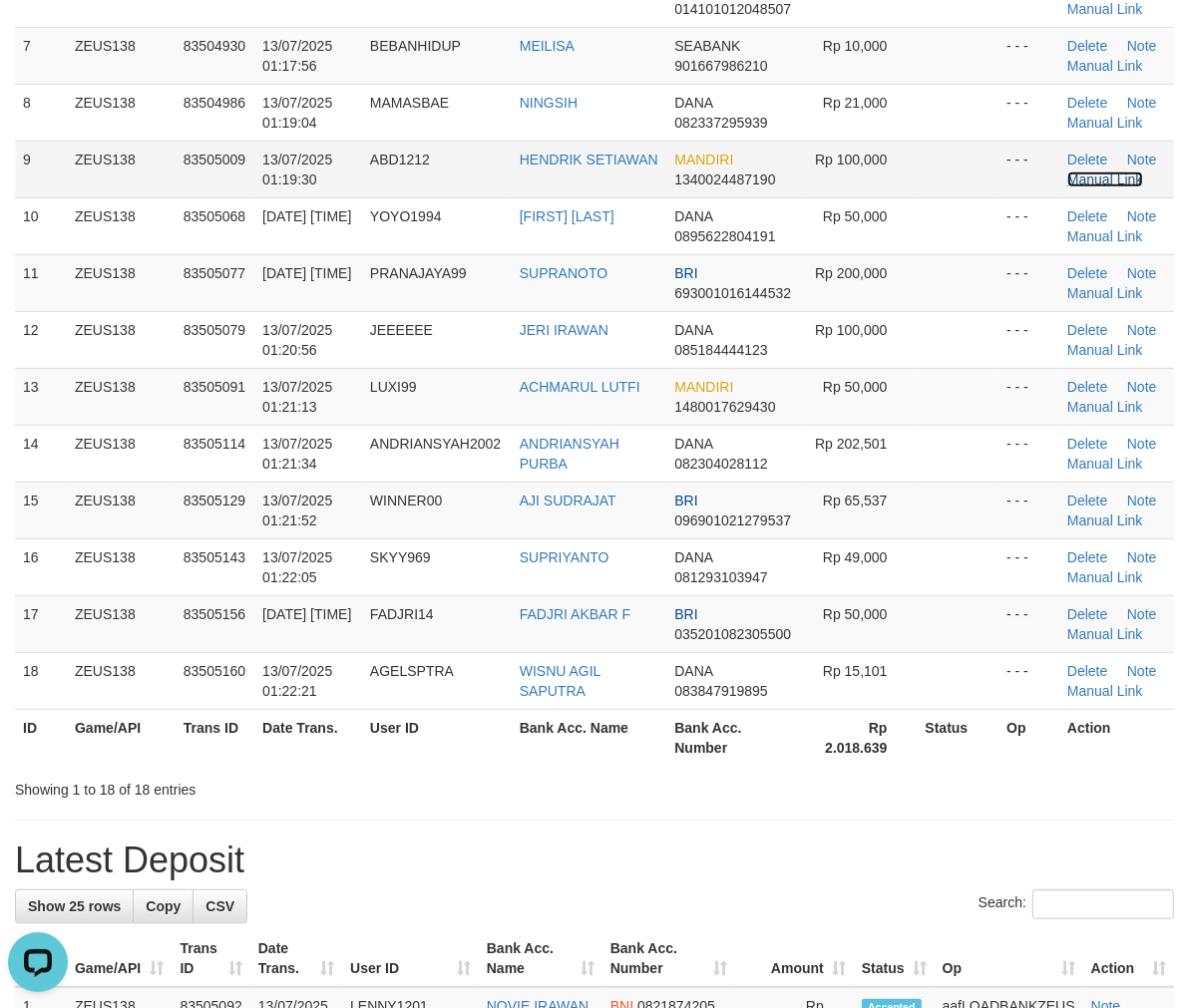 click on "Manual Link" at bounding box center (1105, 179) 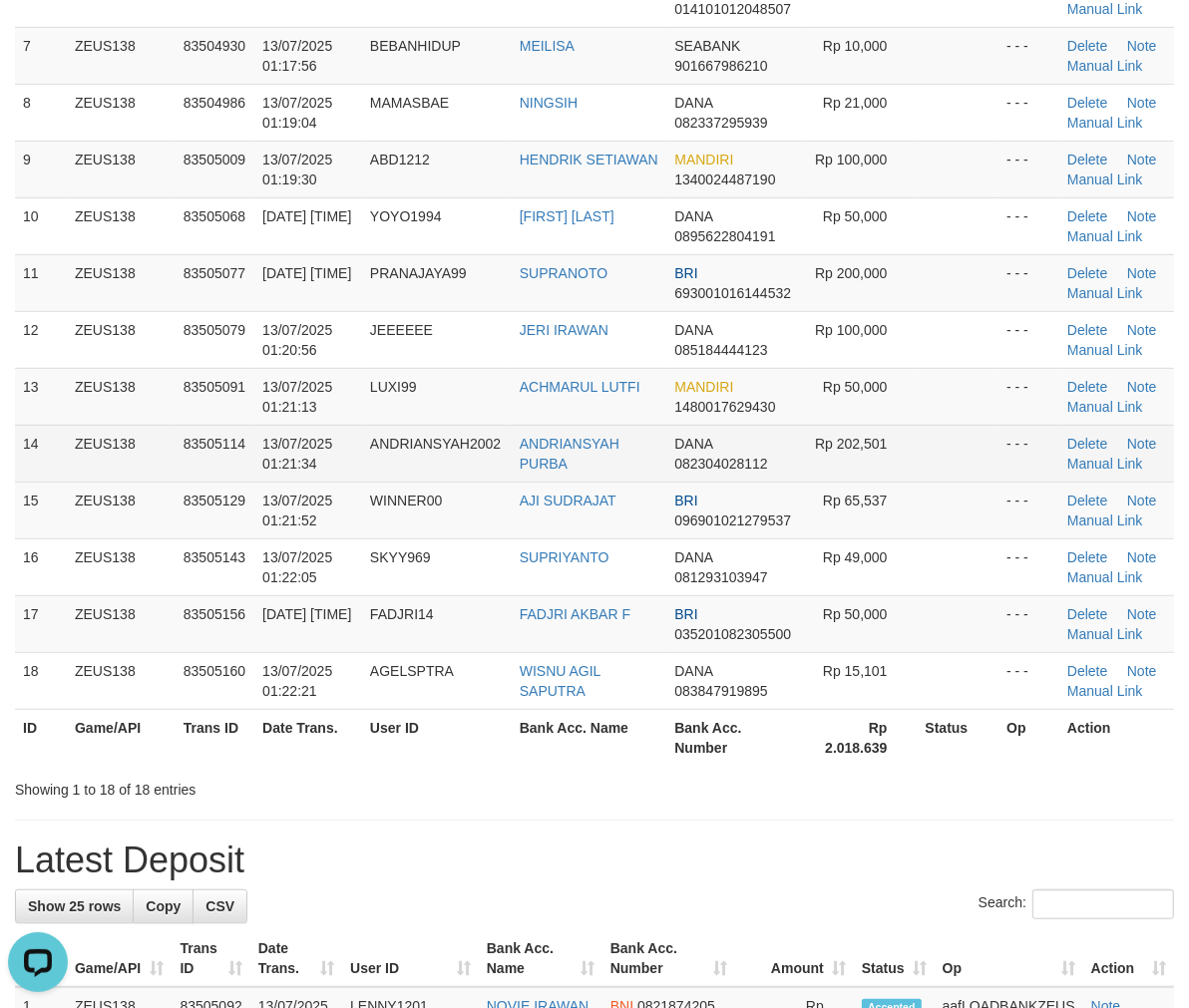 click on "13/07/2025 01:21:34" at bounding box center (308, 453) 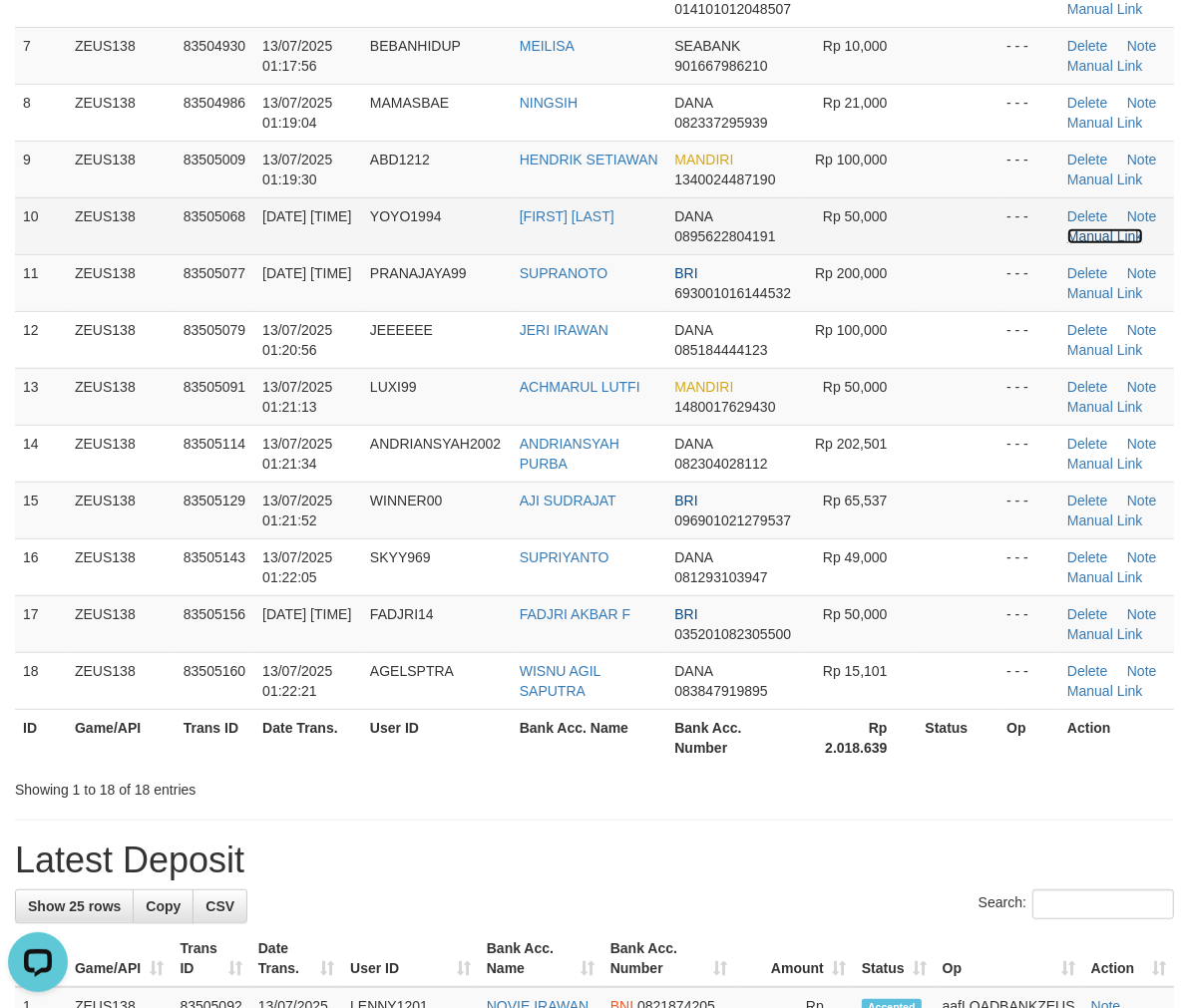 click on "Manual Link" at bounding box center [1105, 236] 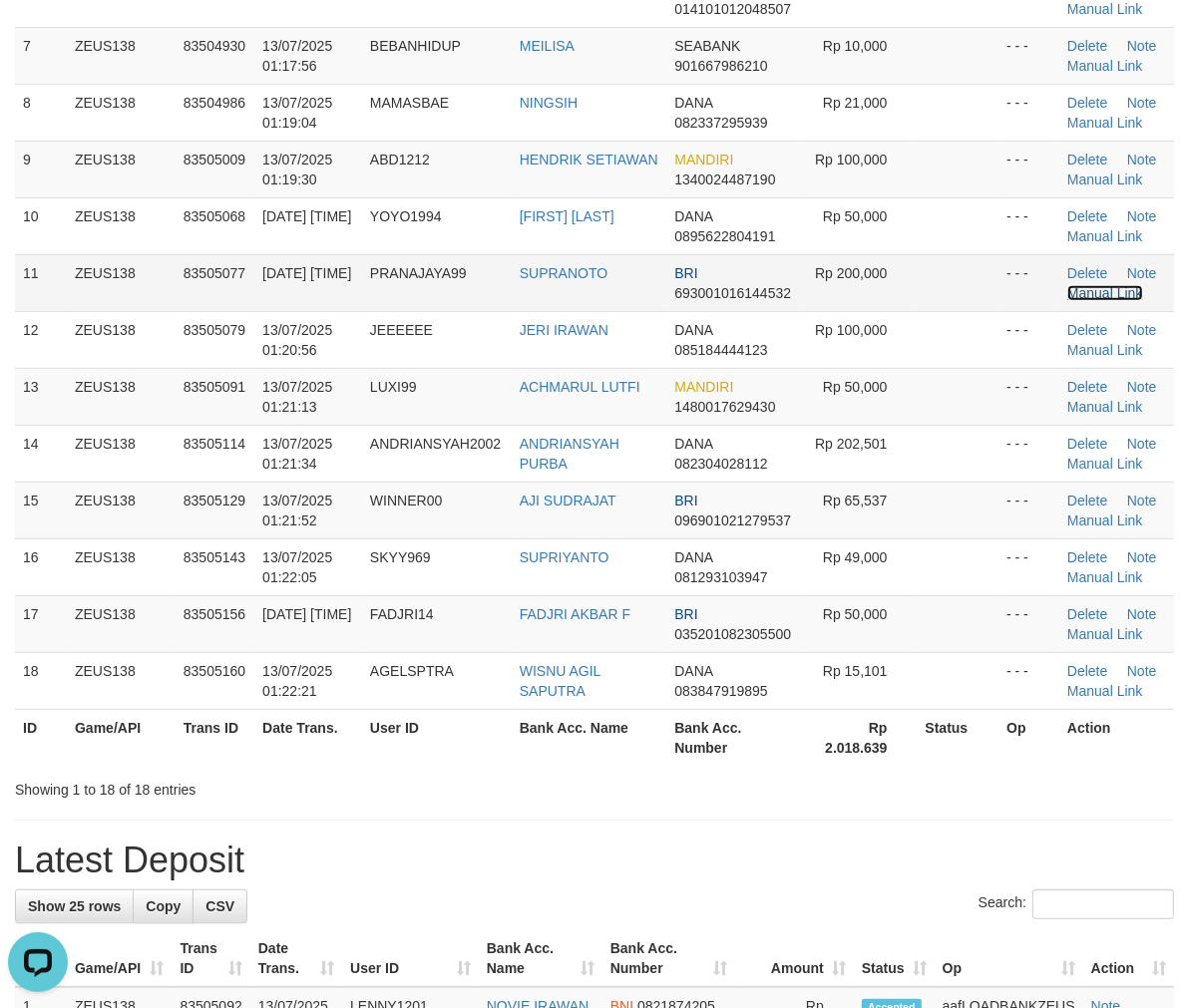 click on "Manual Link" at bounding box center (1105, 293) 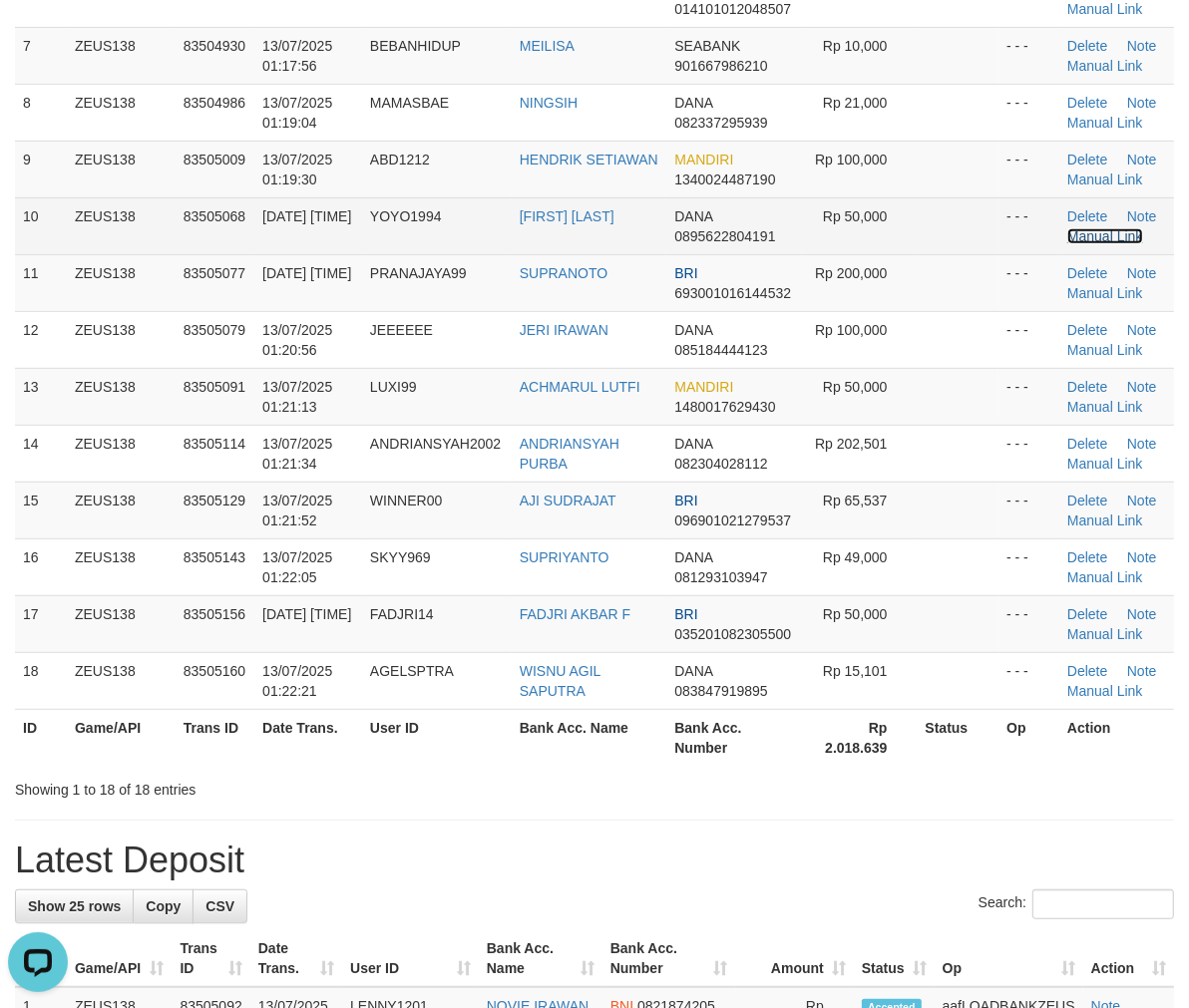 click on "Manual Link" at bounding box center (1105, 236) 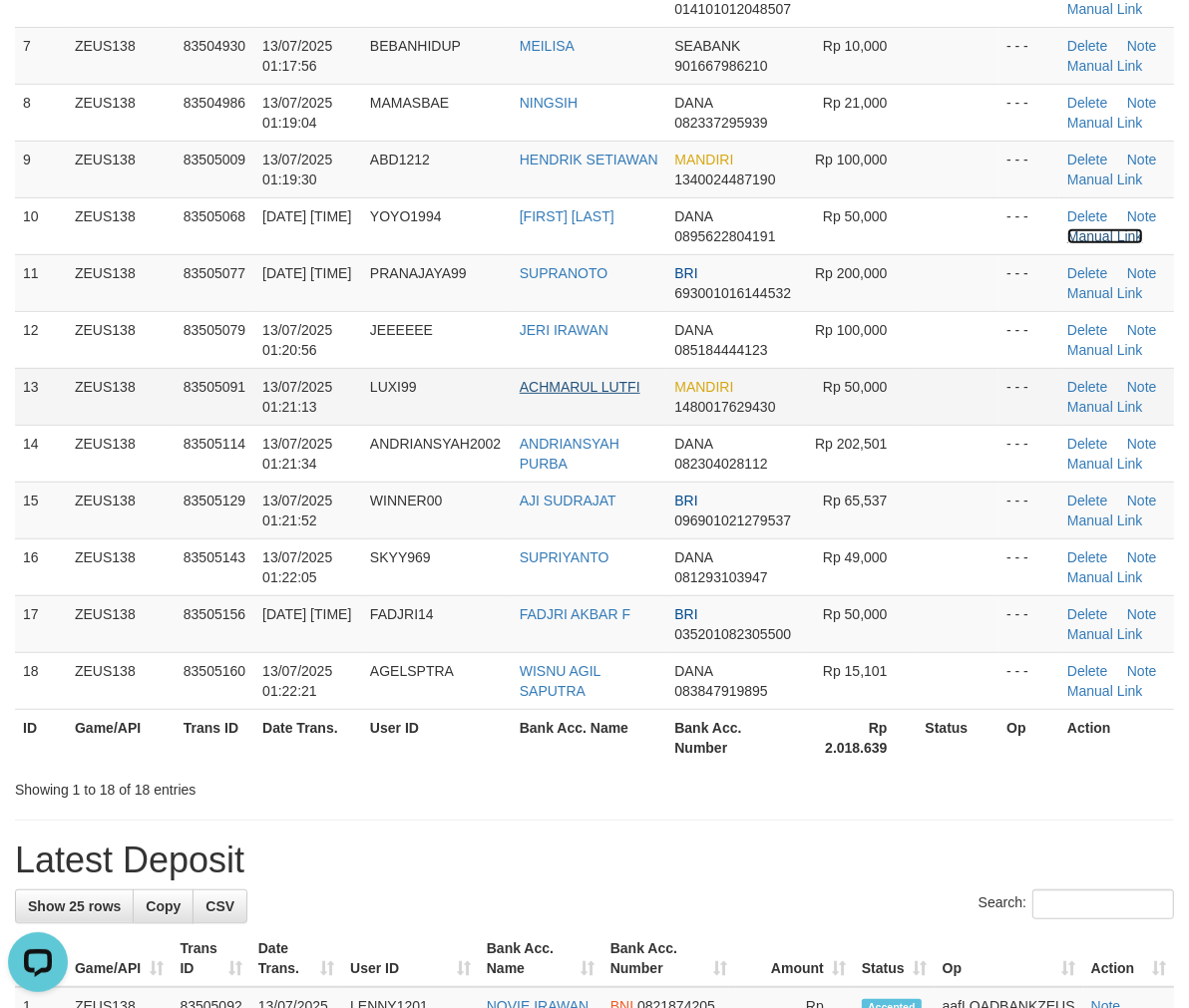 click on "Manual Link" at bounding box center [1105, 236] 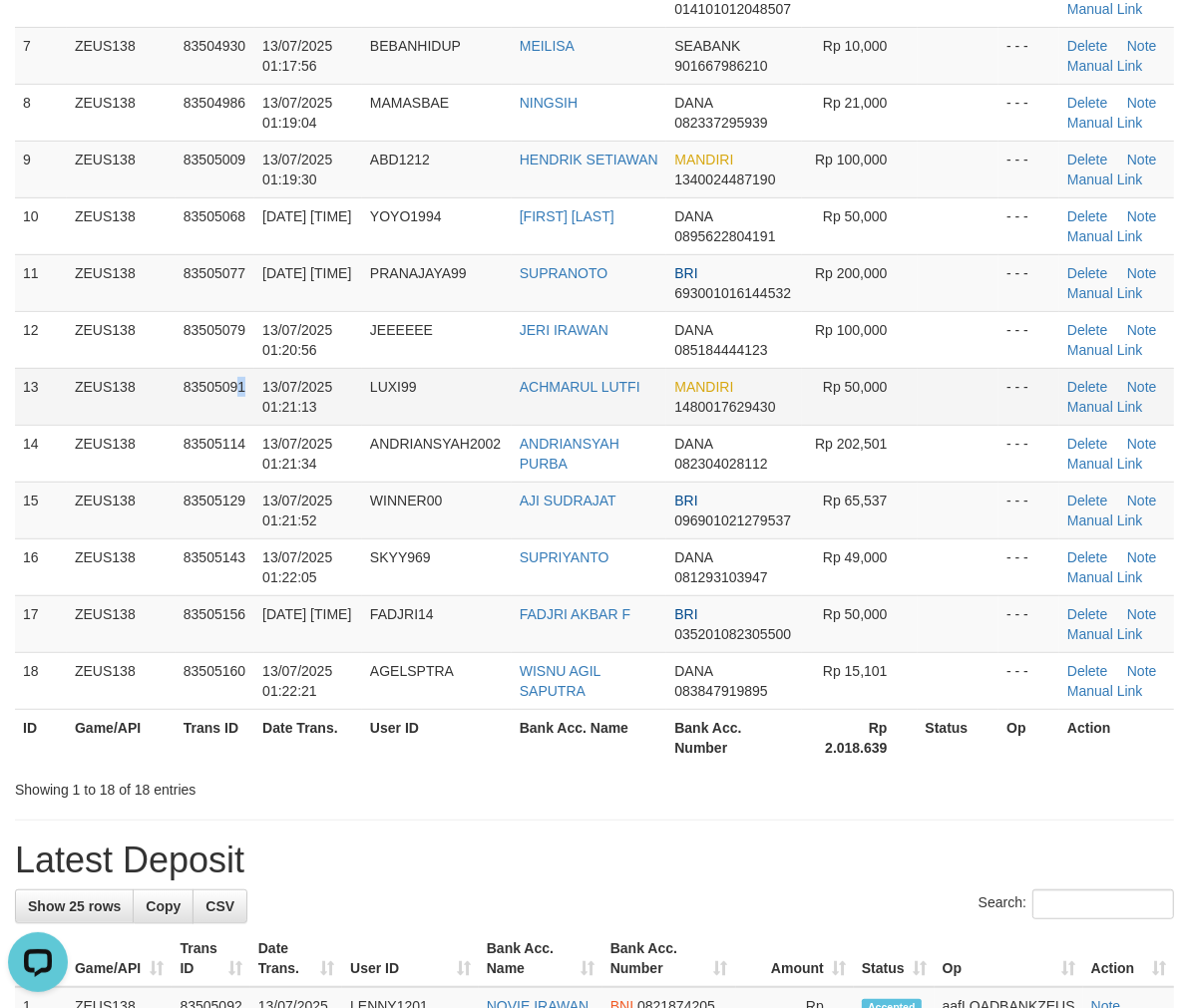 drag, startPoint x: 243, startPoint y: 370, endPoint x: 267, endPoint y: 371, distance: 24.020824 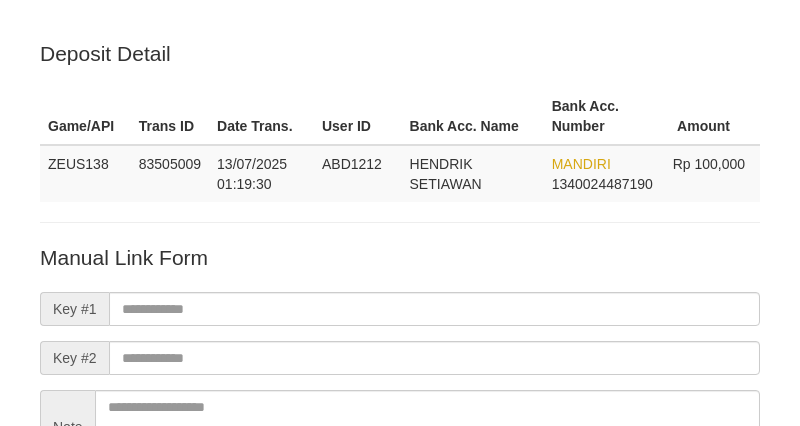 scroll, scrollTop: 0, scrollLeft: 0, axis: both 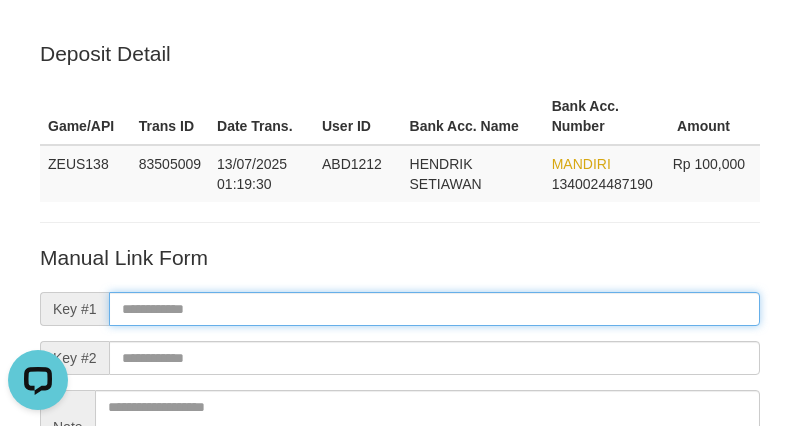 paste on "**********" 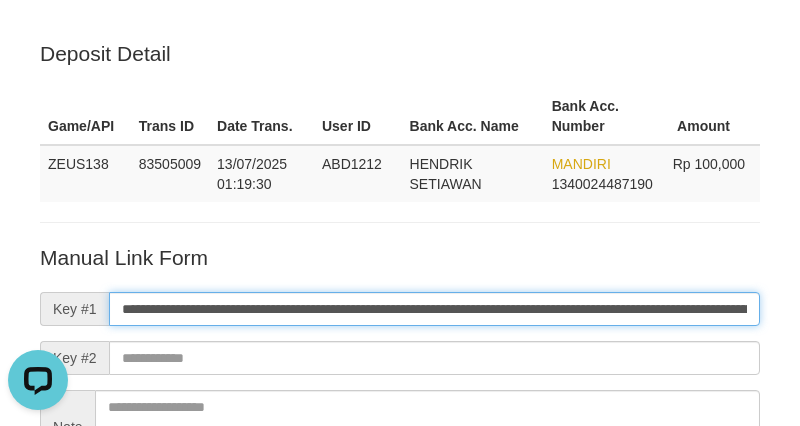 click on "**********" at bounding box center [434, 309] 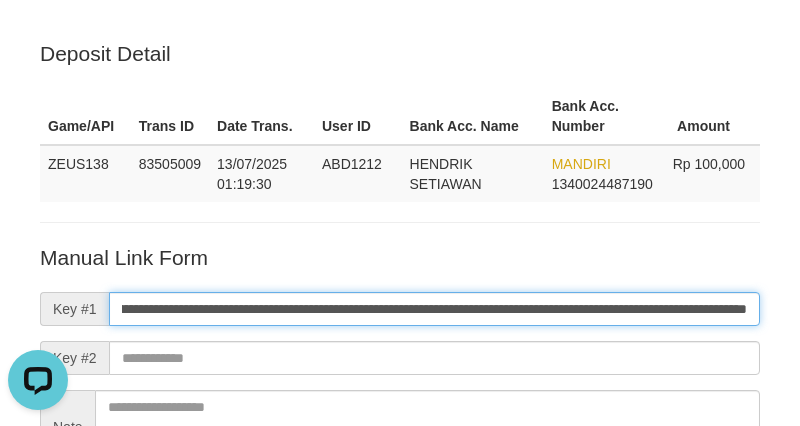 type on "**********" 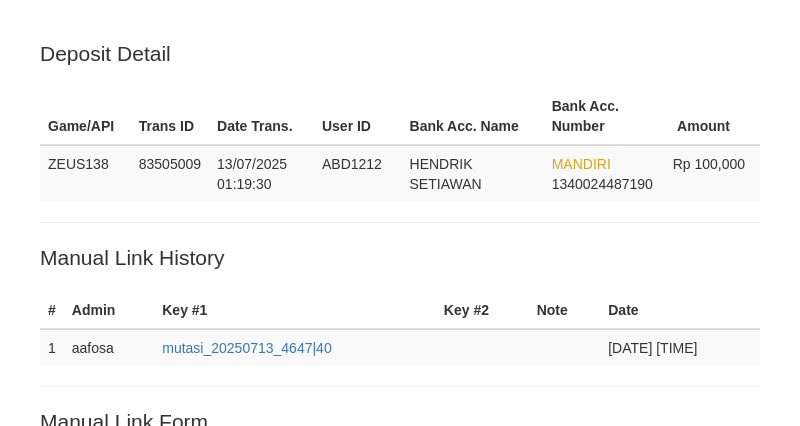 click on "Save" at bounding box center (68, 801) 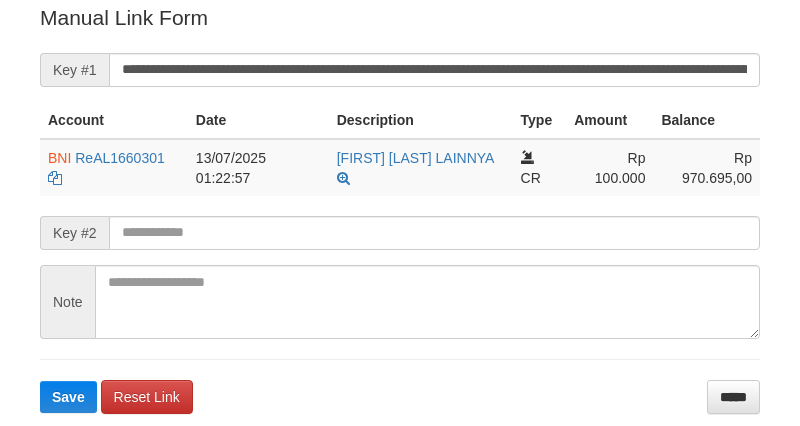 click on "Save" at bounding box center (68, 397) 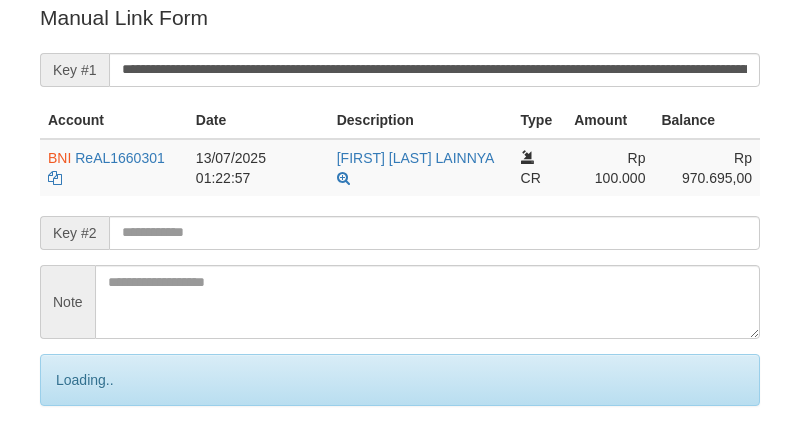 click on "Save" at bounding box center [90, 464] 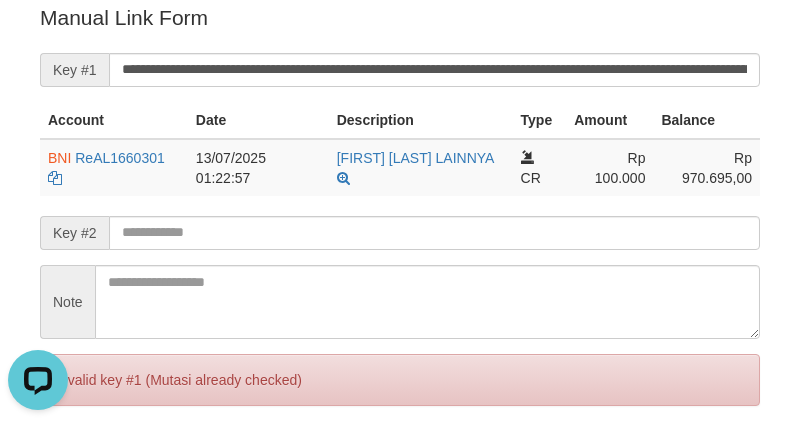 scroll, scrollTop: 0, scrollLeft: 0, axis: both 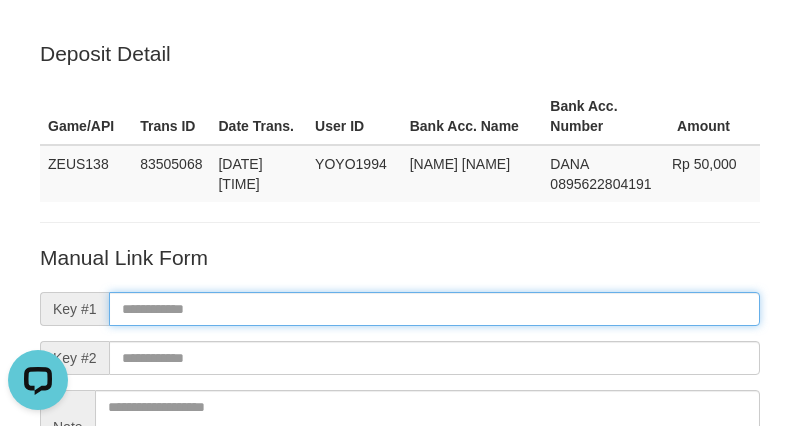 paste on "**********" 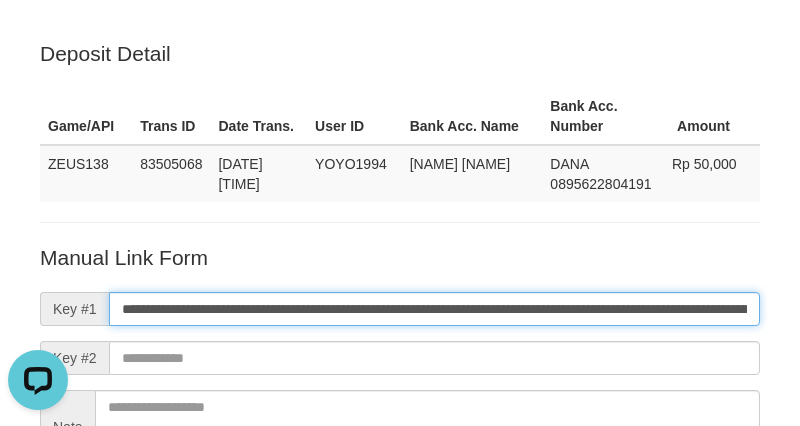 click on "**********" at bounding box center [434, 309] 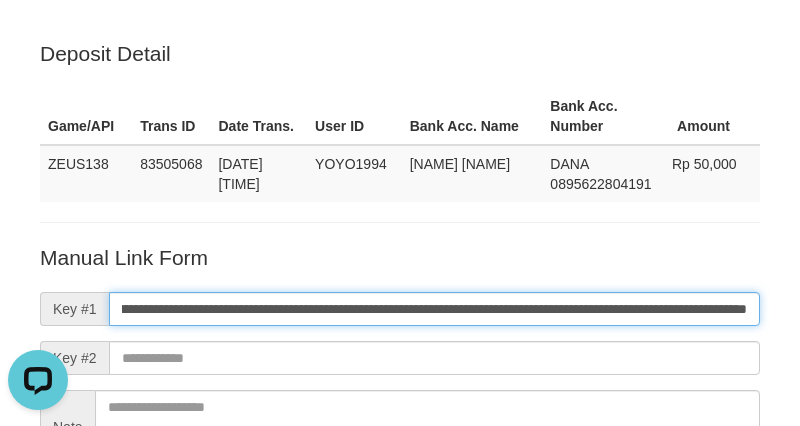 type on "**********" 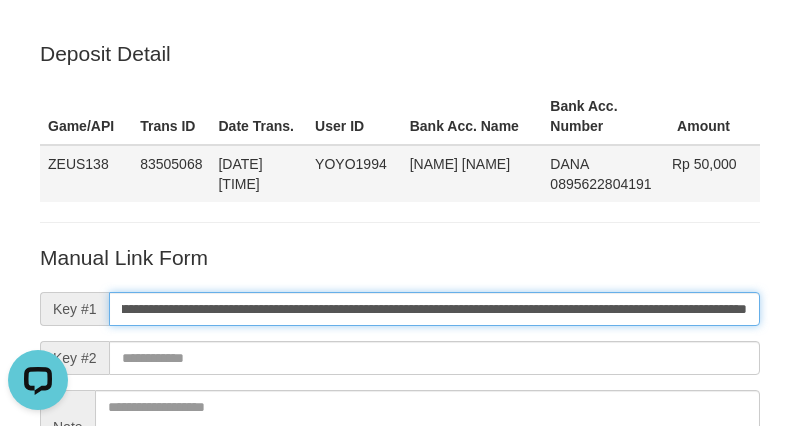 click on "Save" at bounding box center [90, 589] 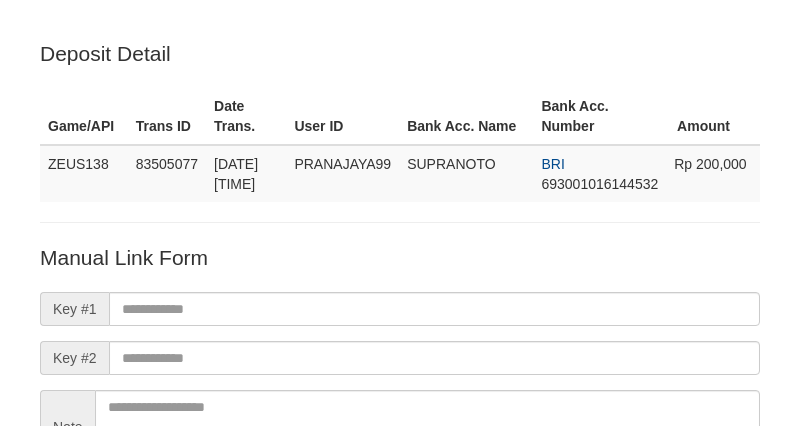 scroll, scrollTop: 223, scrollLeft: 0, axis: vertical 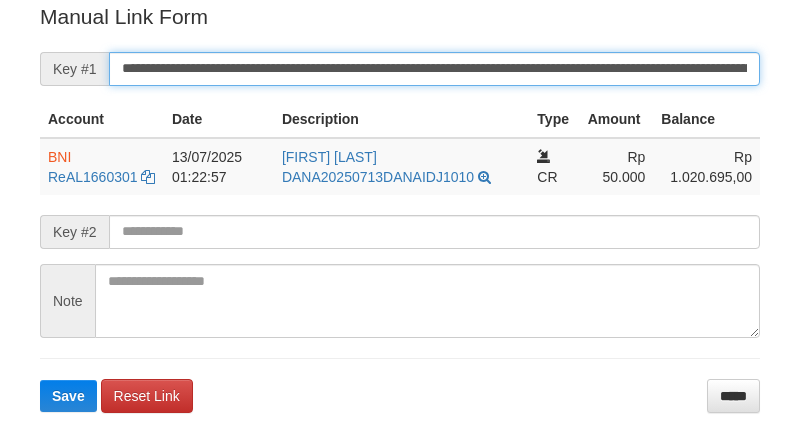 drag, startPoint x: 0, startPoint y: 0, endPoint x: 592, endPoint y: 65, distance: 595.55774 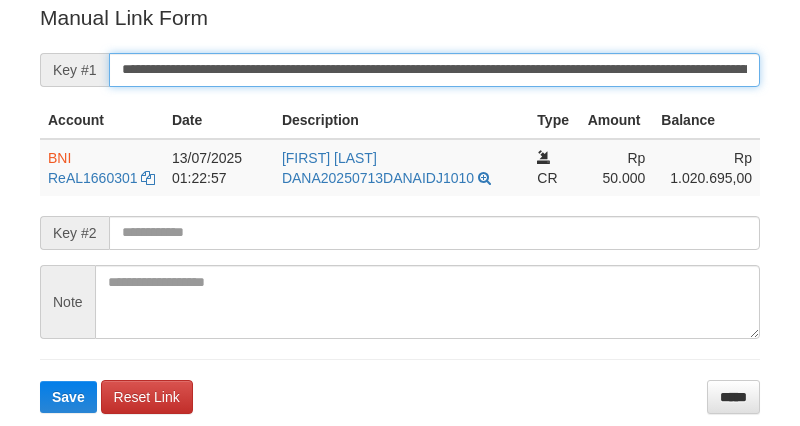 click on "Save" at bounding box center (68, 397) 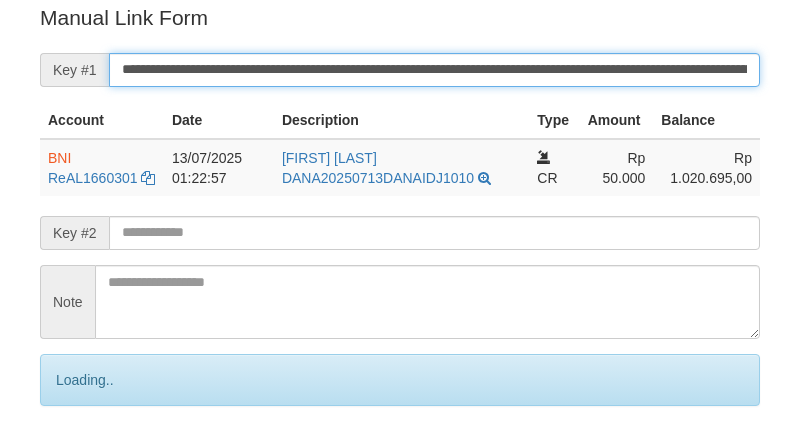 click on "Save" at bounding box center (90, 464) 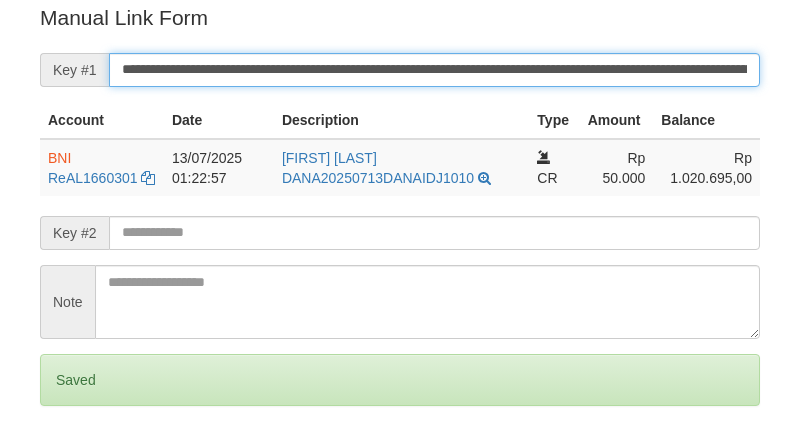 click on "Save" at bounding box center [68, 464] 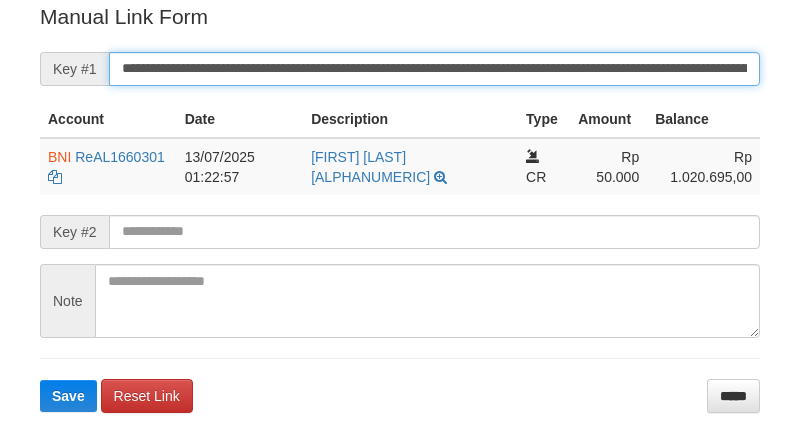 click on "**********" at bounding box center [434, 69] 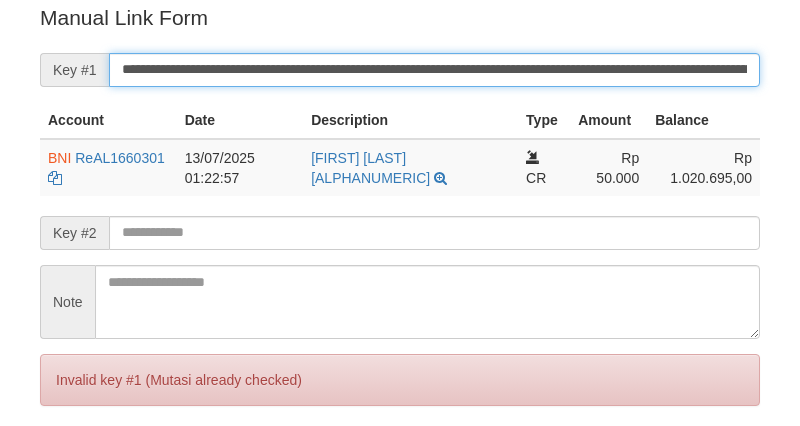click on "Save" at bounding box center (68, 464) 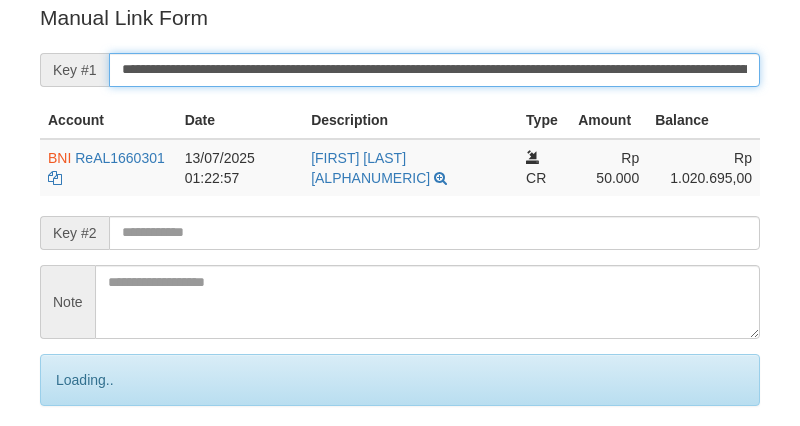 click on "Save" at bounding box center (90, 464) 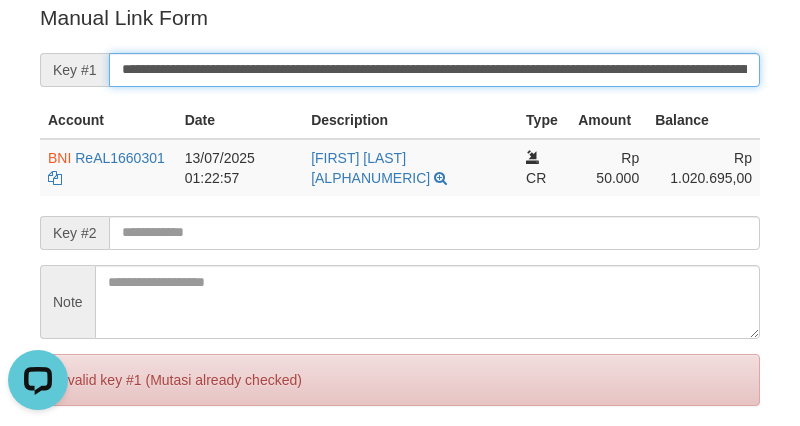 scroll, scrollTop: 0, scrollLeft: 0, axis: both 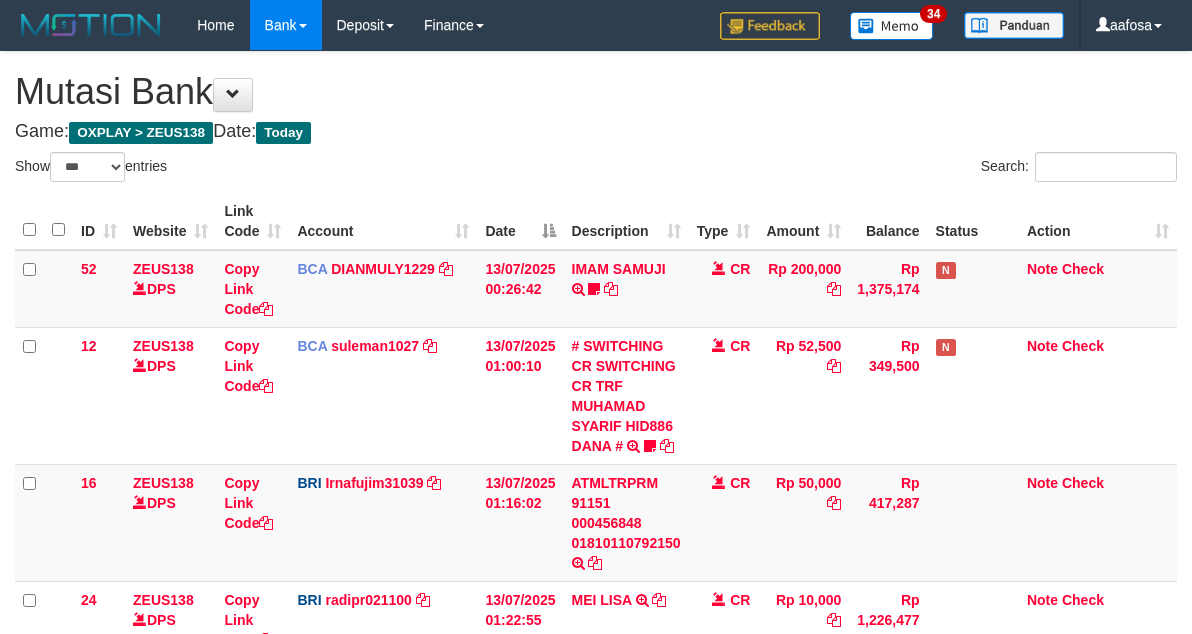 select on "***" 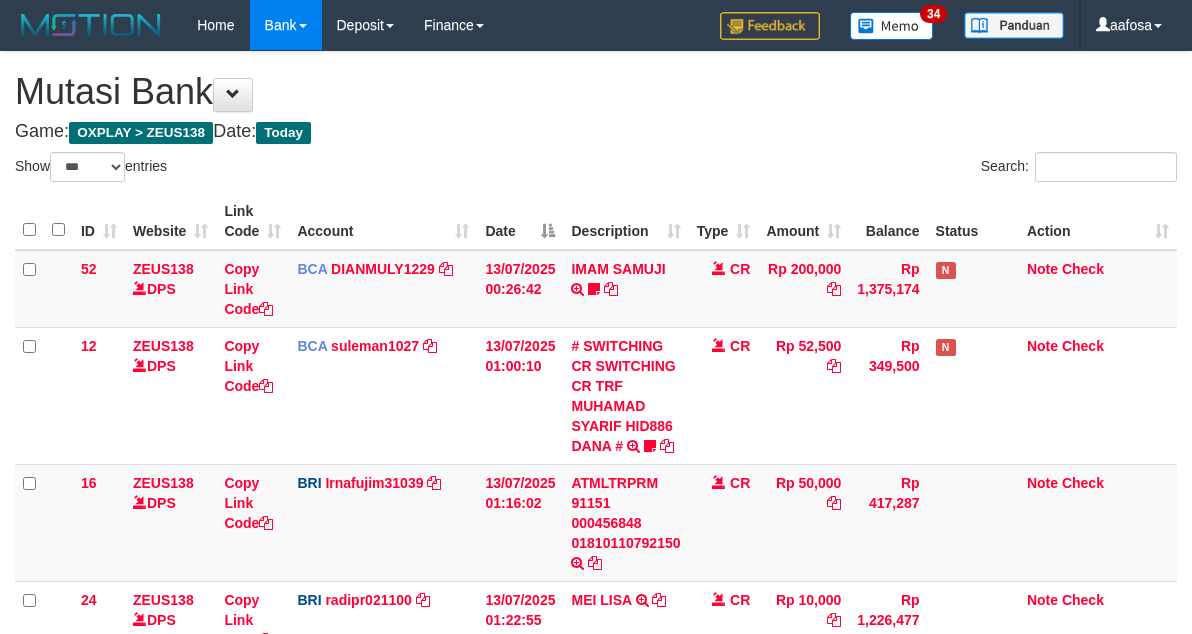 scroll, scrollTop: 198, scrollLeft: 0, axis: vertical 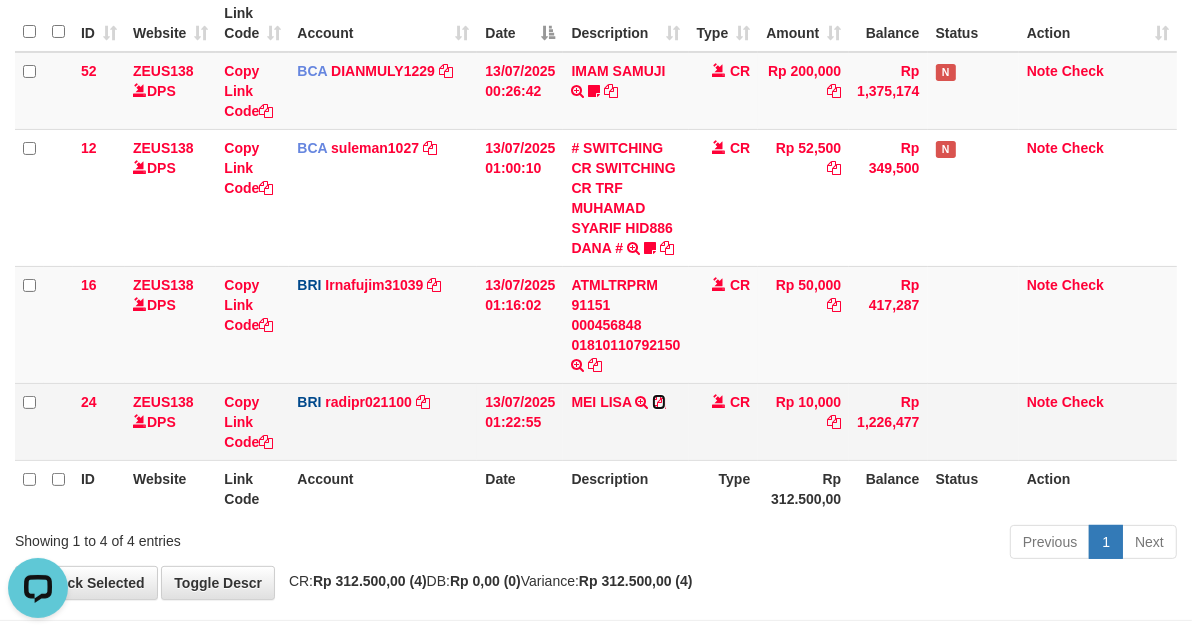 drag, startPoint x: 657, startPoint y: 397, endPoint x: 1205, endPoint y: 391, distance: 548.03284 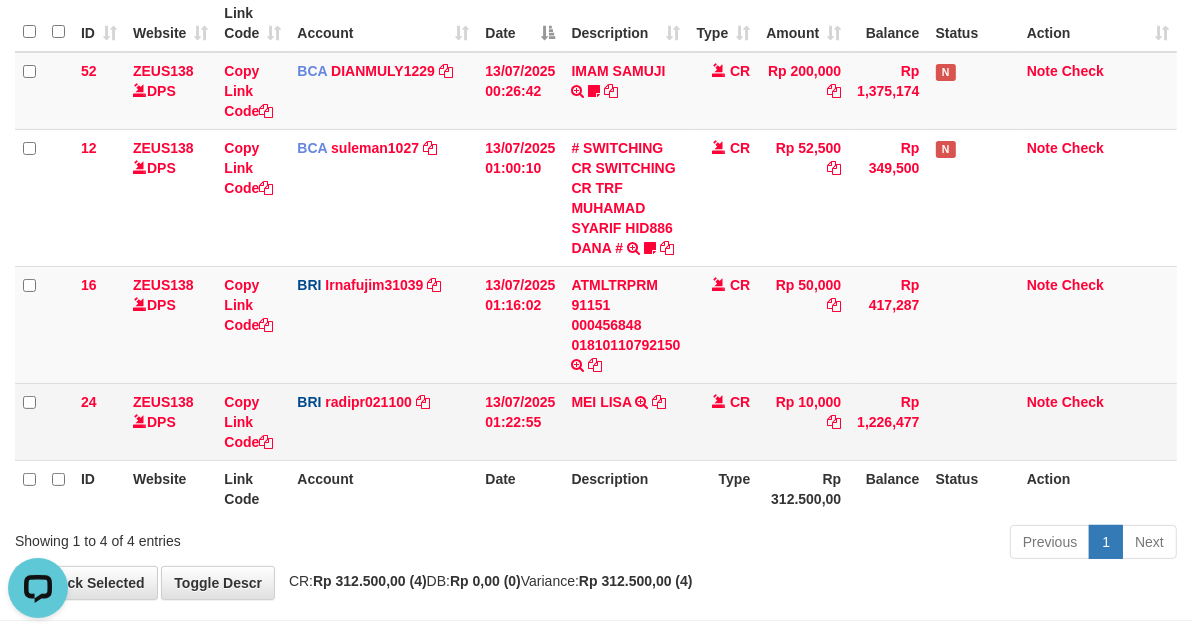click on "BRI
radipr021100
DPS
REYNALDI ADI PRATAMA
mutasi_20250713_3774 | 24
mutasi_20250713_3774 | 24" at bounding box center [383, 421] 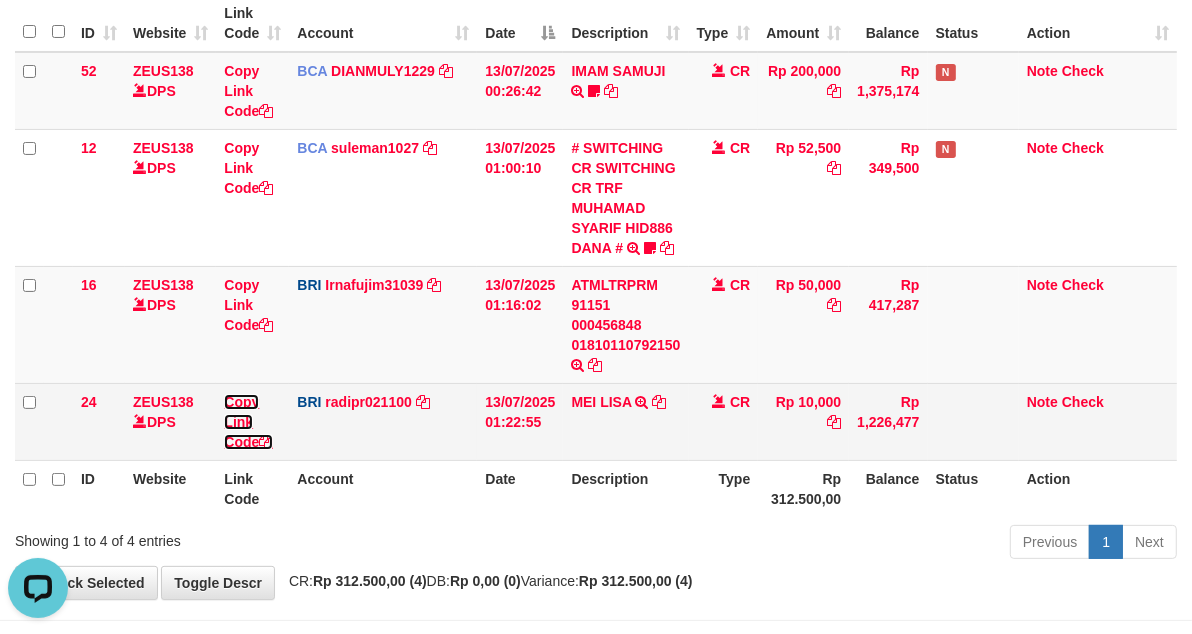 click on "Copy Link Code" at bounding box center [248, 422] 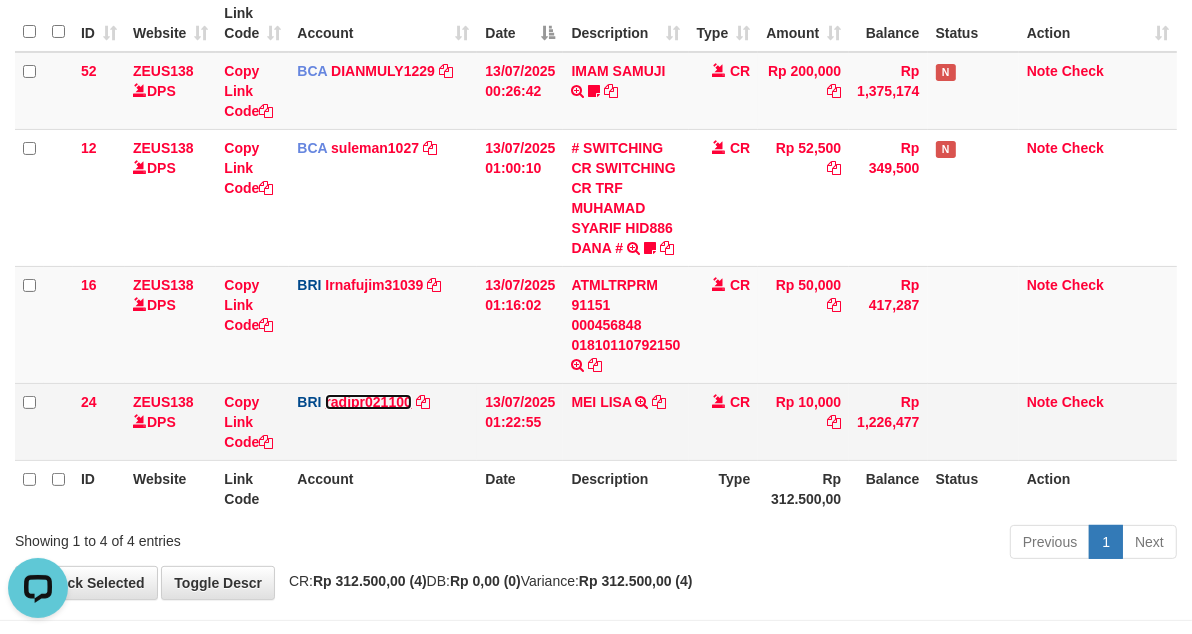 click on "radipr021100" at bounding box center (368, 402) 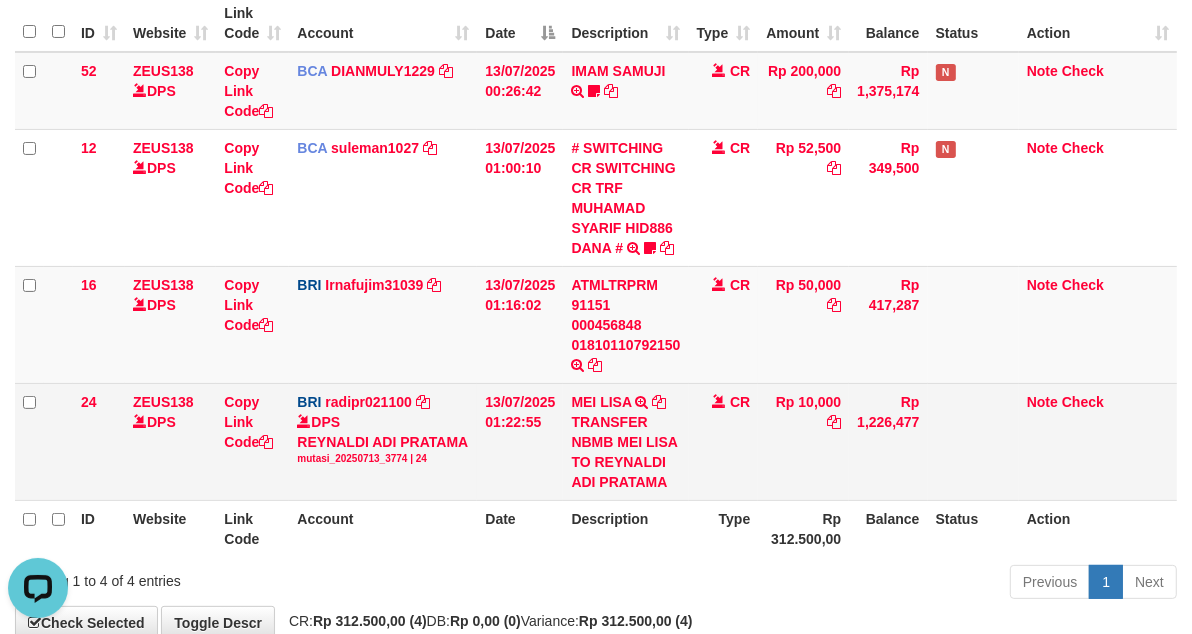 click on "Rp 10,000" at bounding box center (803, 441) 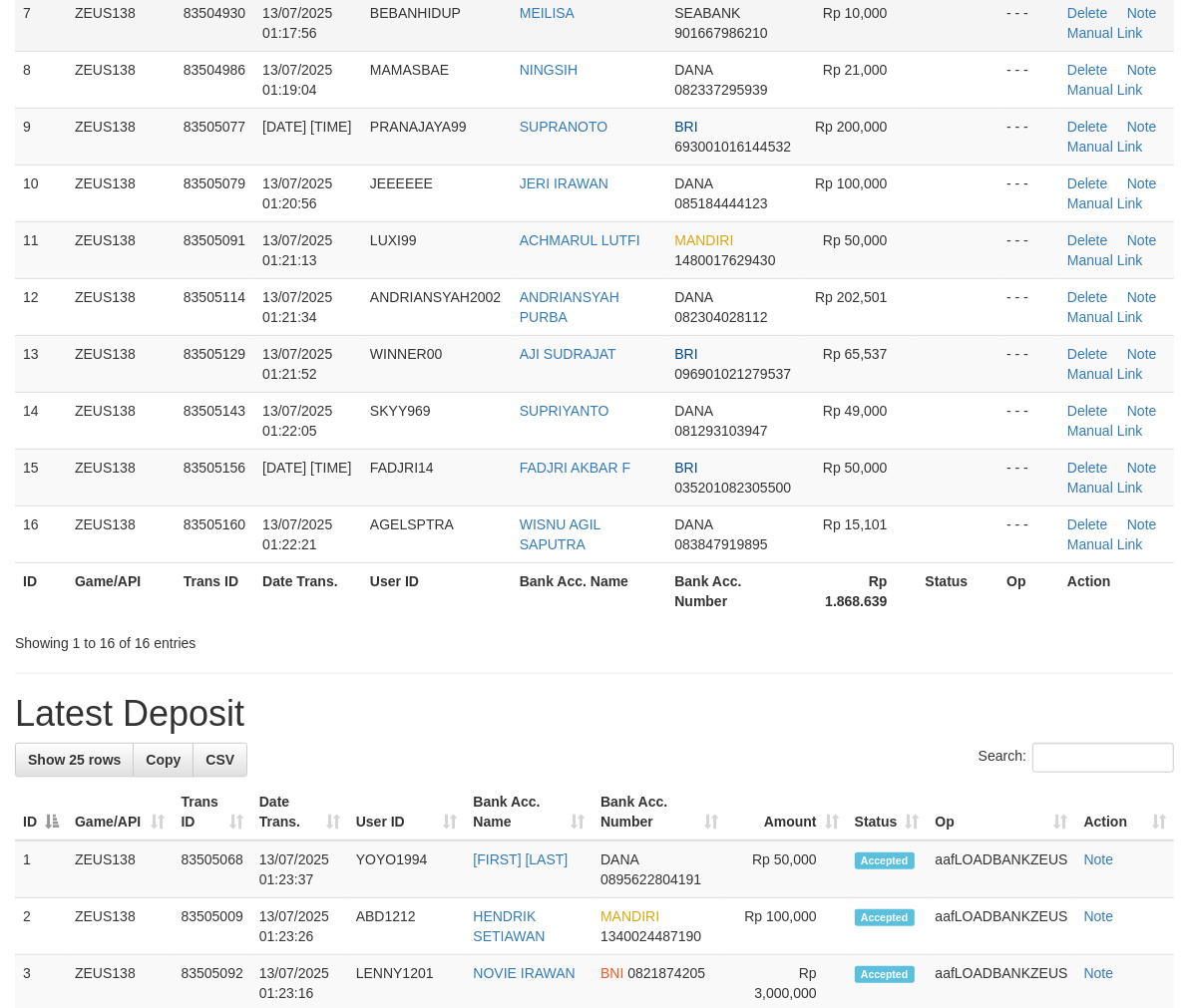 scroll, scrollTop: 563, scrollLeft: 0, axis: vertical 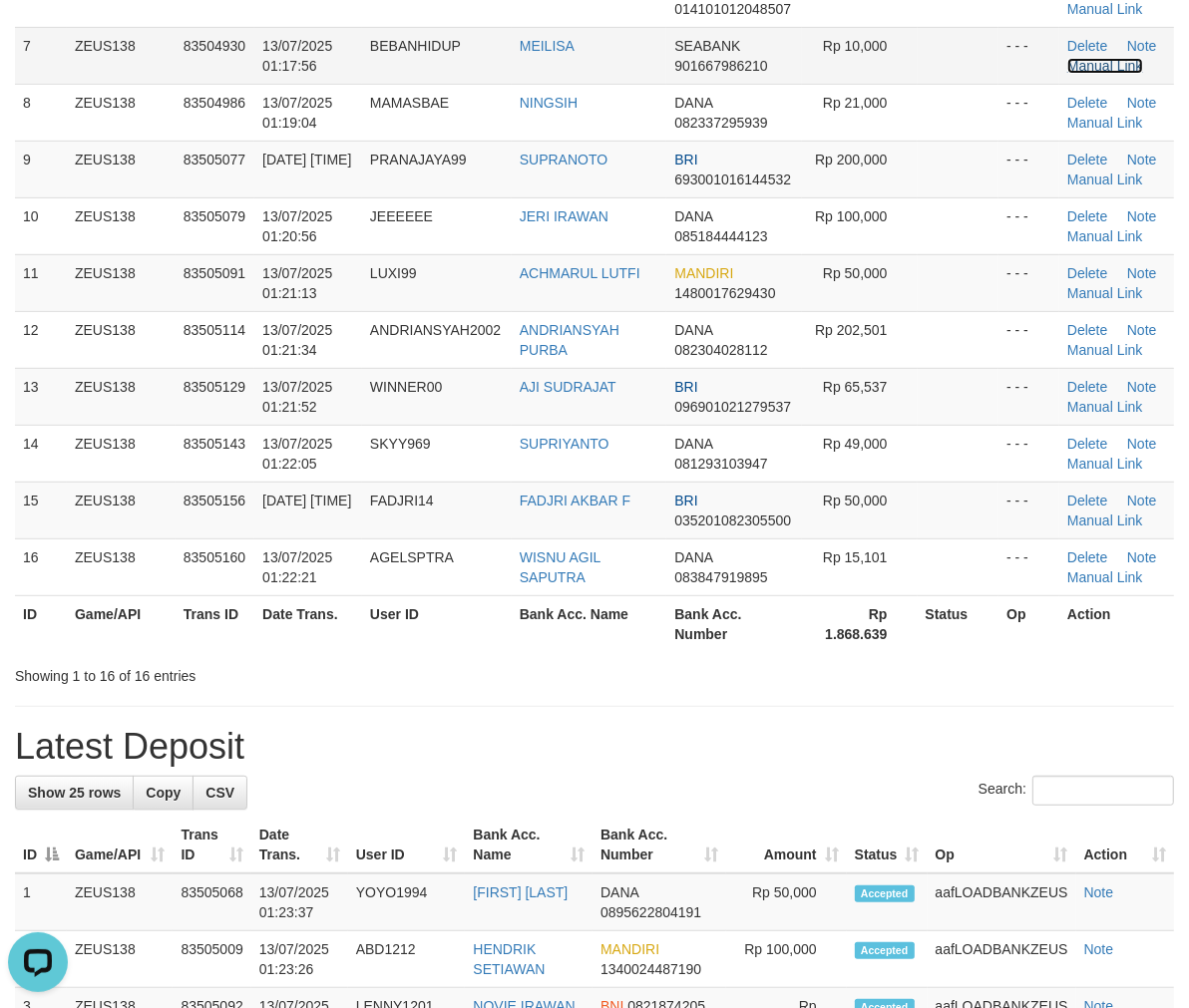 click on "Manual Link" at bounding box center [1105, 66] 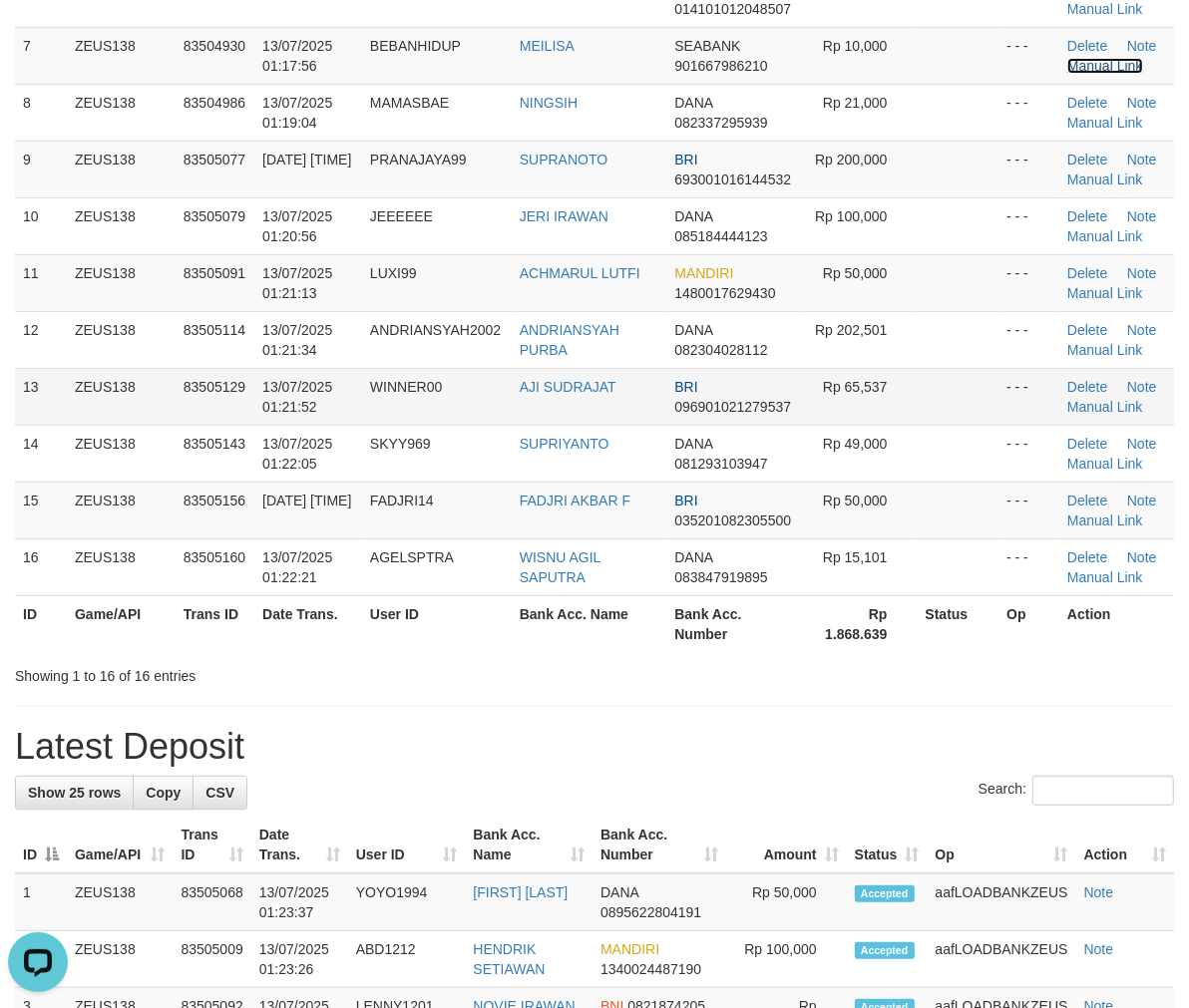 click on "Manual Link" at bounding box center [1105, 66] 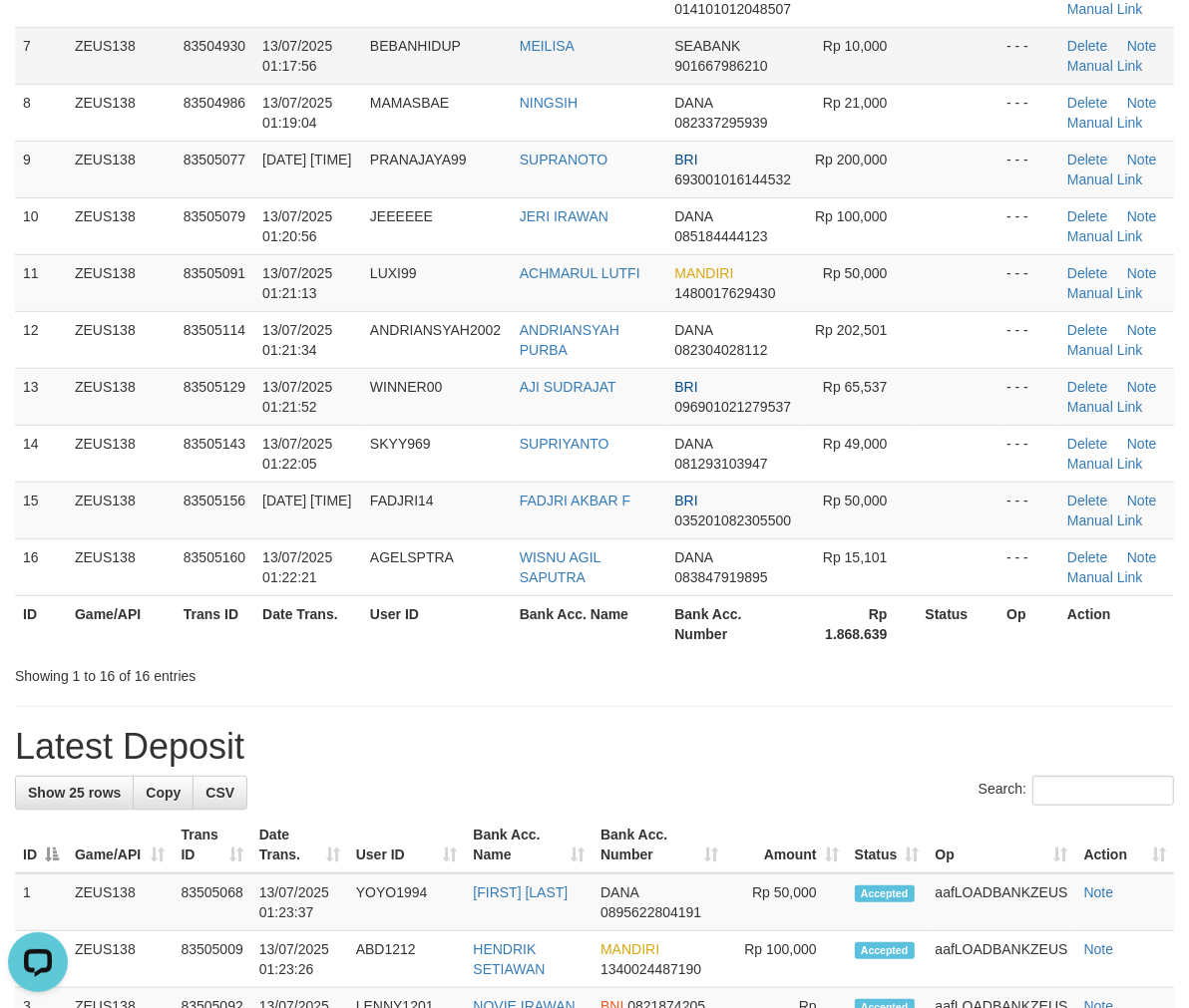 click on "MEILISA" at bounding box center (590, 55) 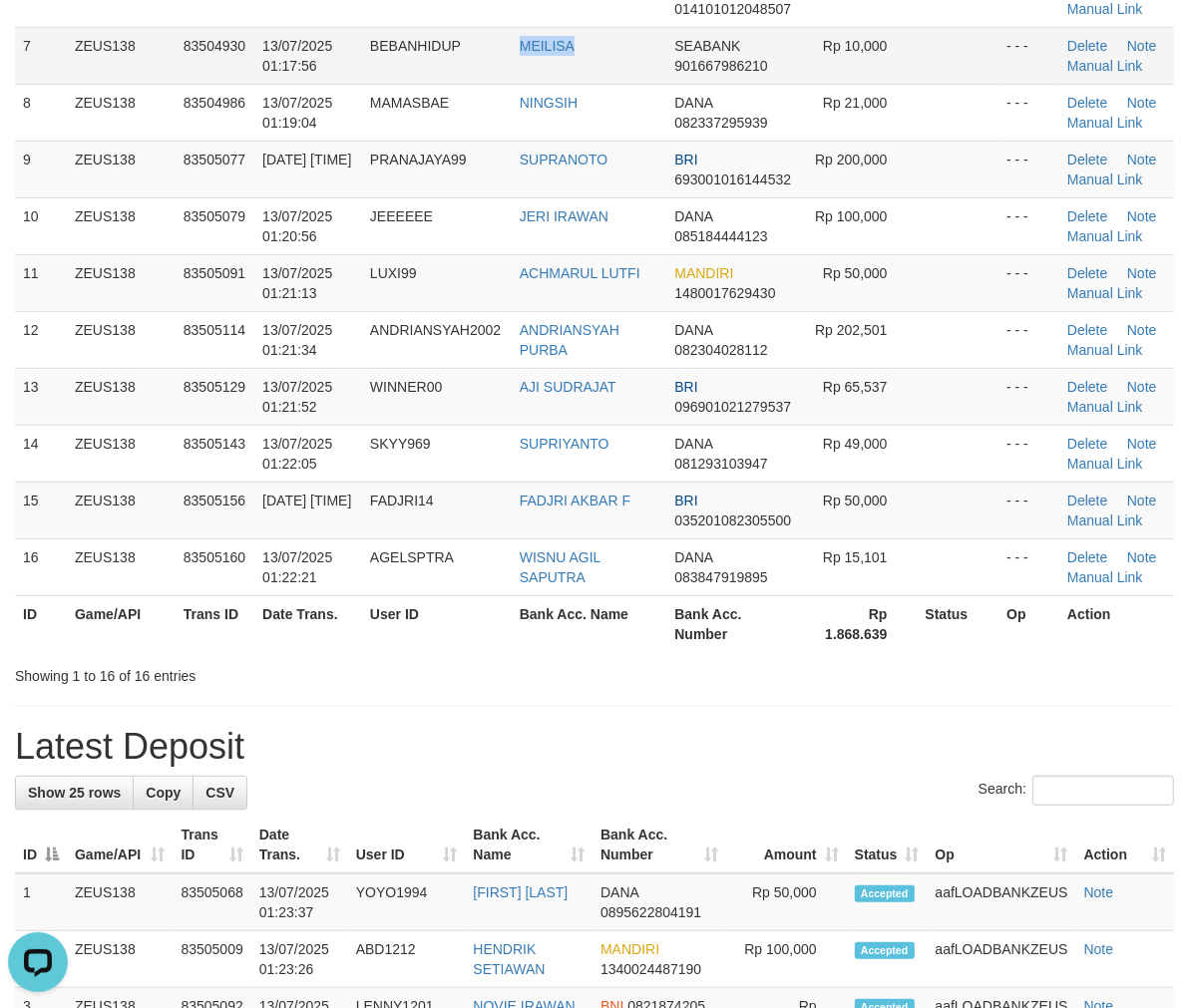 click on "MEILISA" at bounding box center [590, 55] 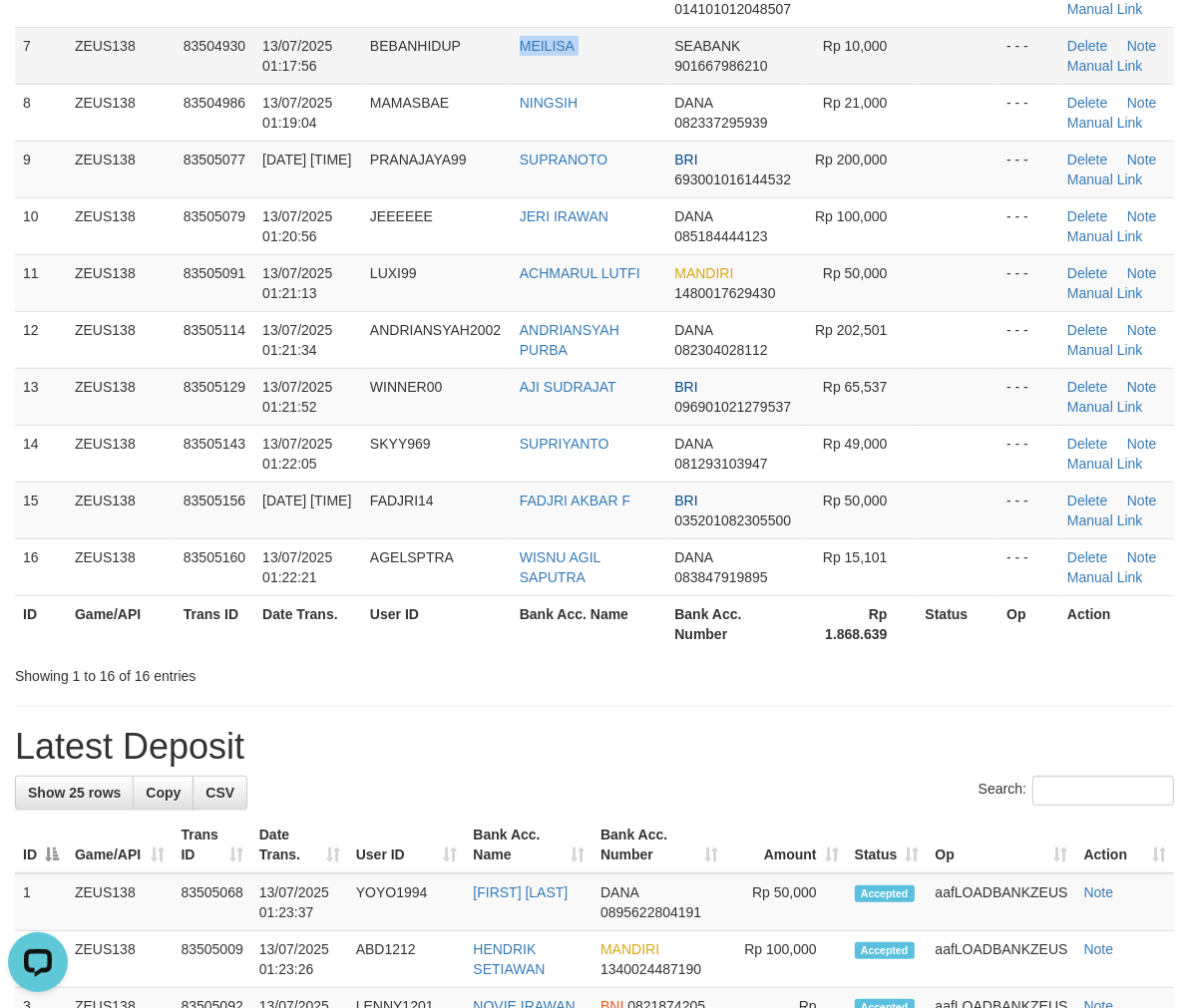 drag, startPoint x: 553, startPoint y: 68, endPoint x: 552, endPoint y: 80, distance: 12.0415946 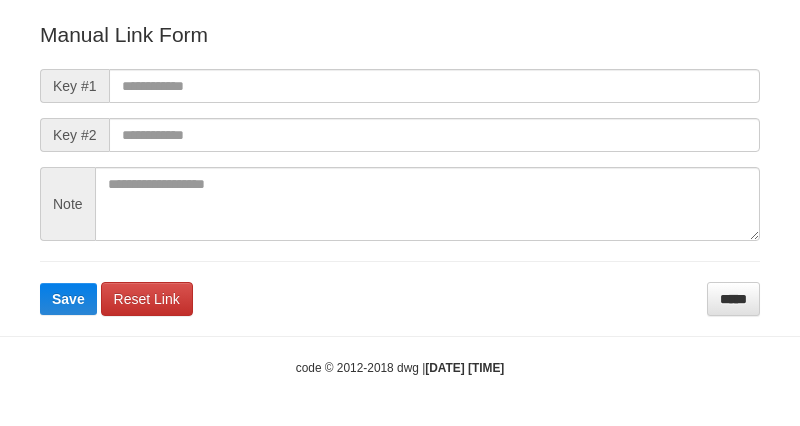 scroll, scrollTop: 222, scrollLeft: 0, axis: vertical 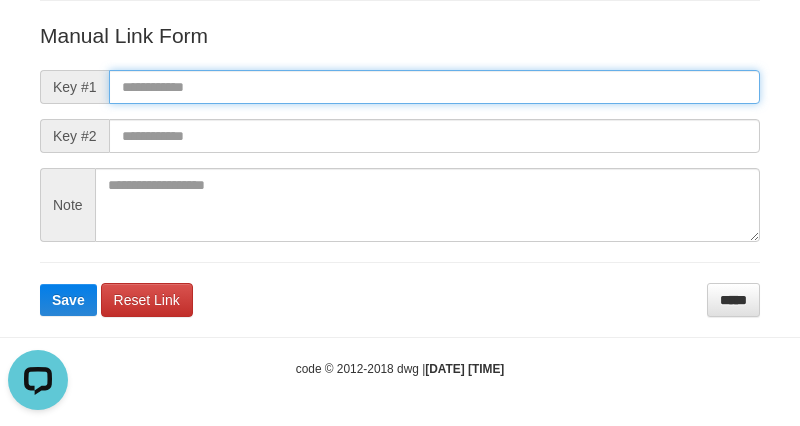 paste on "**********" 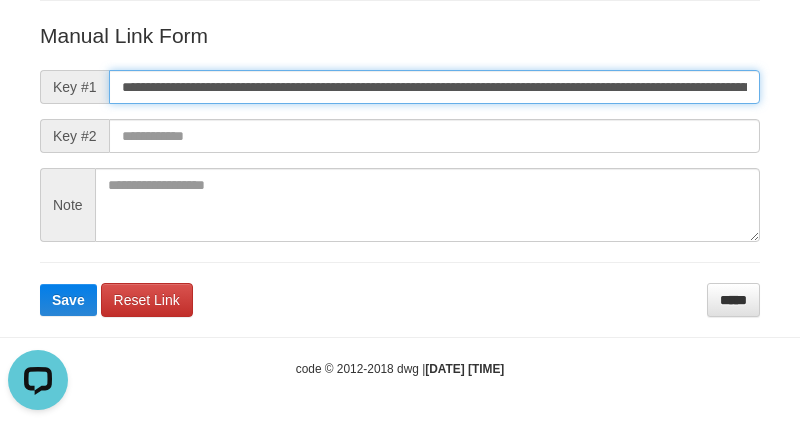 click on "**********" at bounding box center (434, 87) 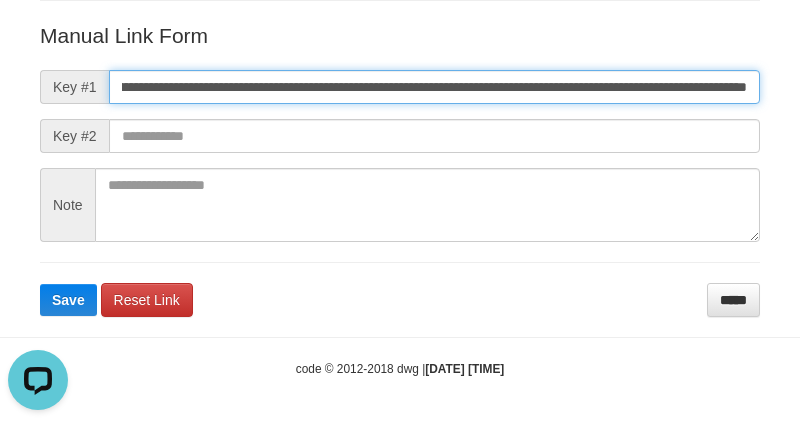 type on "**********" 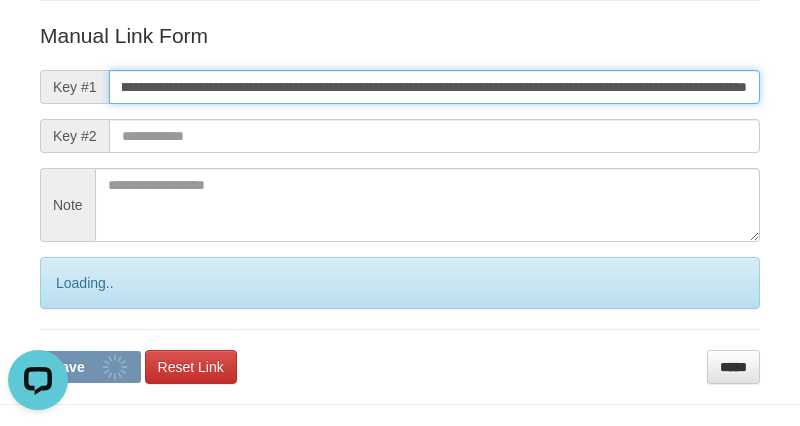 click on "Save" at bounding box center [90, 367] 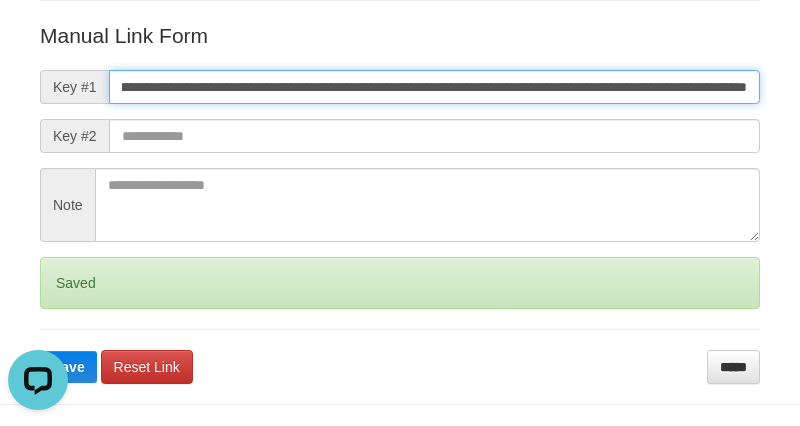 click on "Save" at bounding box center [68, 367] 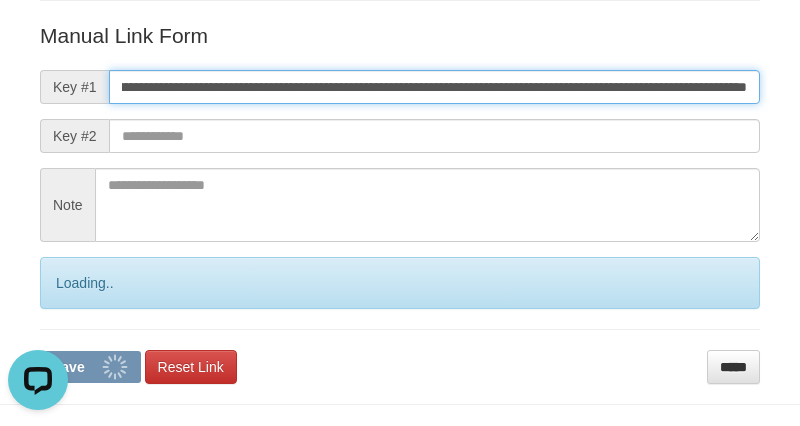 click on "Save" at bounding box center (90, 367) 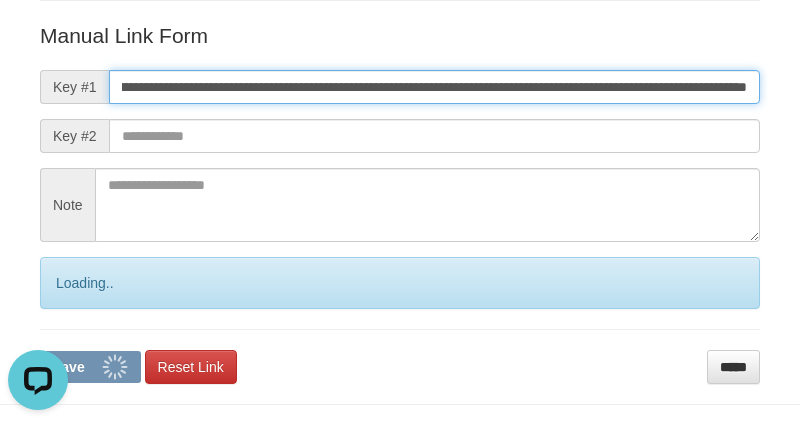 click on "Save" at bounding box center (90, 367) 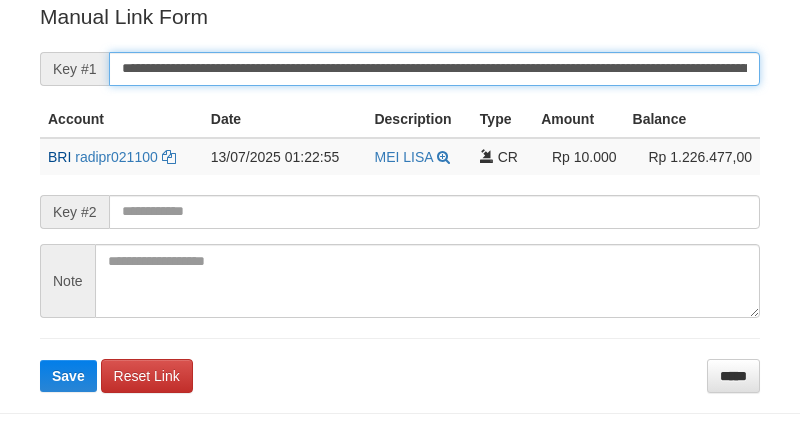 click on "**********" at bounding box center [434, 69] 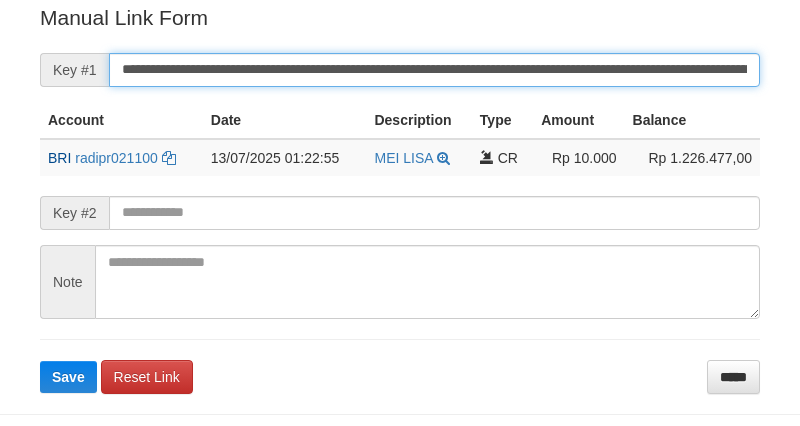 click on "Save" at bounding box center (68, 377) 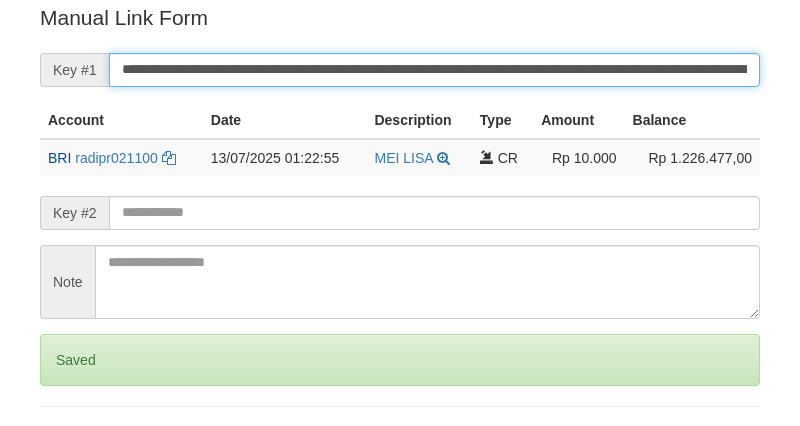 click on "Save" at bounding box center [68, 444] 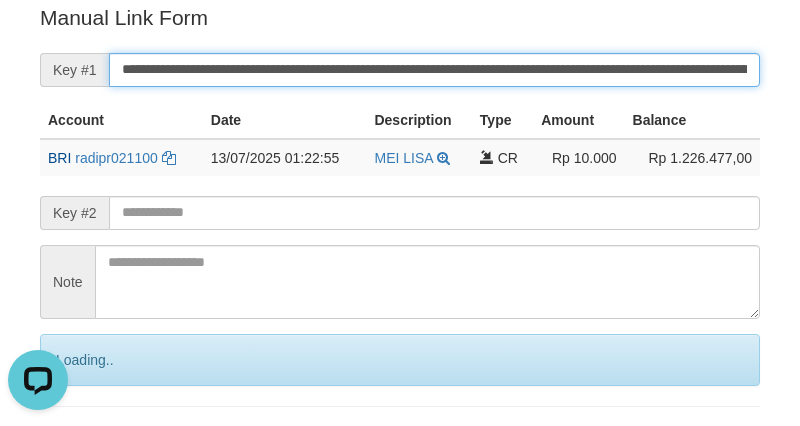 scroll, scrollTop: 0, scrollLeft: 0, axis: both 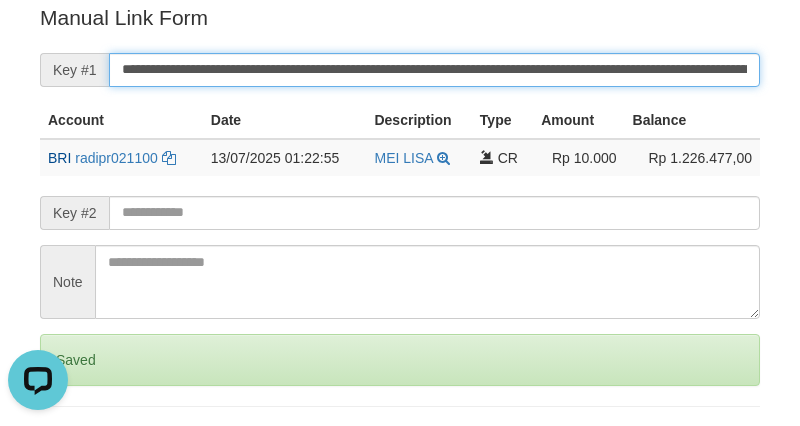 click on "Save" at bounding box center (68, 444) 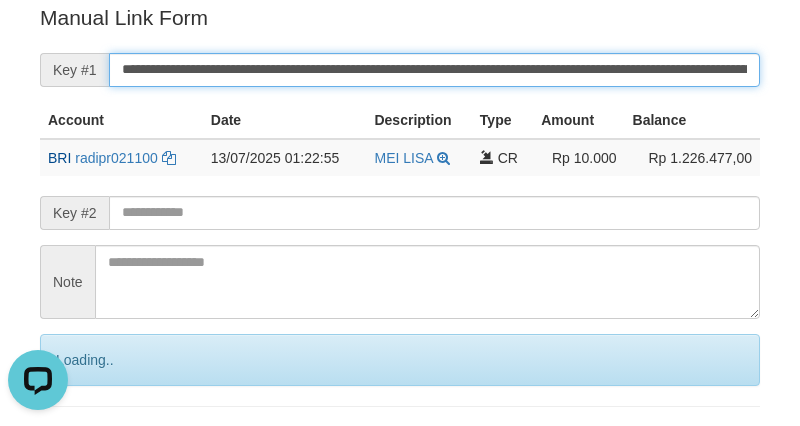 click on "Save" at bounding box center [90, 444] 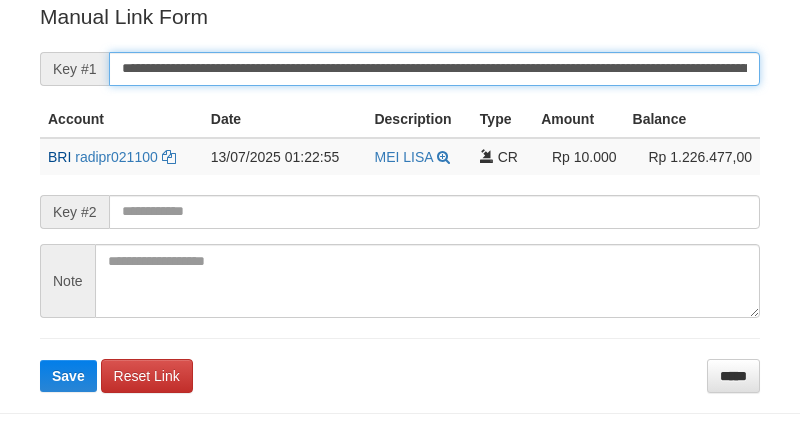 drag, startPoint x: 0, startPoint y: 0, endPoint x: 441, endPoint y: 83, distance: 448.74268 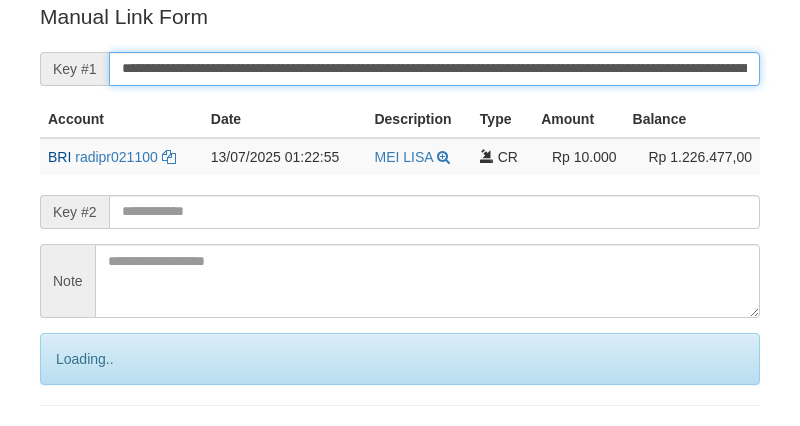 click on "Save" at bounding box center [90, 443] 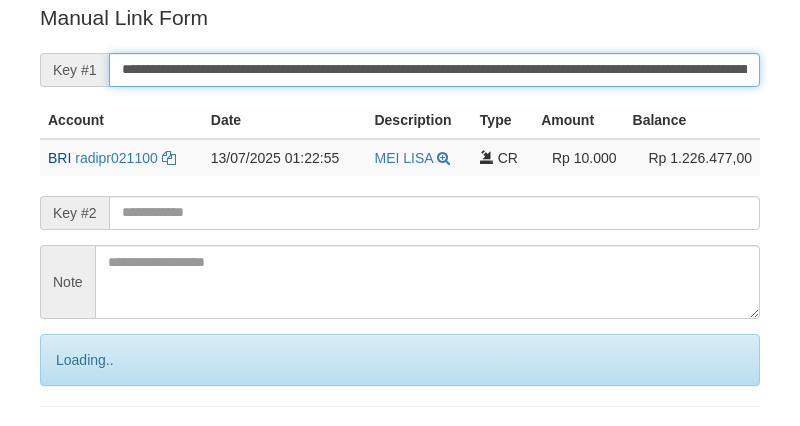 click on "Save" at bounding box center (90, 444) 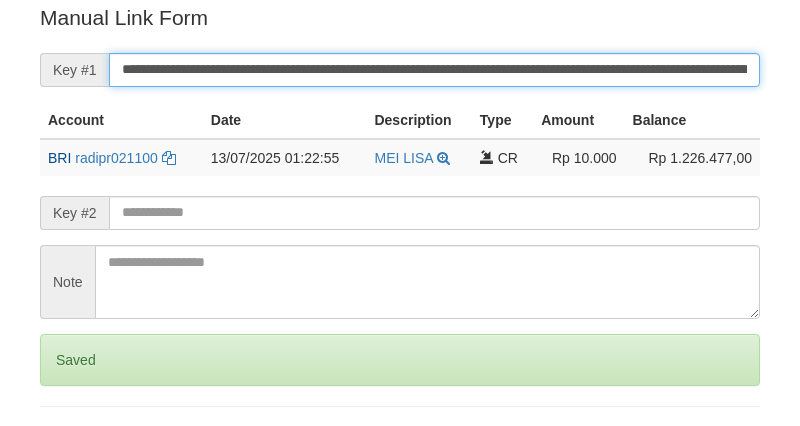 click on "Save" at bounding box center (68, 444) 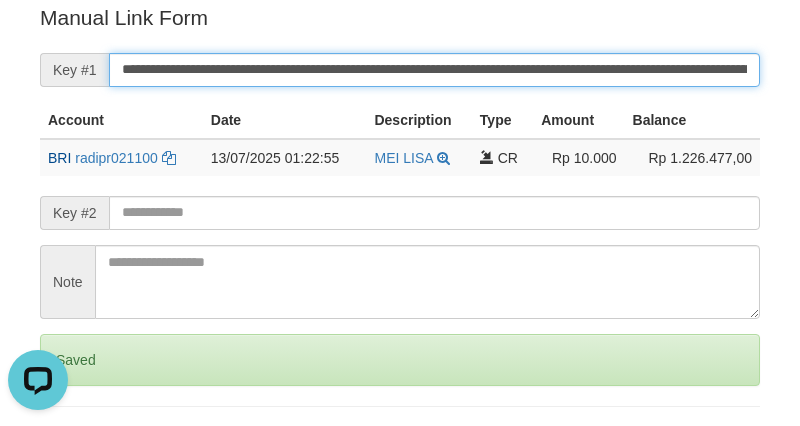 scroll, scrollTop: 0, scrollLeft: 0, axis: both 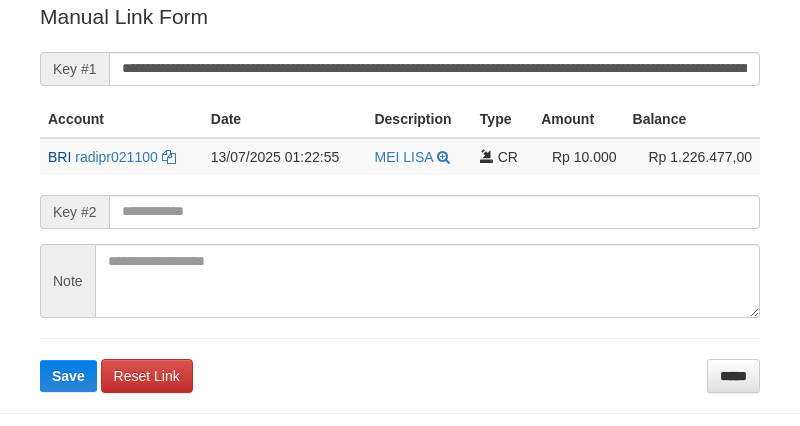 click on "**********" at bounding box center (434, 69) 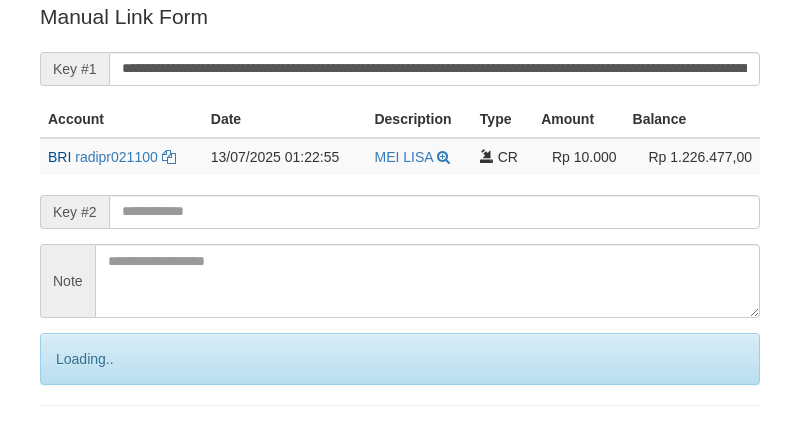 scroll, scrollTop: 404, scrollLeft: 0, axis: vertical 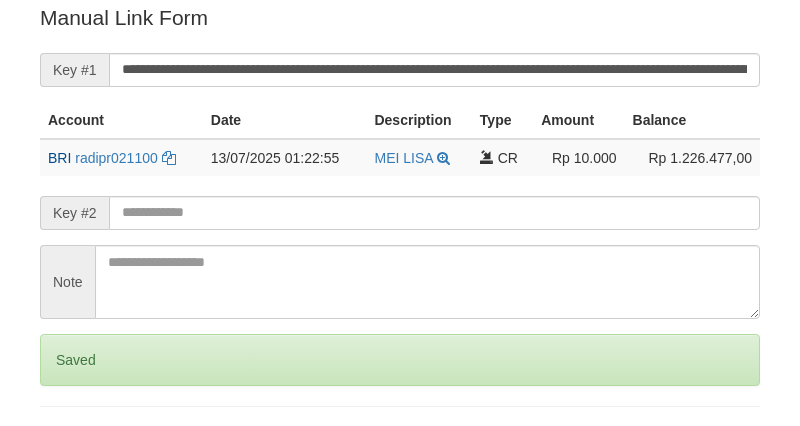 click on "Save" at bounding box center (68, 444) 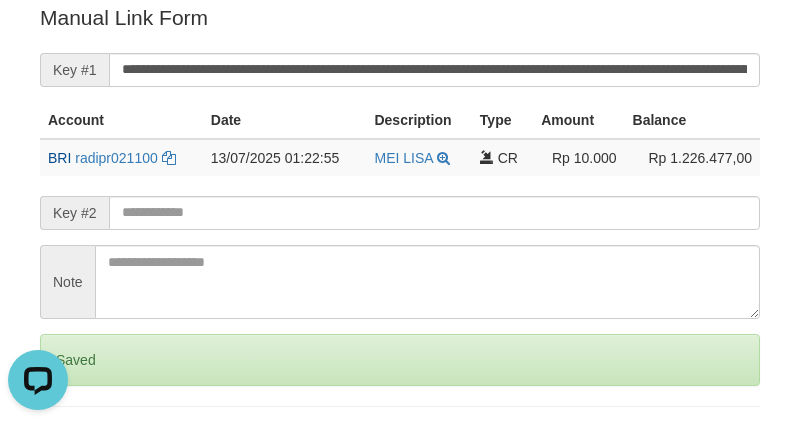 scroll, scrollTop: 0, scrollLeft: 0, axis: both 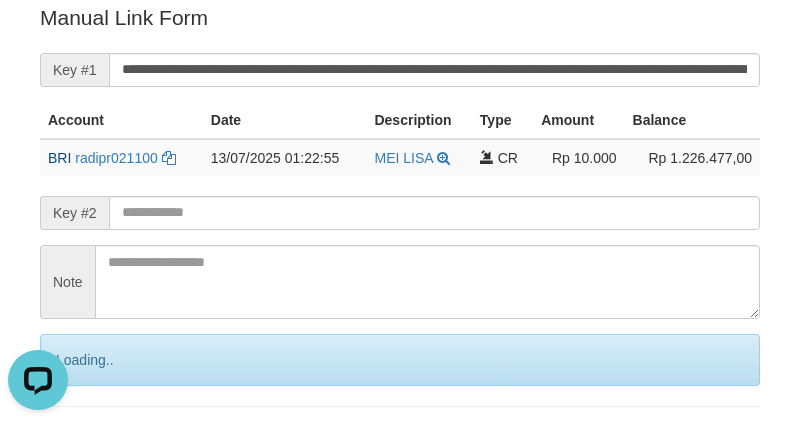 click on "Save" at bounding box center [90, 444] 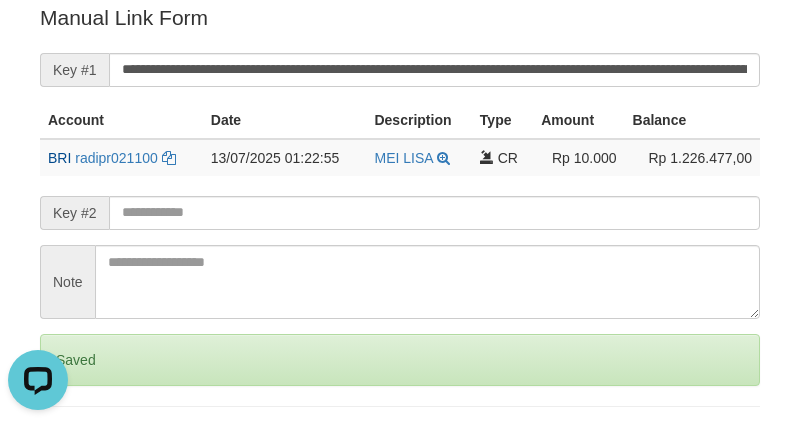 click on "Save" at bounding box center (68, 444) 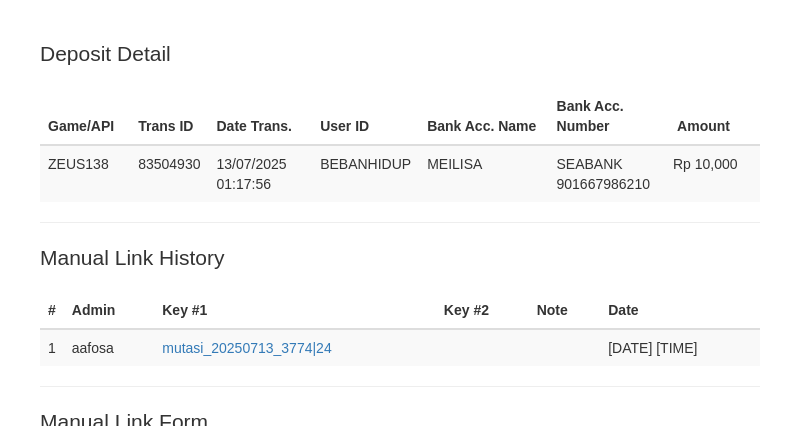 click on "**********" at bounding box center (434, 474) 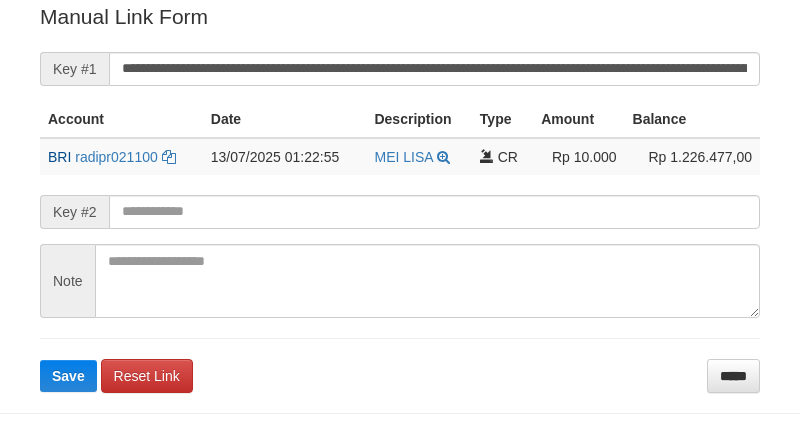 click on "Save" at bounding box center (68, 376) 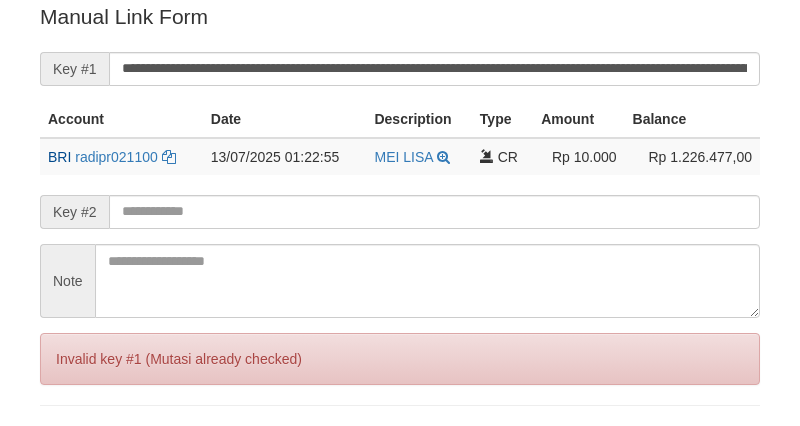 click on "Save" at bounding box center [68, 443] 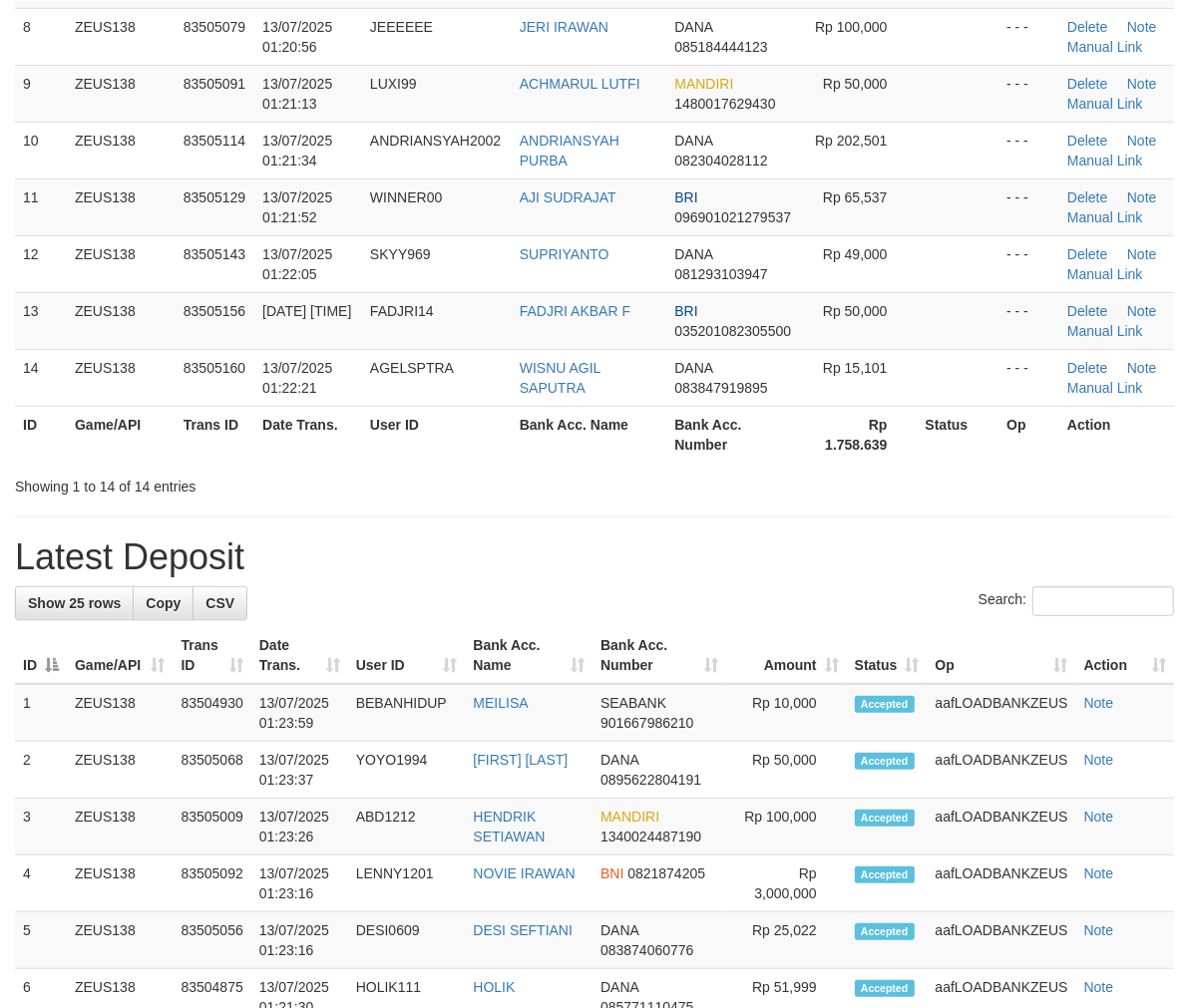 scroll, scrollTop: 563, scrollLeft: 0, axis: vertical 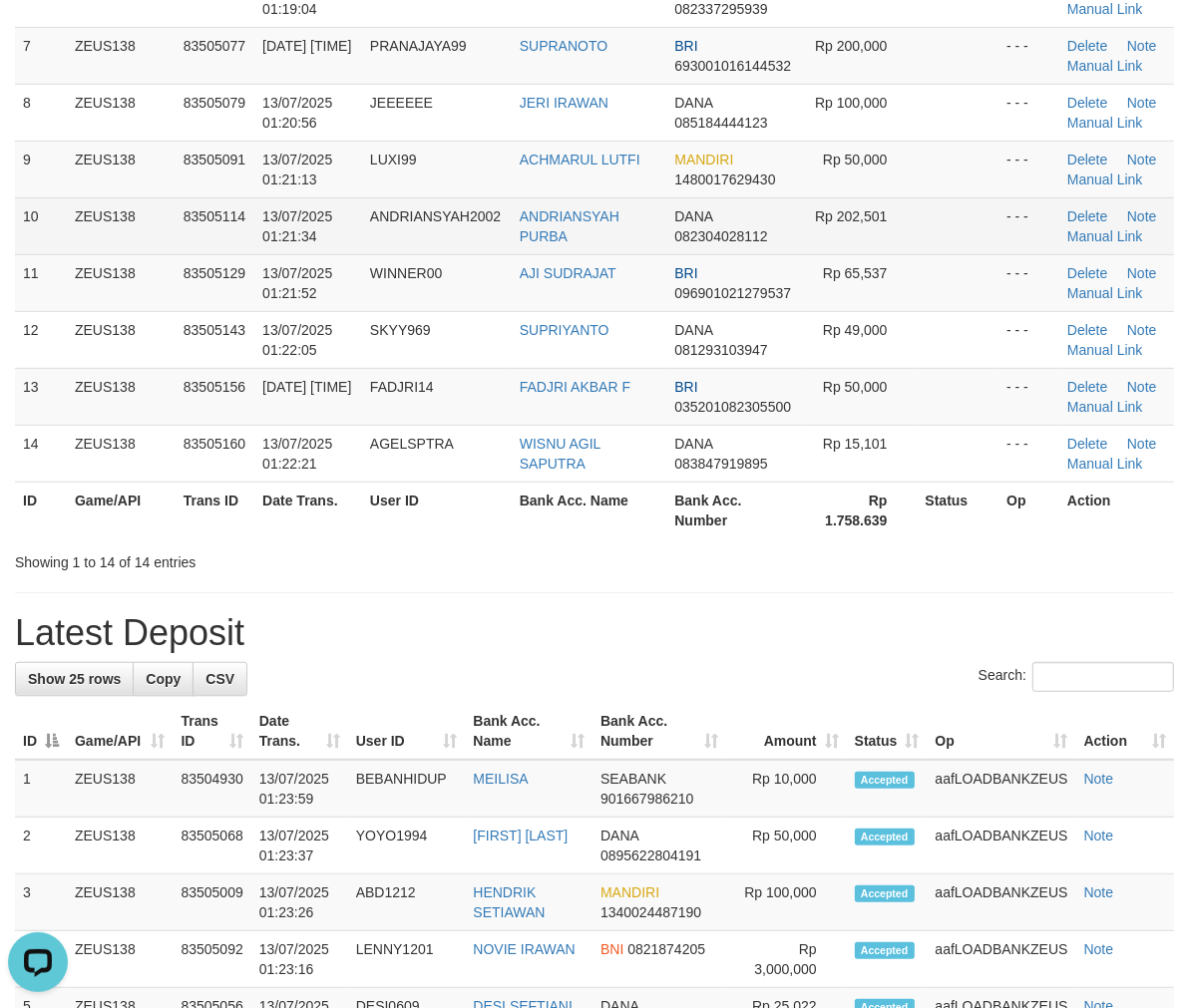 drag, startPoint x: 646, startPoint y: 272, endPoint x: 681, endPoint y: 237, distance: 49.497475 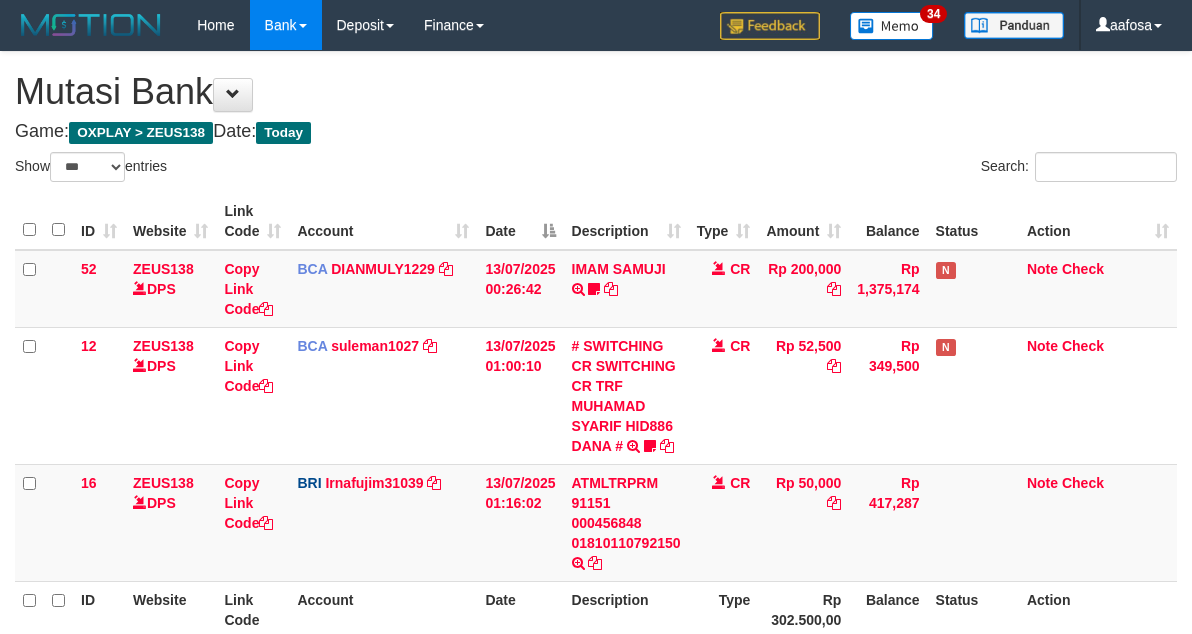 select on "***" 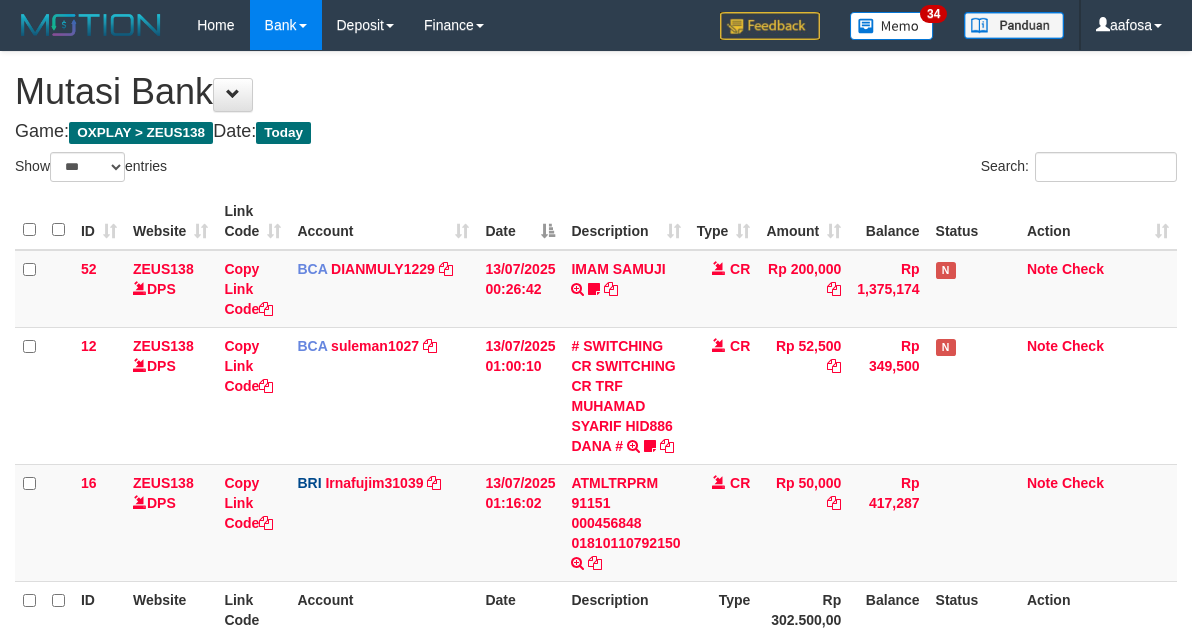 scroll, scrollTop: 198, scrollLeft: 0, axis: vertical 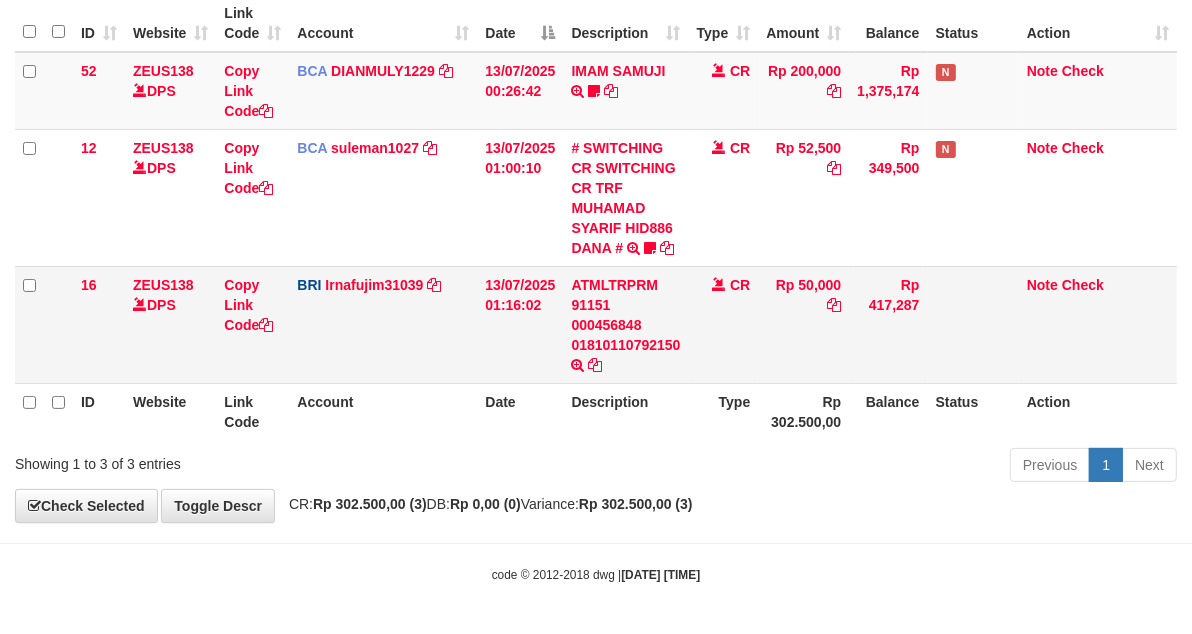 drag, startPoint x: 727, startPoint y: 393, endPoint x: 932, endPoint y: 366, distance: 206.7704 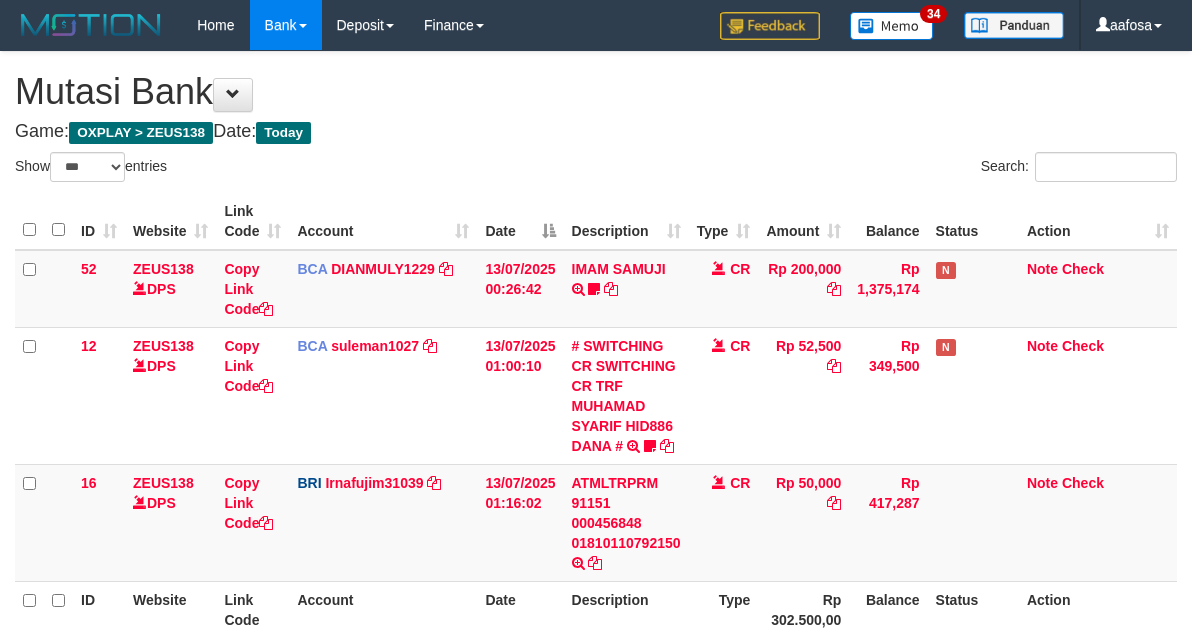 select on "***" 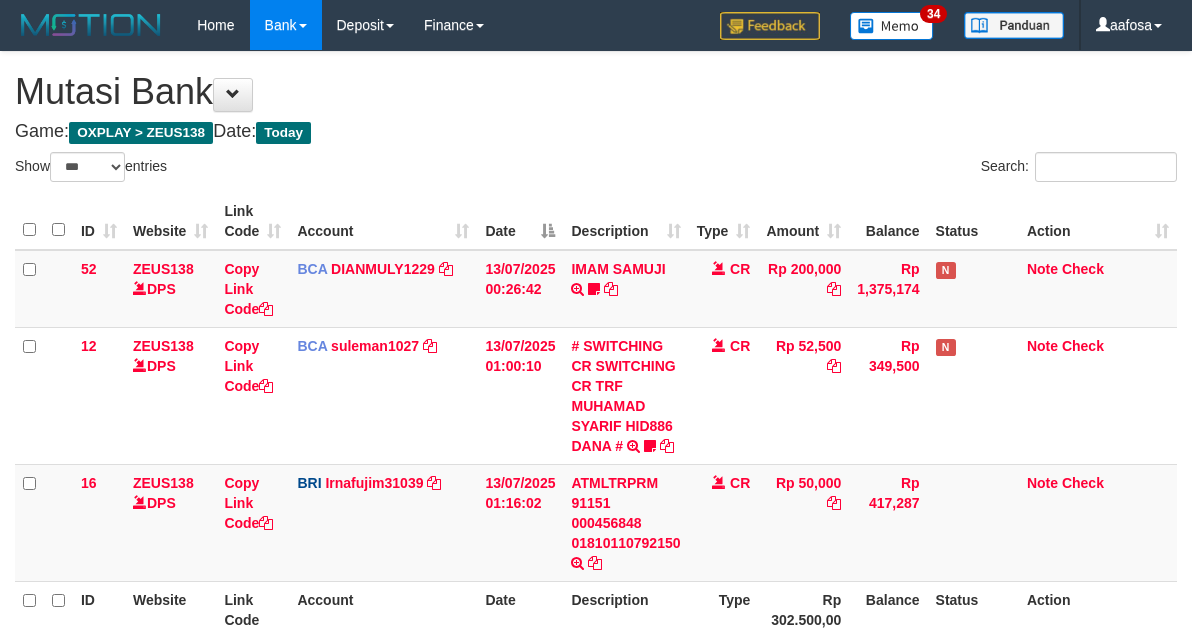 scroll, scrollTop: 198, scrollLeft: 0, axis: vertical 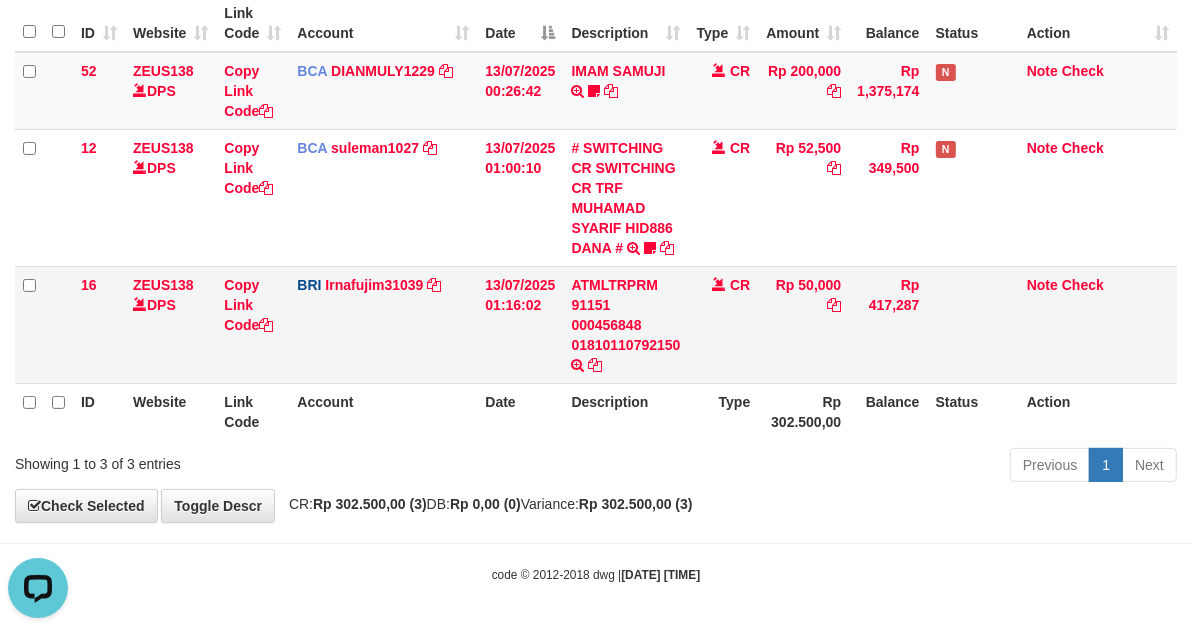 click on "13/07/2025 01:16:02" at bounding box center [520, 324] 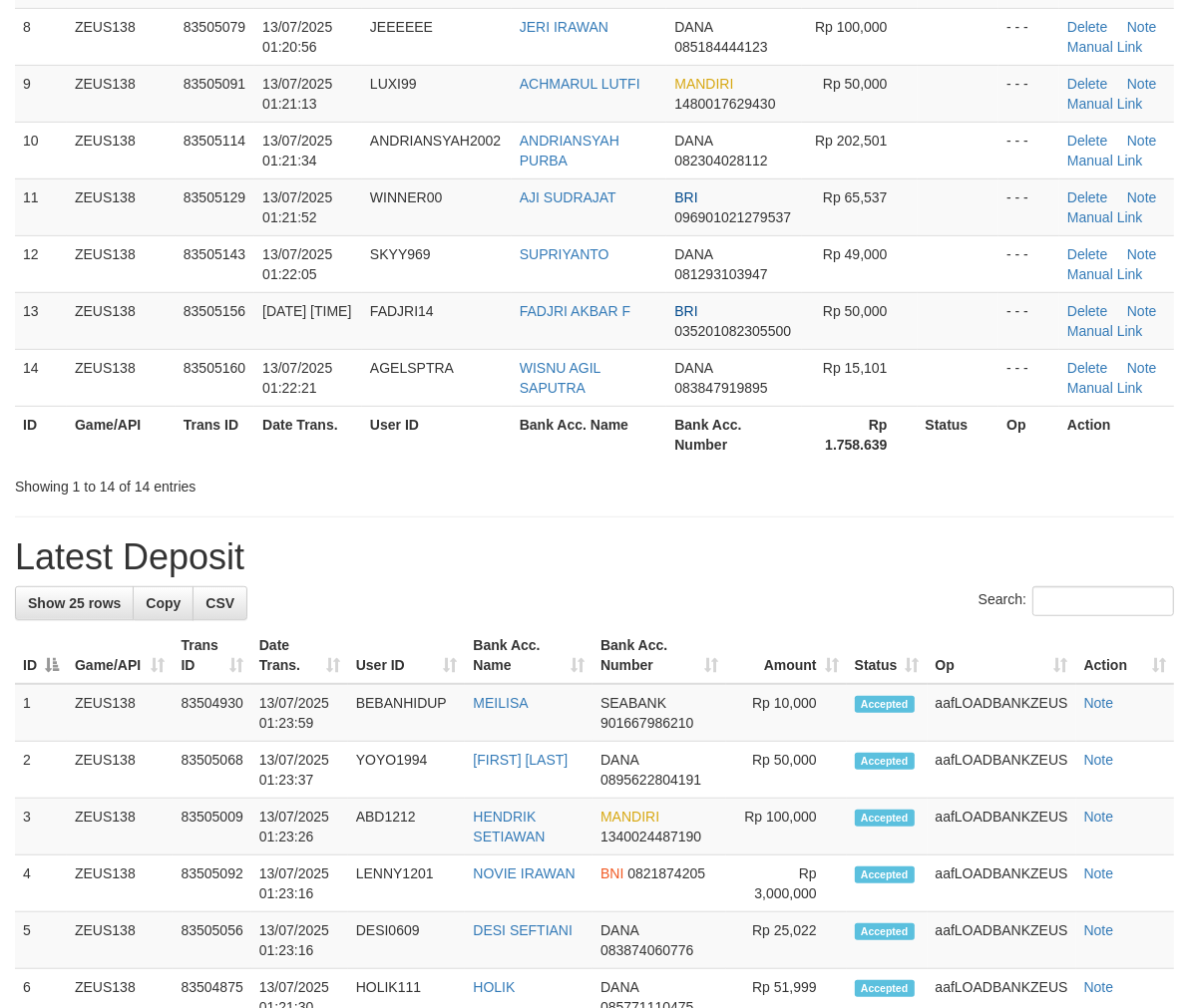 scroll, scrollTop: 563, scrollLeft: 0, axis: vertical 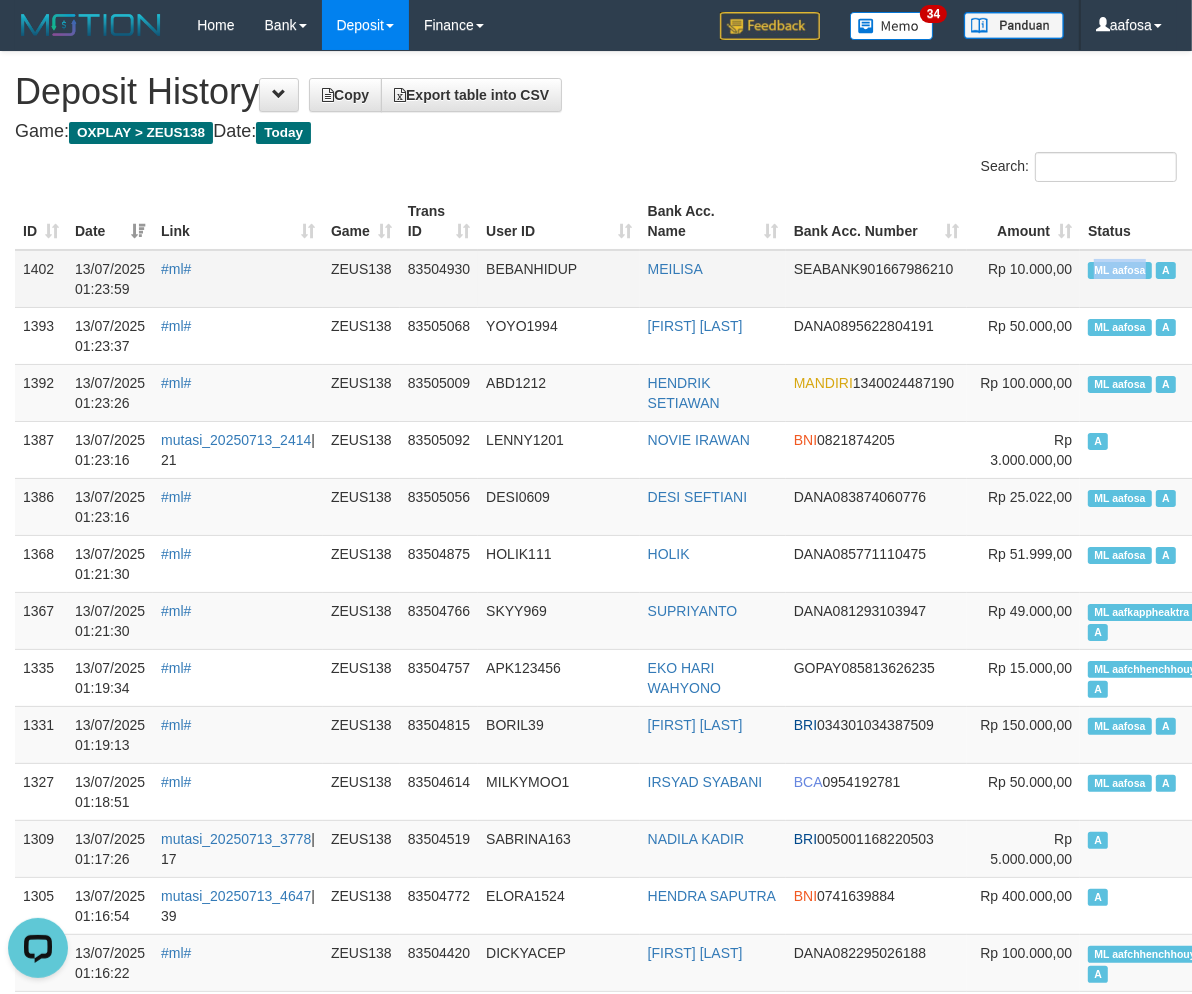 copy on "ML aafosa" 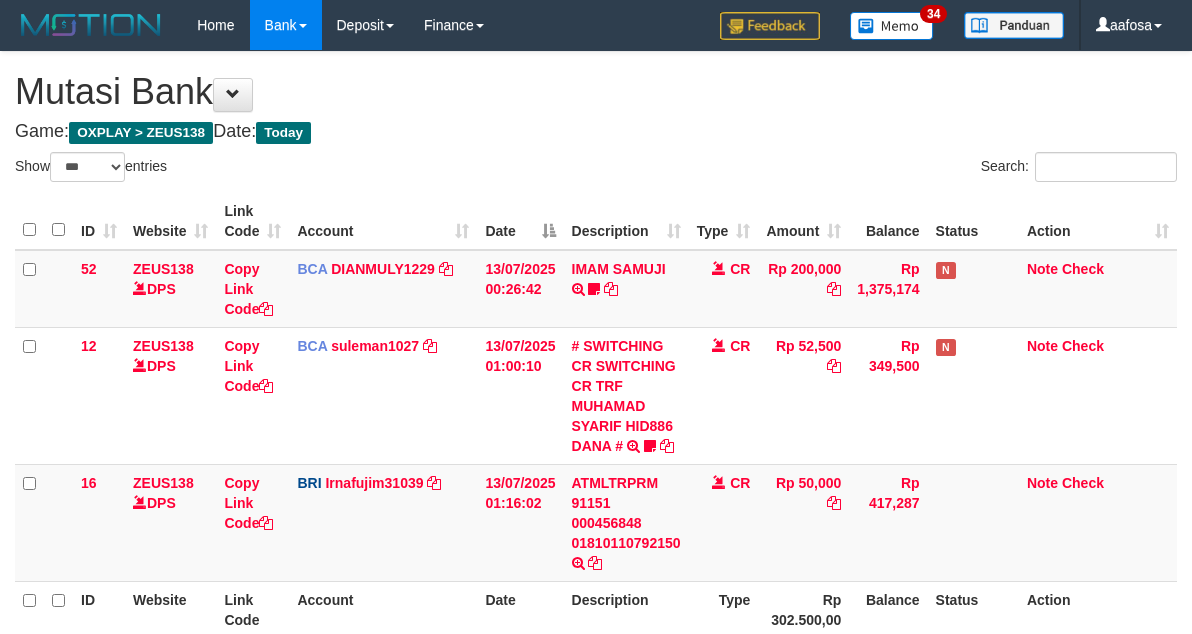 select on "***" 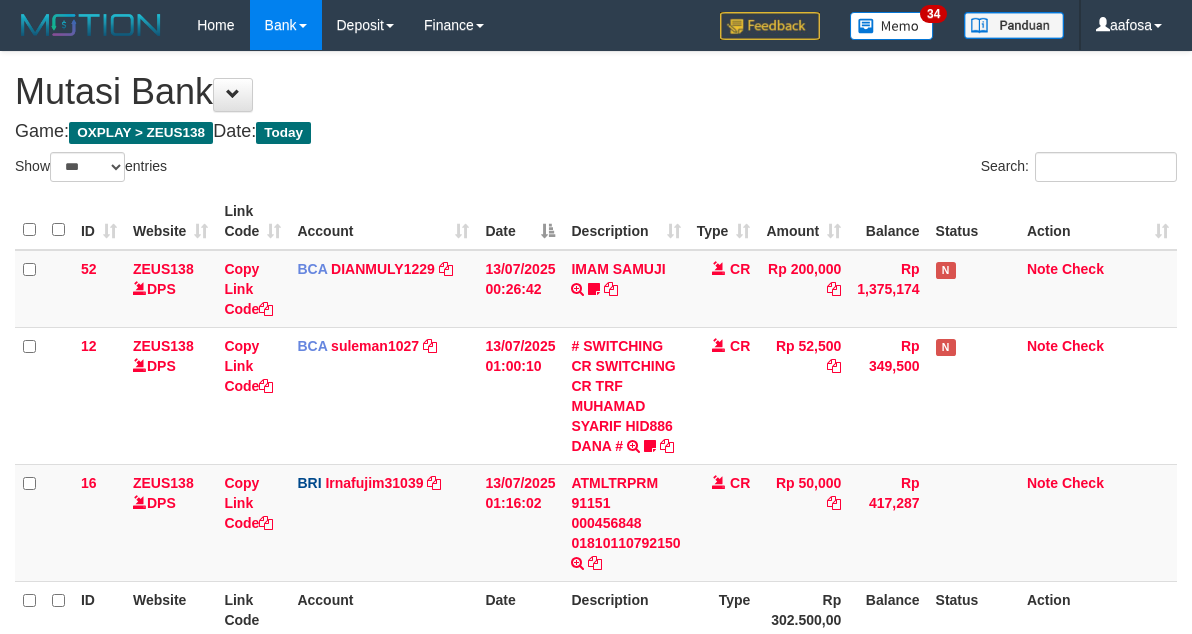 scroll, scrollTop: 198, scrollLeft: 0, axis: vertical 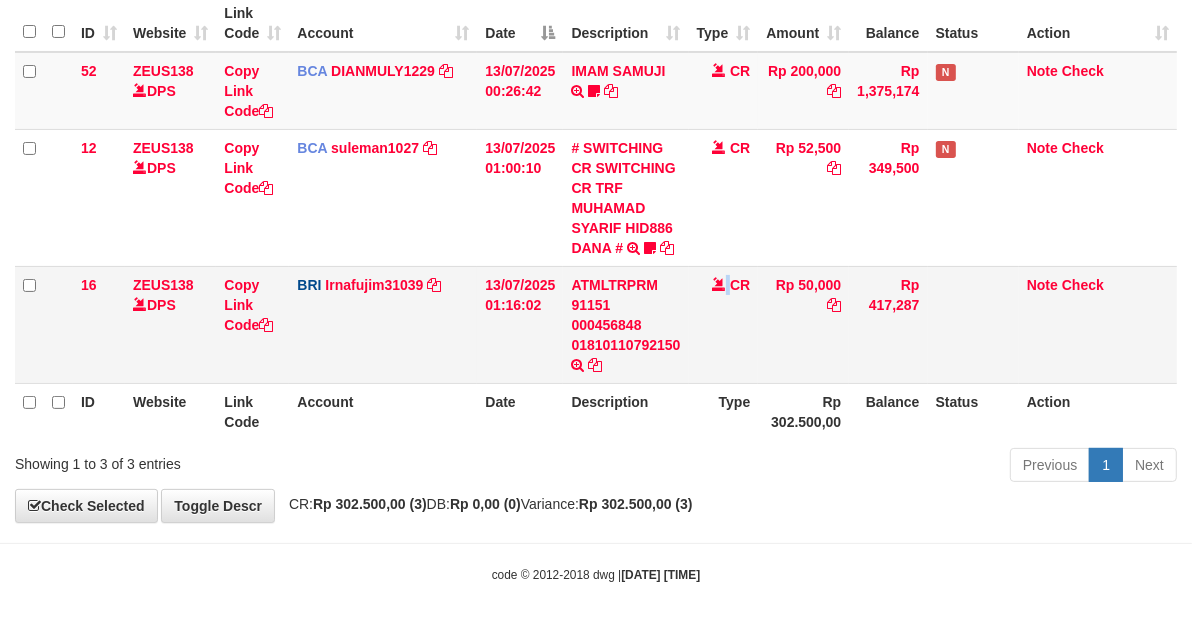 drag, startPoint x: 721, startPoint y: 297, endPoint x: 685, endPoint y: 292, distance: 36.345562 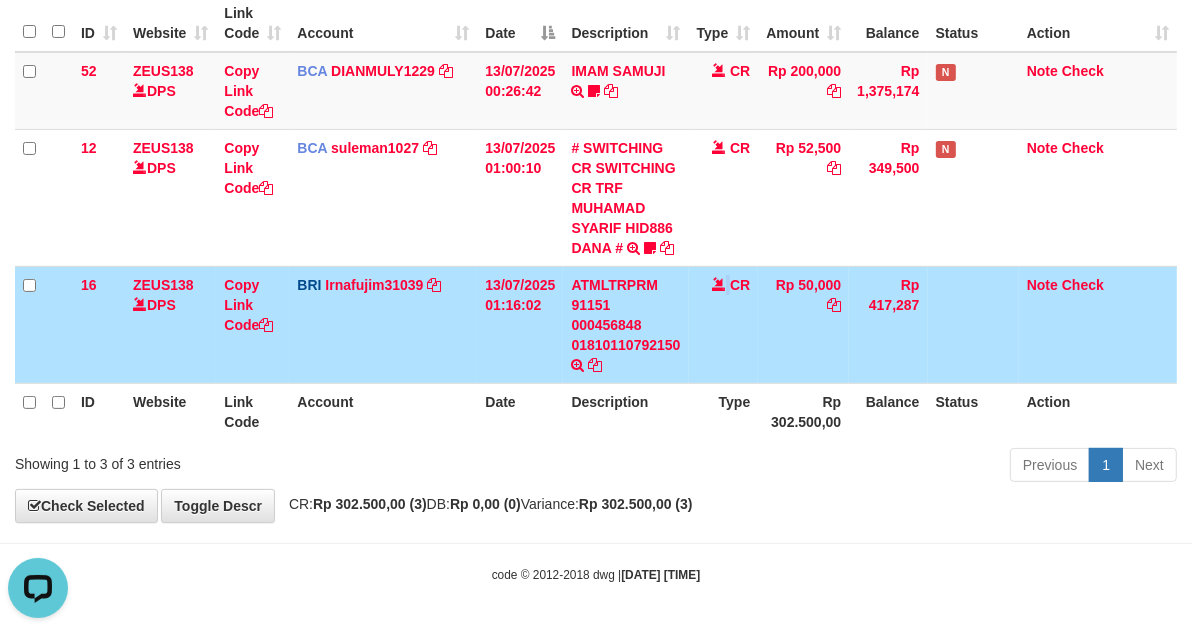 scroll, scrollTop: 0, scrollLeft: 0, axis: both 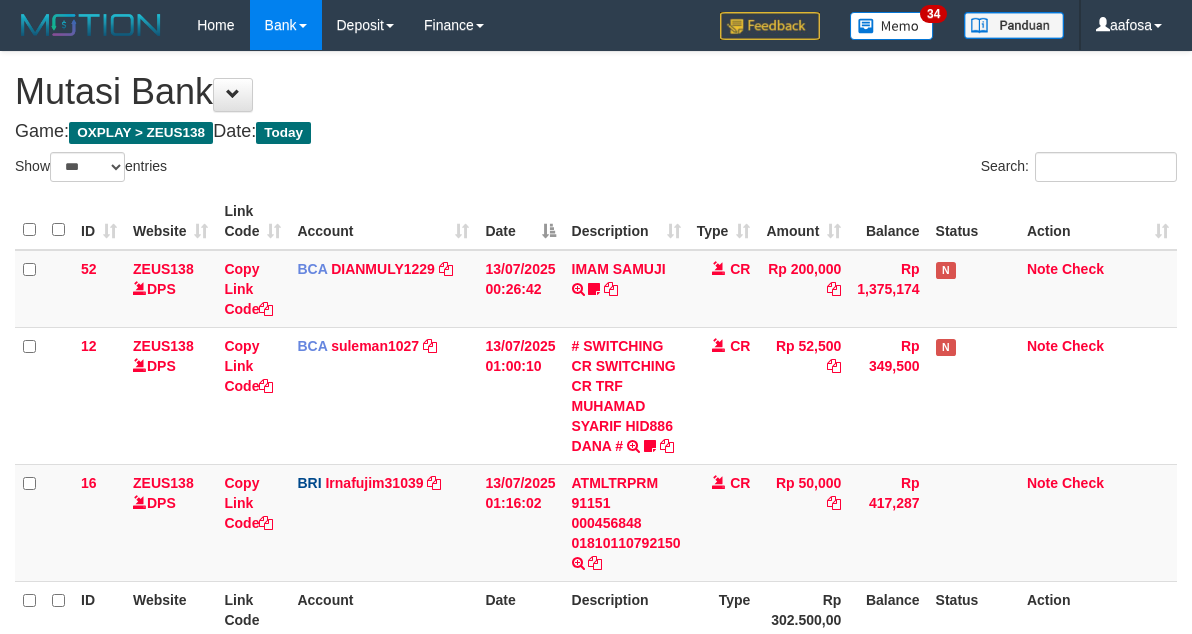 select on "***" 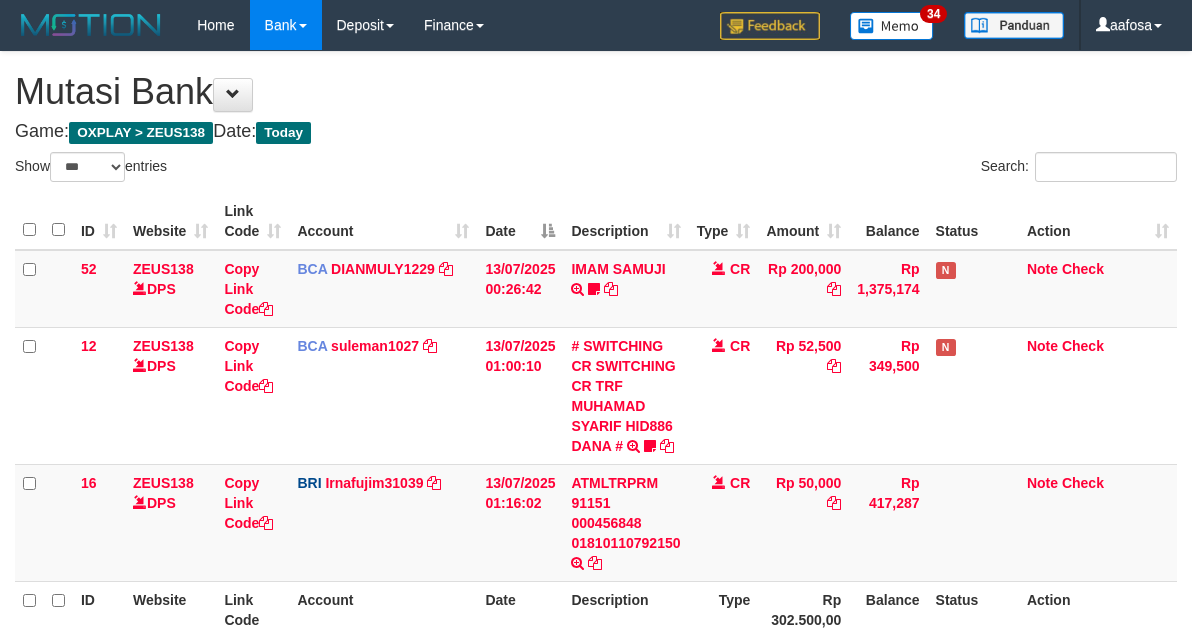 scroll, scrollTop: 198, scrollLeft: 0, axis: vertical 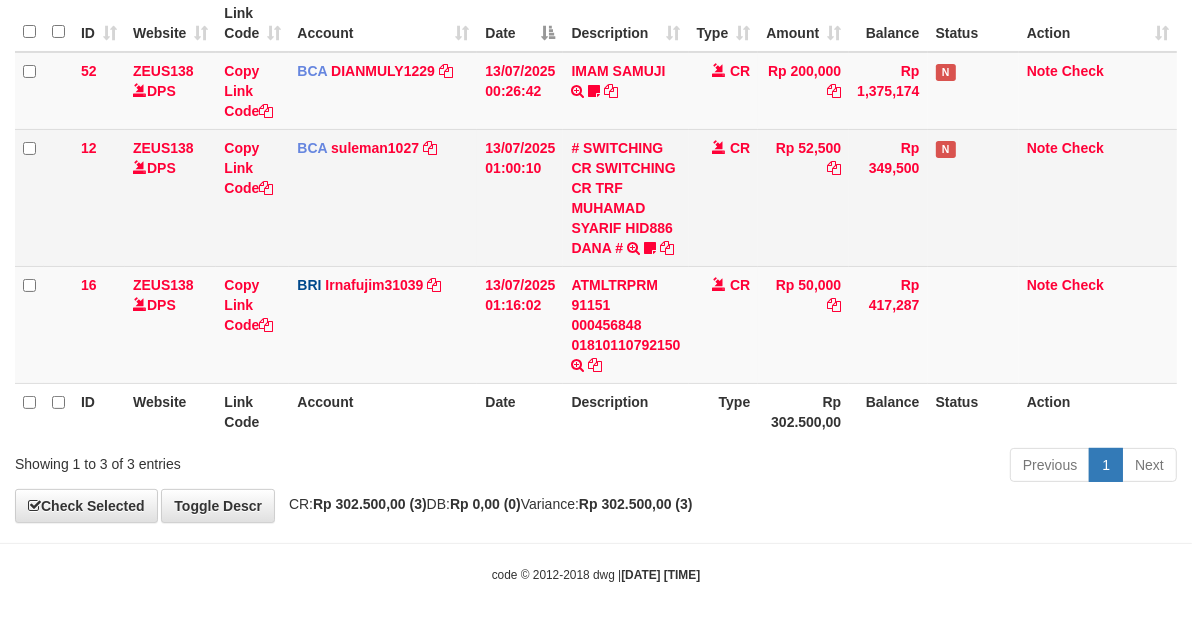 click on "Rp 349,500" at bounding box center [888, 197] 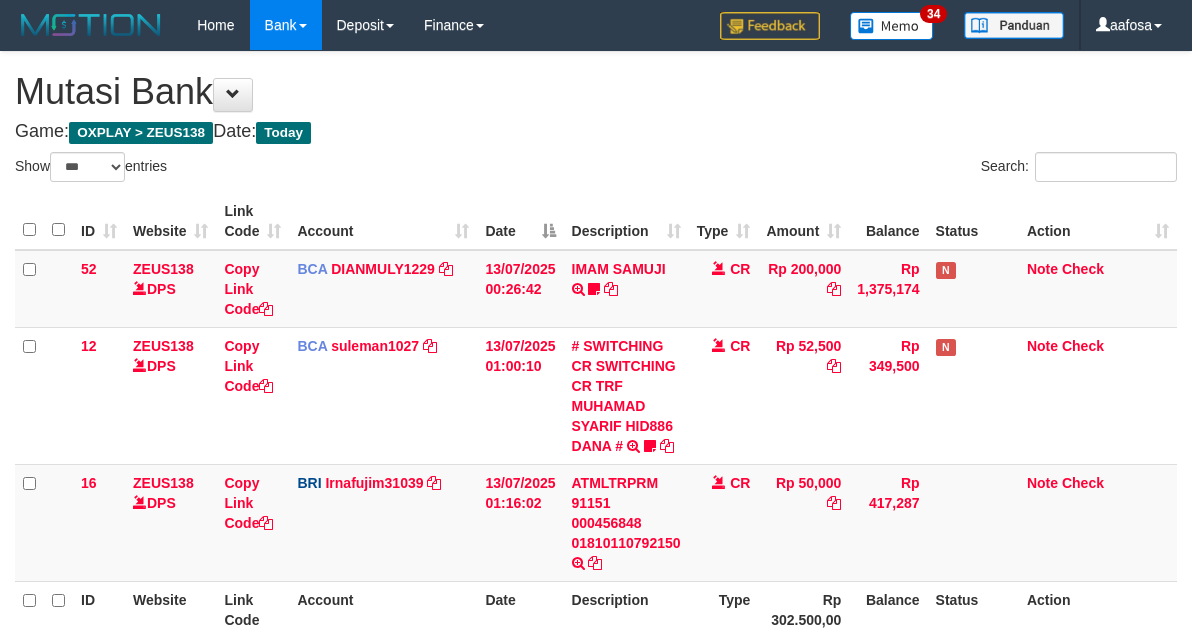select on "***" 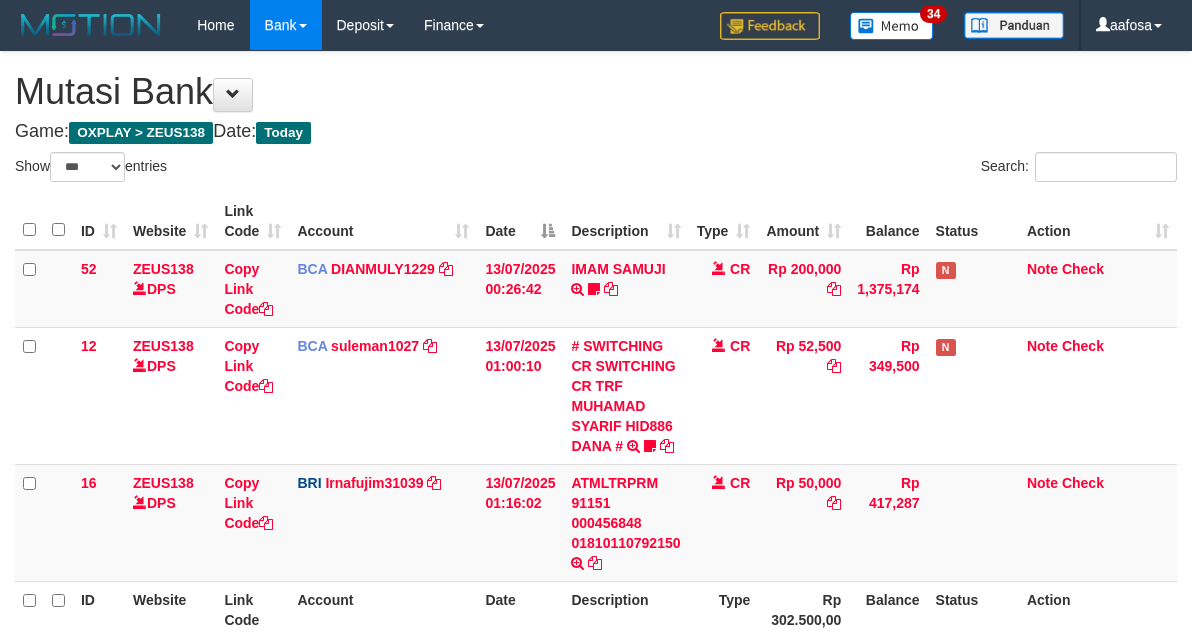 scroll, scrollTop: 198, scrollLeft: 0, axis: vertical 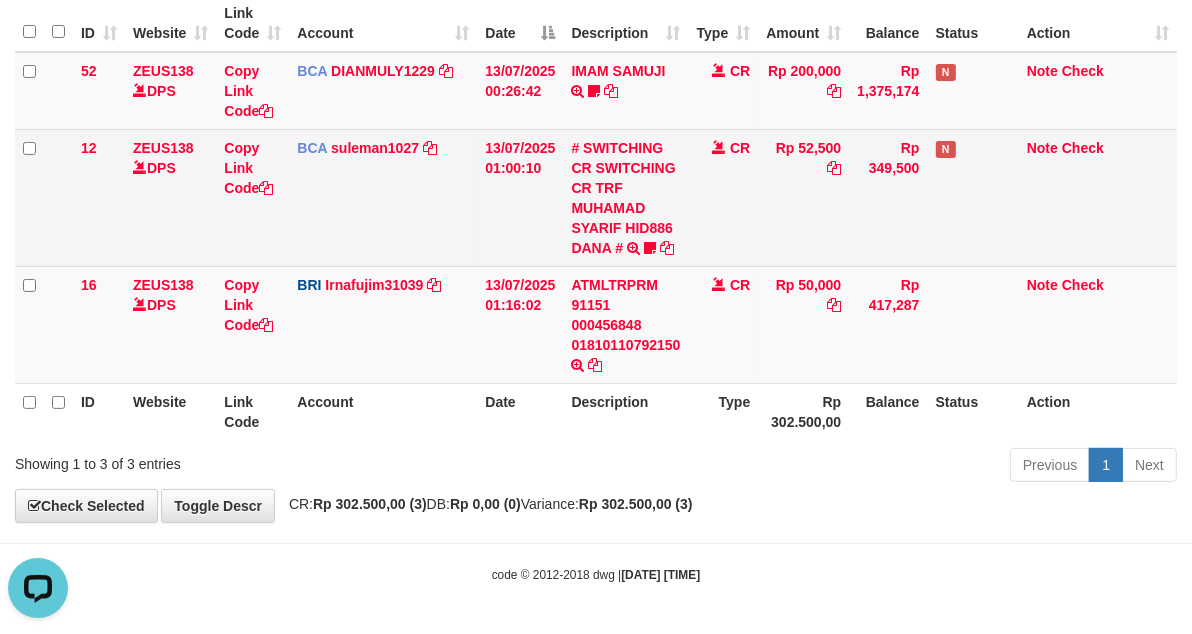 drag, startPoint x: 822, startPoint y: 240, endPoint x: 816, endPoint y: 228, distance: 13.416408 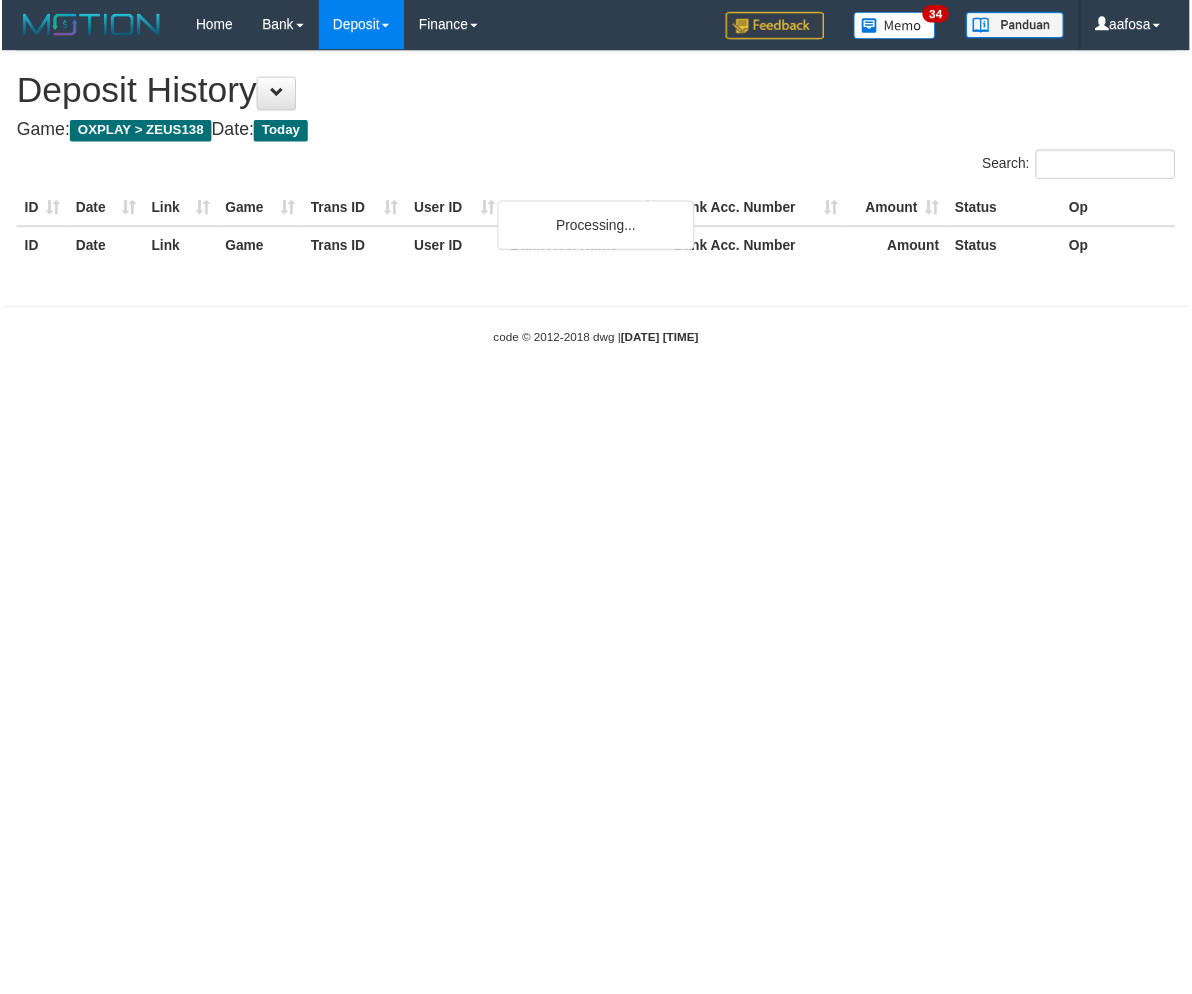 scroll, scrollTop: 0, scrollLeft: 0, axis: both 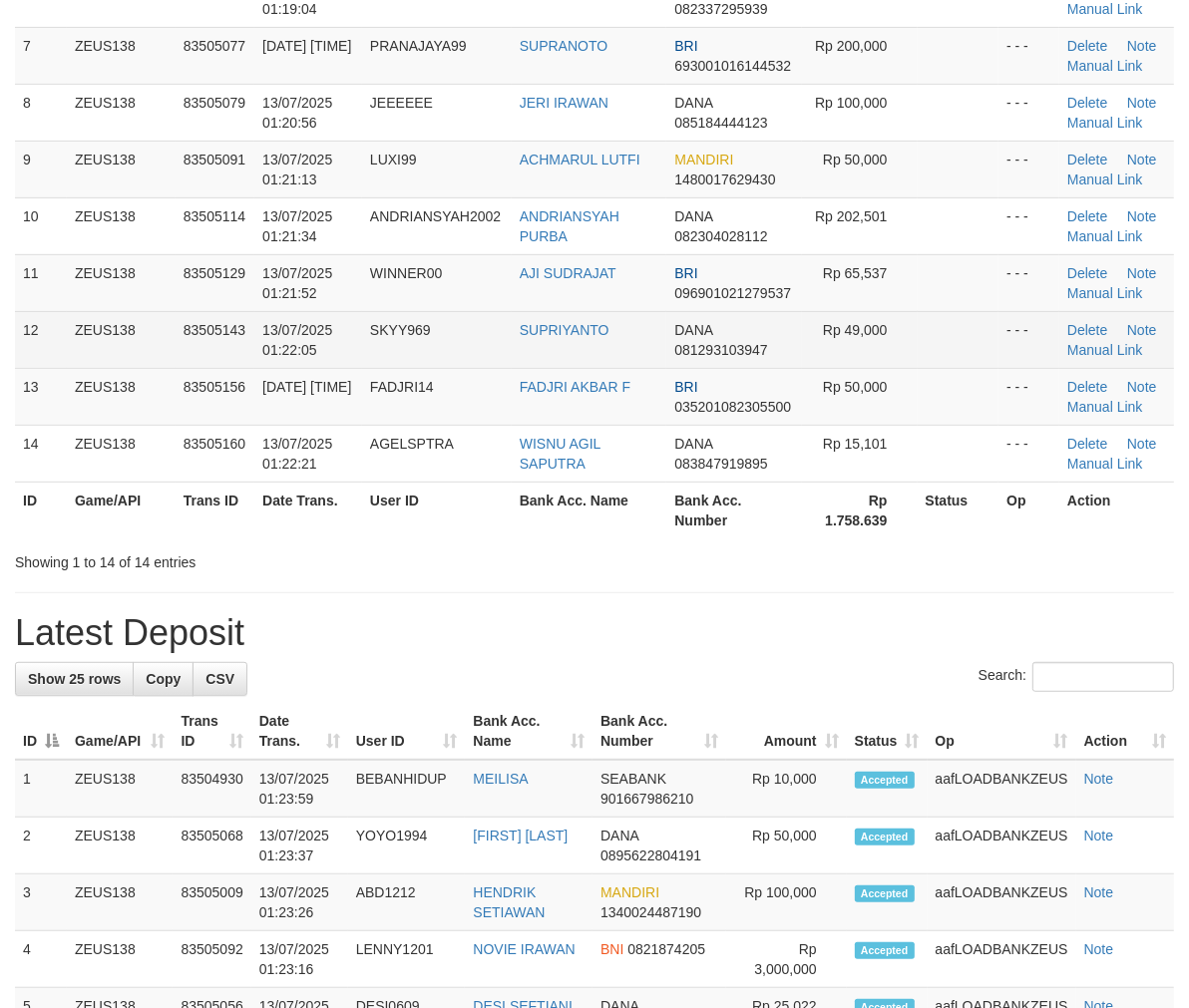 click at bounding box center (959, 396) 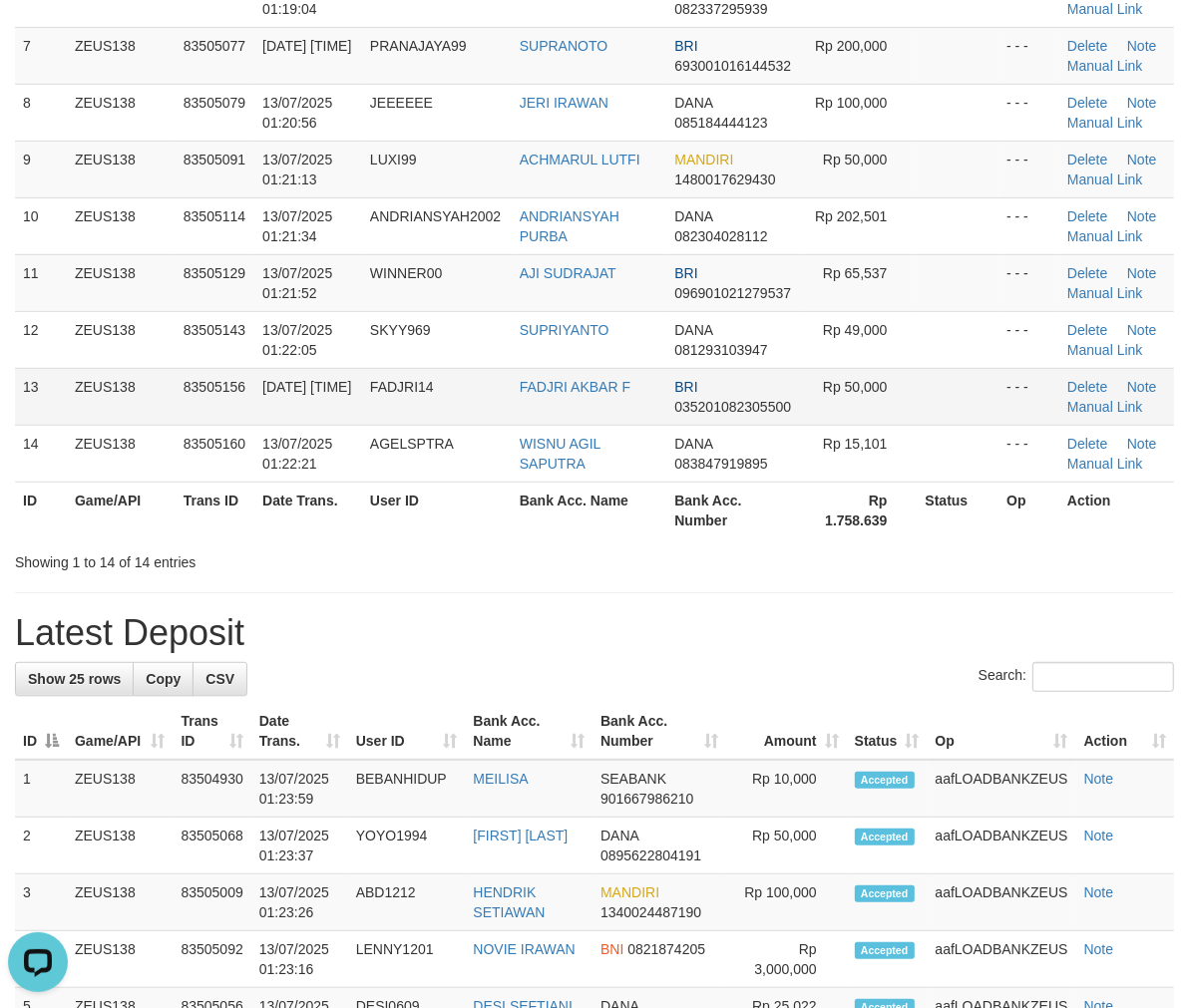 scroll, scrollTop: 0, scrollLeft: 0, axis: both 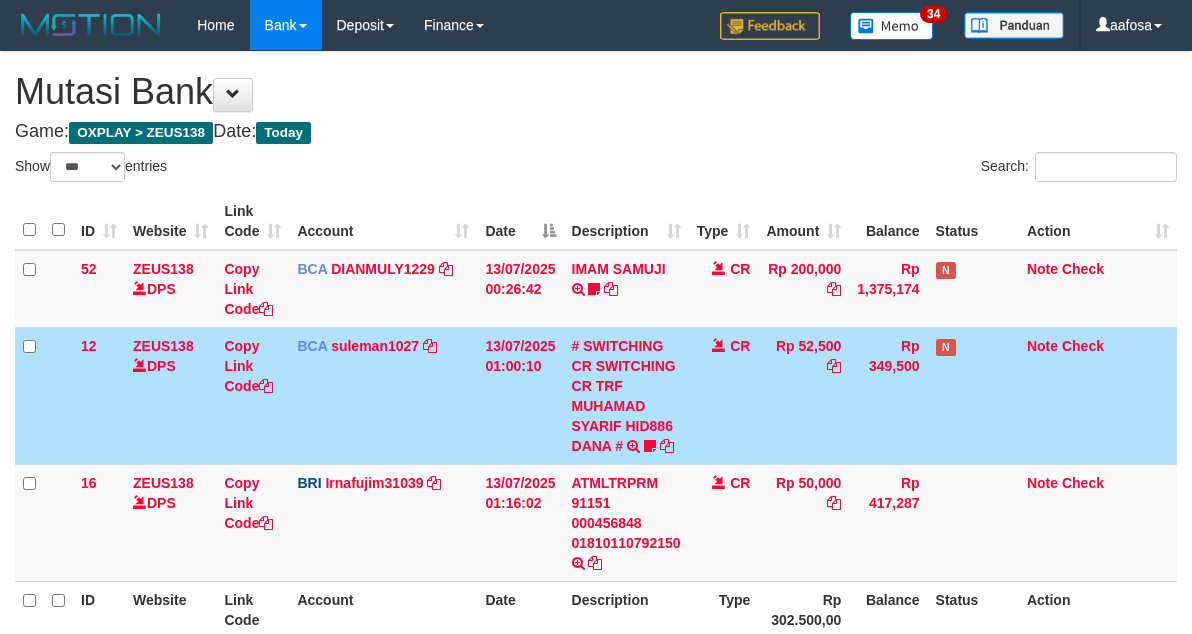 select on "***" 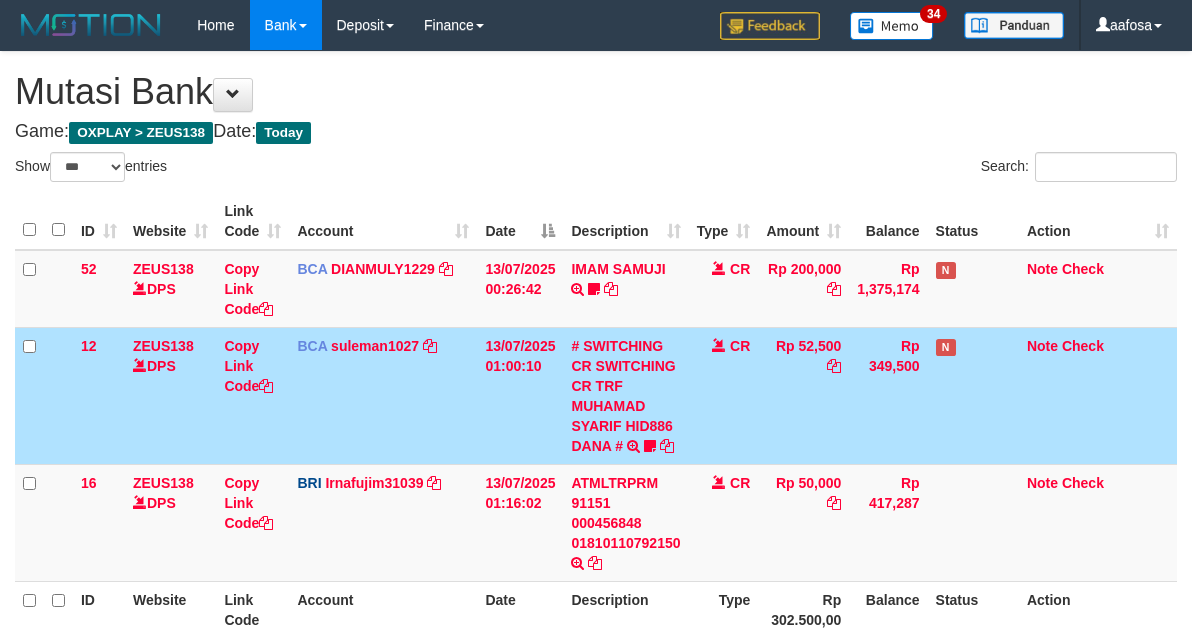 scroll, scrollTop: 198, scrollLeft: 0, axis: vertical 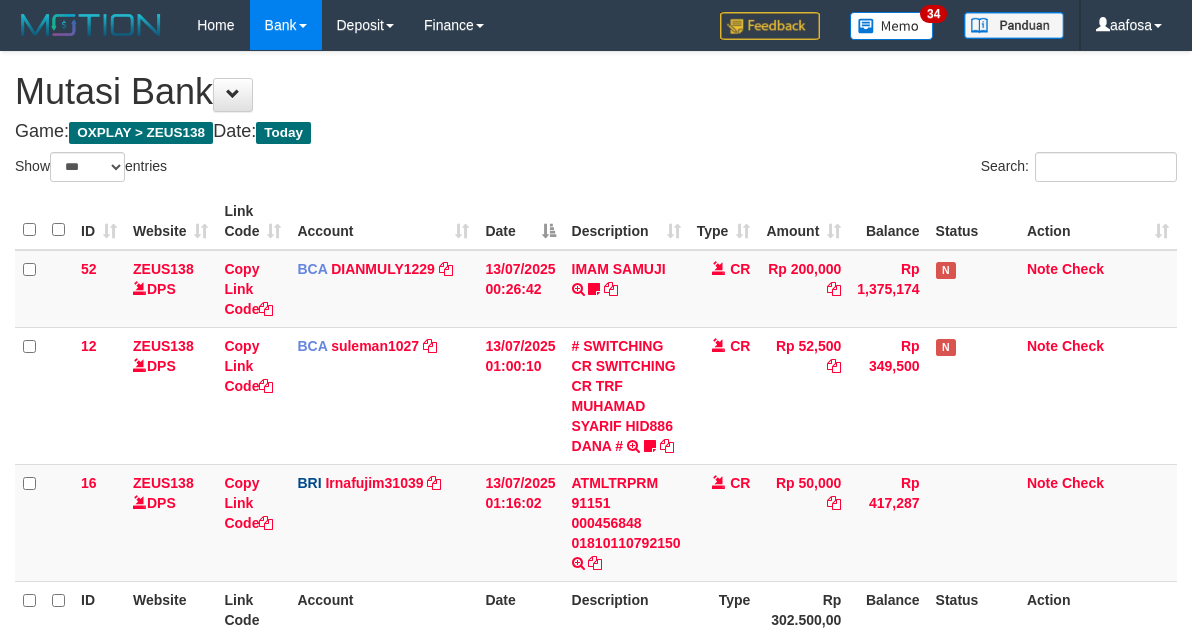 select on "***" 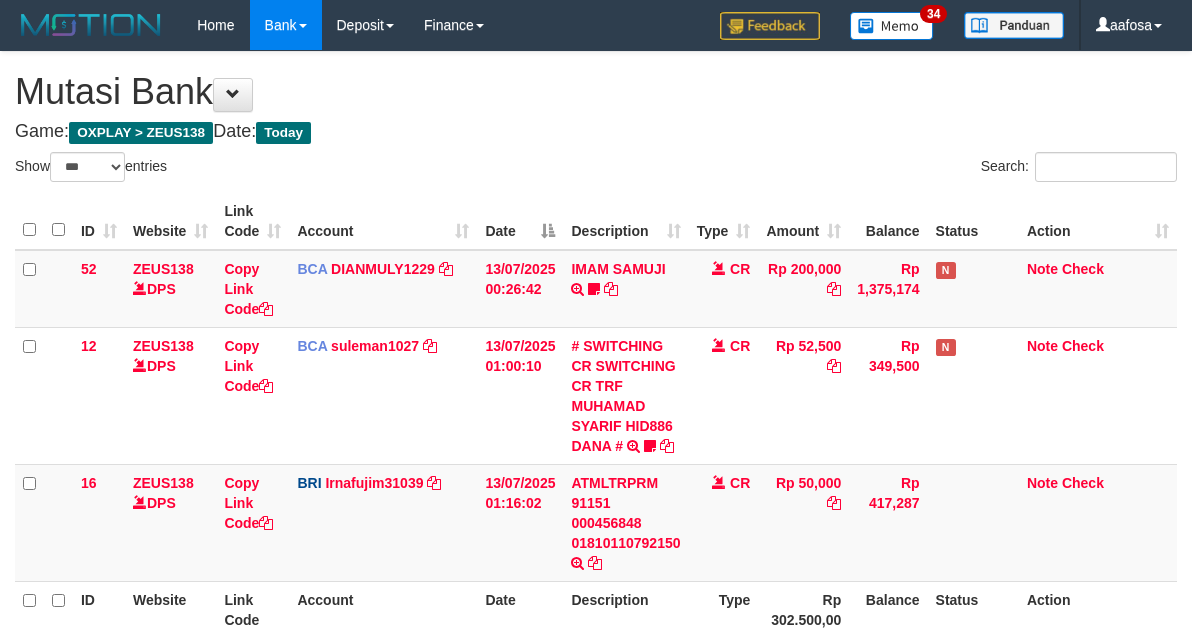 scroll, scrollTop: 198, scrollLeft: 0, axis: vertical 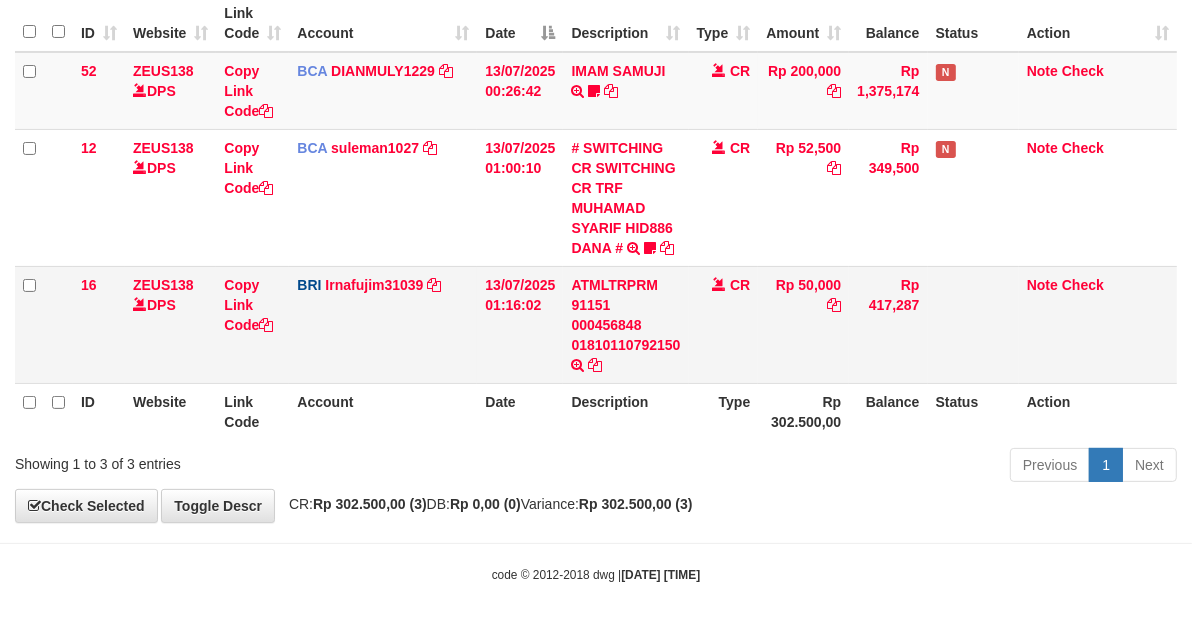 click on "CR" at bounding box center [724, 324] 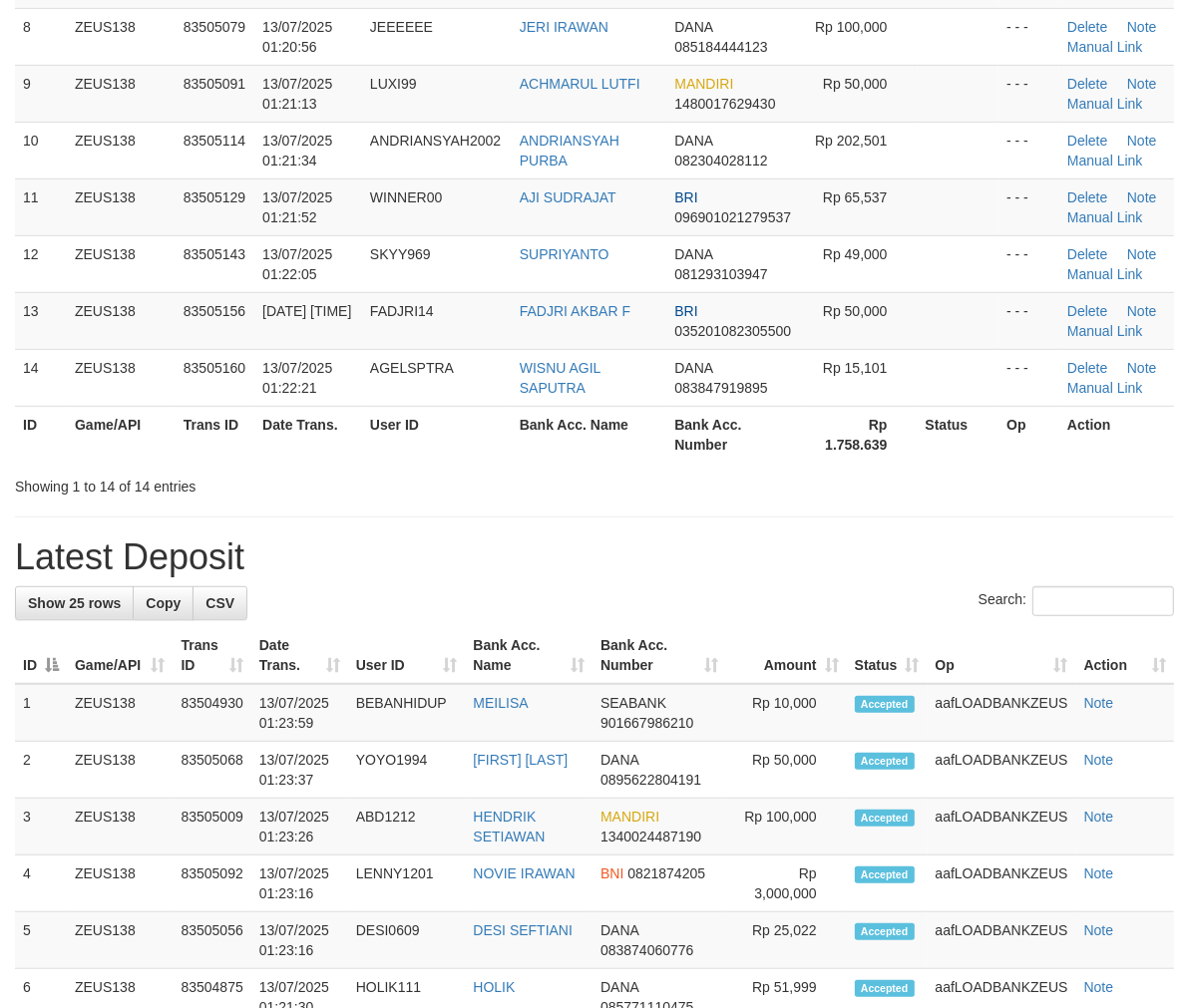 scroll, scrollTop: 563, scrollLeft: 0, axis: vertical 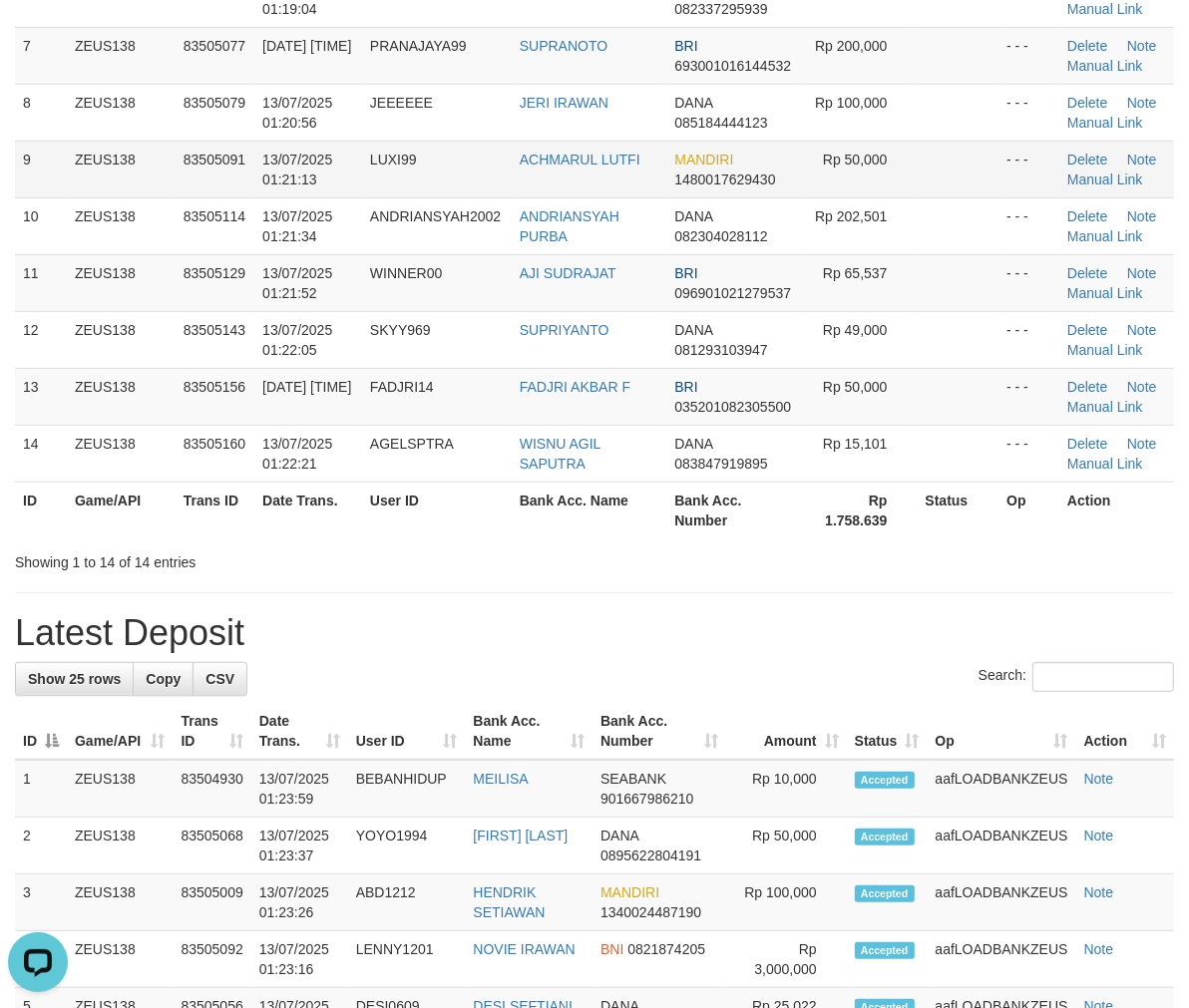 click on "LUXI99" at bounding box center [437, 168] 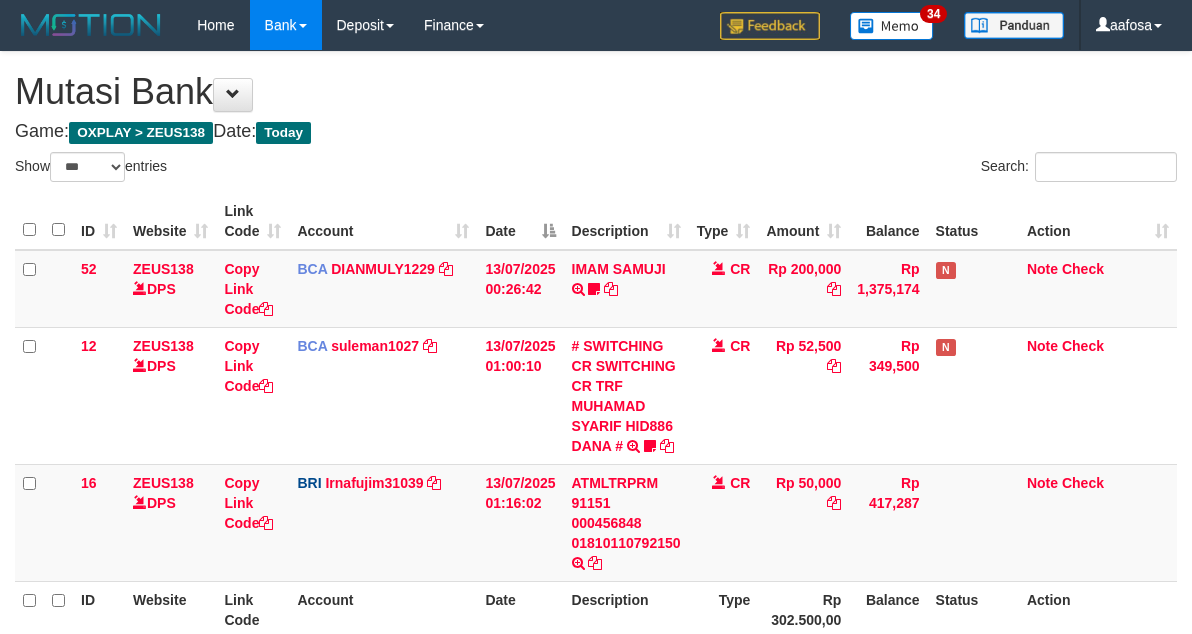 select on "***" 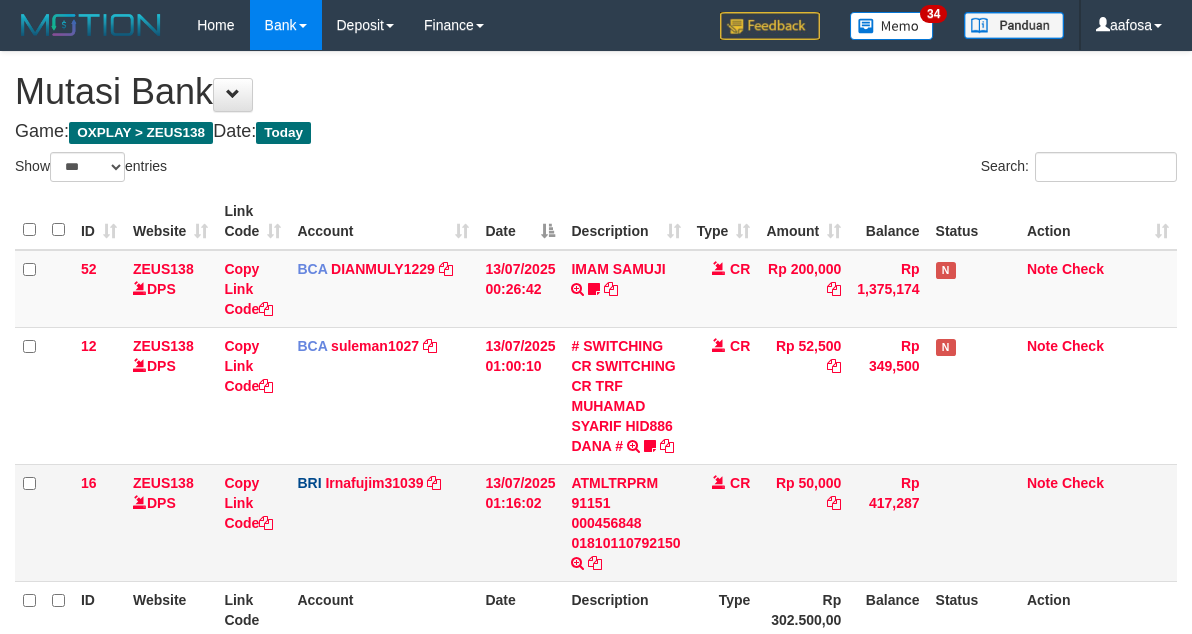 scroll, scrollTop: 198, scrollLeft: 0, axis: vertical 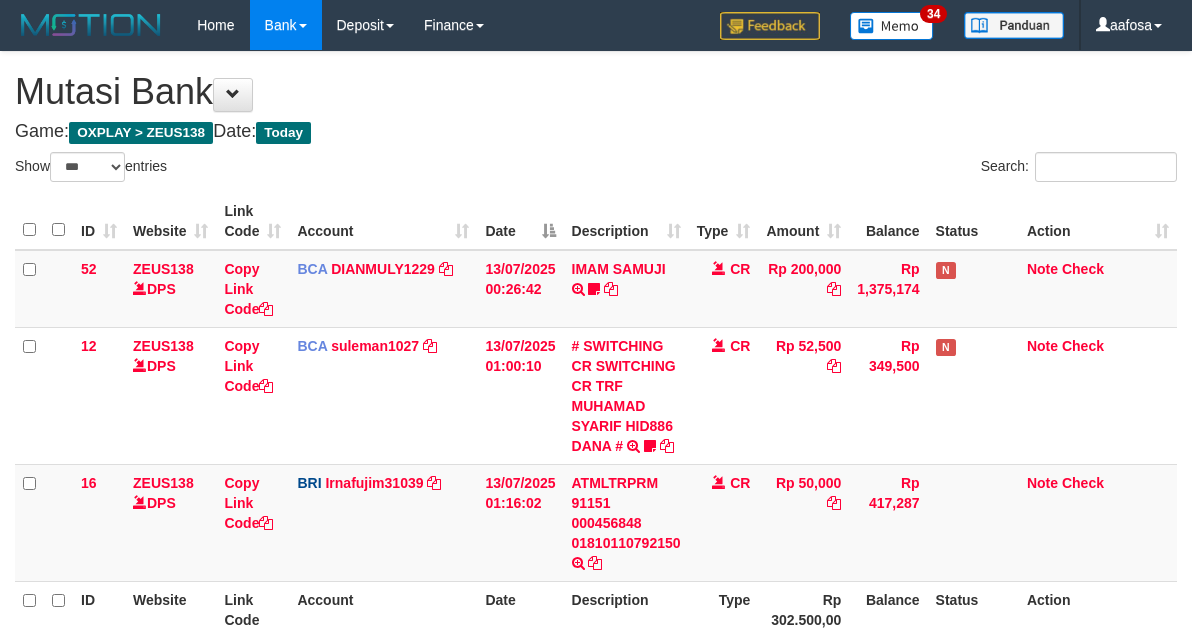 select on "***" 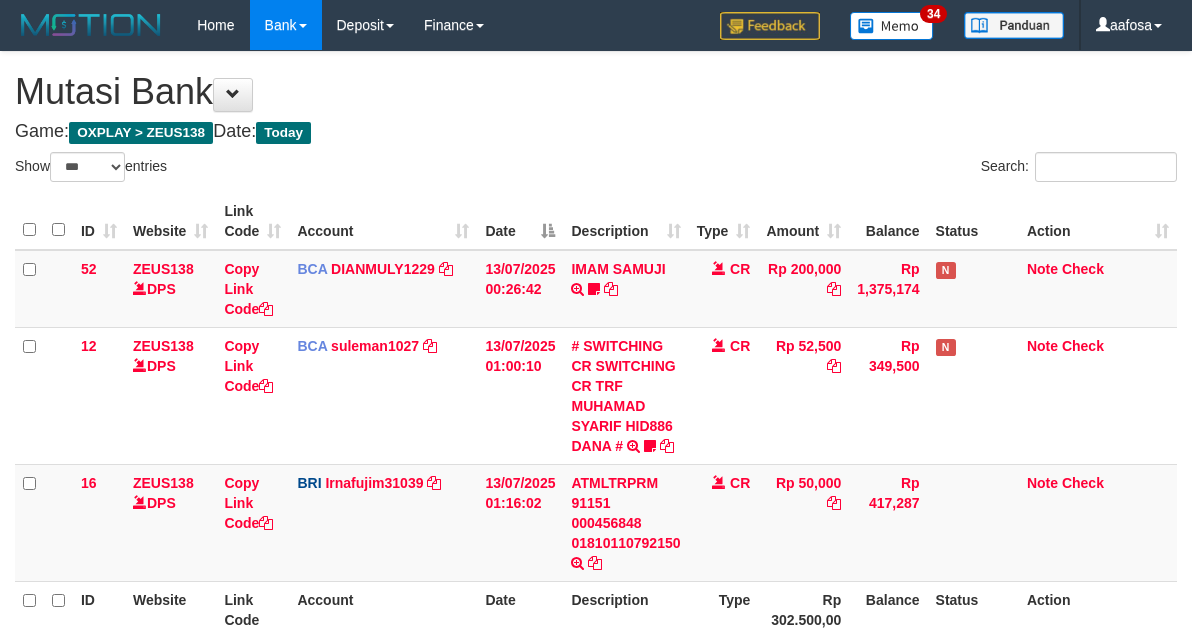 scroll, scrollTop: 198, scrollLeft: 0, axis: vertical 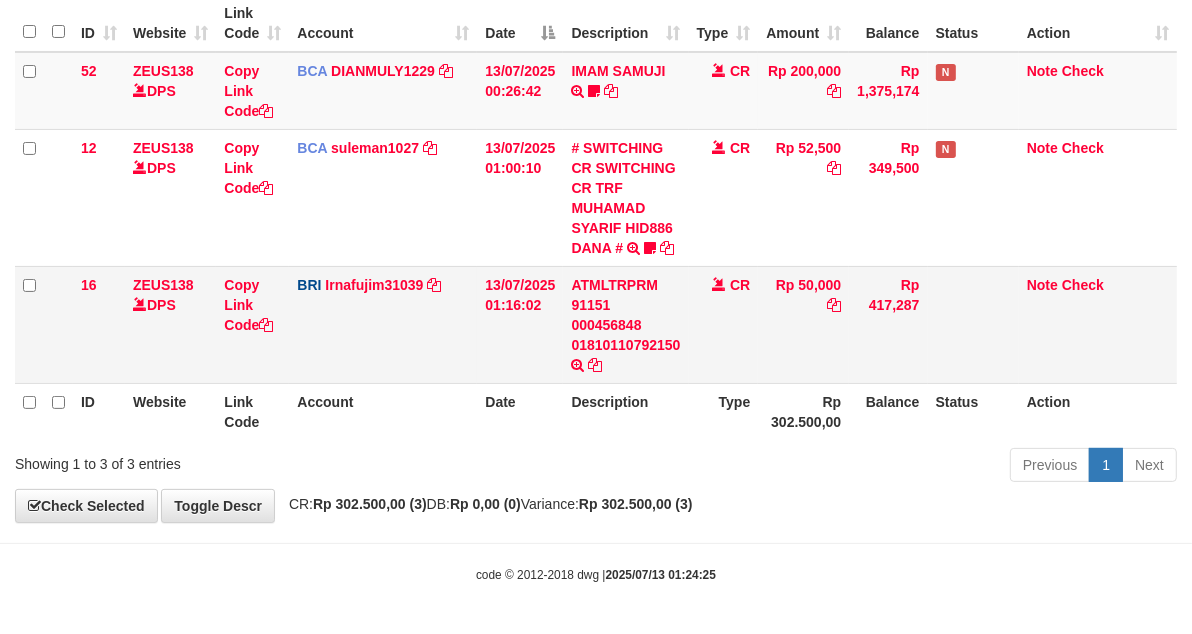 click on "ATMLTRPRM 91151 000456848 01810110792150         TRANSAKSI KREDIT DARI BANK LAIN ATMLTRPRM 91151 000456848 01810110792150" at bounding box center (625, 324) 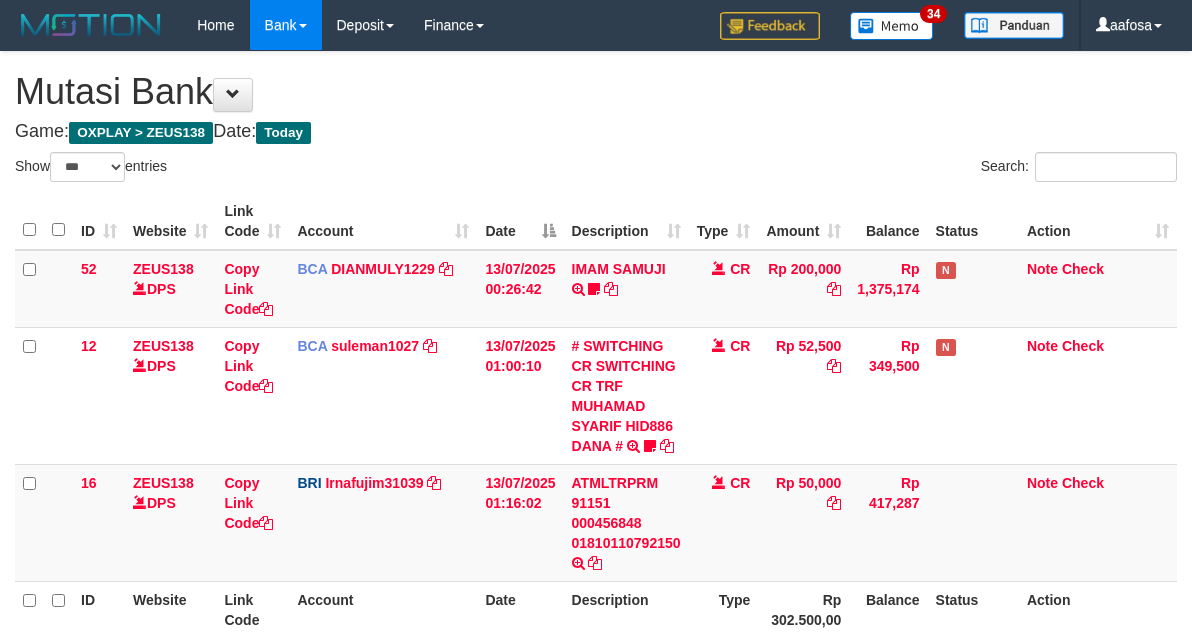 select on "***" 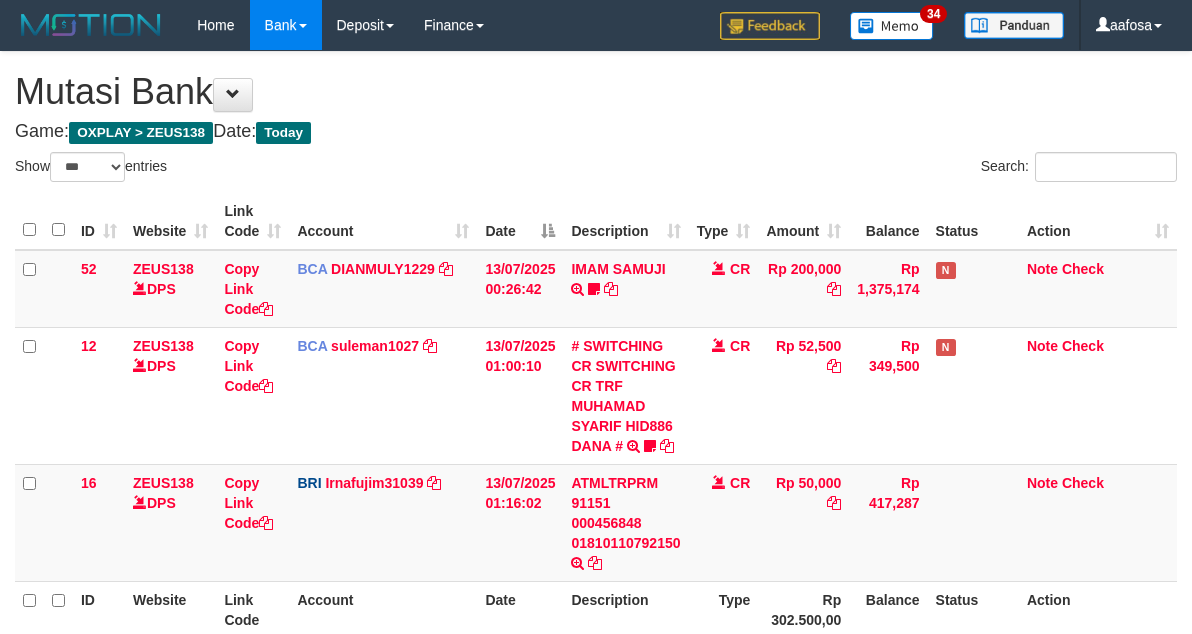 scroll, scrollTop: 198, scrollLeft: 0, axis: vertical 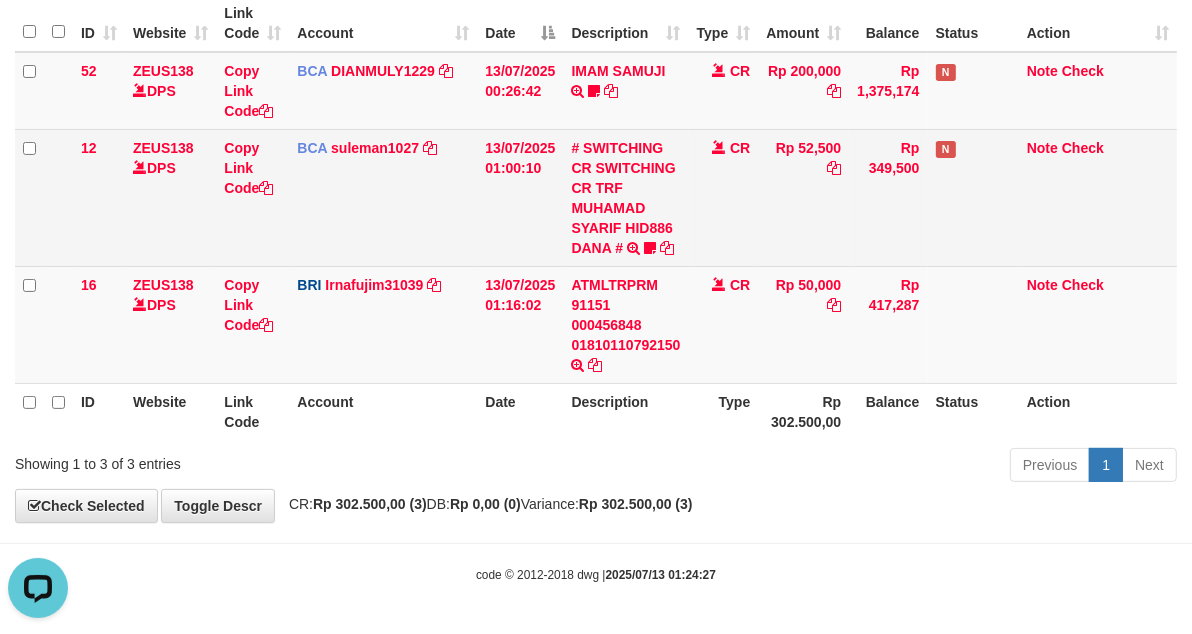 drag, startPoint x: 796, startPoint y: 184, endPoint x: 790, endPoint y: 200, distance: 17.088007 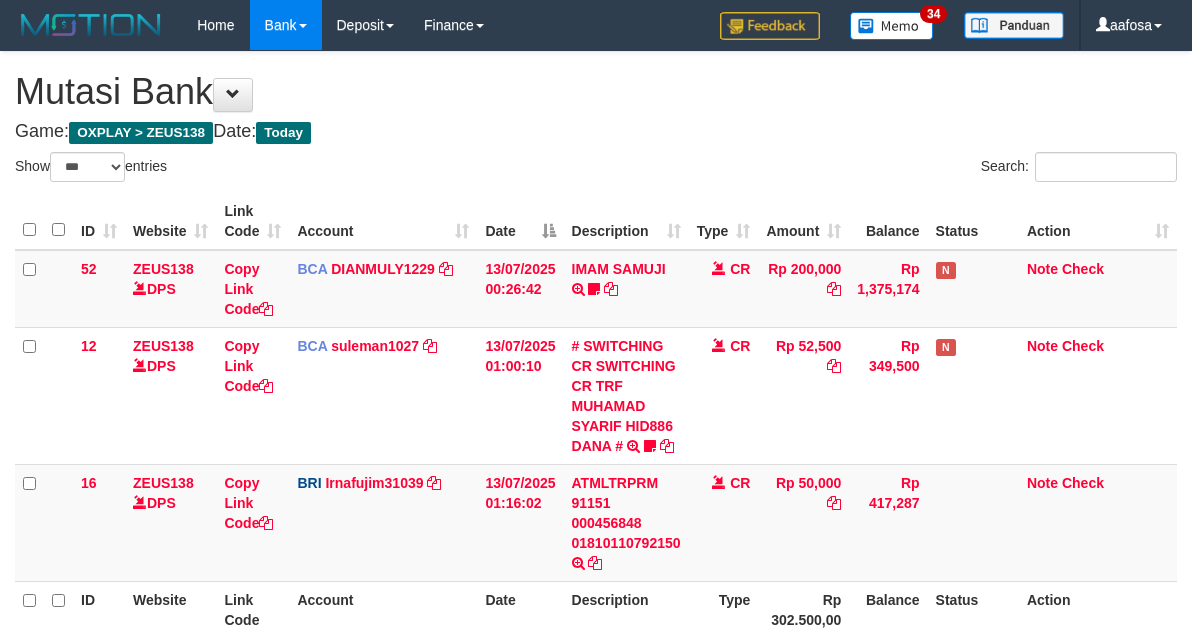 select on "***" 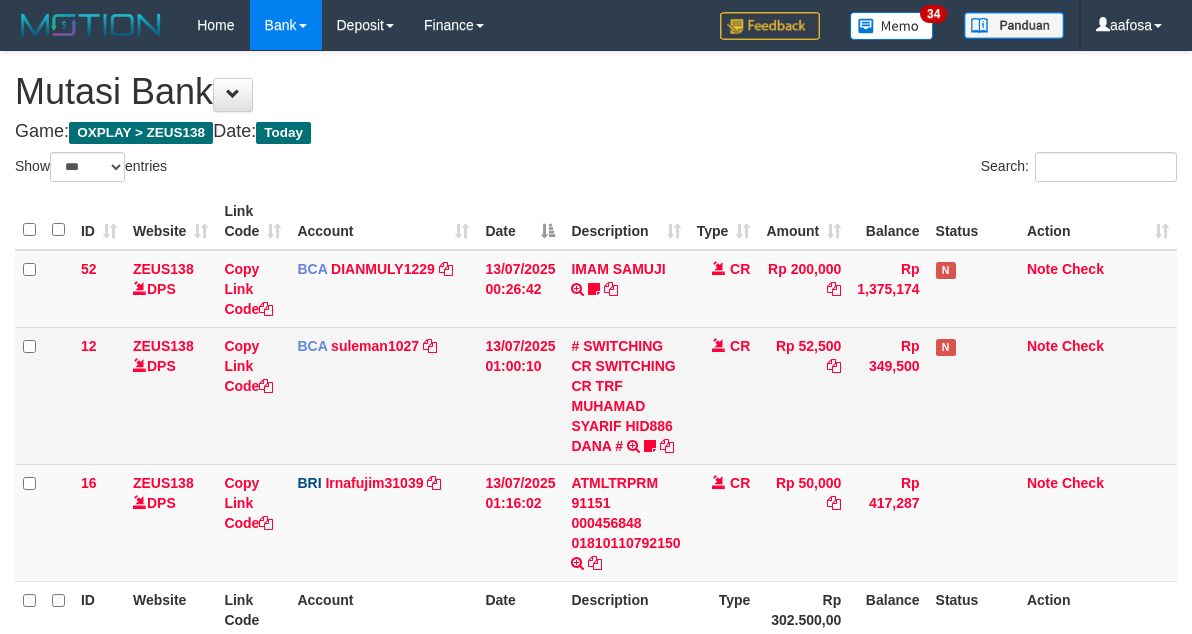 scroll, scrollTop: 198, scrollLeft: 0, axis: vertical 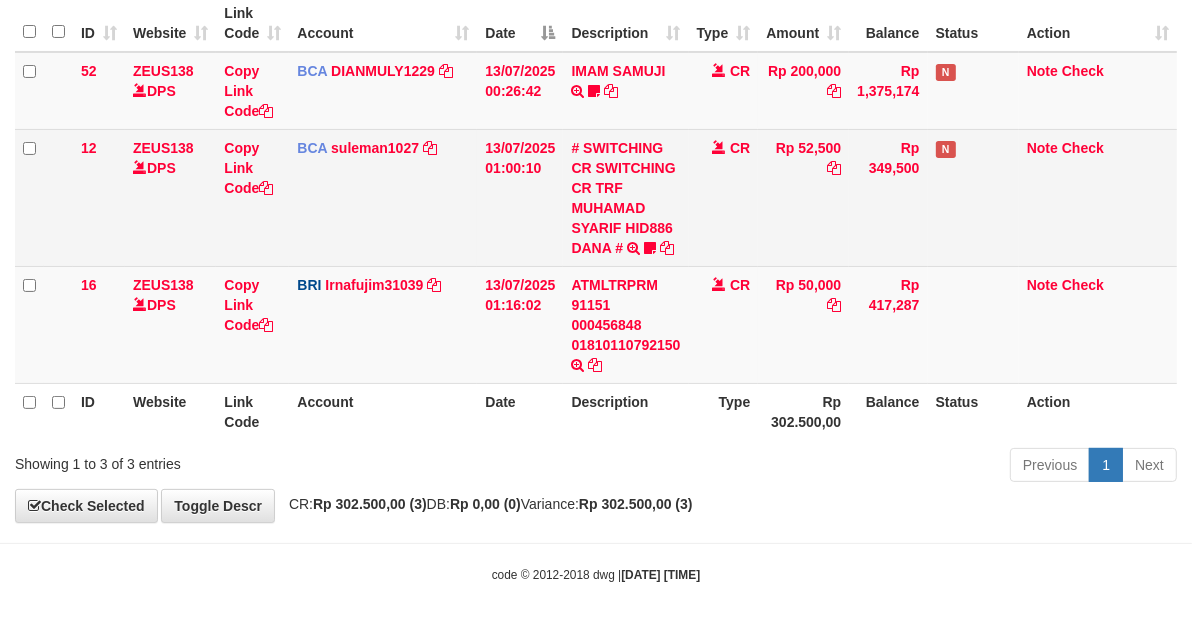click on "CR" at bounding box center (724, 197) 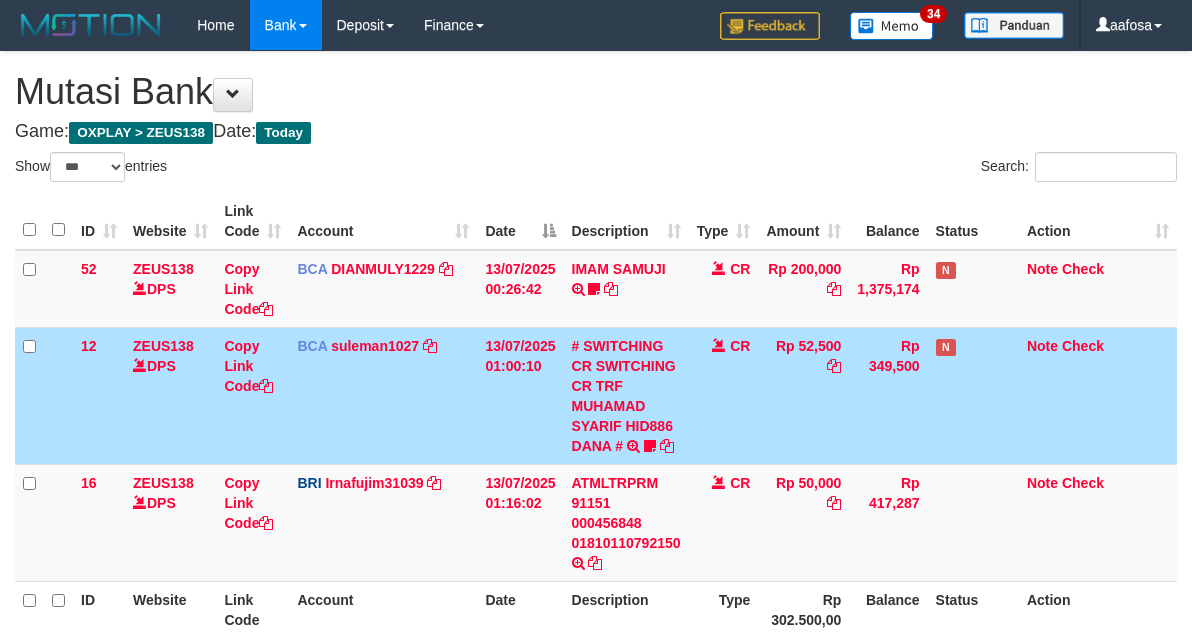 select on "***" 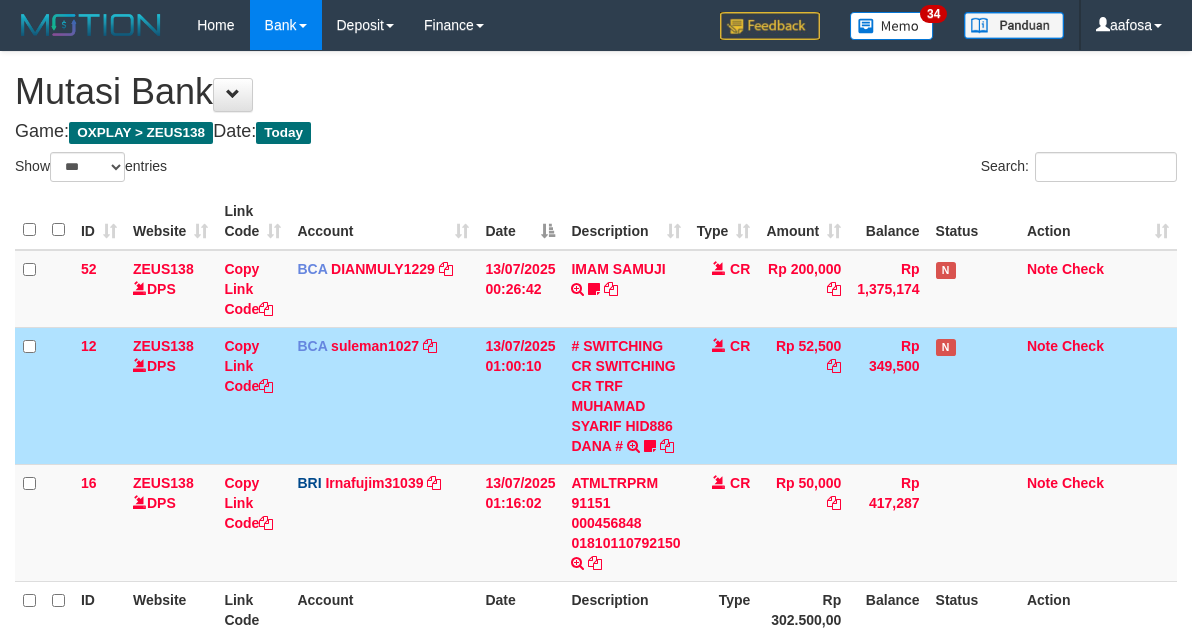scroll, scrollTop: 198, scrollLeft: 0, axis: vertical 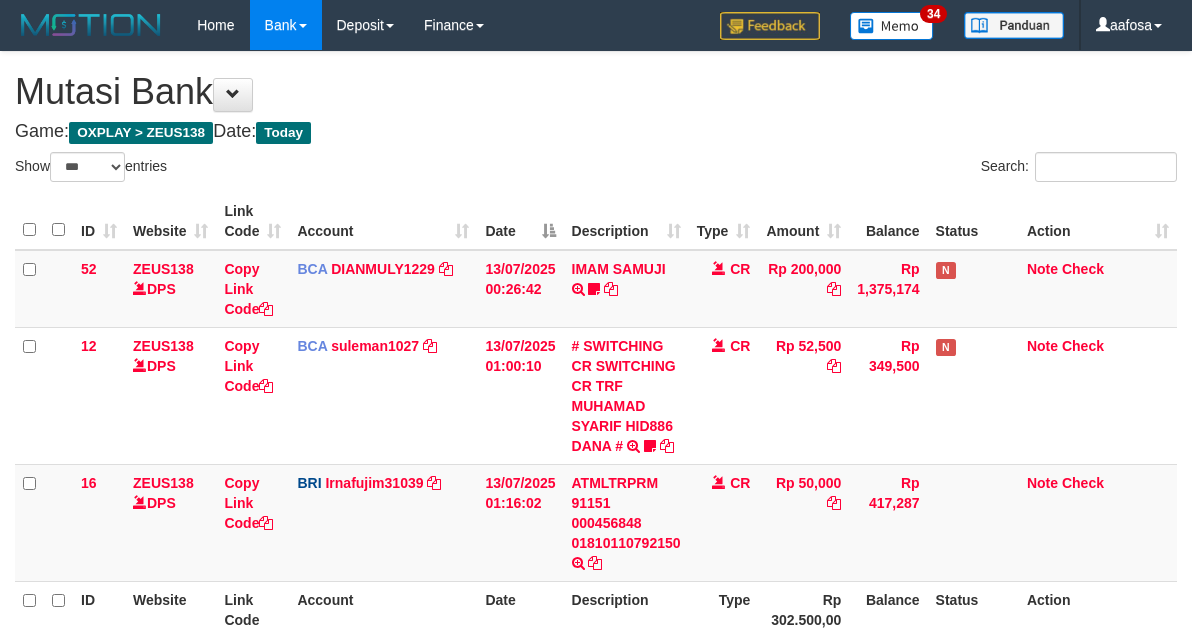 select on "***" 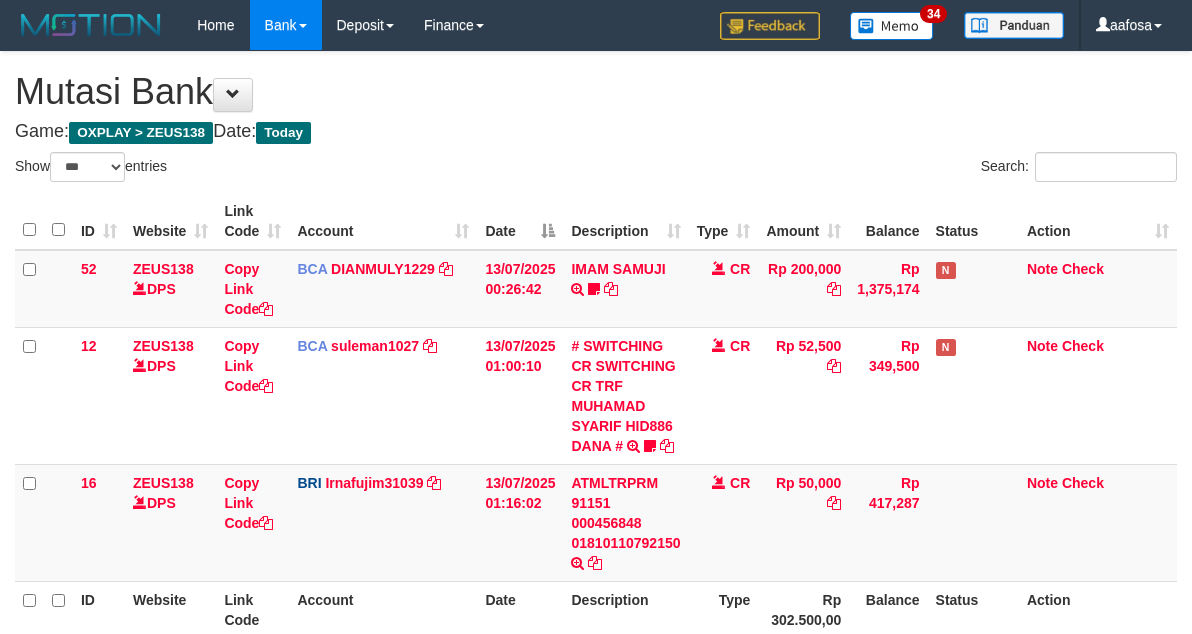 scroll, scrollTop: 198, scrollLeft: 0, axis: vertical 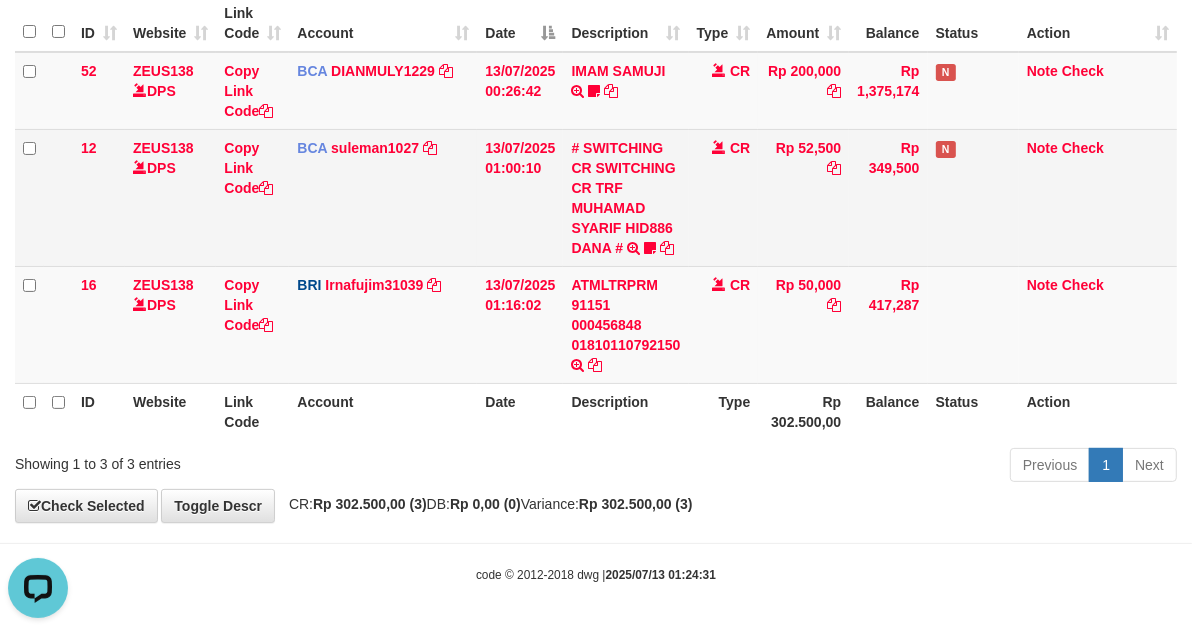 drag, startPoint x: 681, startPoint y: 233, endPoint x: 675, endPoint y: 215, distance: 18.973665 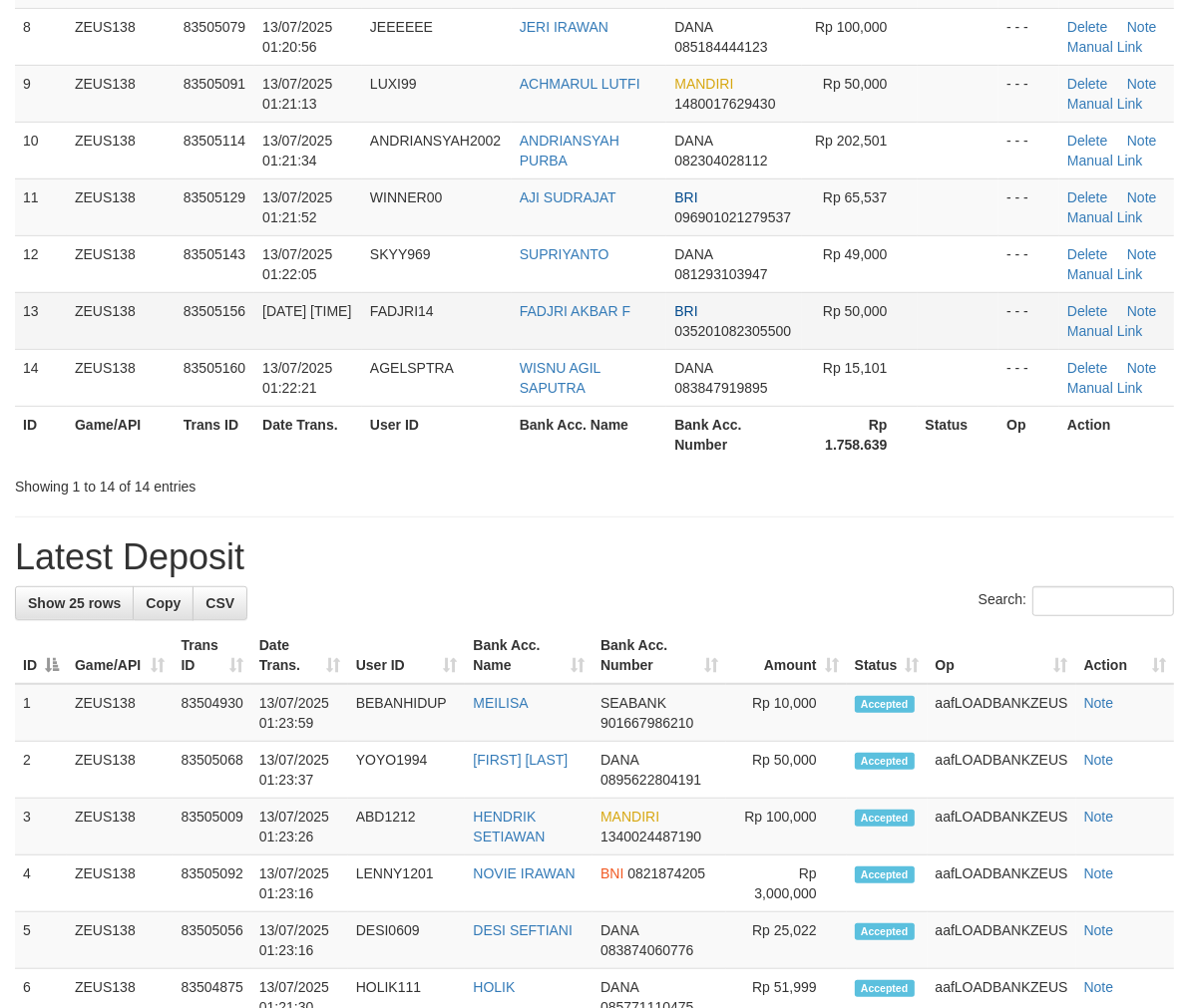 scroll, scrollTop: 563, scrollLeft: 0, axis: vertical 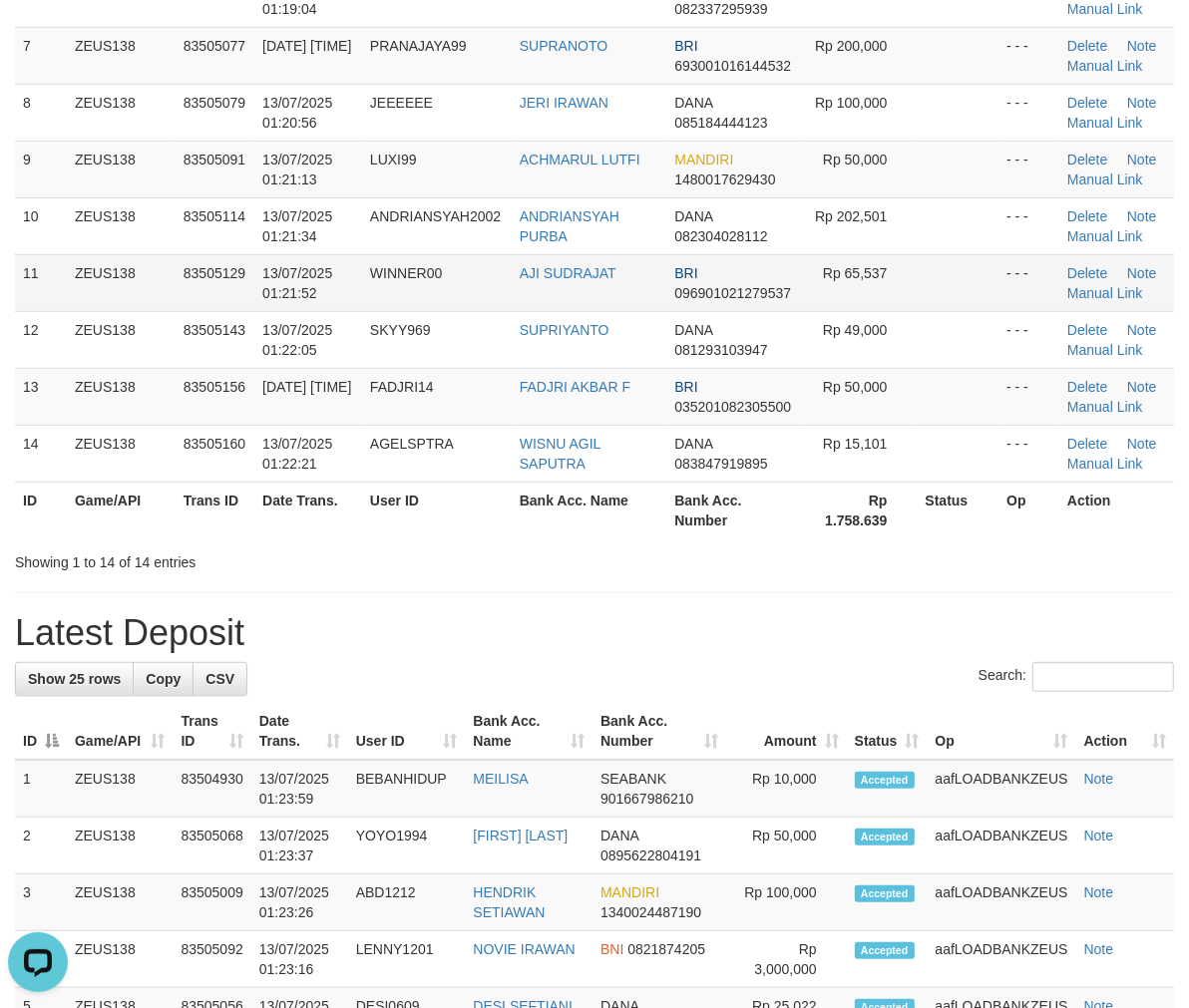 drag, startPoint x: 602, startPoint y: 259, endPoint x: 521, endPoint y: 255, distance: 81.0987 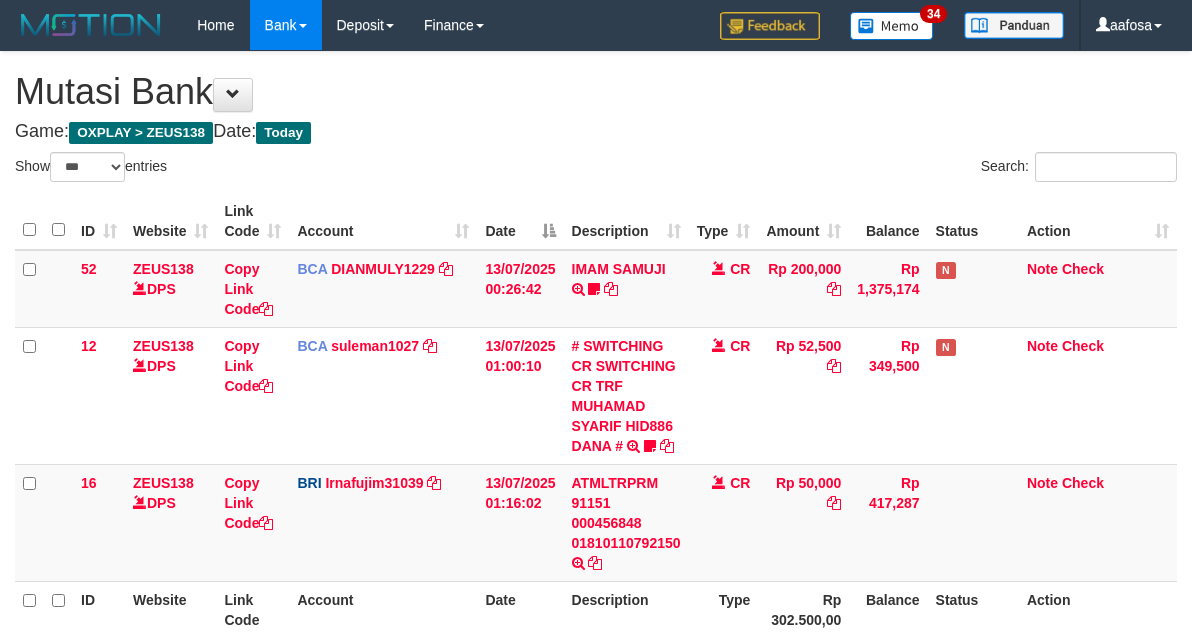 select on "***" 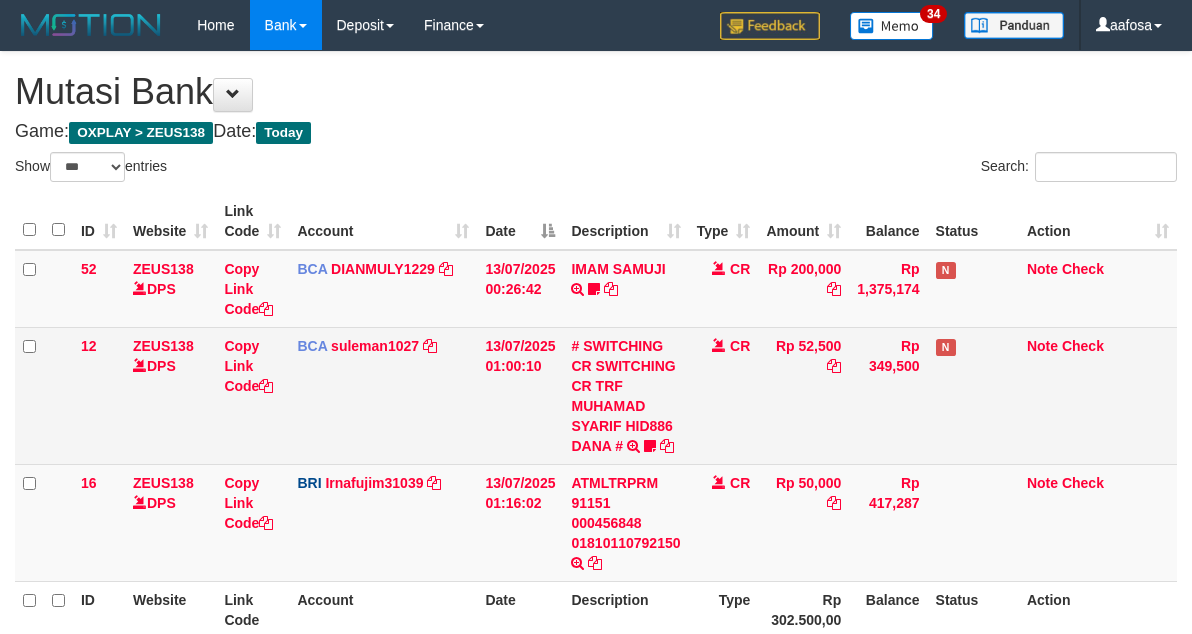 scroll, scrollTop: 198, scrollLeft: 0, axis: vertical 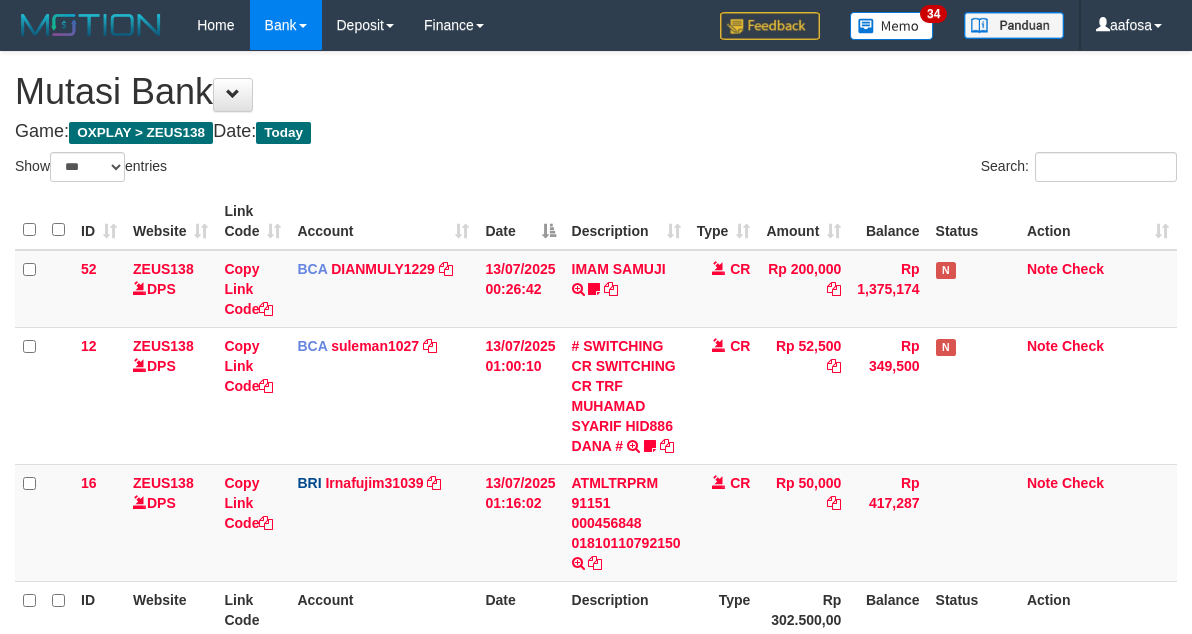 select on "***" 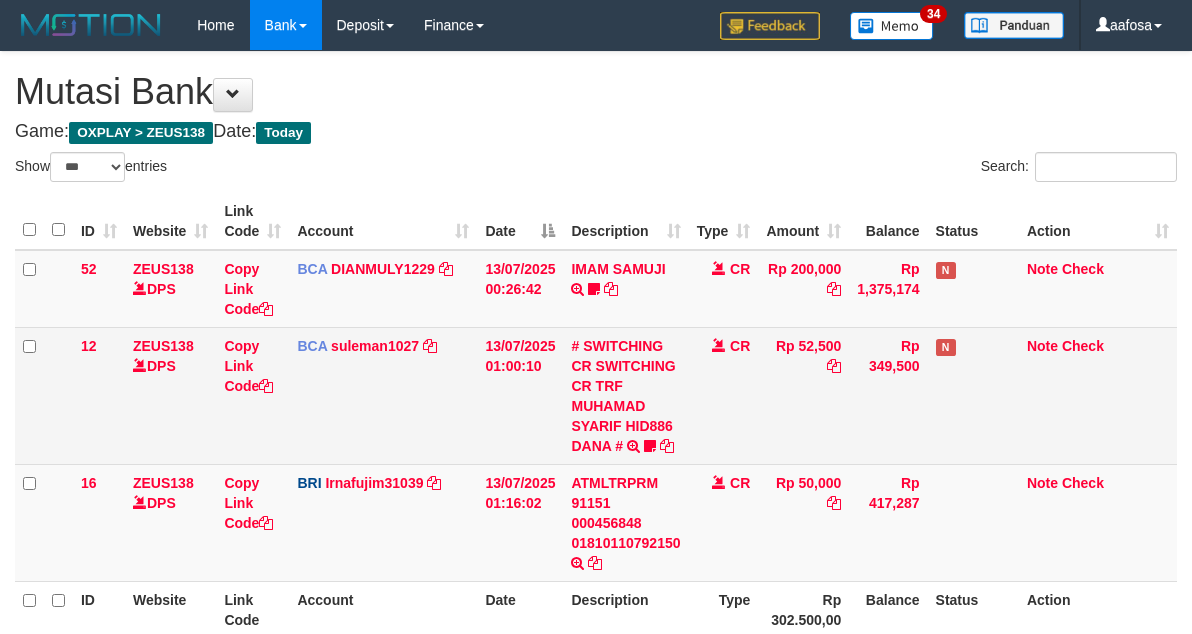 scroll, scrollTop: 198, scrollLeft: 0, axis: vertical 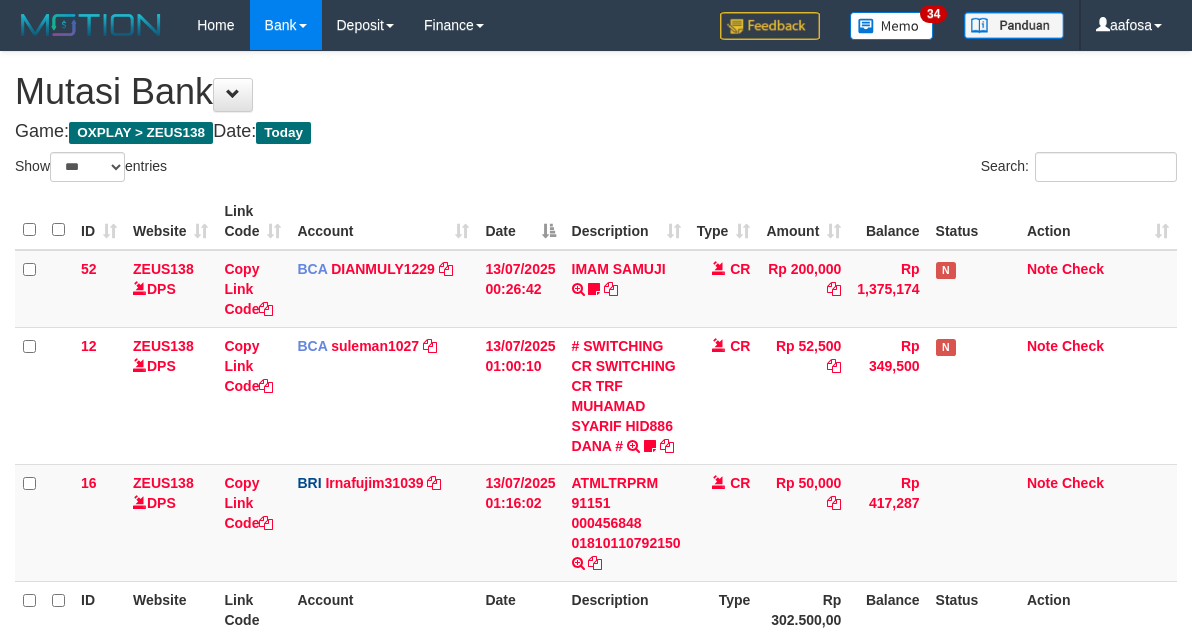 select on "***" 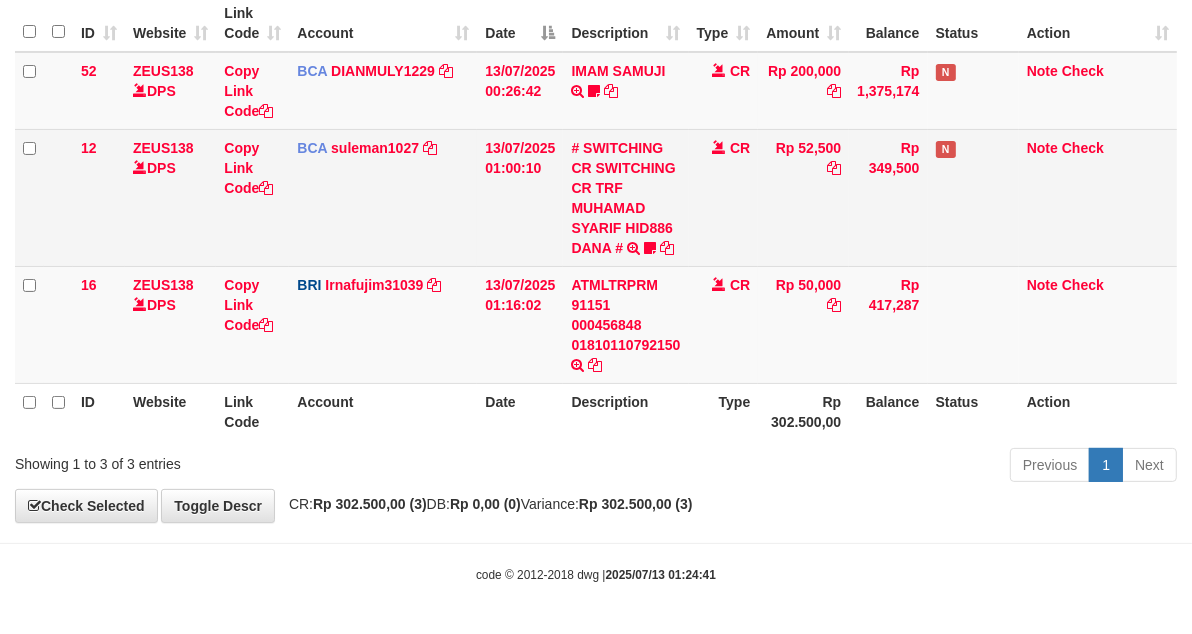 click on "# SWITCHING CR SWITCHING CR TRF MUHAMAD SYARIF HID886 DANA #            SWITCHING CR TRF
MUHAMAD SYARIF HID886 DANA    0910dayat" at bounding box center (625, 197) 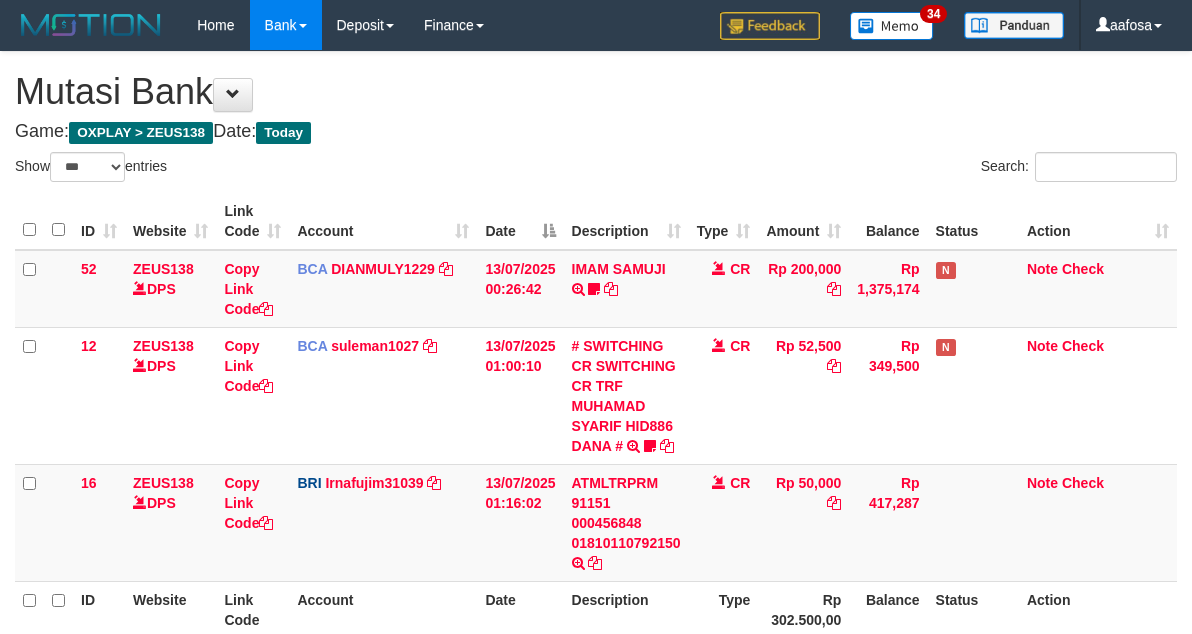 select on "***" 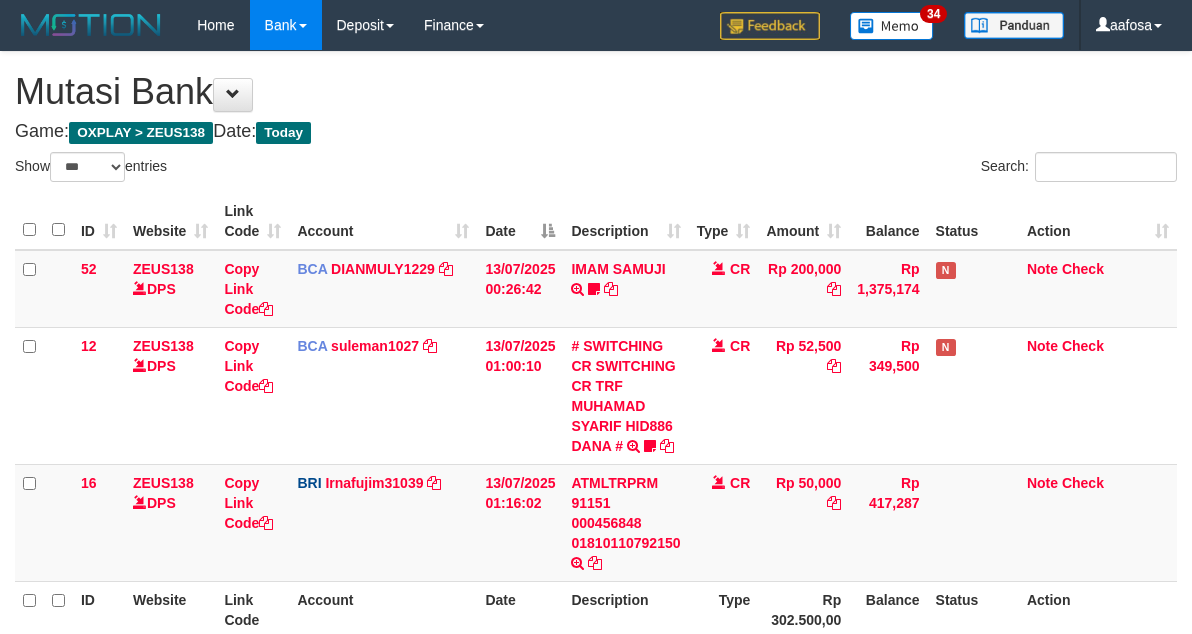 scroll, scrollTop: 198, scrollLeft: 0, axis: vertical 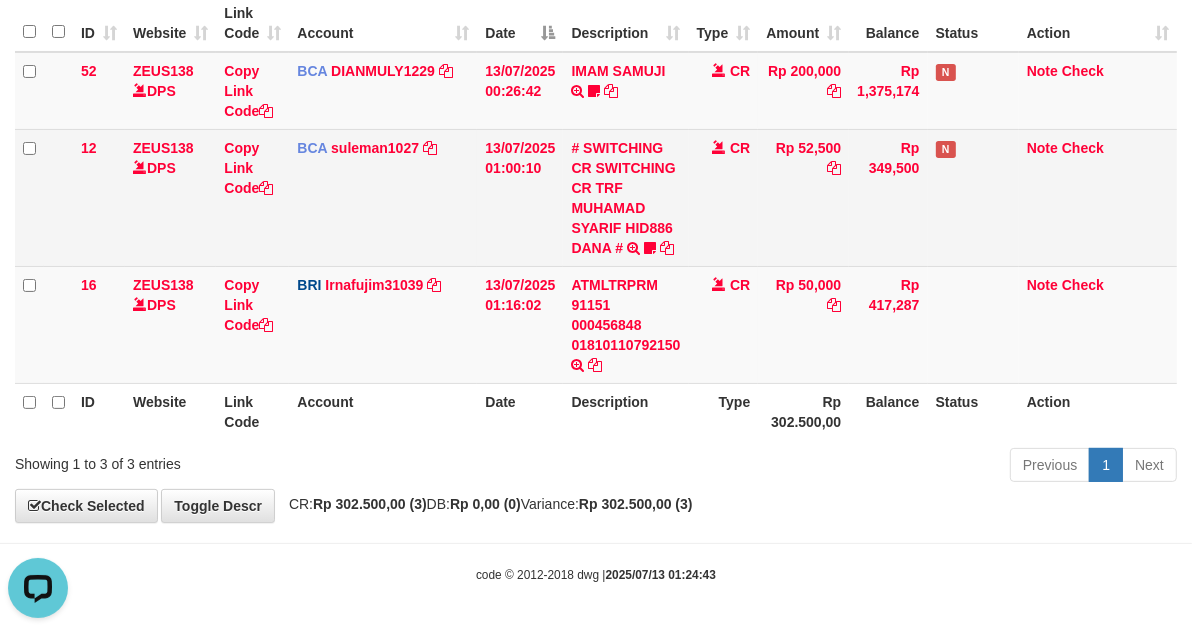 click on "CR" at bounding box center [724, 197] 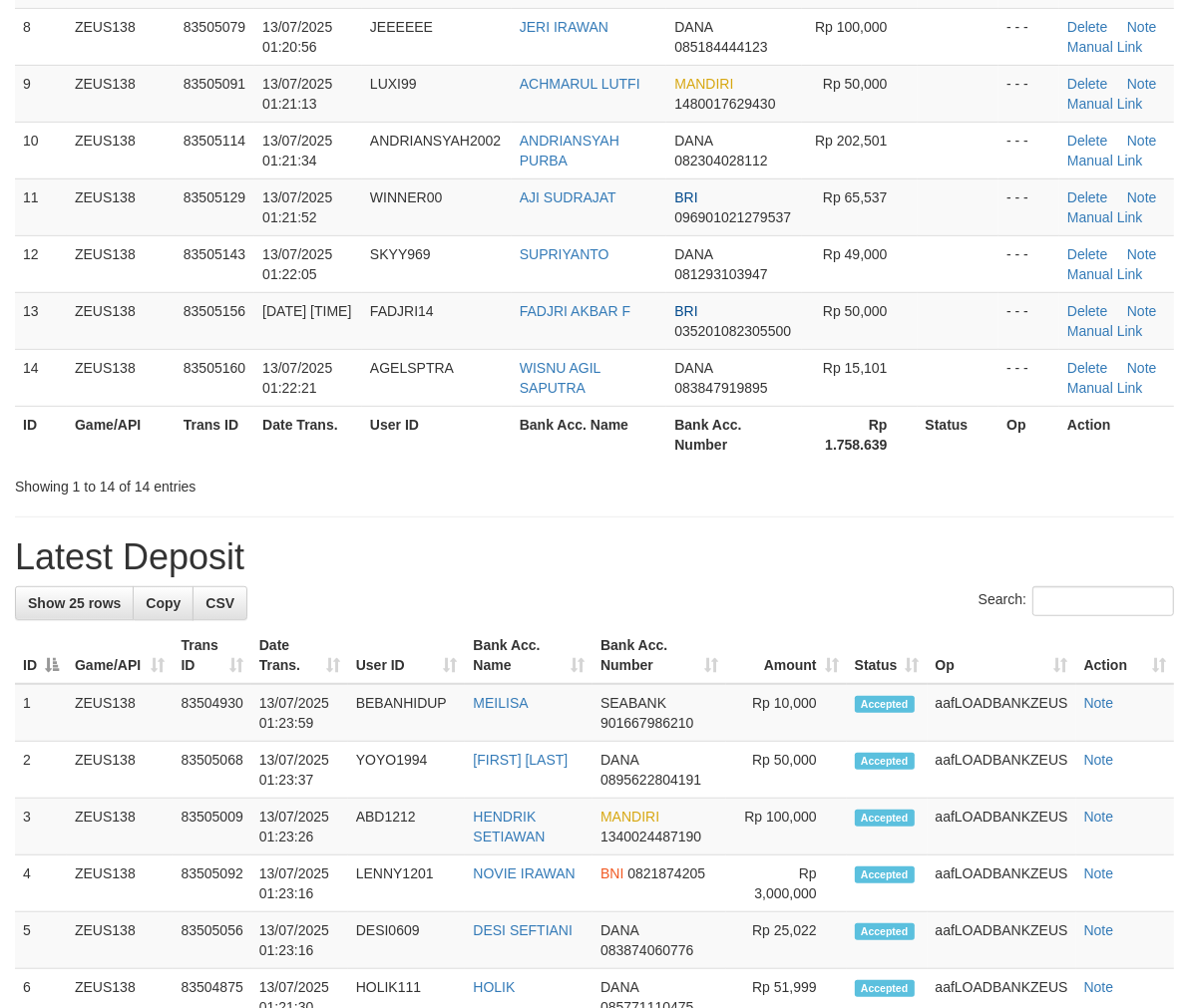 scroll, scrollTop: 563, scrollLeft: 0, axis: vertical 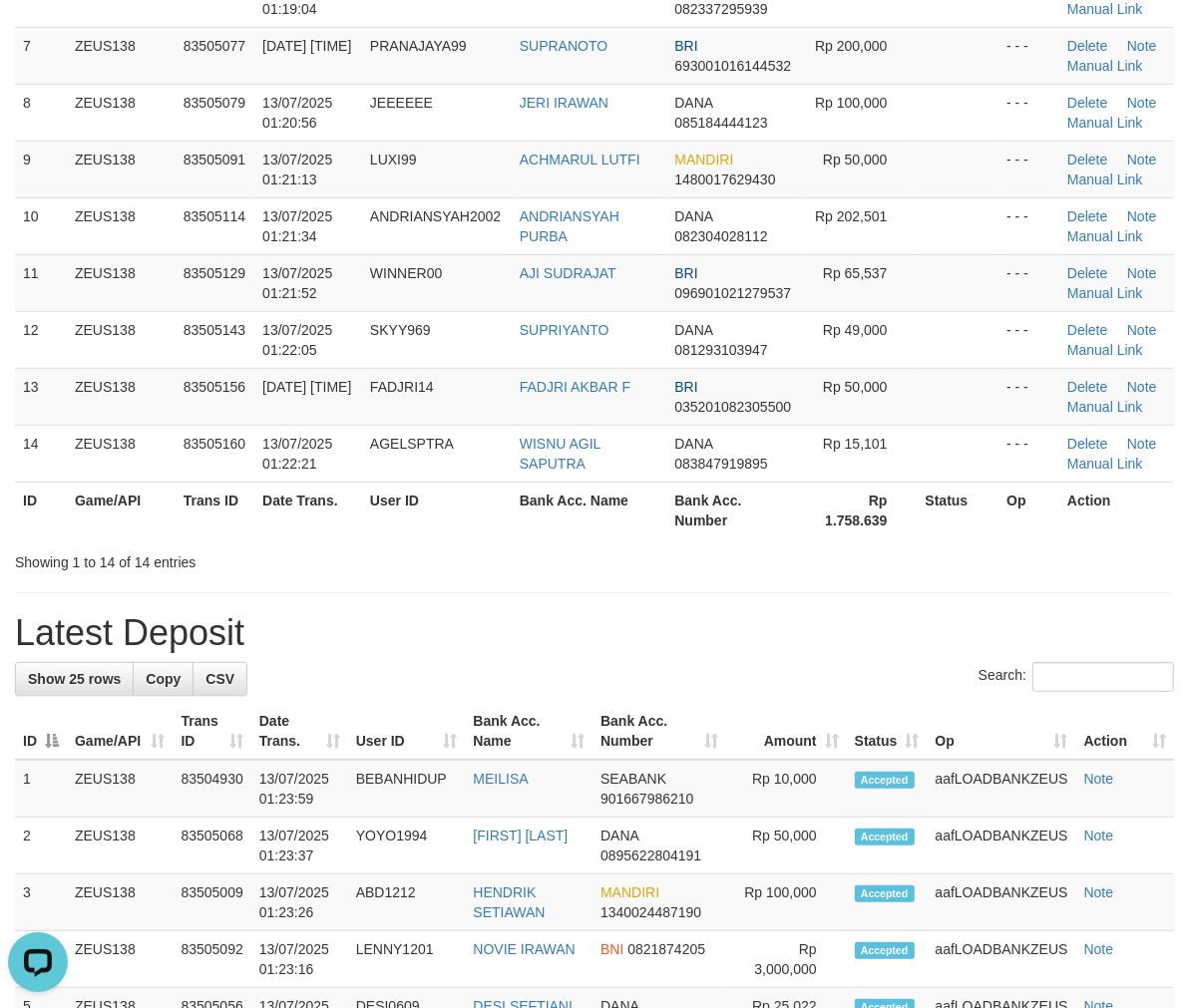 drag, startPoint x: 629, startPoint y: 245, endPoint x: 0, endPoint y: 215, distance: 629.71501 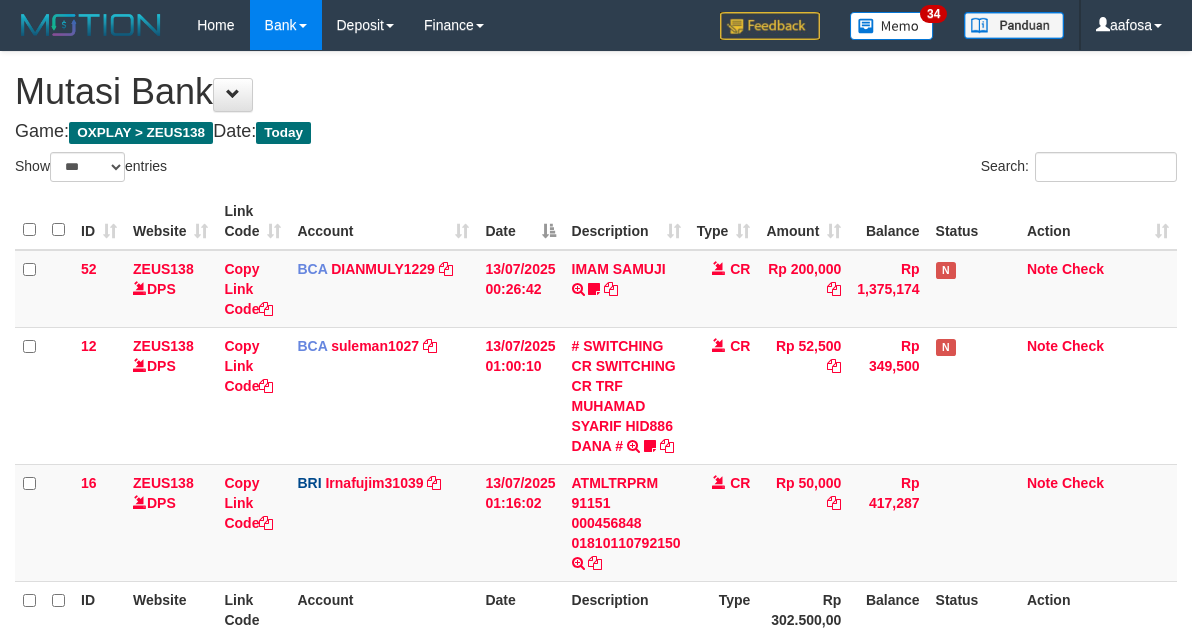 select on "***" 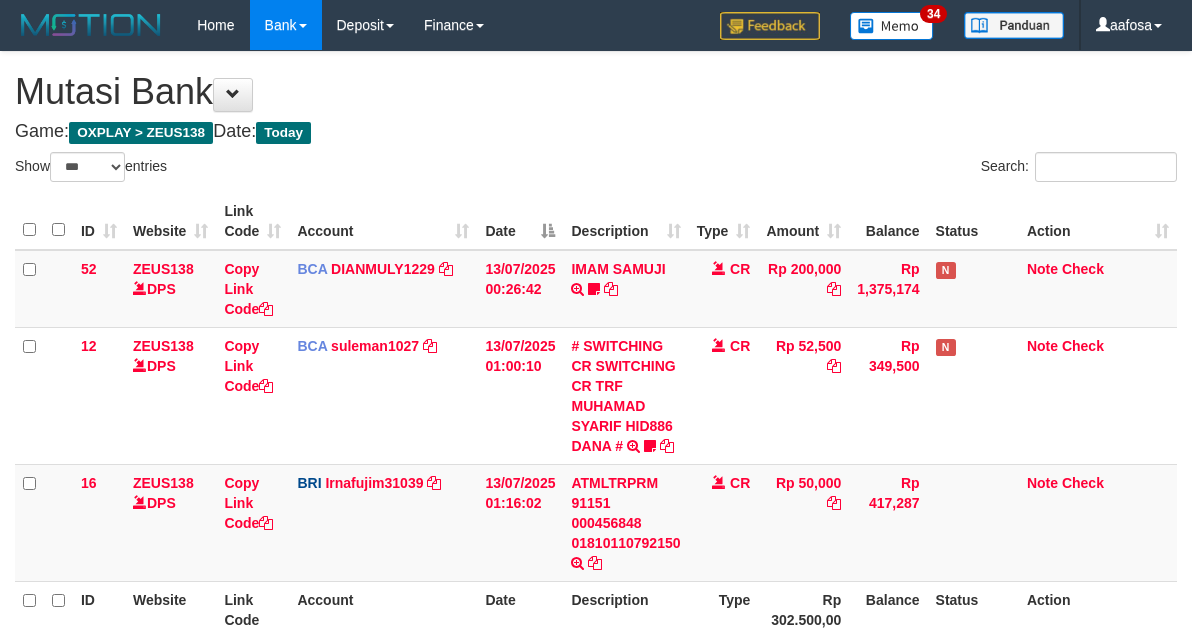 scroll, scrollTop: 198, scrollLeft: 0, axis: vertical 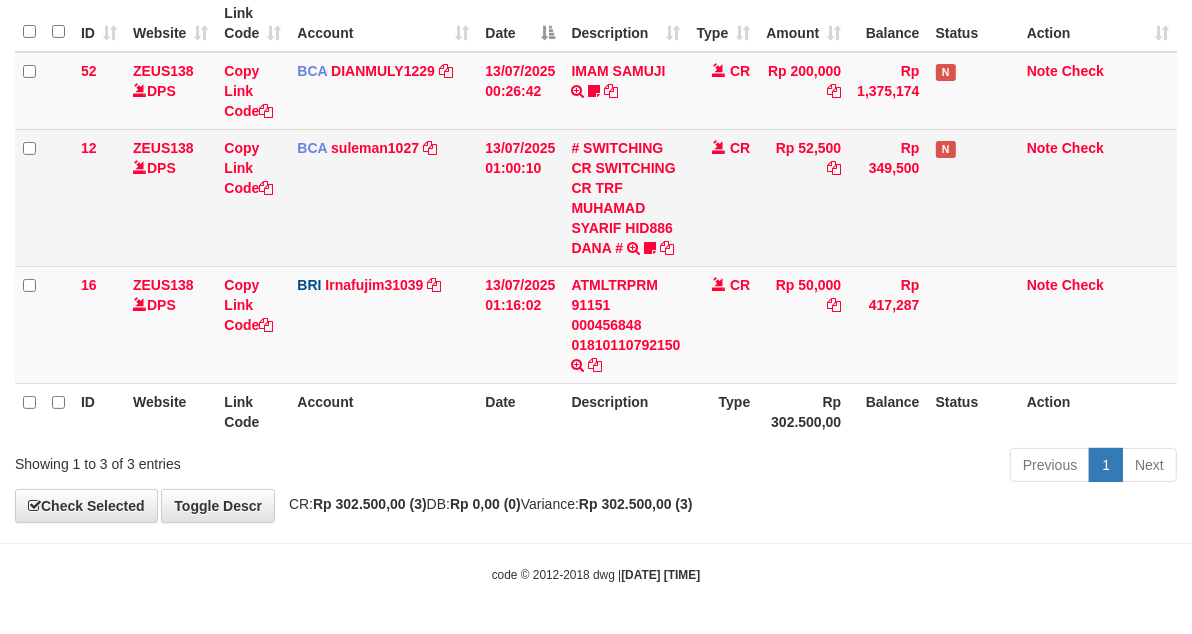 click on "CR" at bounding box center [724, 197] 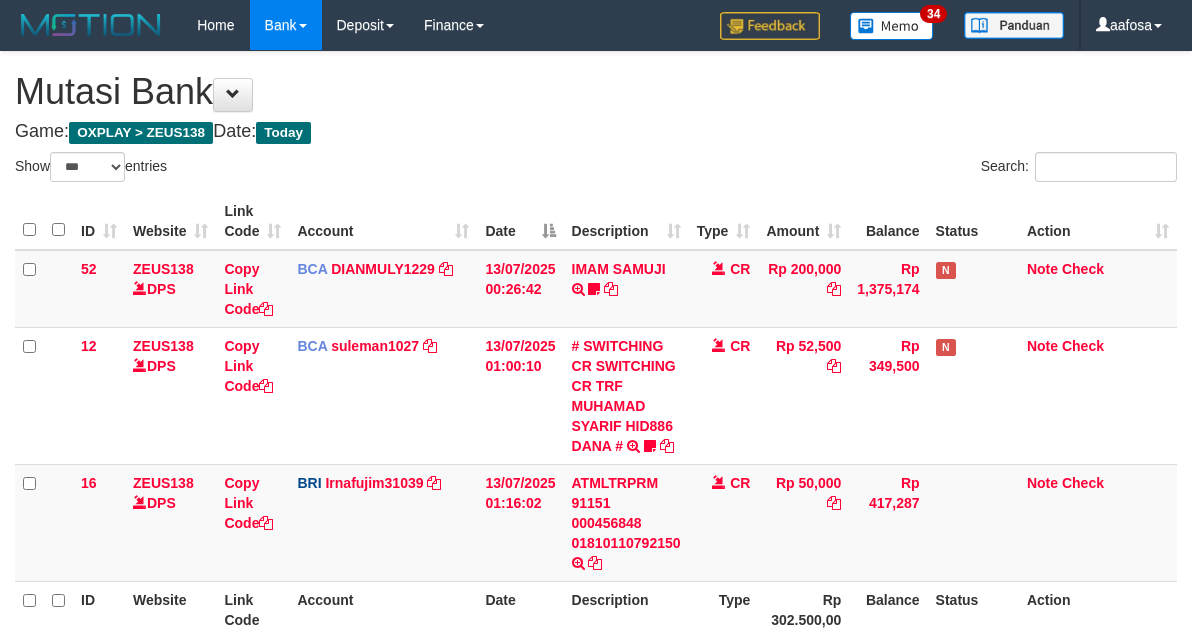 select on "***" 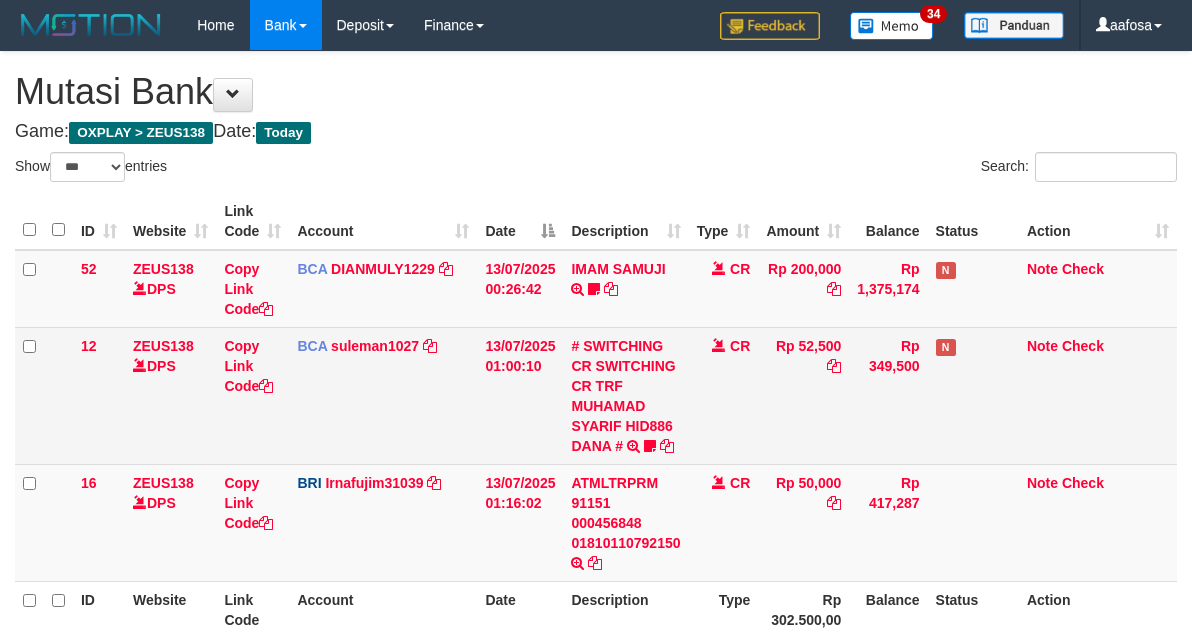 scroll, scrollTop: 198, scrollLeft: 0, axis: vertical 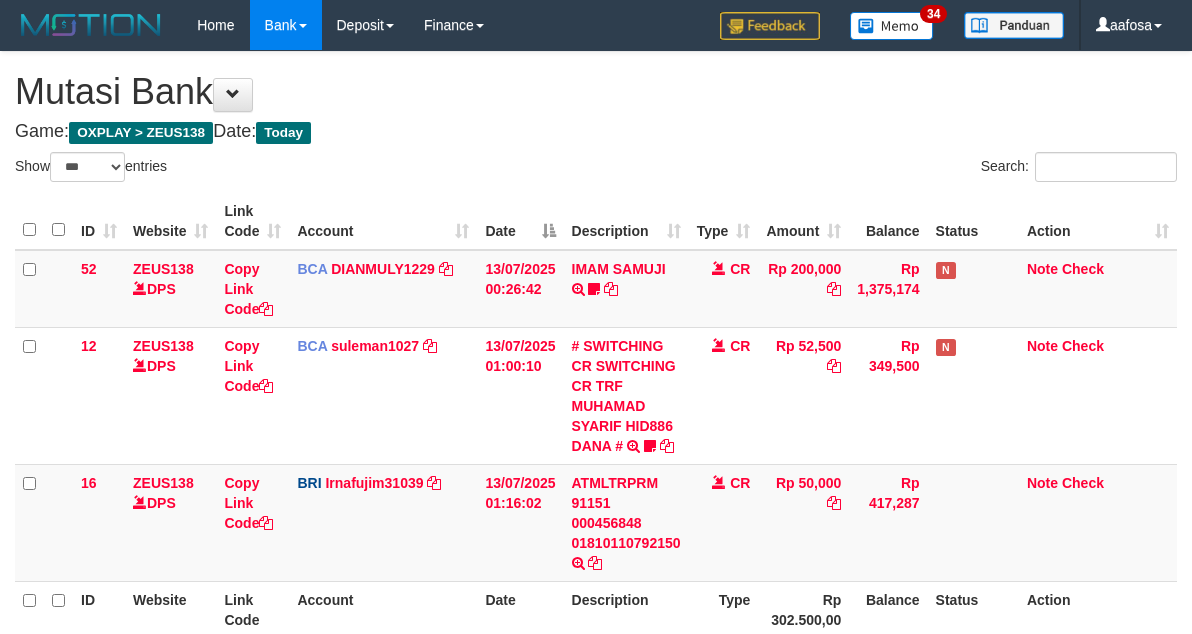 select on "***" 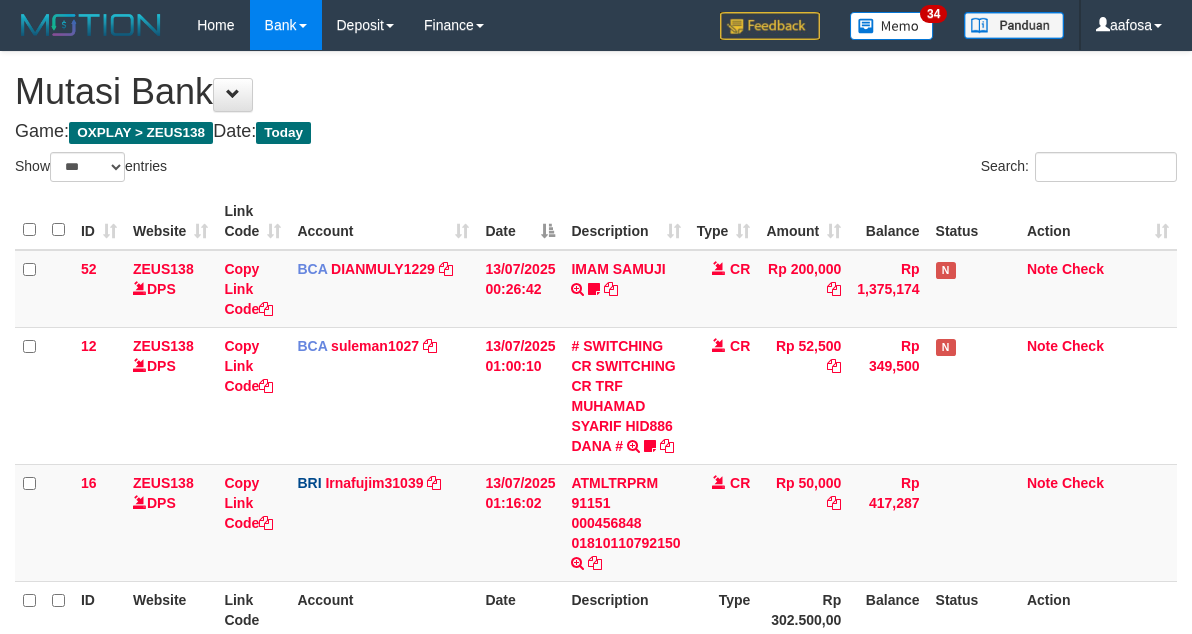 scroll, scrollTop: 198, scrollLeft: 0, axis: vertical 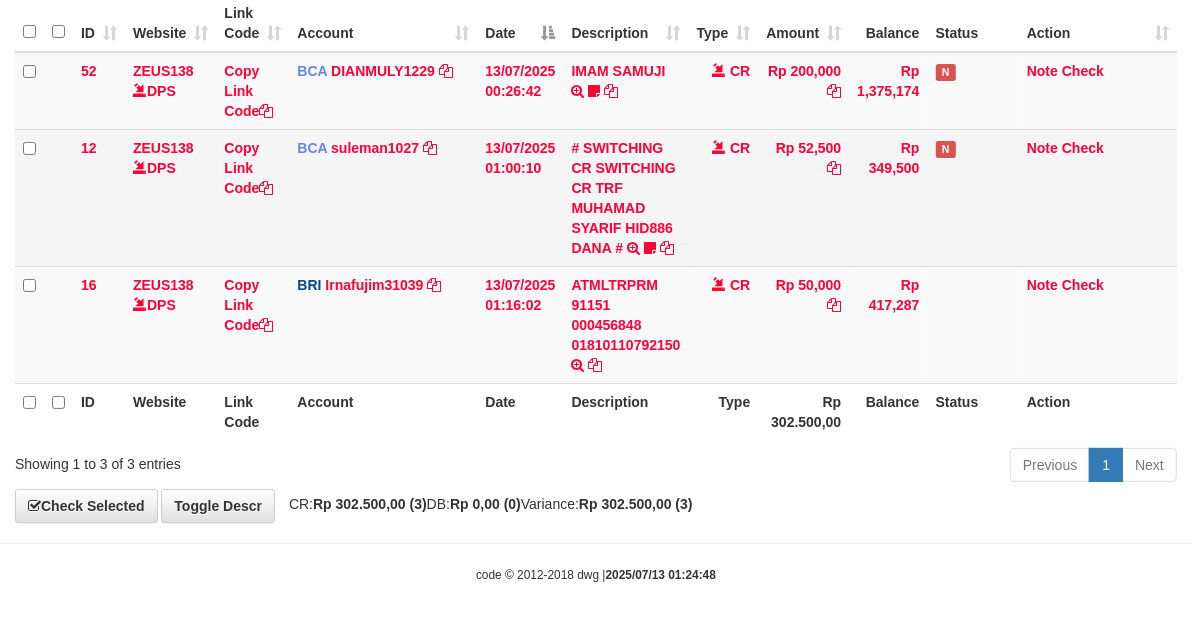 drag, startPoint x: 682, startPoint y: 240, endPoint x: 490, endPoint y: 235, distance: 192.0651 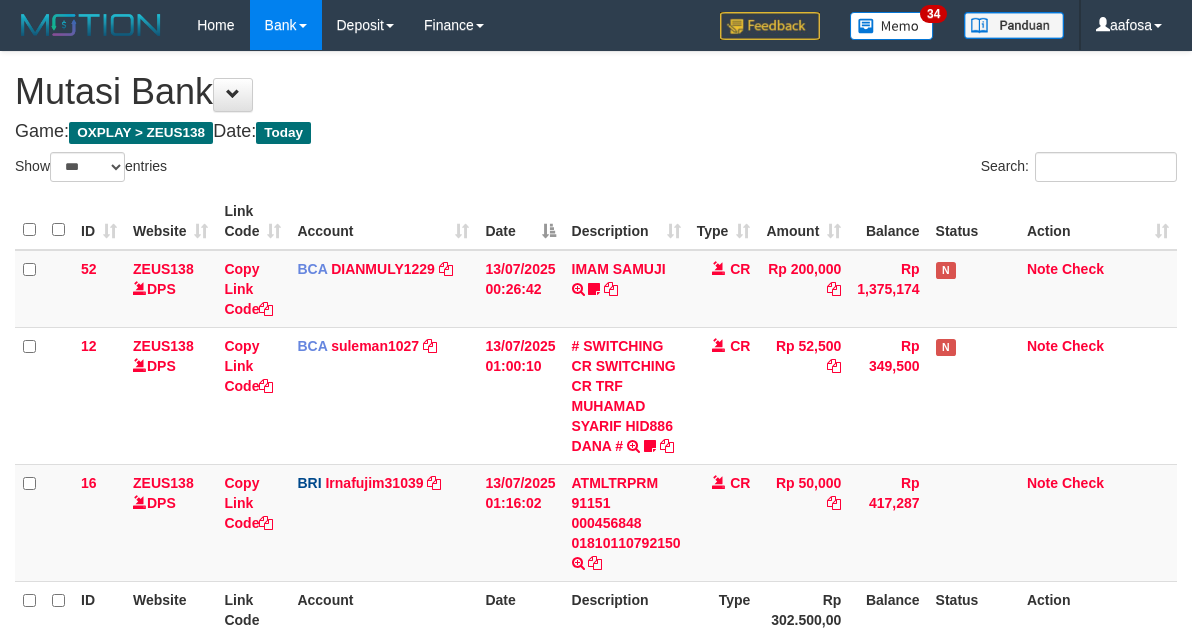 select on "***" 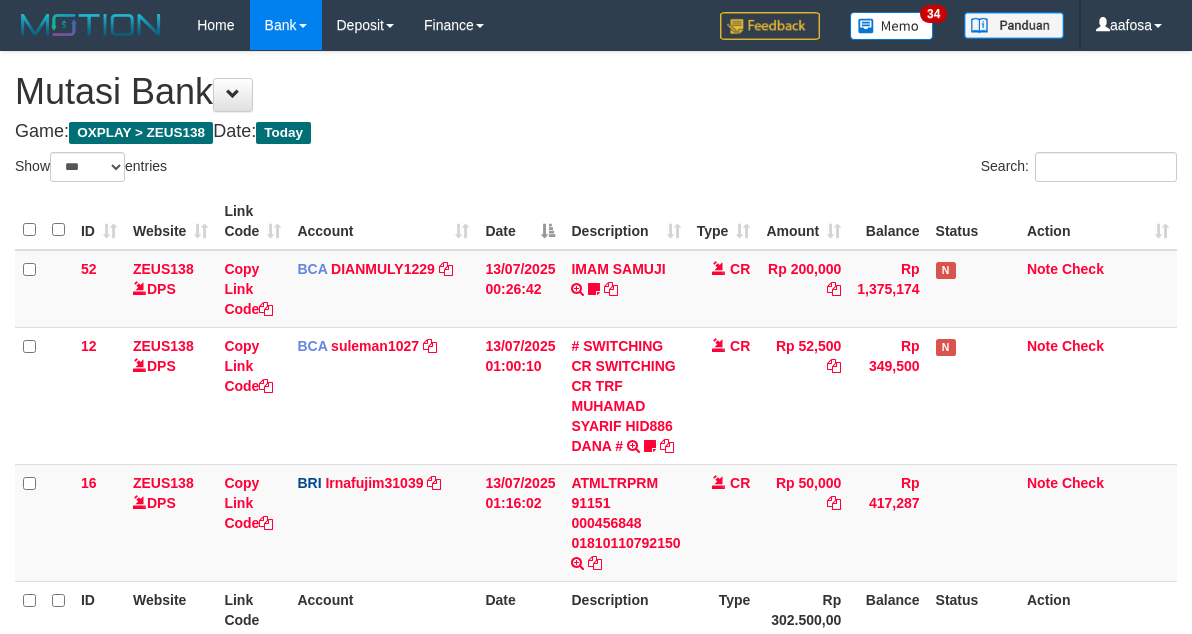 scroll, scrollTop: 198, scrollLeft: 0, axis: vertical 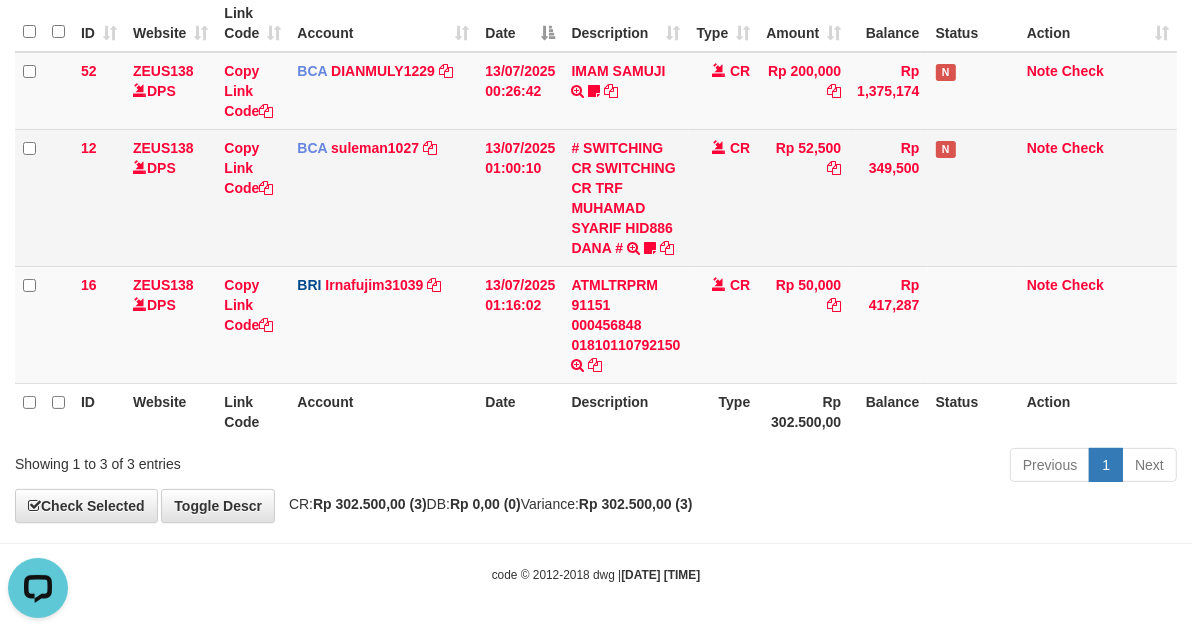 click on "CR" at bounding box center (724, 197) 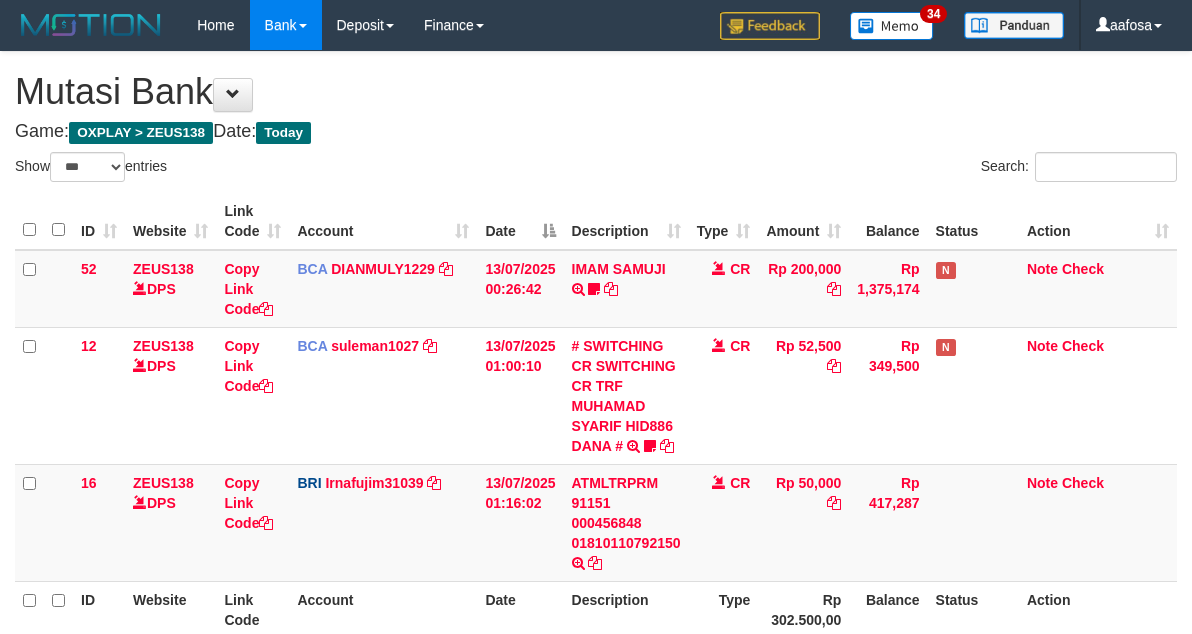 select on "***" 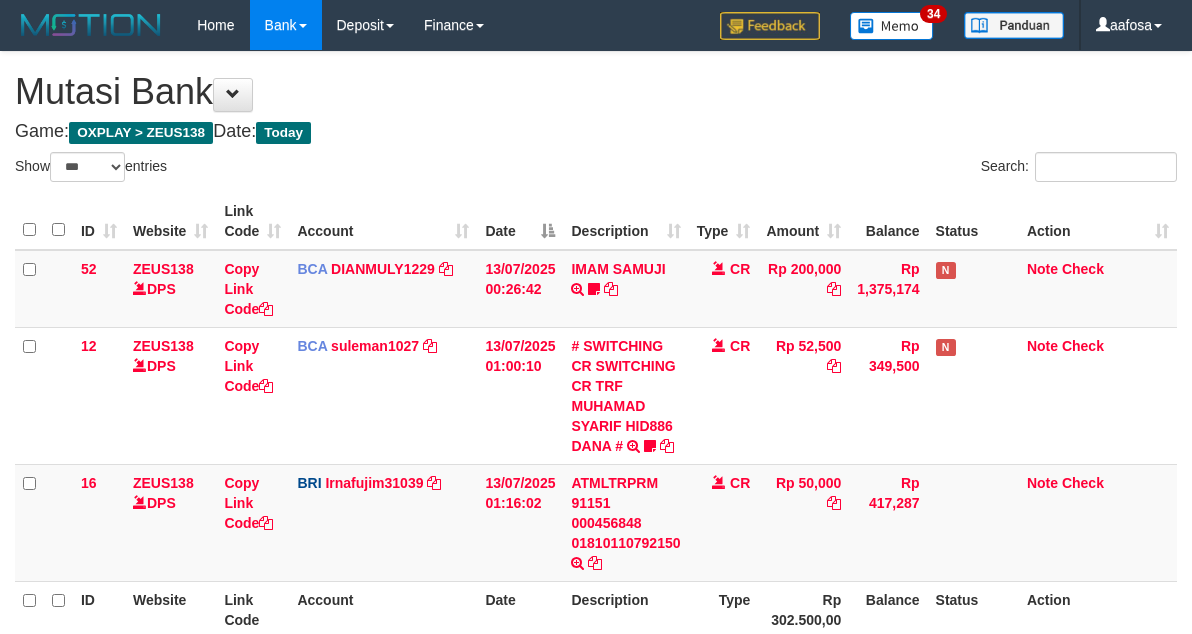scroll, scrollTop: 198, scrollLeft: 0, axis: vertical 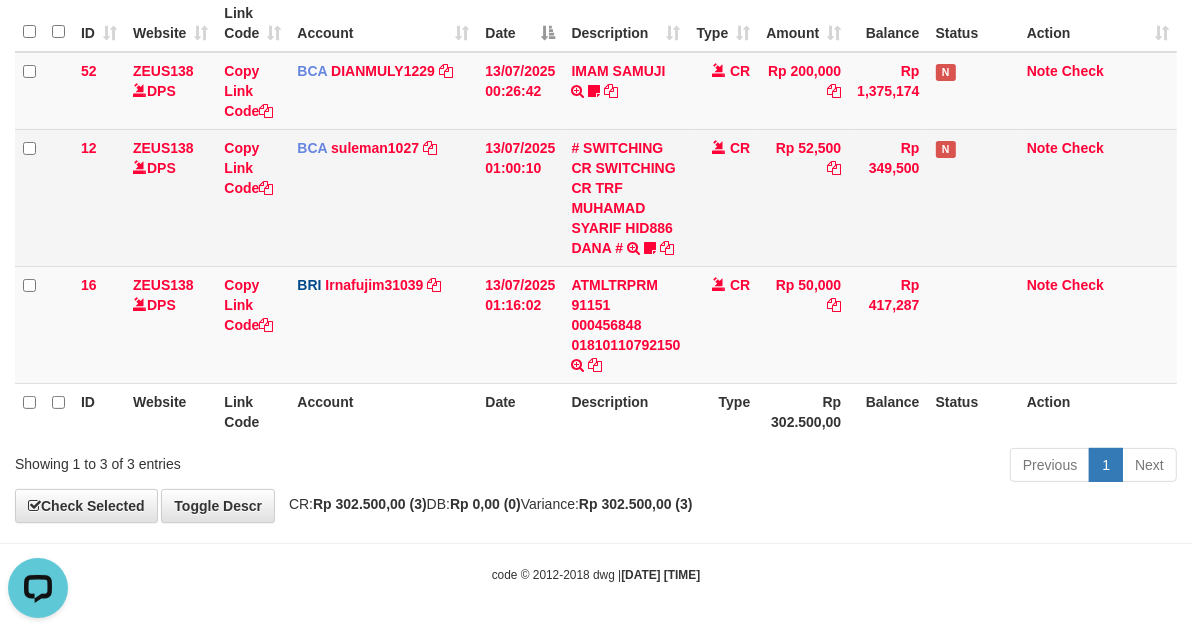 drag, startPoint x: 747, startPoint y: 190, endPoint x: 754, endPoint y: 220, distance: 30.805843 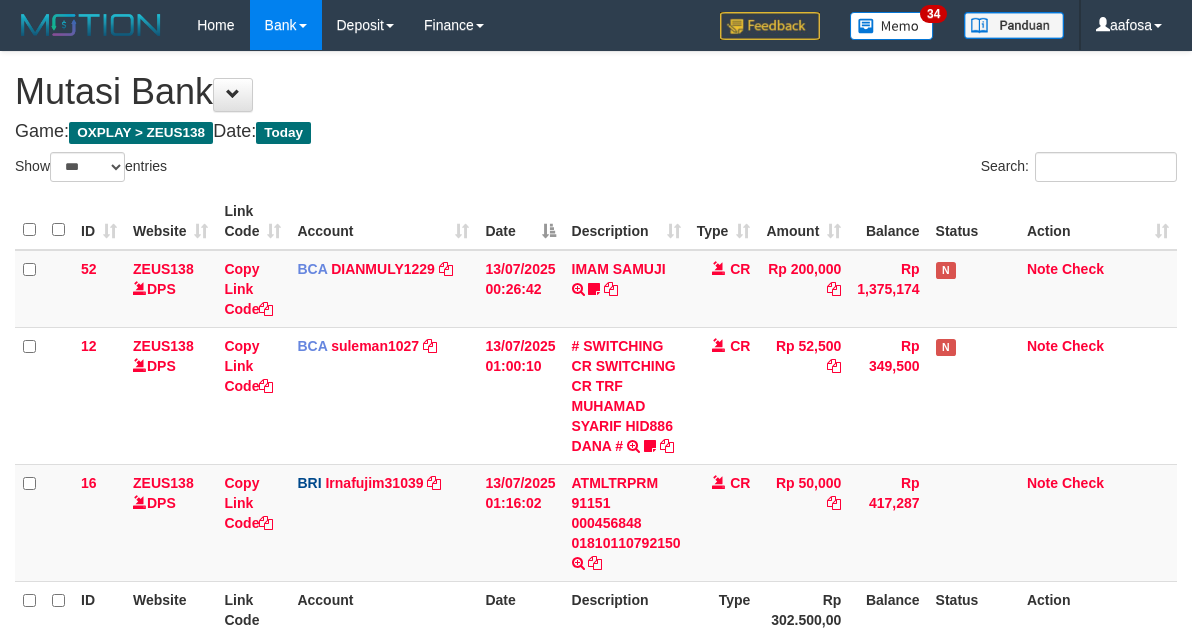 select on "***" 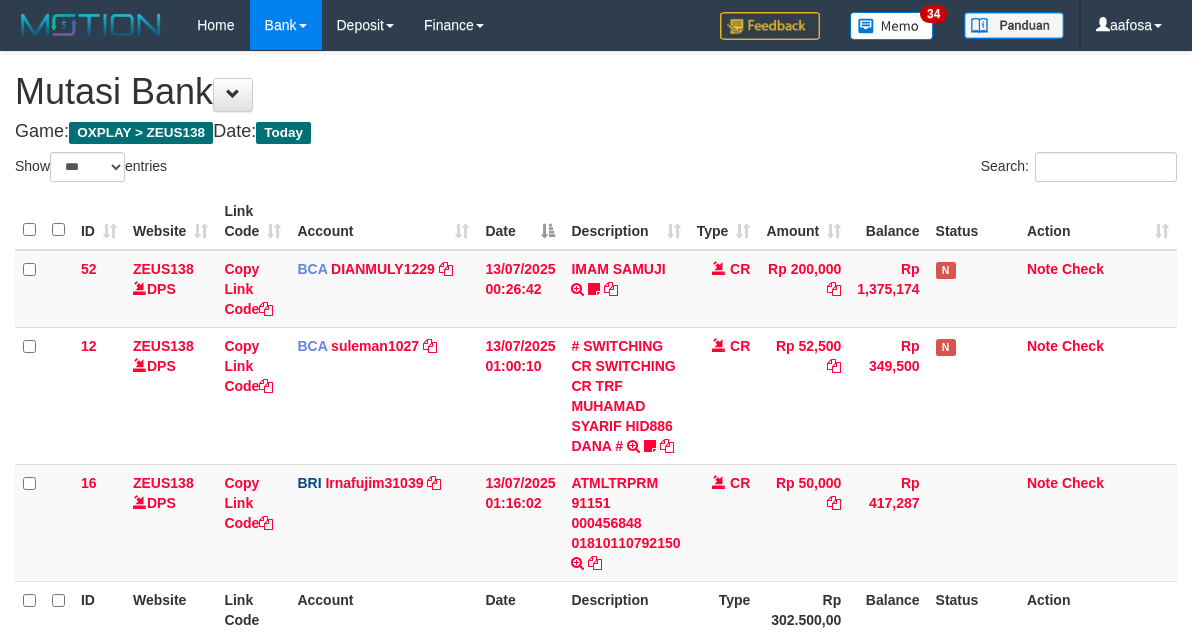 scroll, scrollTop: 198, scrollLeft: 0, axis: vertical 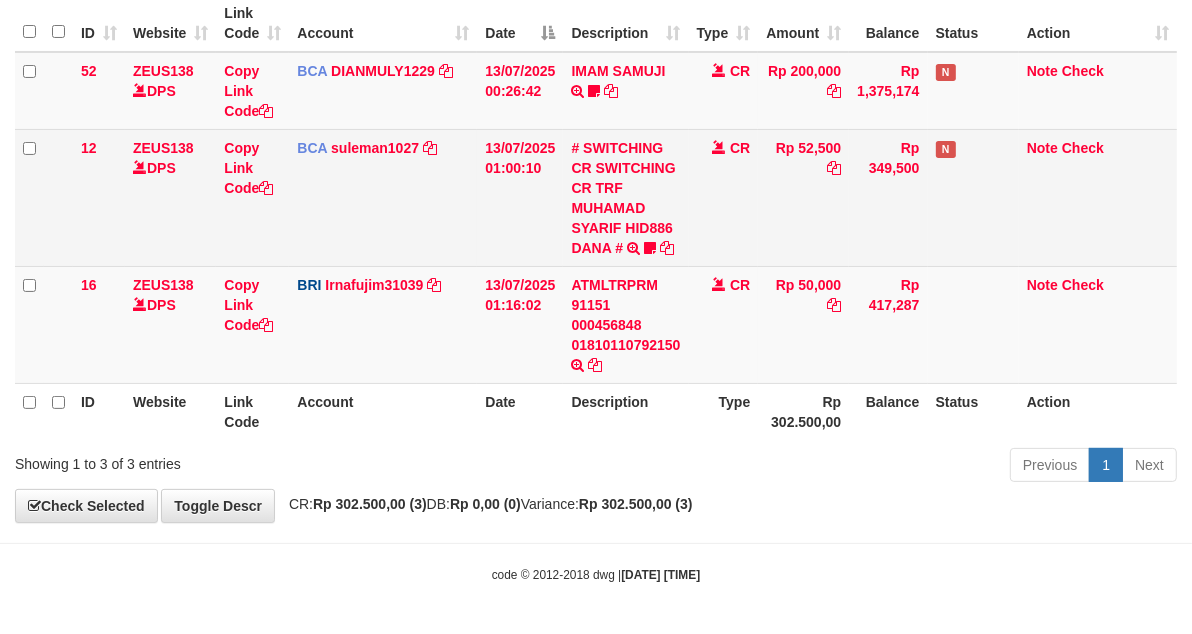 click on "12
ZEUS138    DPS
Copy Link Code
BCA
suleman1027
DPS
SULEMAN
mutasi_20250713_2972 | 12
mutasi_20250713_2972 | 12
13/07/2025 01:00:10
# SWITCHING CR SWITCHING CR TRF MUHAMAD SYARIF HID886 DANA #            SWITCHING CR TRF
MUHAMAD SYARIF HID886 DANA    0910dayat
CR
Rp 52,500
Rp 349,500
N
Note
Check" at bounding box center [596, 197] 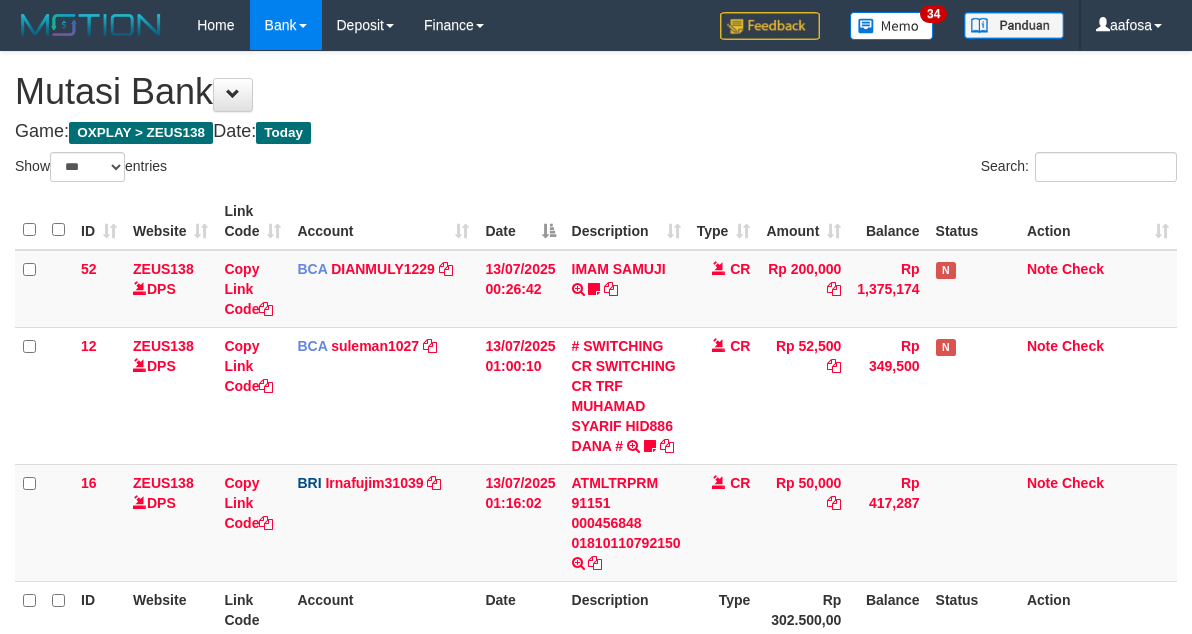 select on "***" 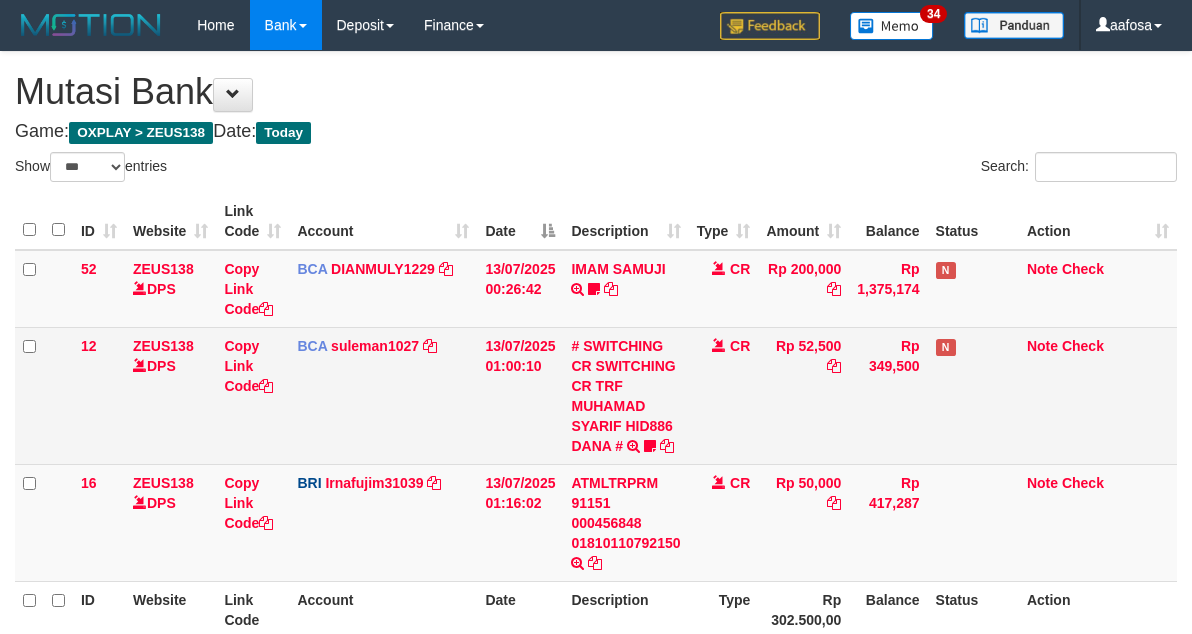 scroll, scrollTop: 198, scrollLeft: 0, axis: vertical 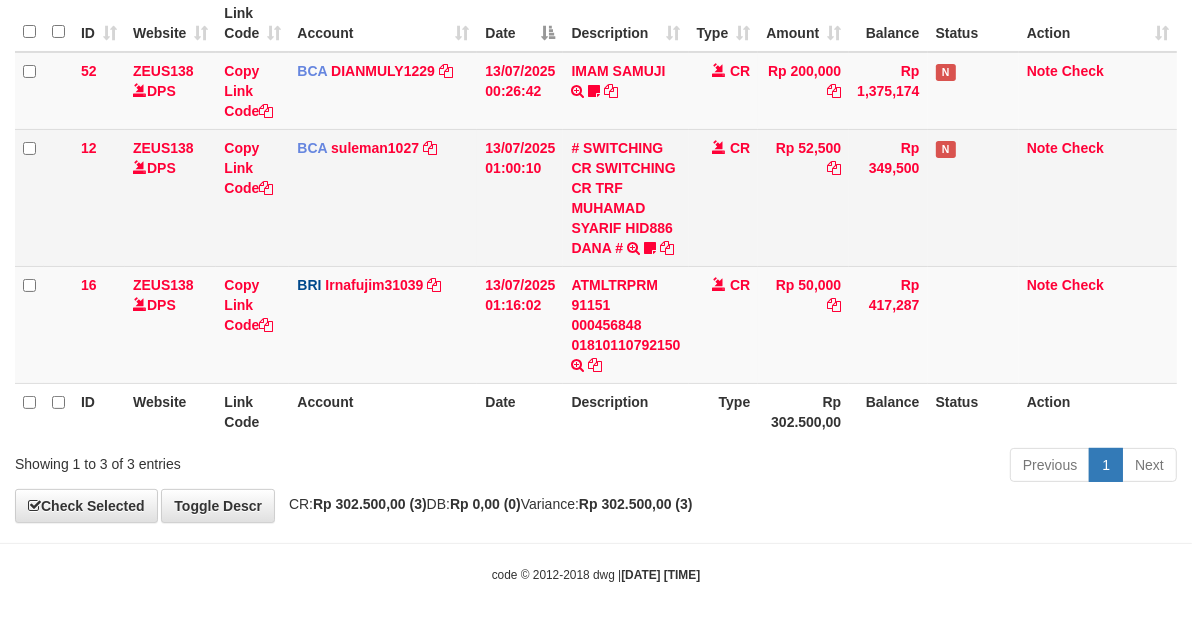 drag, startPoint x: 747, startPoint y: 230, endPoint x: 758, endPoint y: 231, distance: 11.045361 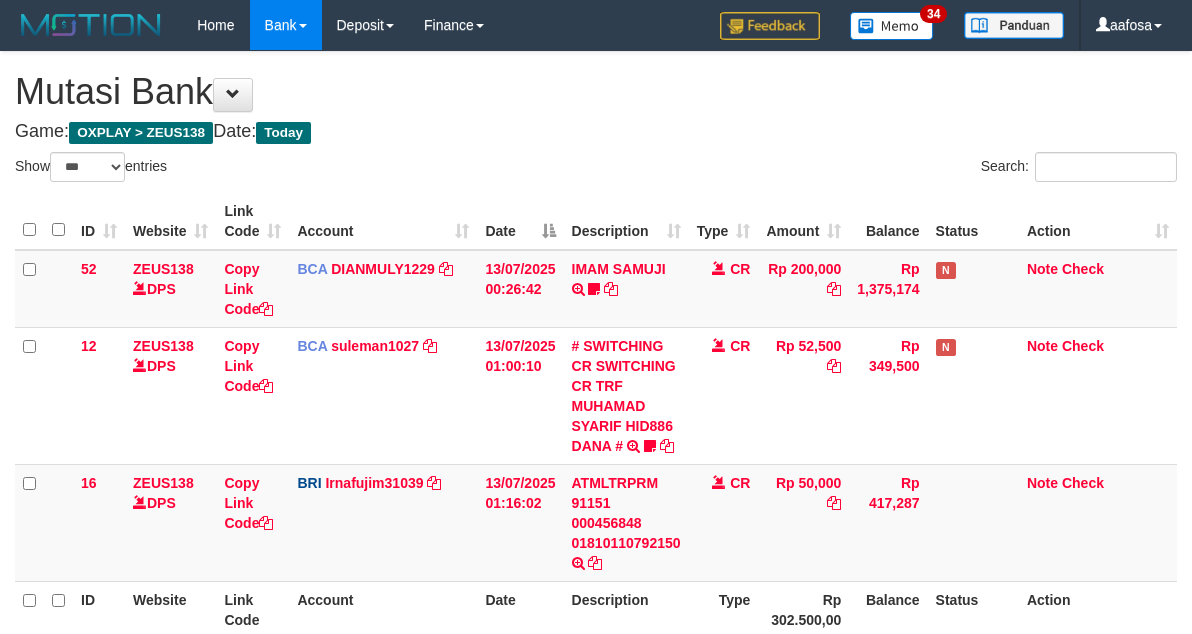 select on "***" 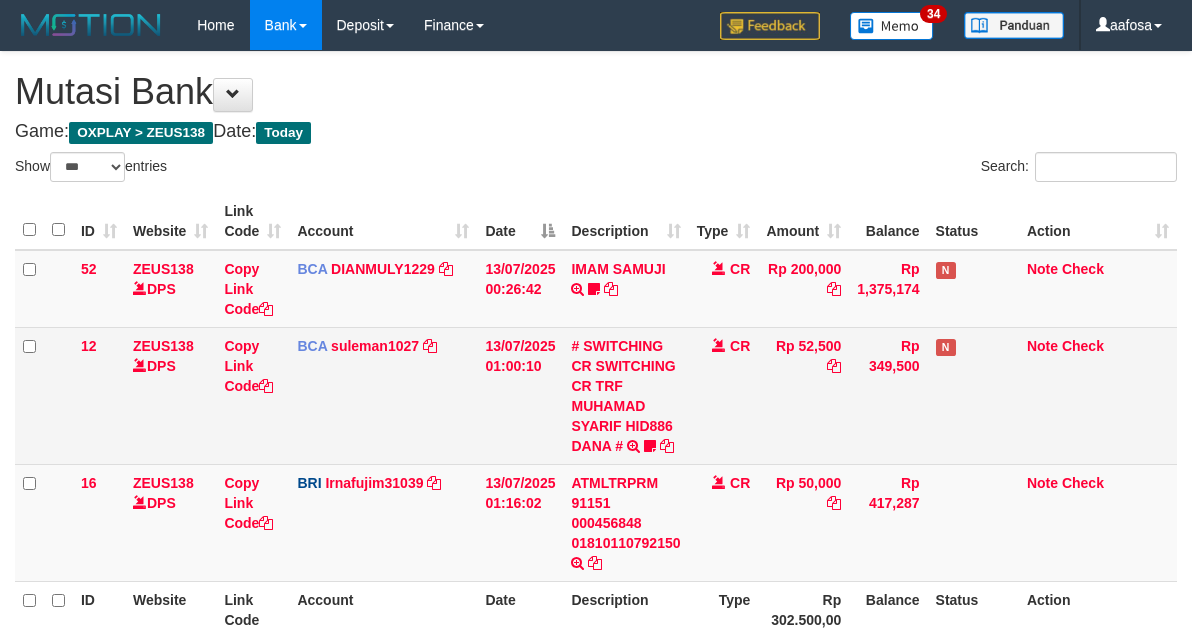 scroll, scrollTop: 198, scrollLeft: 0, axis: vertical 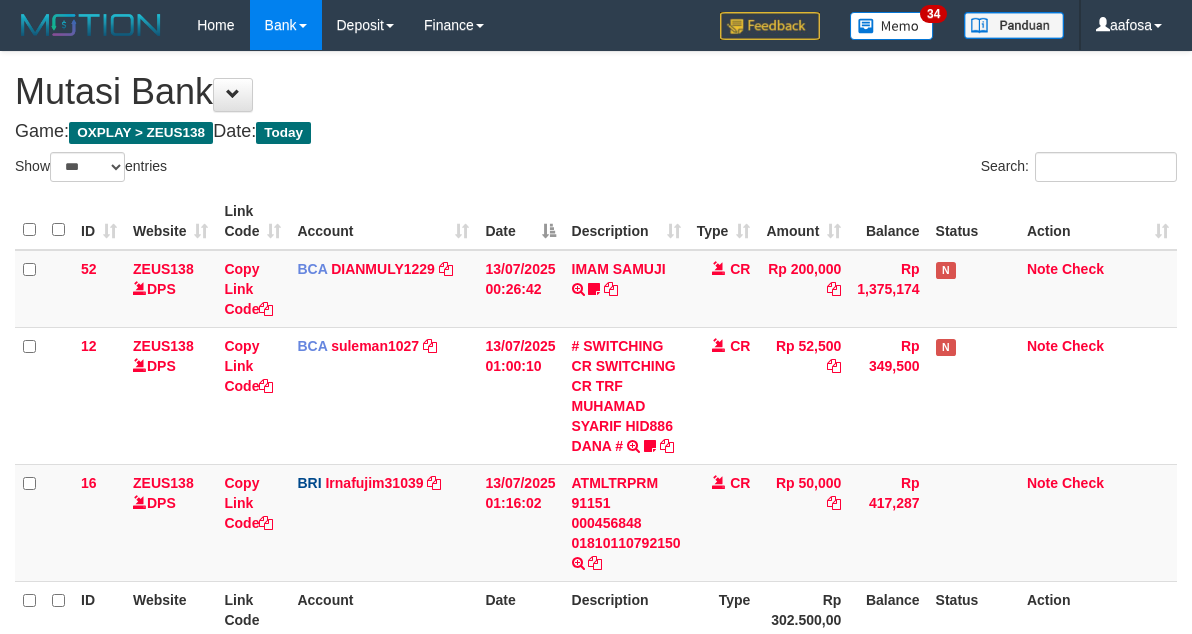 select on "***" 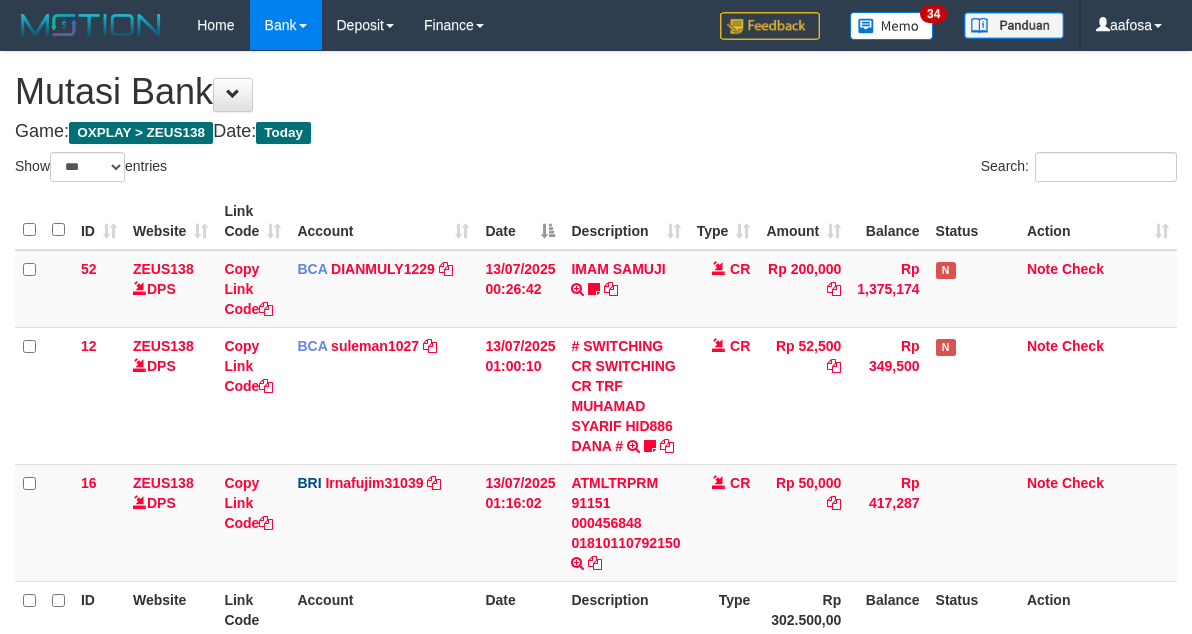 scroll, scrollTop: 198, scrollLeft: 0, axis: vertical 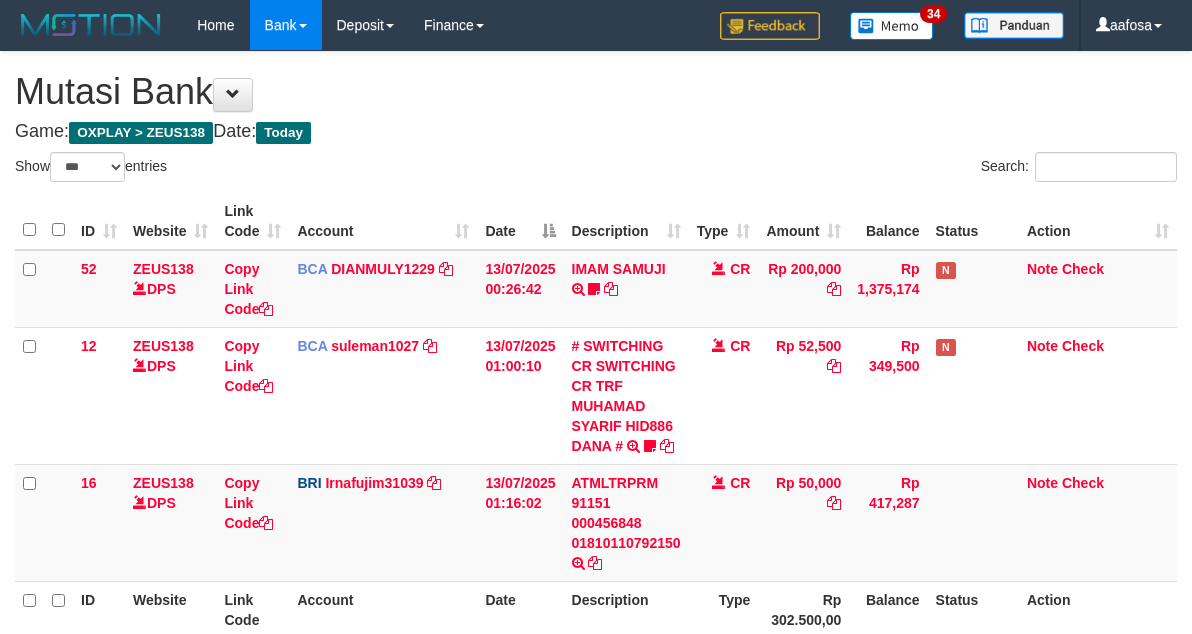 select on "***" 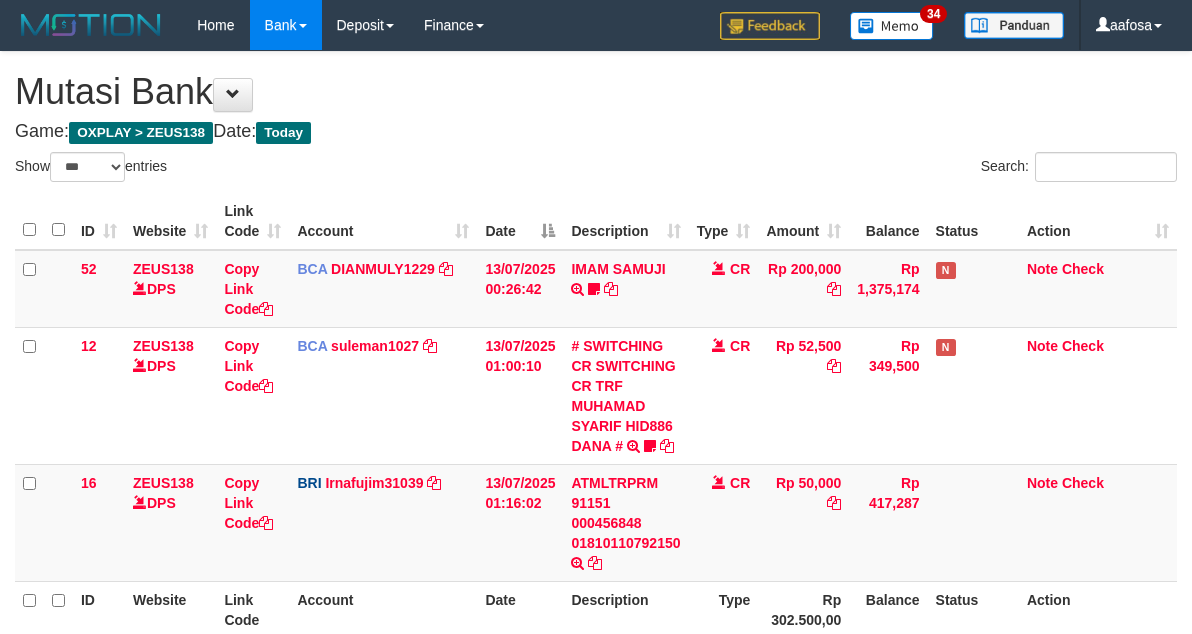 scroll, scrollTop: 198, scrollLeft: 0, axis: vertical 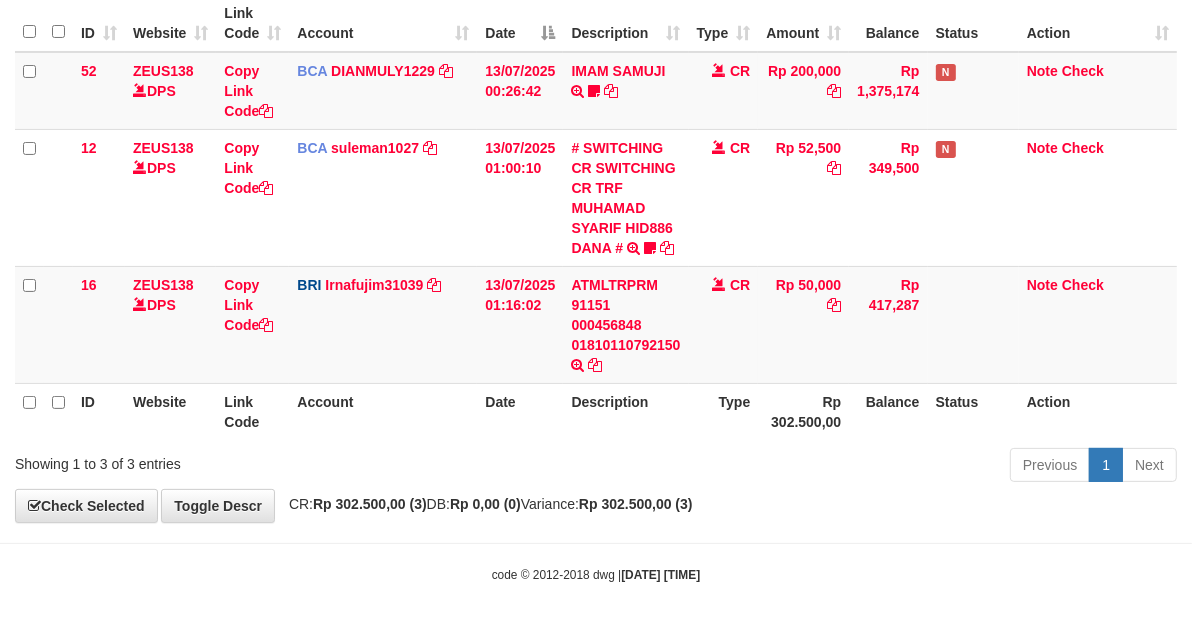 click on "CR" at bounding box center (724, 197) 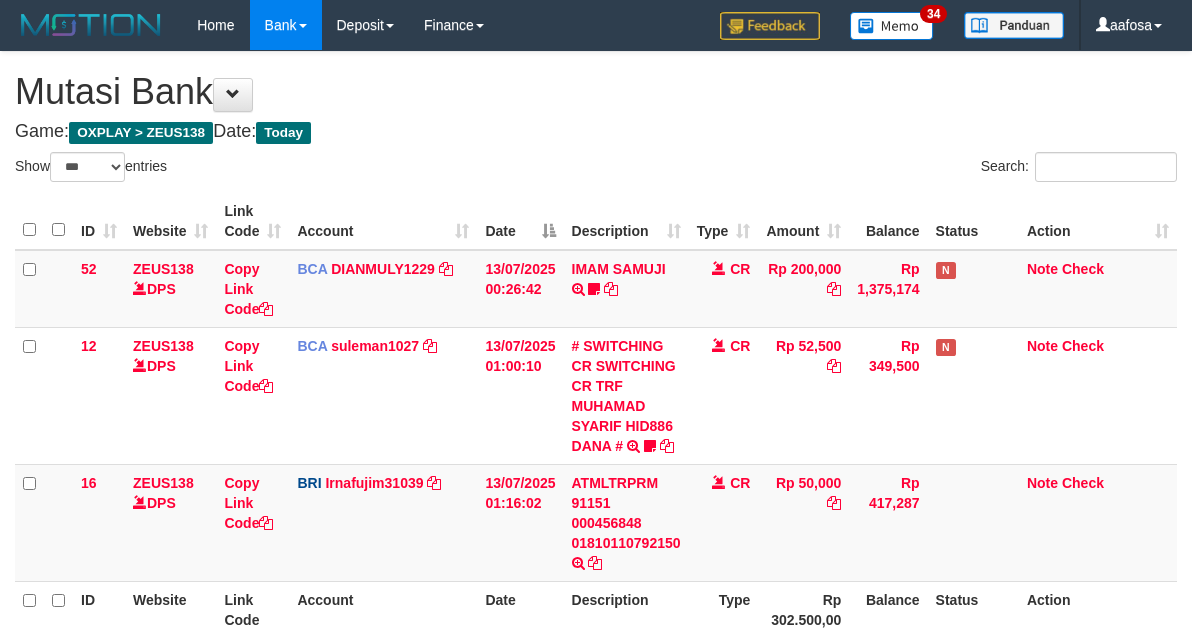 select on "***" 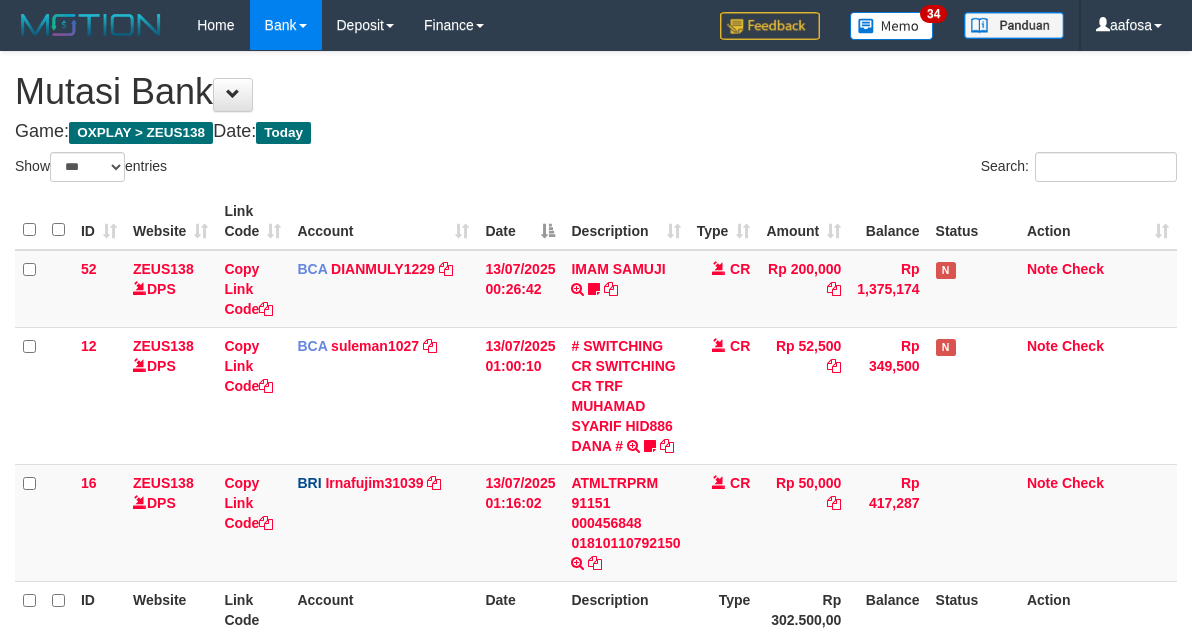 scroll, scrollTop: 198, scrollLeft: 0, axis: vertical 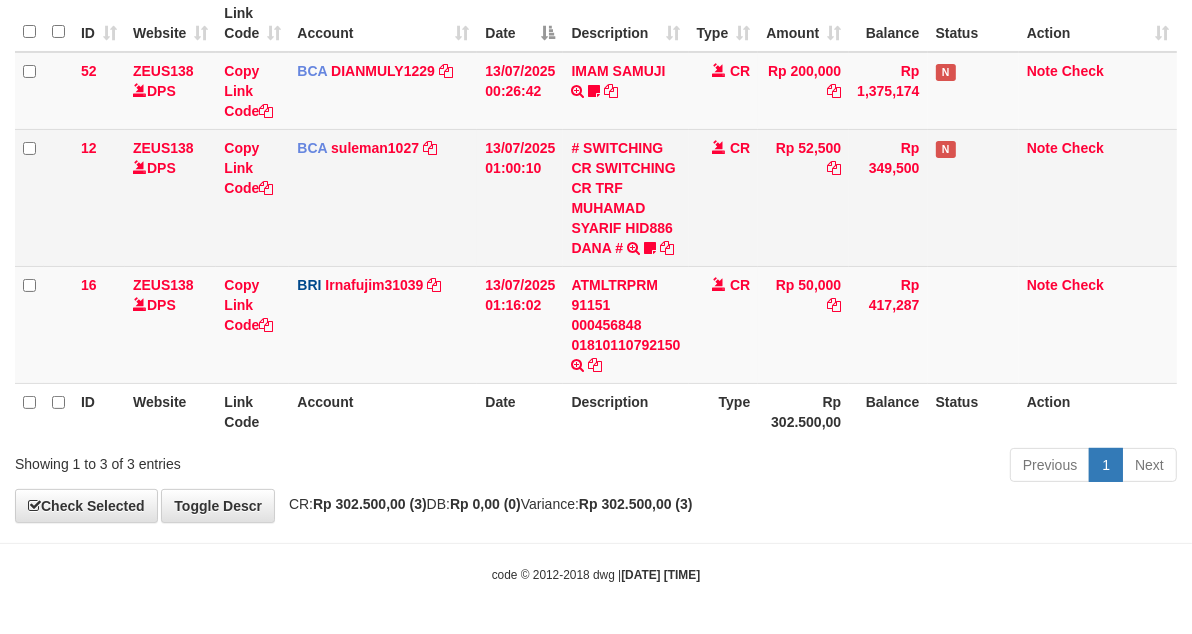 click on "Rp 349,500" at bounding box center [888, 197] 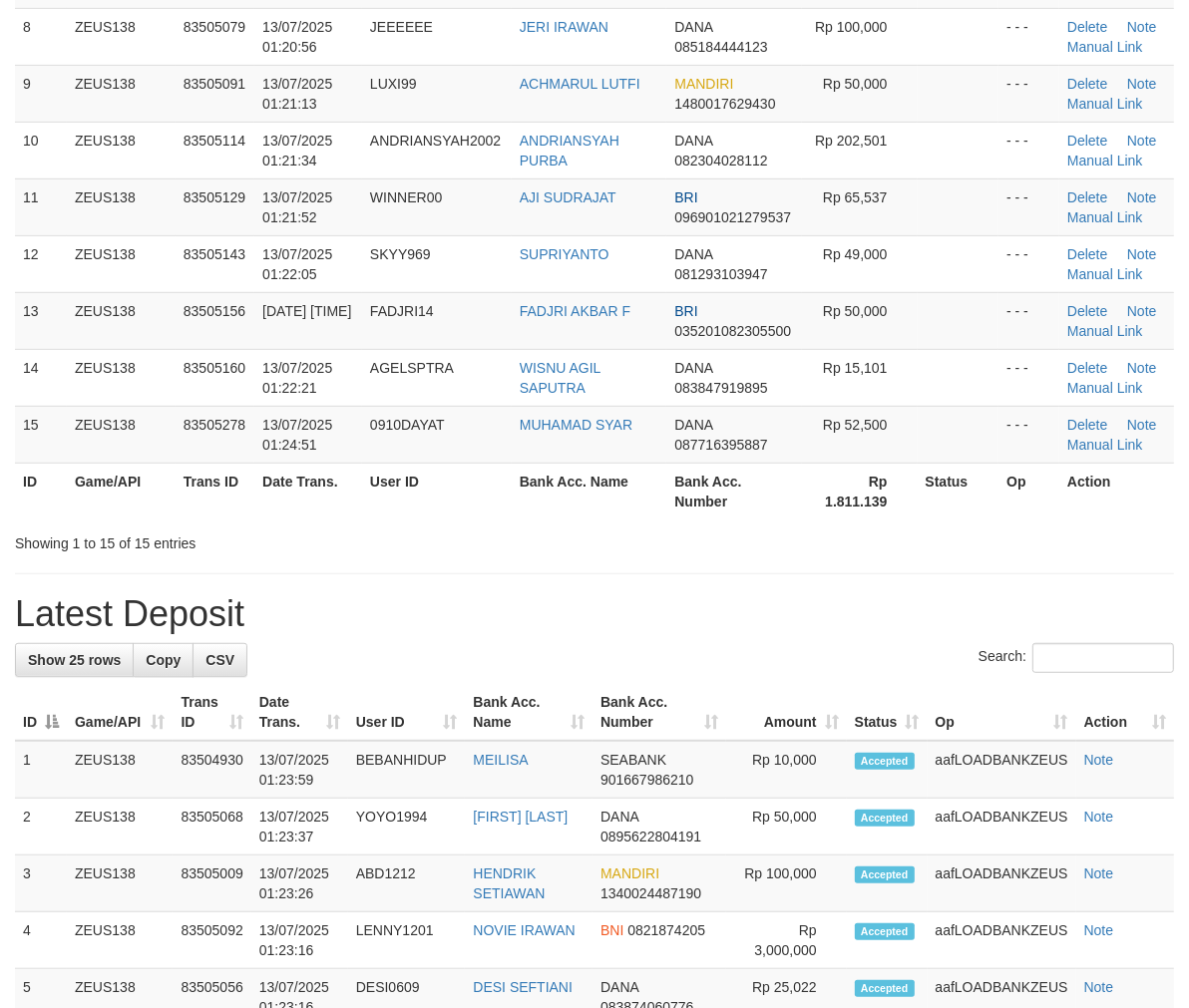 scroll, scrollTop: 563, scrollLeft: 0, axis: vertical 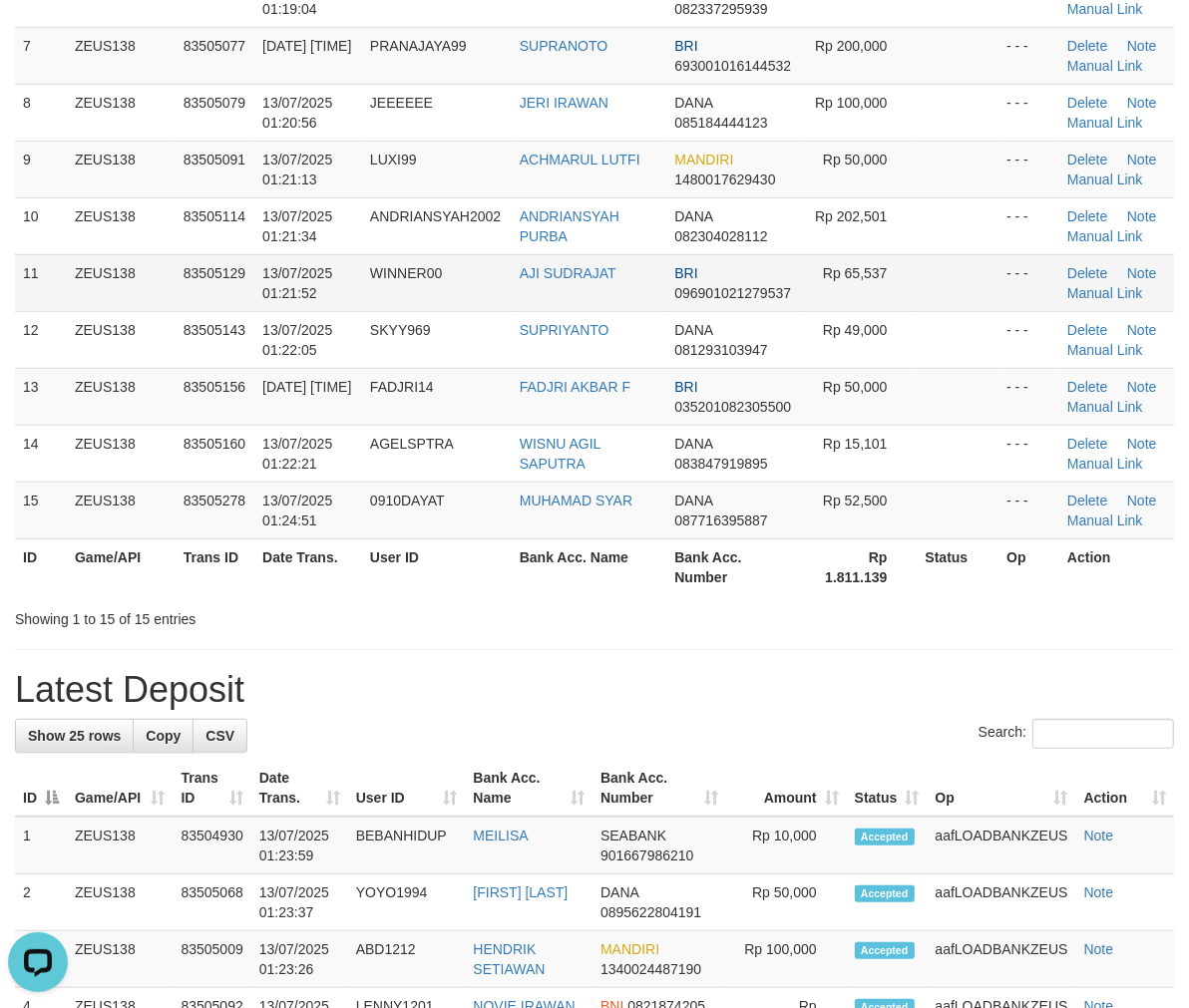 click on "WINNER00" at bounding box center (437, 282) 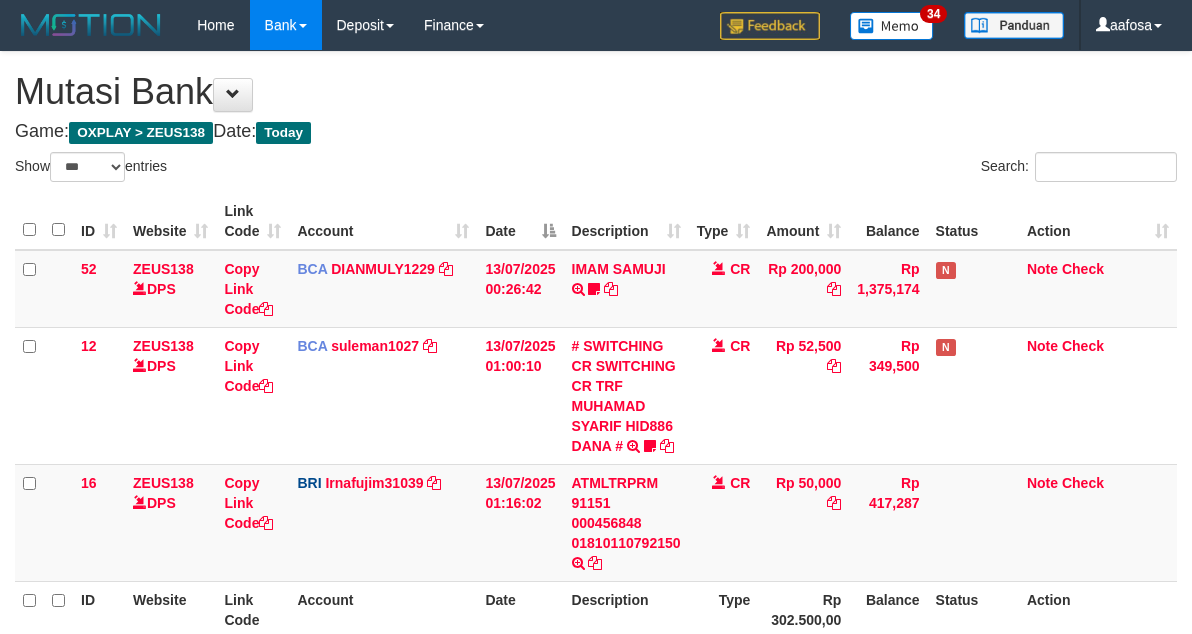 select on "***" 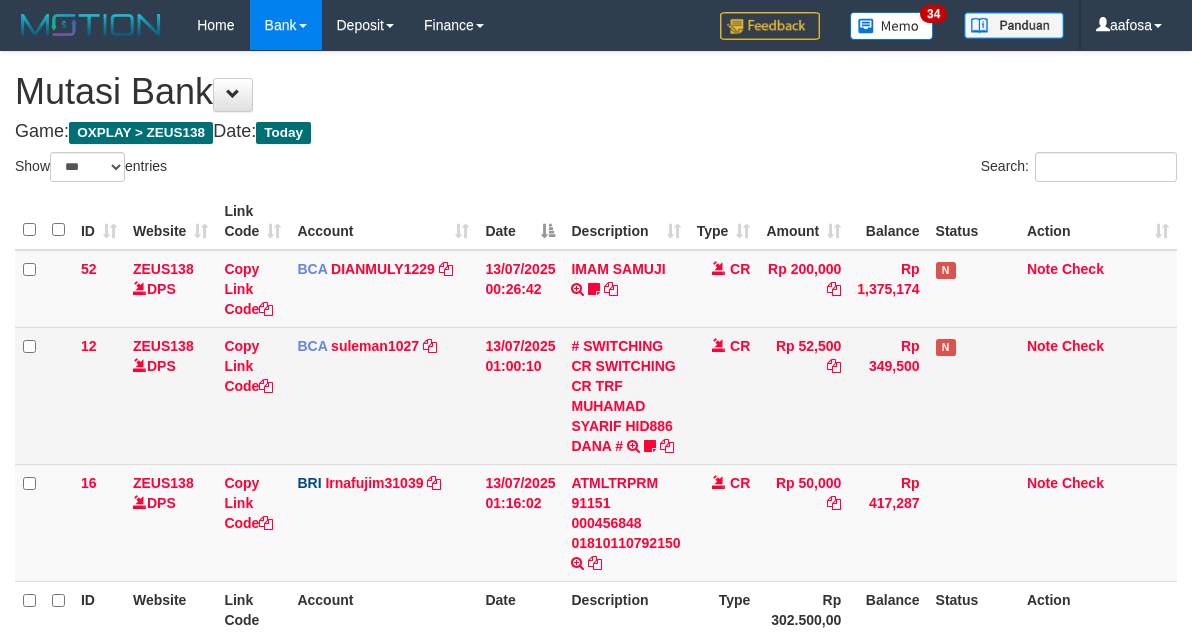 scroll, scrollTop: 198, scrollLeft: 0, axis: vertical 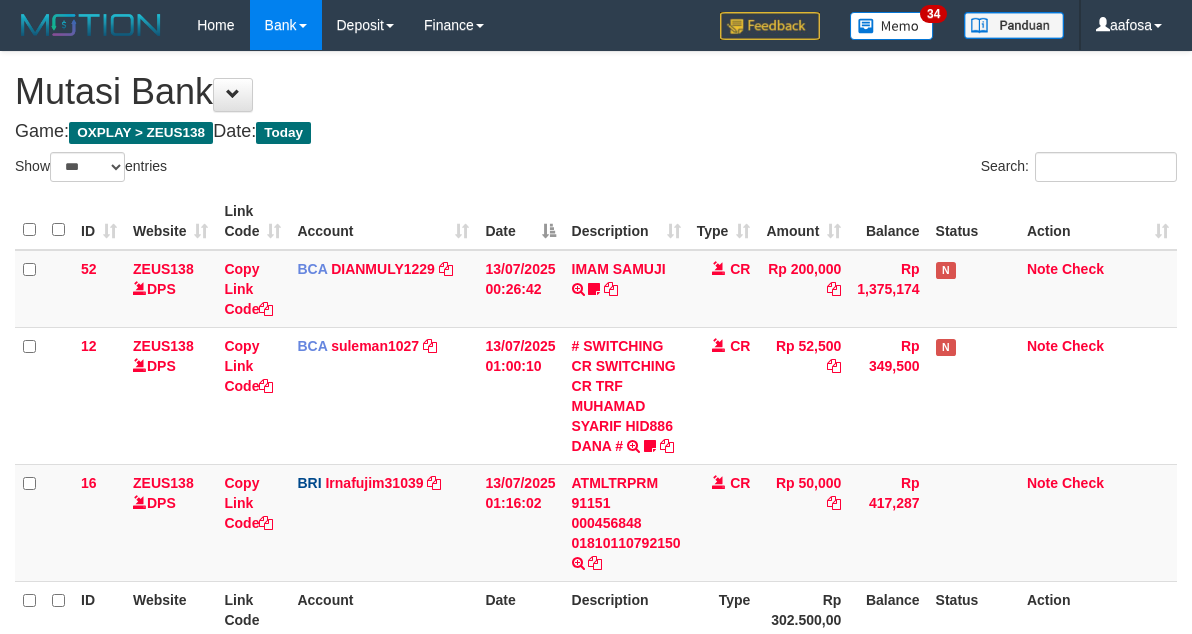 select on "***" 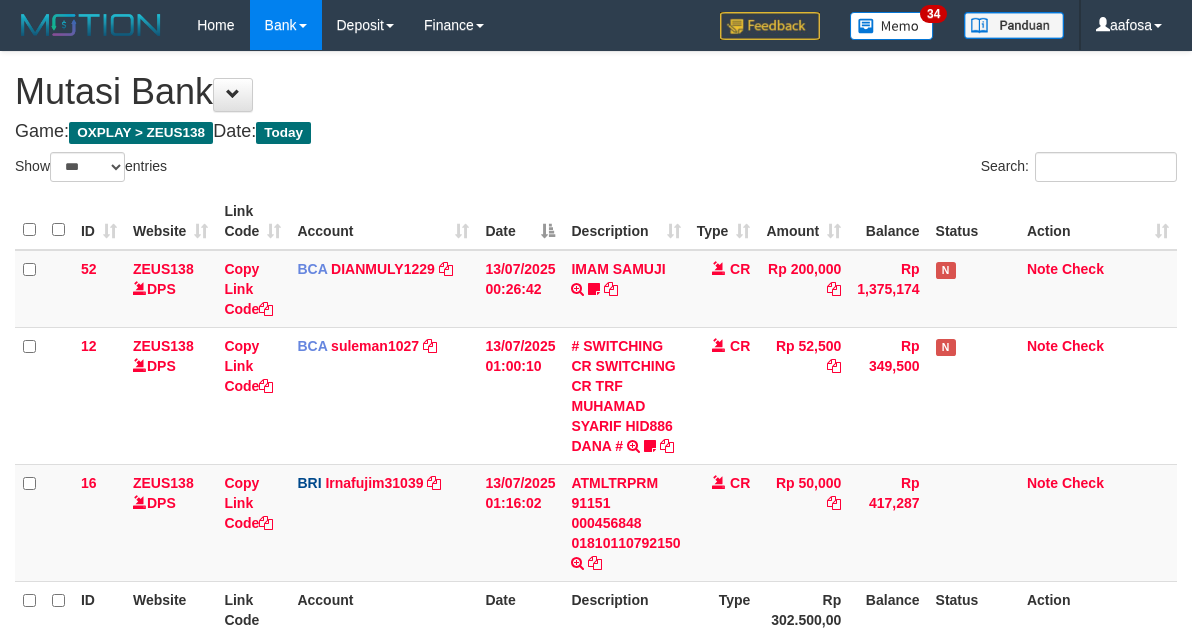 scroll, scrollTop: 198, scrollLeft: 0, axis: vertical 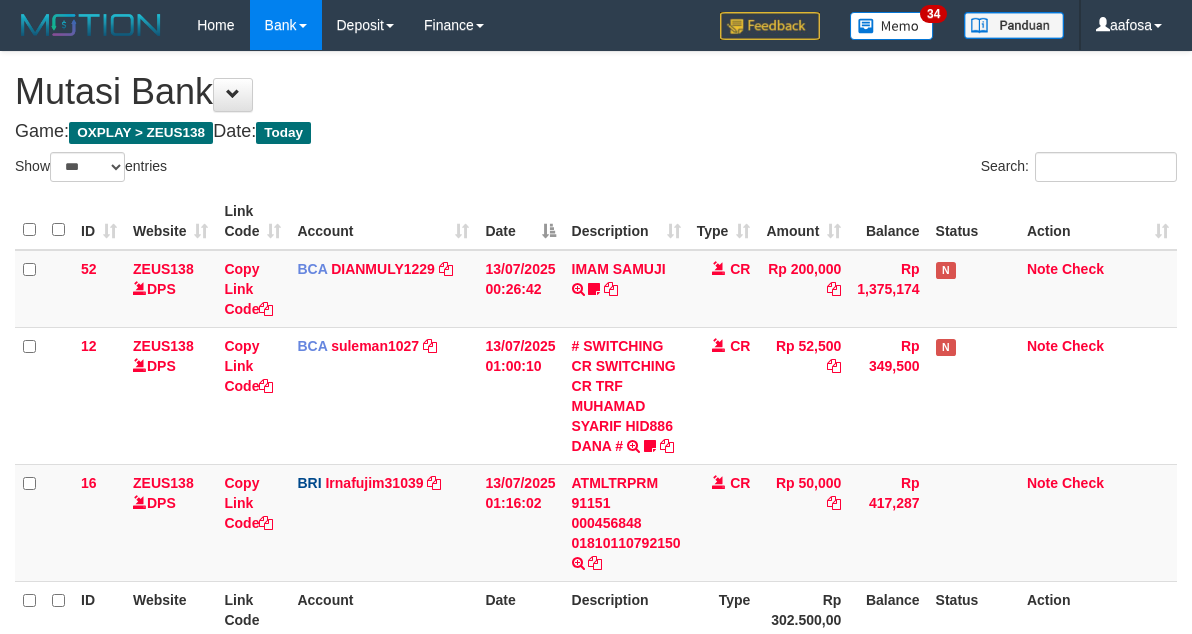 select on "***" 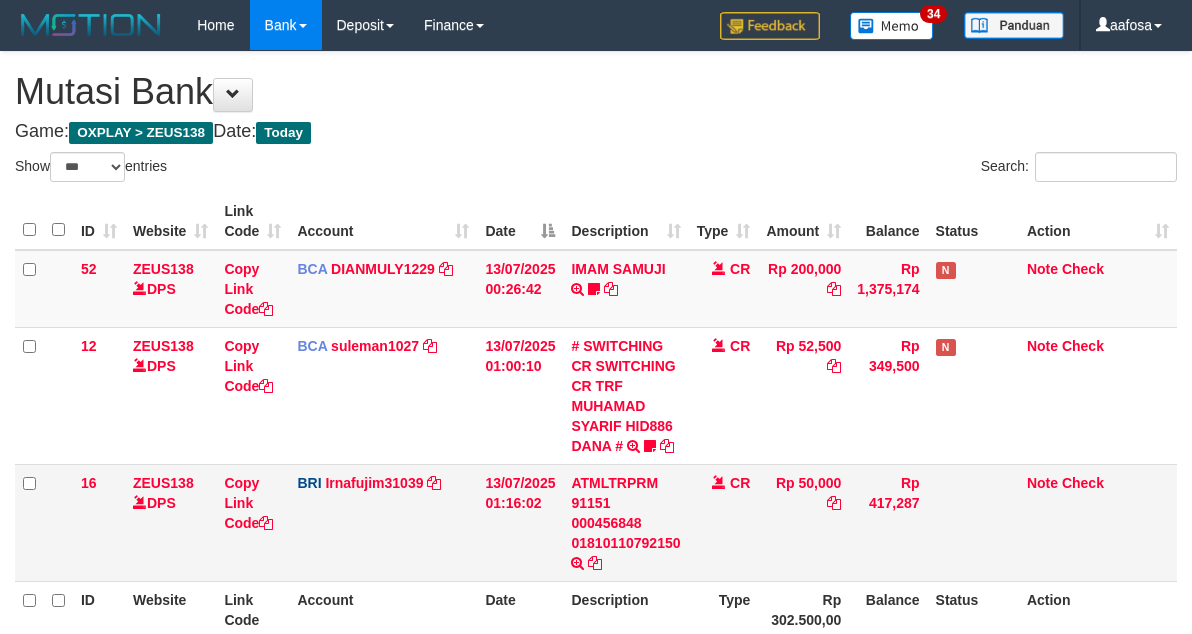 scroll, scrollTop: 198, scrollLeft: 0, axis: vertical 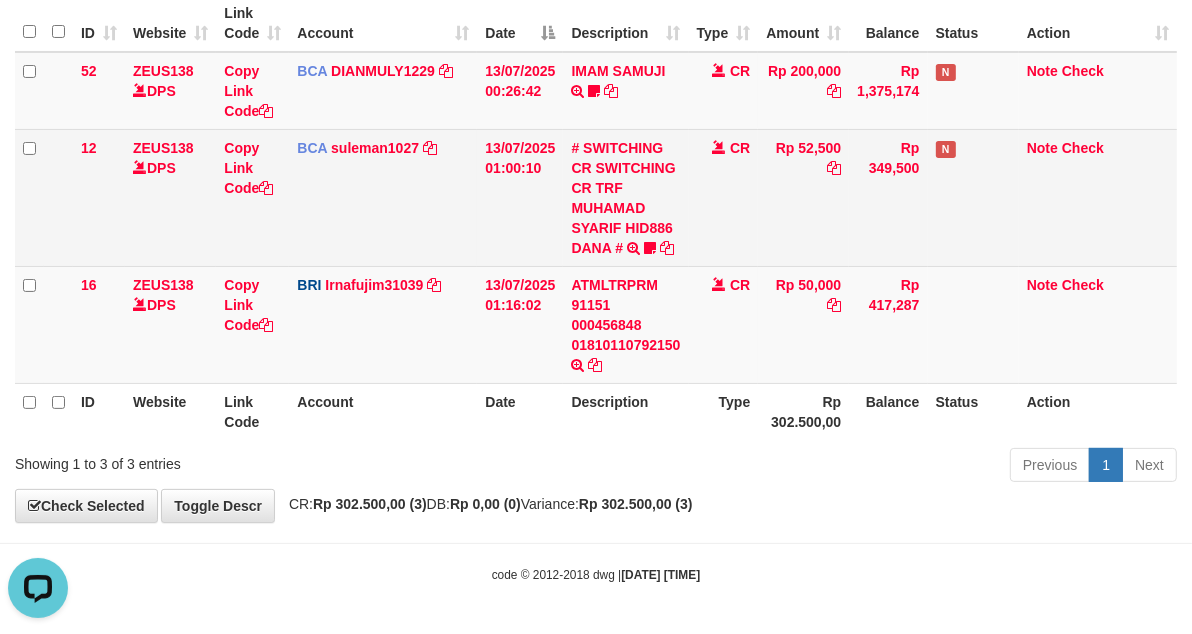 click on "CR" at bounding box center (724, 197) 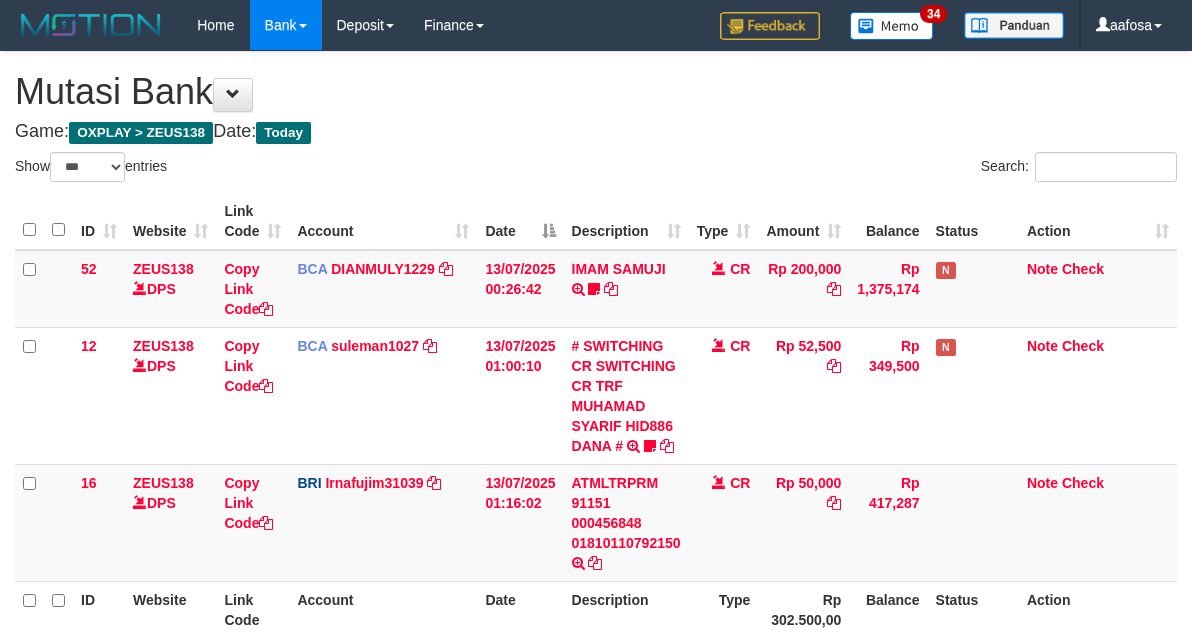 select on "***" 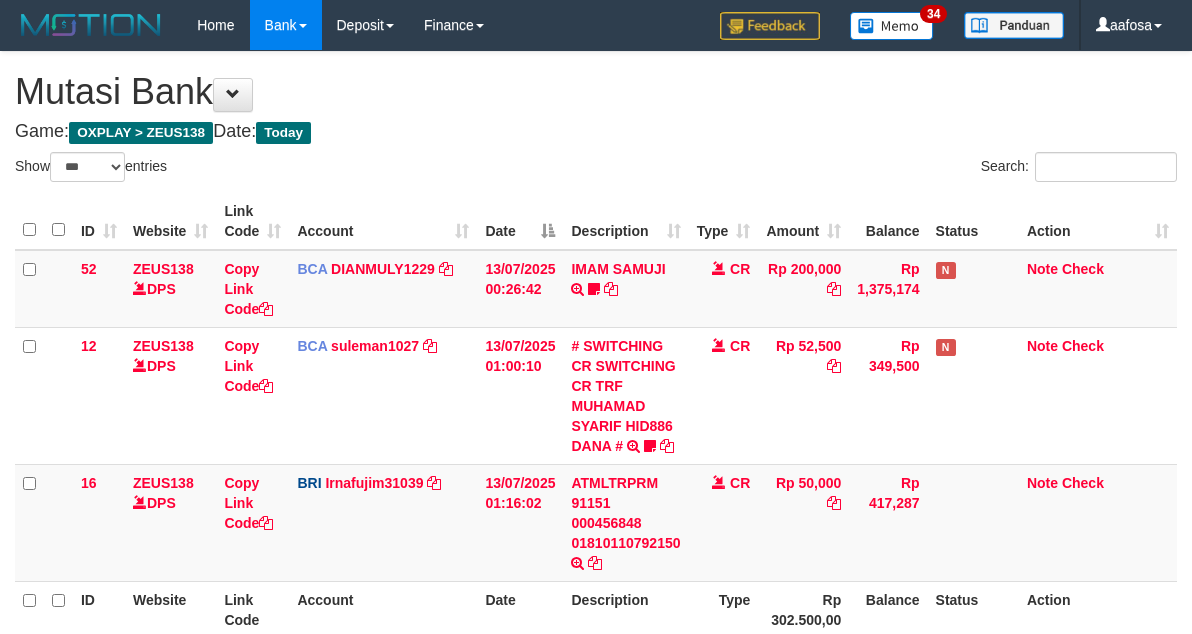 scroll, scrollTop: 198, scrollLeft: 0, axis: vertical 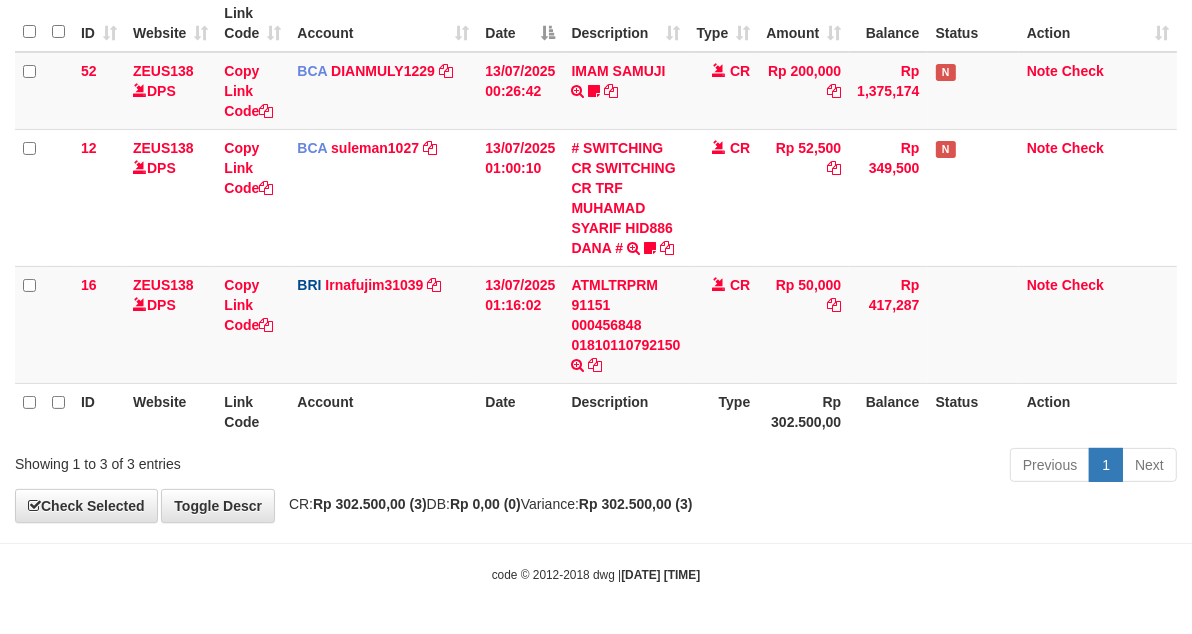 click on "CR" at bounding box center [724, 197] 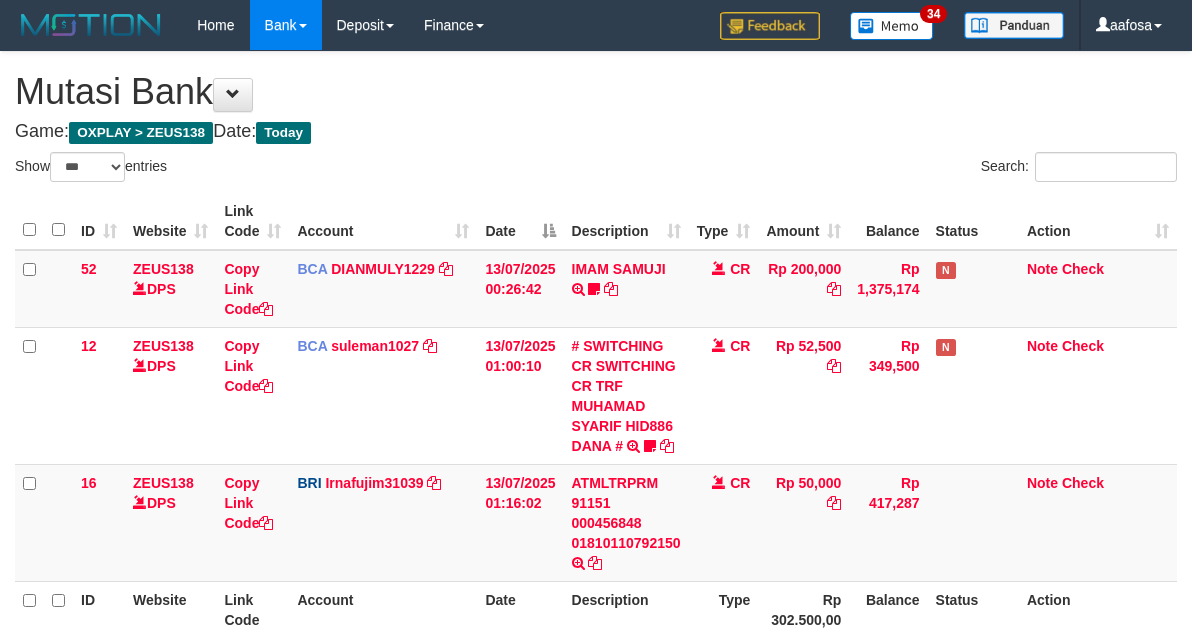 select on "***" 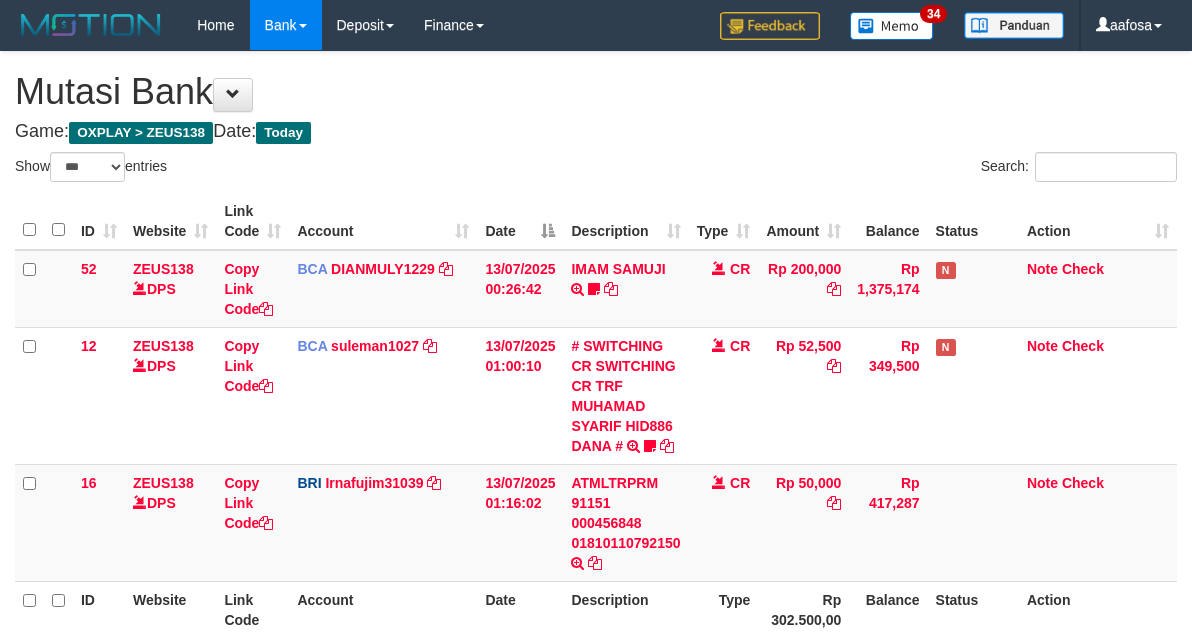 scroll, scrollTop: 198, scrollLeft: 0, axis: vertical 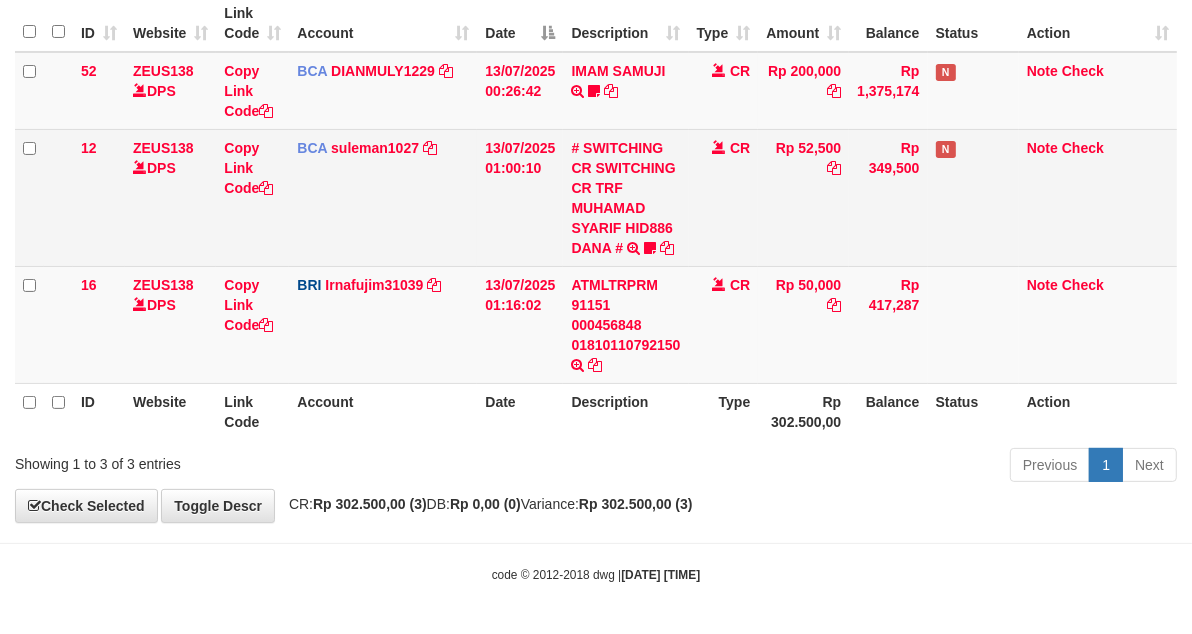 click on "Rp 52,500" at bounding box center (803, 197) 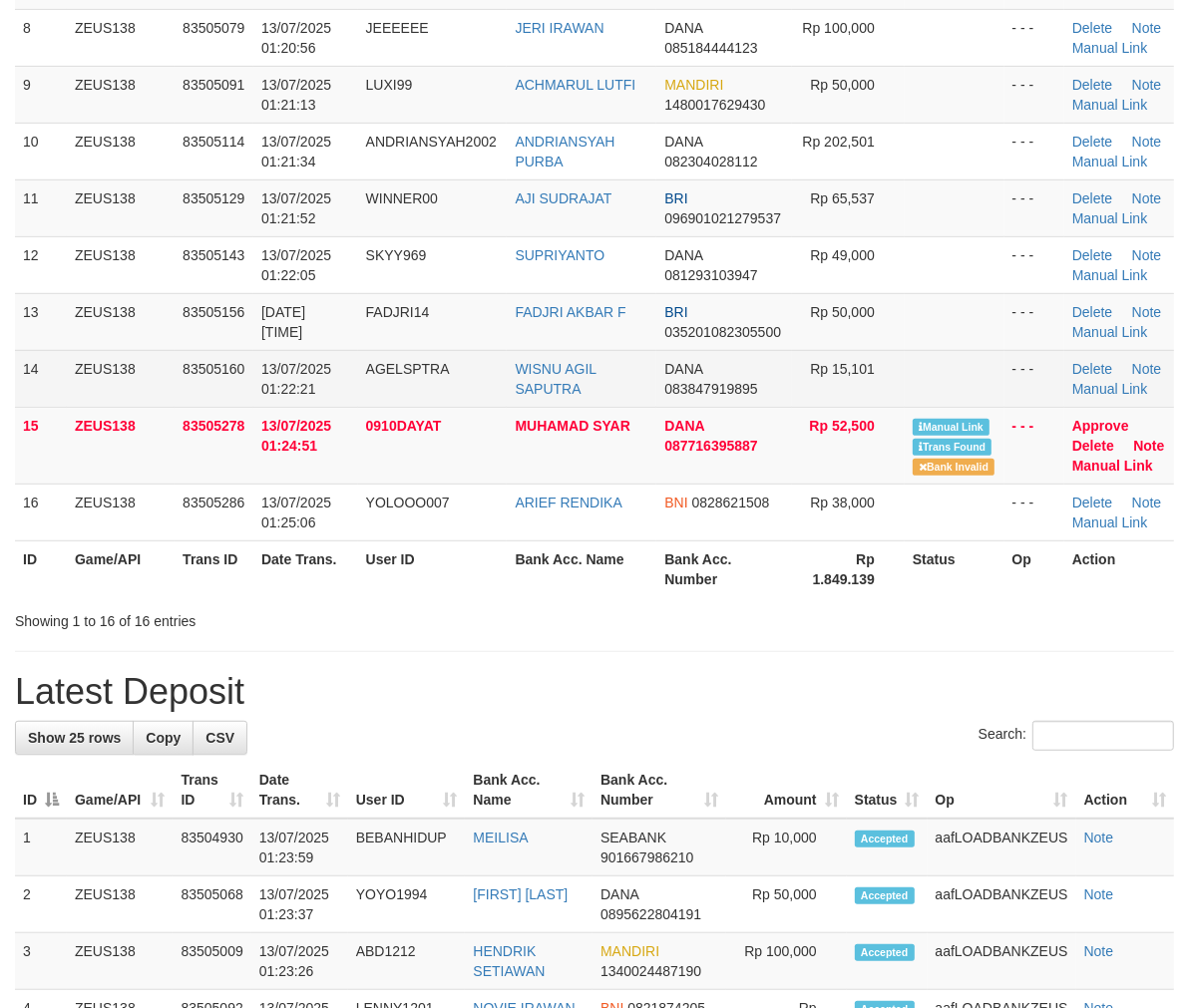 scroll, scrollTop: 563, scrollLeft: 0, axis: vertical 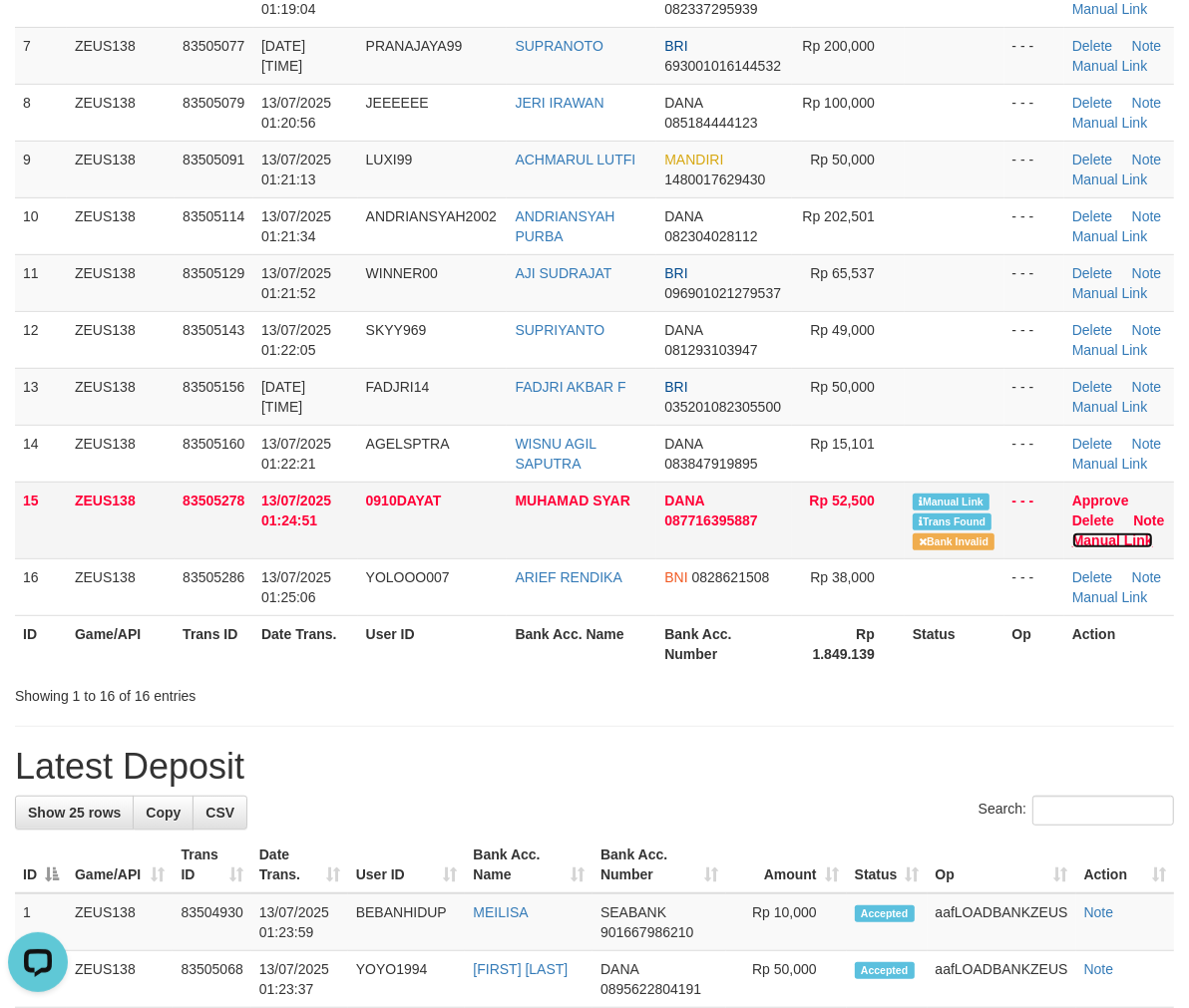 click on "Manual Link" at bounding box center (1112, 540) 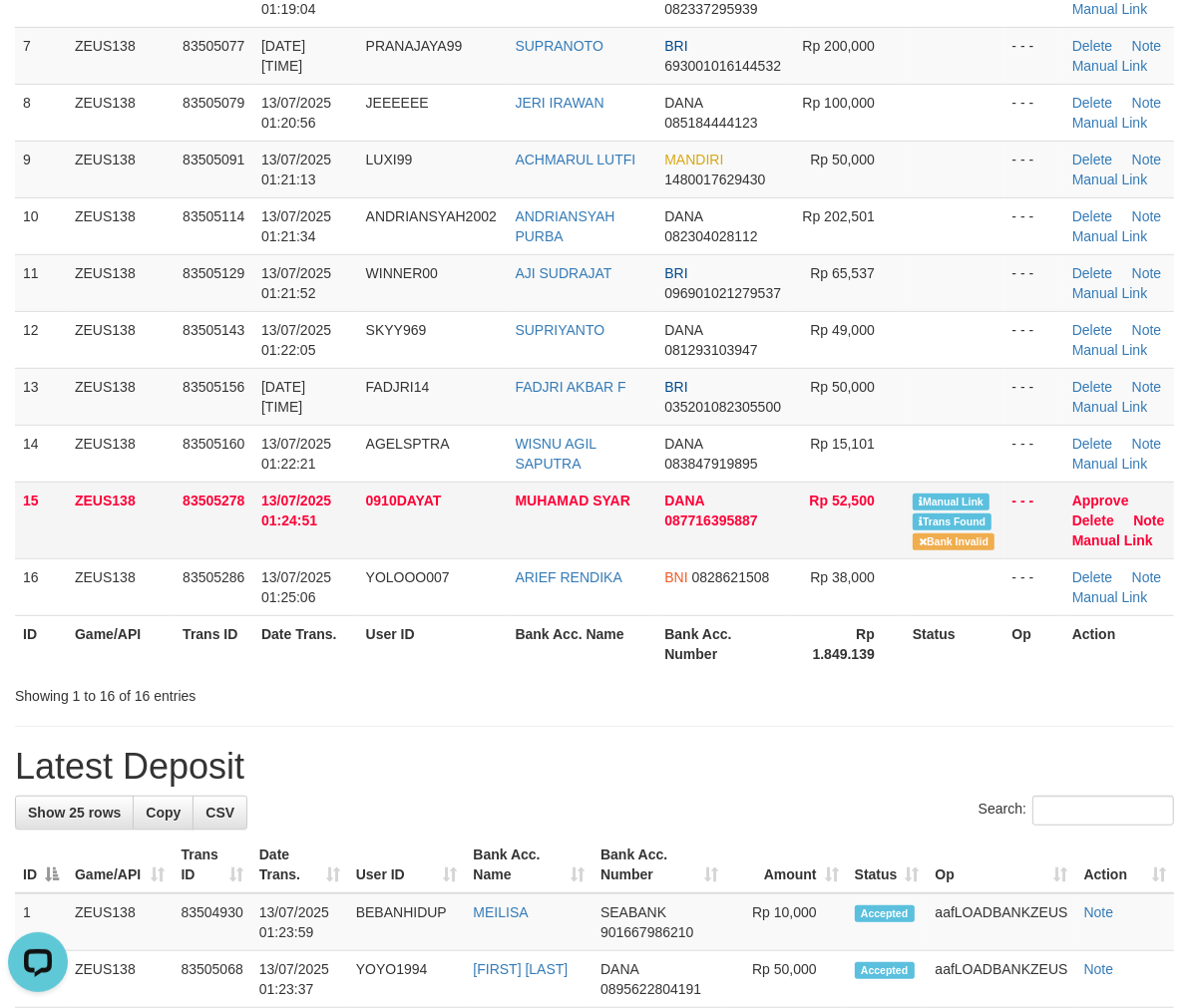 scroll, scrollTop: 0, scrollLeft: 0, axis: both 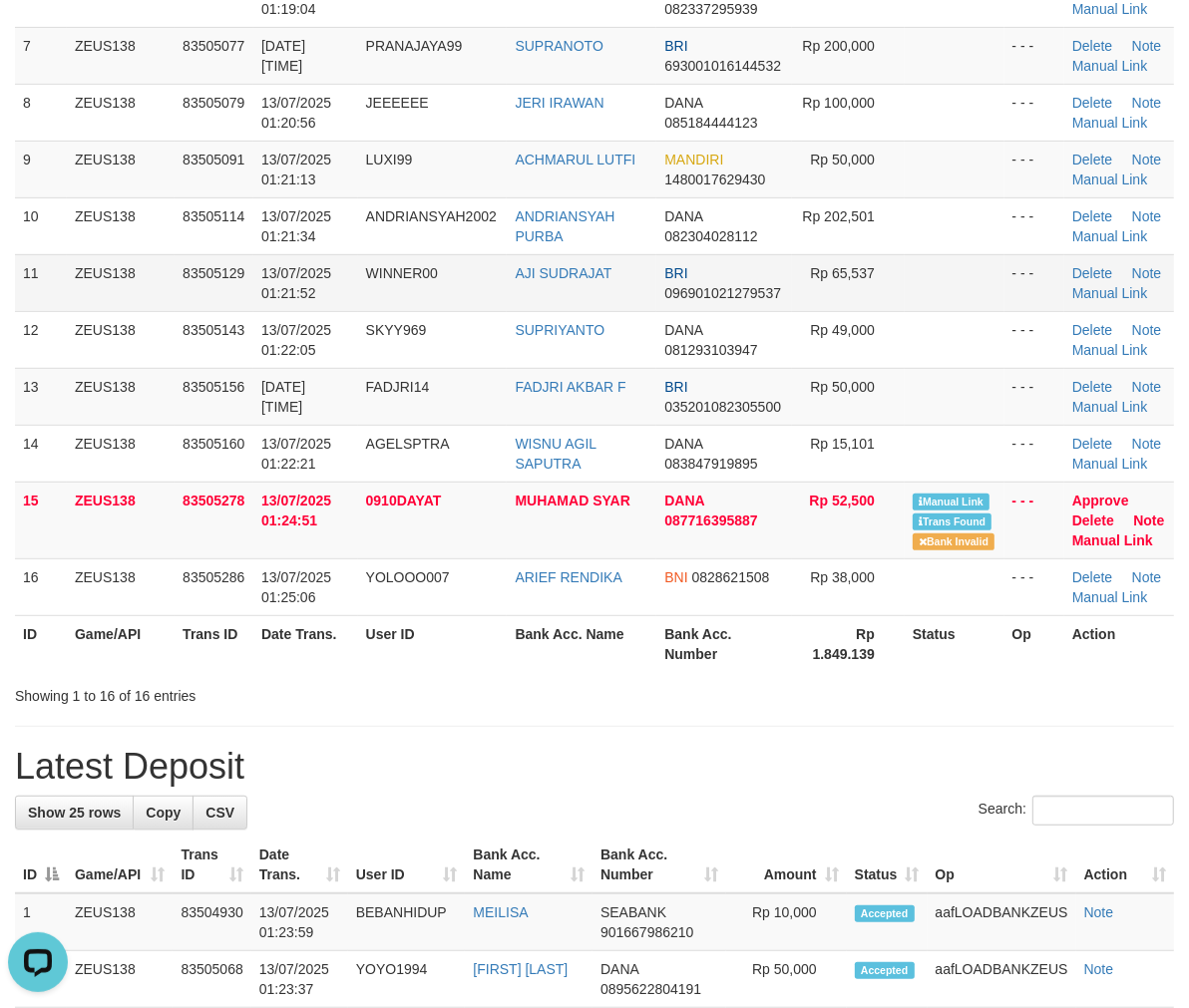 click at bounding box center [955, 282] 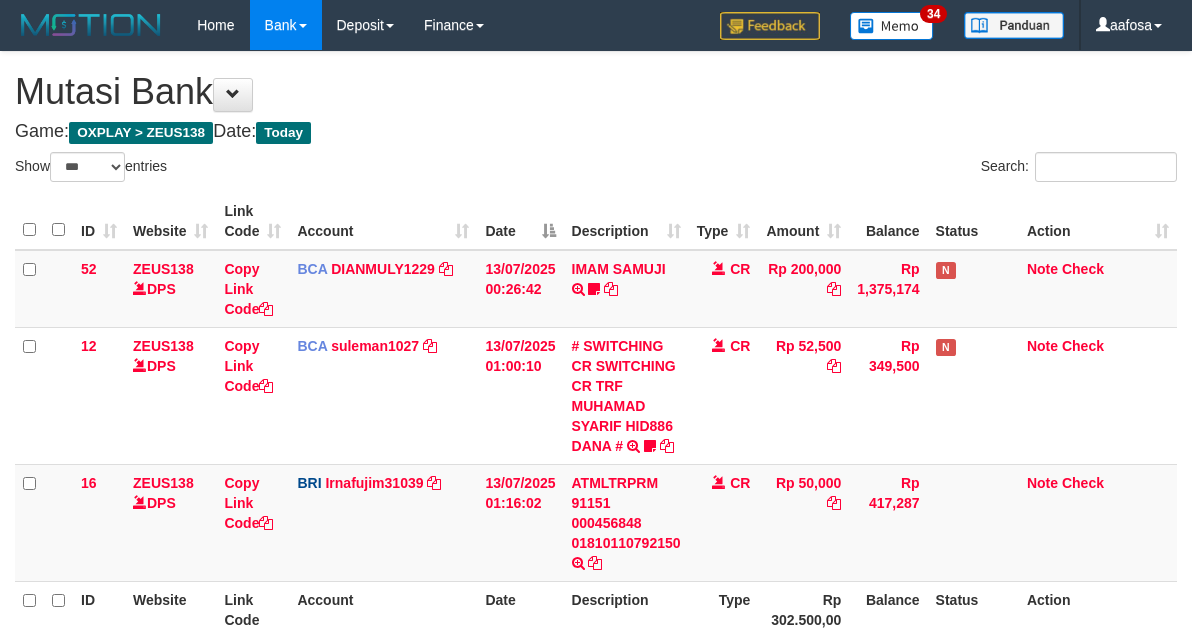 select on "***" 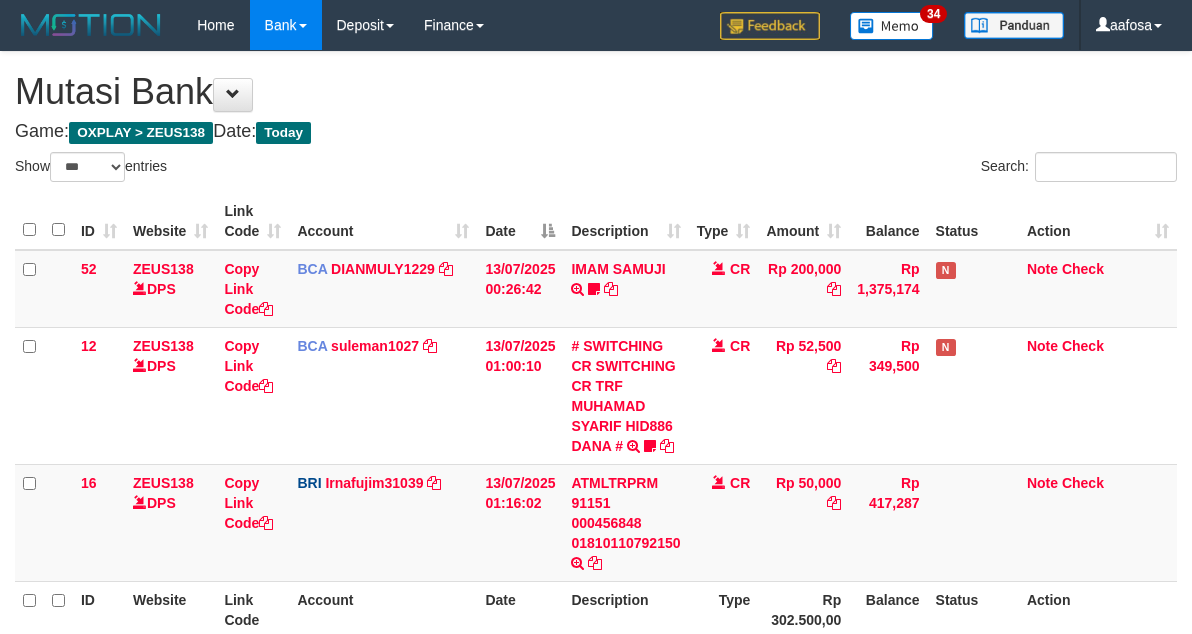 scroll, scrollTop: 198, scrollLeft: 0, axis: vertical 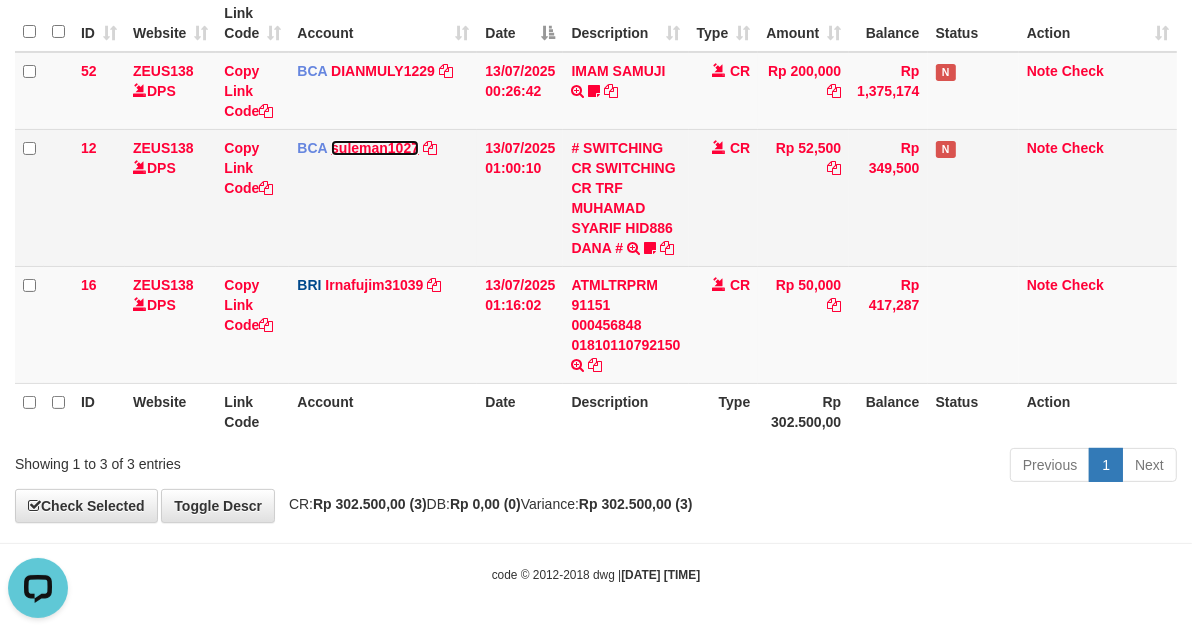drag, startPoint x: 346, startPoint y: 140, endPoint x: 357, endPoint y: 147, distance: 13.038404 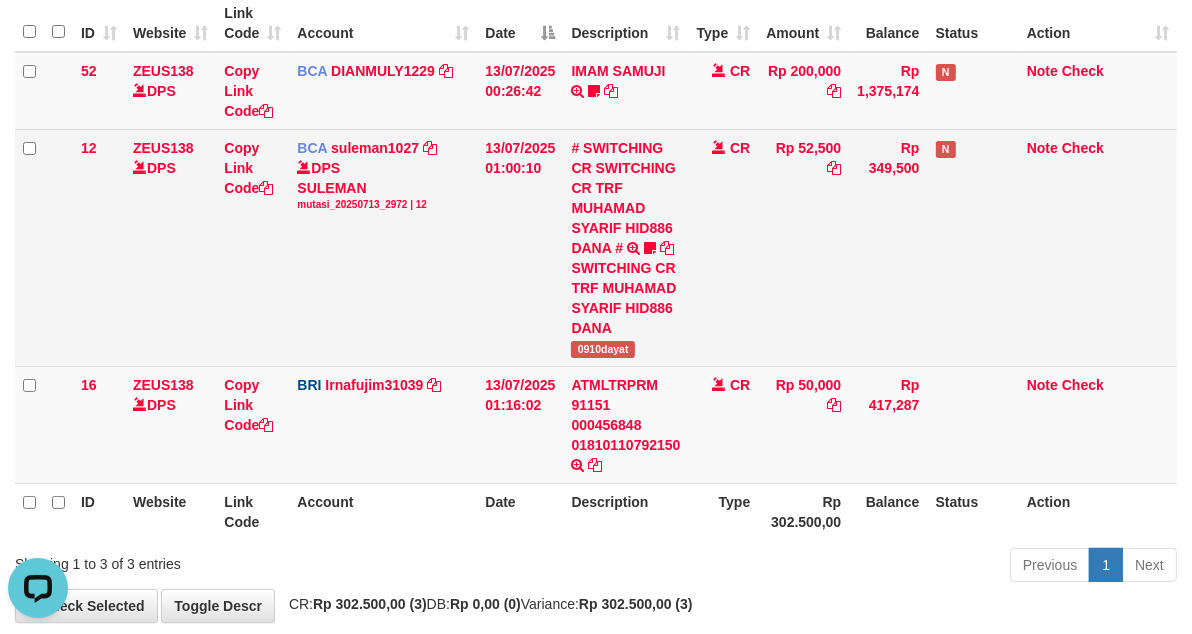 click on "0910dayat" at bounding box center [602, 349] 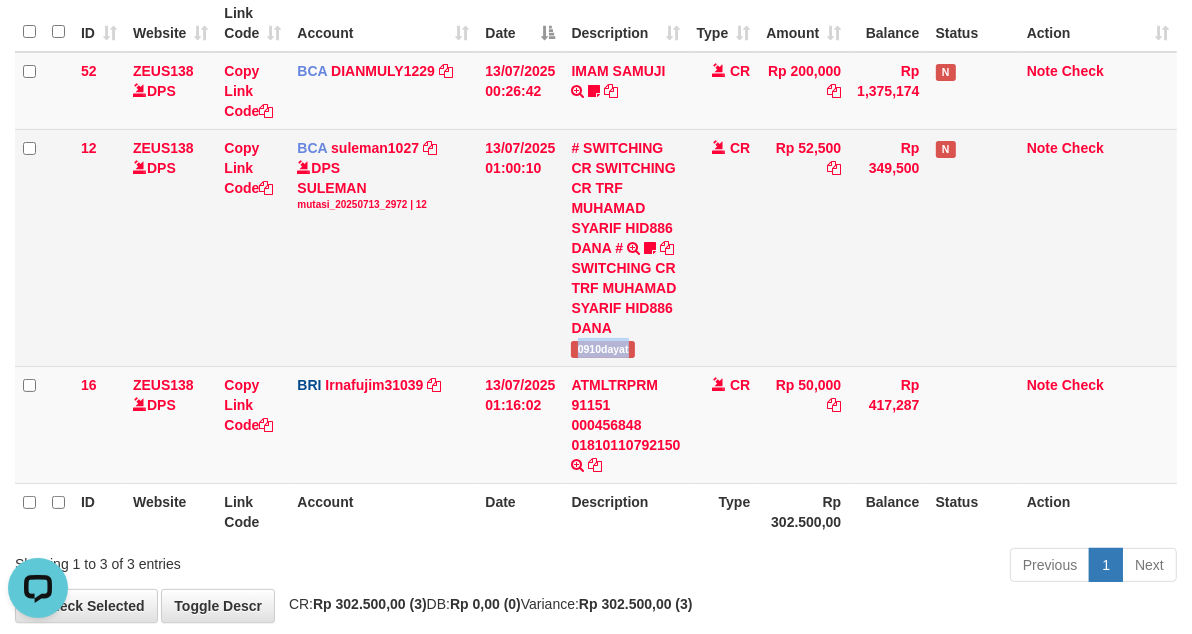 click on "0910dayat" at bounding box center (602, 349) 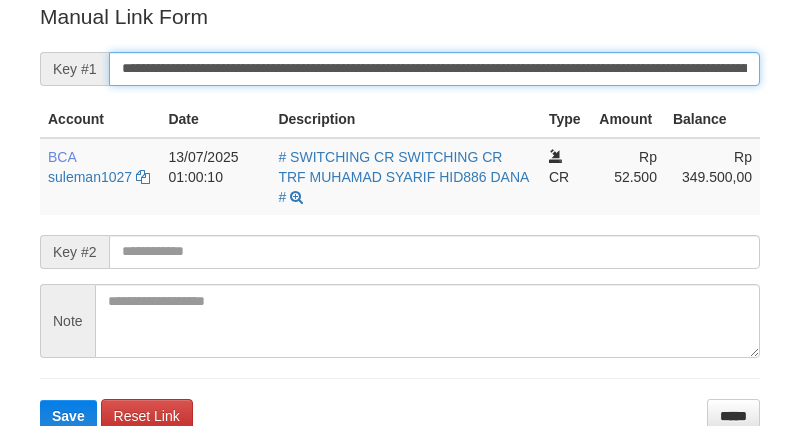click on "**********" at bounding box center (434, 69) 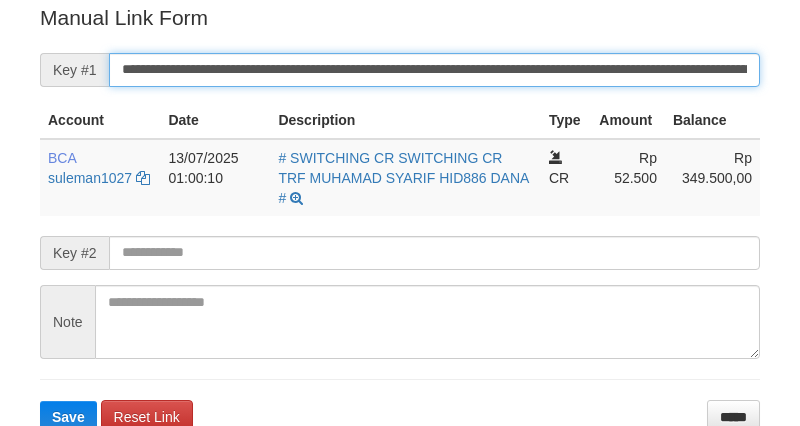 click on "Save" at bounding box center (68, 417) 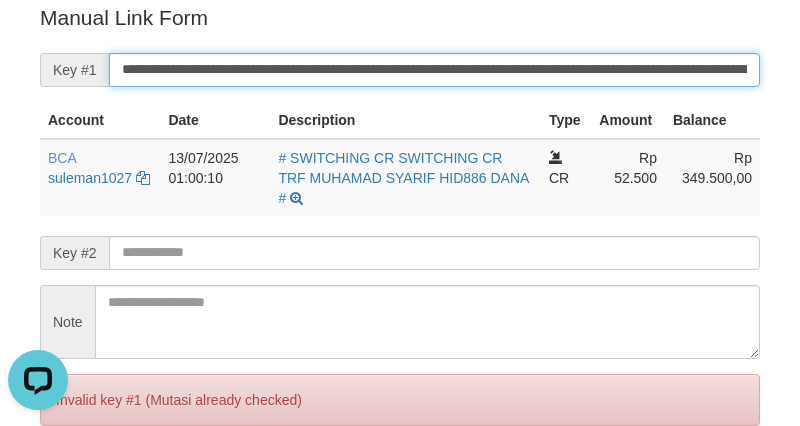 scroll, scrollTop: 0, scrollLeft: 0, axis: both 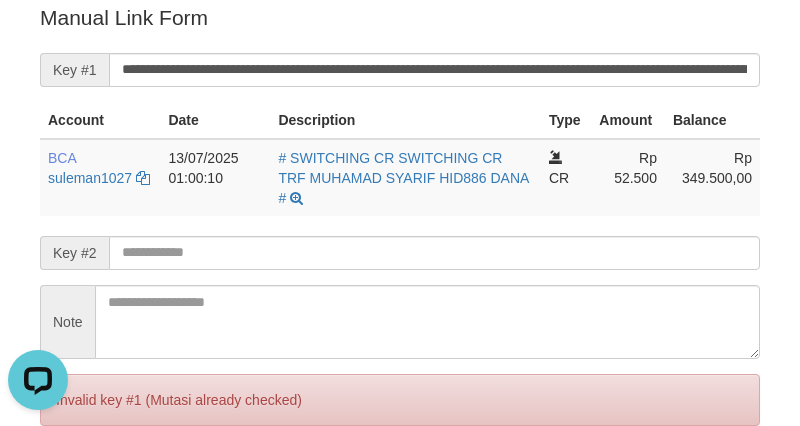 click on "**********" at bounding box center [400, 251] 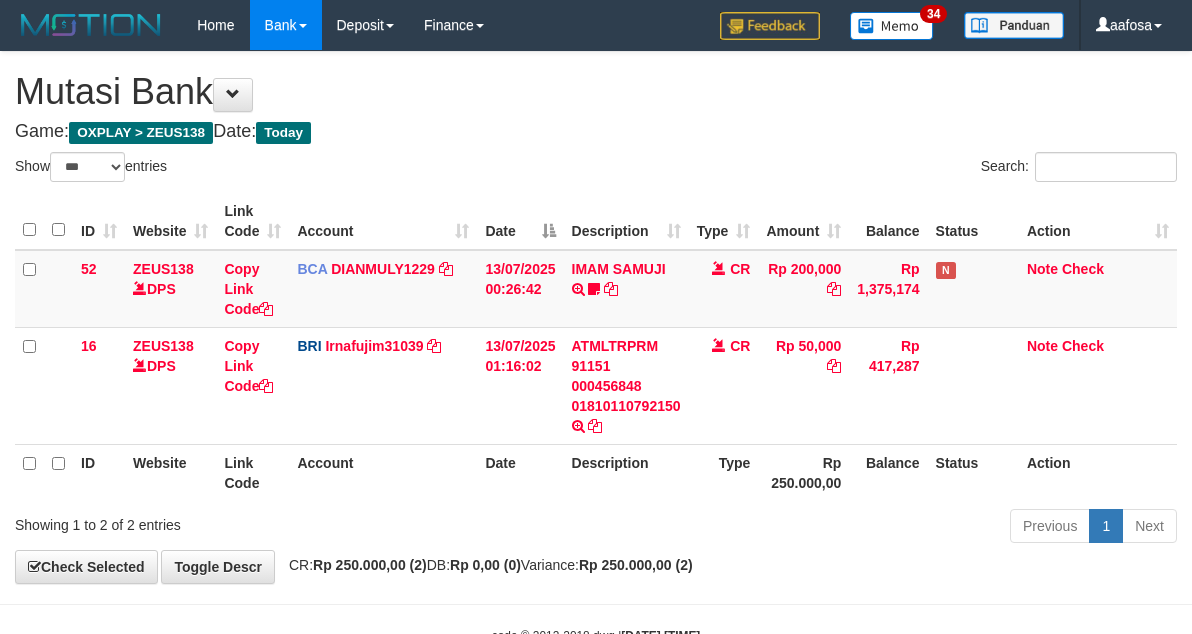 select on "***" 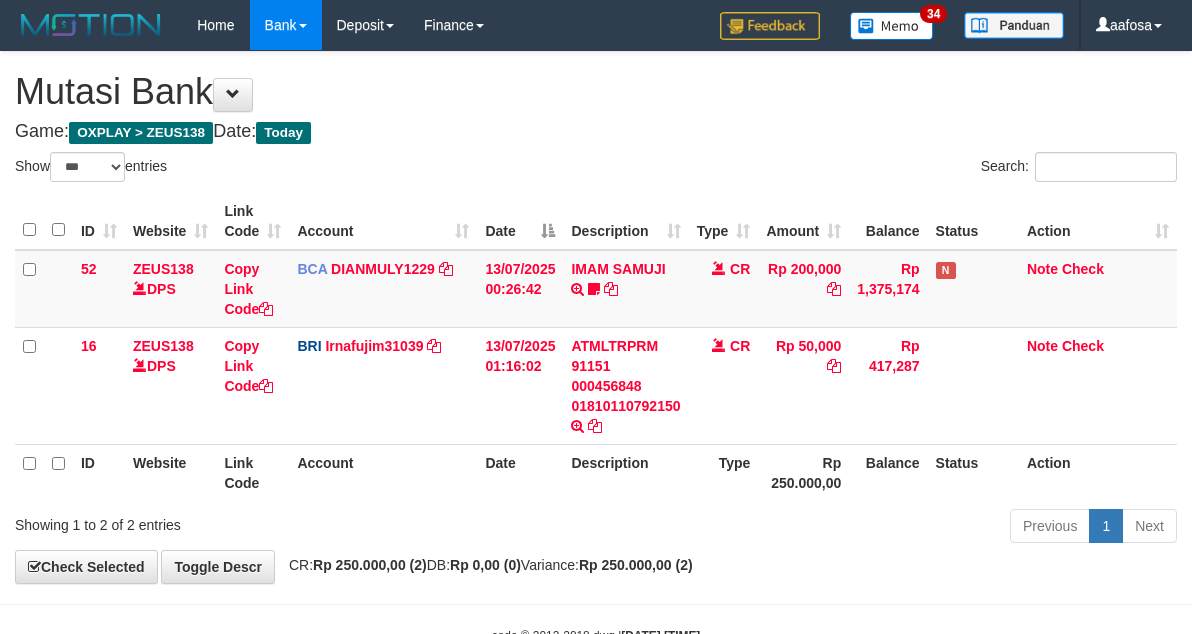 click on "Account" at bounding box center (383, 221) 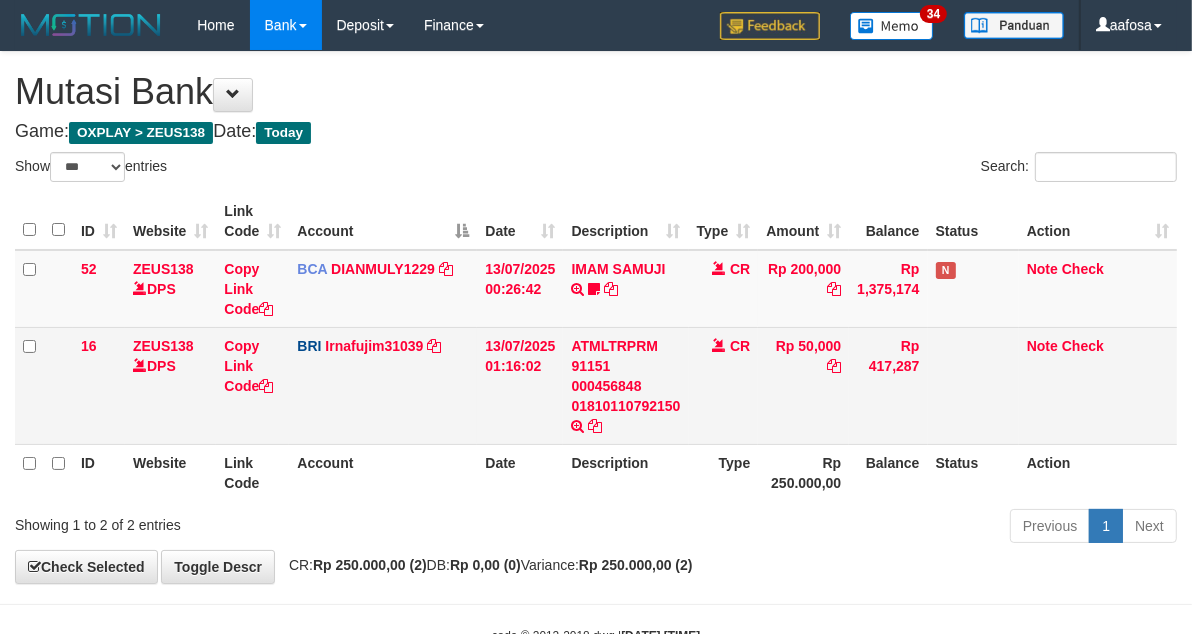 scroll, scrollTop: 61, scrollLeft: 0, axis: vertical 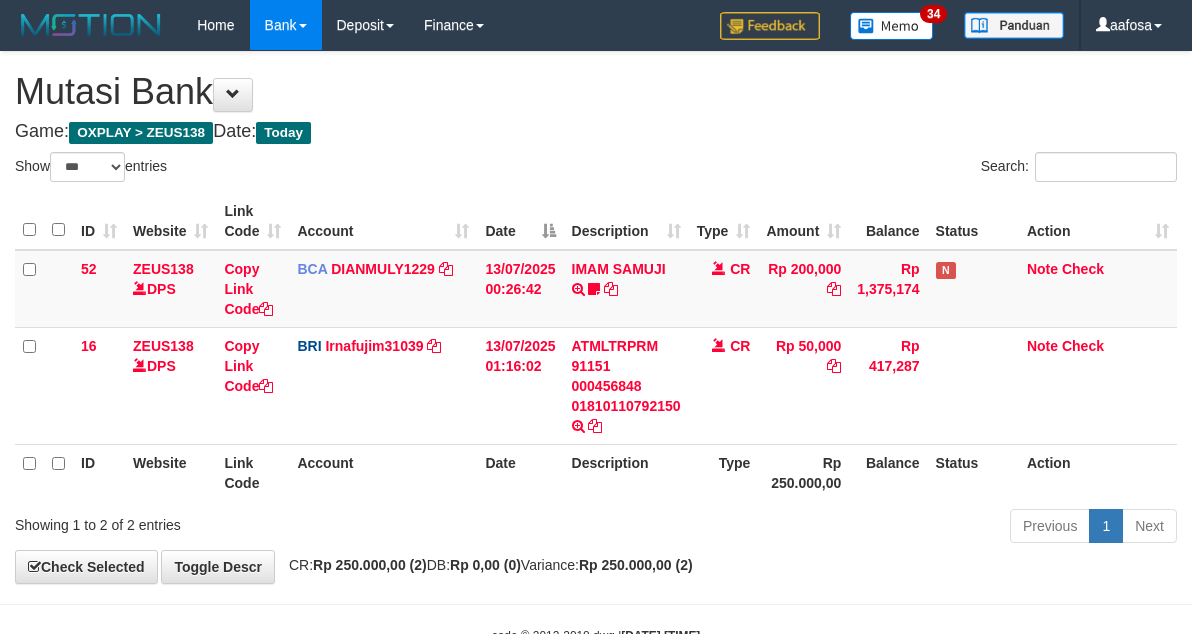 select on "***" 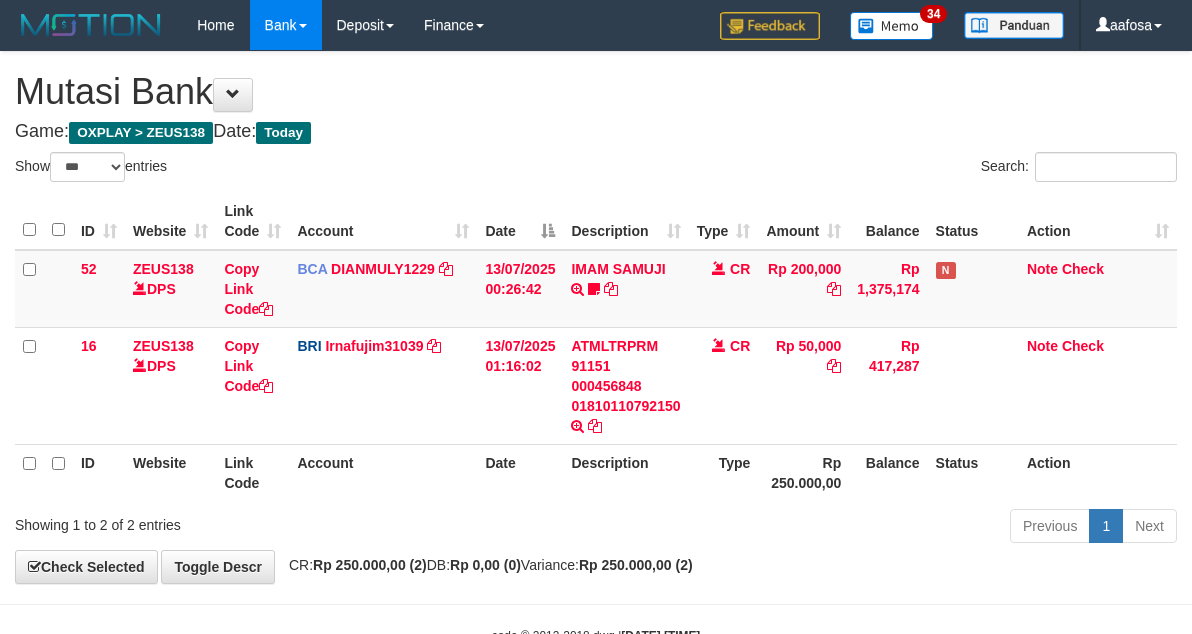 scroll, scrollTop: 61, scrollLeft: 0, axis: vertical 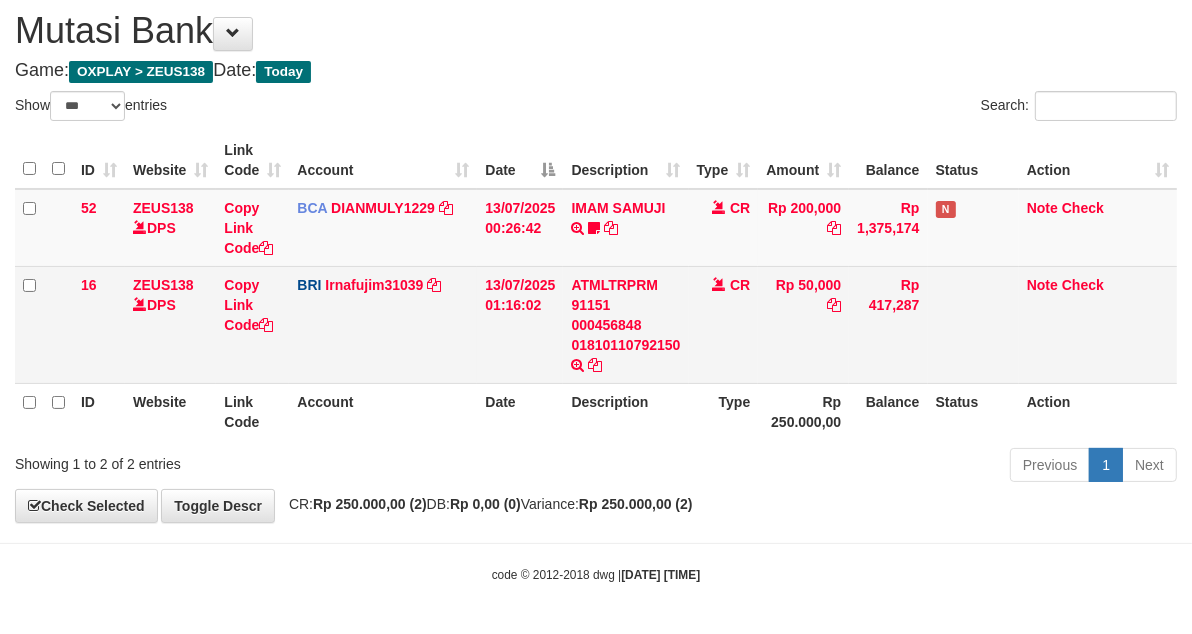 click on "CR" at bounding box center (724, 324) 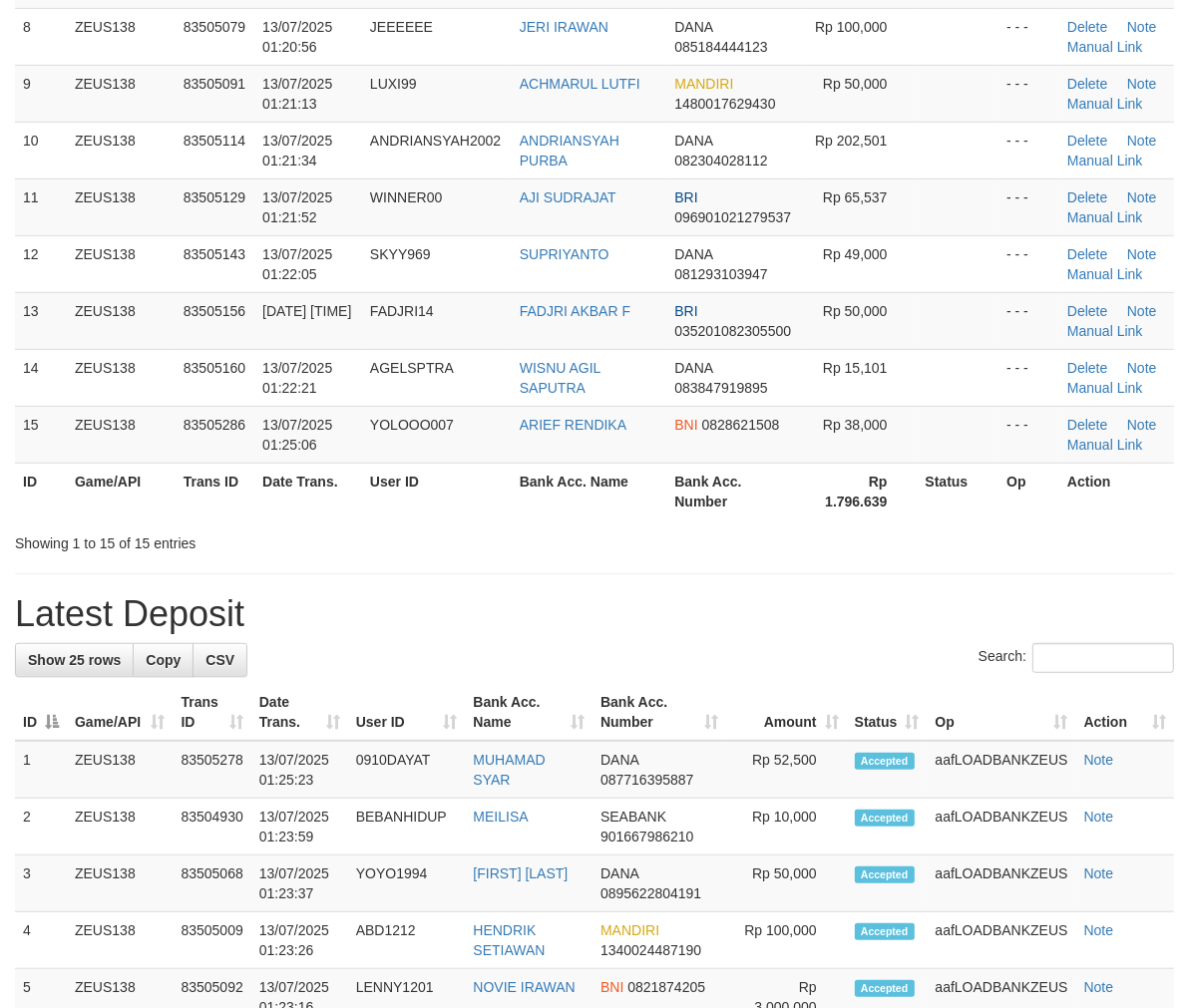 scroll, scrollTop: 563, scrollLeft: 0, axis: vertical 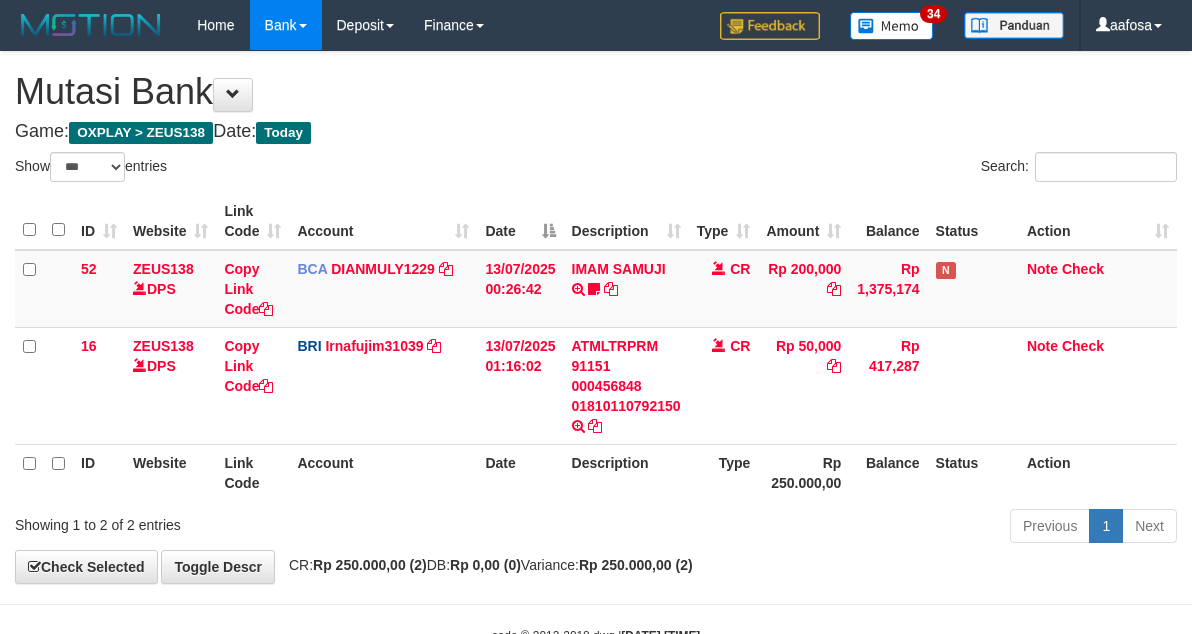 select on "***" 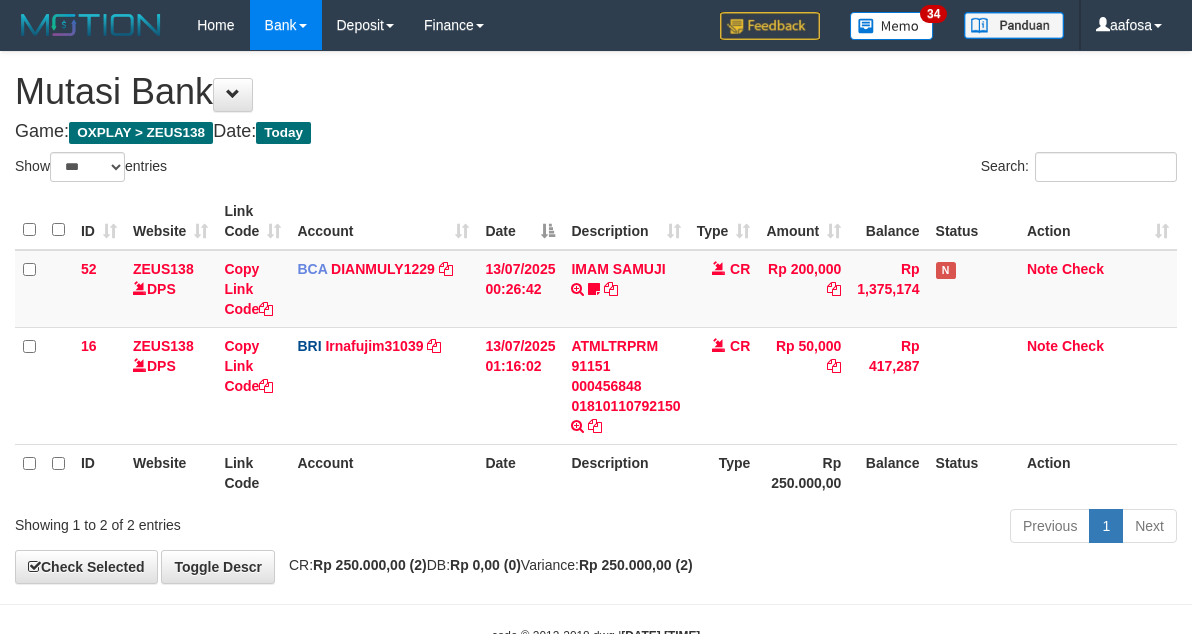 scroll, scrollTop: 61, scrollLeft: 0, axis: vertical 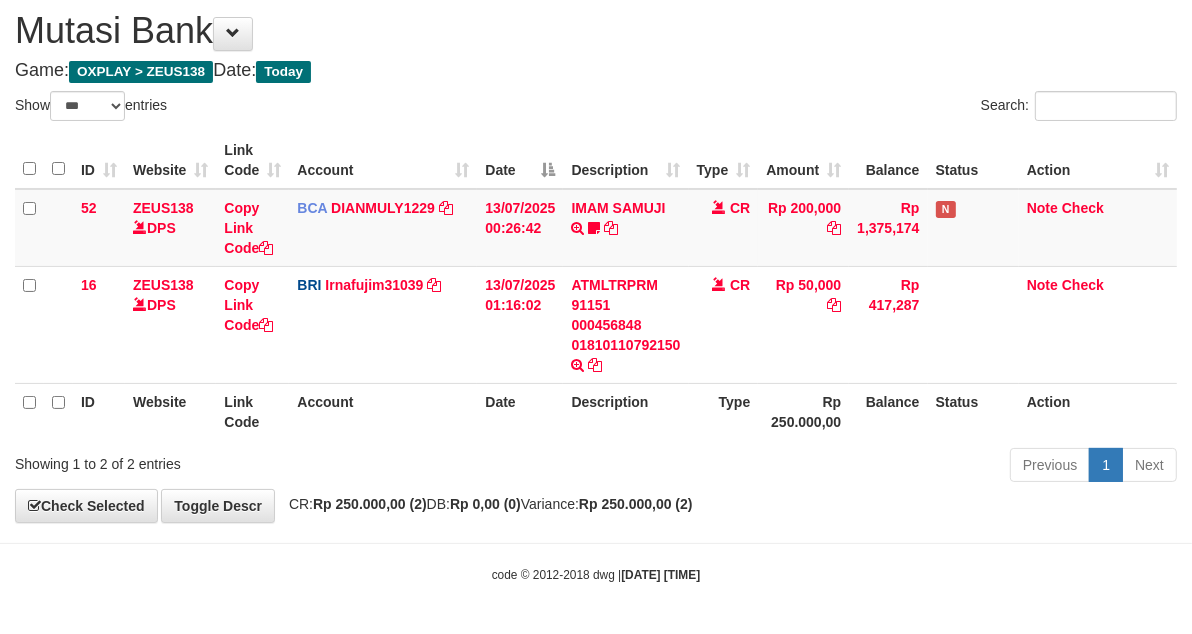click on "**********" at bounding box center (596, 256) 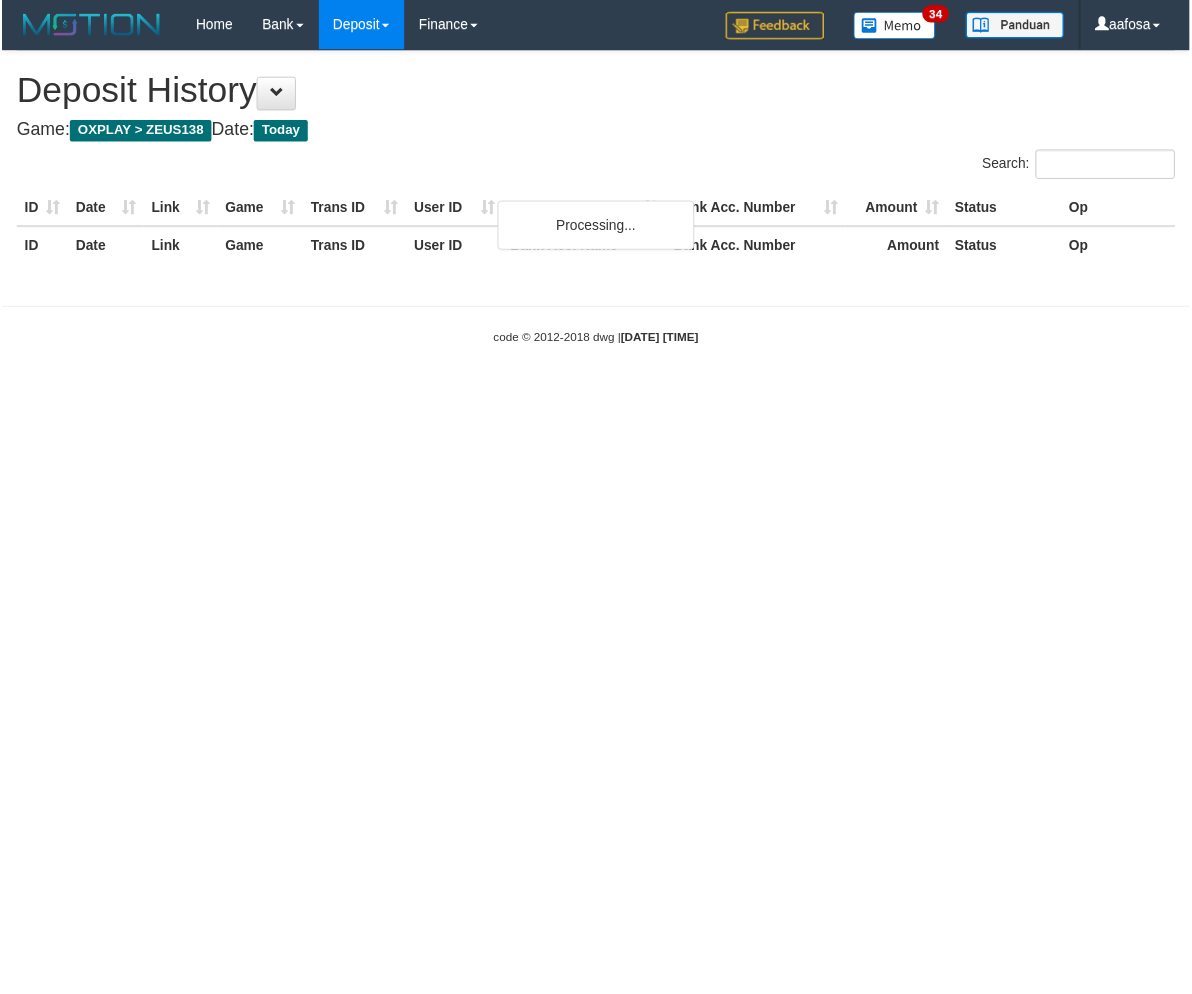 scroll, scrollTop: 0, scrollLeft: 0, axis: both 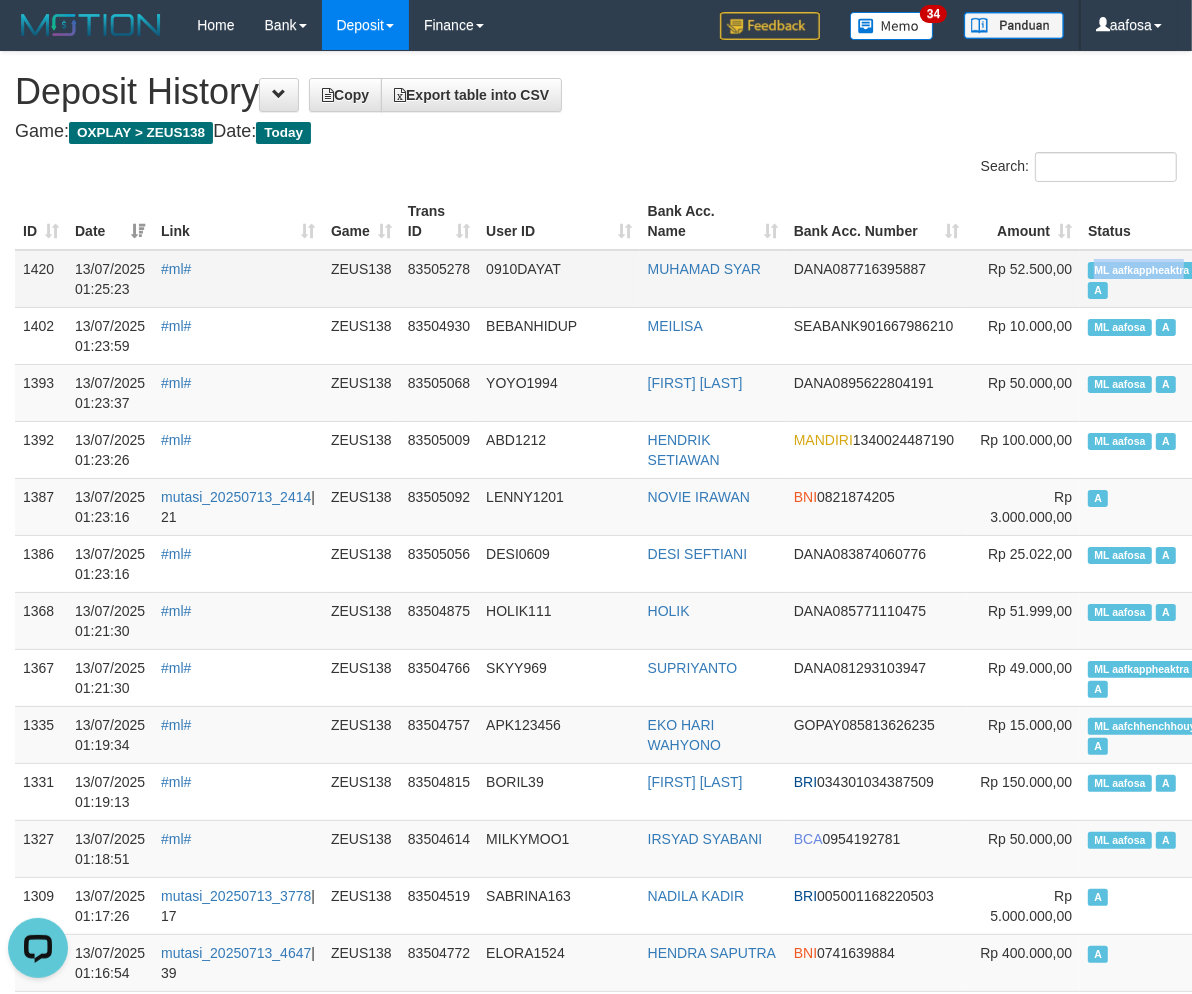 copy on "ML aafkappheaktr" 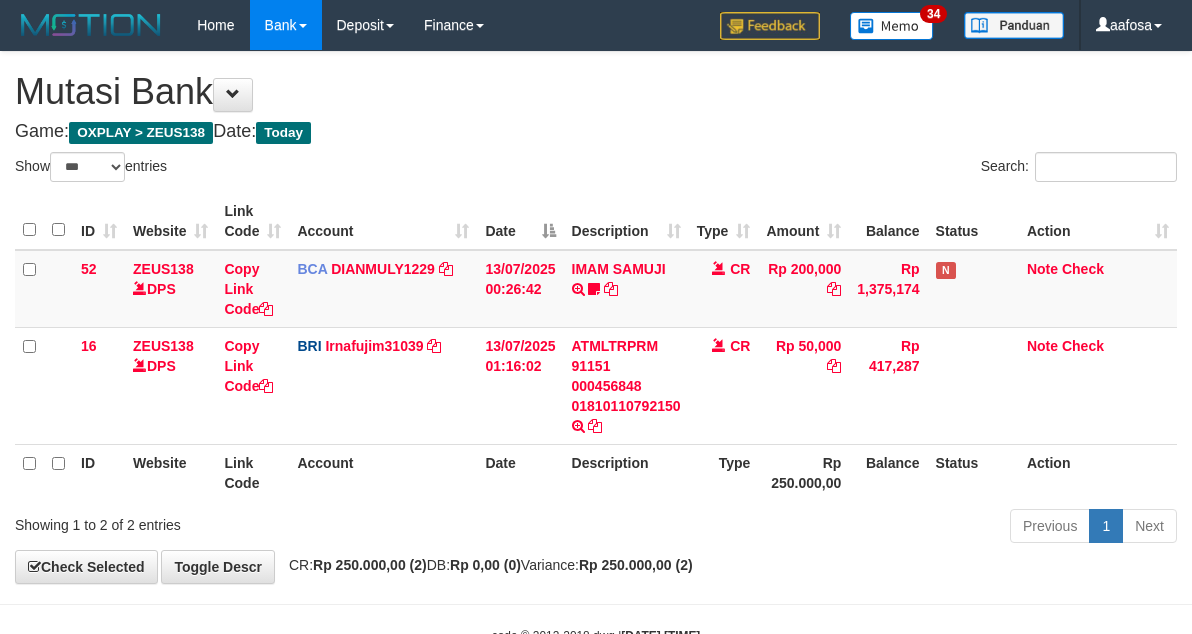 select on "***" 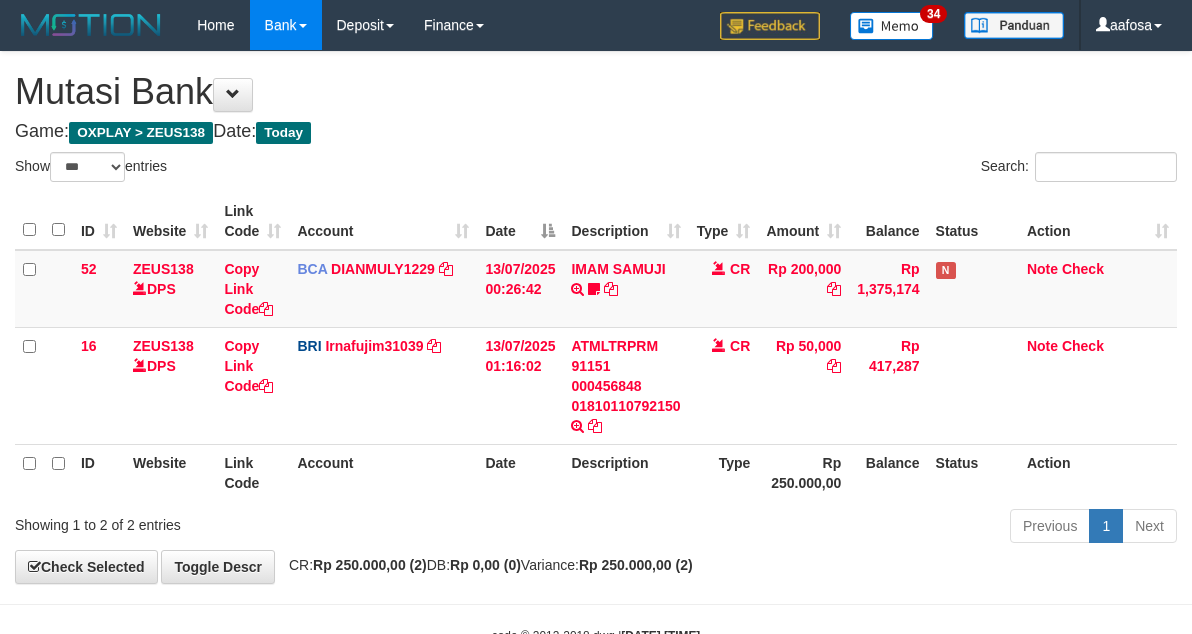 scroll, scrollTop: 61, scrollLeft: 0, axis: vertical 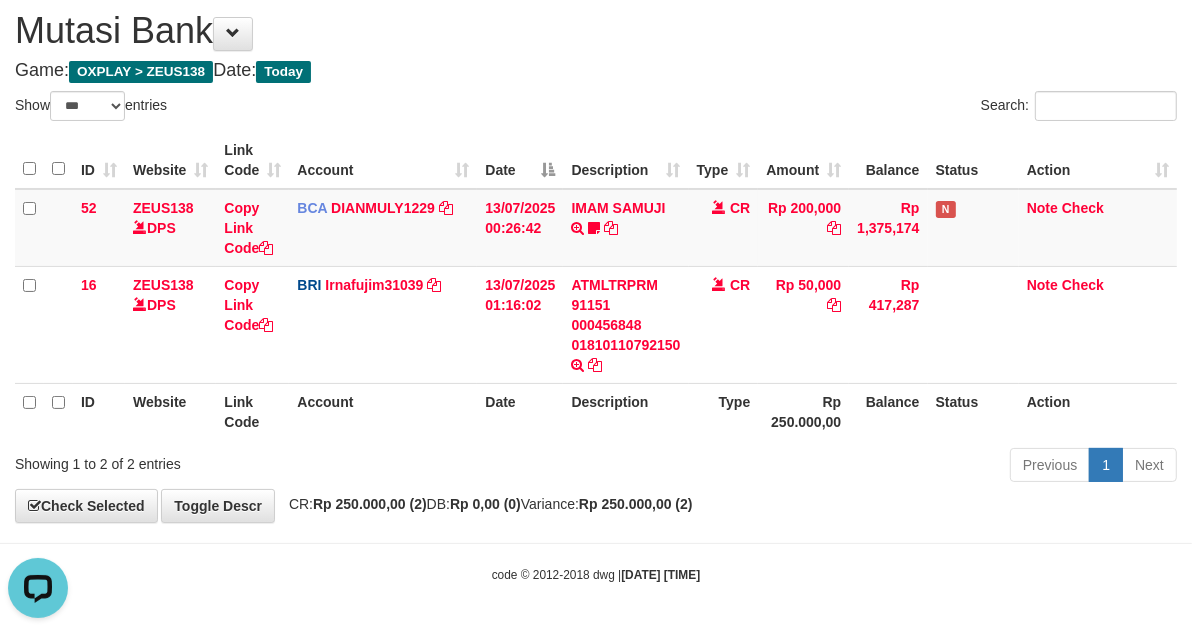 drag, startPoint x: 746, startPoint y: 55, endPoint x: 734, endPoint y: 37, distance: 21.633308 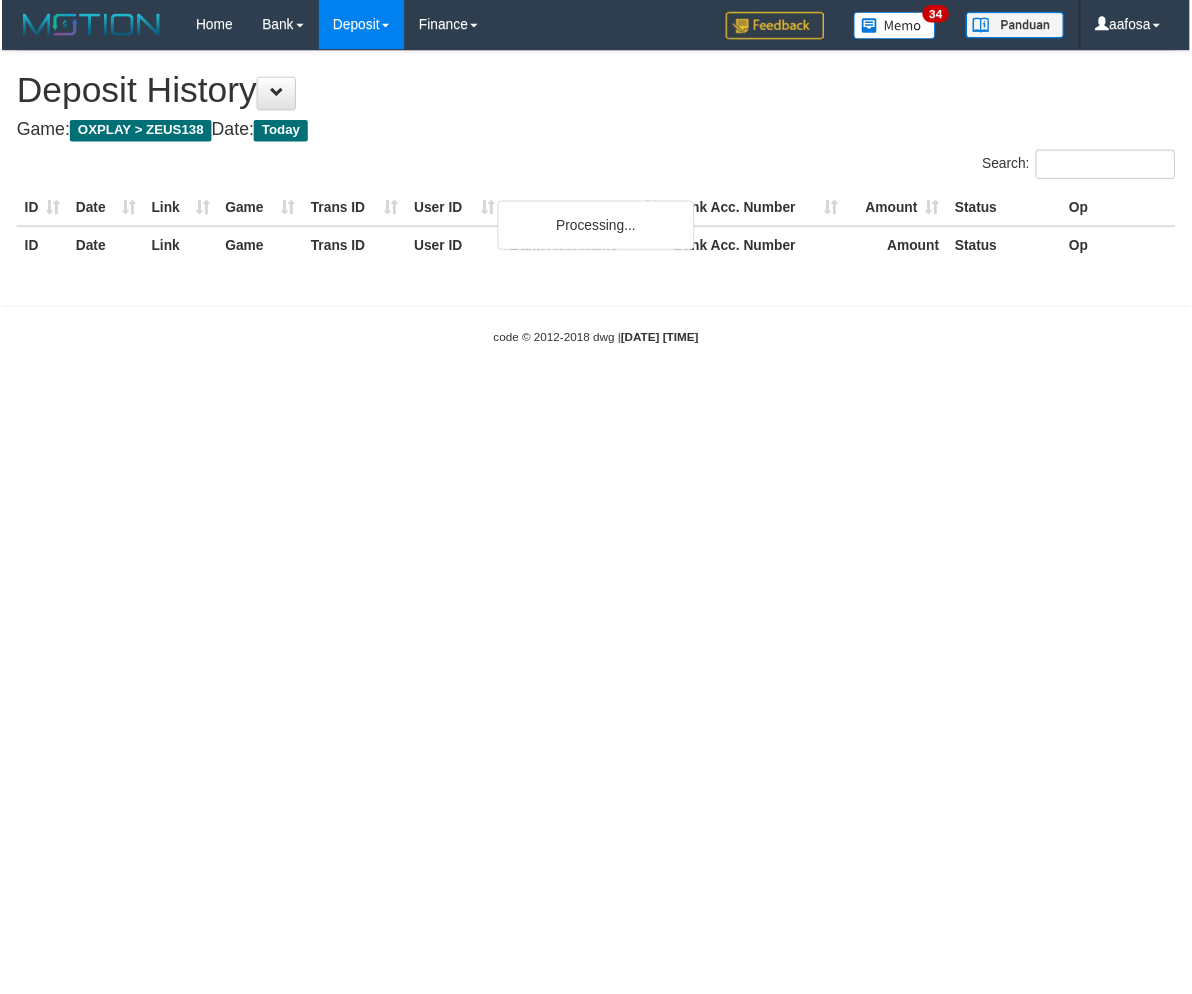 scroll, scrollTop: 0, scrollLeft: 0, axis: both 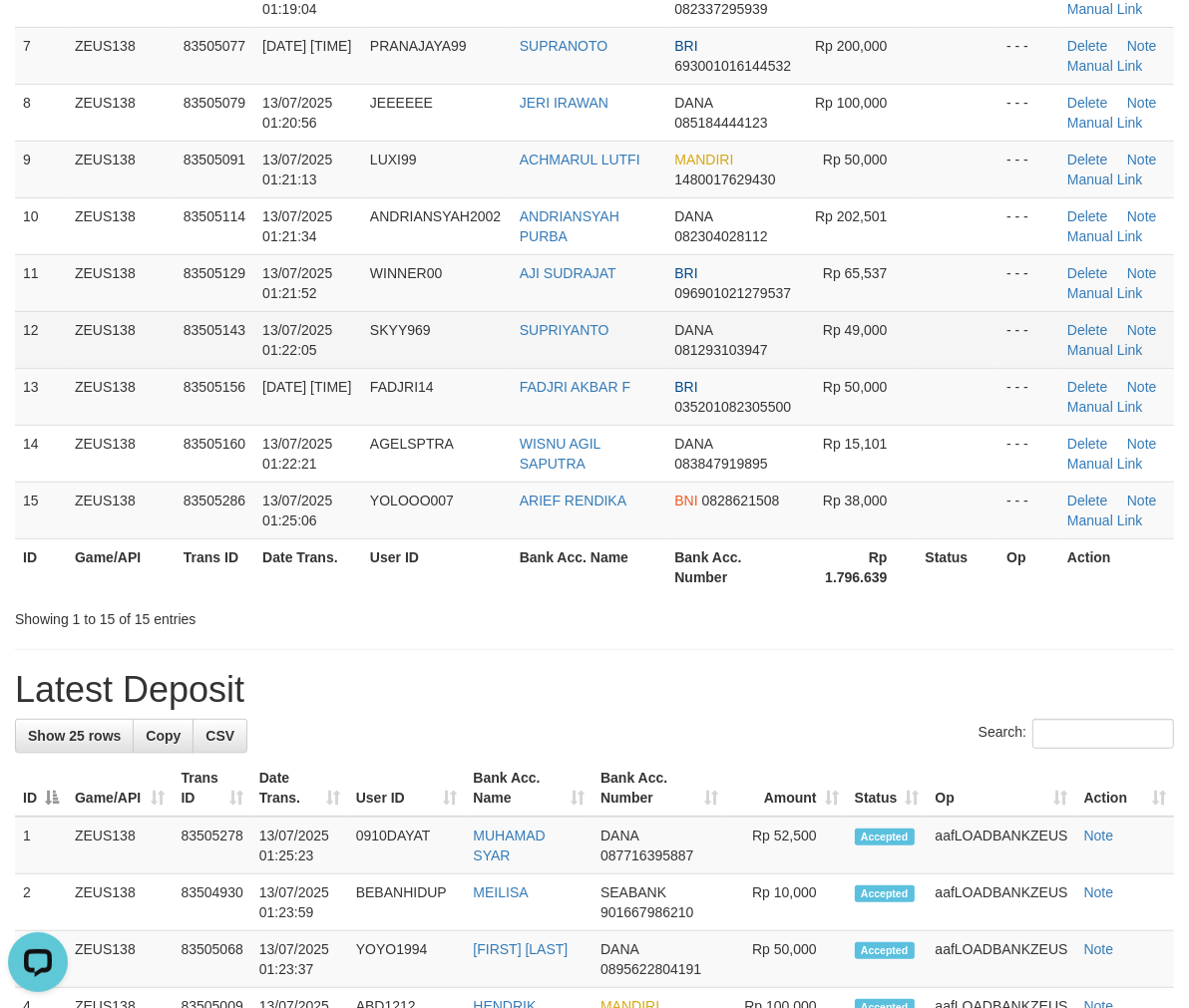 drag, startPoint x: 620, startPoint y: 291, endPoint x: 624, endPoint y: 313, distance: 22.36068 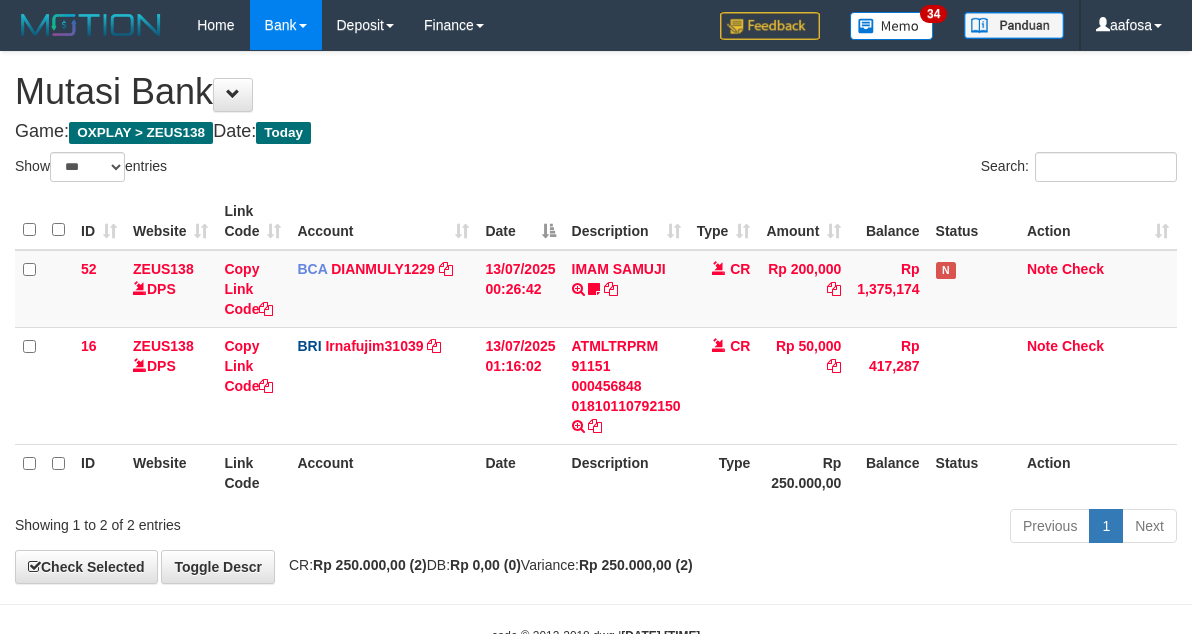 select on "***" 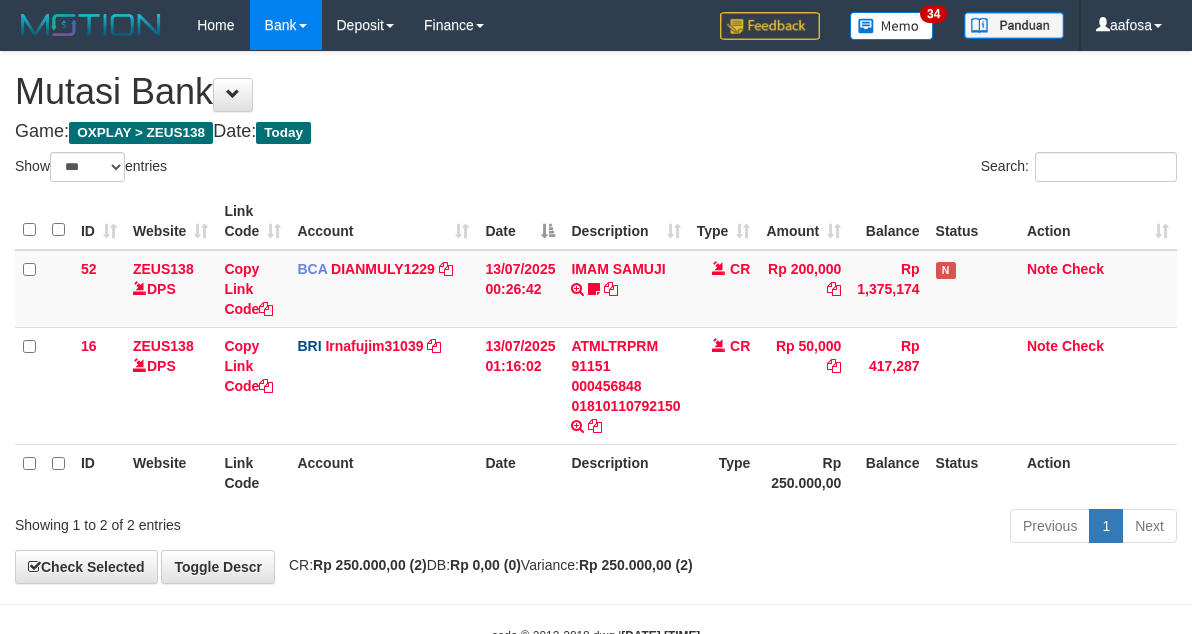scroll, scrollTop: 61, scrollLeft: 0, axis: vertical 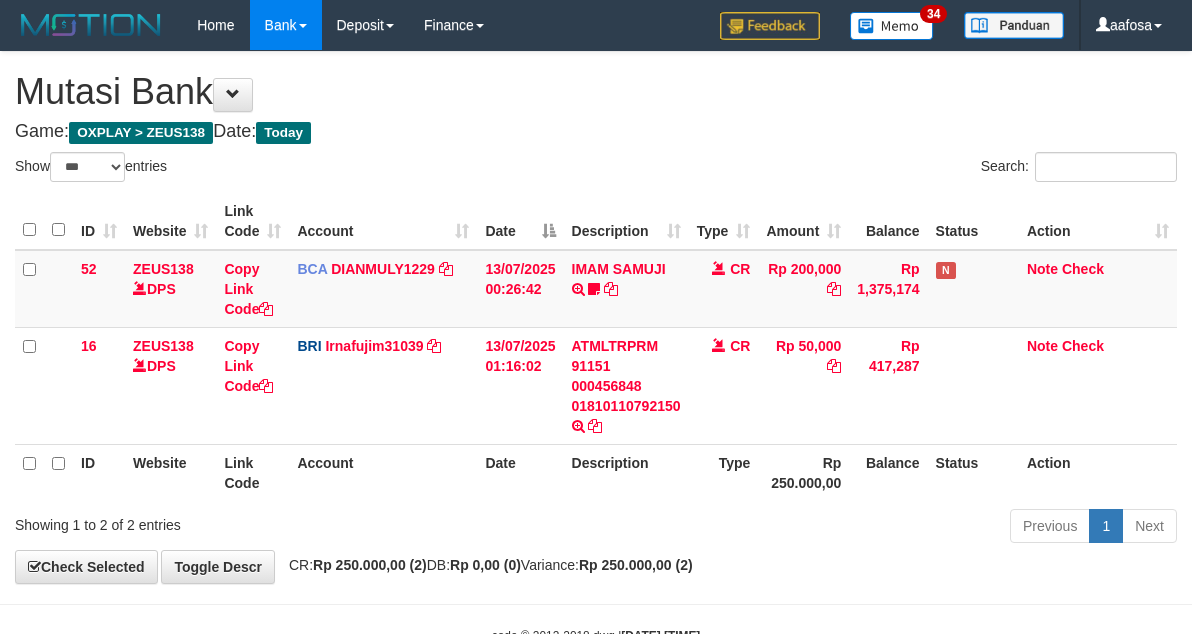 select on "***" 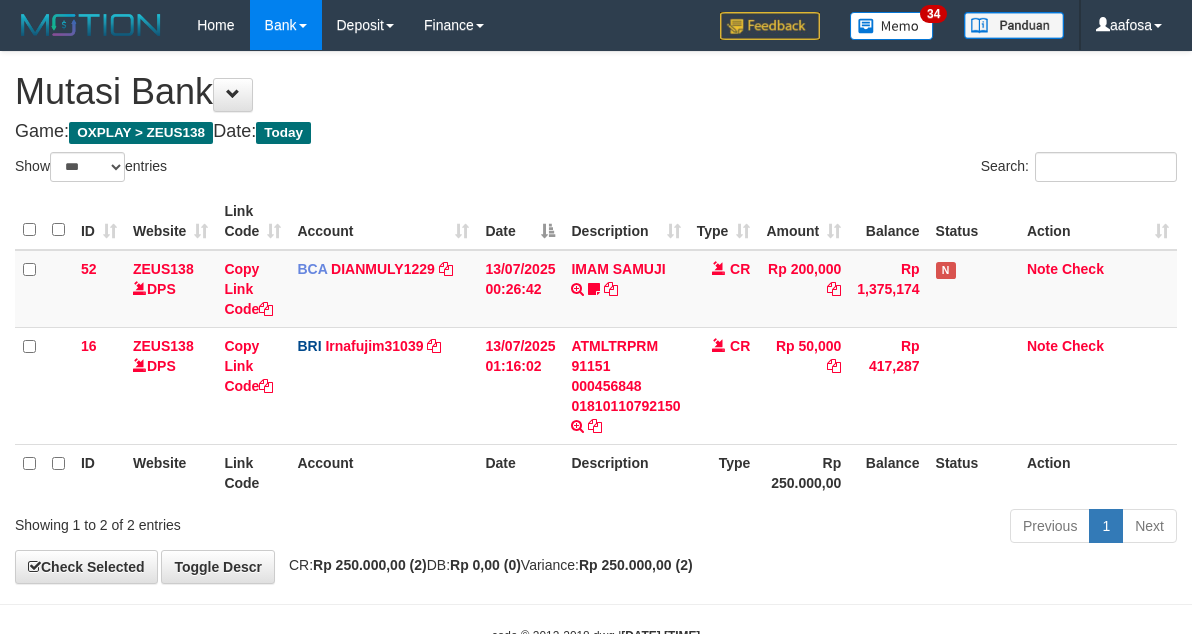scroll, scrollTop: 61, scrollLeft: 0, axis: vertical 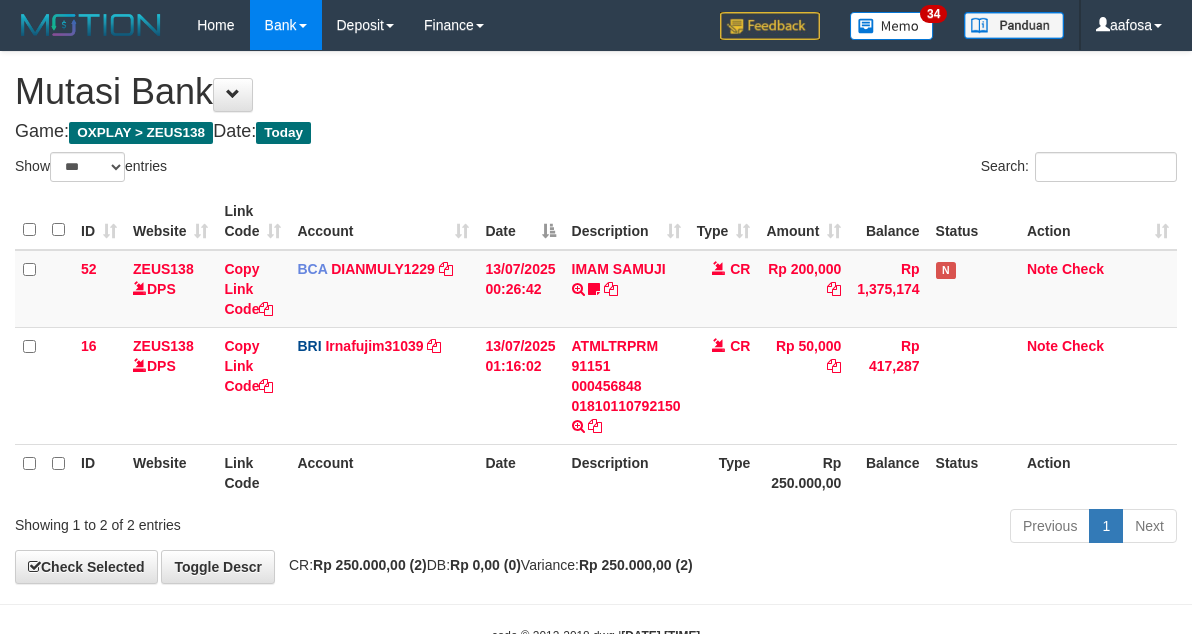 select on "***" 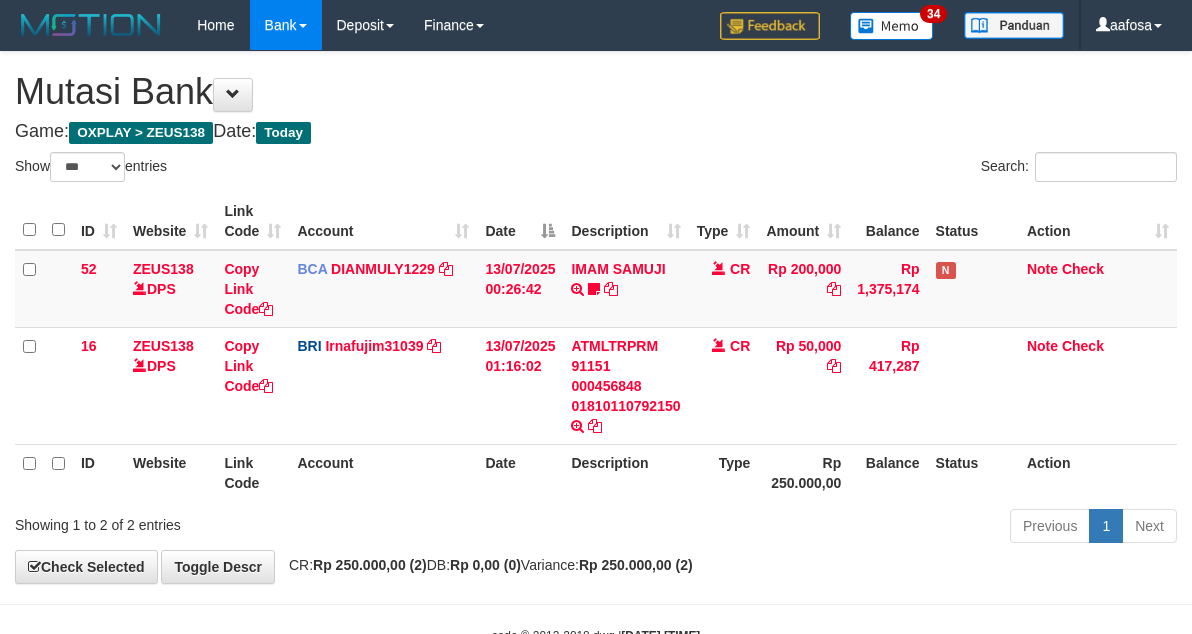 scroll, scrollTop: 61, scrollLeft: 0, axis: vertical 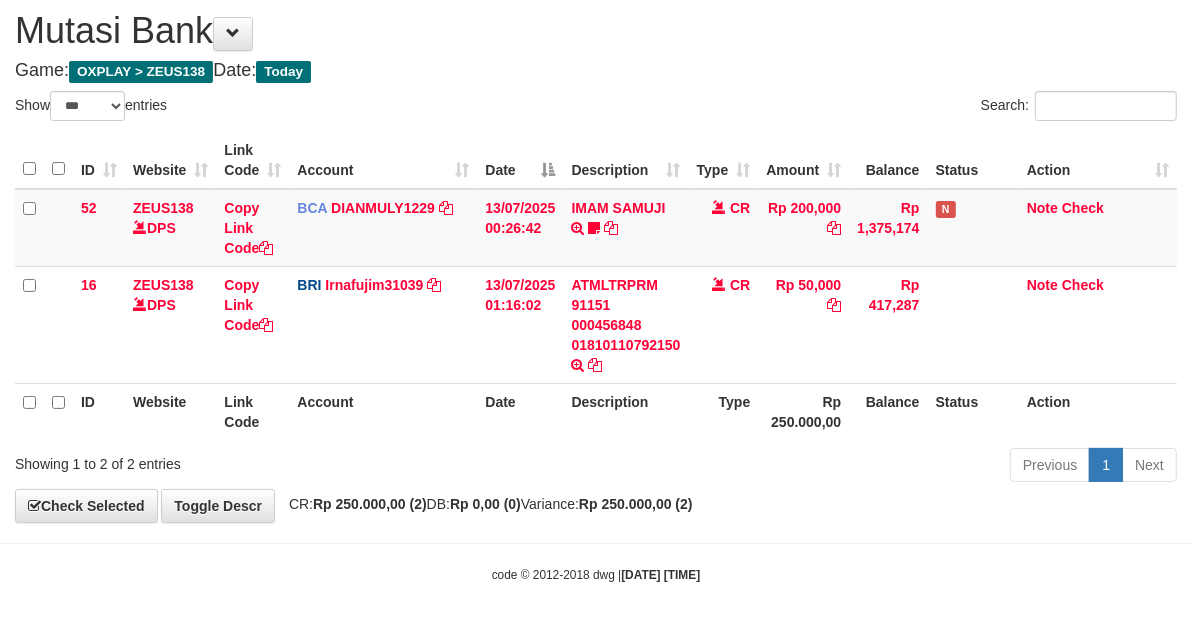 click on "Game:   OXPLAY > ZEUS138    				Date:  Today" at bounding box center (596, 71) 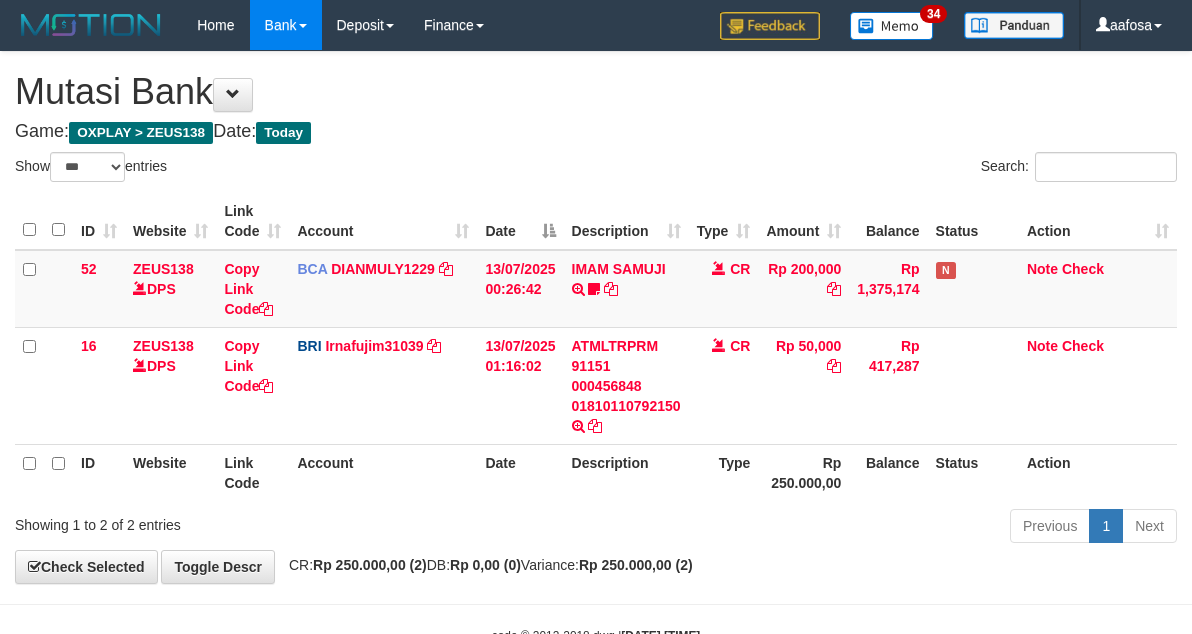 select on "***" 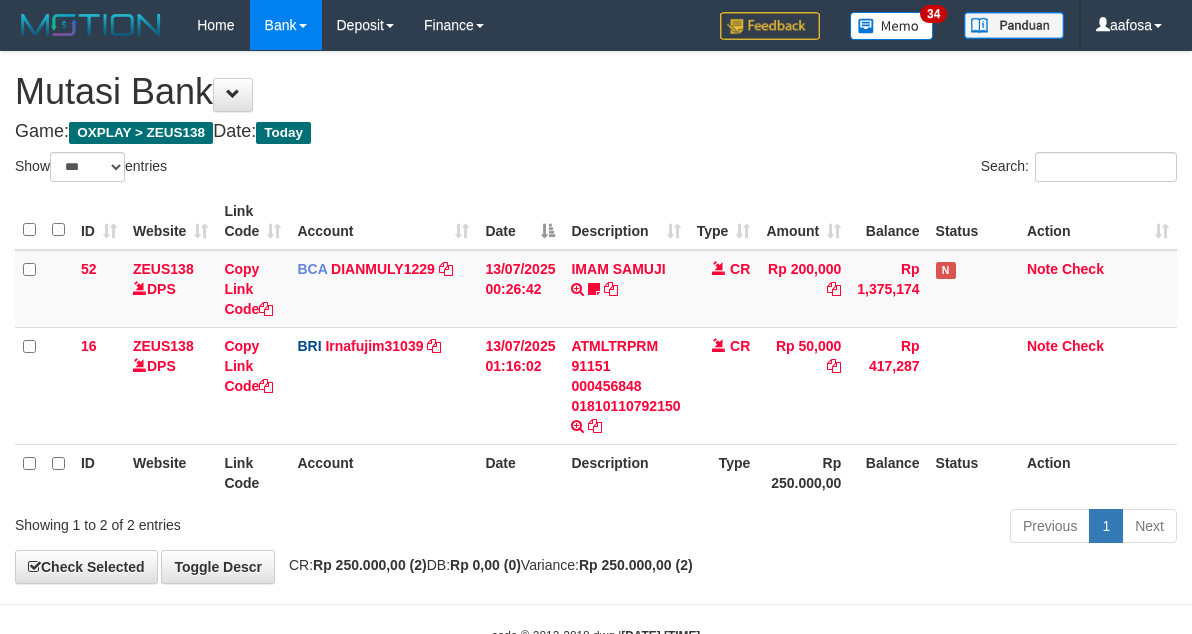 scroll, scrollTop: 61, scrollLeft: 0, axis: vertical 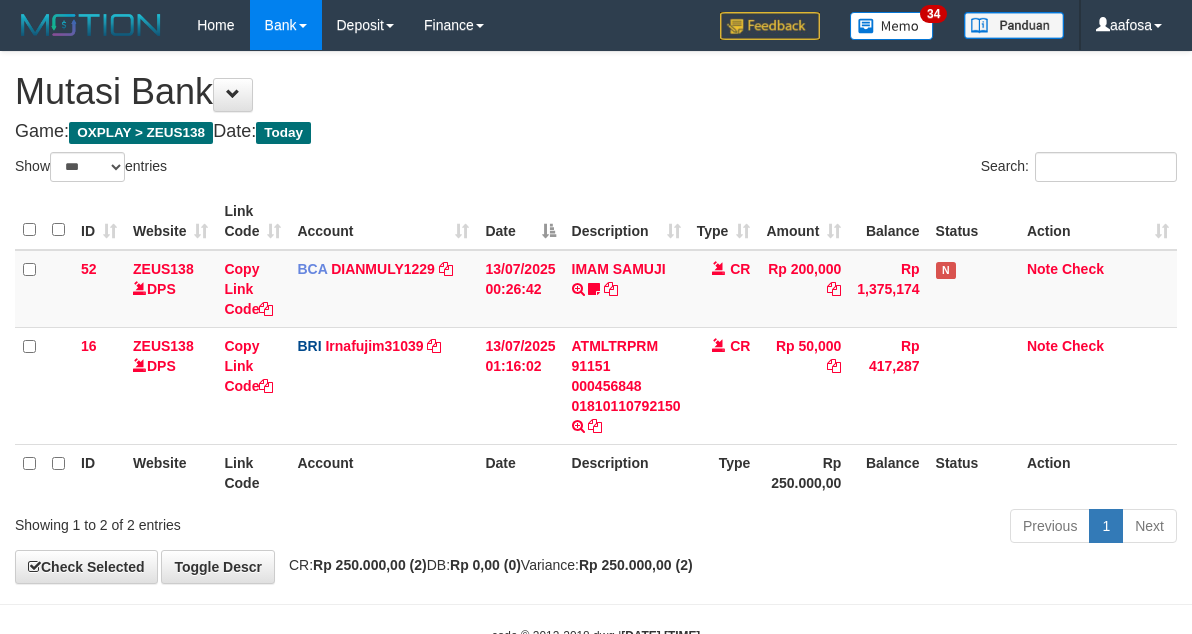 select on "***" 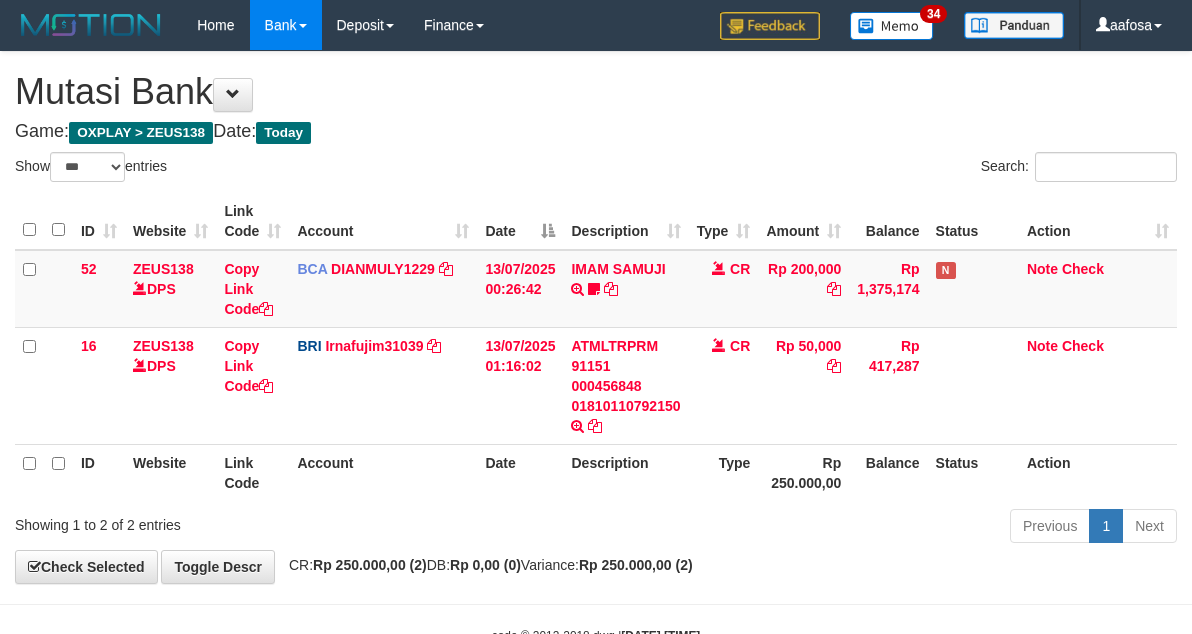 scroll, scrollTop: 61, scrollLeft: 0, axis: vertical 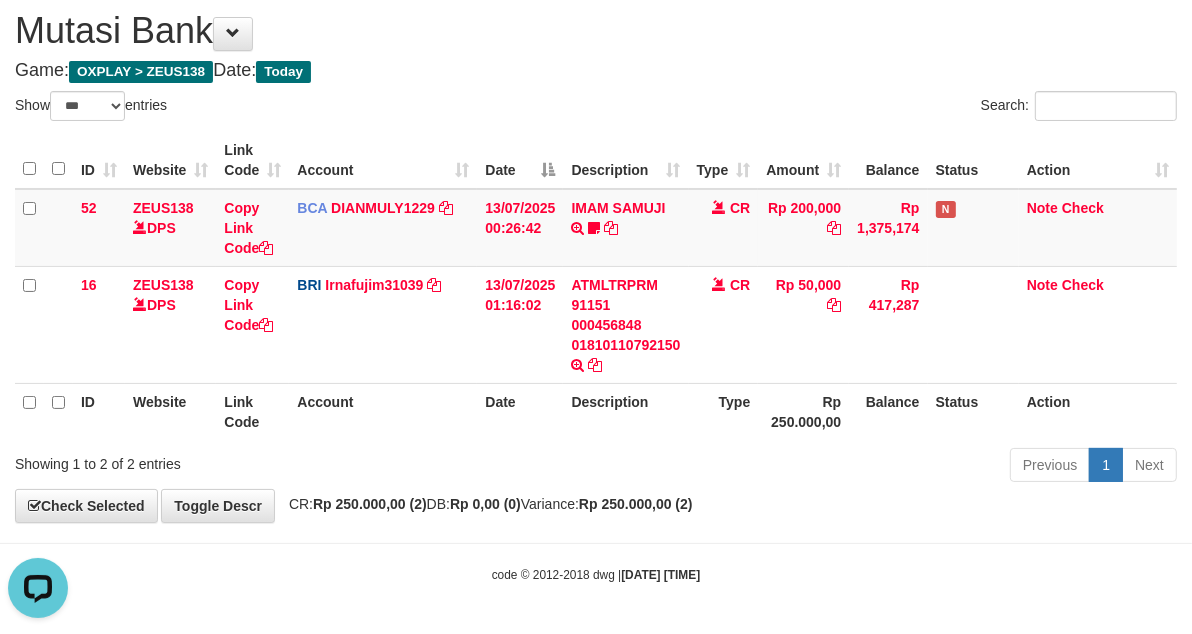 click on "**********" at bounding box center (596, 256) 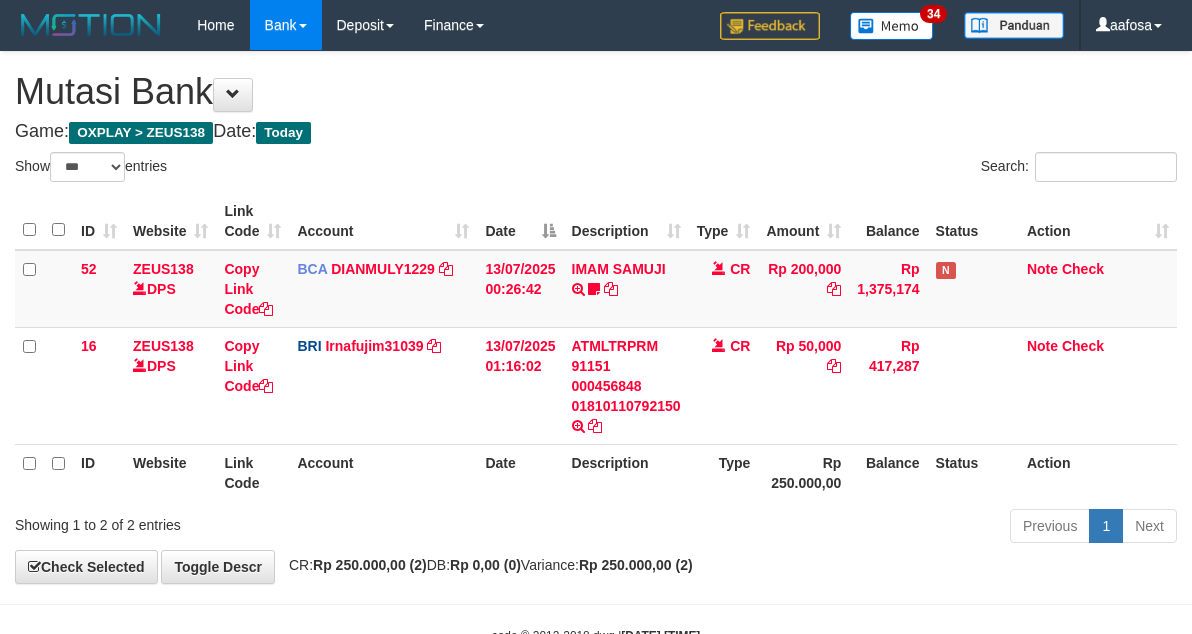 select on "***" 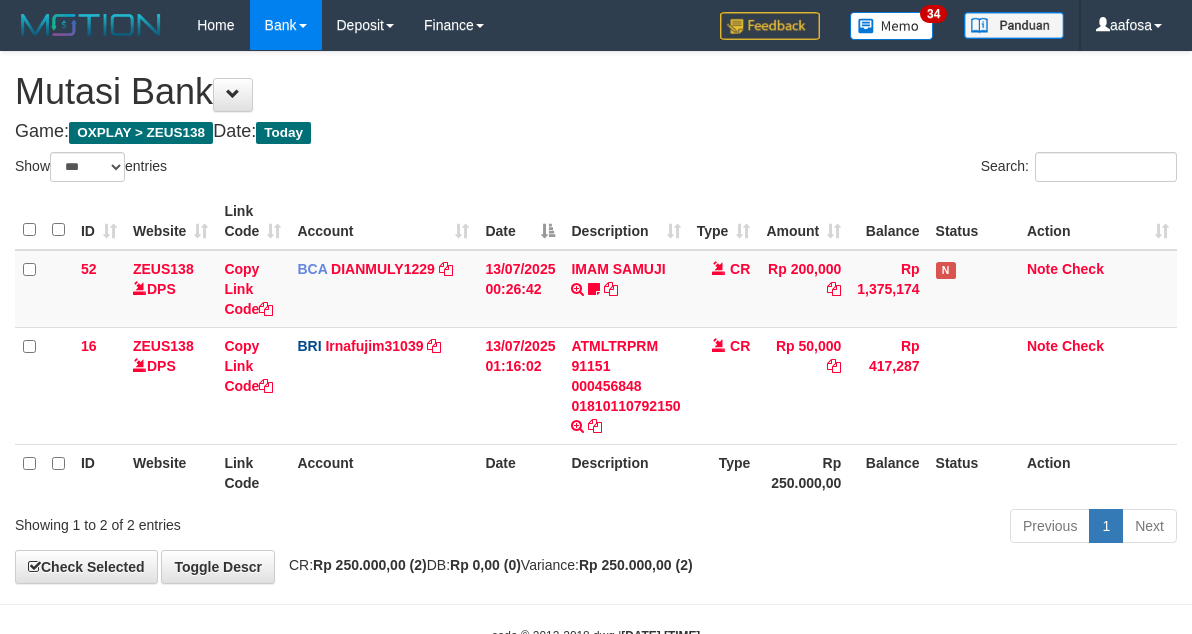 scroll, scrollTop: 61, scrollLeft: 0, axis: vertical 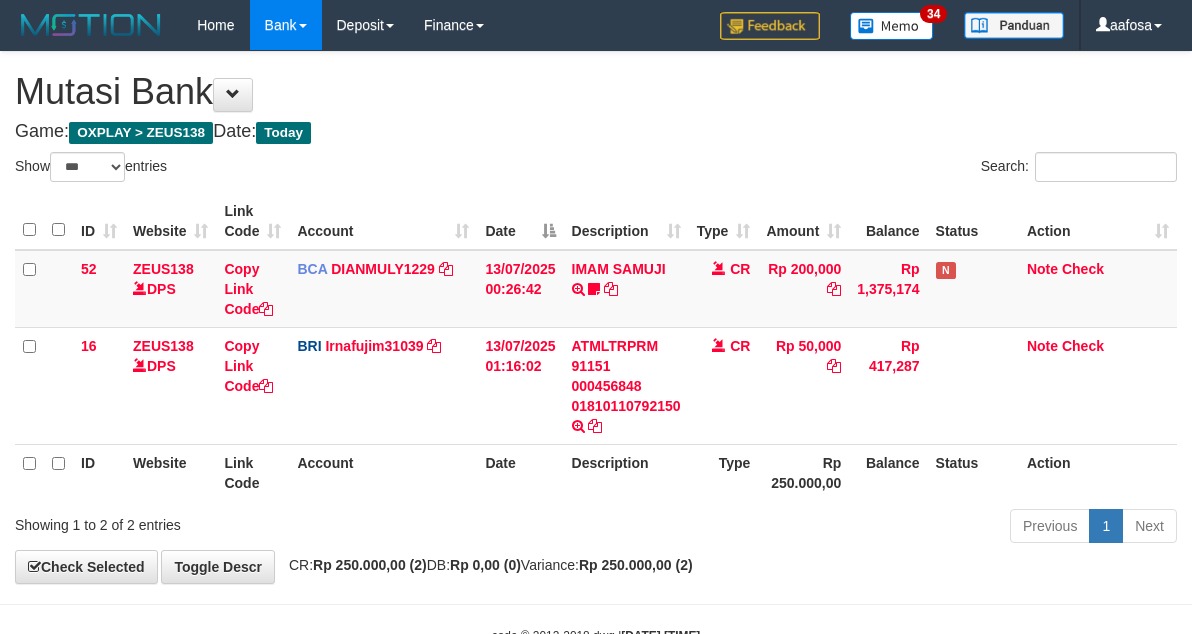 select on "***" 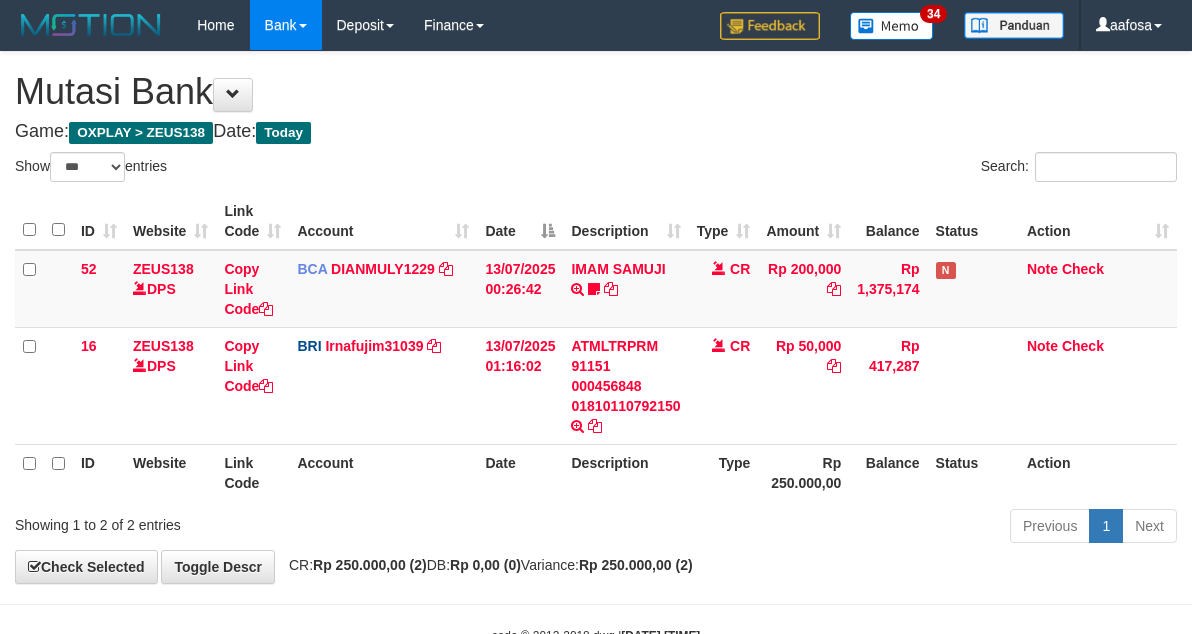 scroll, scrollTop: 61, scrollLeft: 0, axis: vertical 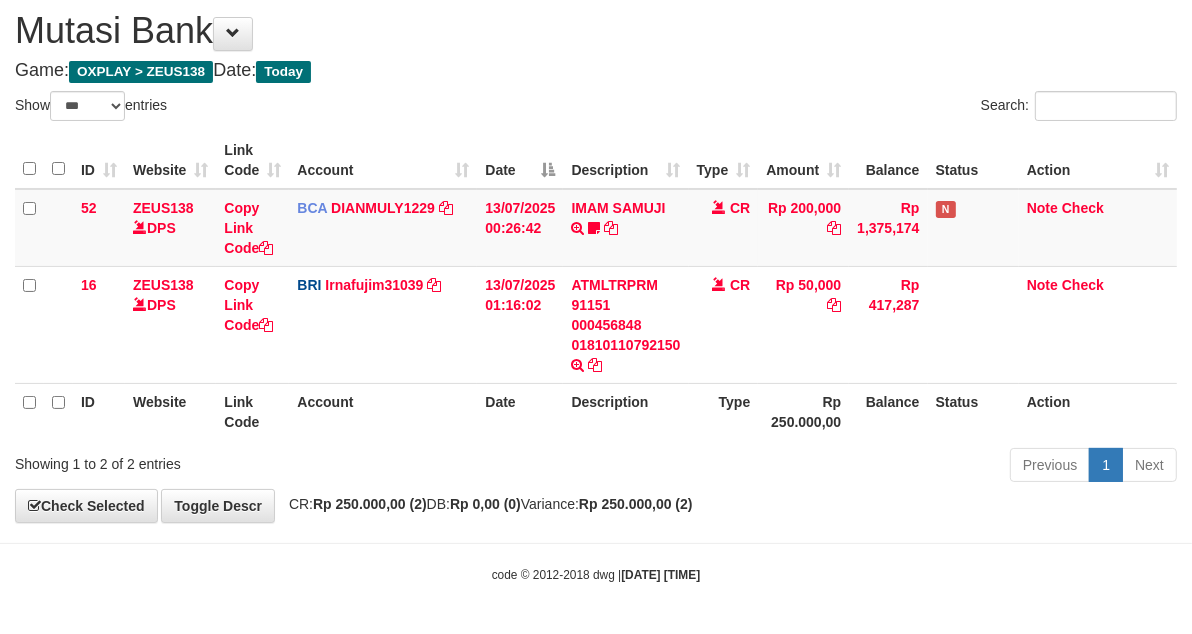 click on "**********" at bounding box center [596, 256] 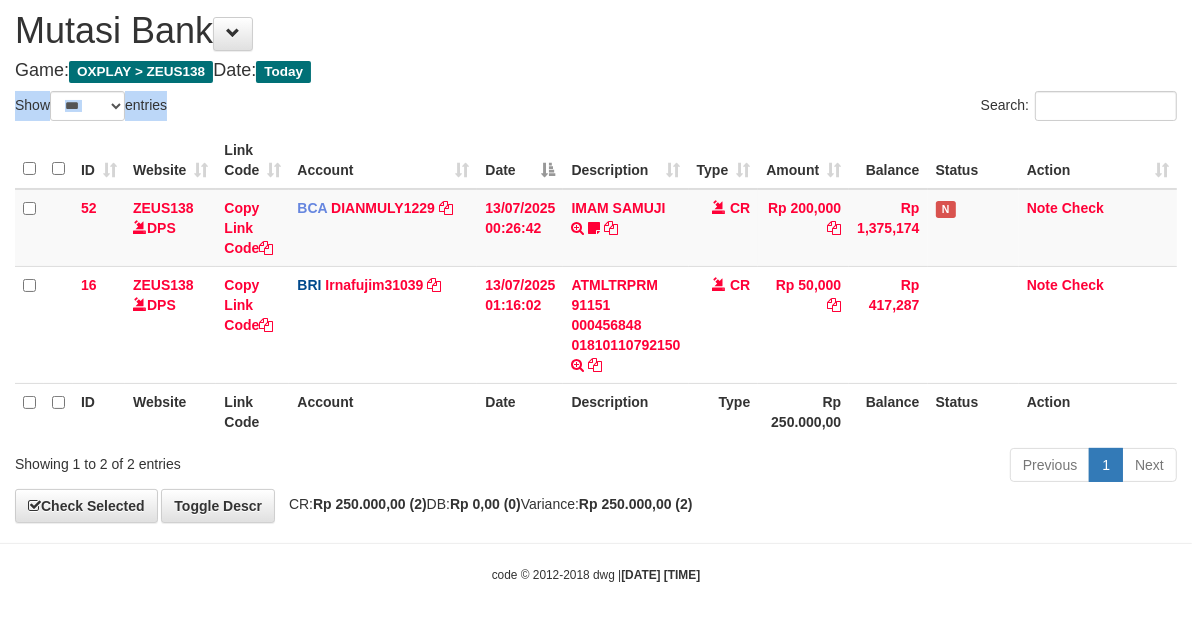 click on "Game:   OXPLAY > ZEUS138    				Date:  Today" at bounding box center [596, 71] 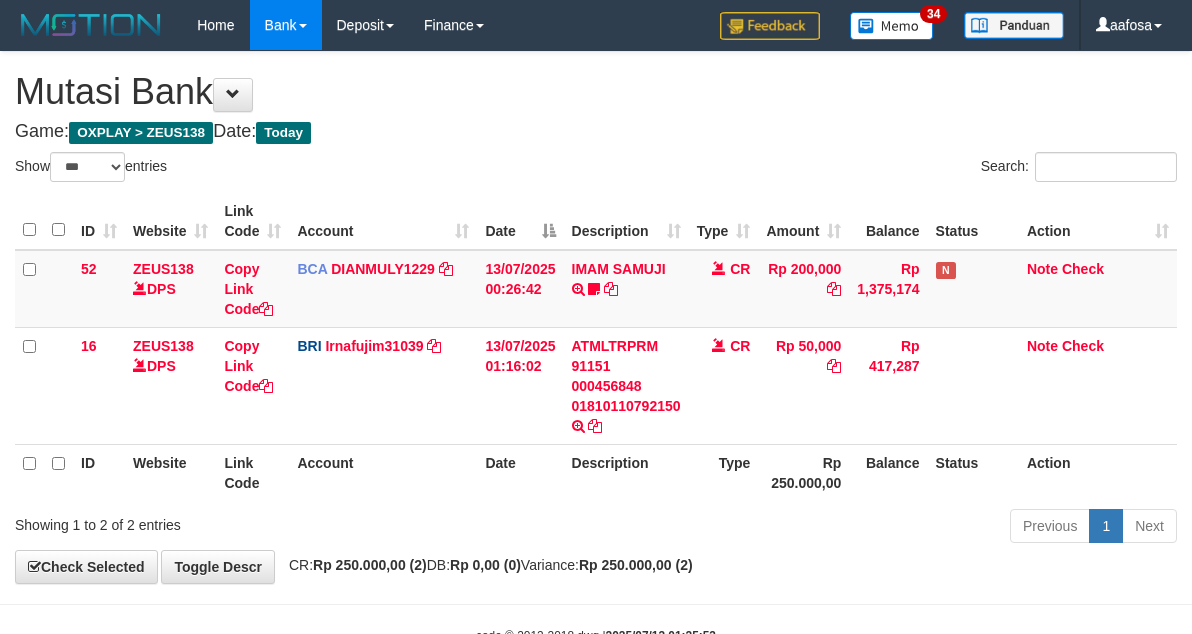 select on "***" 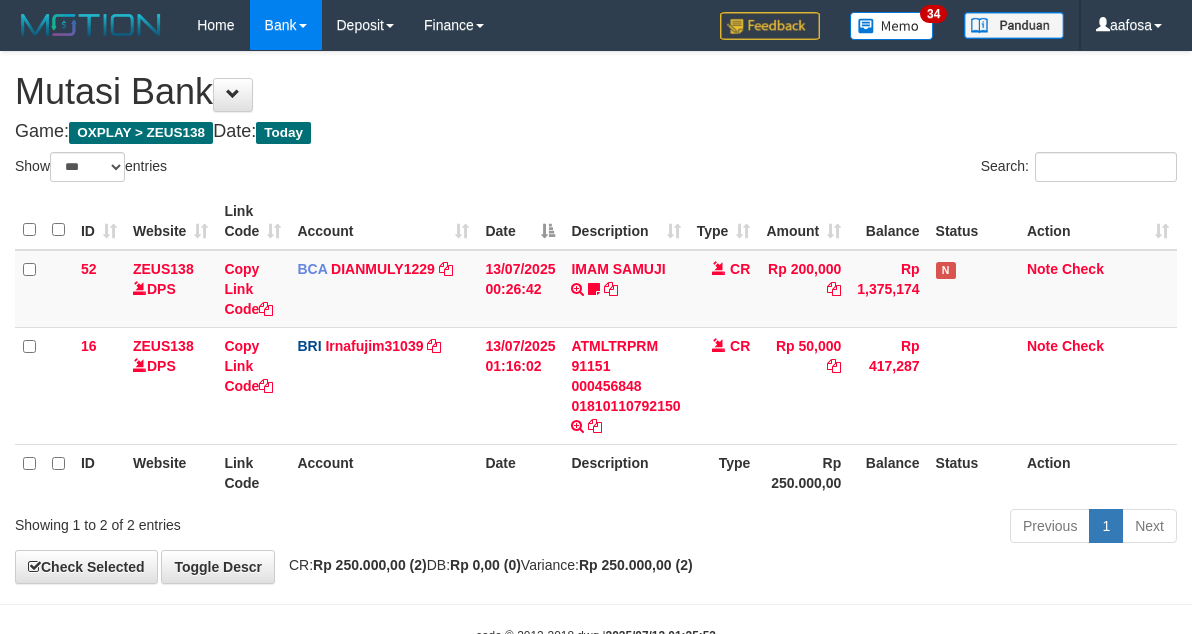scroll, scrollTop: 61, scrollLeft: 0, axis: vertical 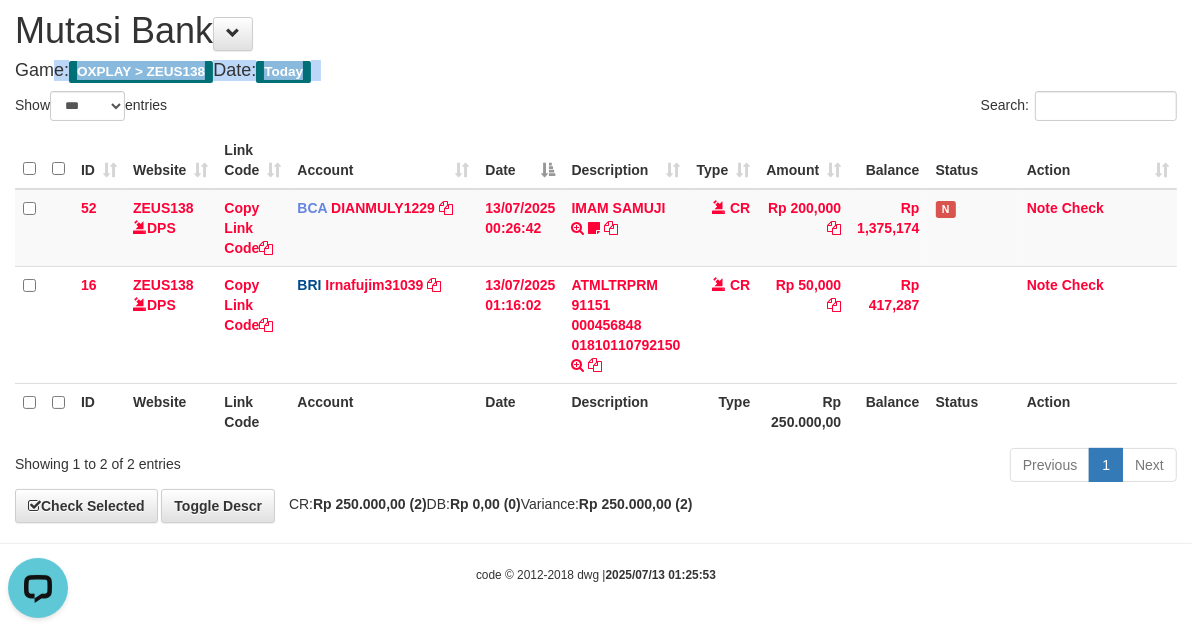 drag, startPoint x: 625, startPoint y: 58, endPoint x: 645, endPoint y: 70, distance: 23.323807 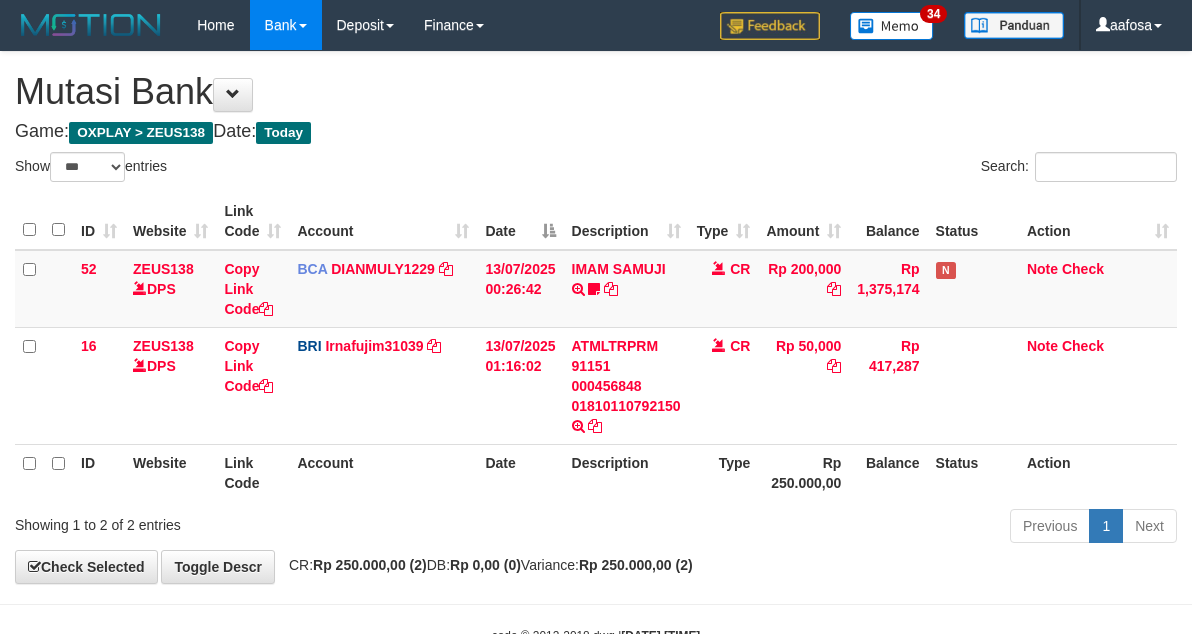 select on "***" 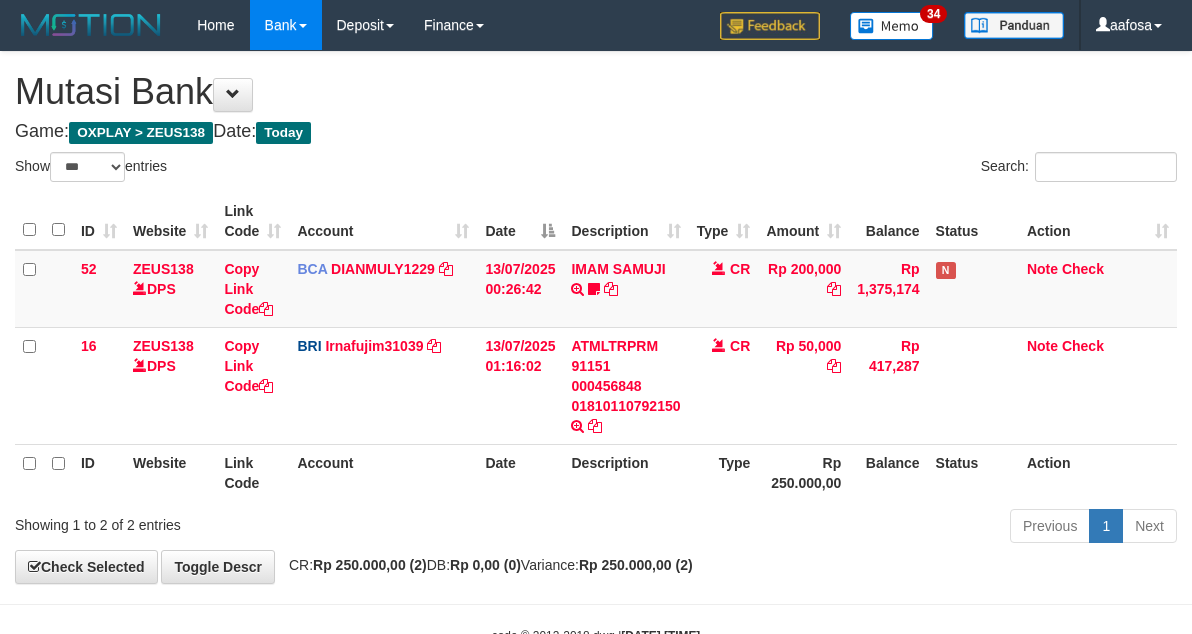 scroll, scrollTop: 61, scrollLeft: 0, axis: vertical 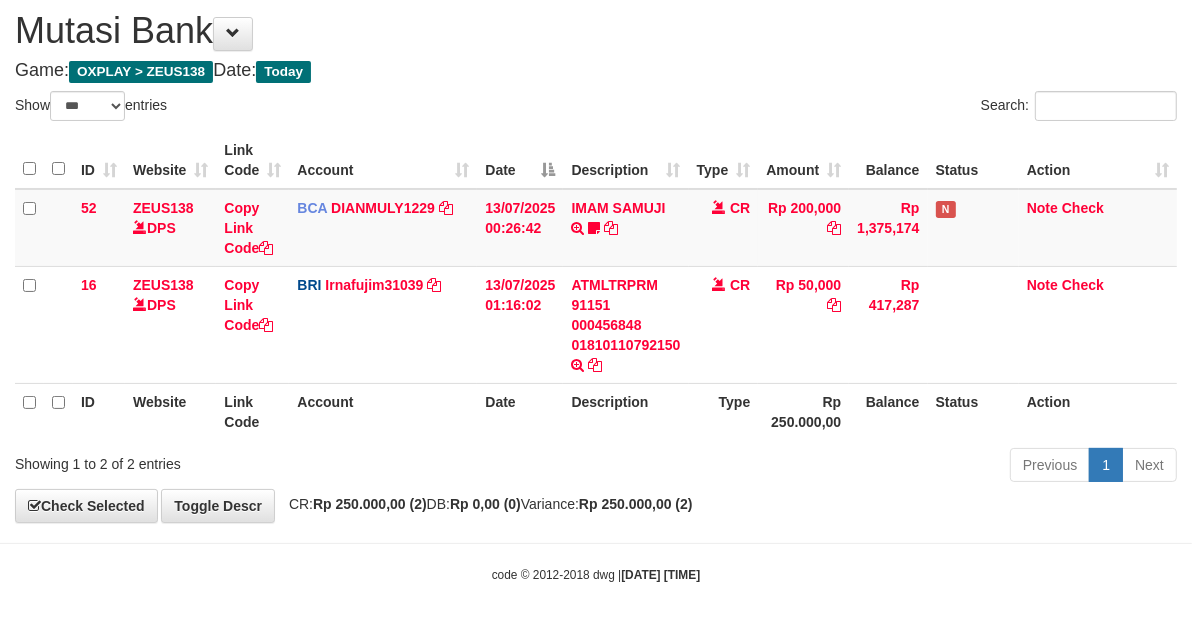 click on "Search:" at bounding box center [894, 108] 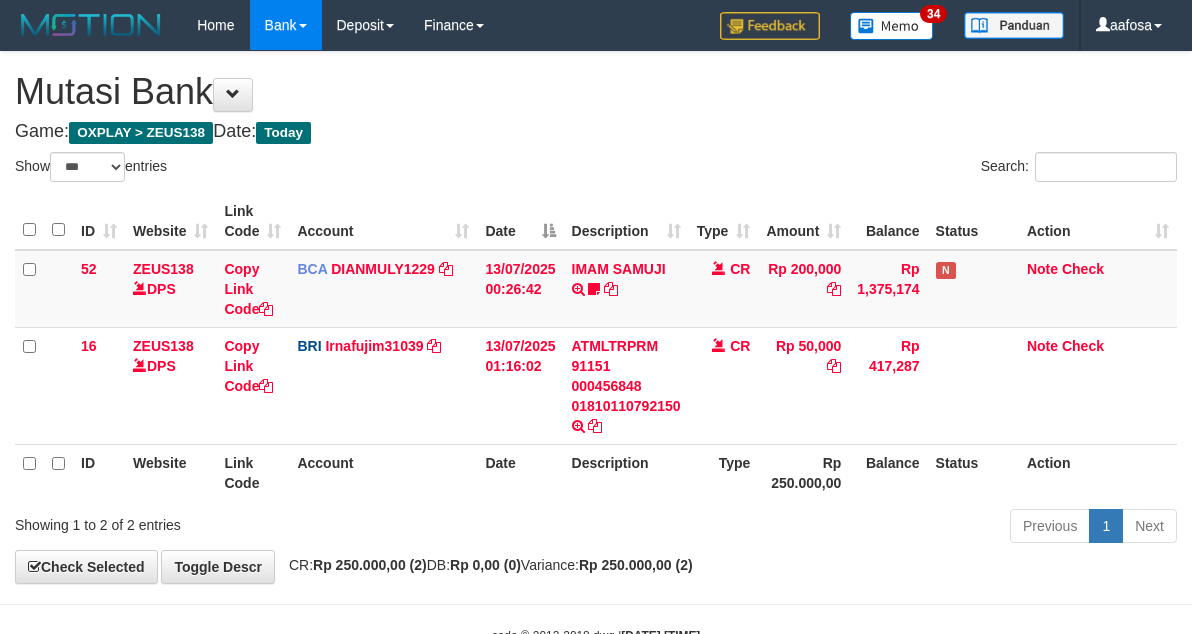 select on "***" 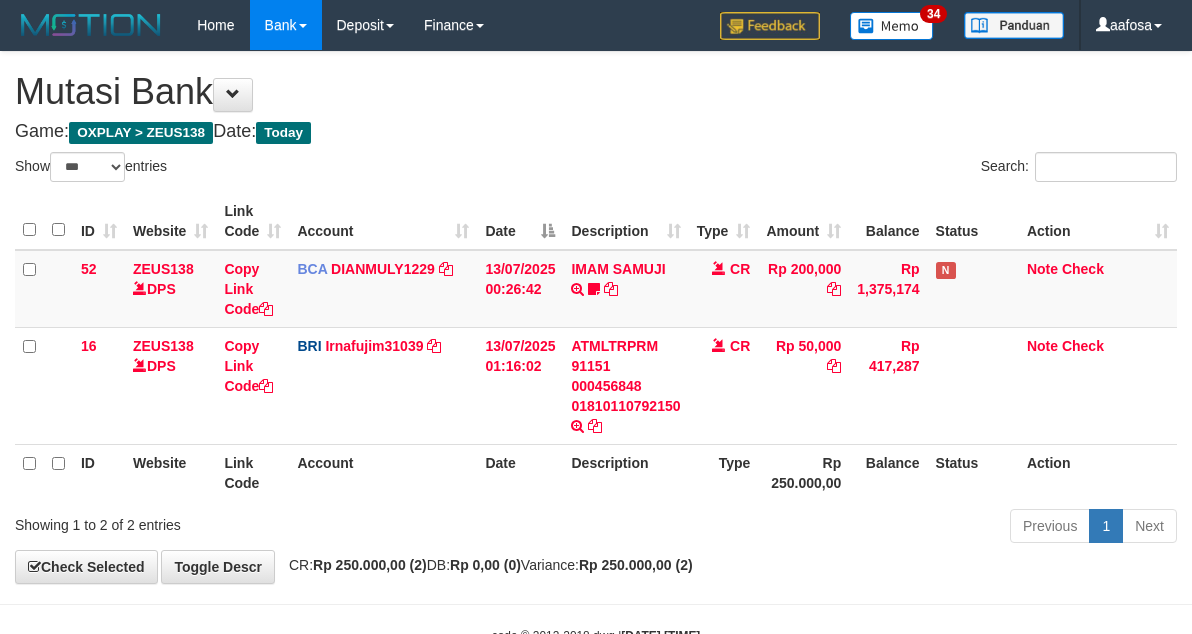 scroll, scrollTop: 61, scrollLeft: 0, axis: vertical 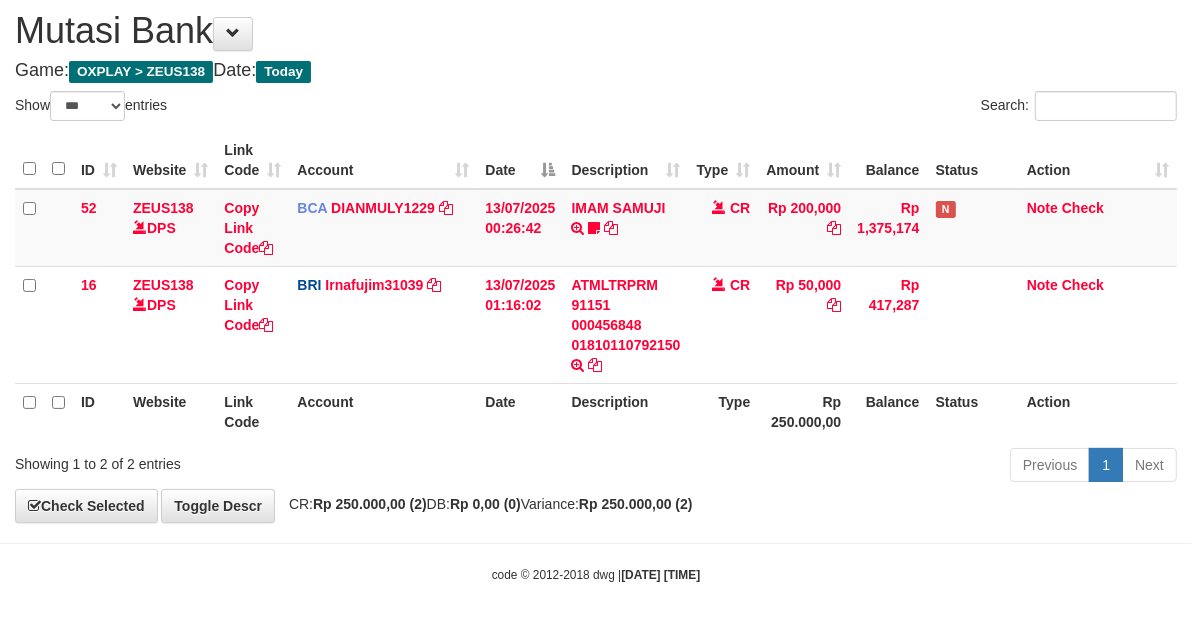 click on "Show  ** ** ** ***  entries" at bounding box center [298, 108] 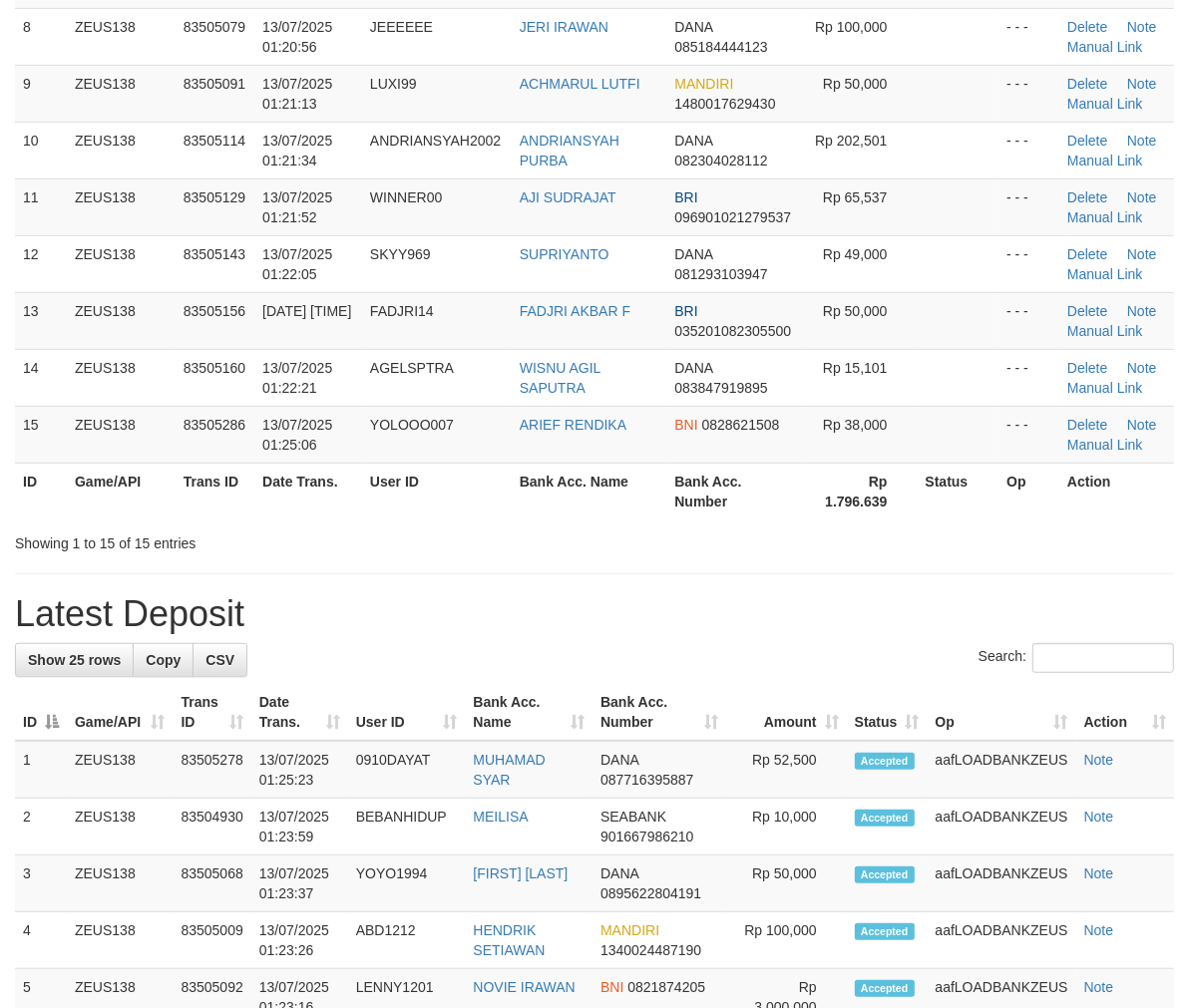 scroll, scrollTop: 563, scrollLeft: 0, axis: vertical 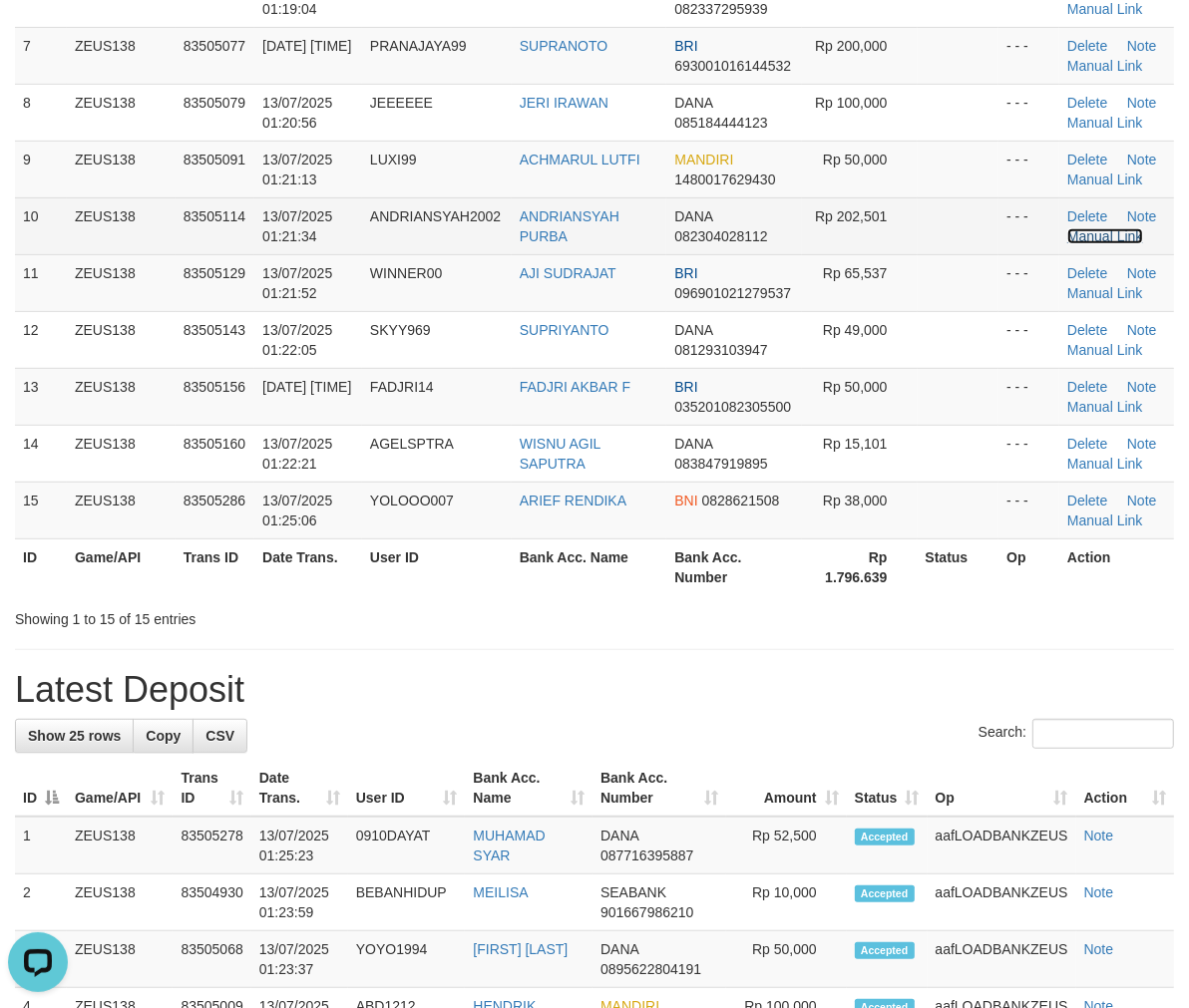 click on "Manual Link" at bounding box center (1105, 236) 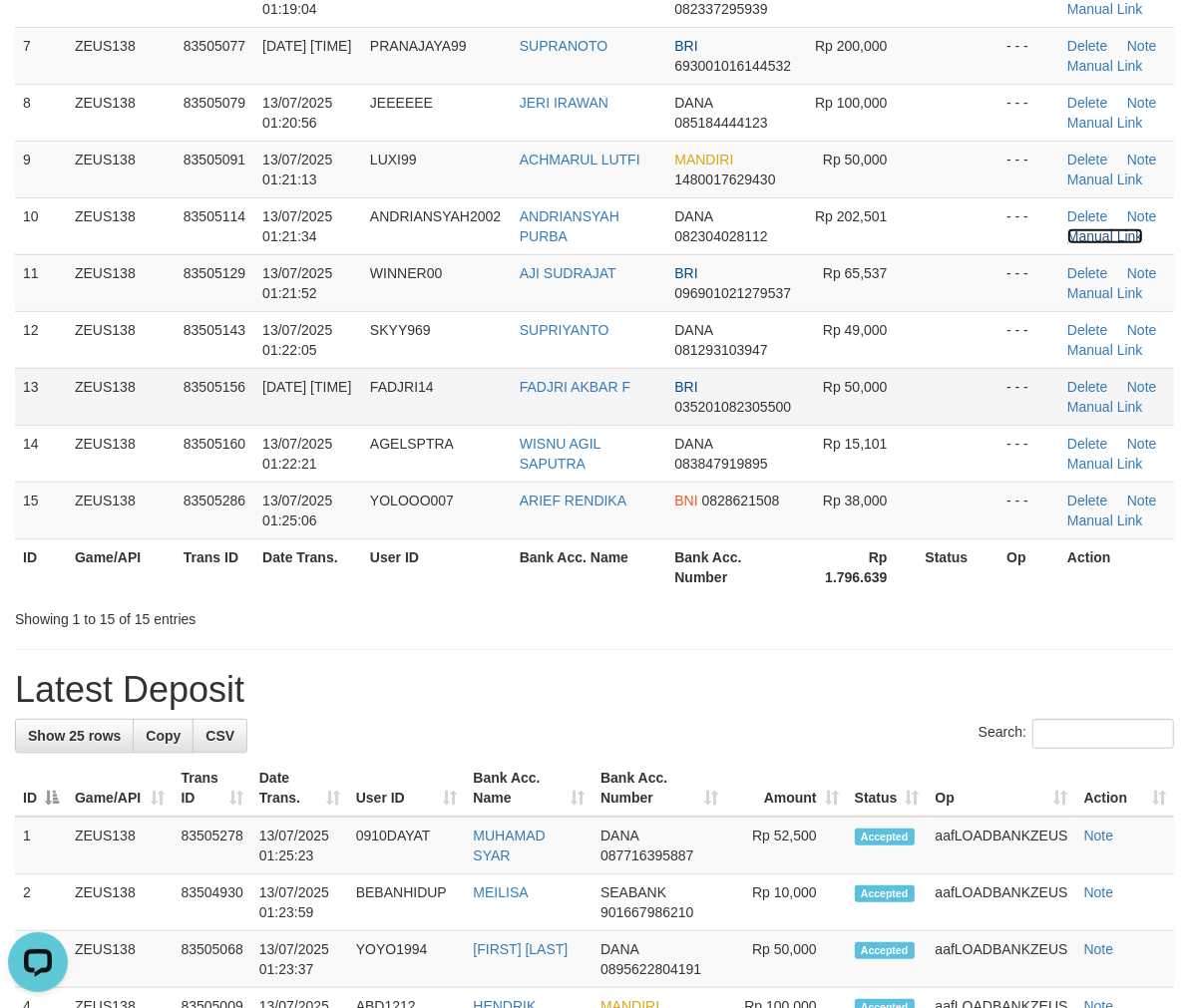 click on "Manual Link" at bounding box center (1105, 236) 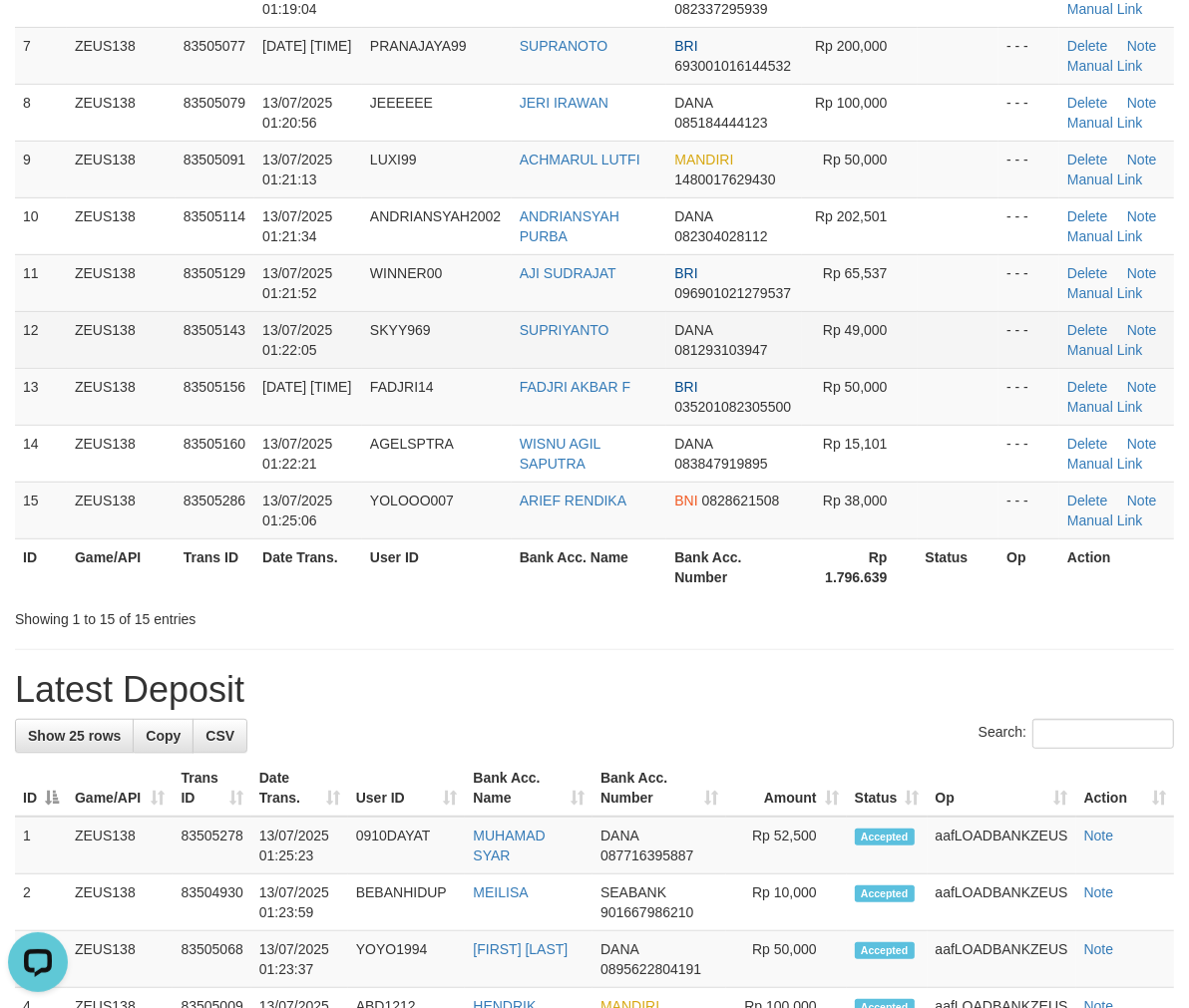click on "Rp 49,000" at bounding box center [859, 339] 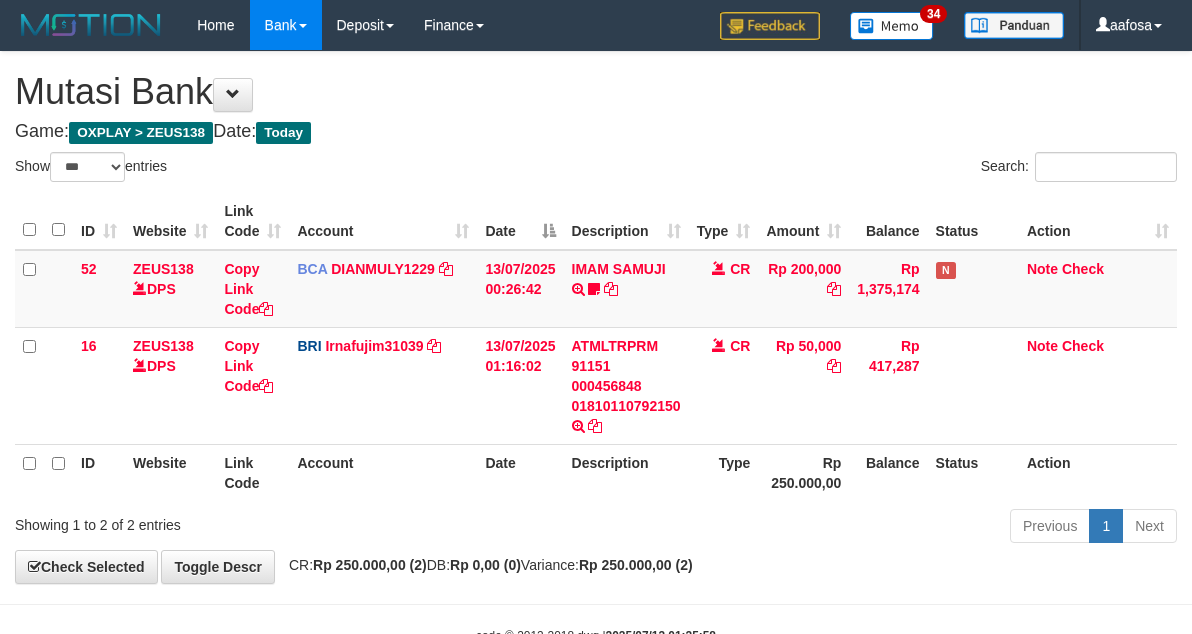 select on "***" 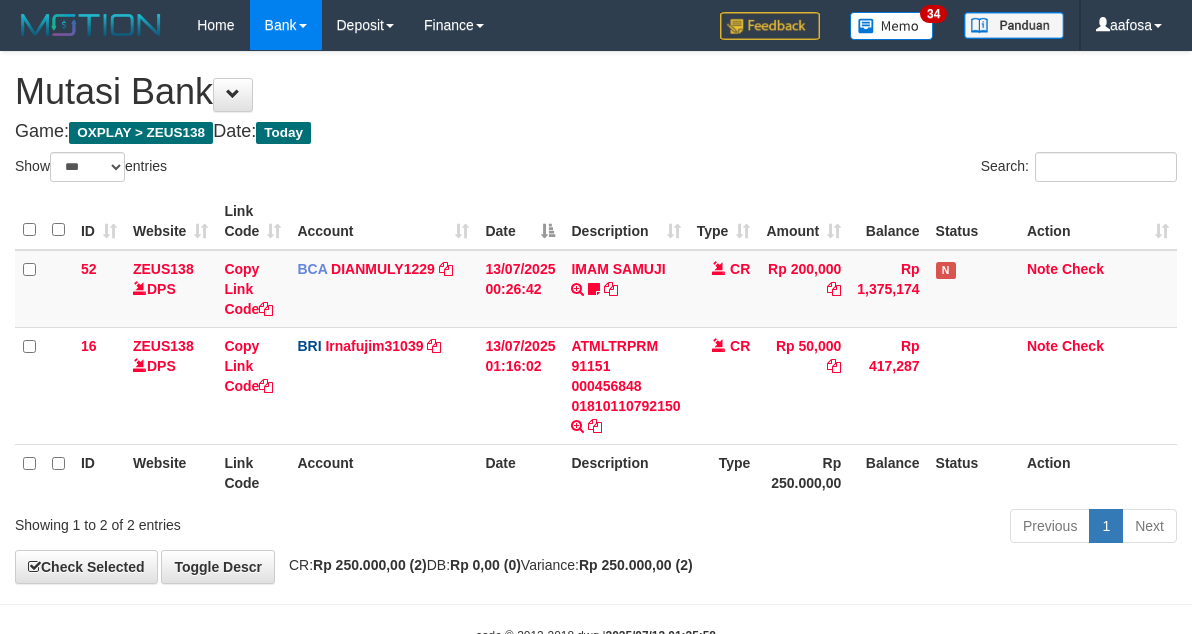 scroll, scrollTop: 61, scrollLeft: 0, axis: vertical 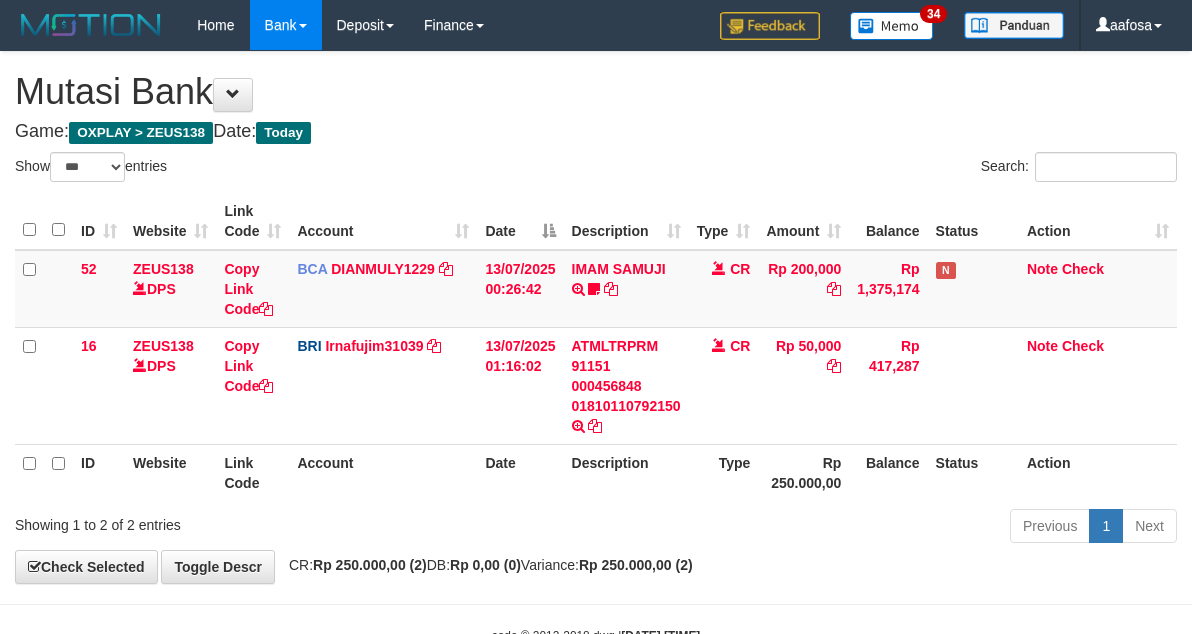 select on "***" 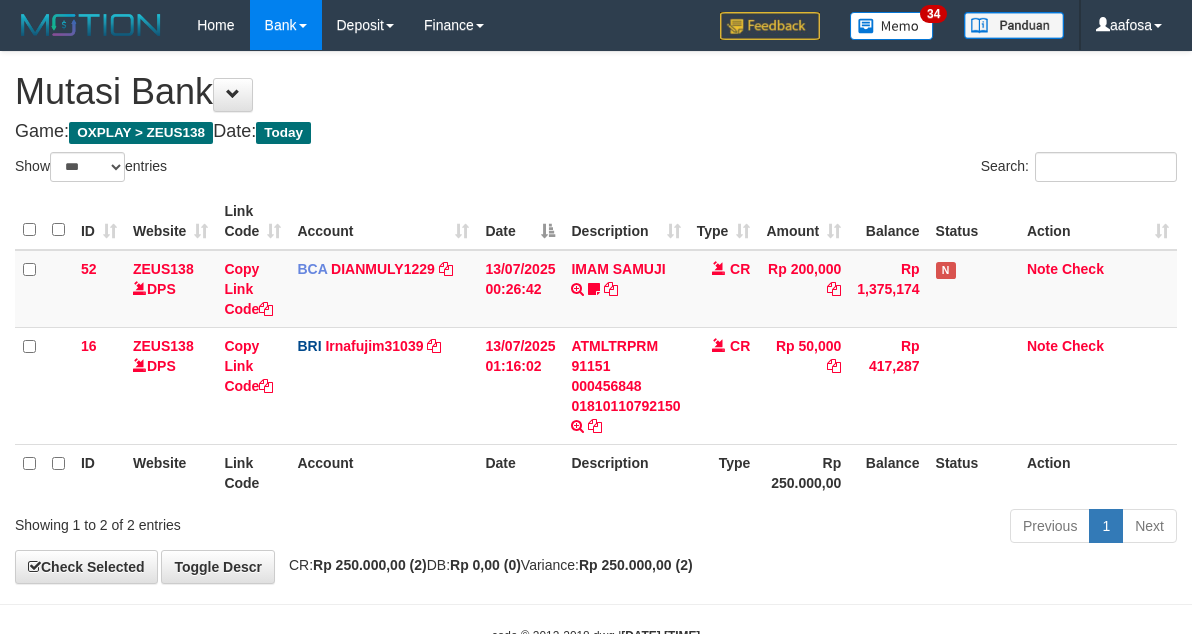 scroll, scrollTop: 61, scrollLeft: 0, axis: vertical 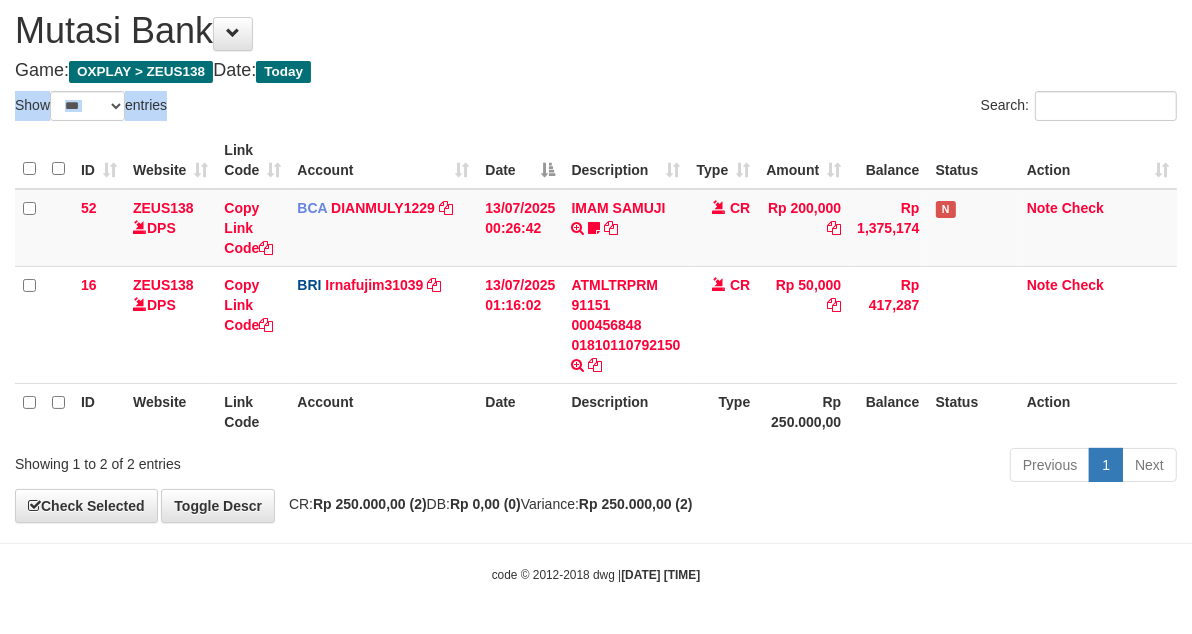 click on "**********" at bounding box center (596, 256) 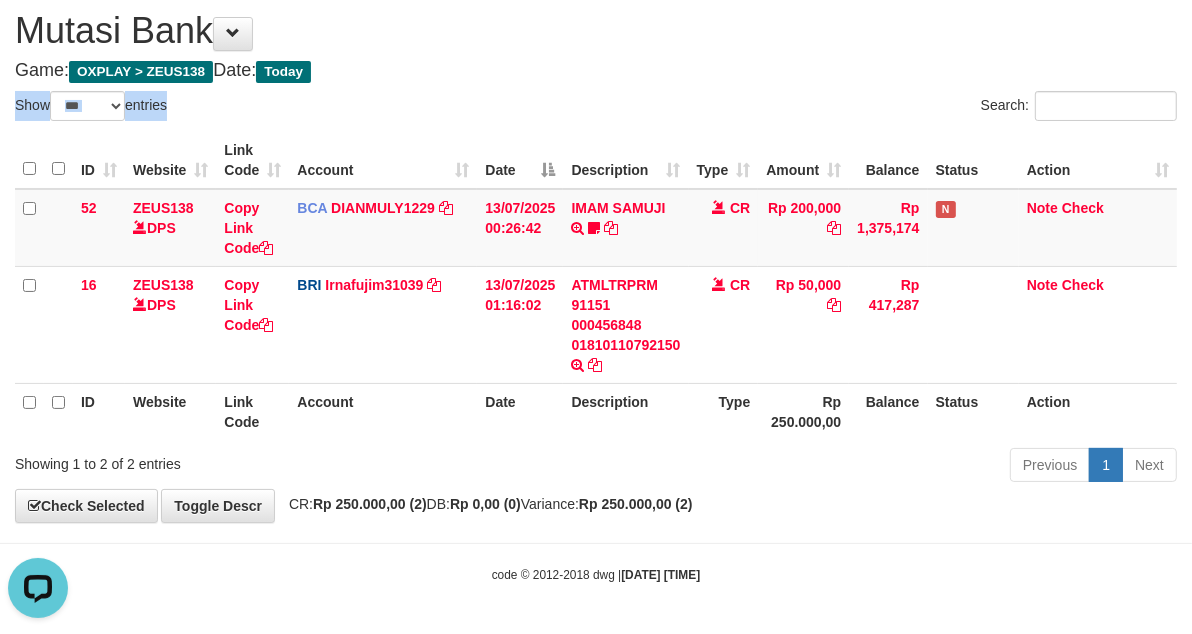 scroll, scrollTop: 0, scrollLeft: 0, axis: both 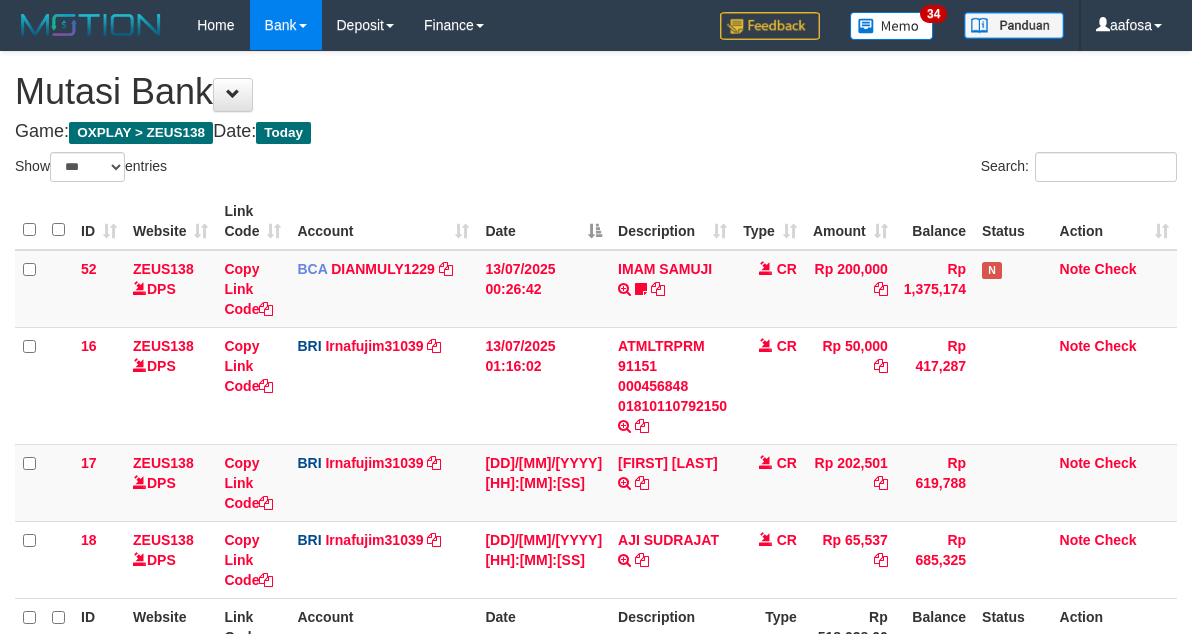 select on "***" 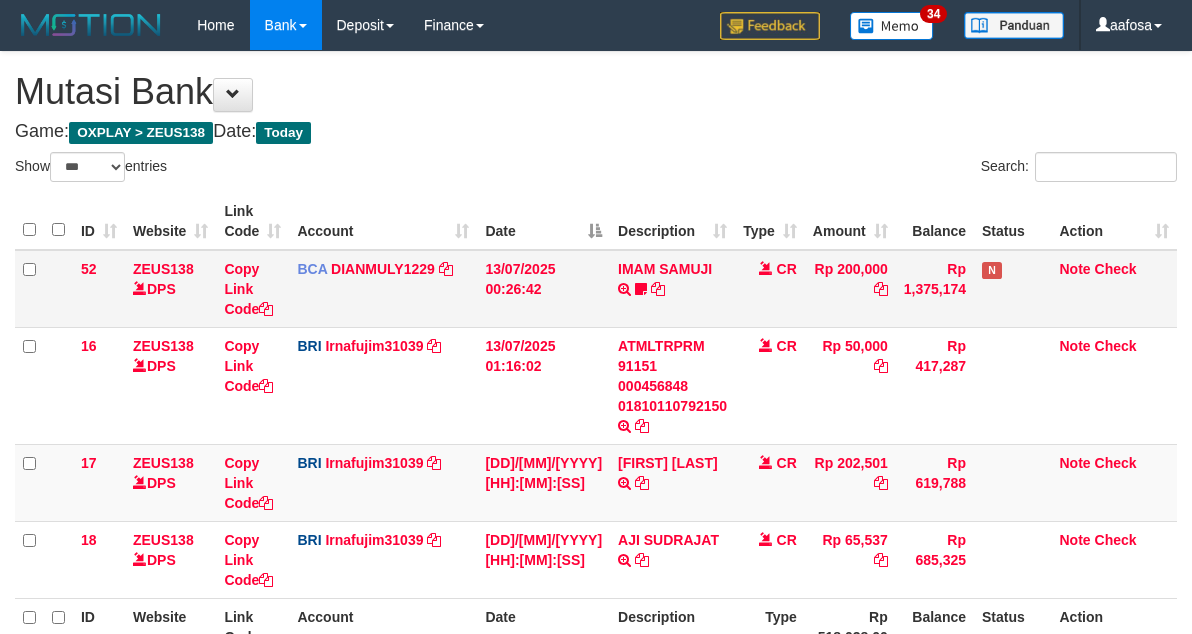 scroll, scrollTop: 200, scrollLeft: 0, axis: vertical 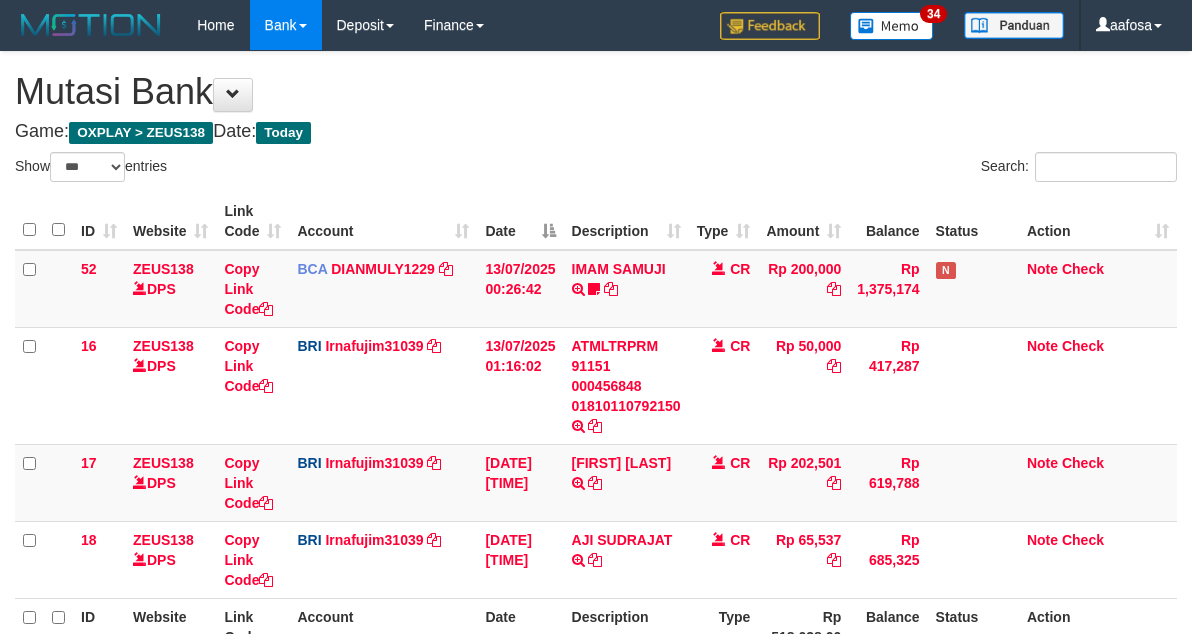 select on "***" 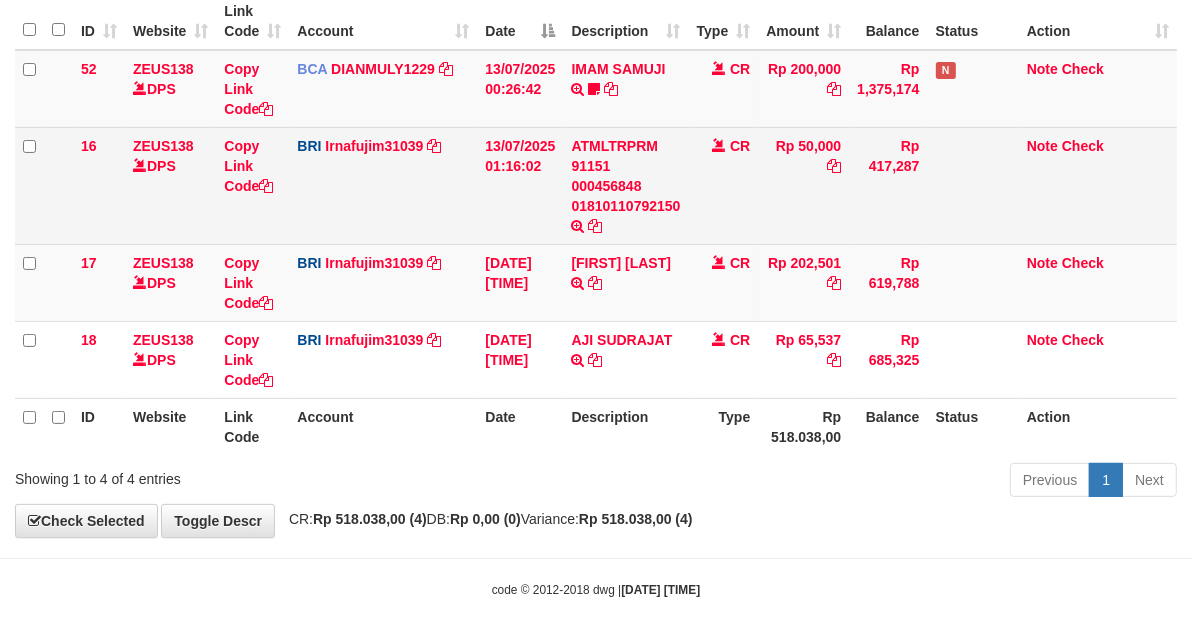 scroll, scrollTop: 61, scrollLeft: 0, axis: vertical 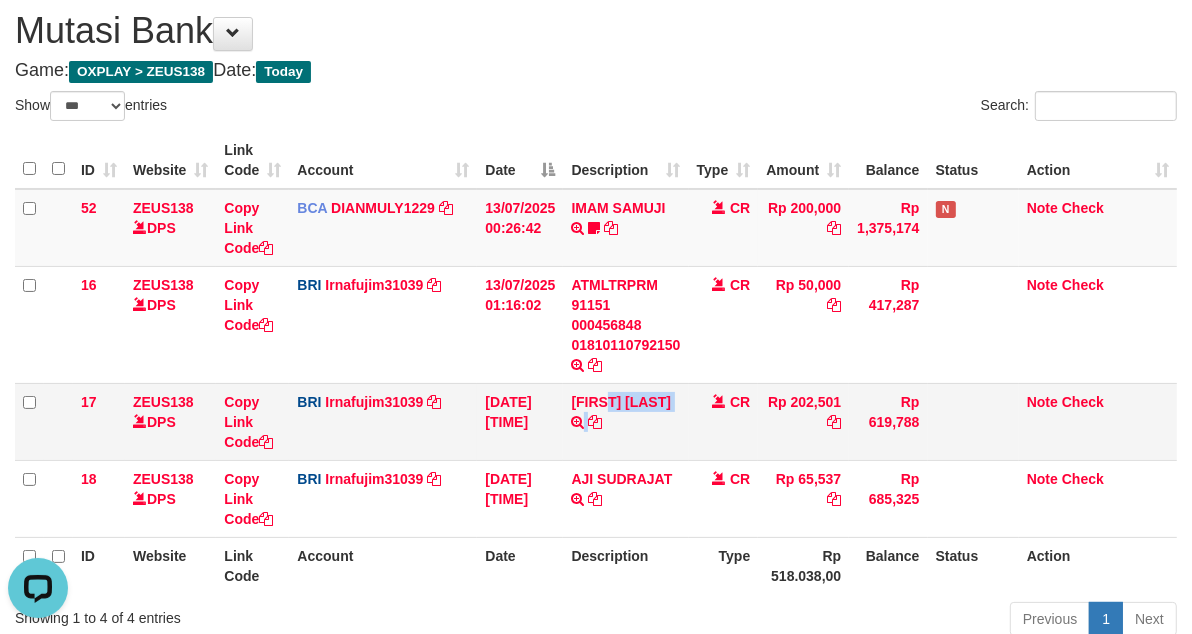 copy on "ANDRIANSYAH         TRANSFER NBMB DANA ANDRIANSYAH TO IRNA FUJI M" 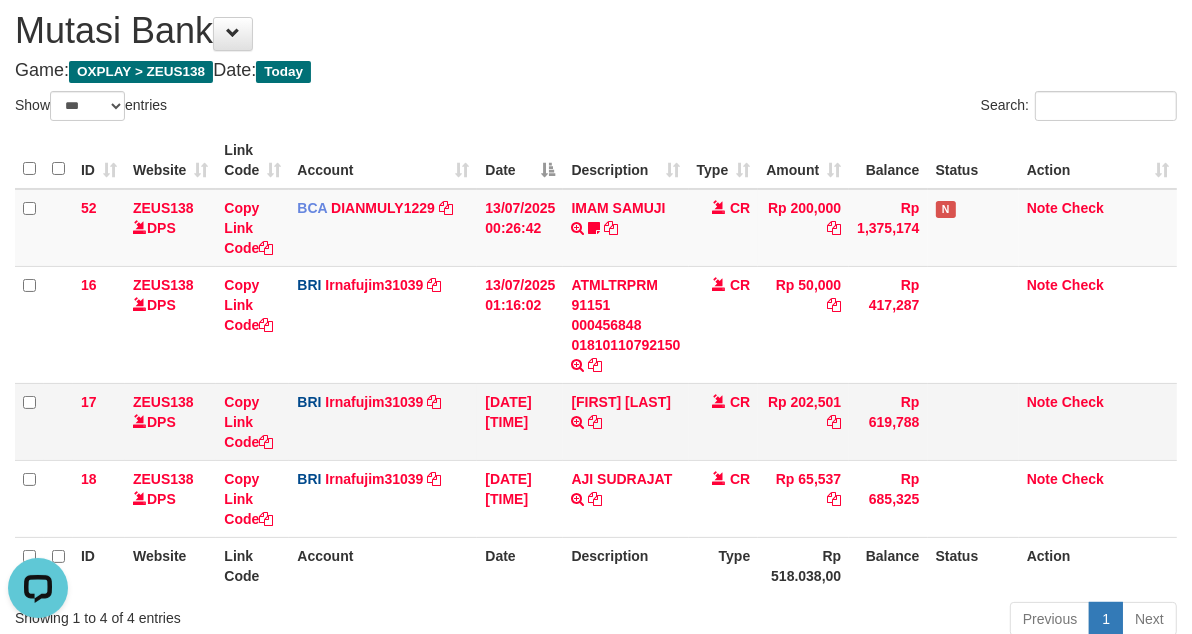 drag, startPoint x: 393, startPoint y: 431, endPoint x: 211, endPoint y: 428, distance: 182.02472 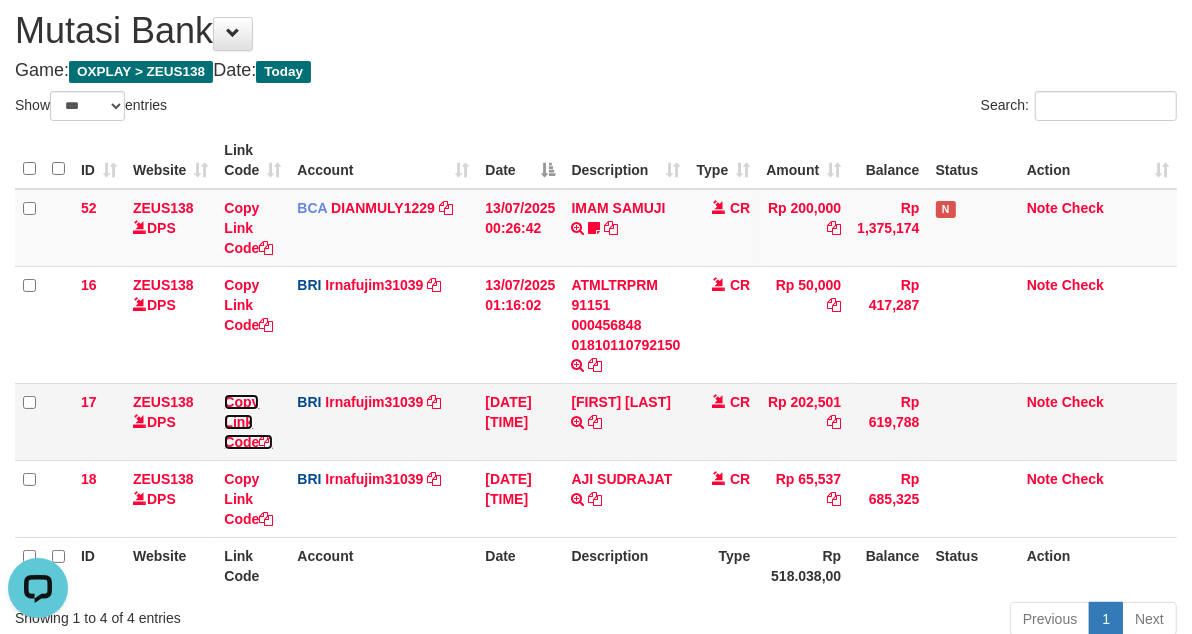 click on "Copy Link Code" at bounding box center (248, 422) 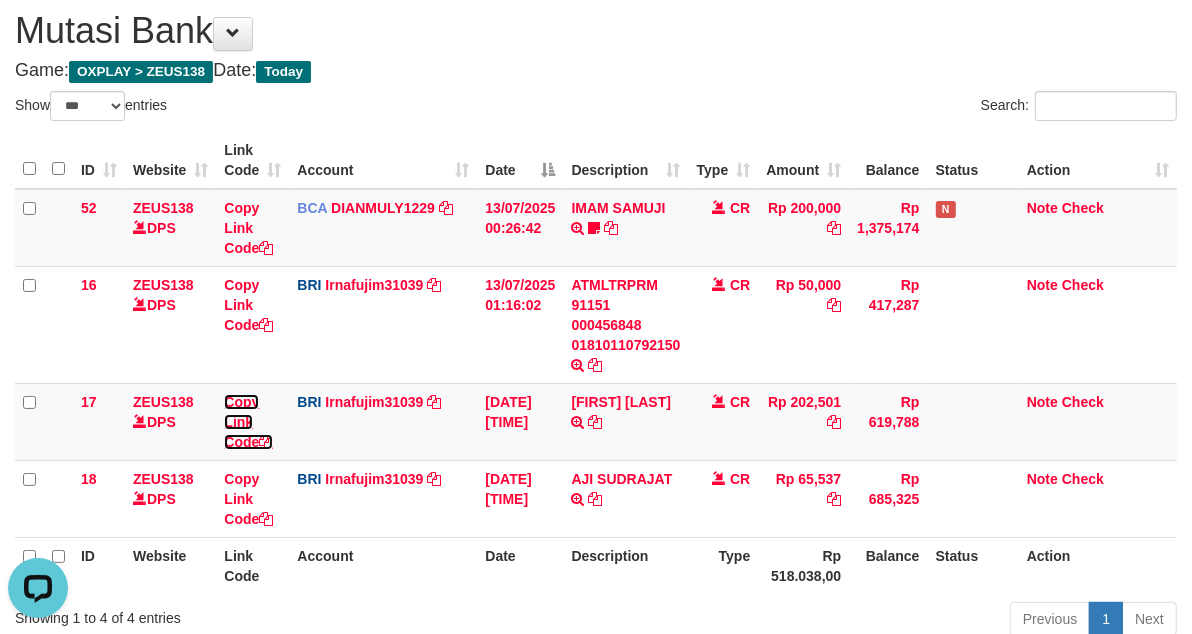 drag, startPoint x: 230, startPoint y: 417, endPoint x: 1200, endPoint y: 585, distance: 984.441 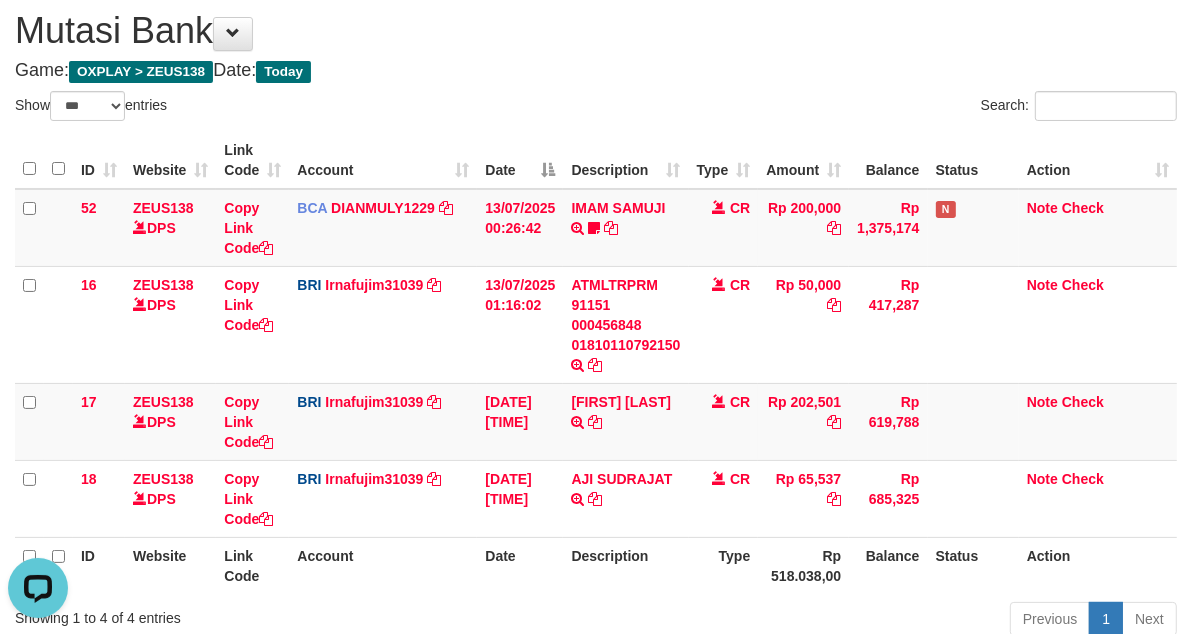scroll, scrollTop: 0, scrollLeft: 0, axis: both 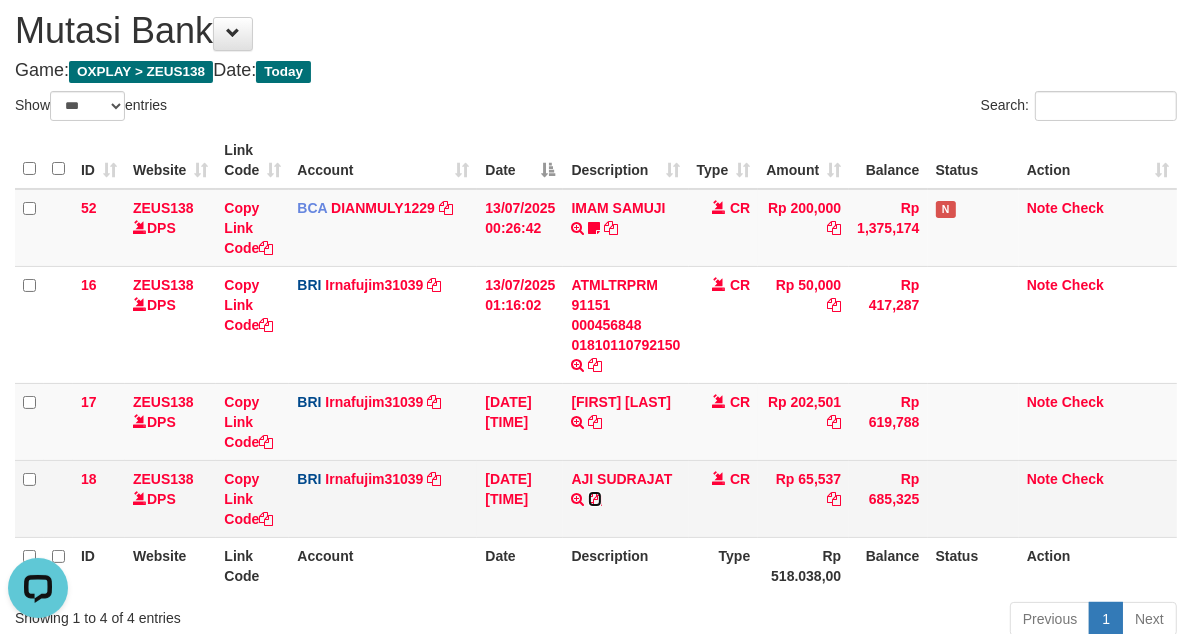 click at bounding box center [595, 499] 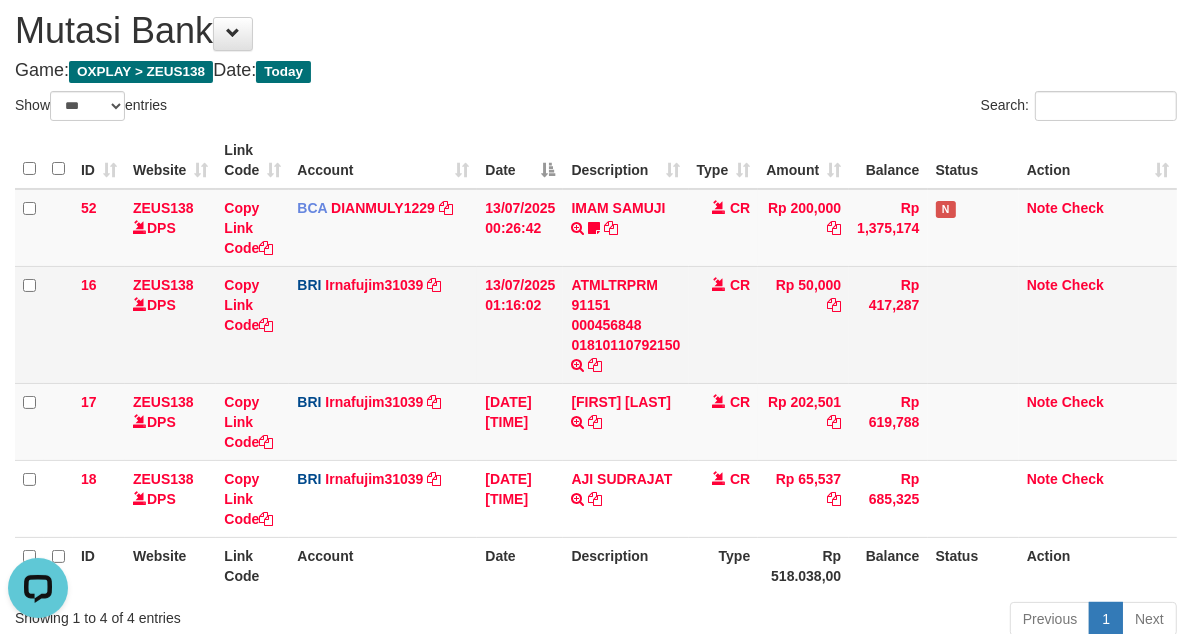 click on "BRI
Irnafujim31039
DPS
IRNA FUJI M
mutasi_20250713_3777 | 16
mutasi_20250713_3777 | 16" at bounding box center (383, 324) 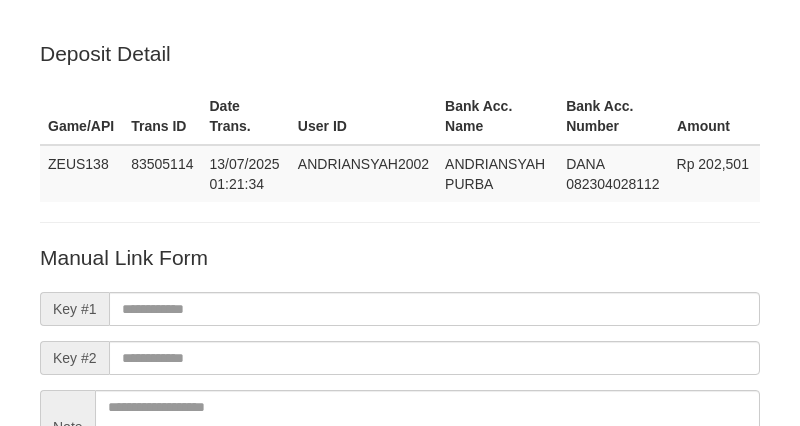 scroll, scrollTop: 0, scrollLeft: 0, axis: both 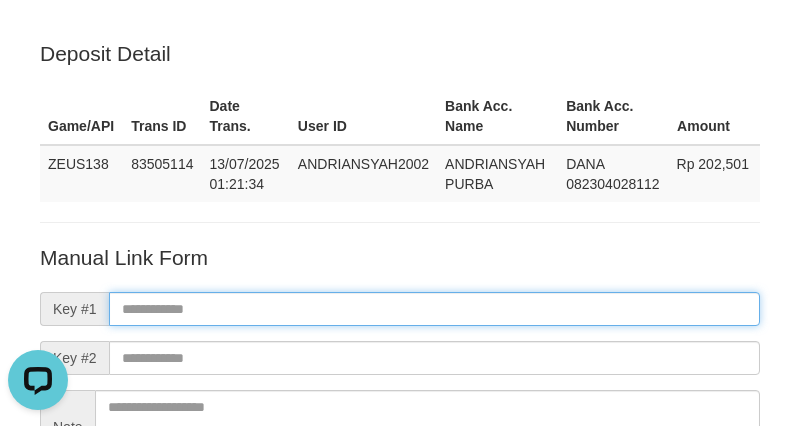 paste on "**********" 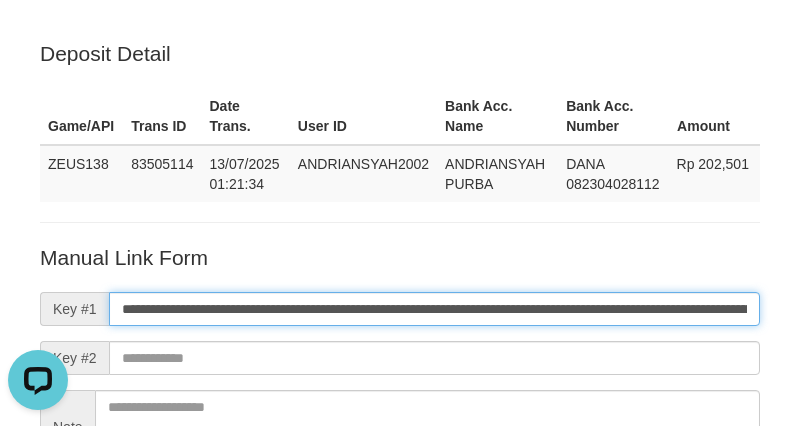 click on "**********" at bounding box center [434, 309] 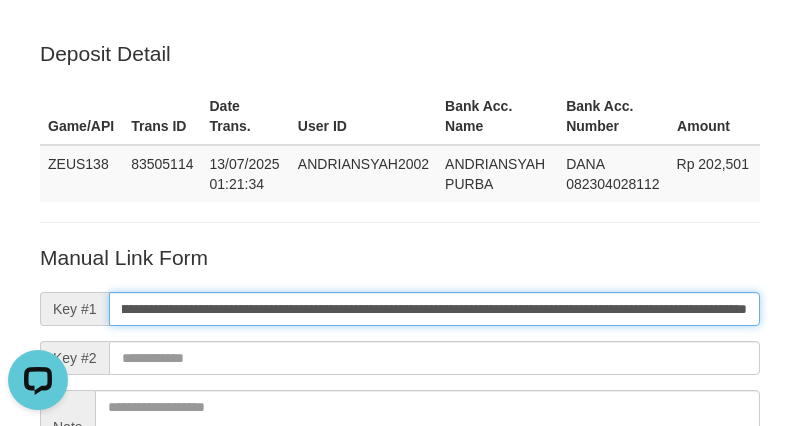 type on "**********" 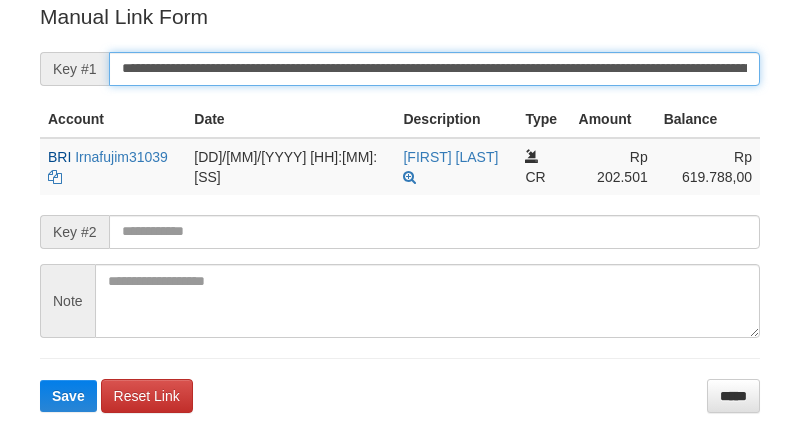 click on "**********" at bounding box center (434, 69) 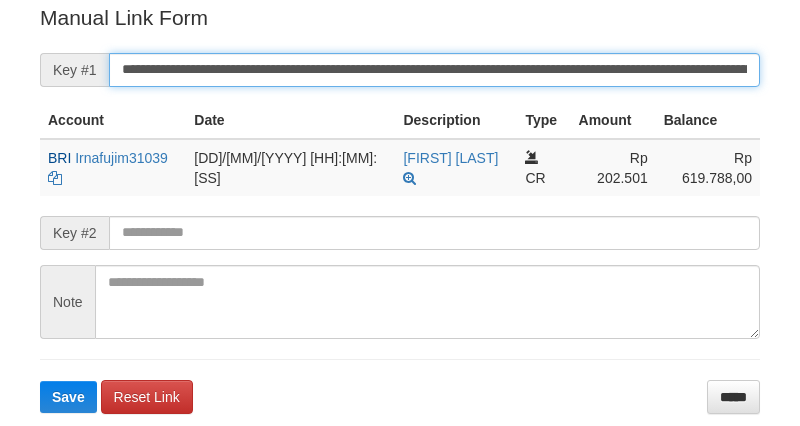 click on "Save" at bounding box center (68, 397) 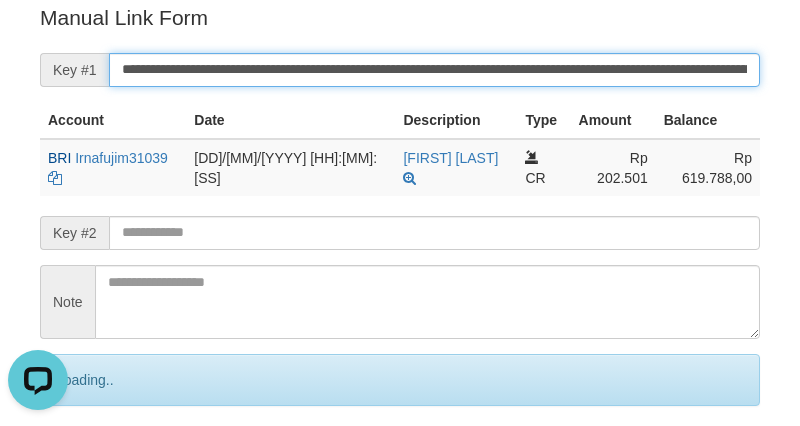 scroll, scrollTop: 0, scrollLeft: 0, axis: both 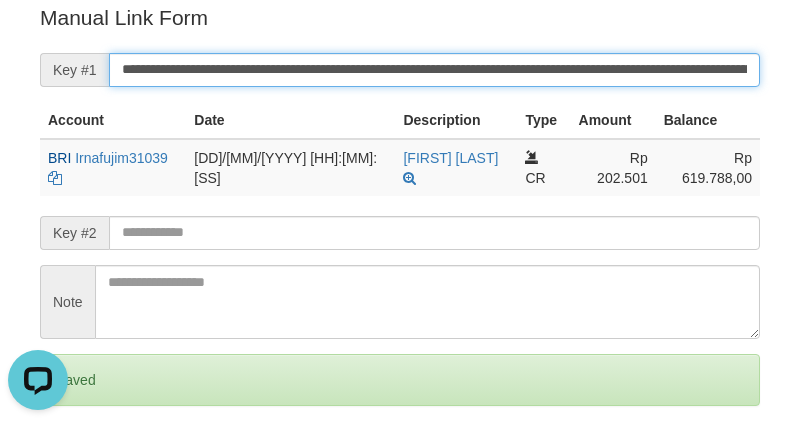 click on "Save" at bounding box center [68, 464] 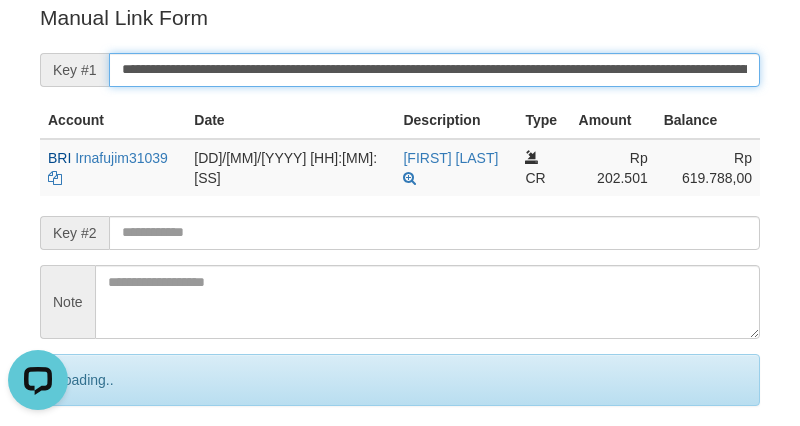 click on "Save" at bounding box center [90, 464] 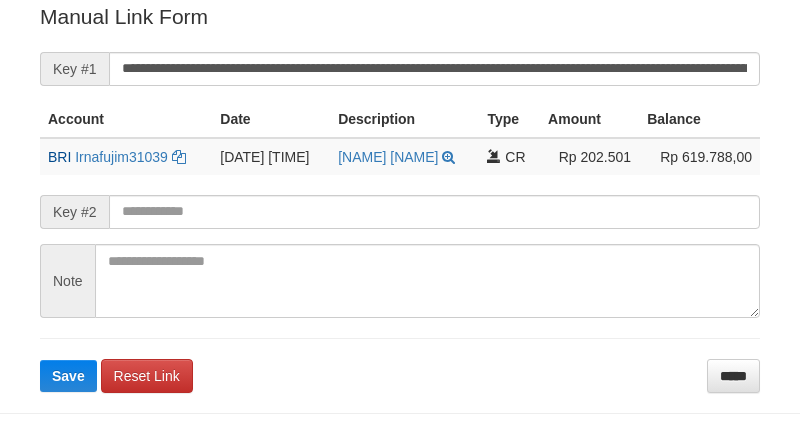 click on "**********" at bounding box center [434, 69] 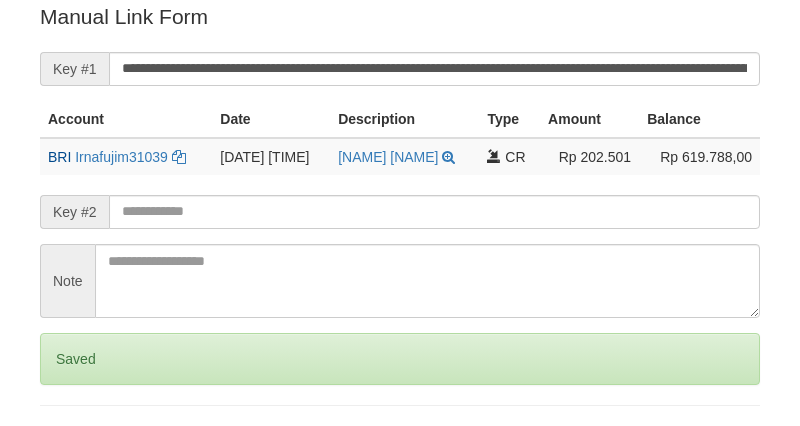 click on "Save" at bounding box center [68, 443] 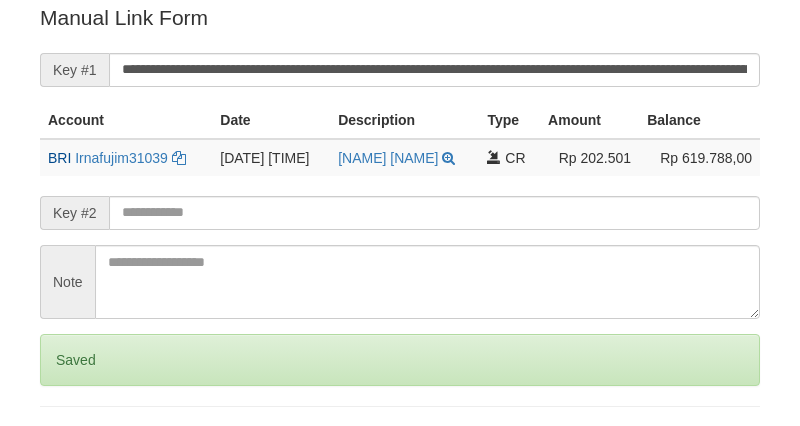 click on "Save" at bounding box center (68, 444) 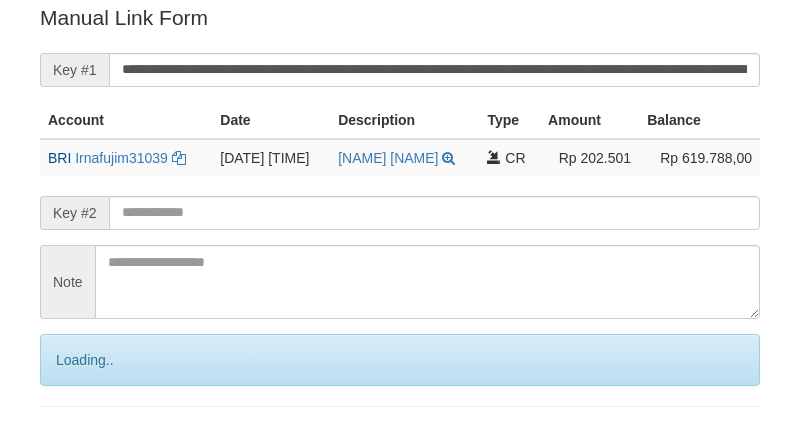 click on "Save" at bounding box center (90, 444) 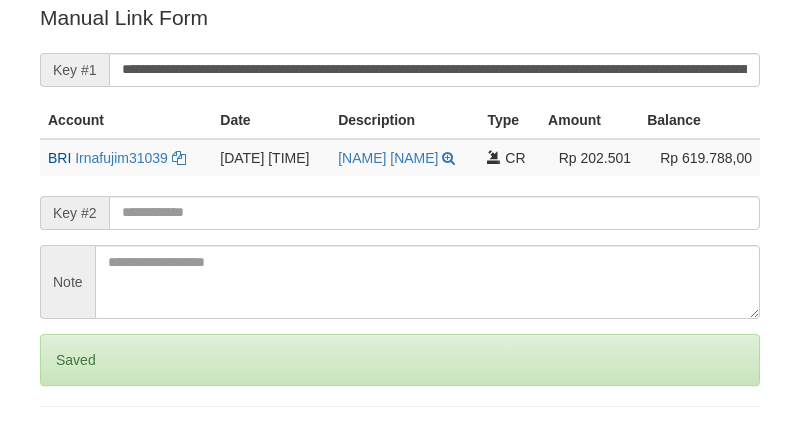 click on "Save" at bounding box center (68, 444) 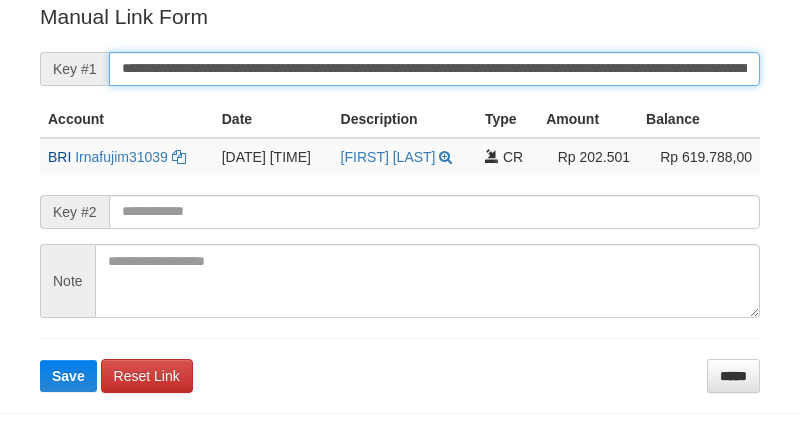 click on "Save" at bounding box center (68, 376) 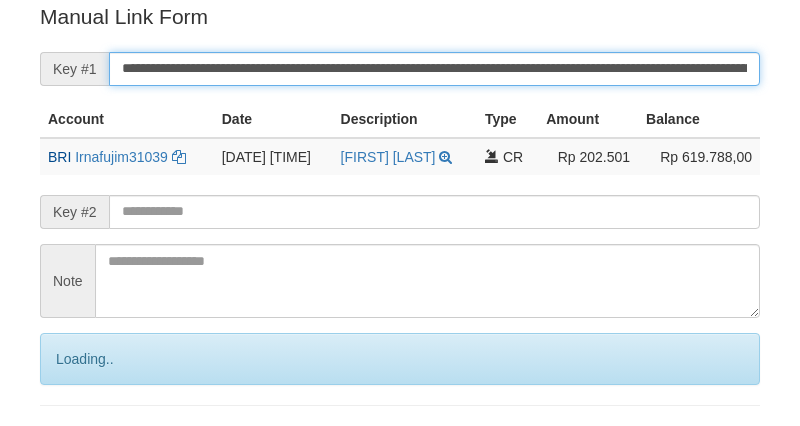 click on "Save" at bounding box center (90, 443) 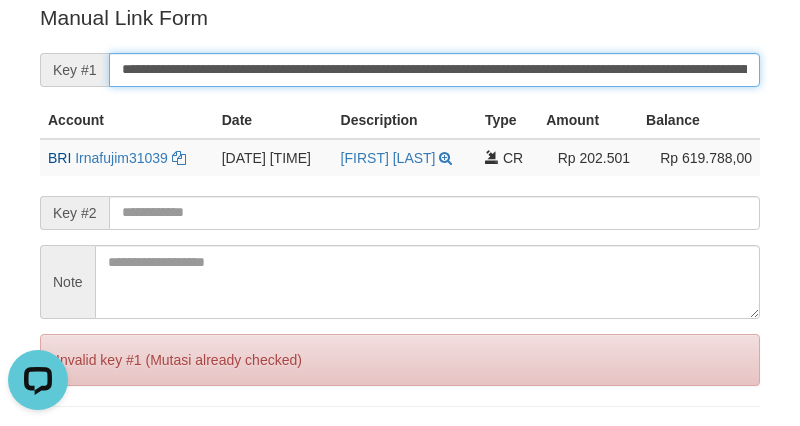 scroll, scrollTop: 0, scrollLeft: 0, axis: both 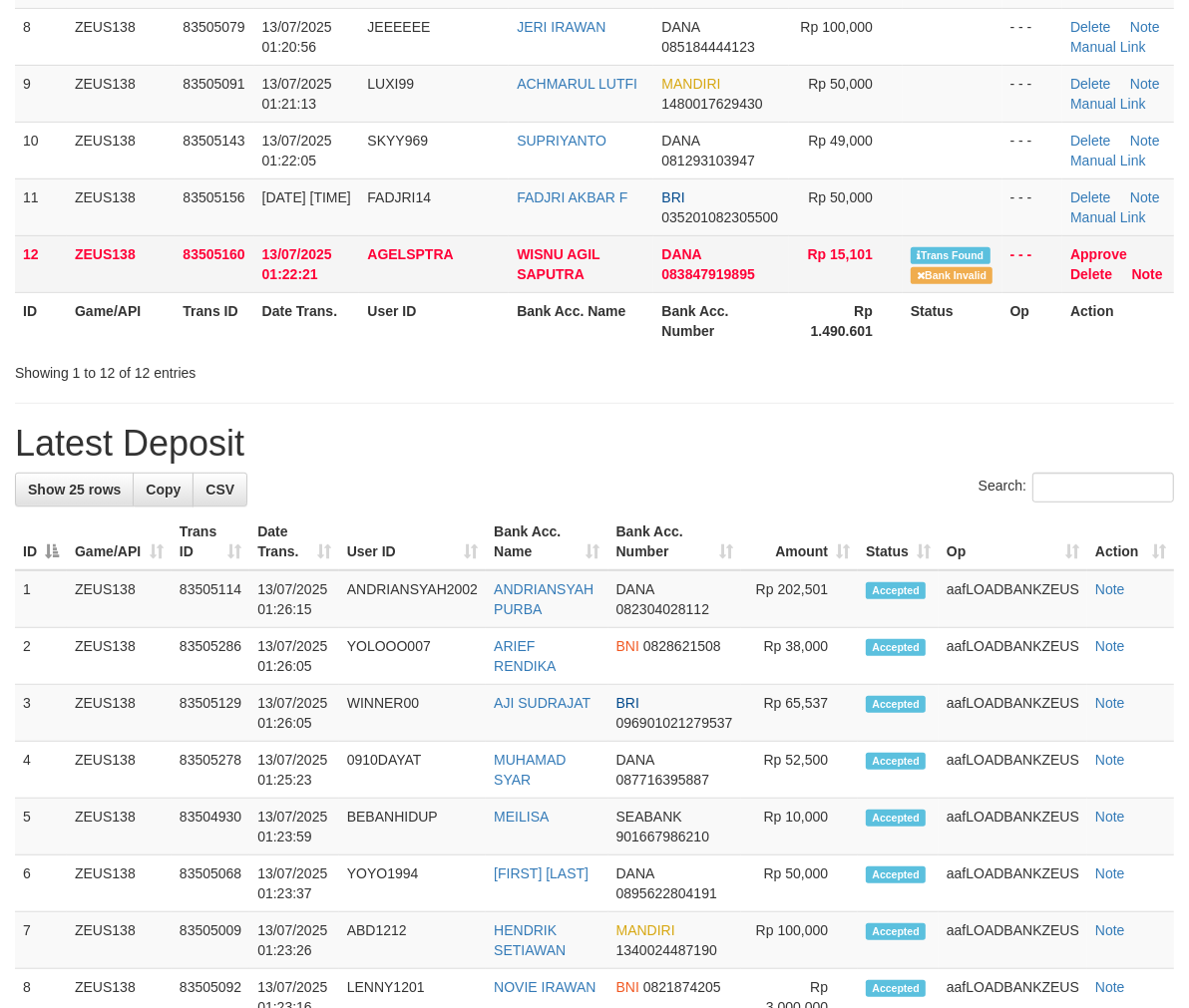 click on "WISNU AGIL SAPUTRA" at bounding box center [581, 263] 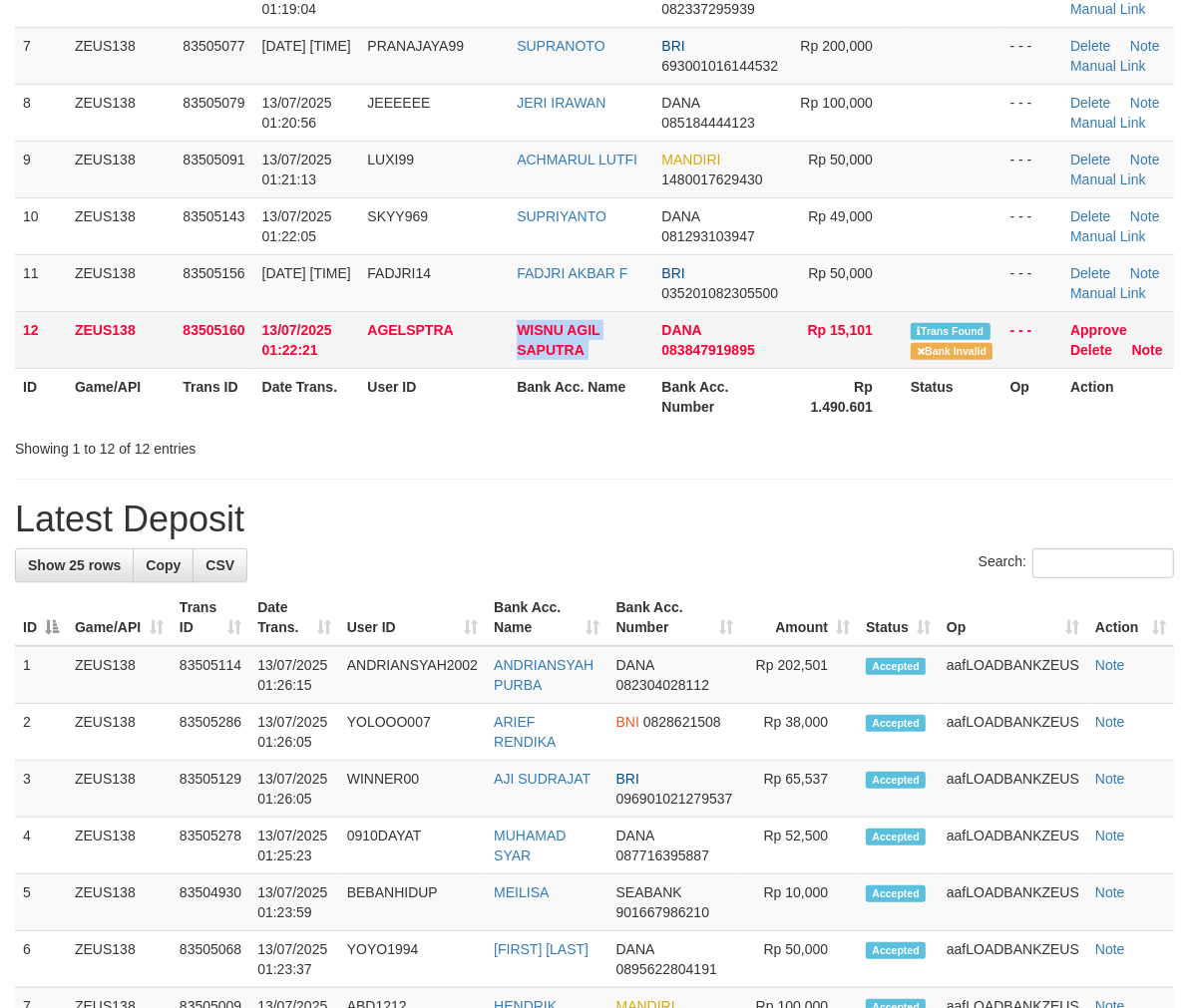 click on "1
ZEUS138
83504714
13/07/2025 01:13:54
STEPEN09
STEPHEN ANUGRA
BRI
498501022891534
Rp 10,000
- - -
Delete
Note
Manual Link
2
ZEUS138
83504745
13/07/2025 01:14:33
BIDDDD
M ZAINAL ABIDIN
SEABANK
901431797190
Rp 100,000
- - -
Delete
Note" at bounding box center [594, 27] 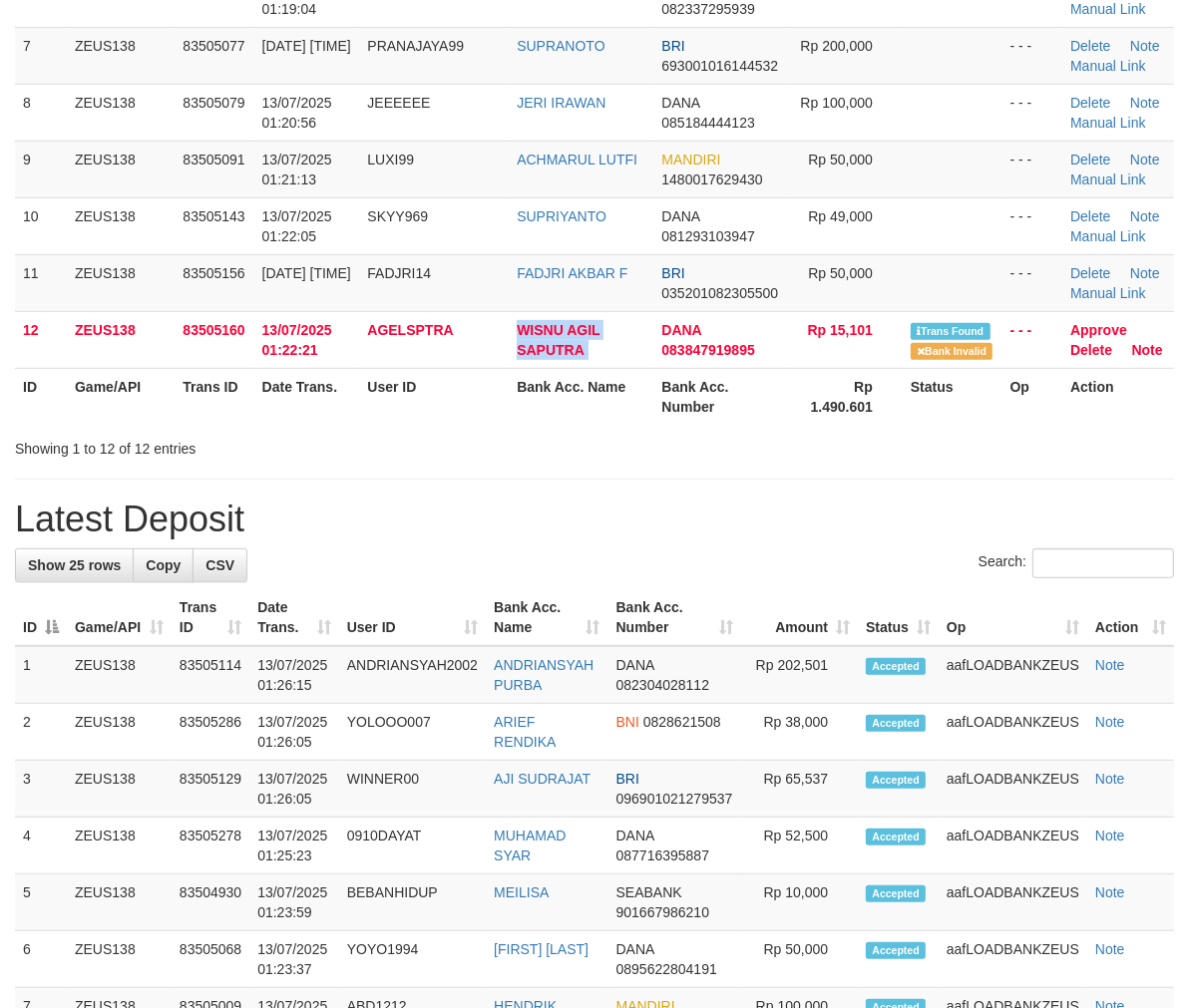 copy on "WISNU AGIL SAPUTRA" 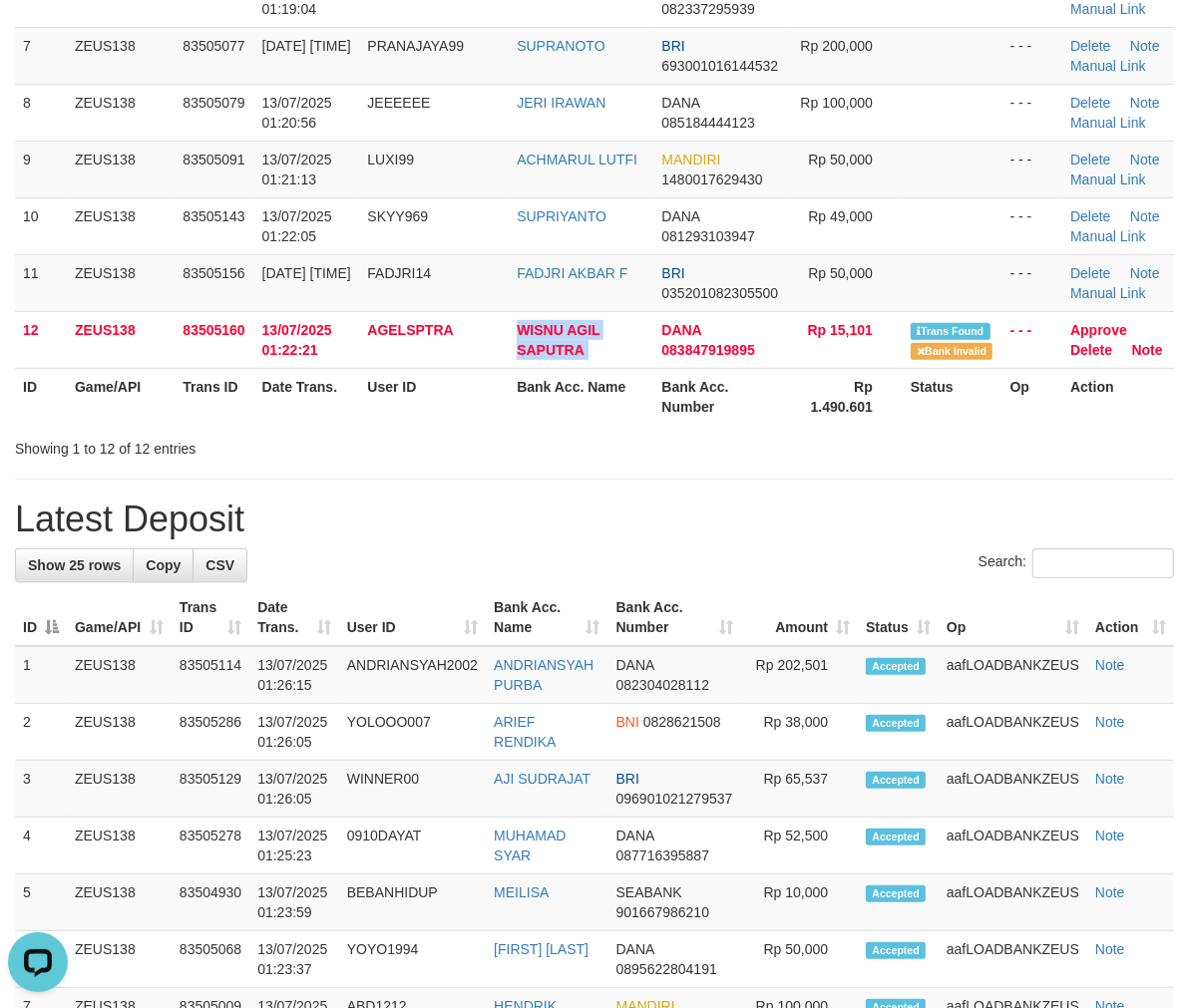 scroll, scrollTop: 0, scrollLeft: 0, axis: both 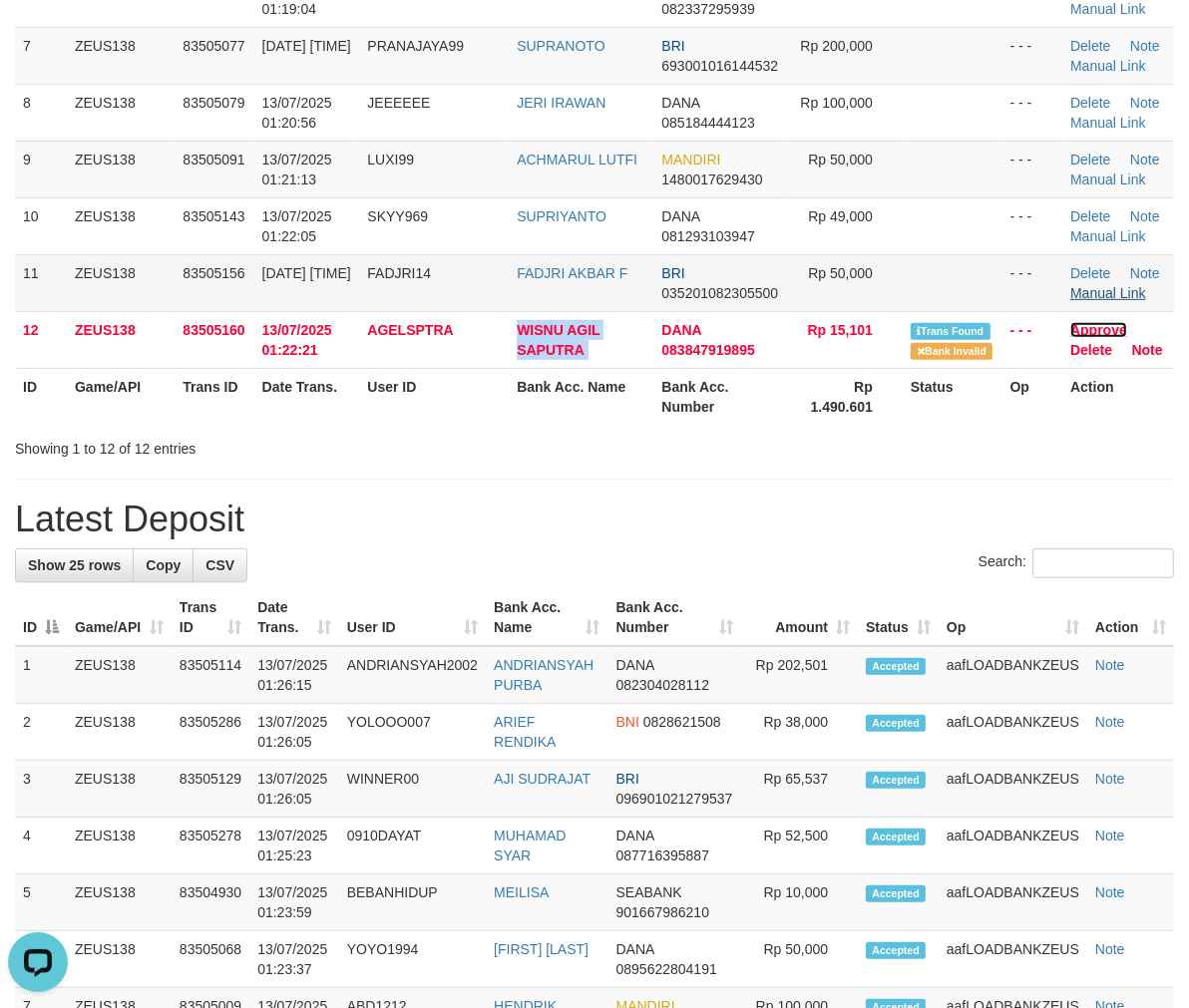 drag, startPoint x: 1107, startPoint y: 323, endPoint x: 1095, endPoint y: 294, distance: 31.38471 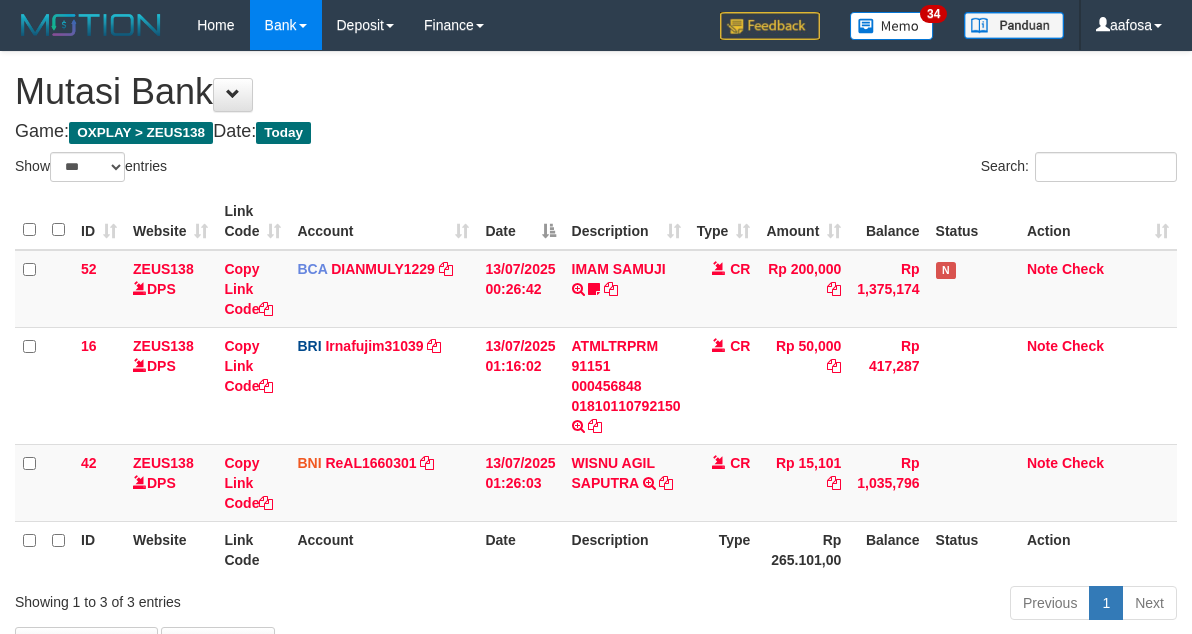 select on "***" 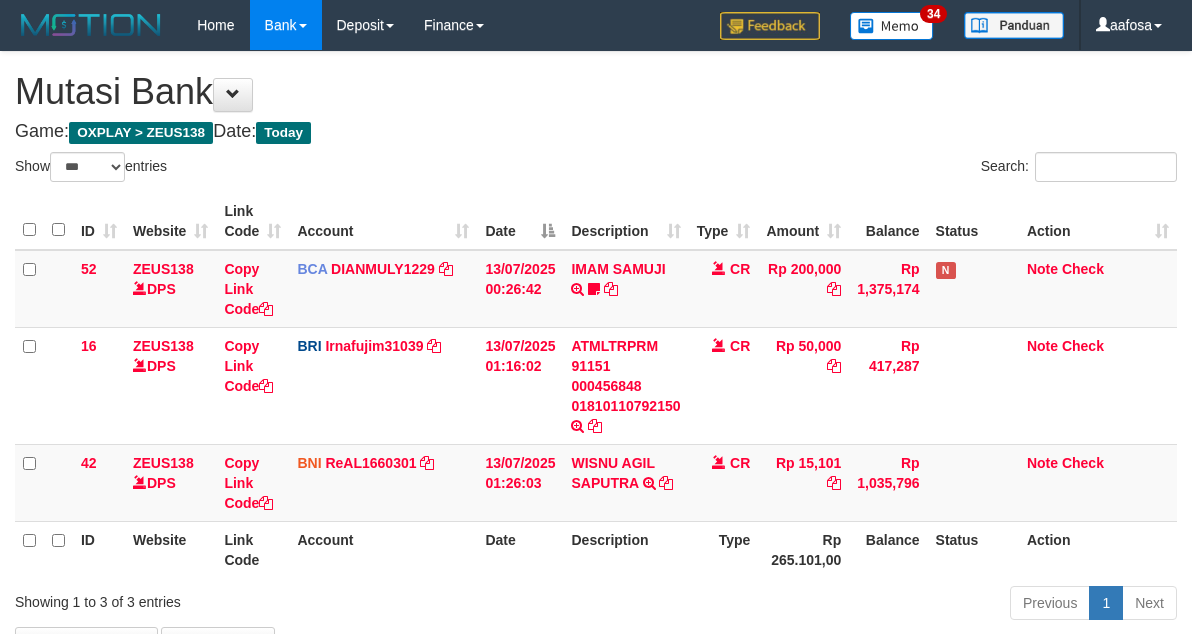 scroll, scrollTop: 61, scrollLeft: 0, axis: vertical 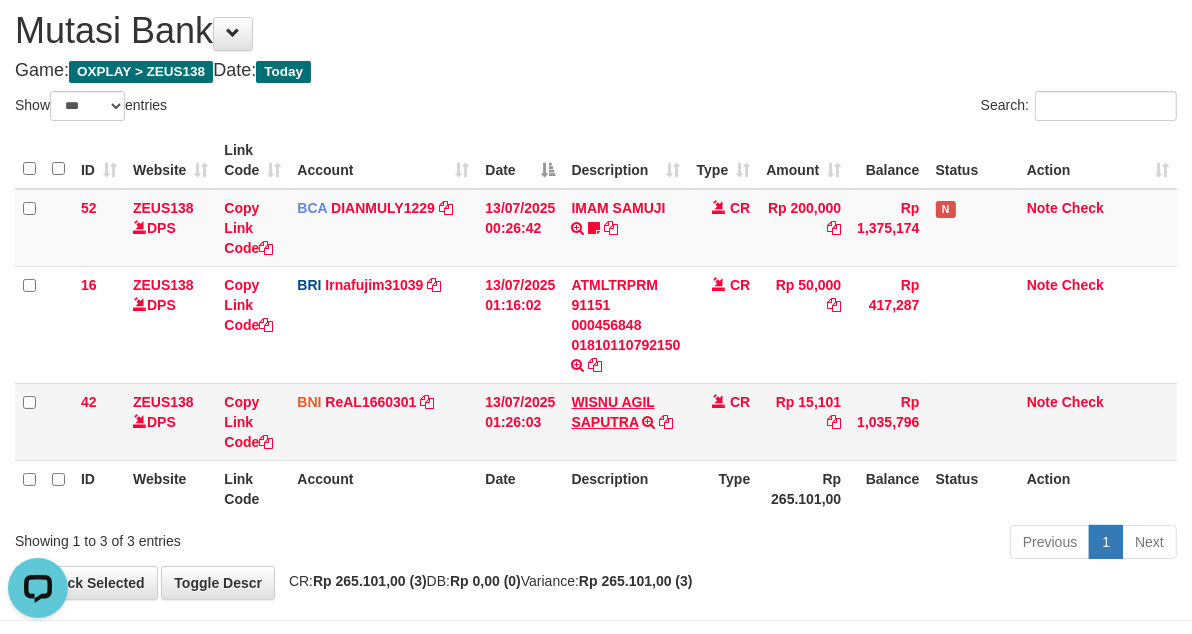 click on "WISNU AGIL SAPUTRA" at bounding box center [612, 412] 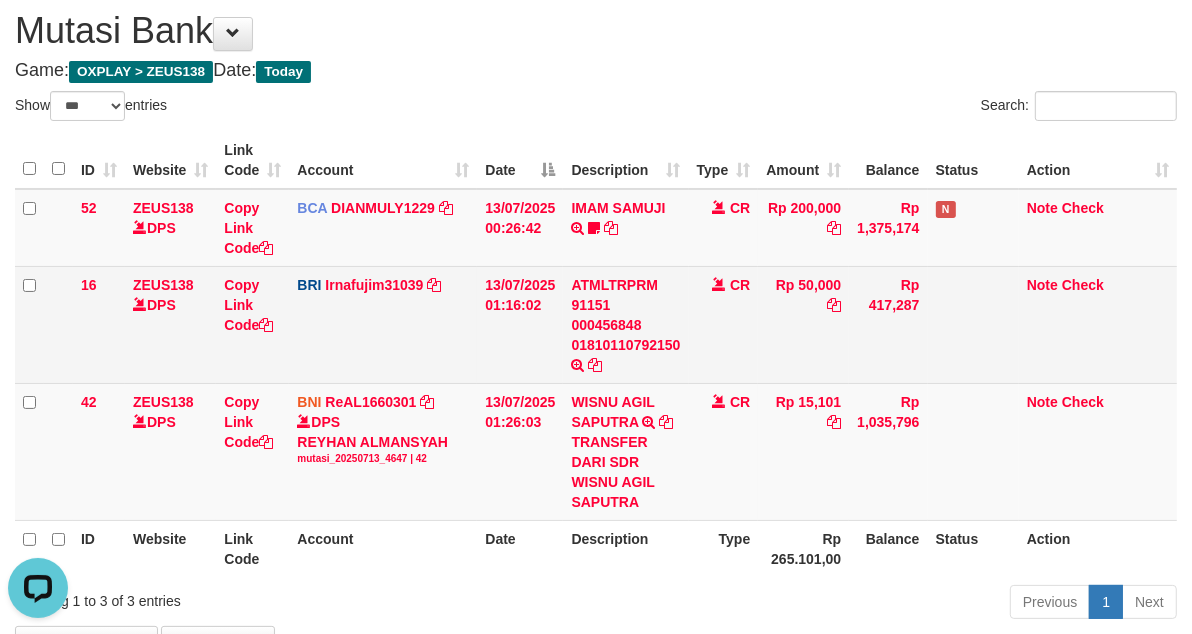 click on "Copy Link Code" at bounding box center (252, 324) 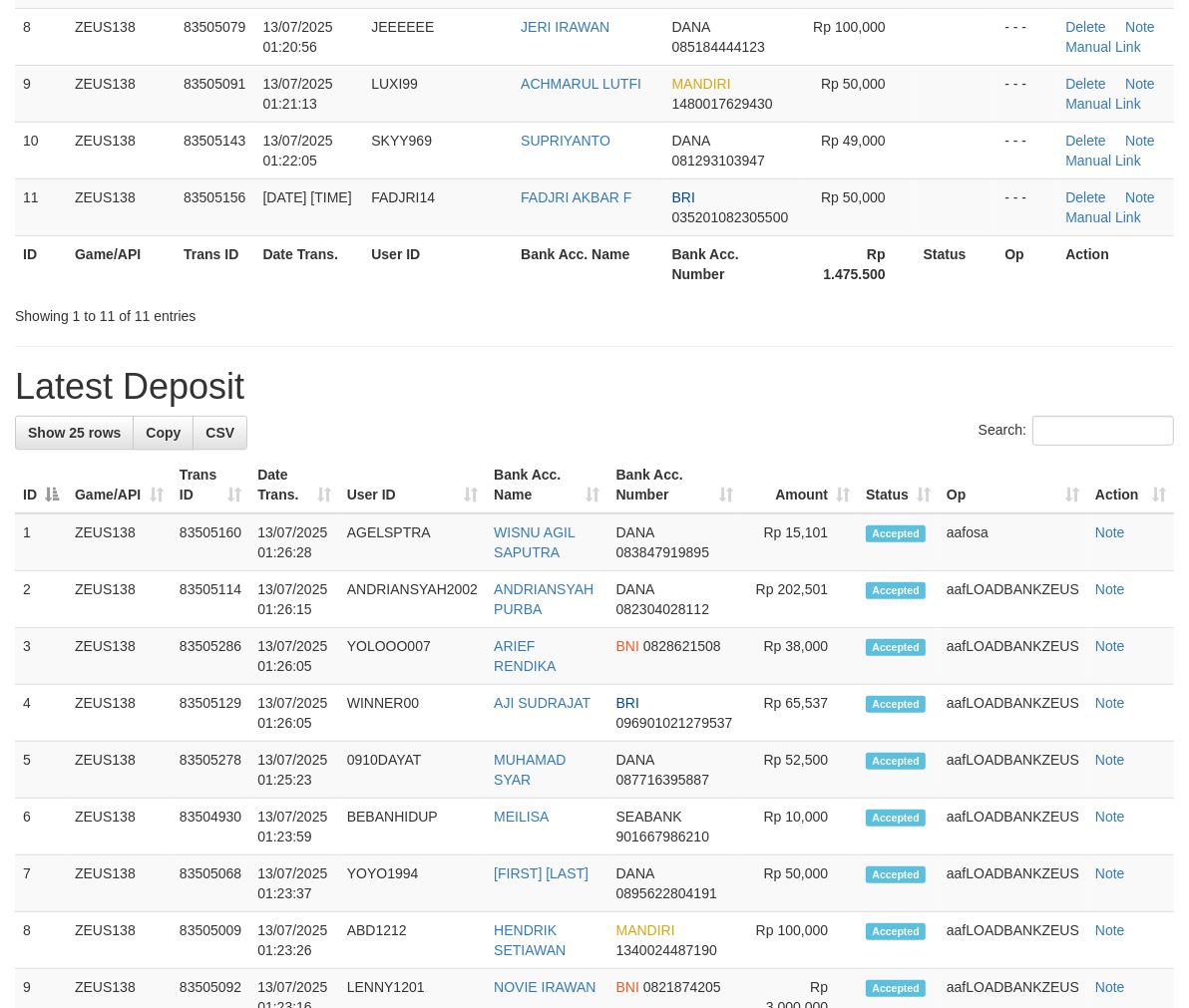 scroll, scrollTop: 563, scrollLeft: 0, axis: vertical 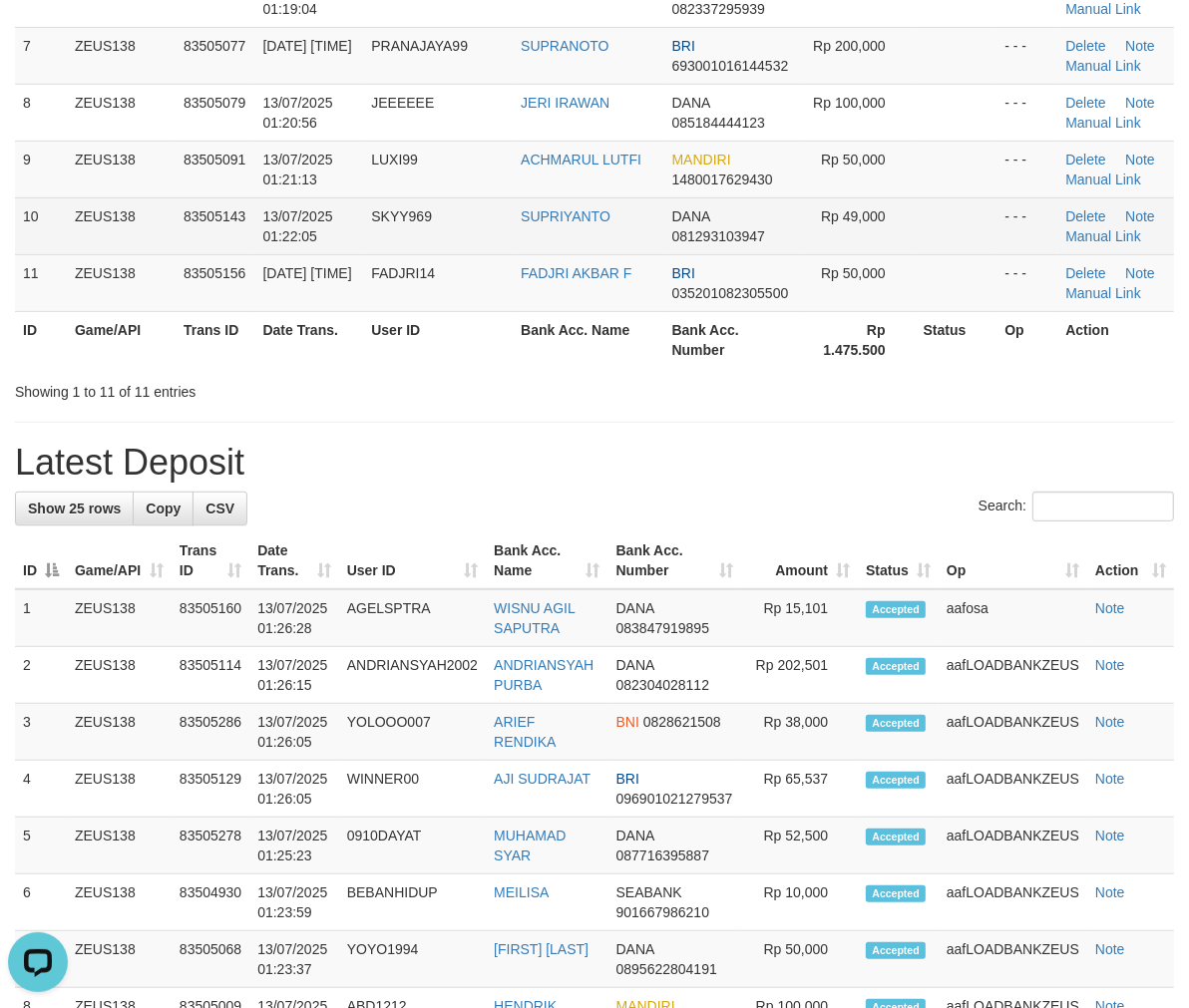 click on "DANA
081293103947" at bounding box center (732, 225) 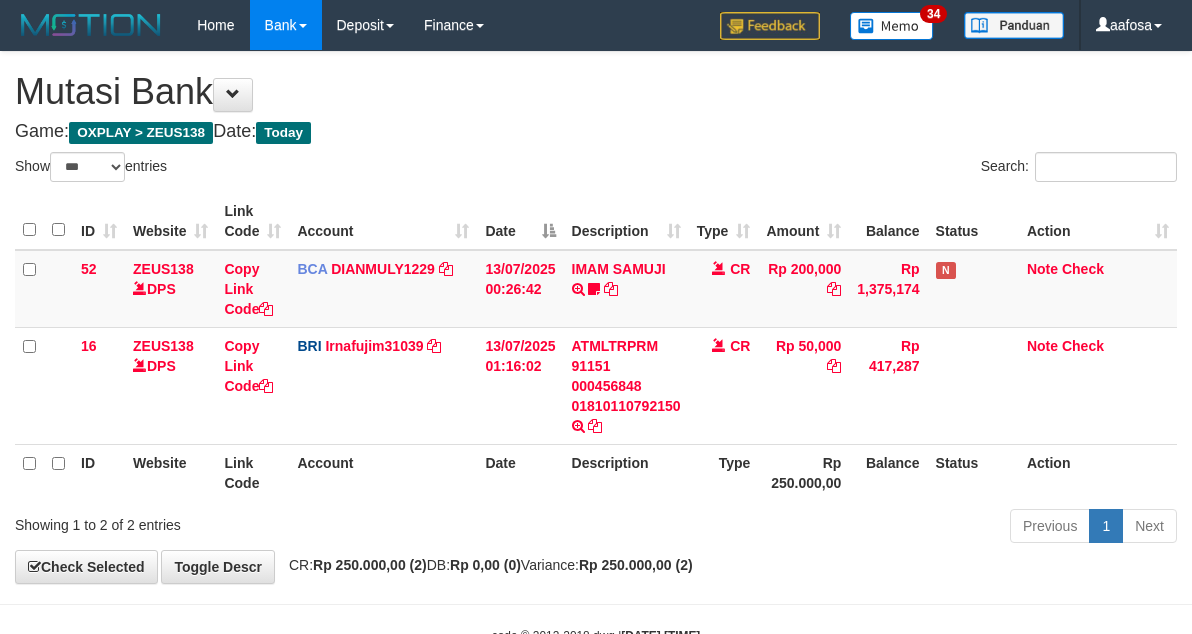 select on "***" 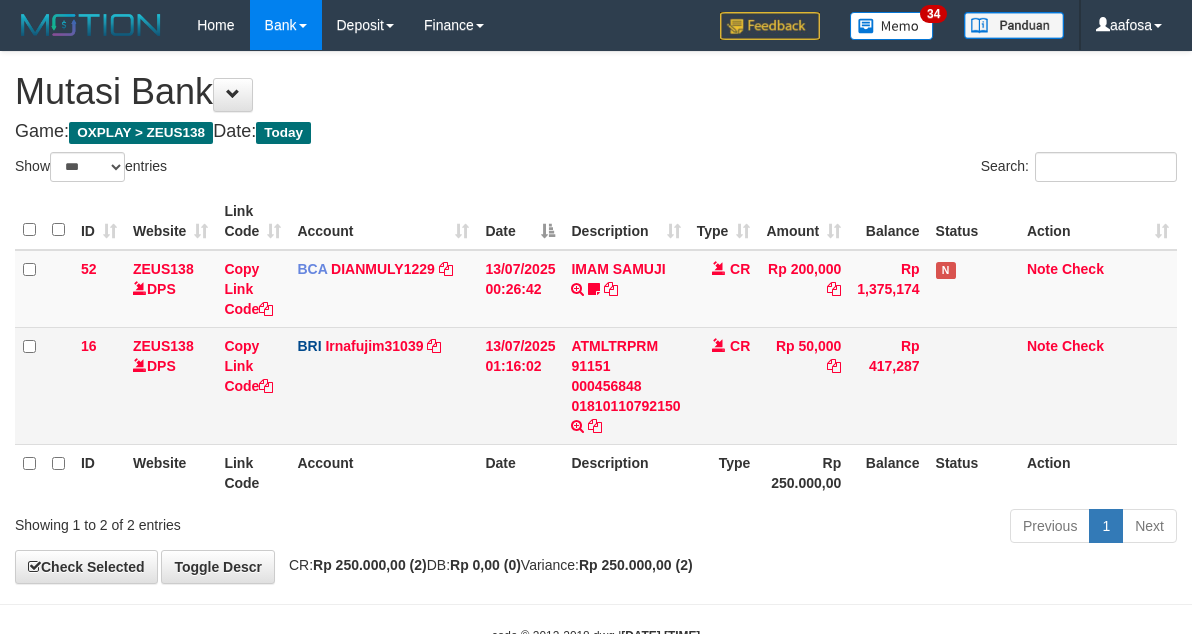 scroll, scrollTop: 61, scrollLeft: 0, axis: vertical 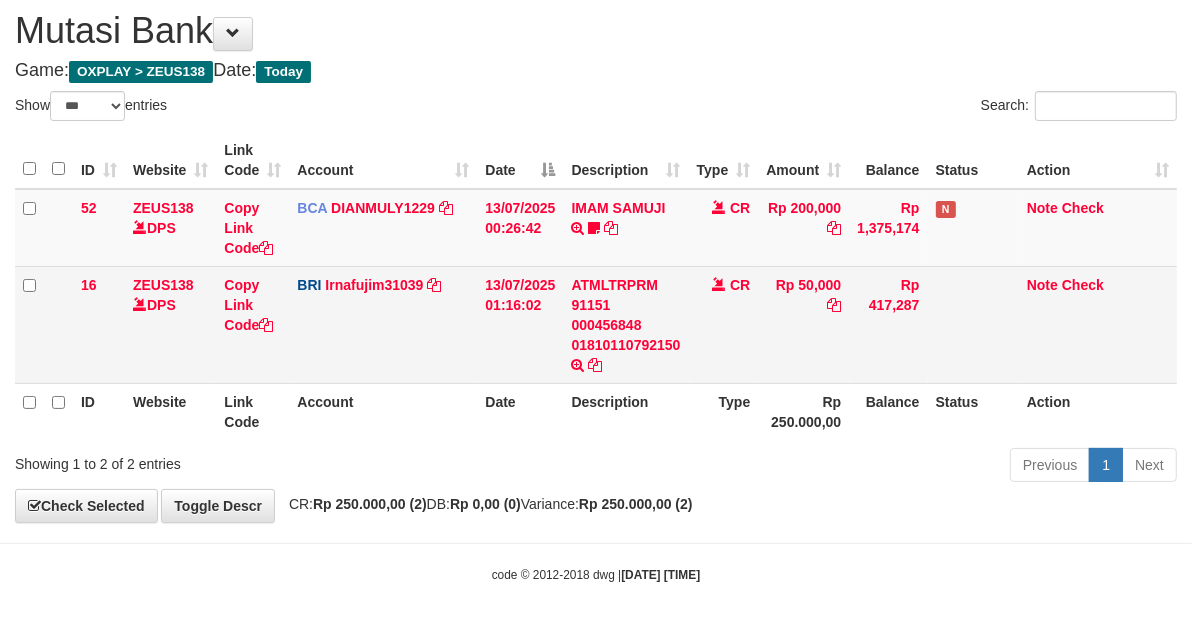 click on "CR" at bounding box center [724, 324] 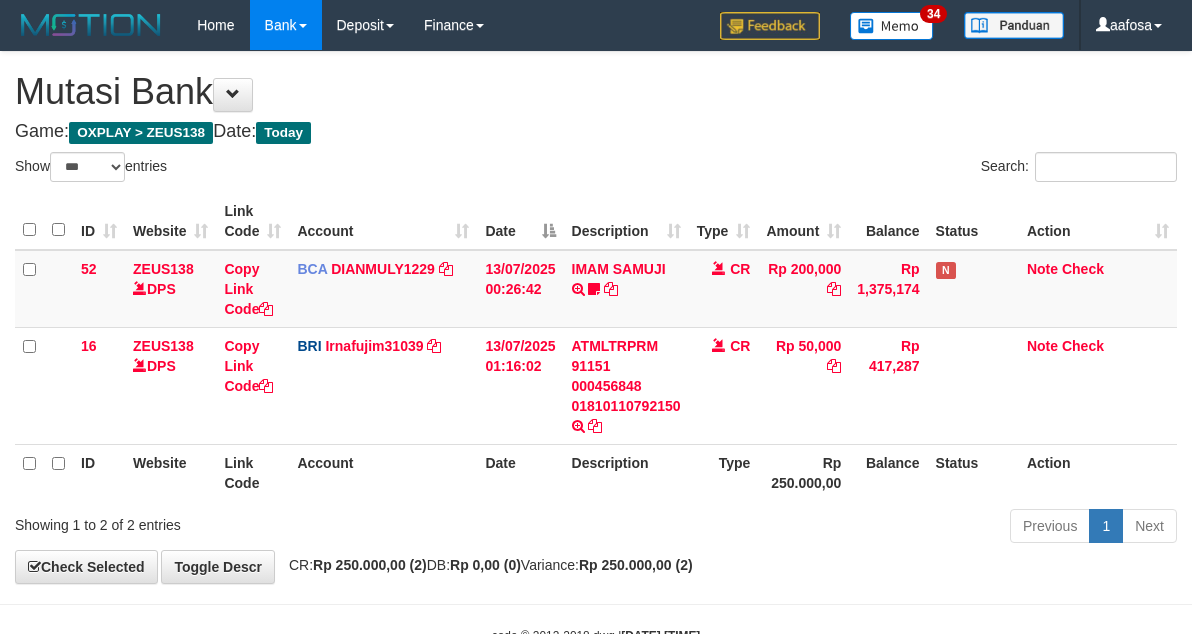 select on "***" 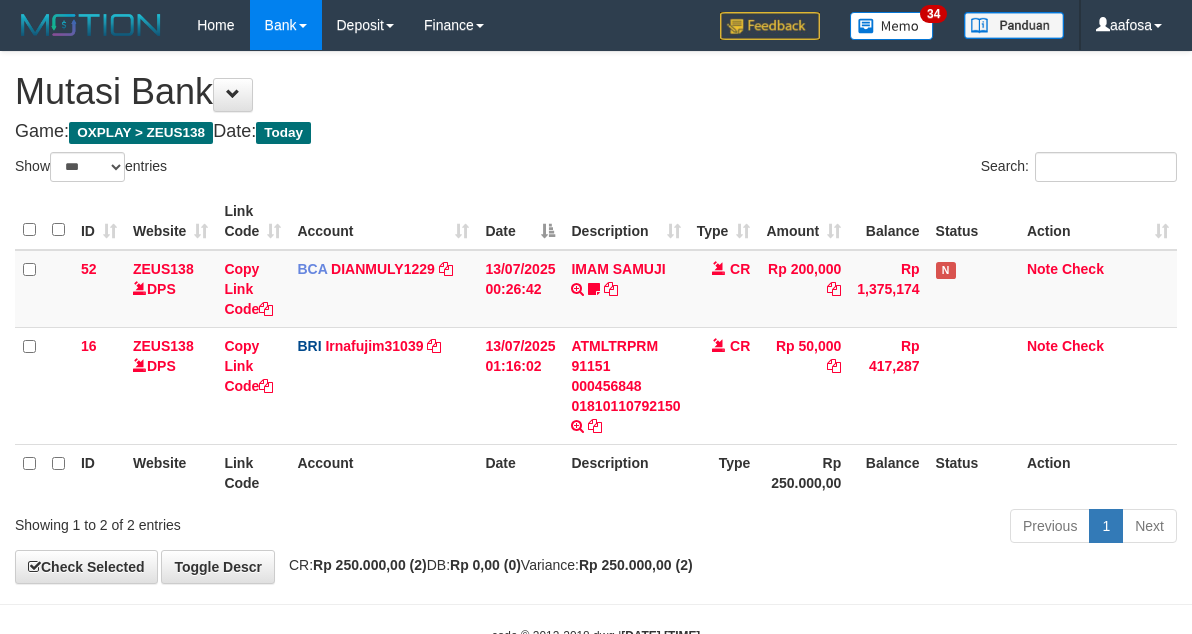 scroll, scrollTop: 61, scrollLeft: 0, axis: vertical 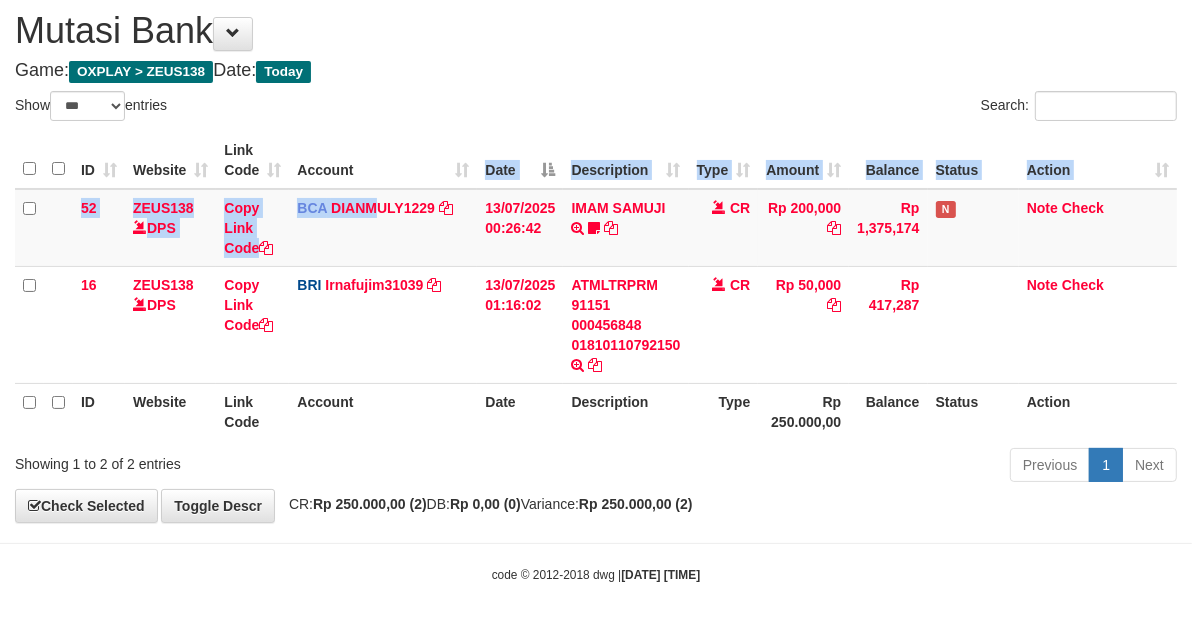 click on "ID Website Link Code Account Date Description Type Amount Balance Status Action
52
ZEUS138    DPS
Copy Link Code
BCA
DIANMULY1229
DPS
DIAN MULYADI
mutasi_20250713_3826 | 52
mutasi_20250713_3826 | 52
13/07/2025 00:26:42
IMAM SAMUJI            TRSF E-BANKING CR 1307/FTSCY/WS95031
200000.00IMAM SAMUJI    Mesbon99
CR
Rp 200,000
Rp 1,375,174
N
Note
Check
16
ZEUS138    DPS
Copy Link Code
BRI
Irnafujim31039
DPS
IRNA FUJI M" at bounding box center [596, 286] 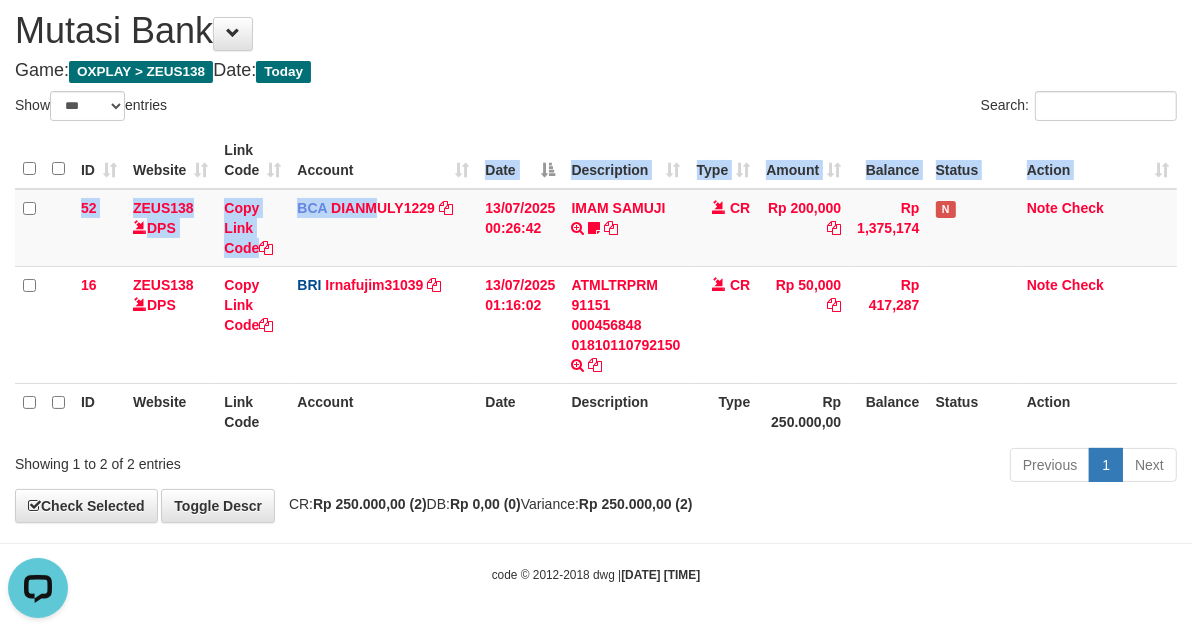 scroll, scrollTop: 0, scrollLeft: 0, axis: both 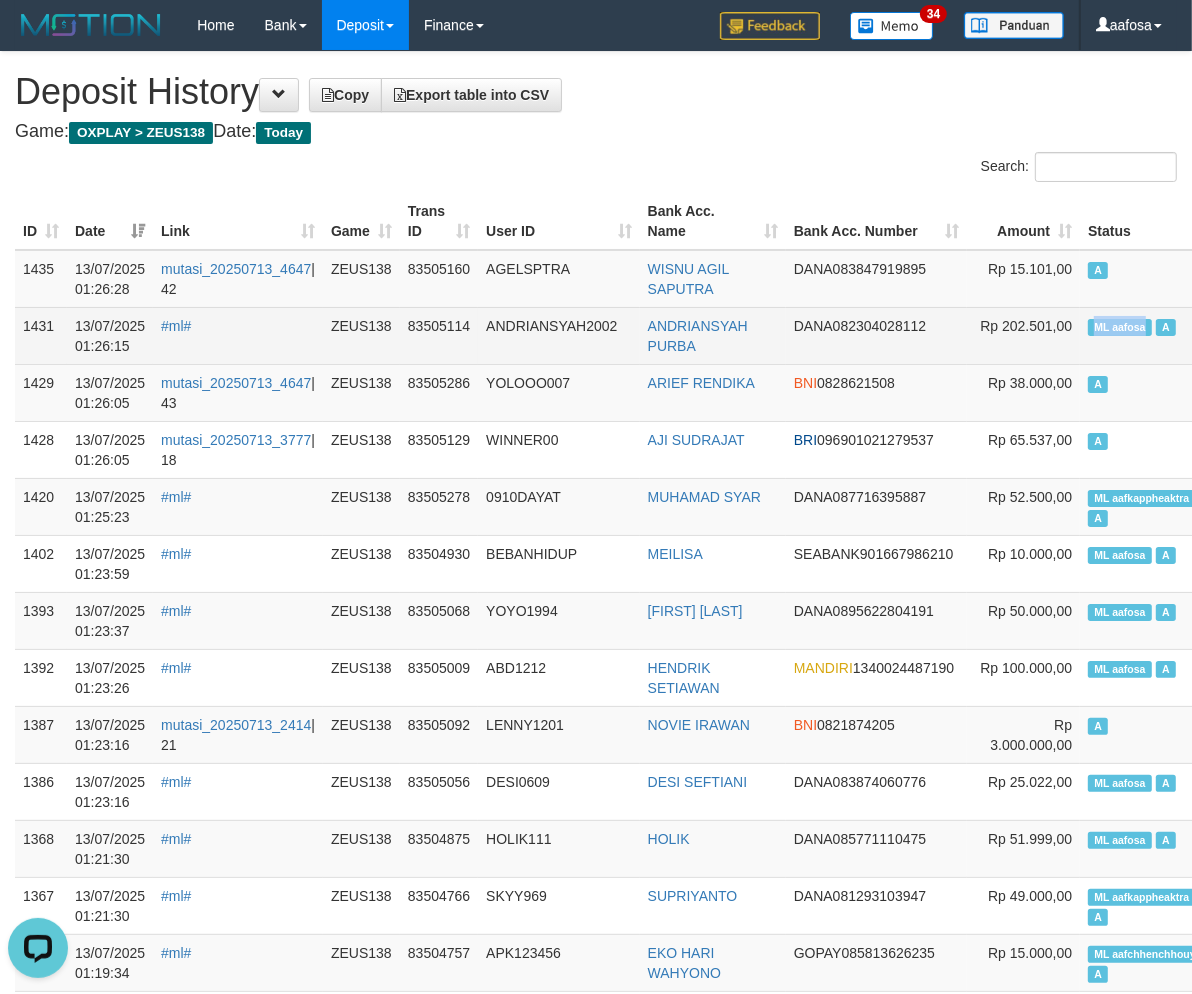 drag, startPoint x: 1034, startPoint y: 320, endPoint x: 1101, endPoint y: 323, distance: 67.06713 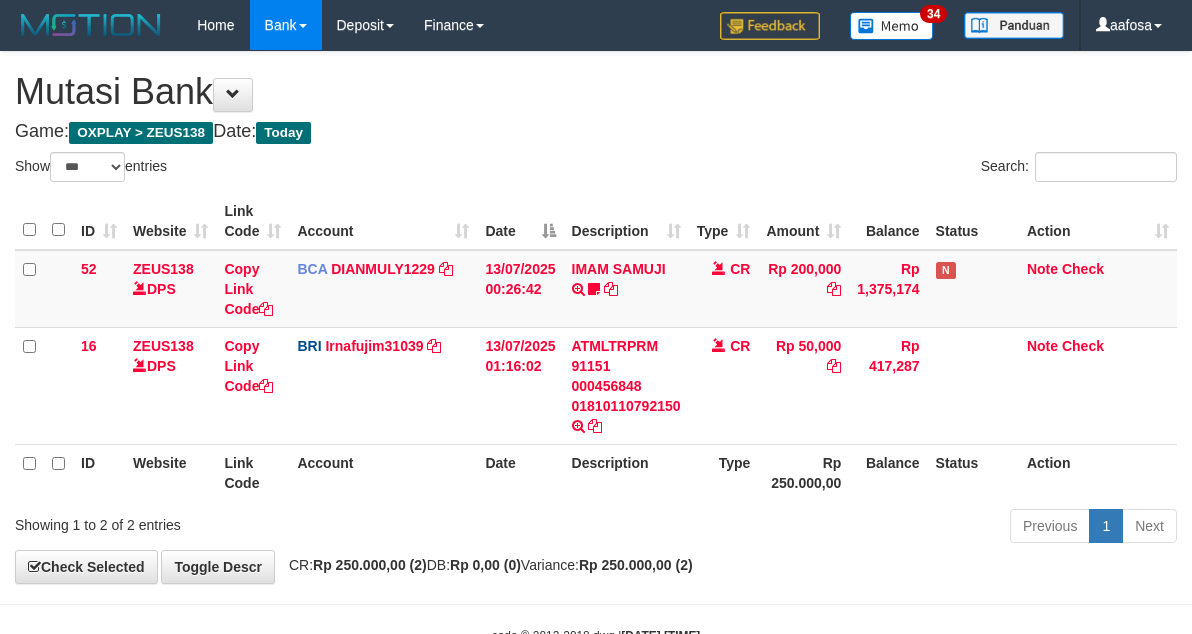 select on "***" 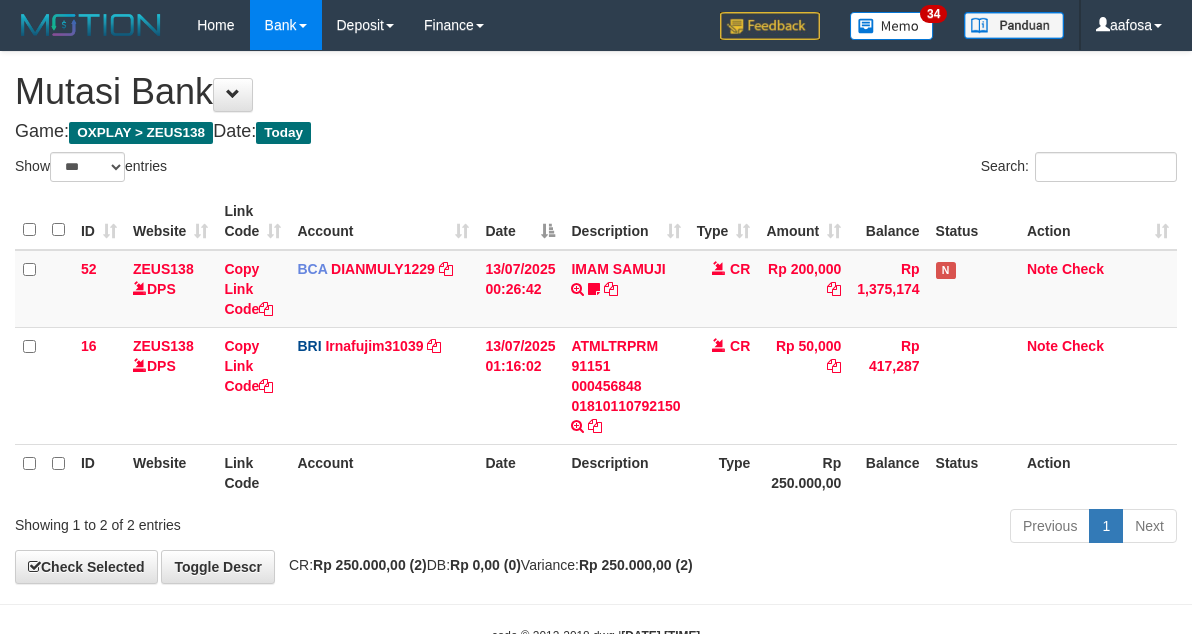 scroll, scrollTop: 61, scrollLeft: 0, axis: vertical 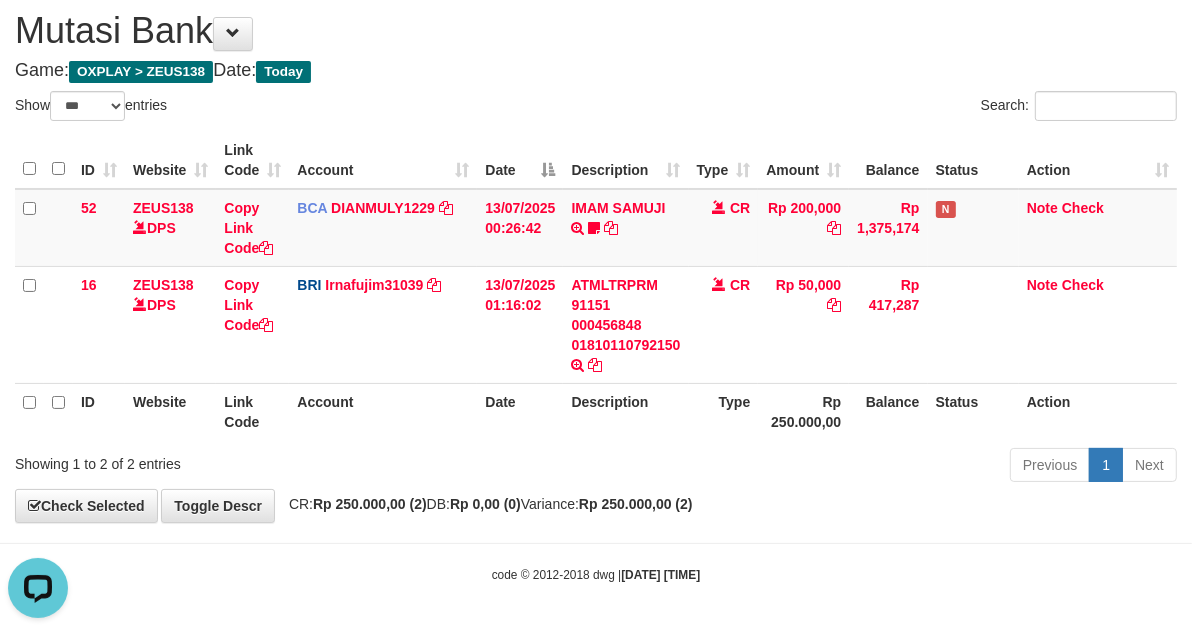 click on "**********" at bounding box center (596, 256) 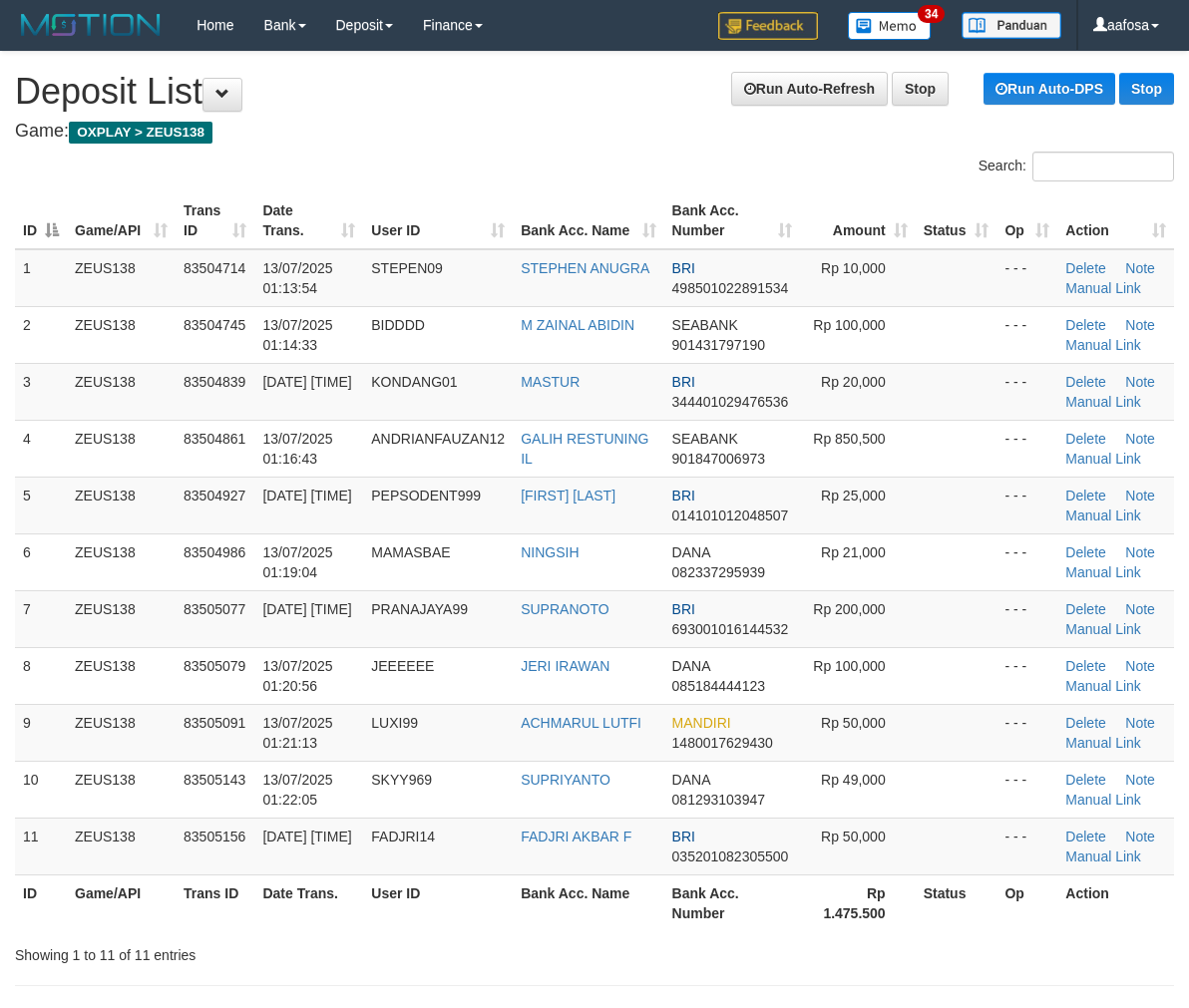 scroll, scrollTop: 563, scrollLeft: 0, axis: vertical 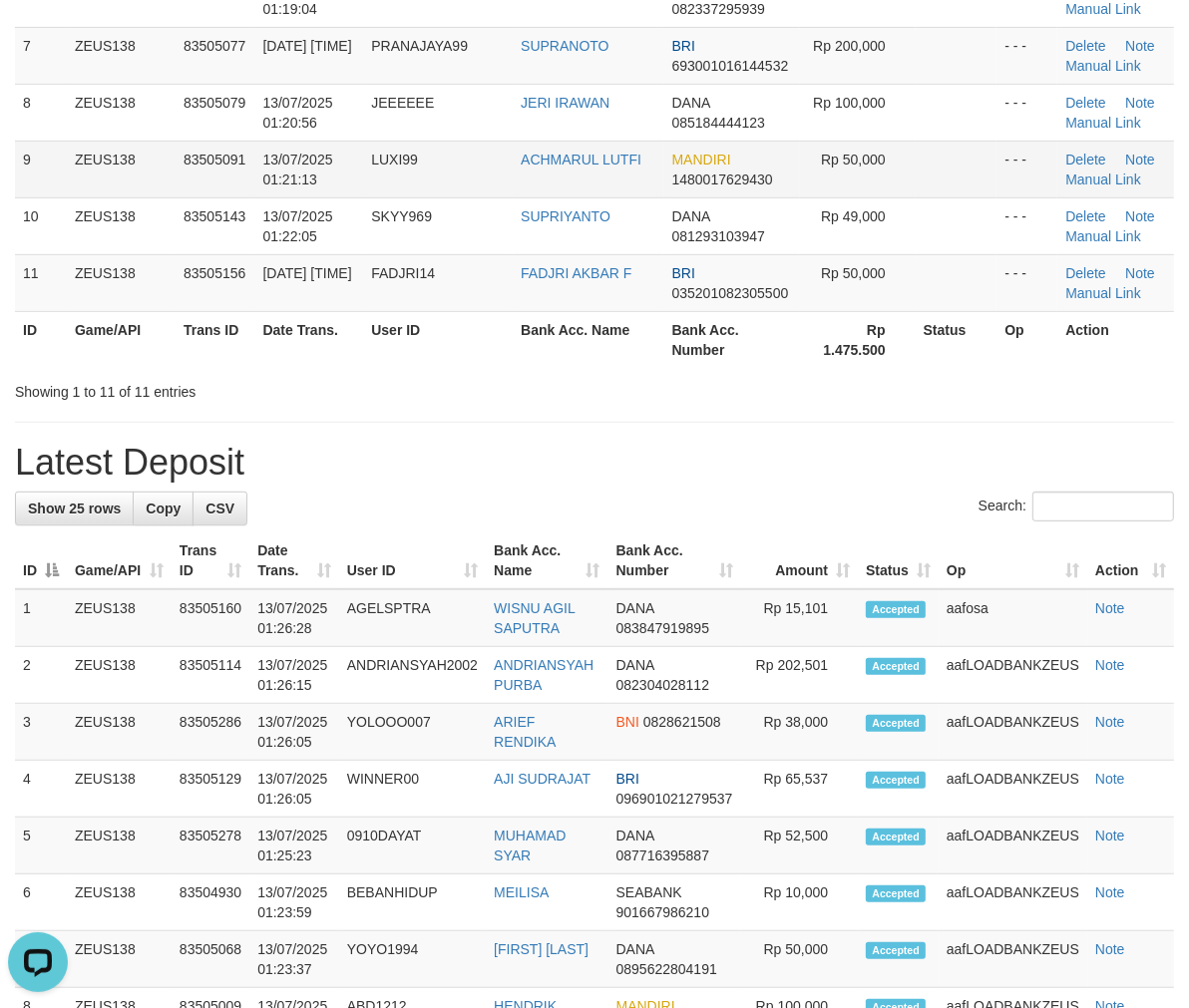 drag, startPoint x: 649, startPoint y: 187, endPoint x: 625, endPoint y: 190, distance: 24.186773 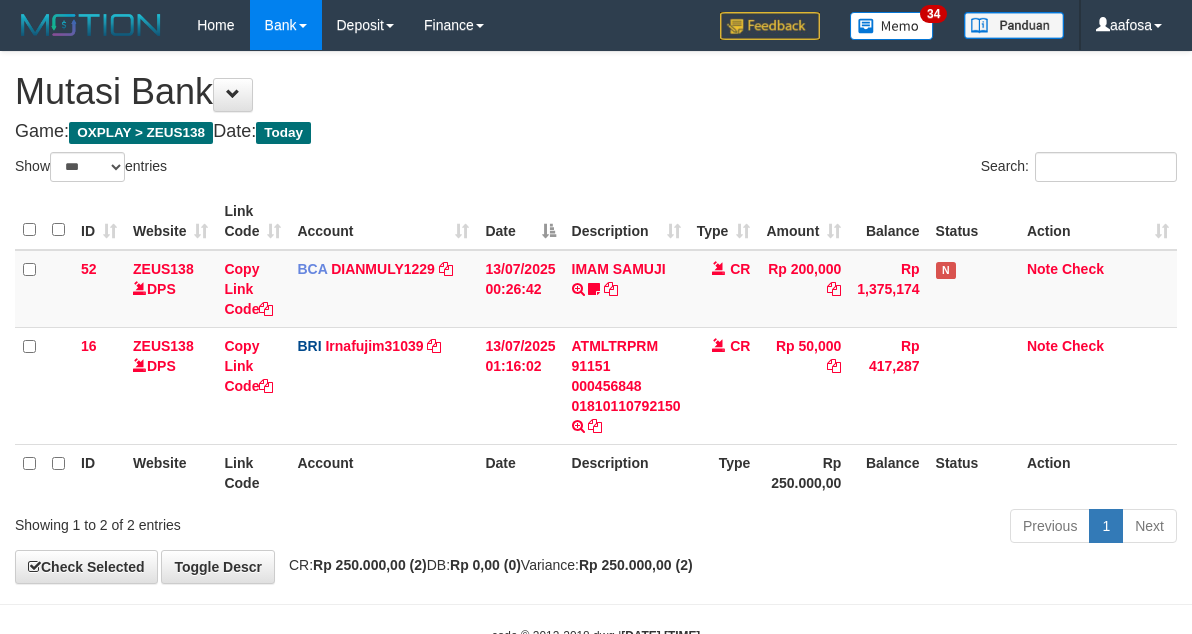 select on "***" 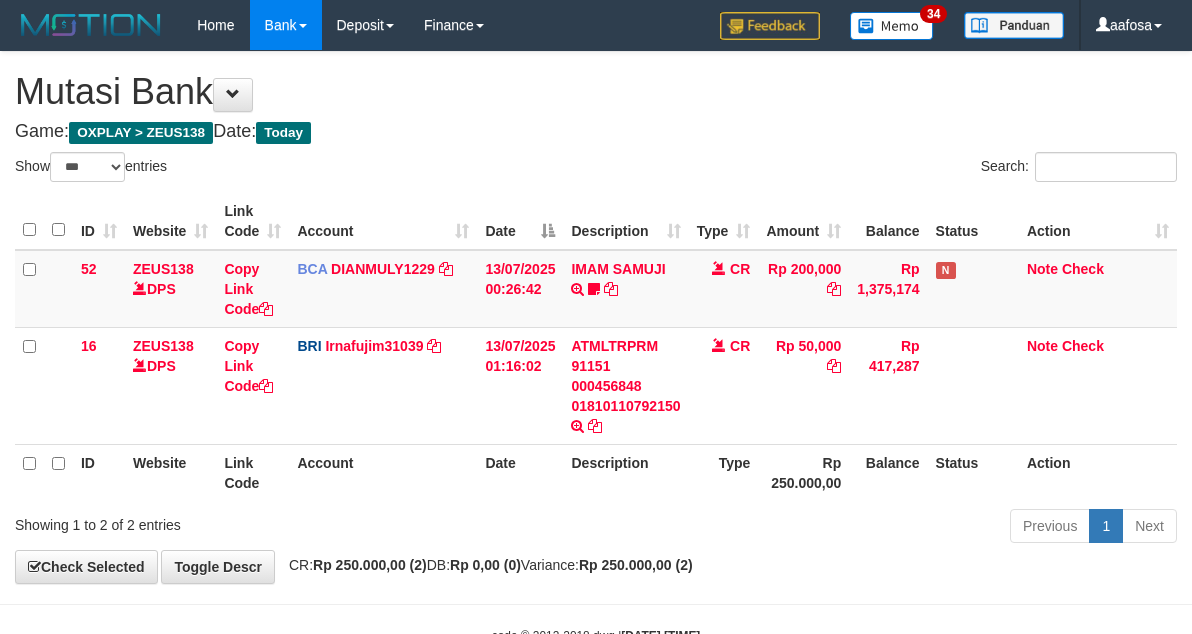 scroll, scrollTop: 61, scrollLeft: 0, axis: vertical 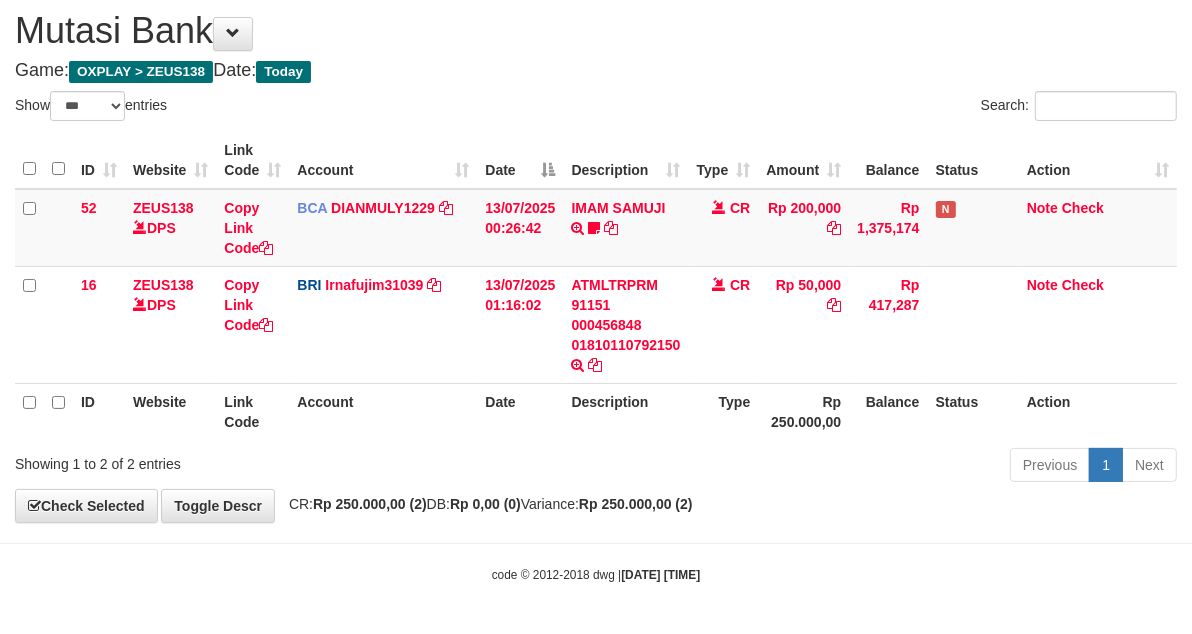 click on "**********" at bounding box center [596, 256] 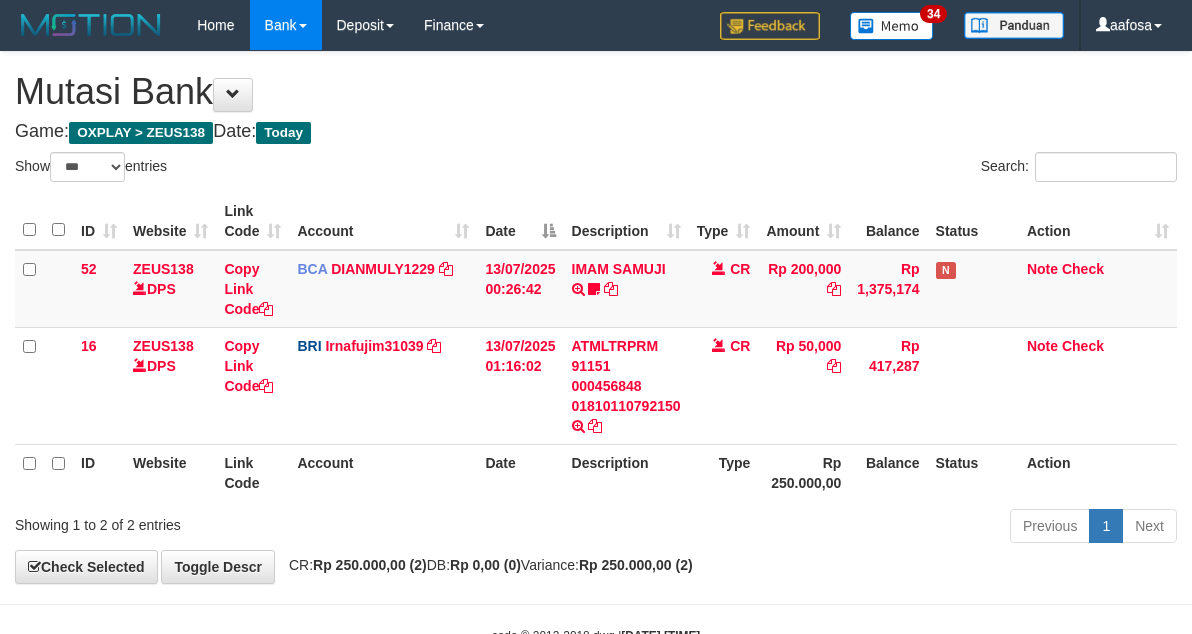 select on "***" 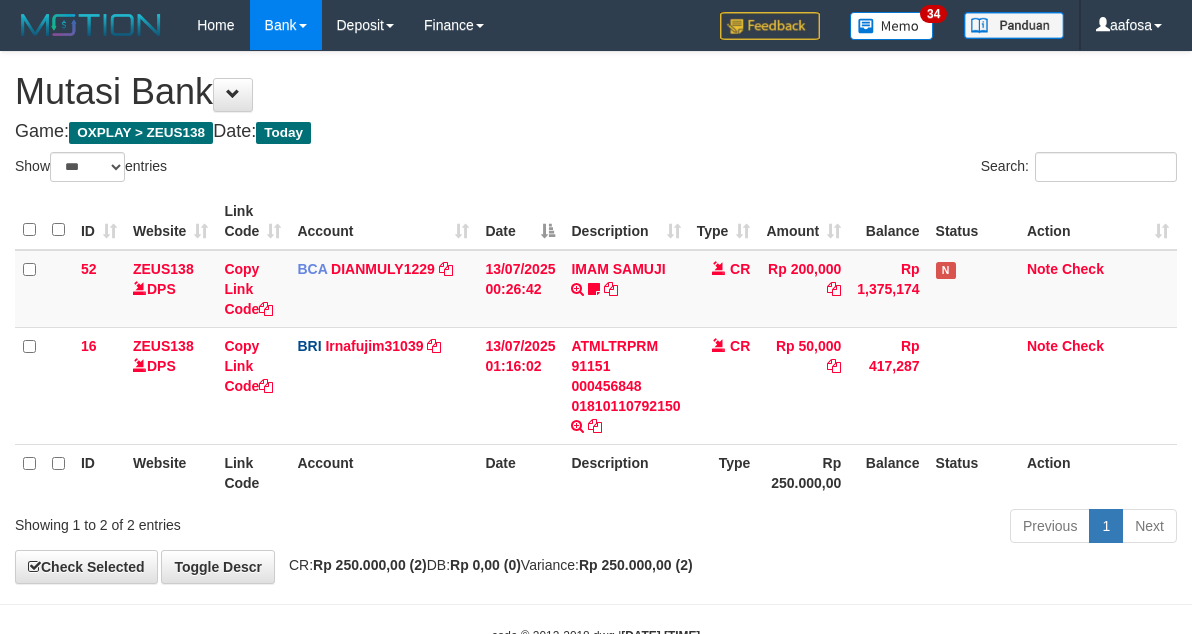 scroll, scrollTop: 61, scrollLeft: 0, axis: vertical 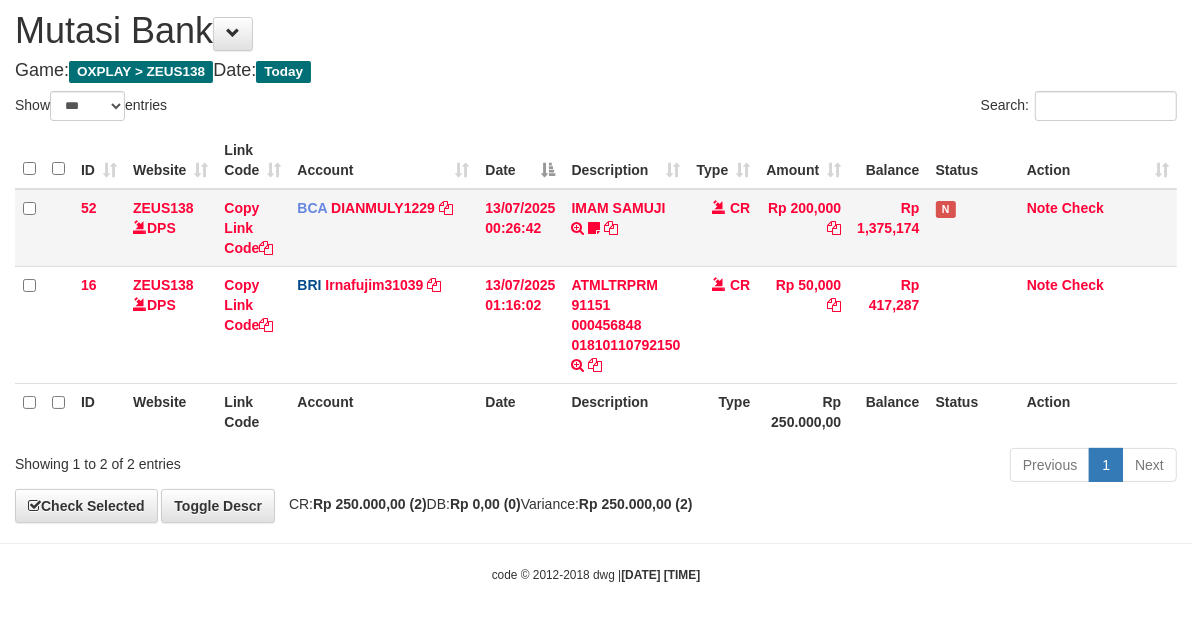 click on "IMAM SAMUJI            TRSF E-BANKING CR 1307/FTSCY/WS95031
200000.00IMAM SAMUJI    Mesbon99" at bounding box center (625, 228) 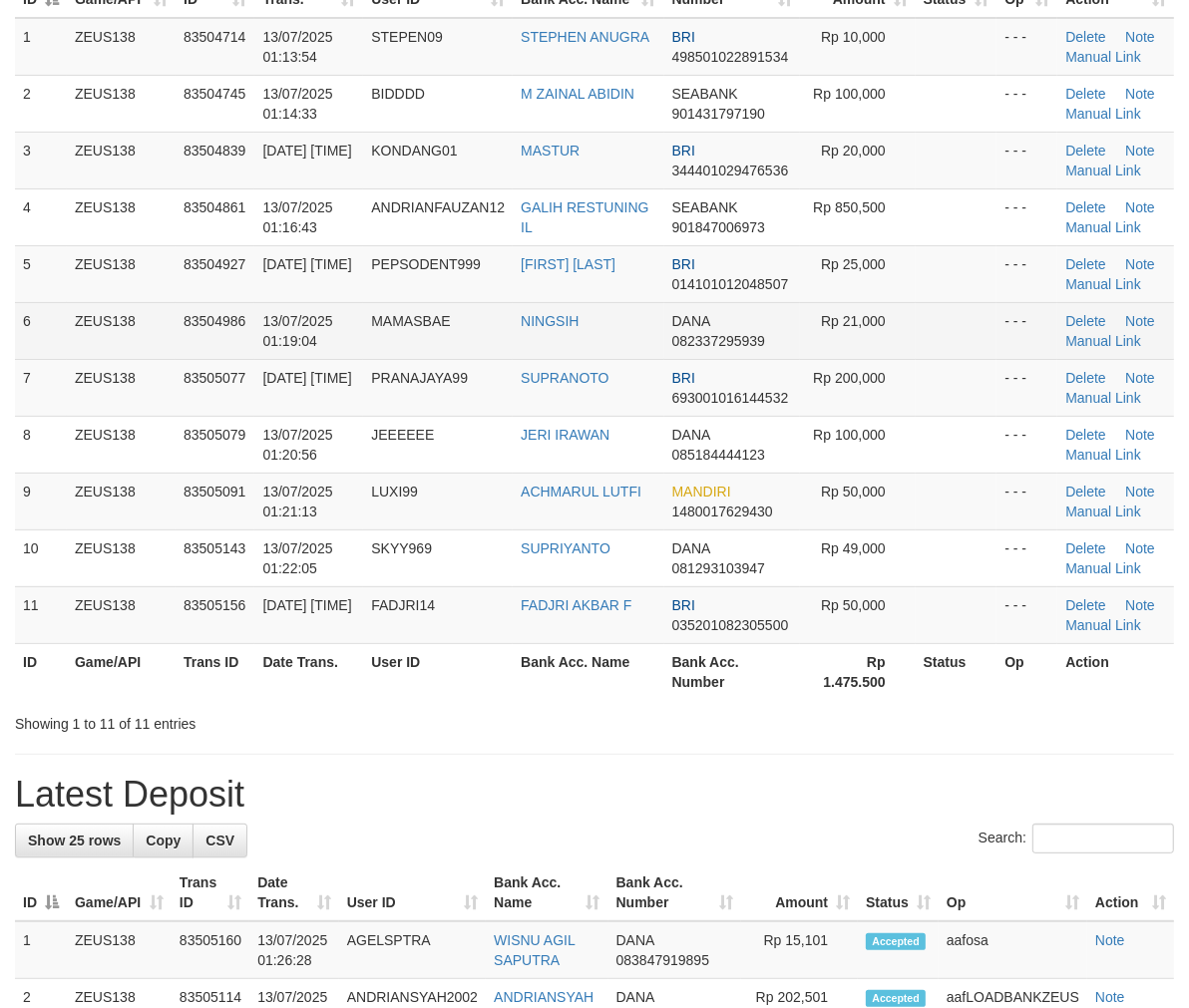 scroll, scrollTop: 175, scrollLeft: 0, axis: vertical 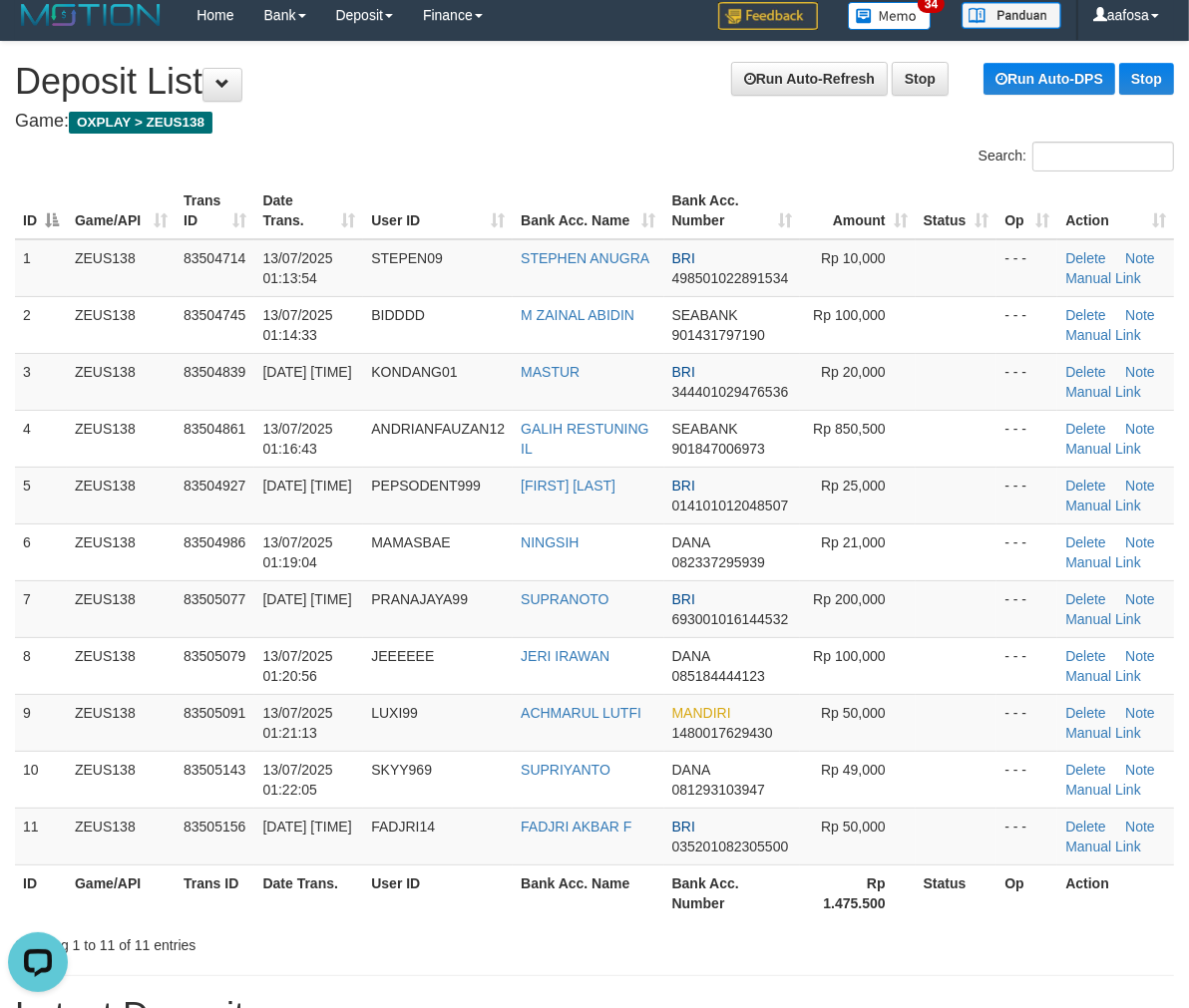 click on "Search:" at bounding box center (594, 159) 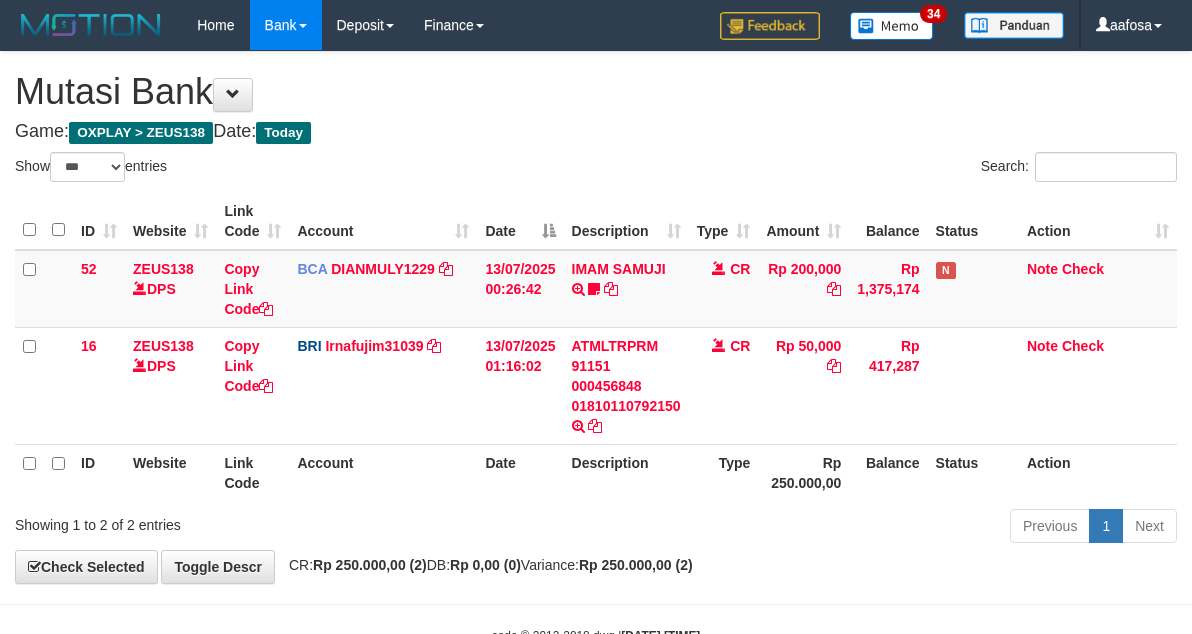 select on "***" 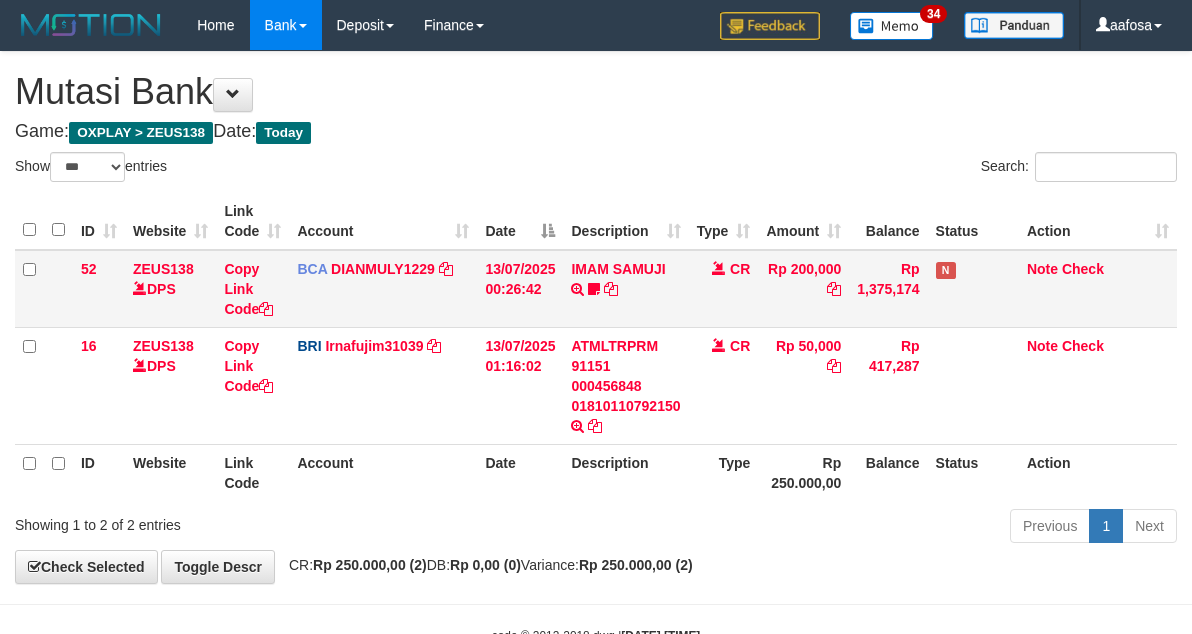 scroll, scrollTop: 61, scrollLeft: 0, axis: vertical 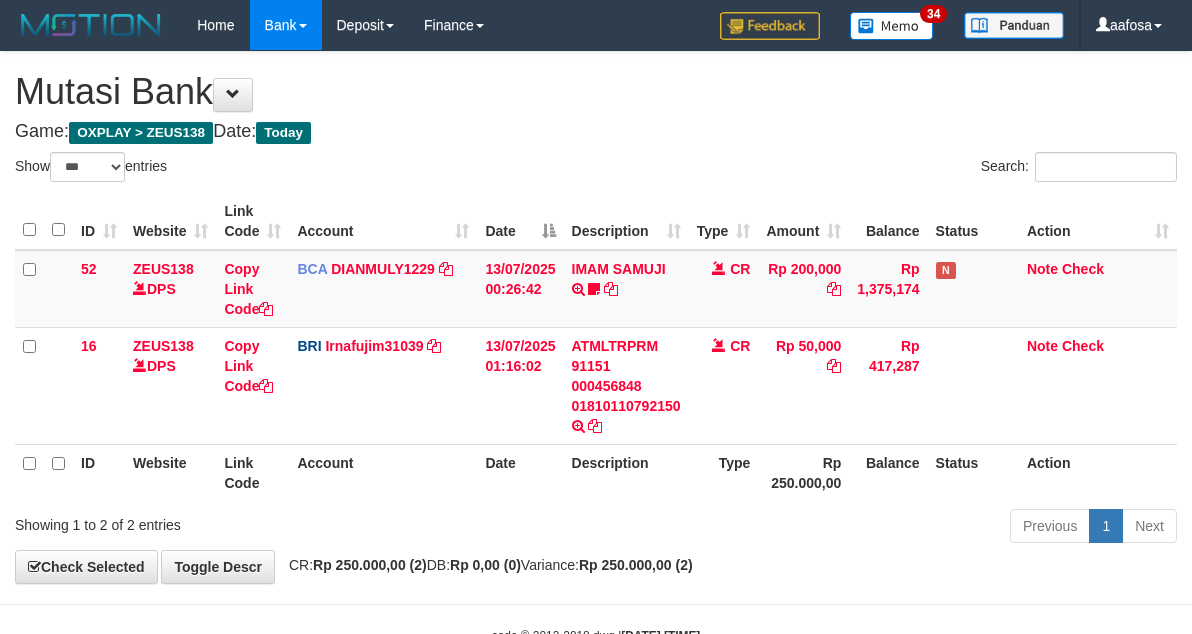 select on "***" 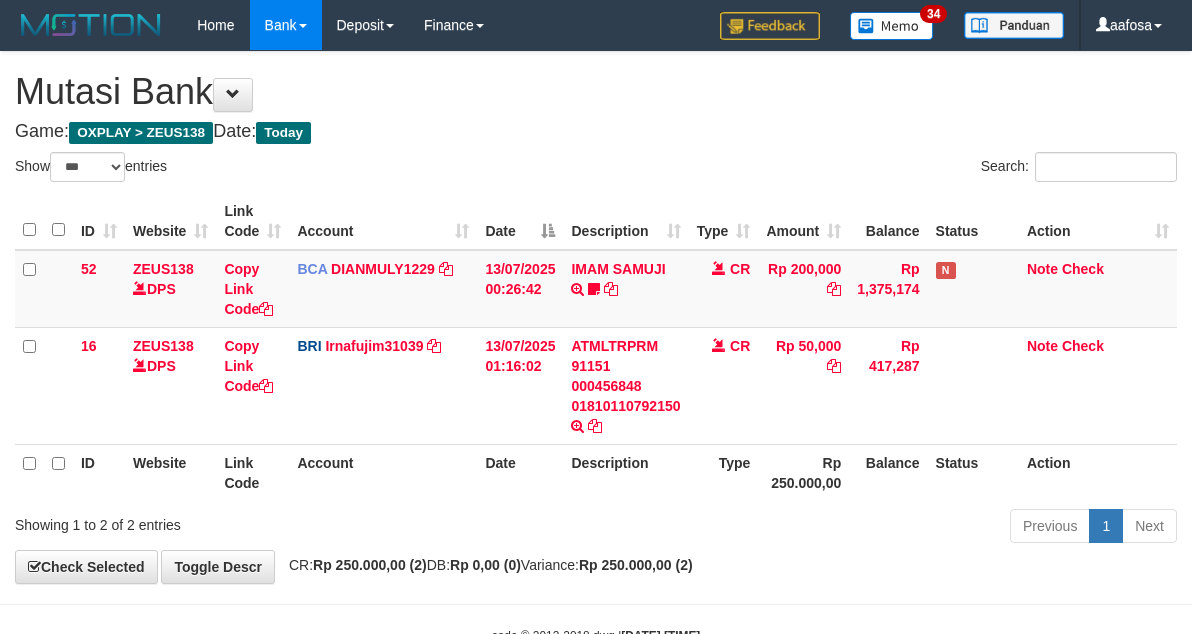 scroll, scrollTop: 61, scrollLeft: 0, axis: vertical 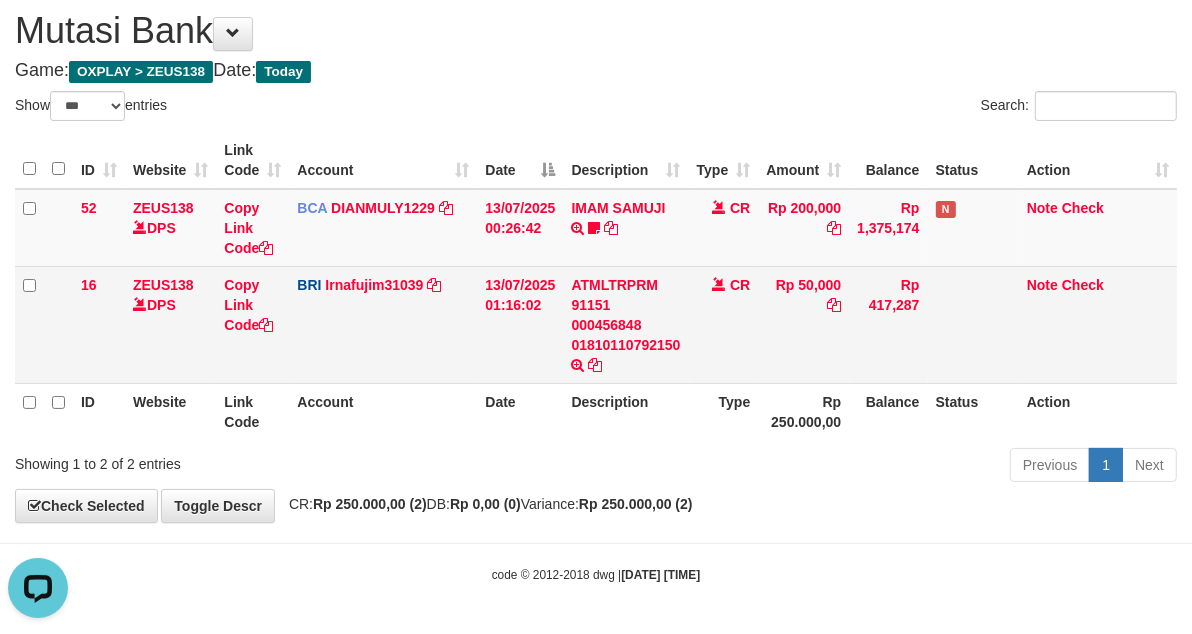 click on "13/07/2025 01:16:02" at bounding box center (520, 324) 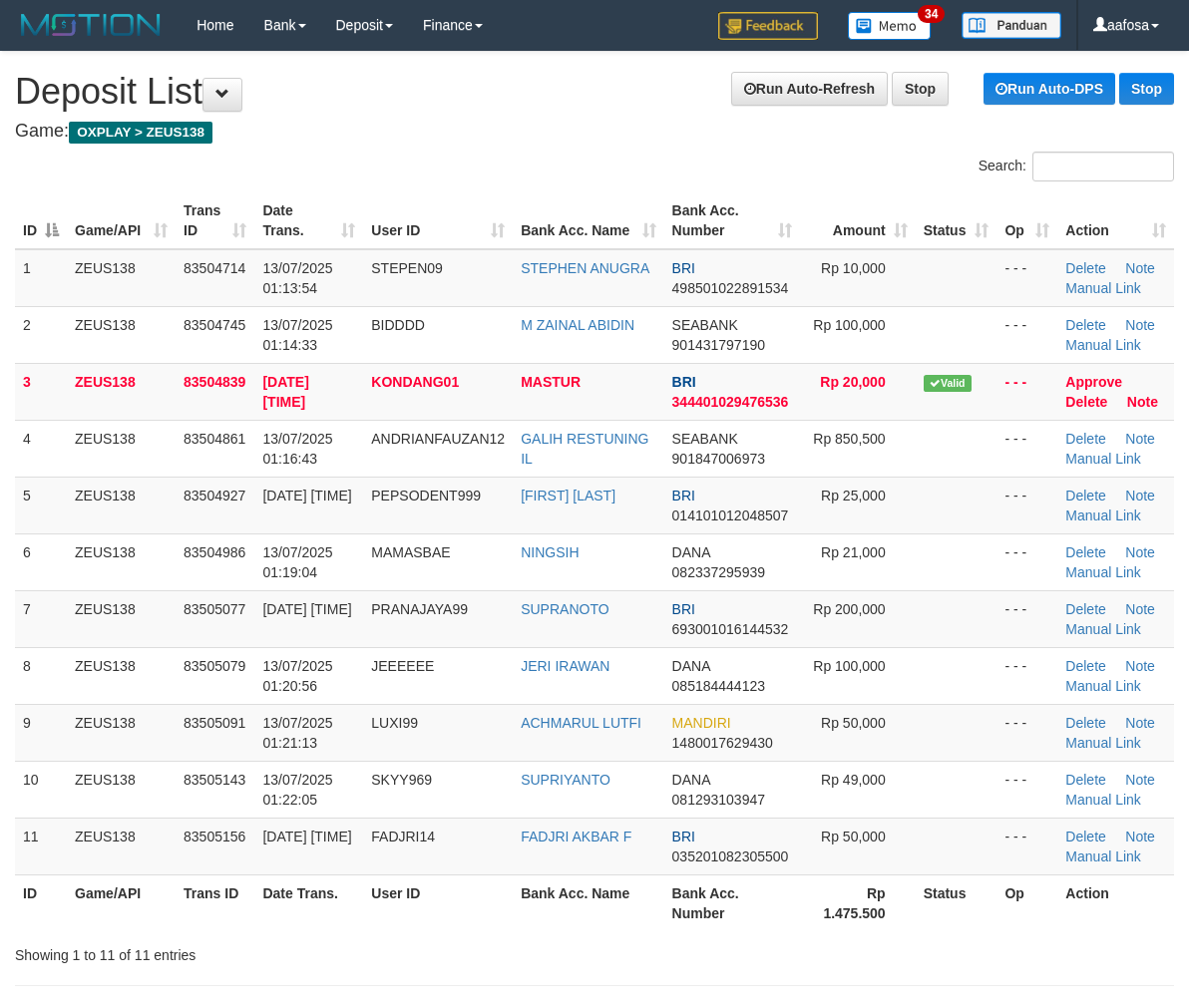 scroll, scrollTop: 10, scrollLeft: 0, axis: vertical 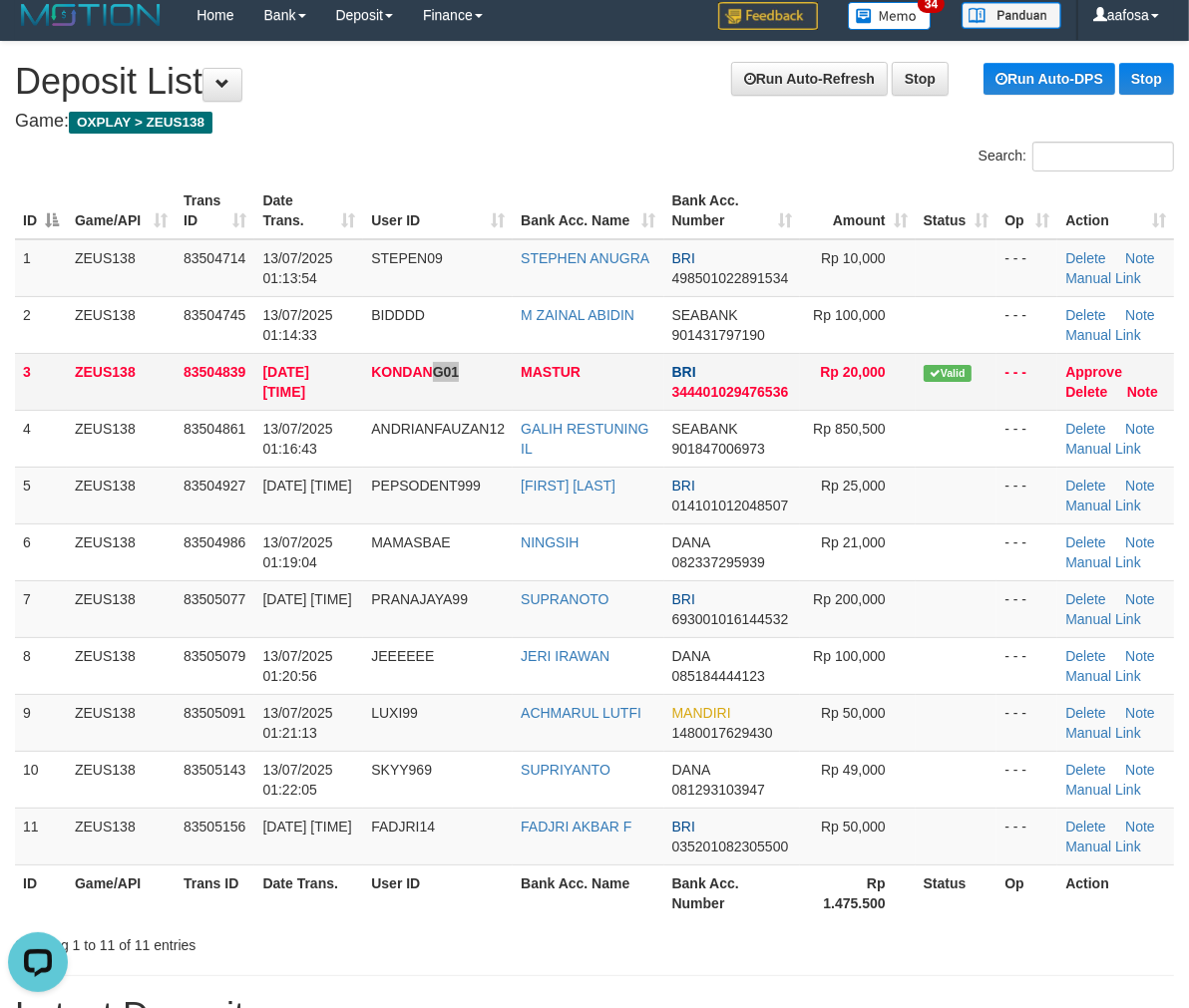 drag, startPoint x: 456, startPoint y: 389, endPoint x: 419, endPoint y: 395, distance: 37.48333 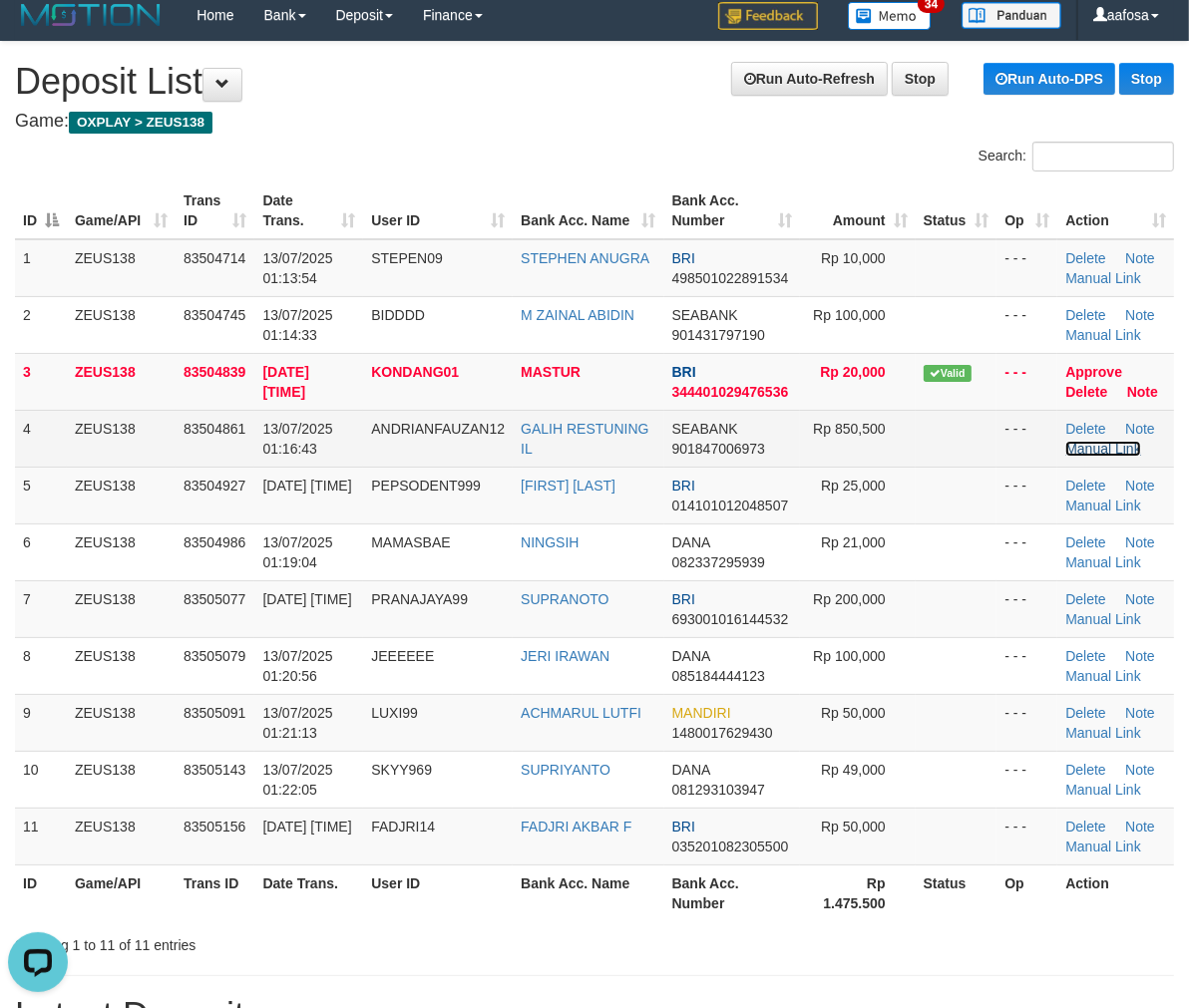 click on "Manual Link" at bounding box center [1103, 449] 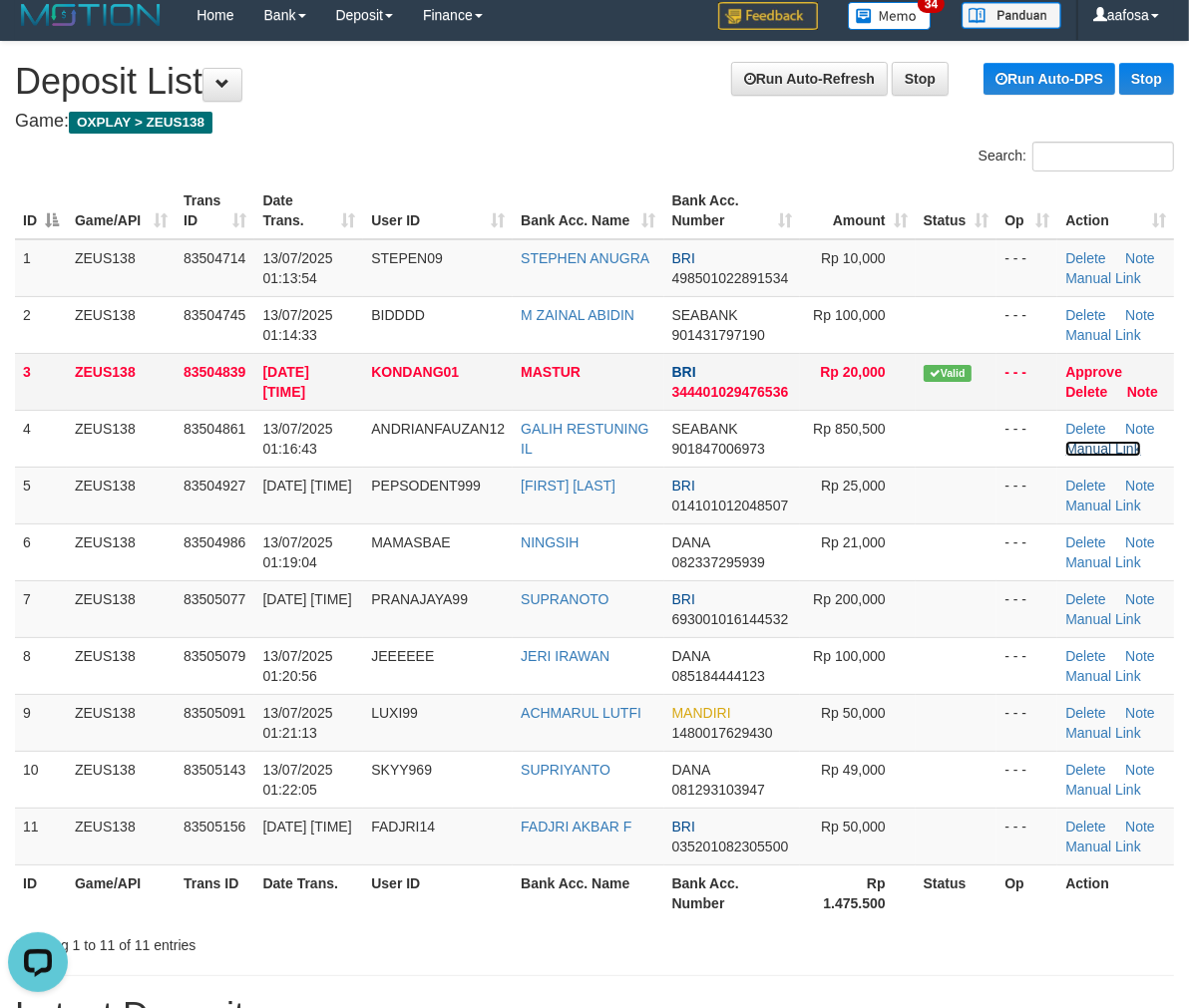 click on "Manual Link" at bounding box center (1103, 449) 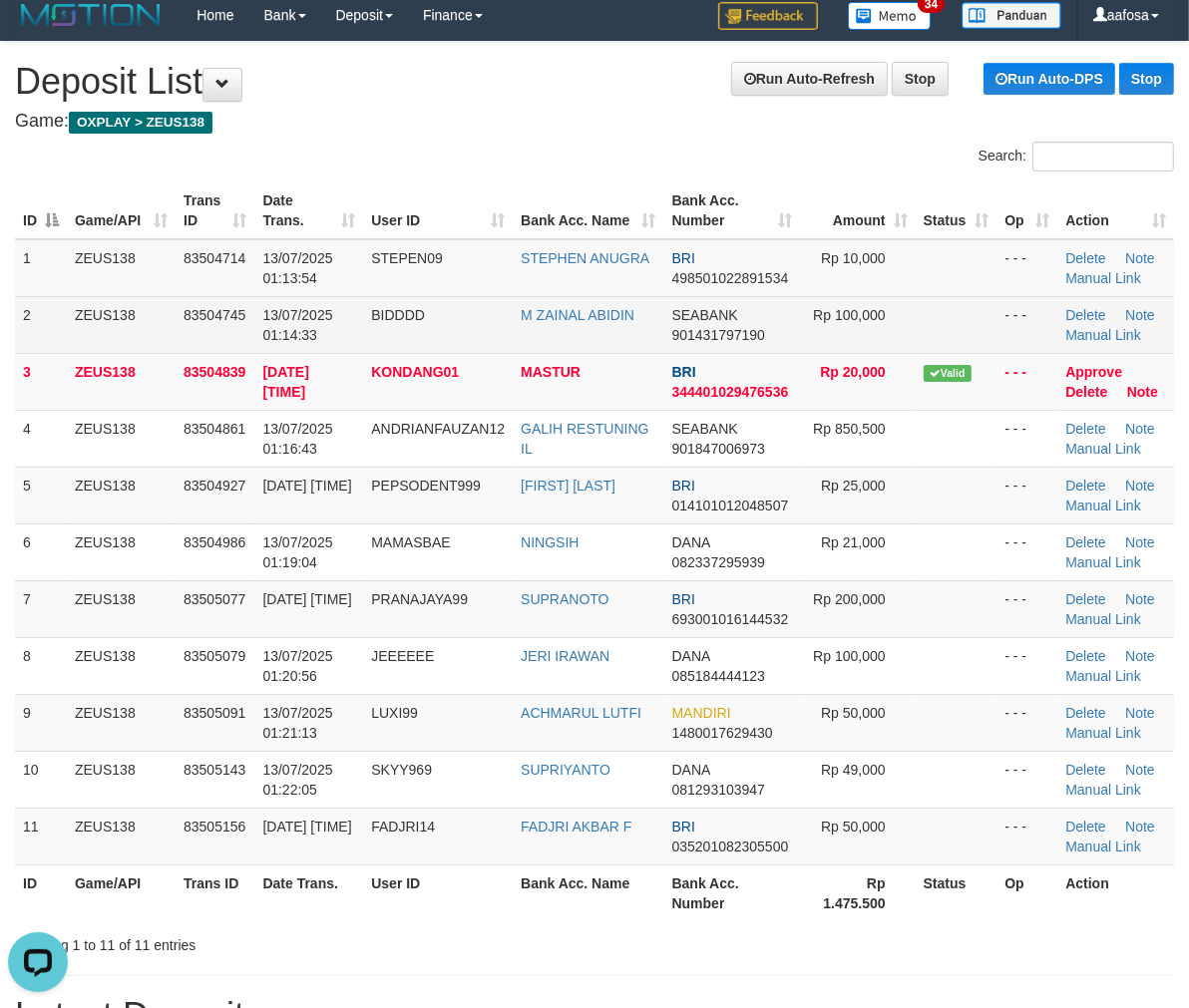 drag, startPoint x: 952, startPoint y: 299, endPoint x: 860, endPoint y: 309, distance: 92.541882 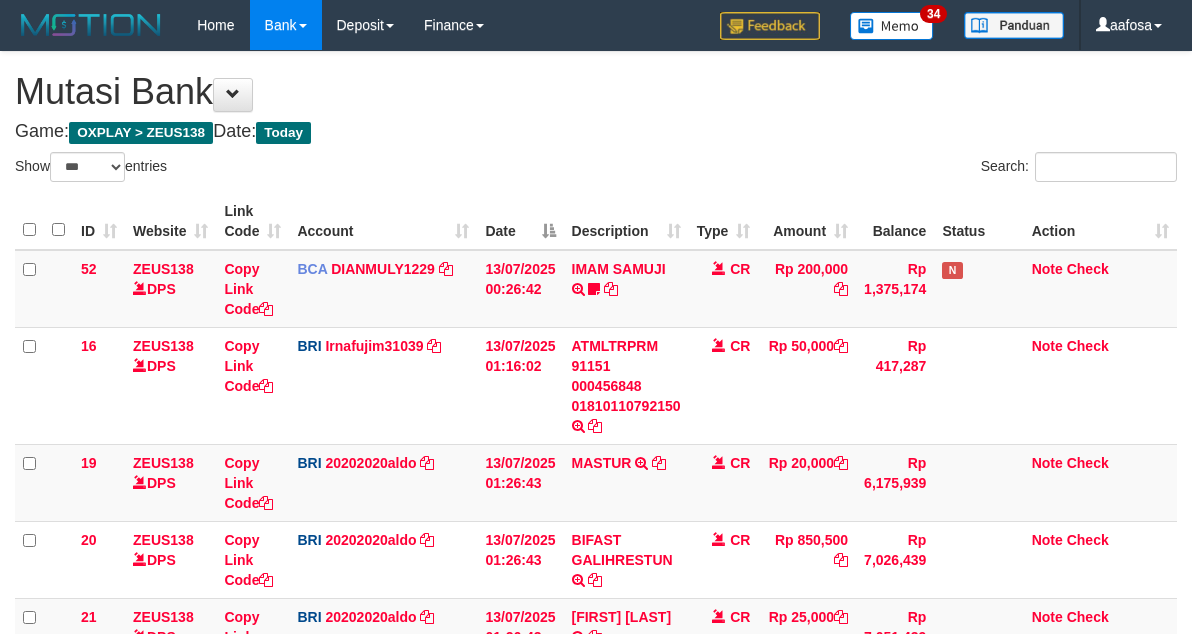 select on "***" 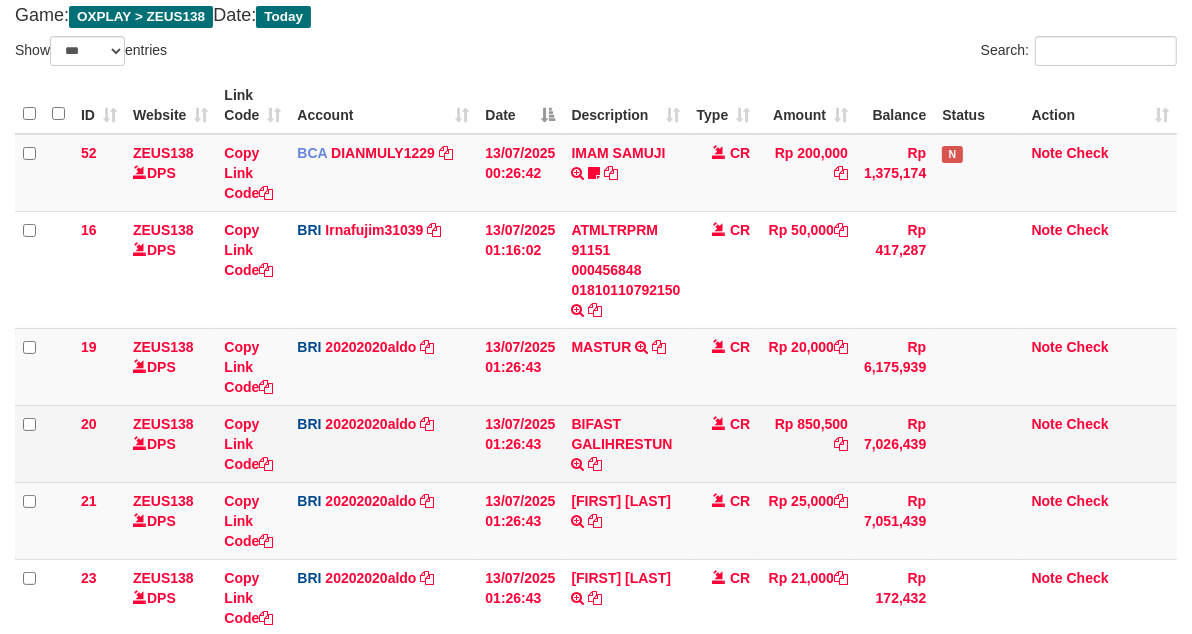 scroll, scrollTop: 172, scrollLeft: 0, axis: vertical 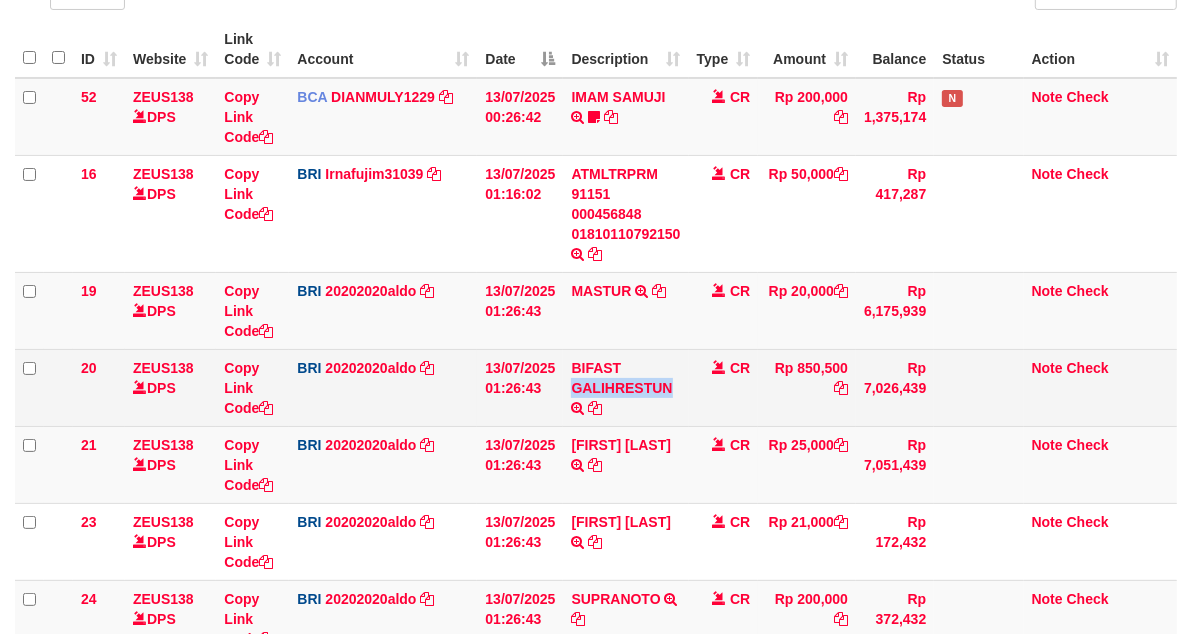 drag, startPoint x: 564, startPoint y: 385, endPoint x: 674, endPoint y: 392, distance: 110.2225 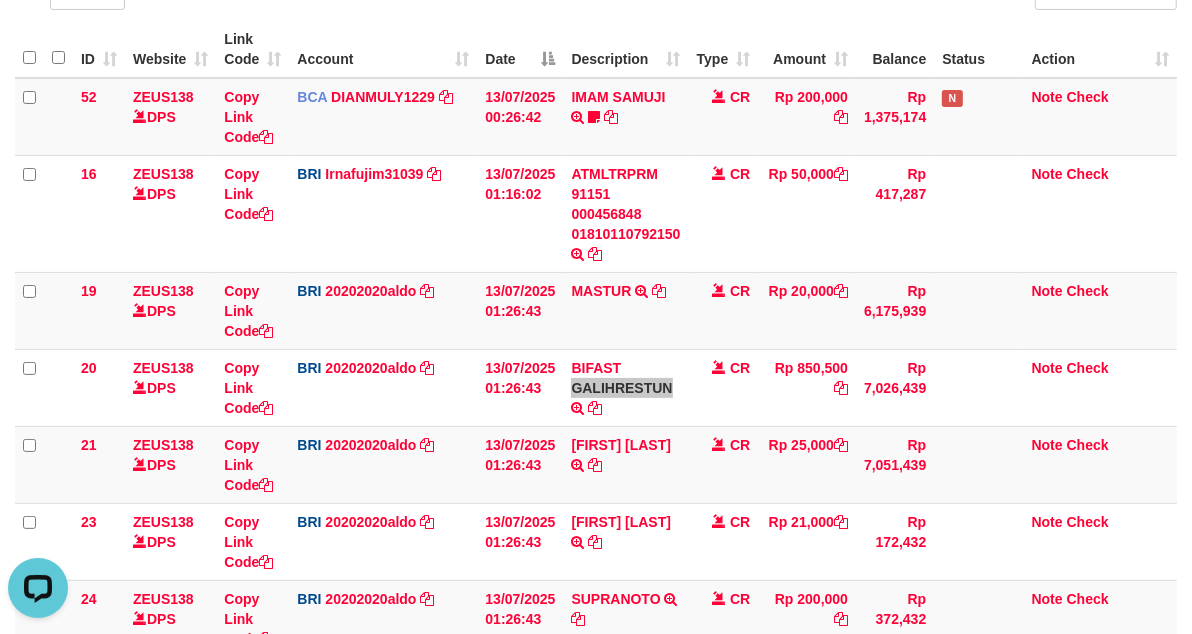 scroll, scrollTop: 0, scrollLeft: 0, axis: both 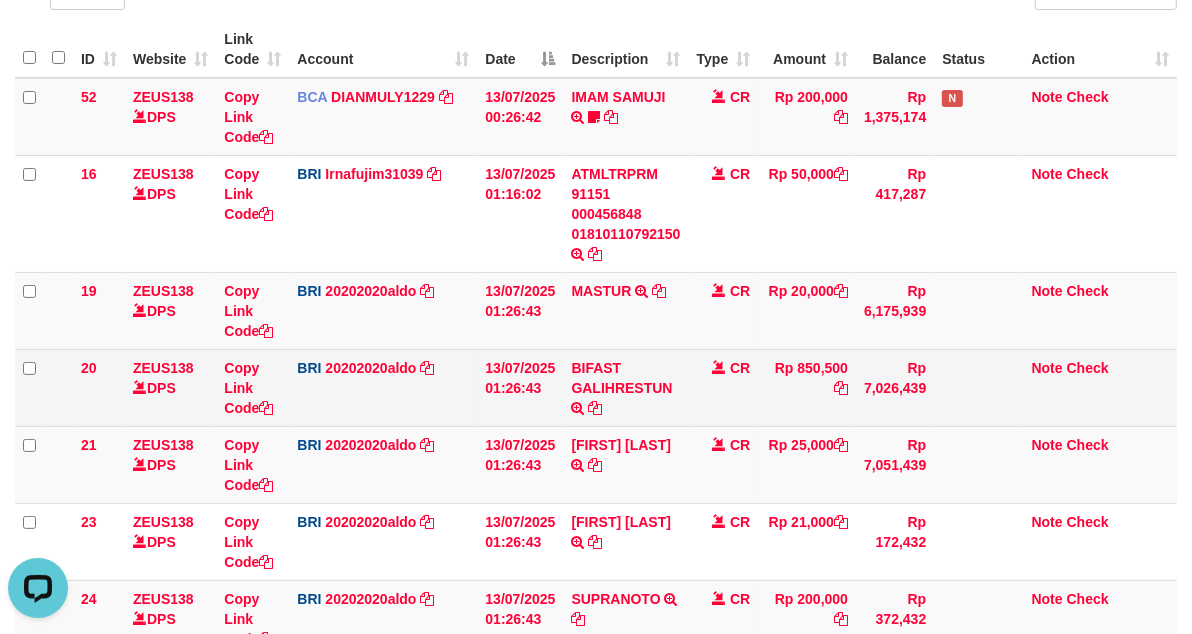 drag, startPoint x: 390, startPoint y: 392, endPoint x: 285, endPoint y: 394, distance: 105.01904 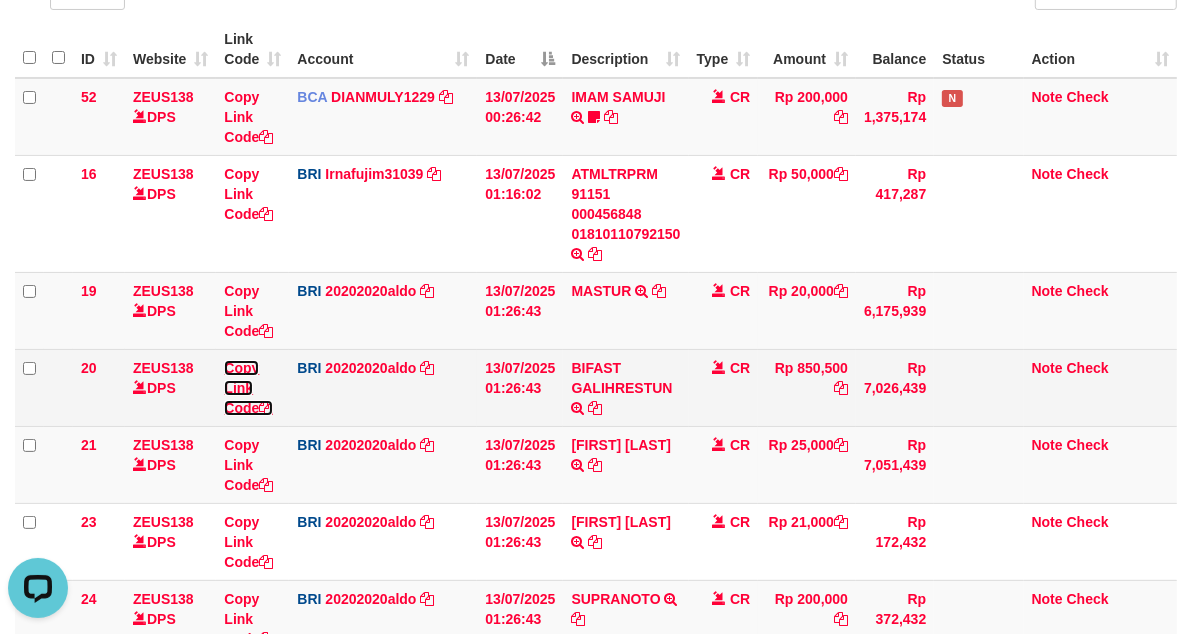 click on "Copy Link Code" at bounding box center (248, 388) 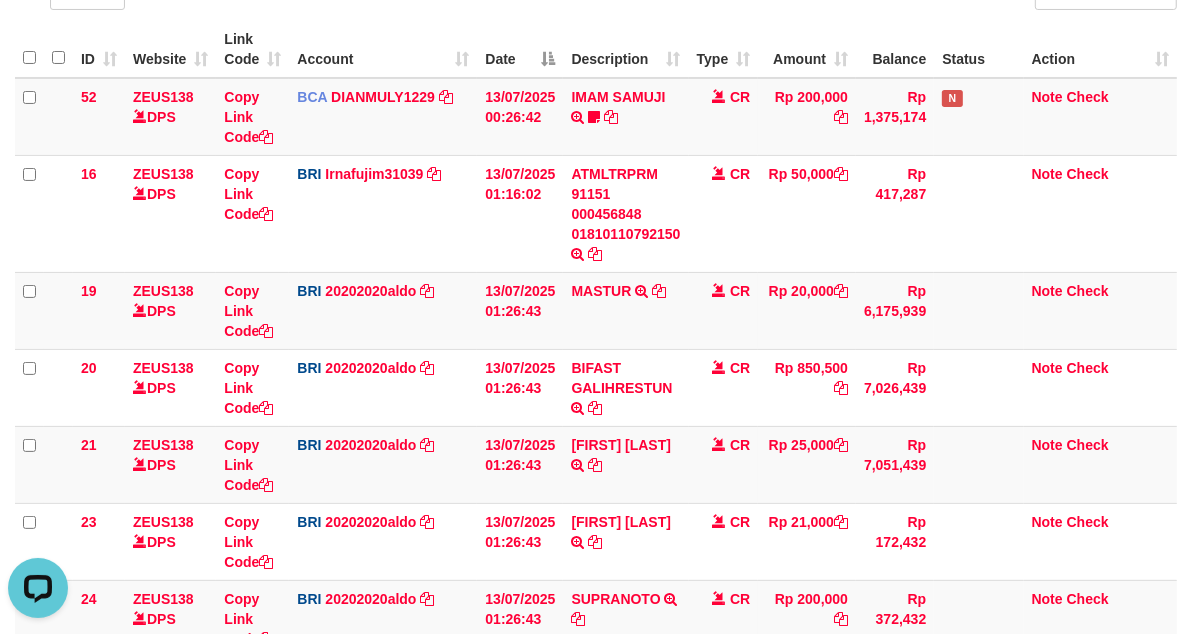 scroll, scrollTop: 0, scrollLeft: 0, axis: both 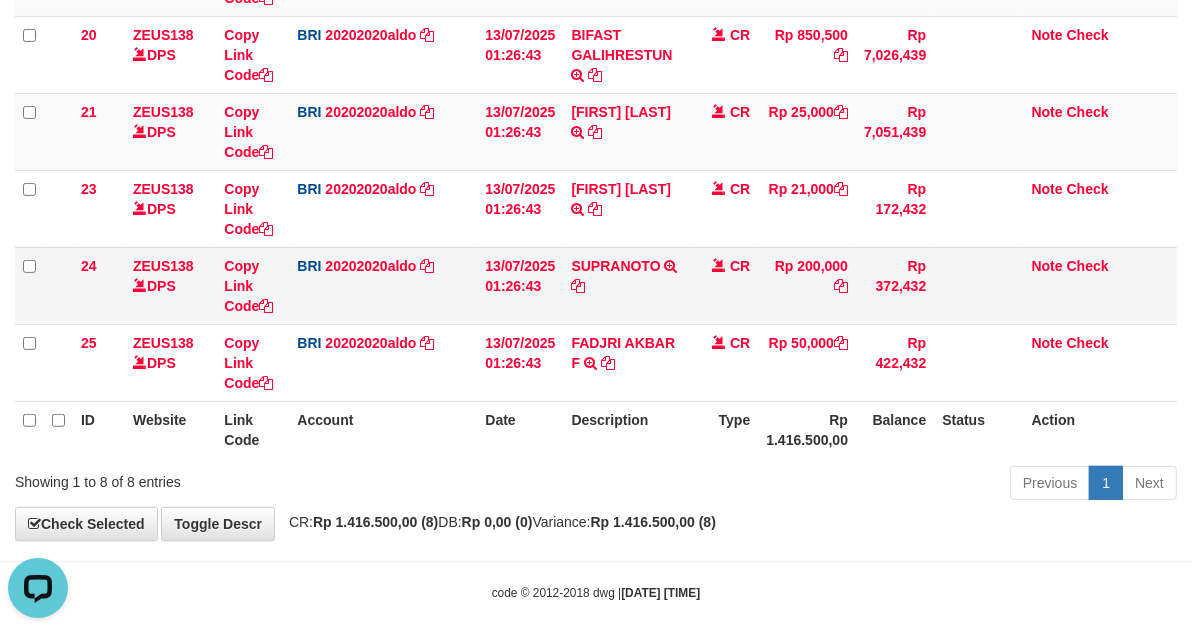 click on "SUPRANOTO         TRANSFER NBMB SUPRANOTO TO REVALDO SAGITA" at bounding box center [625, 285] 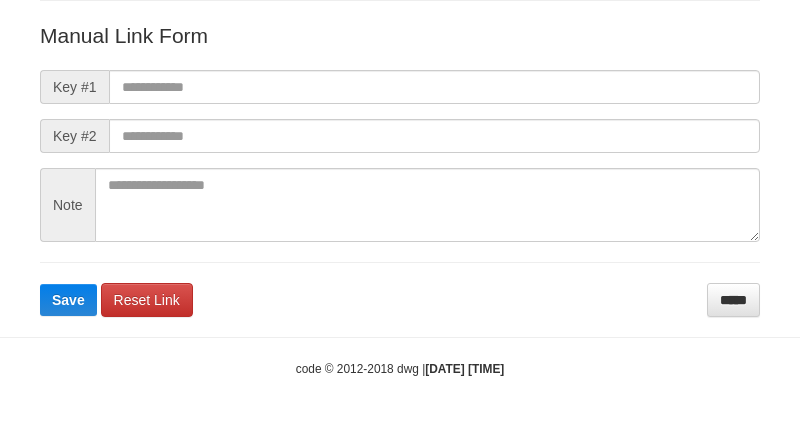 scroll, scrollTop: 0, scrollLeft: 0, axis: both 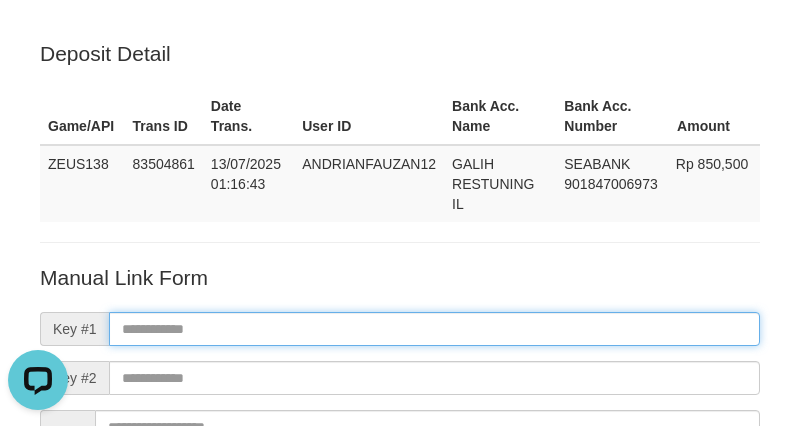 paste on "**********" 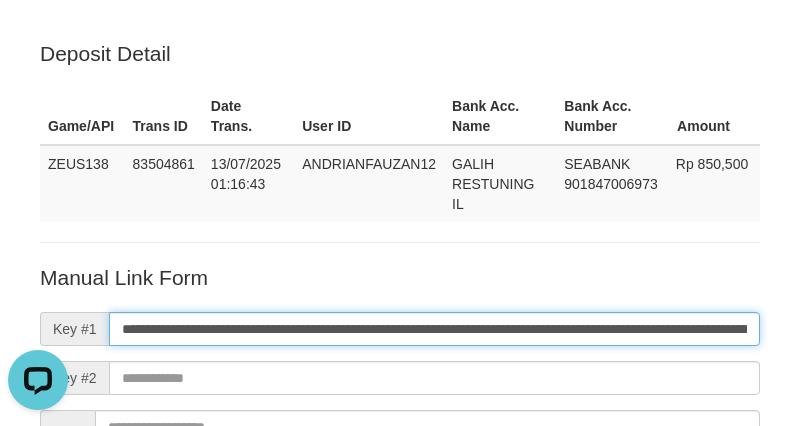 click on "**********" at bounding box center (434, 329) 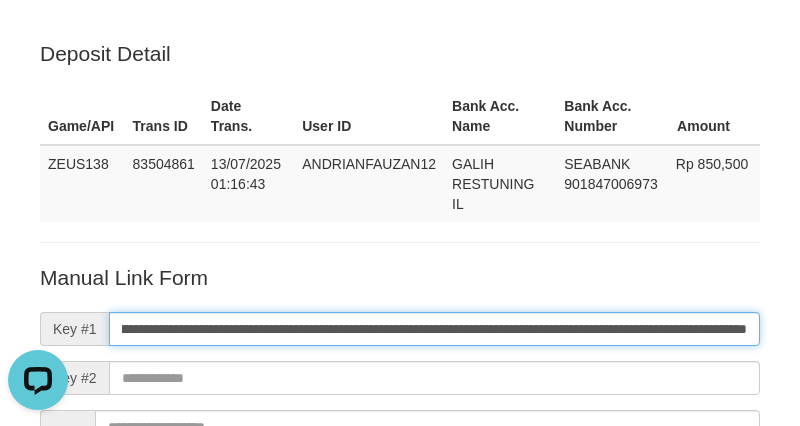 type on "**********" 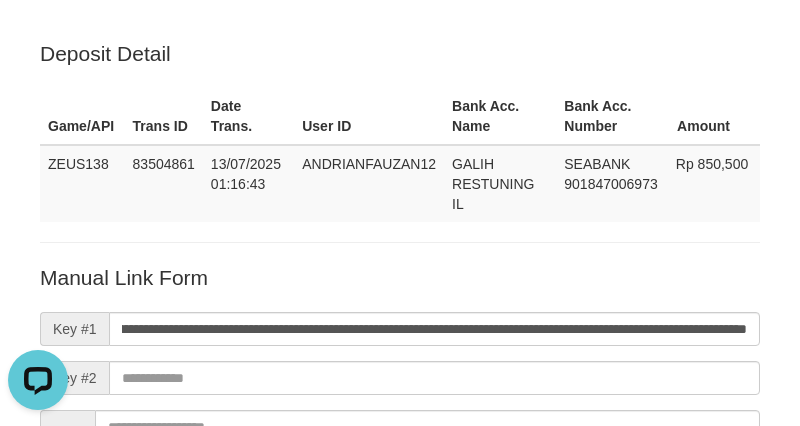 scroll, scrollTop: 0, scrollLeft: 0, axis: both 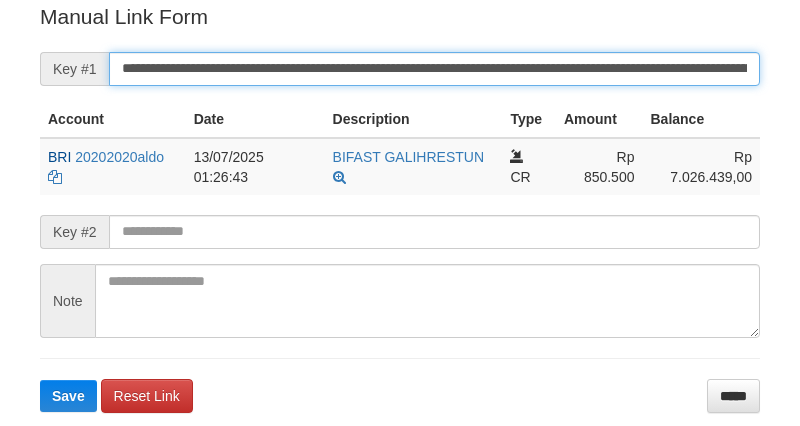 drag, startPoint x: 0, startPoint y: 0, endPoint x: 385, endPoint y: 68, distance: 390.95908 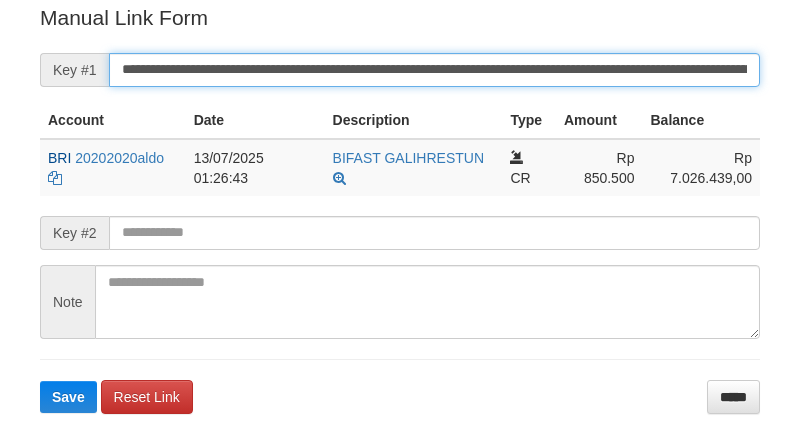 click on "Save" at bounding box center [68, 397] 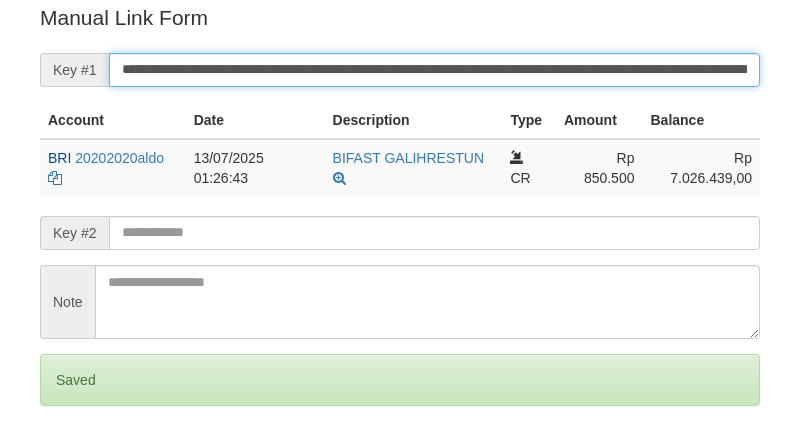 click on "Save" at bounding box center (68, 464) 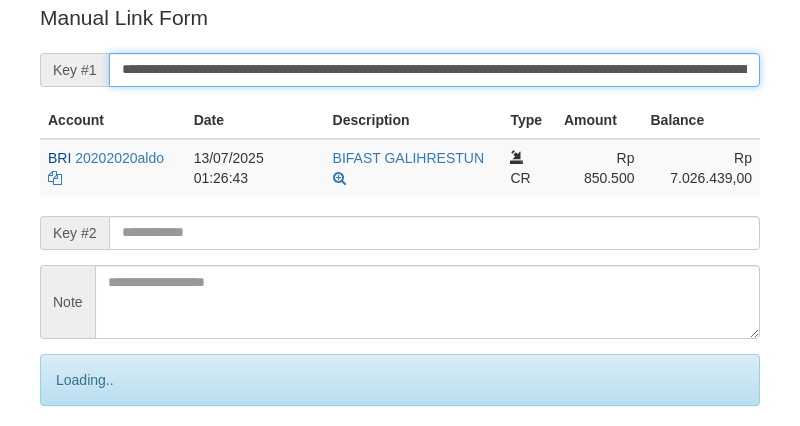 click on "Save" at bounding box center [90, 464] 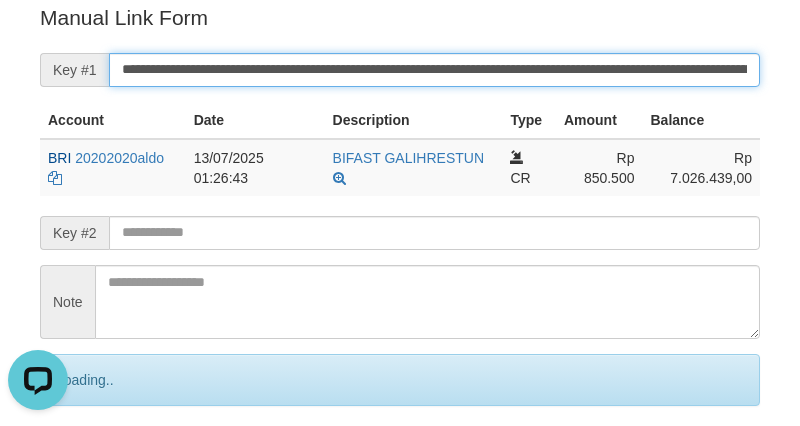 scroll, scrollTop: 0, scrollLeft: 0, axis: both 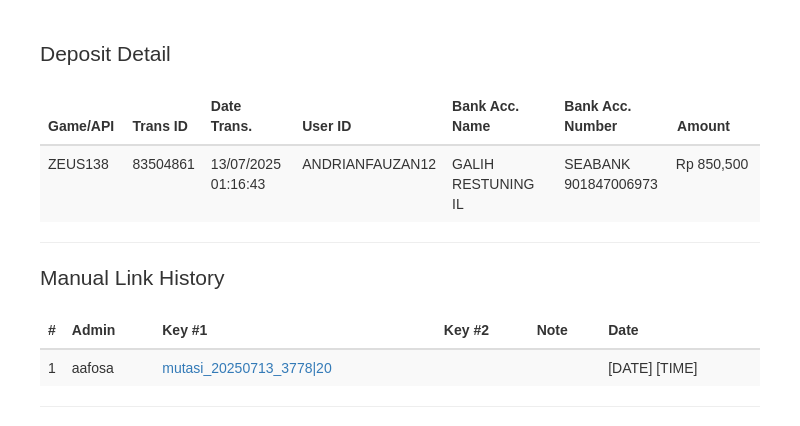 click on "**********" at bounding box center [434, 494] 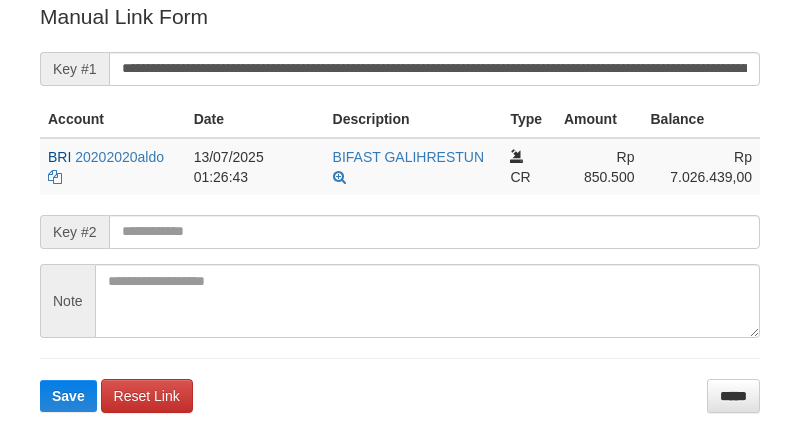 click on "Save" at bounding box center (68, 396) 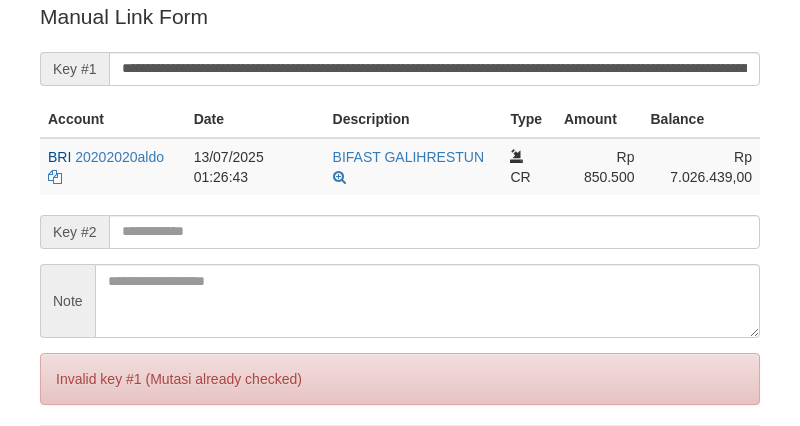 click on "Save" at bounding box center (68, 463) 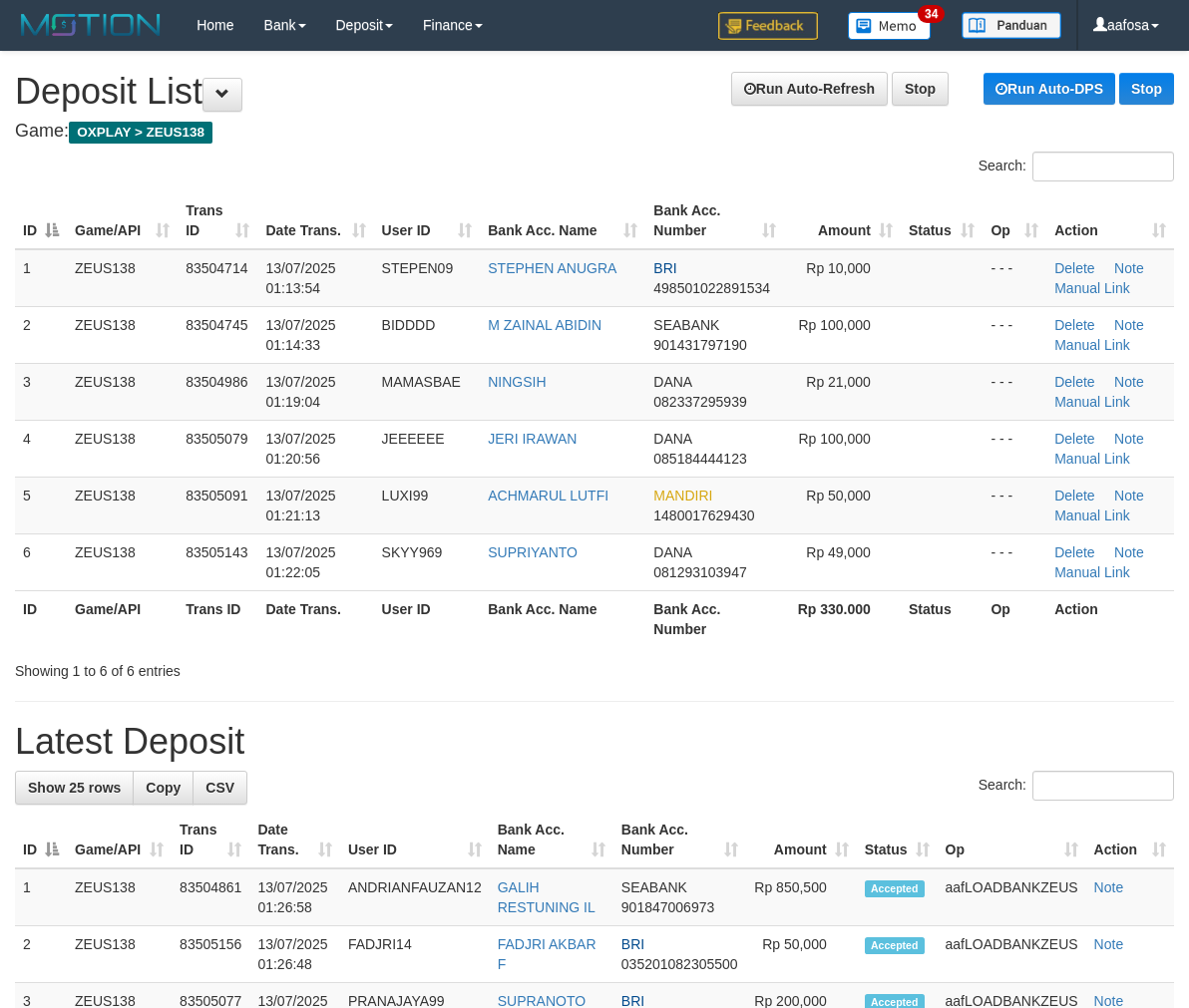 scroll, scrollTop: 10, scrollLeft: 0, axis: vertical 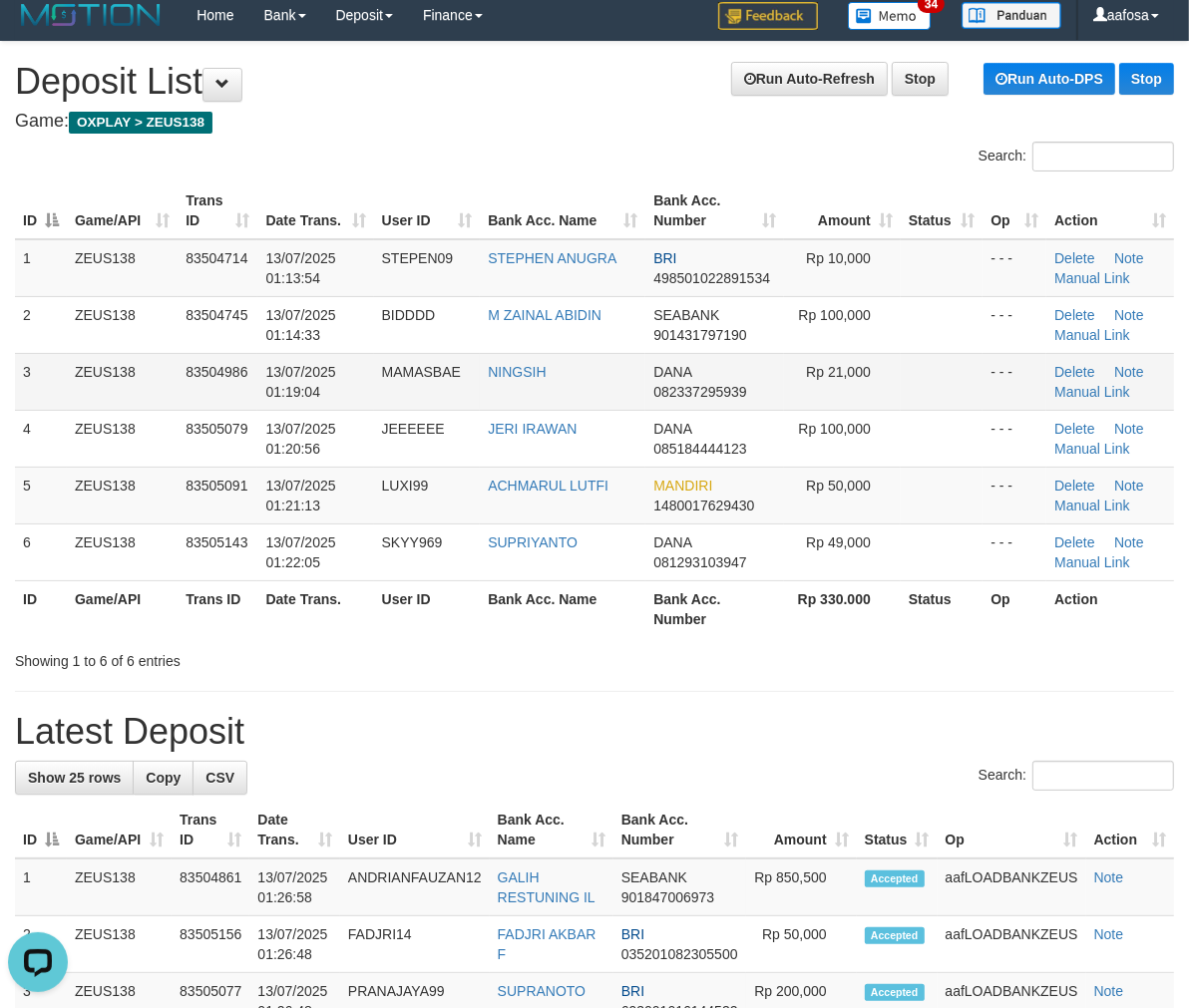 click on "MAMASBAE" at bounding box center [427, 381] 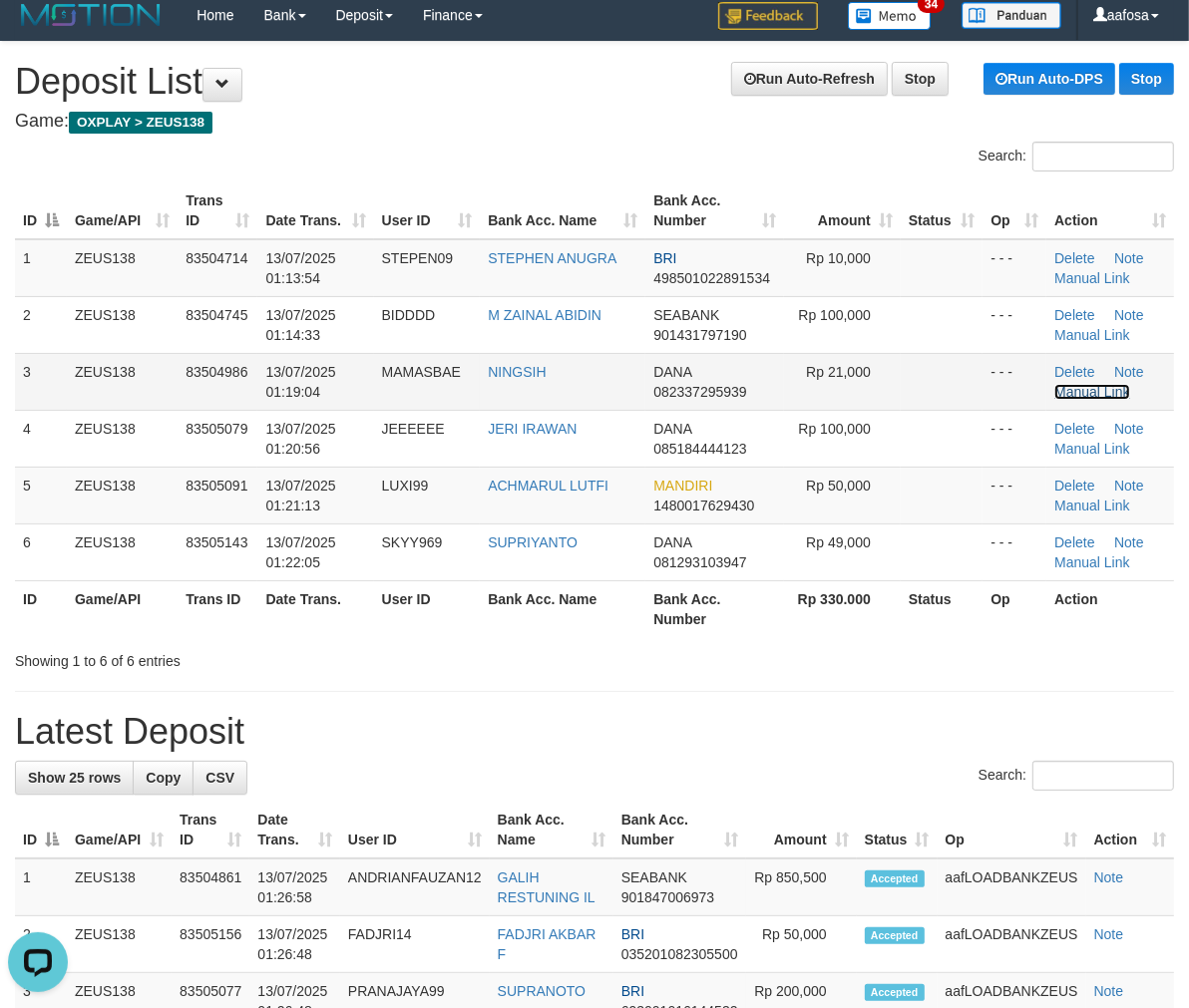 click on "Manual Link" at bounding box center (1092, 392) 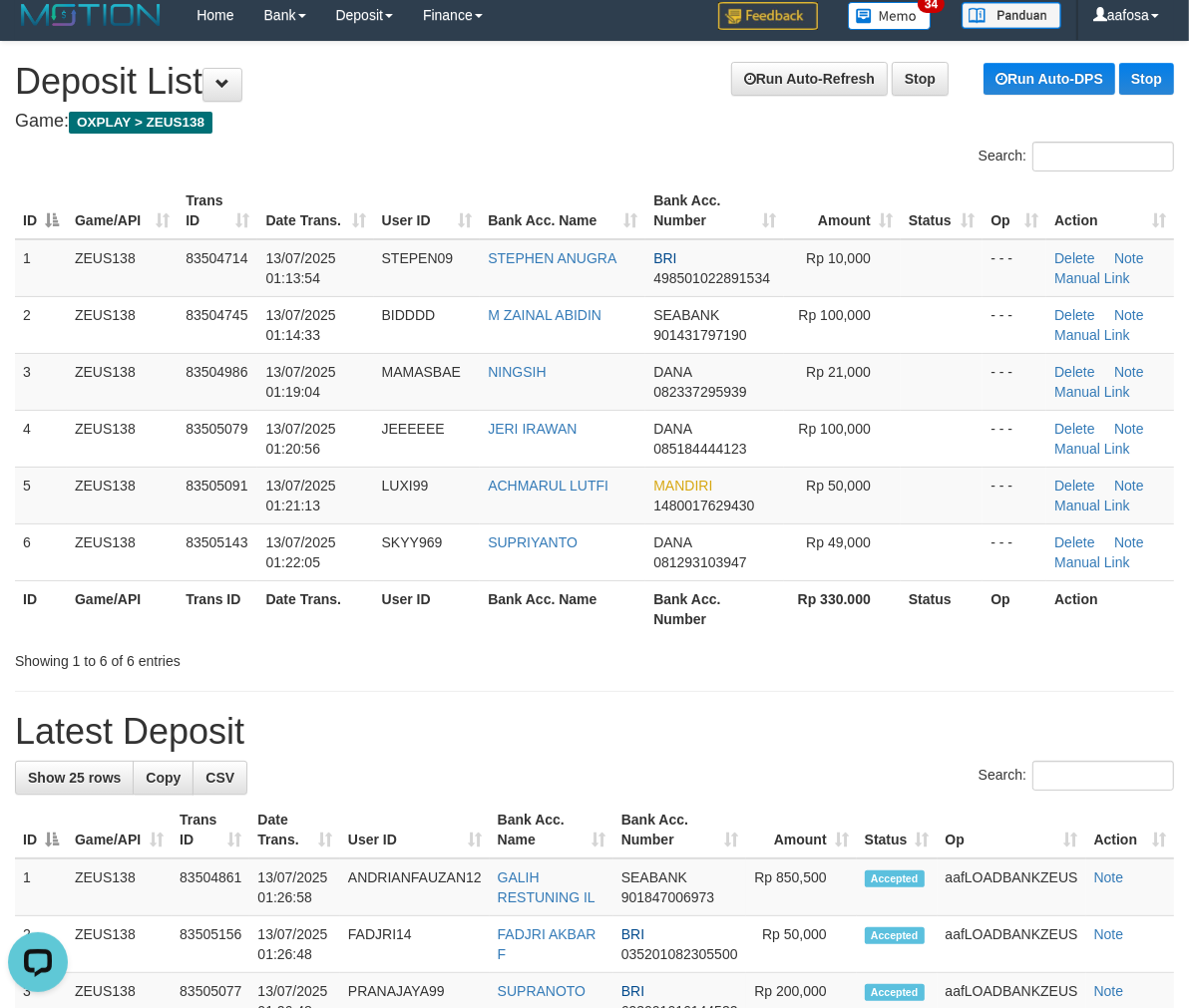 click on "ID Game/API Trans ID Date Trans. User ID Bank Acc. Name Bank Acc. Number Amount Status Op Action
1
ZEUS138
83504714
13/07/2025 01:13:54
STEPEN09
STEPHEN ANUGRA
BRI
498501022891534
Rp 10,000
- - -
Delete
Note
Manual Link
2
ZEUS138
83504745
13/07/2025 01:14:33
BIDDDD
M ZAINAL ABIDIN
SEABANK
901431797190
Rp 100,000
- - -" at bounding box center [594, 410] 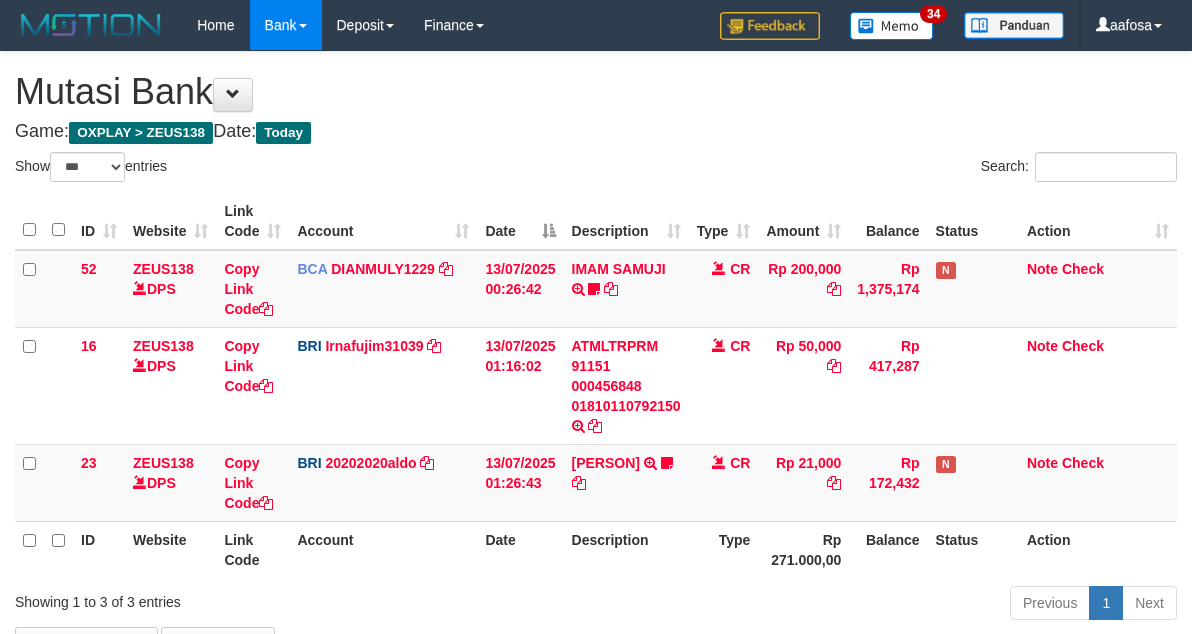 select on "***" 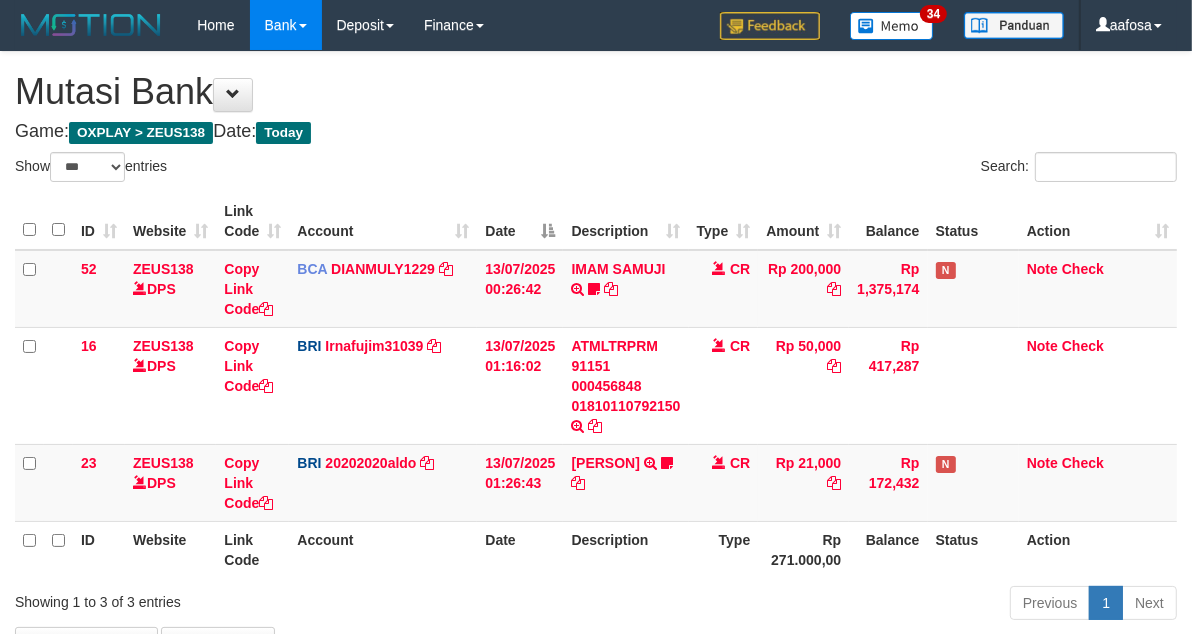 scroll, scrollTop: 138, scrollLeft: 0, axis: vertical 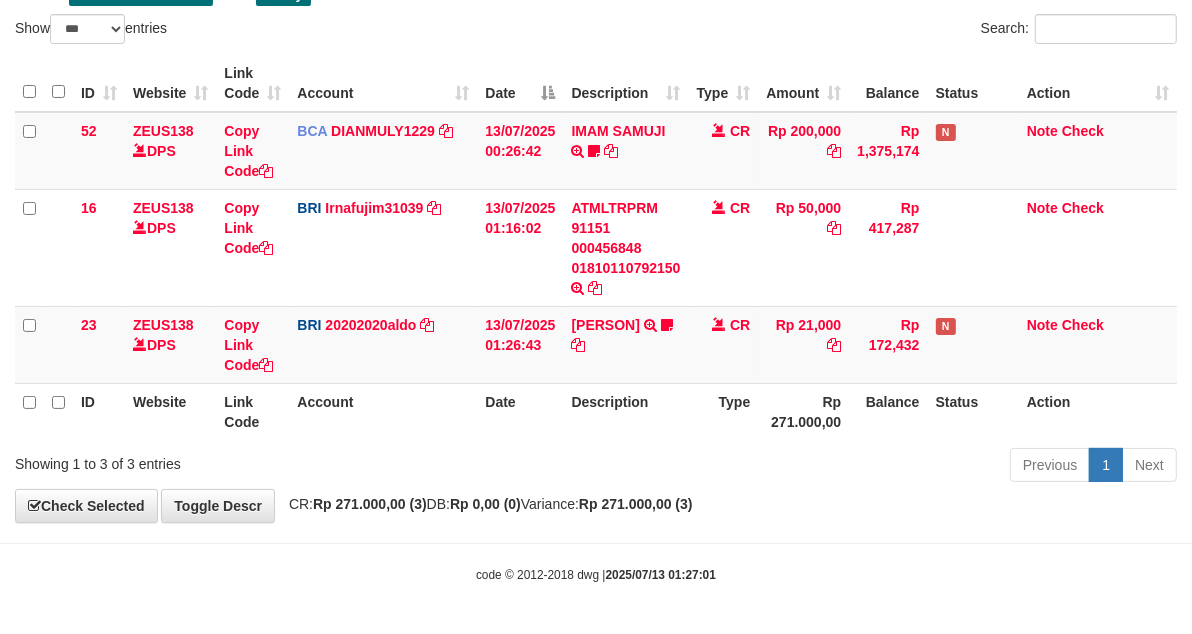 click on "Description" at bounding box center [625, 411] 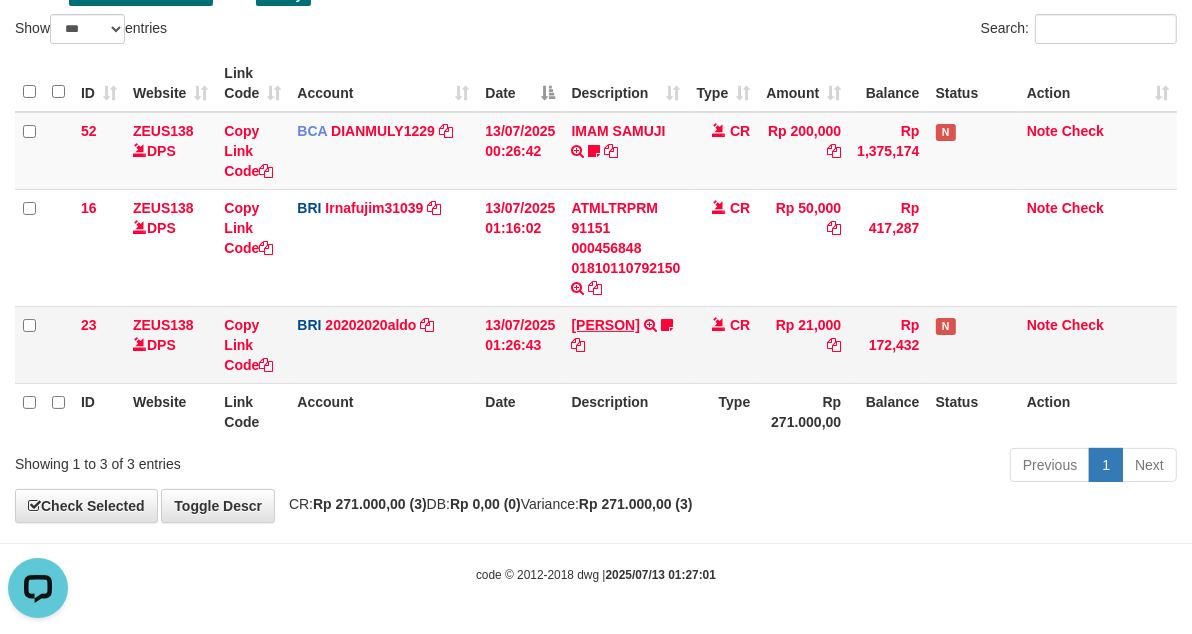 scroll, scrollTop: 0, scrollLeft: 0, axis: both 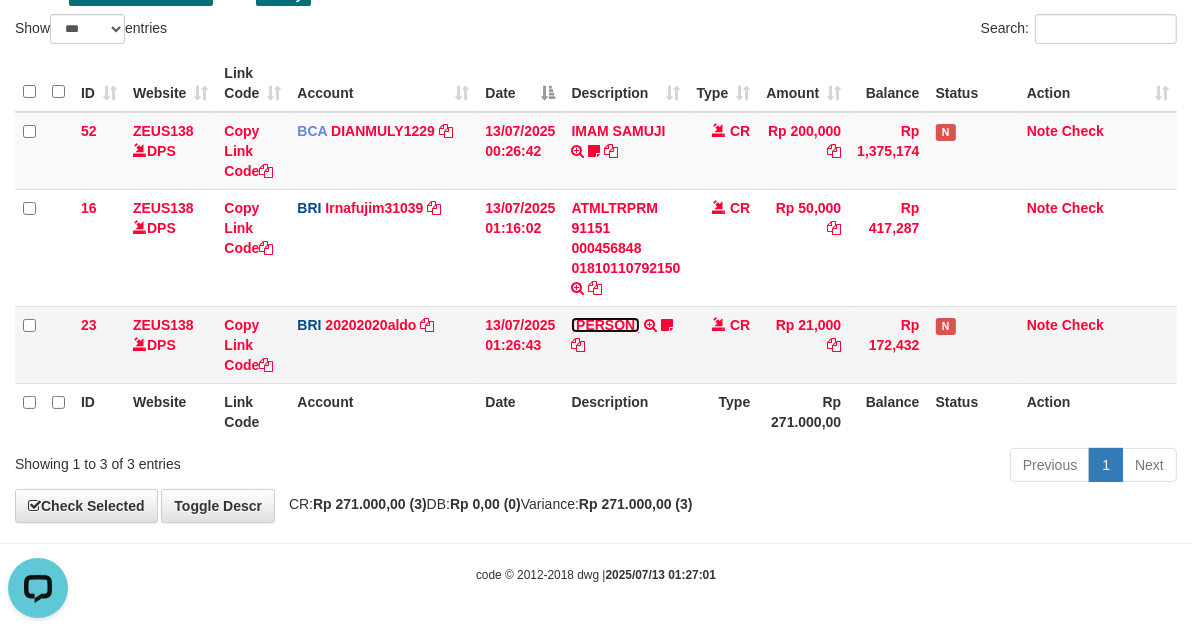 drag, startPoint x: 624, startPoint y: 324, endPoint x: 602, endPoint y: 398, distance: 77.201035 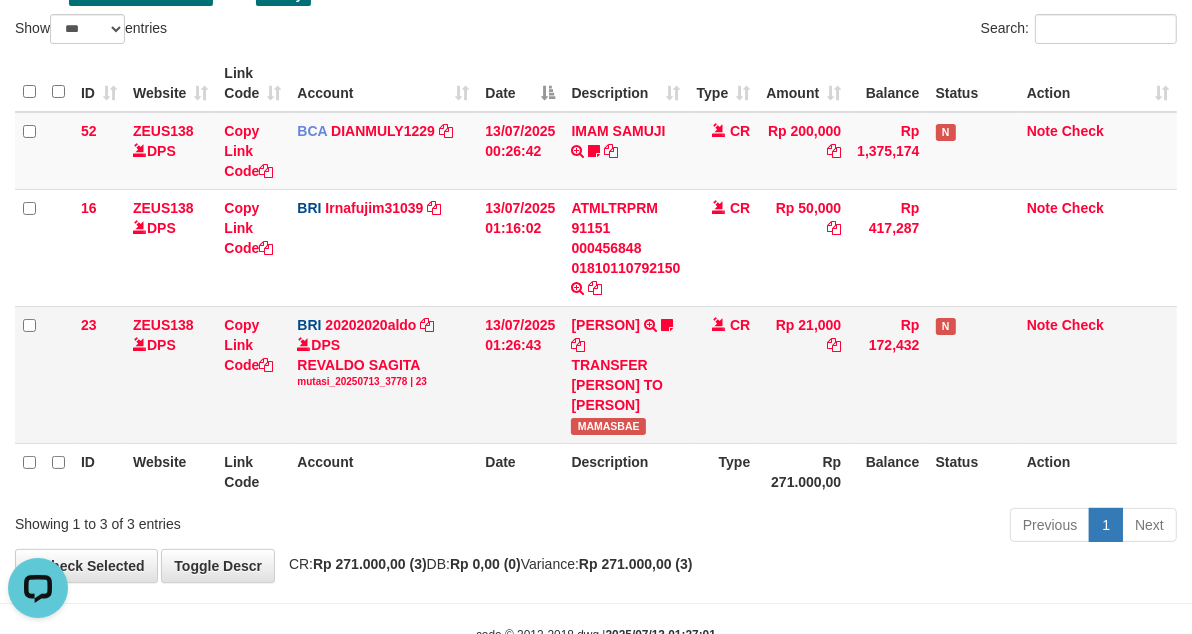 click on "TRANSFER NBMB DANA NINGSIH TO REVALDO SAGITA" at bounding box center (625, 385) 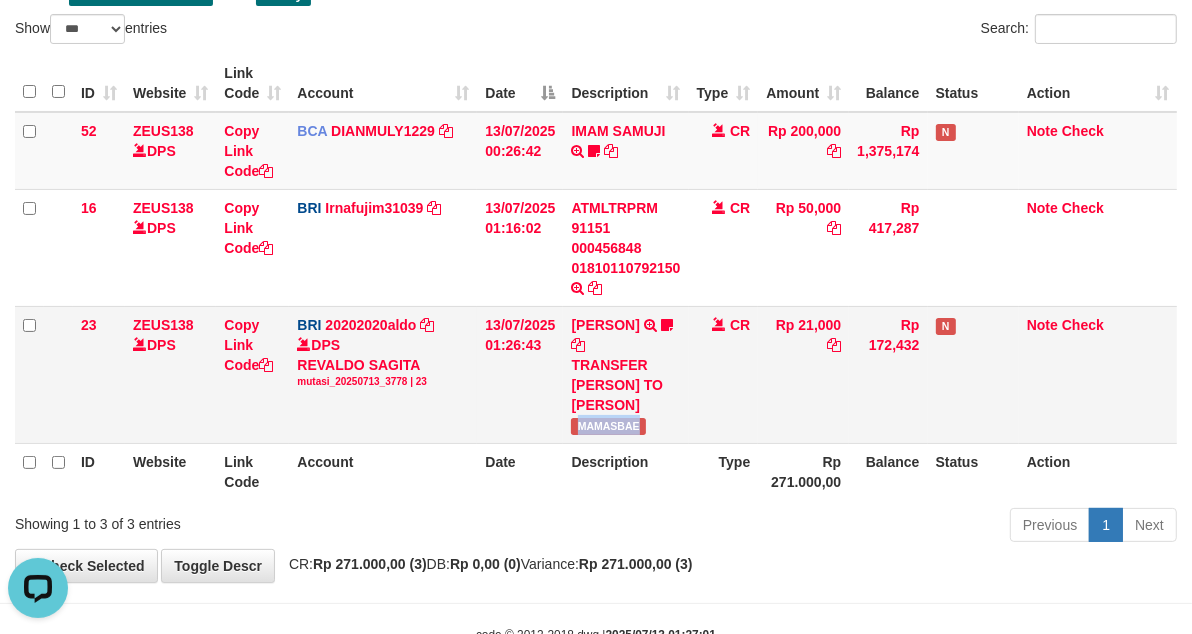 click on "MAMASBAE" at bounding box center [608, 426] 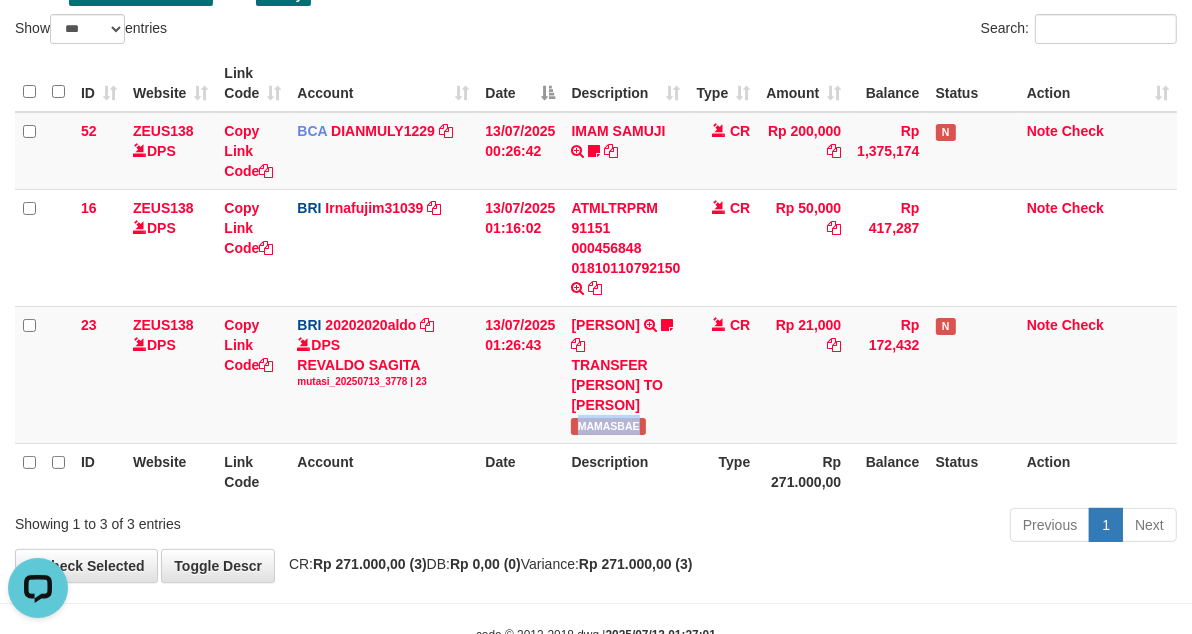 copy on "MAMASBAE" 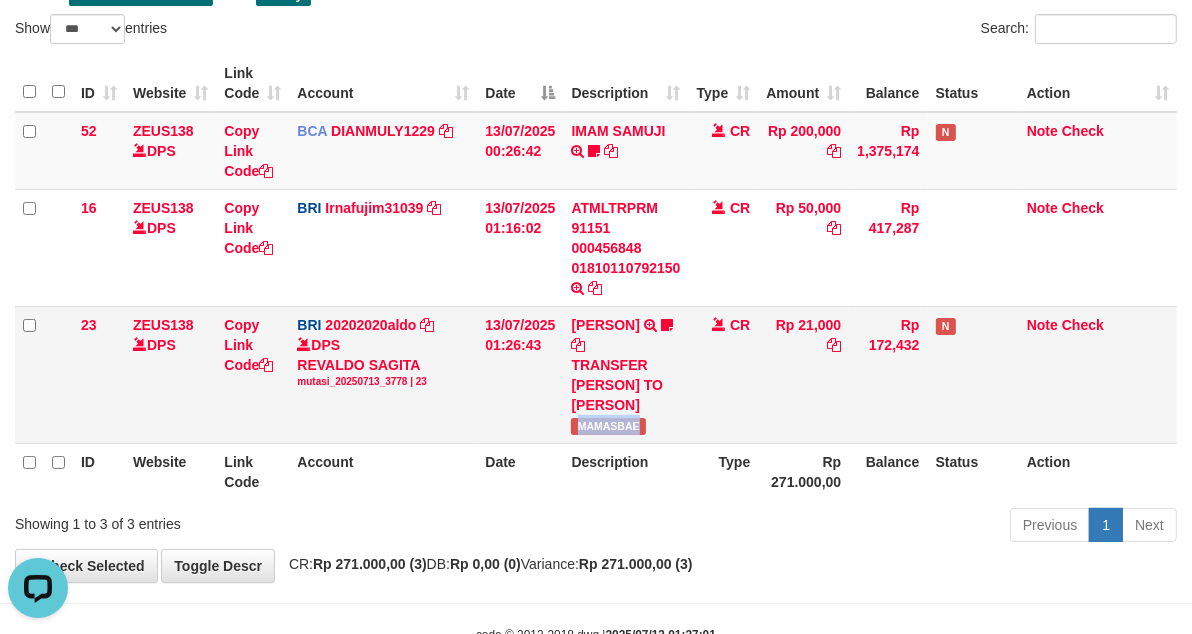 drag, startPoint x: 167, startPoint y: 344, endPoint x: 155, endPoint y: 334, distance: 15.6205 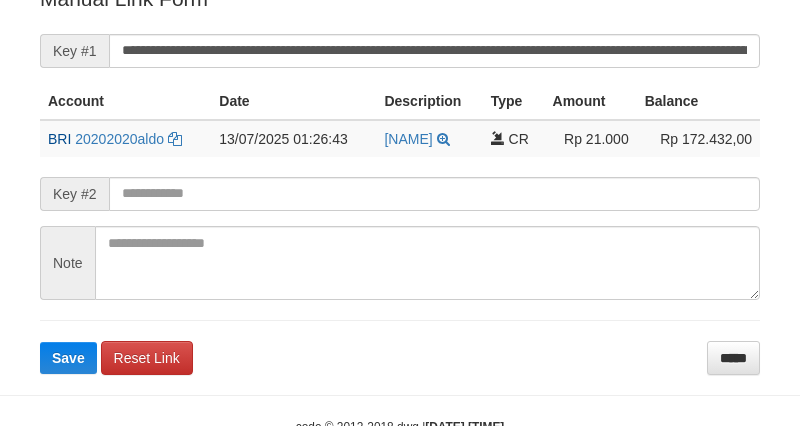 scroll, scrollTop: 480, scrollLeft: 0, axis: vertical 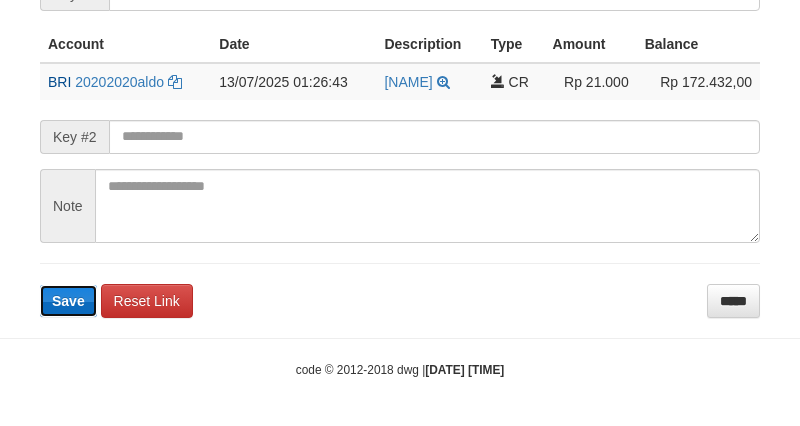 click on "Save" at bounding box center [68, 301] 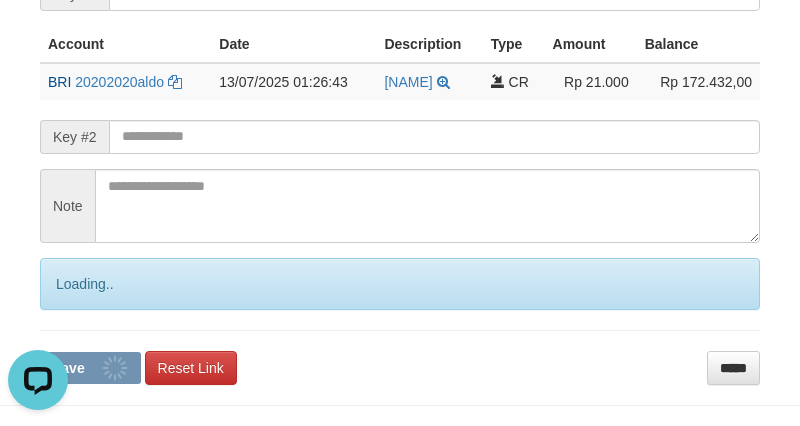 scroll, scrollTop: 0, scrollLeft: 0, axis: both 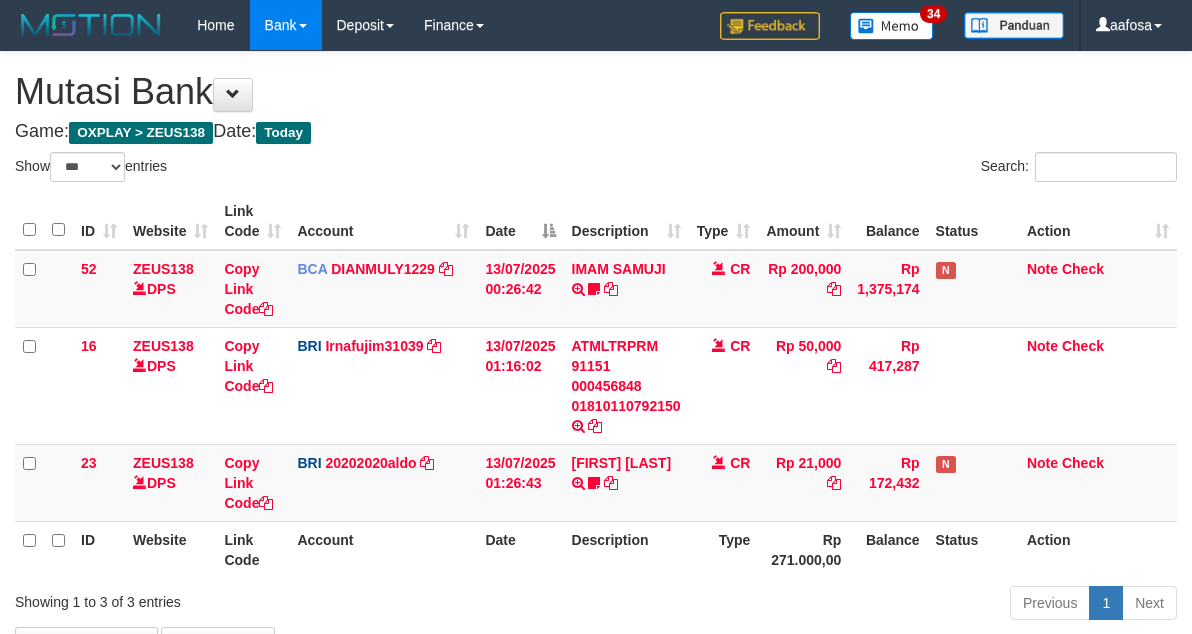 select on "***" 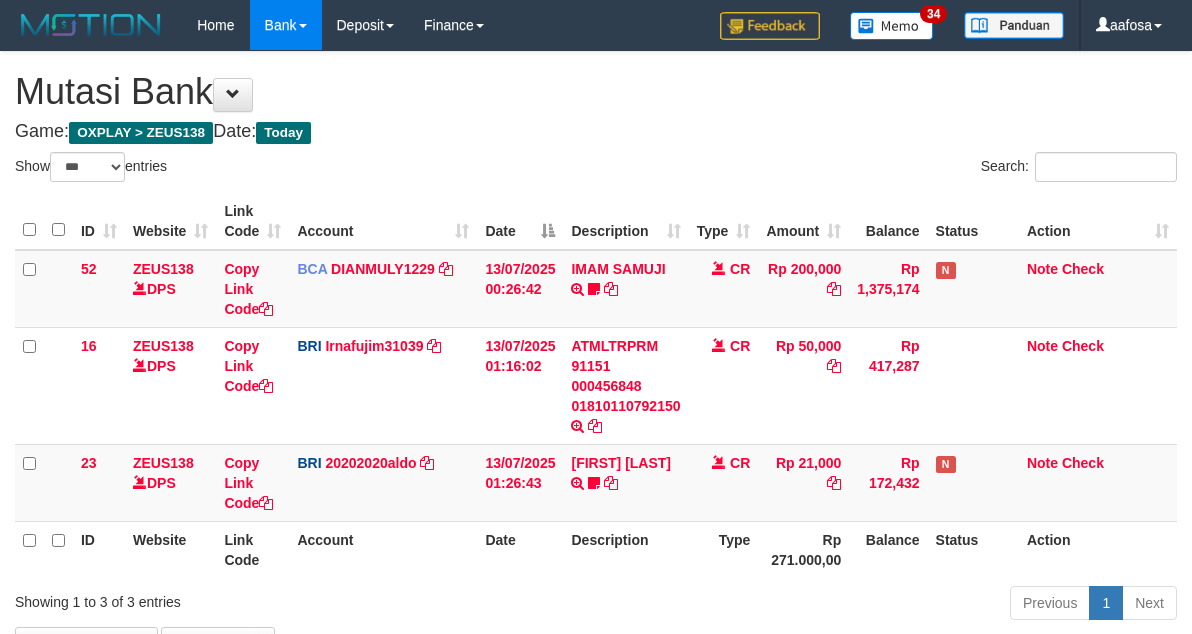 scroll, scrollTop: 138, scrollLeft: 0, axis: vertical 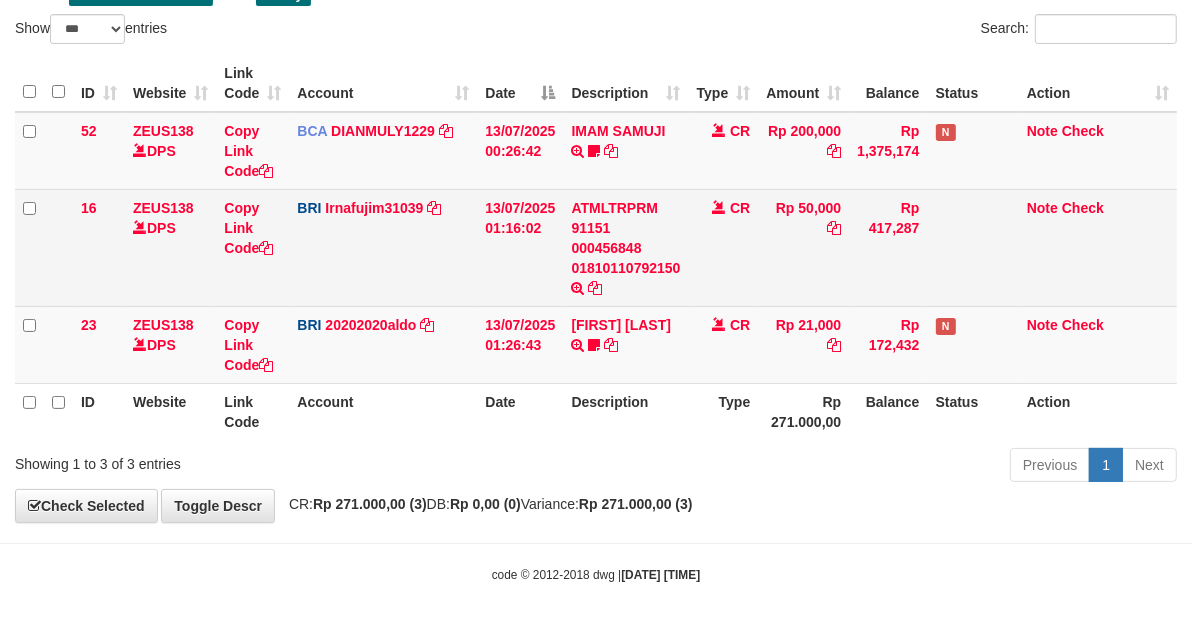 click on "Rp 50,000" at bounding box center [803, 247] 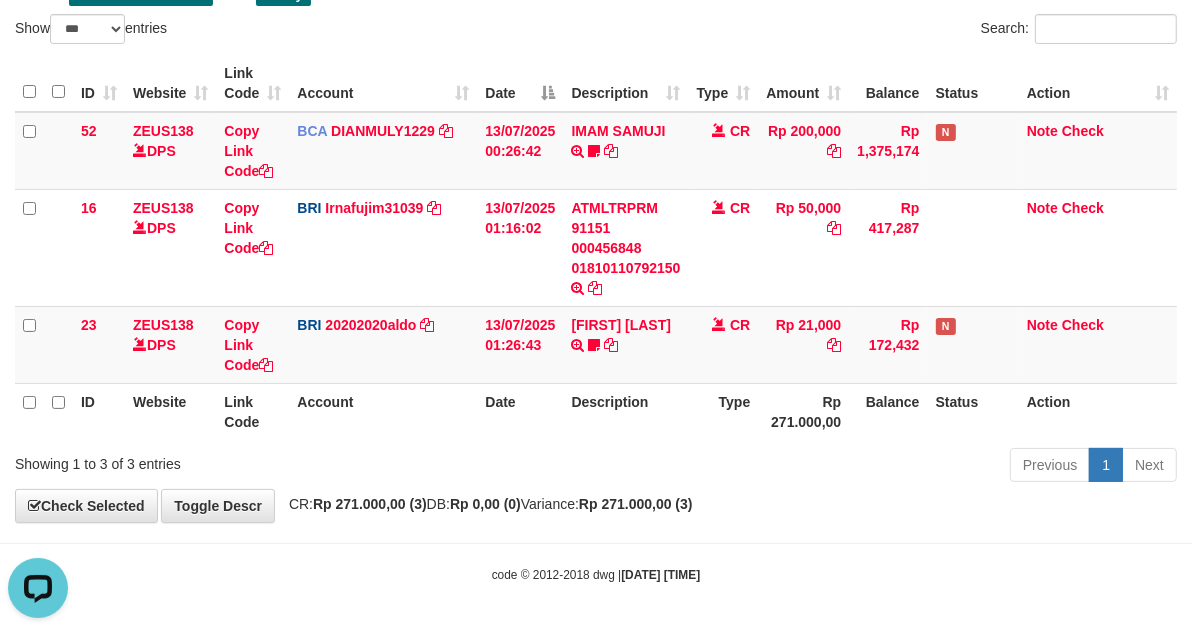 scroll, scrollTop: 0, scrollLeft: 0, axis: both 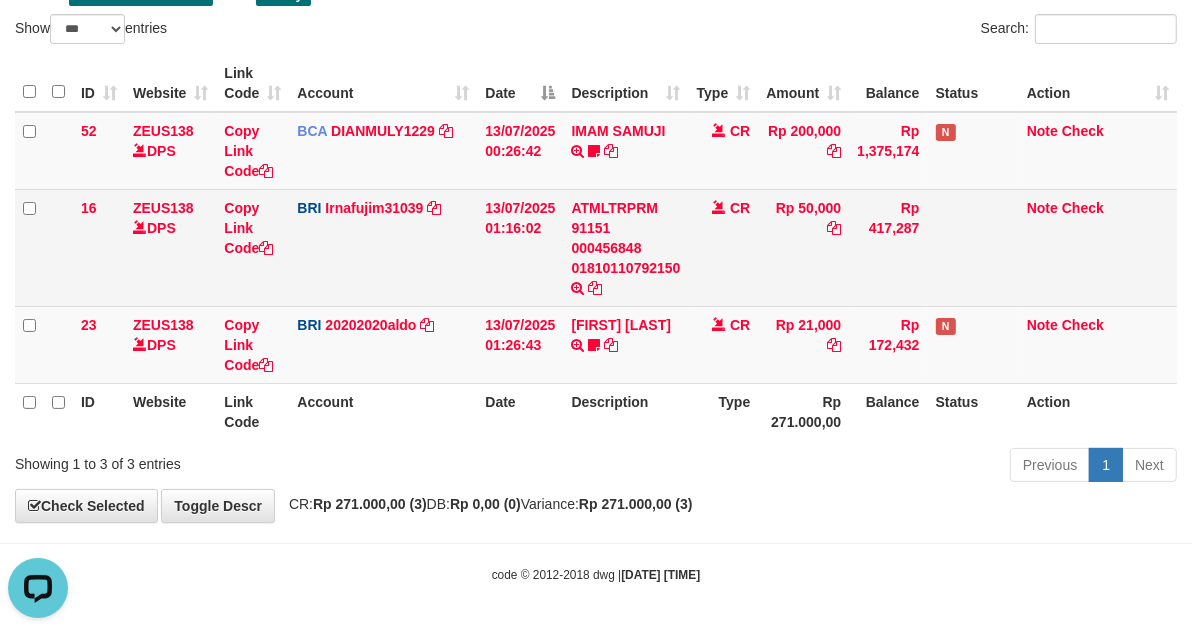 click on "Rp 50,000" at bounding box center [803, 247] 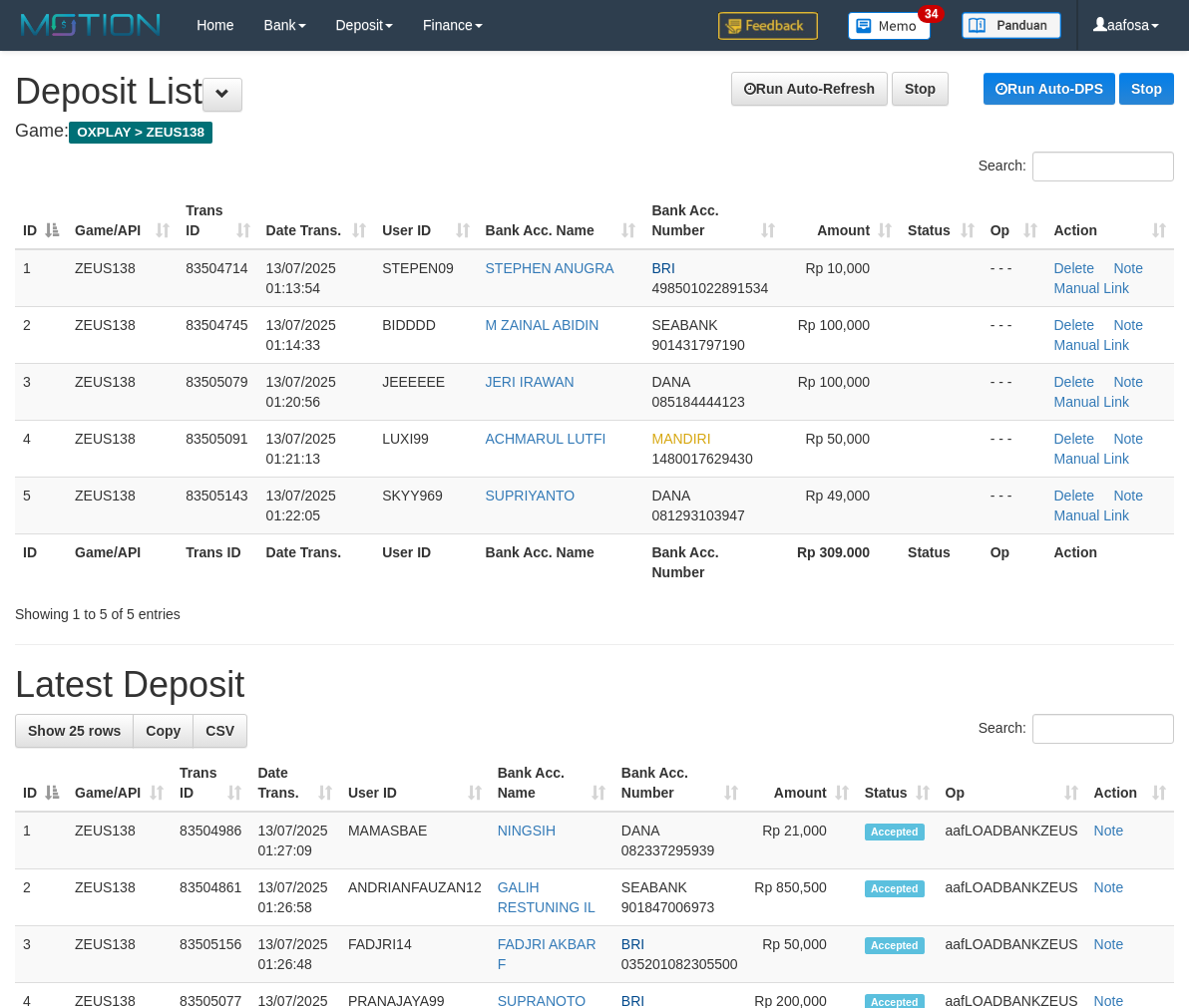 scroll, scrollTop: 10, scrollLeft: 0, axis: vertical 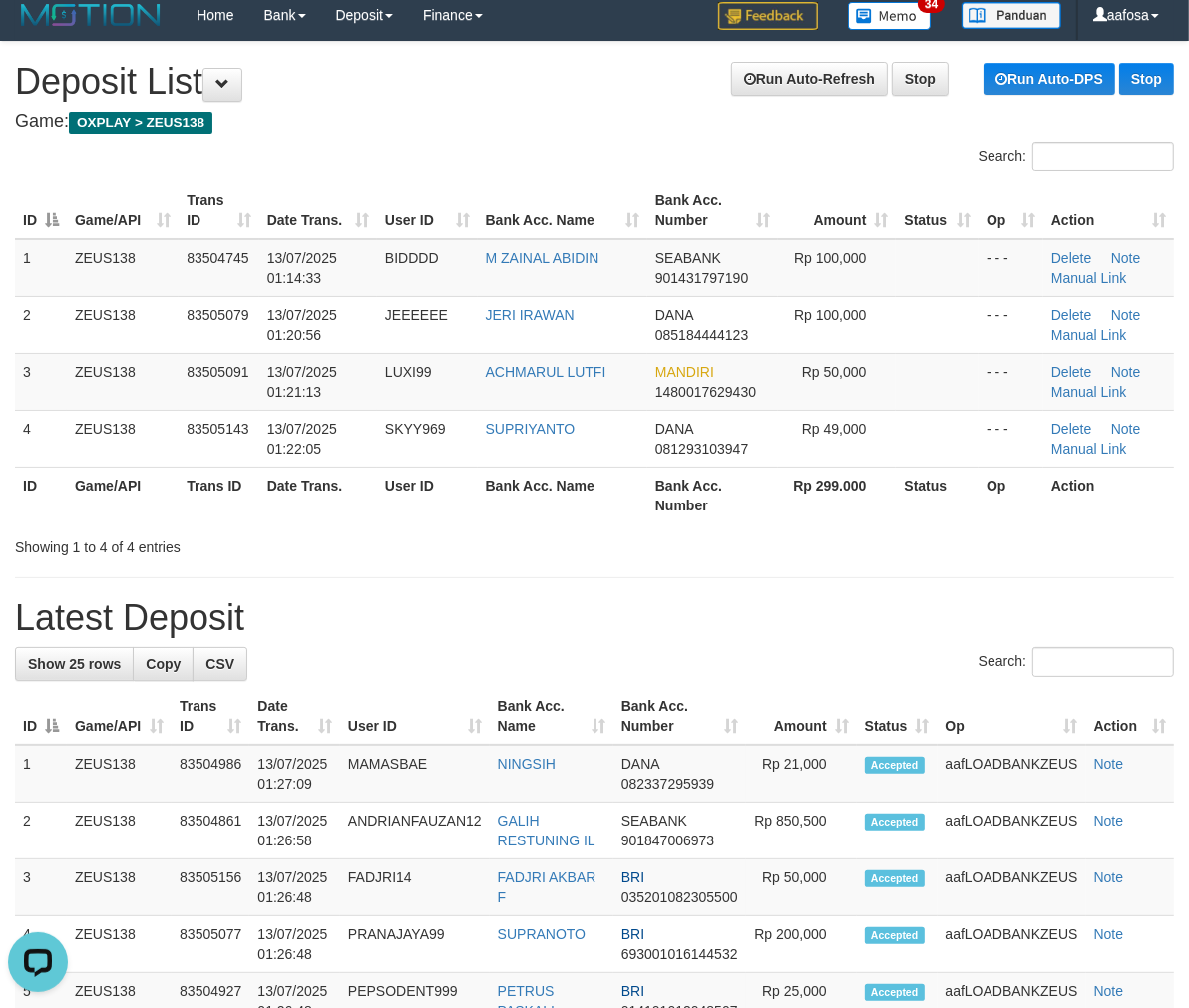 drag, startPoint x: 635, startPoint y: 123, endPoint x: 459, endPoint y: 170, distance: 182.16751 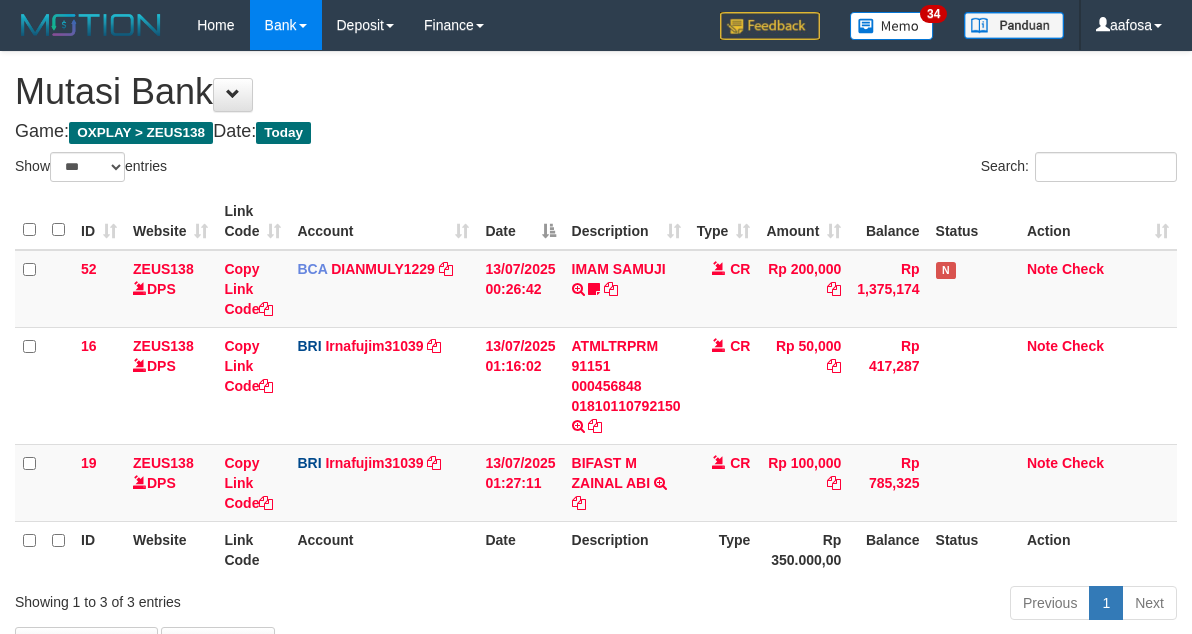 select on "***" 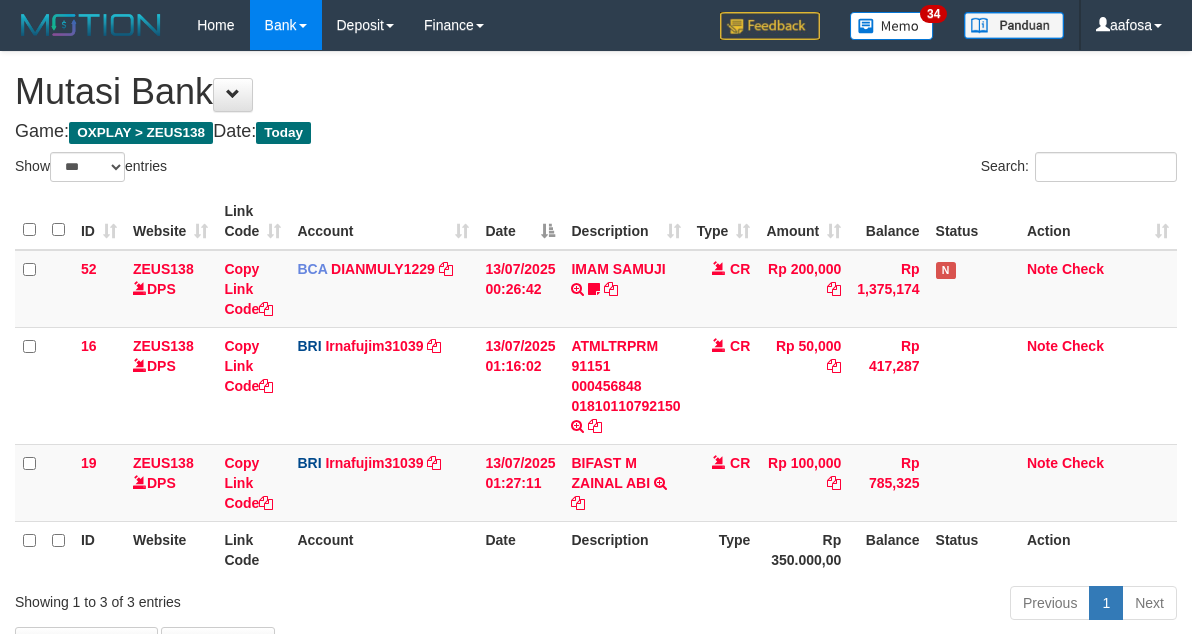 scroll, scrollTop: 138, scrollLeft: 0, axis: vertical 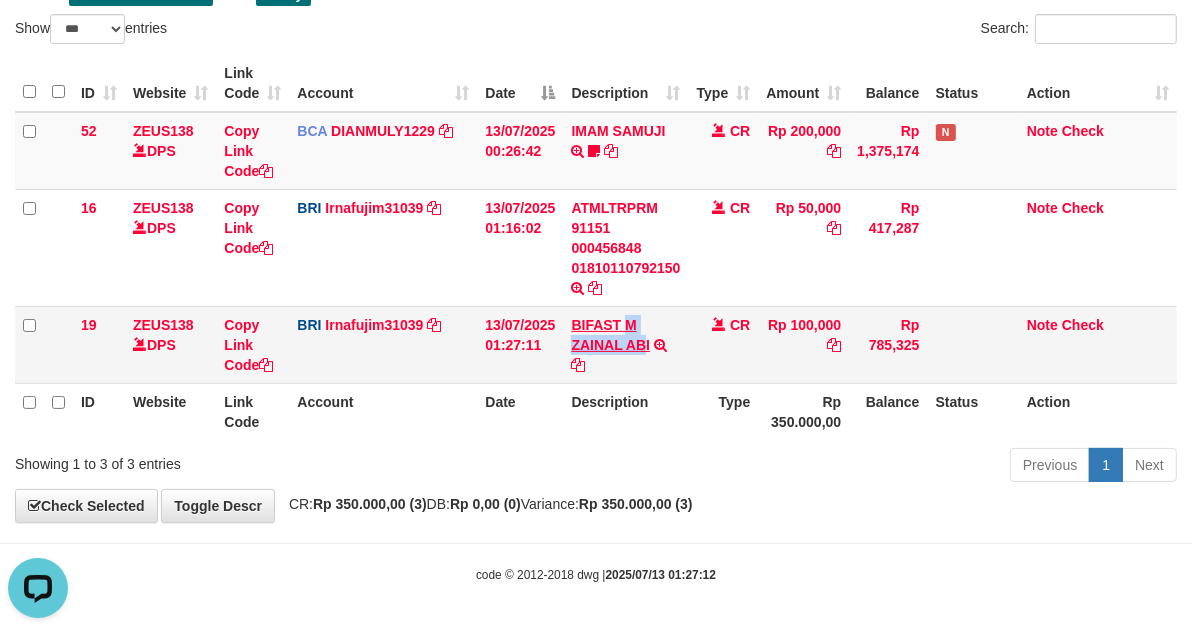 drag, startPoint x: 625, startPoint y: 308, endPoint x: 647, endPoint y: 341, distance: 39.661064 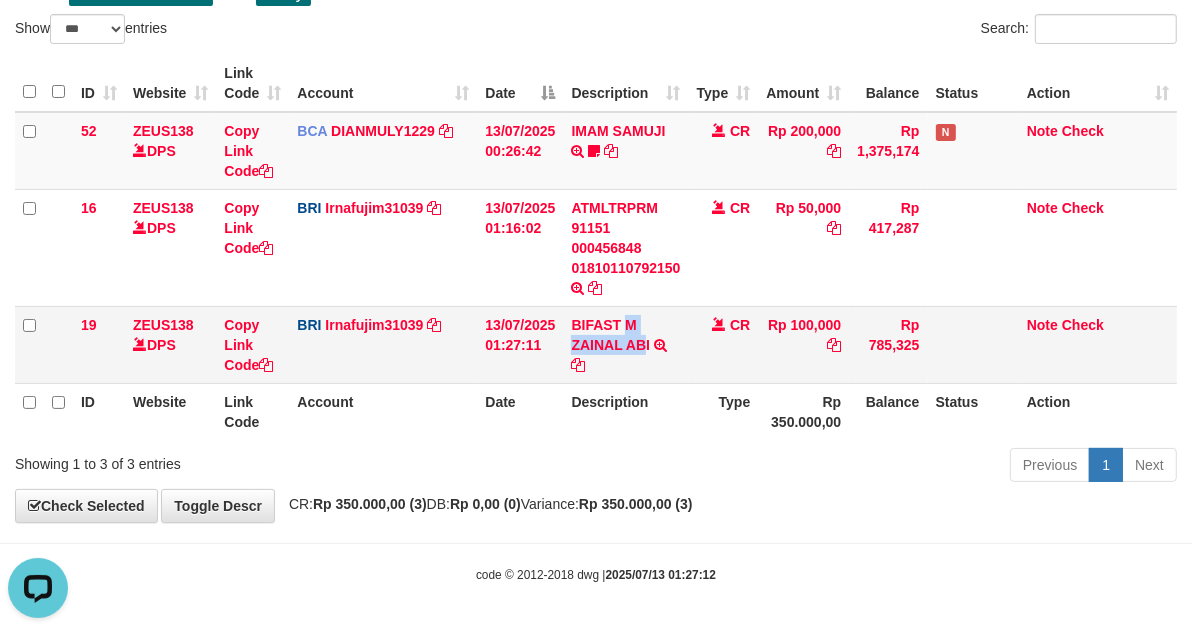copy on "M ZAINAL AB" 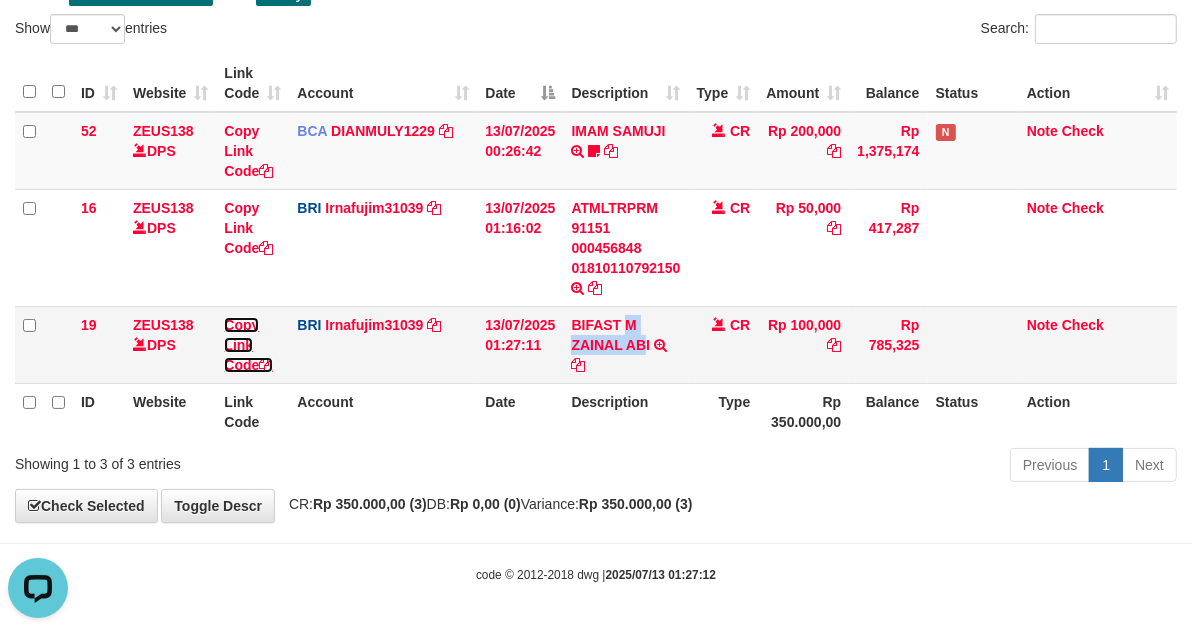 click on "Copy Link Code" at bounding box center (248, 345) 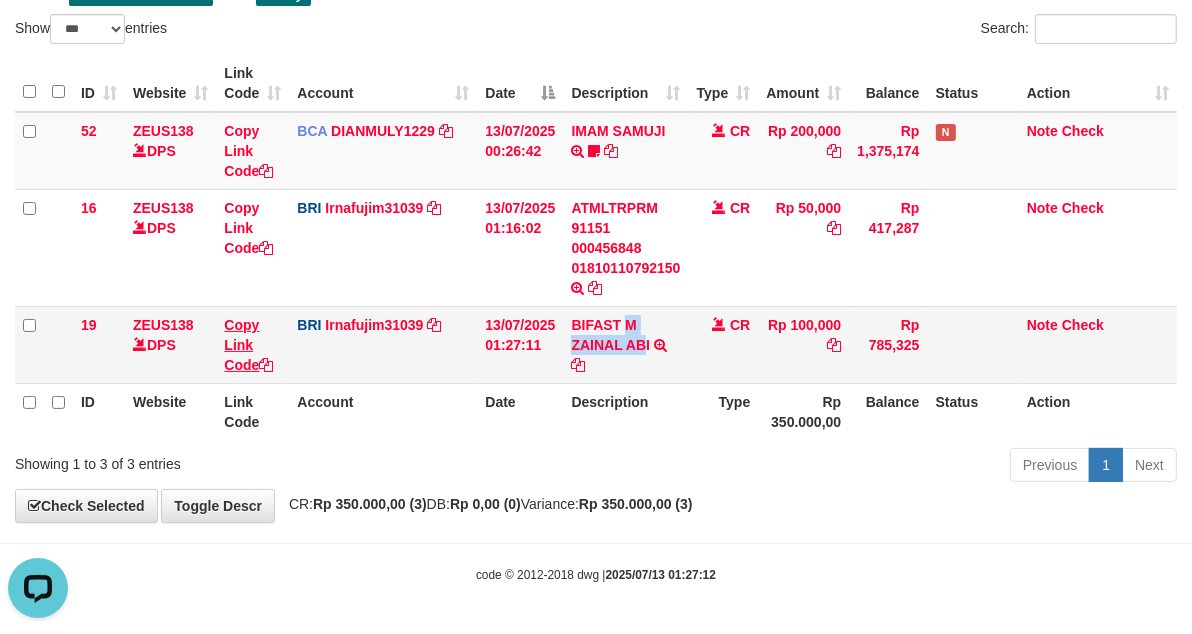 copy on "M ZAINAL AB" 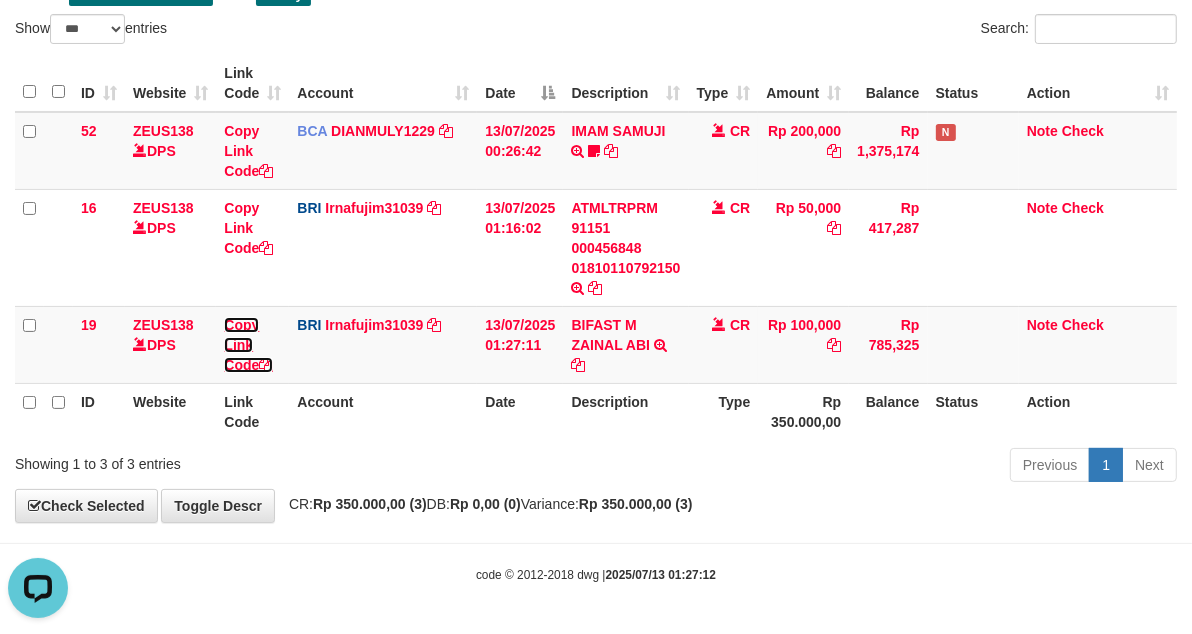 drag, startPoint x: 235, startPoint y: 344, endPoint x: 1147, endPoint y: 548, distance: 934.5373 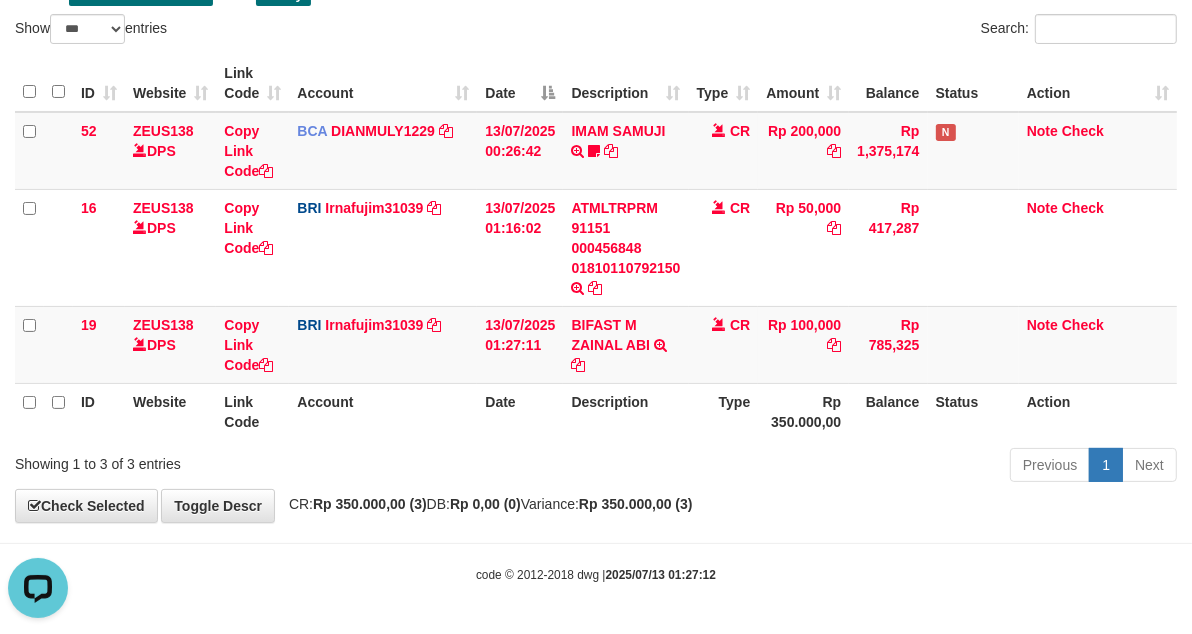scroll, scrollTop: 252, scrollLeft: 0, axis: vertical 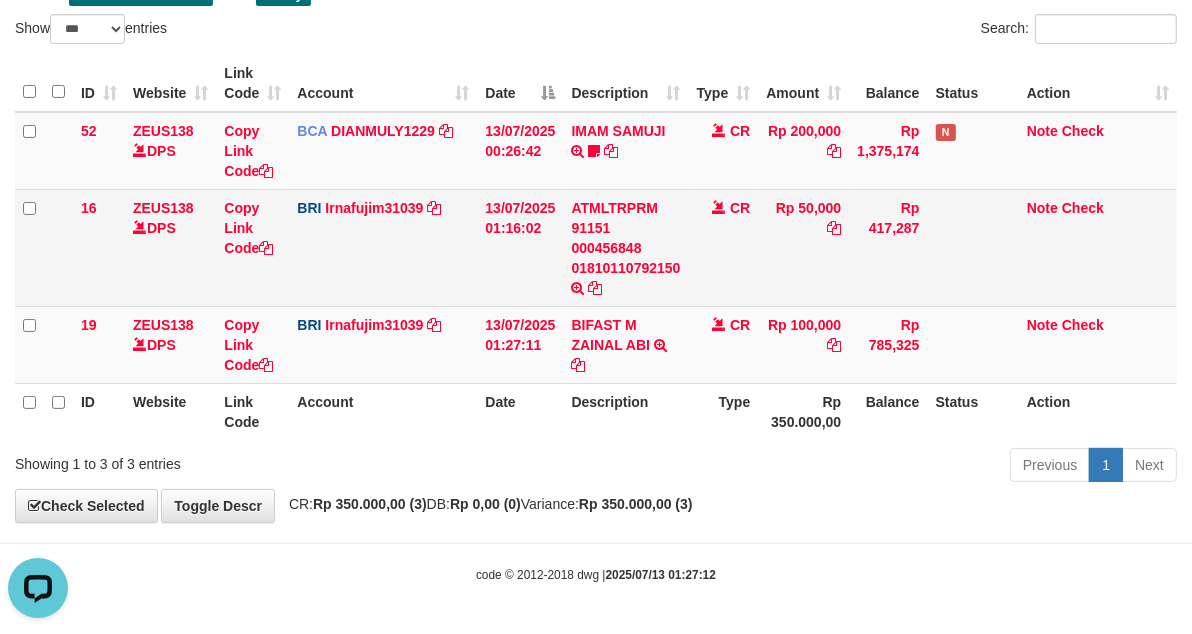 click on "CR" at bounding box center (724, 247) 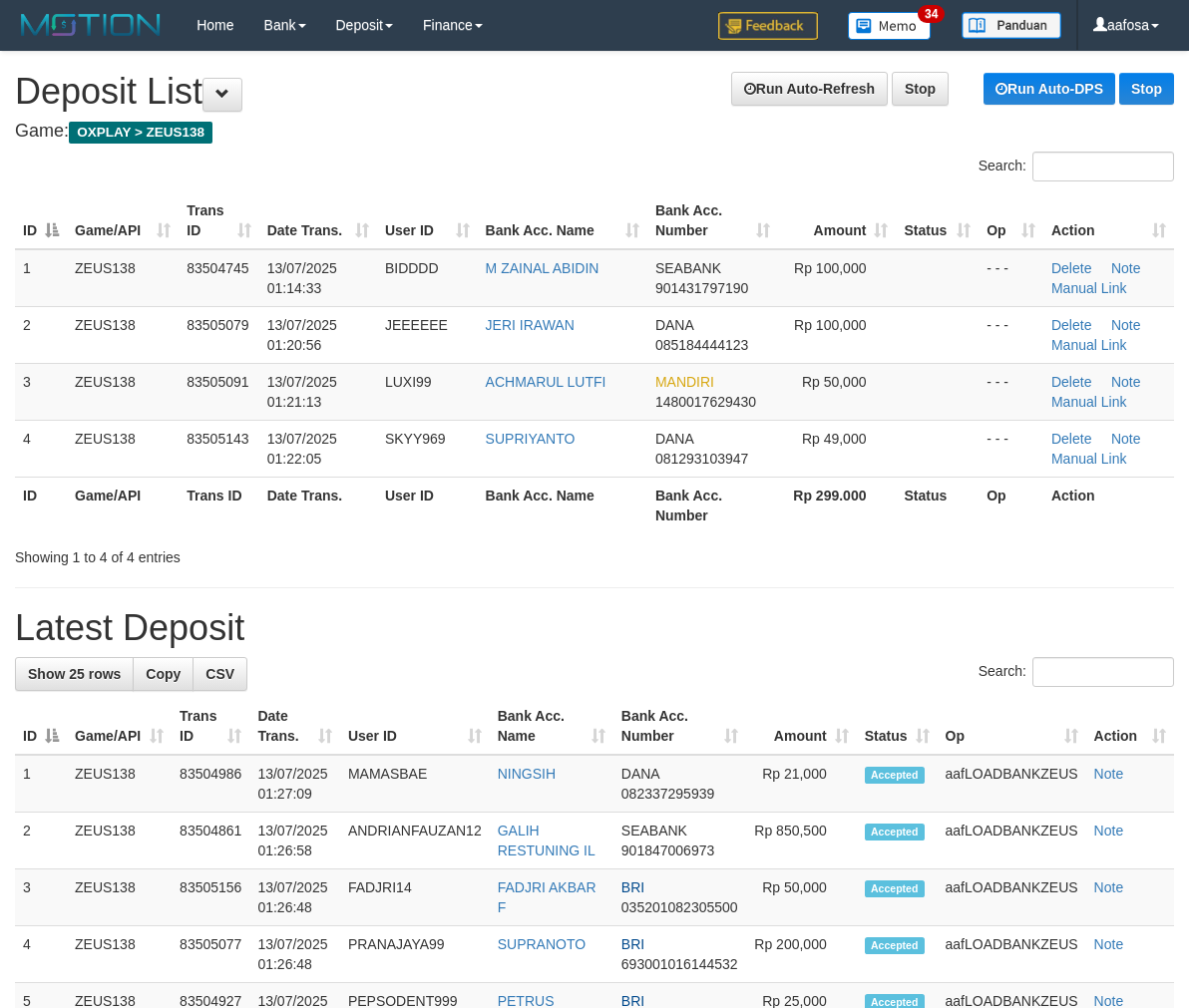 scroll, scrollTop: 10, scrollLeft: 0, axis: vertical 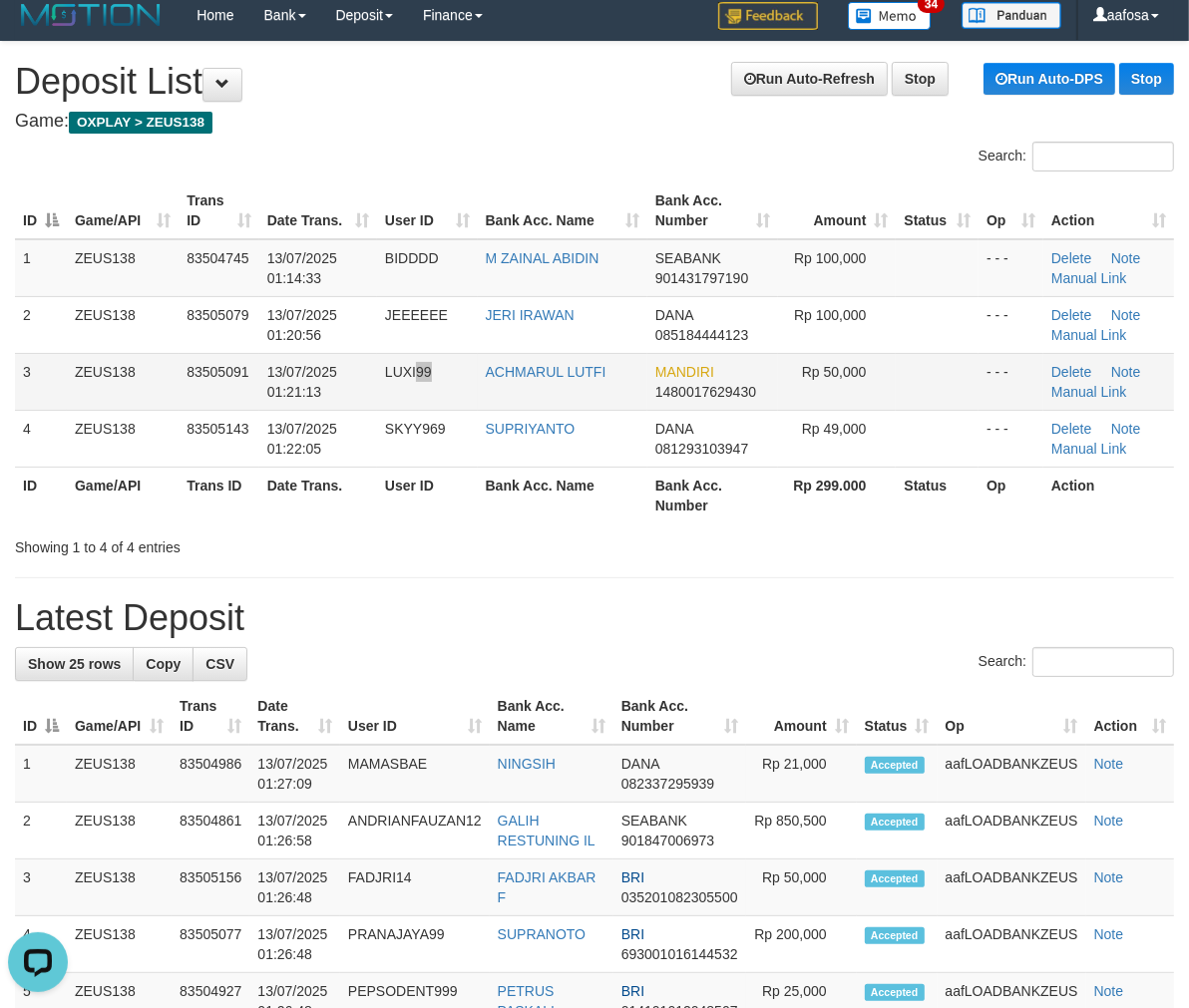 click on "LUXI99" at bounding box center [408, 372] 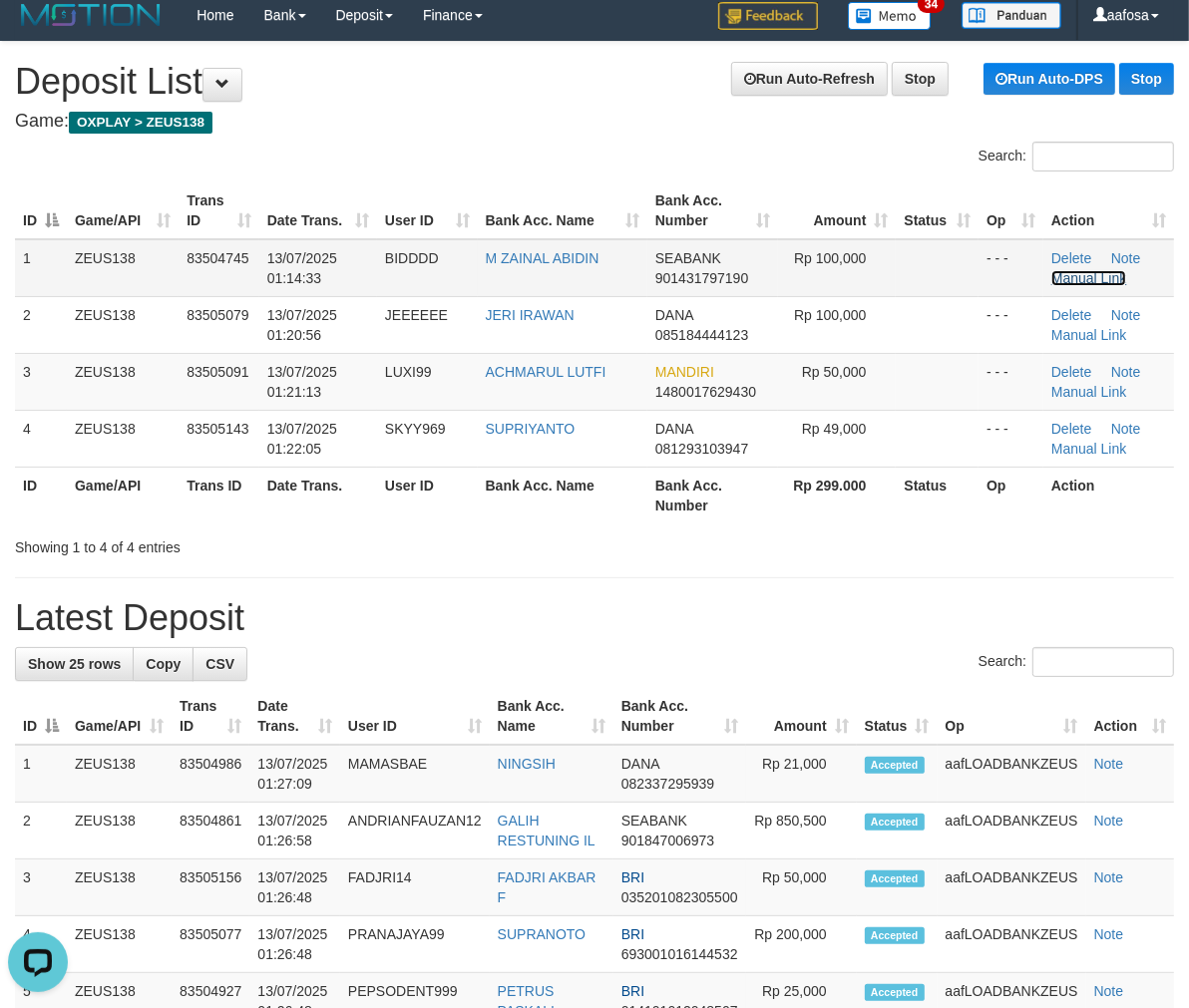click on "Manual Link" at bounding box center (1089, 278) 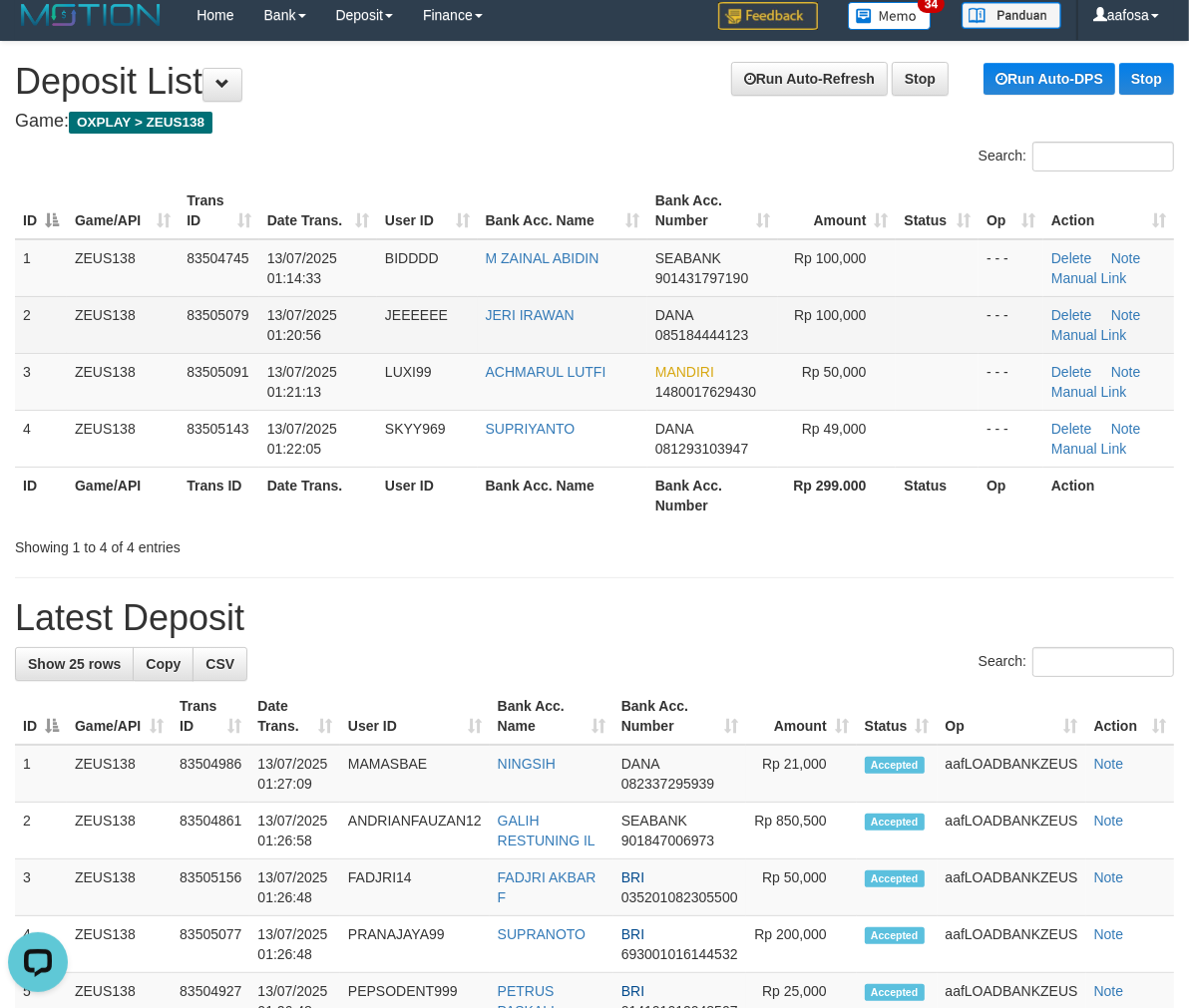 click on "1
ZEUS138
83504745
13/07/2025 01:14:33
BIDDDD
M ZAINAL ABIDIN
SEABANK
901431797190
Rp 100,000
- - -
Delete
Note
Manual Link
2
ZEUS138
83505079
13/07/2025 01:20:56
JEEEEEE
JERI IRAWAN
DANA
085184444123
Rp 100,000
- - -
Delete
Note
Manual Link
3
ZEUS138" at bounding box center (594, 353) 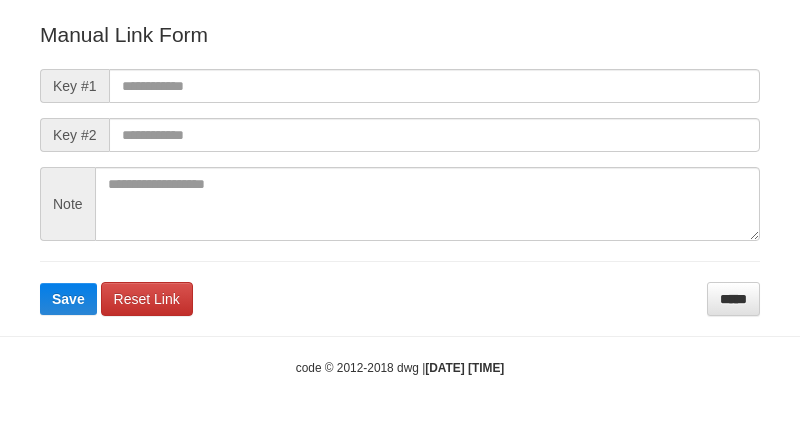 scroll, scrollTop: 0, scrollLeft: 0, axis: both 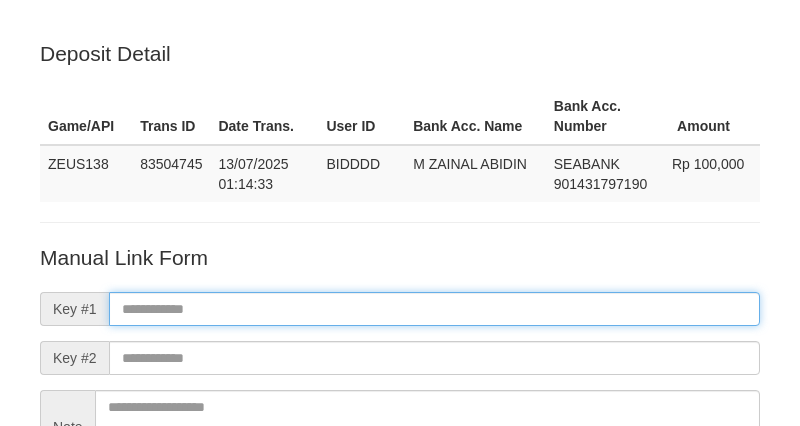 paste on "**********" 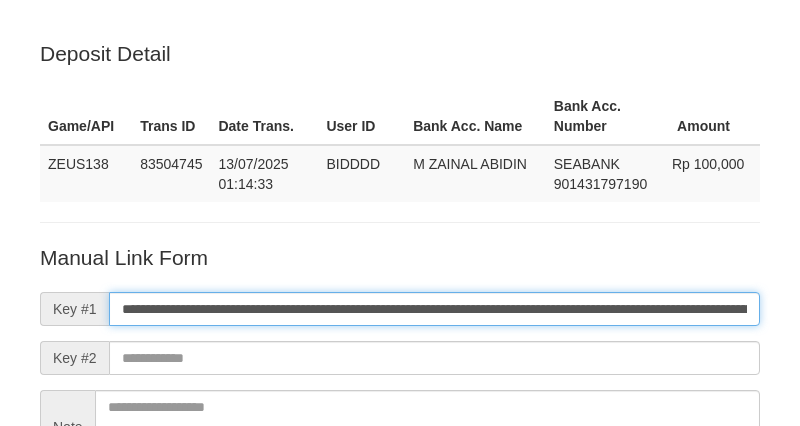 scroll, scrollTop: 0, scrollLeft: 1117, axis: horizontal 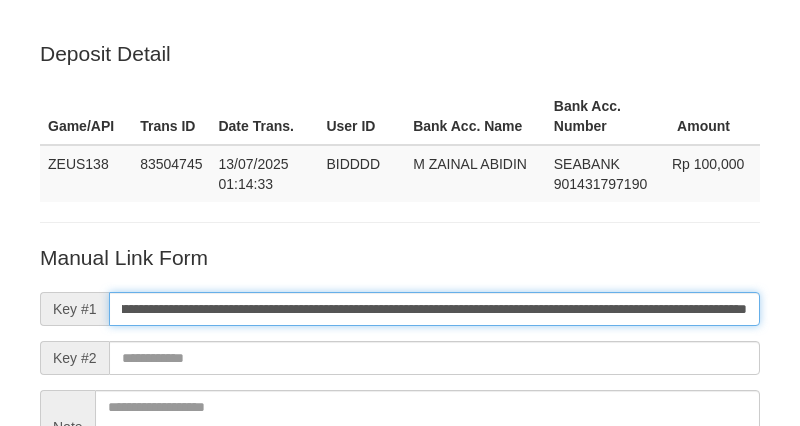 type on "**********" 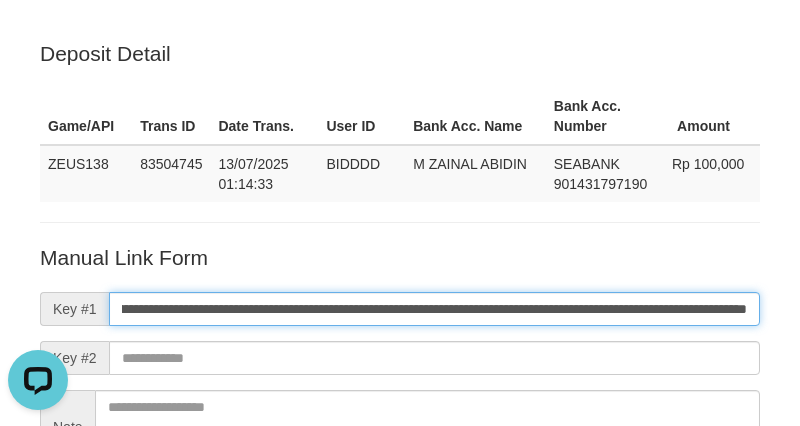 scroll, scrollTop: 0, scrollLeft: 0, axis: both 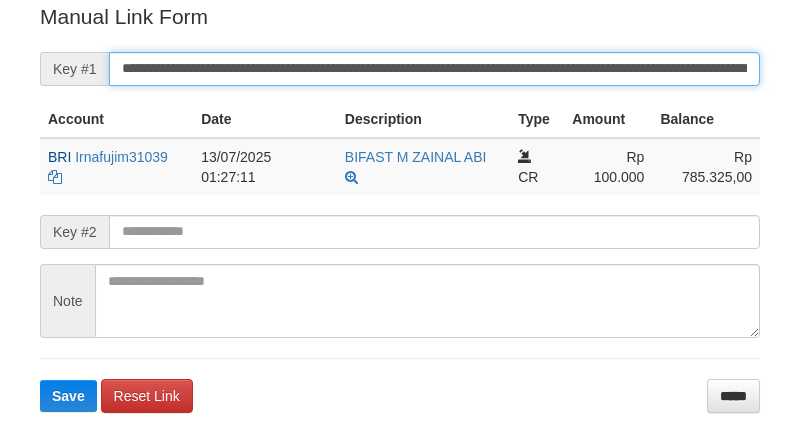 click on "**********" at bounding box center [434, 69] 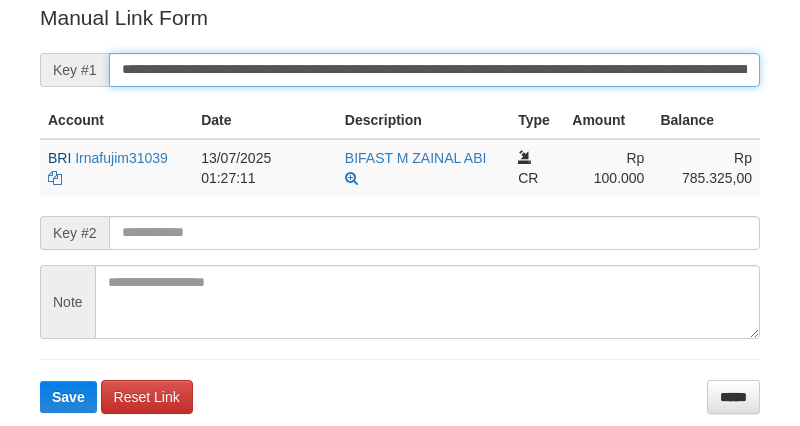 click on "Save" at bounding box center [68, 397] 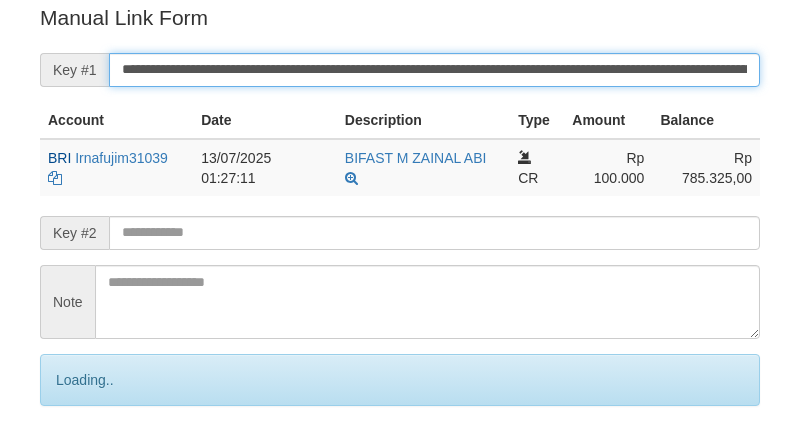 click on "Save" at bounding box center [90, 464] 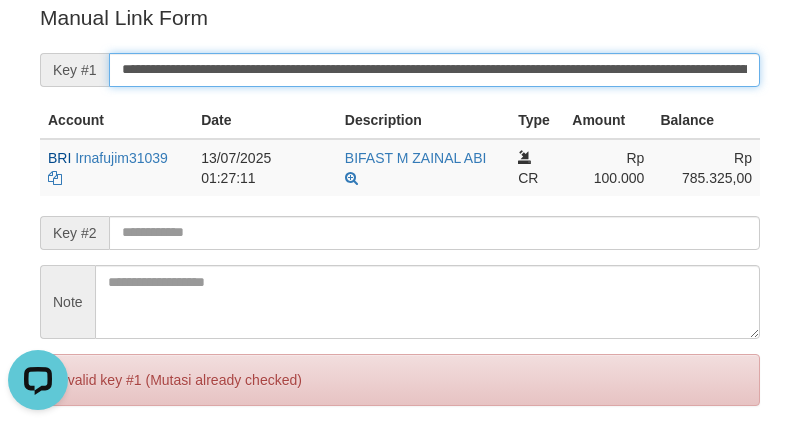 scroll, scrollTop: 0, scrollLeft: 0, axis: both 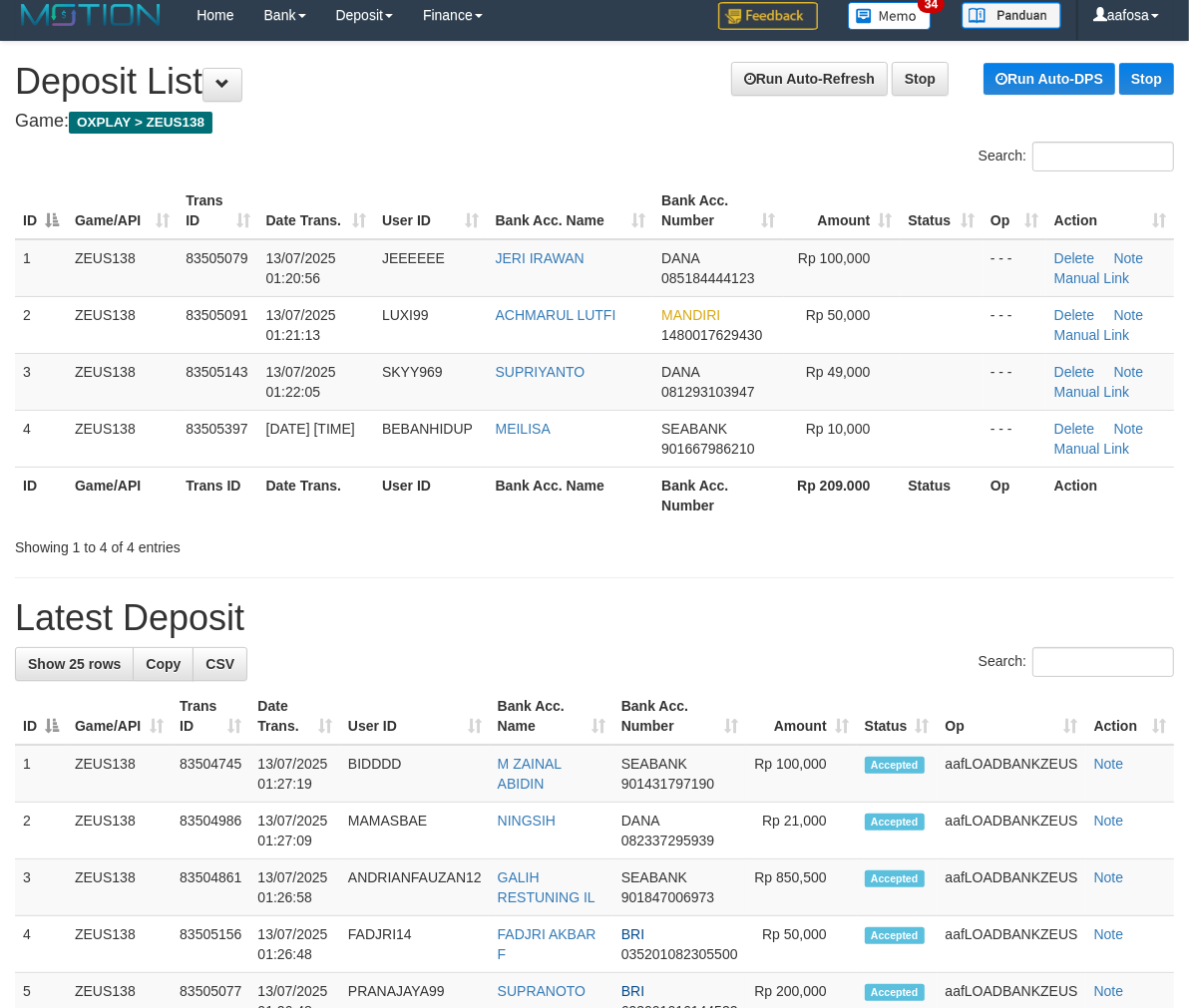 drag, startPoint x: 529, startPoint y: 138, endPoint x: 534, endPoint y: 147, distance: 10.29563 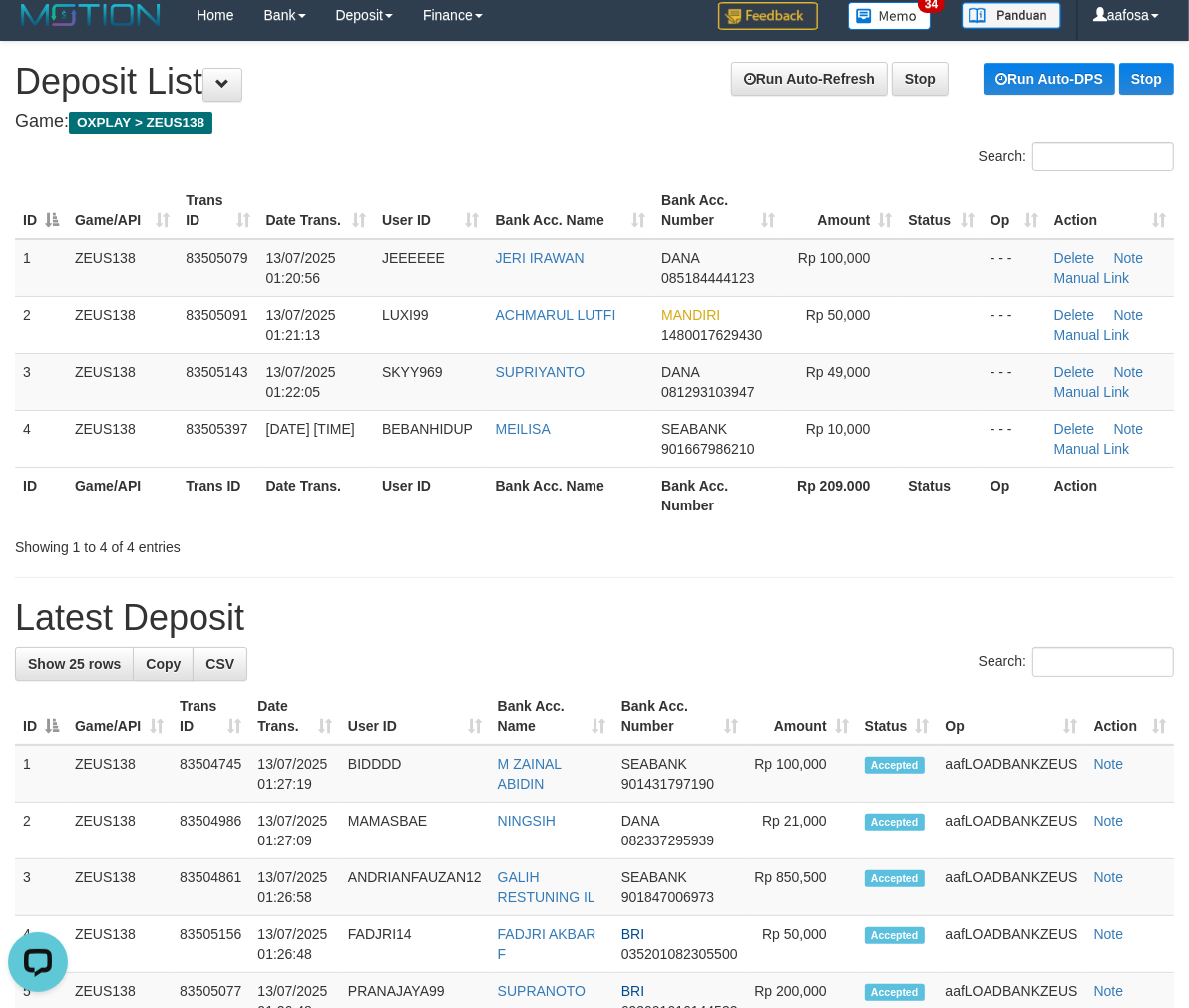 scroll, scrollTop: 0, scrollLeft: 0, axis: both 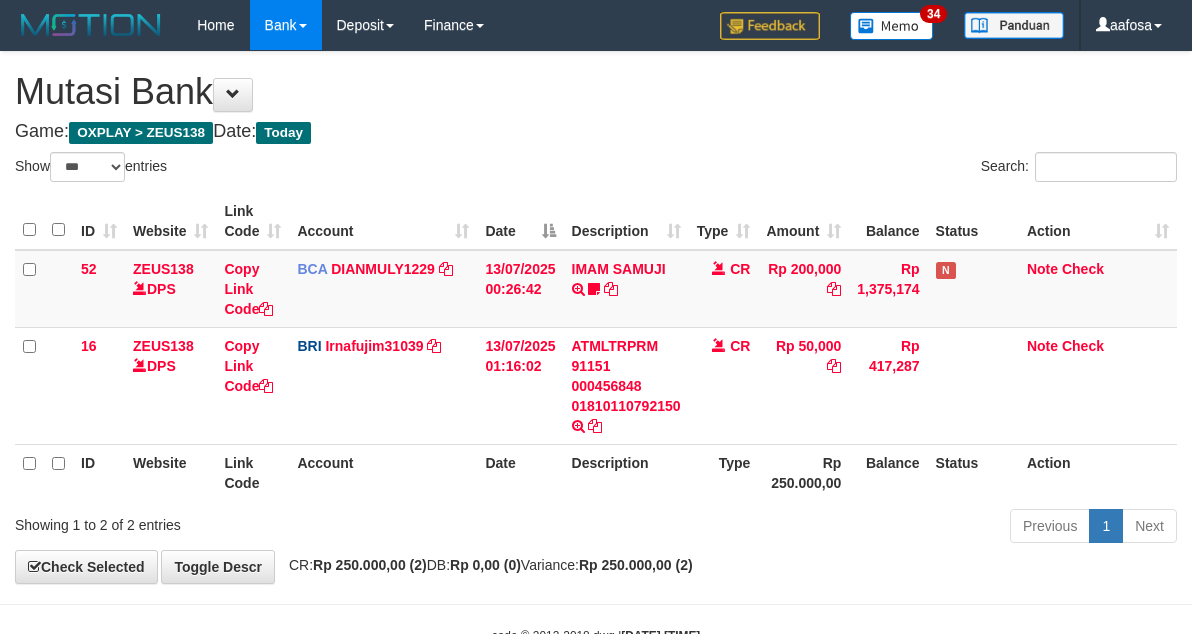 select on "***" 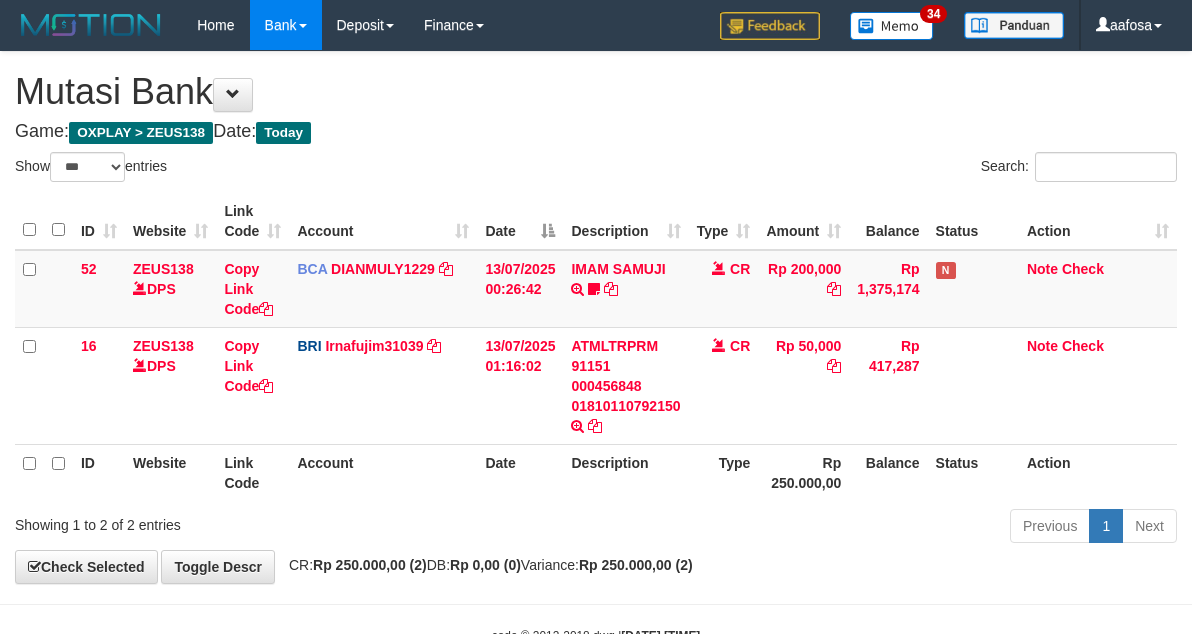 scroll, scrollTop: 0, scrollLeft: 0, axis: both 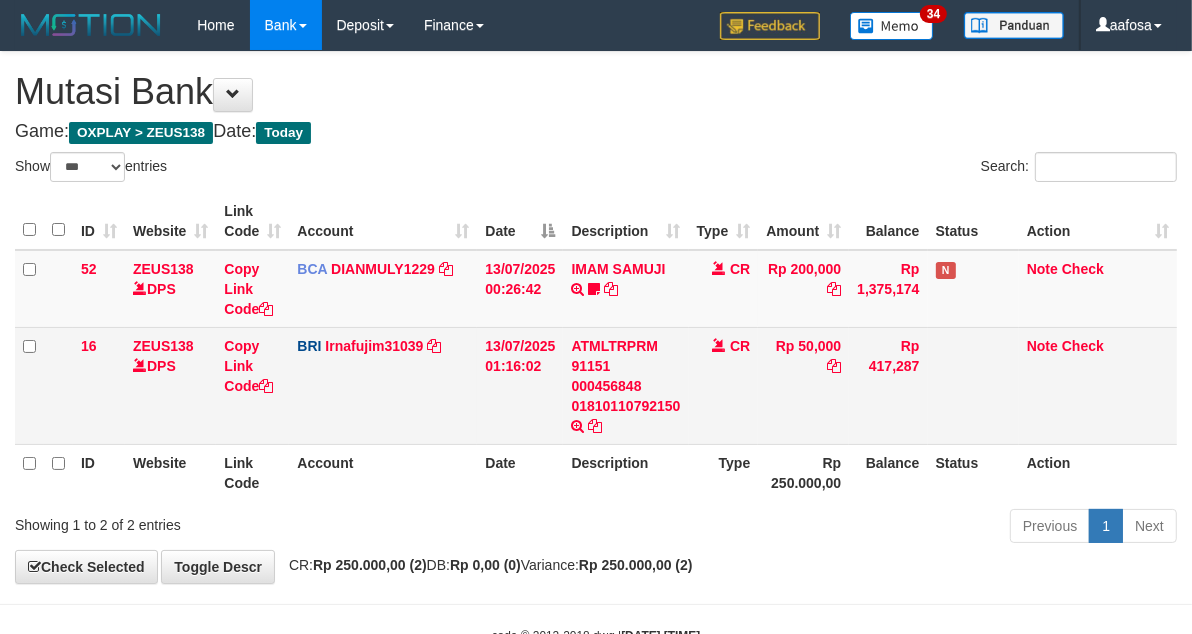 drag, startPoint x: 746, startPoint y: 350, endPoint x: 940, endPoint y: 350, distance: 194 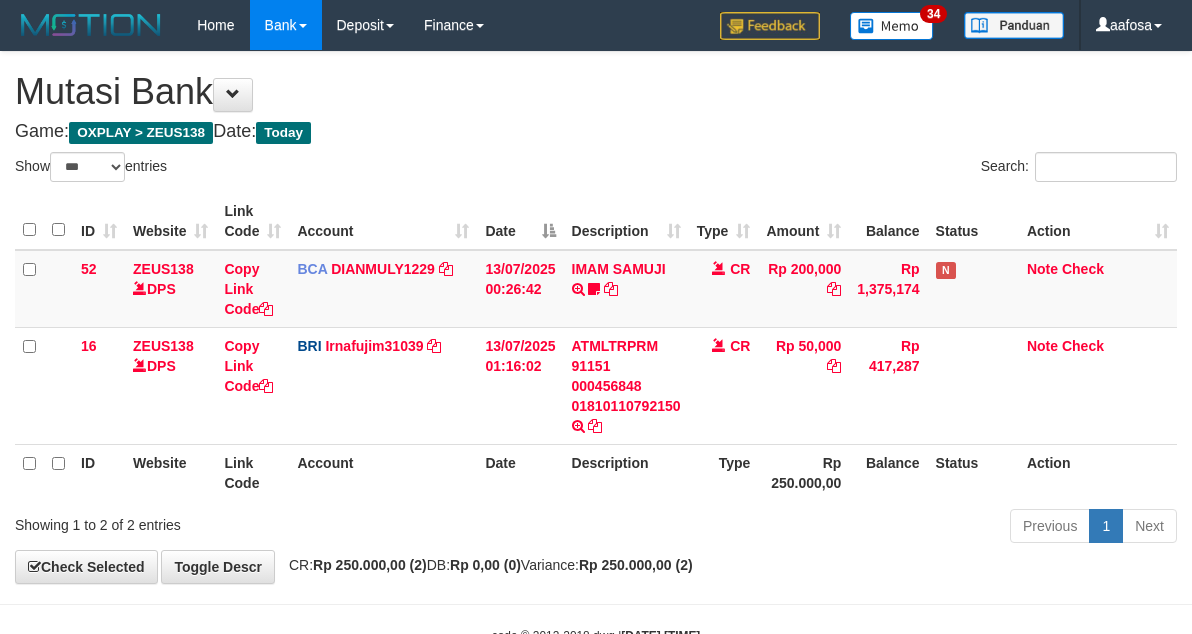 select on "***" 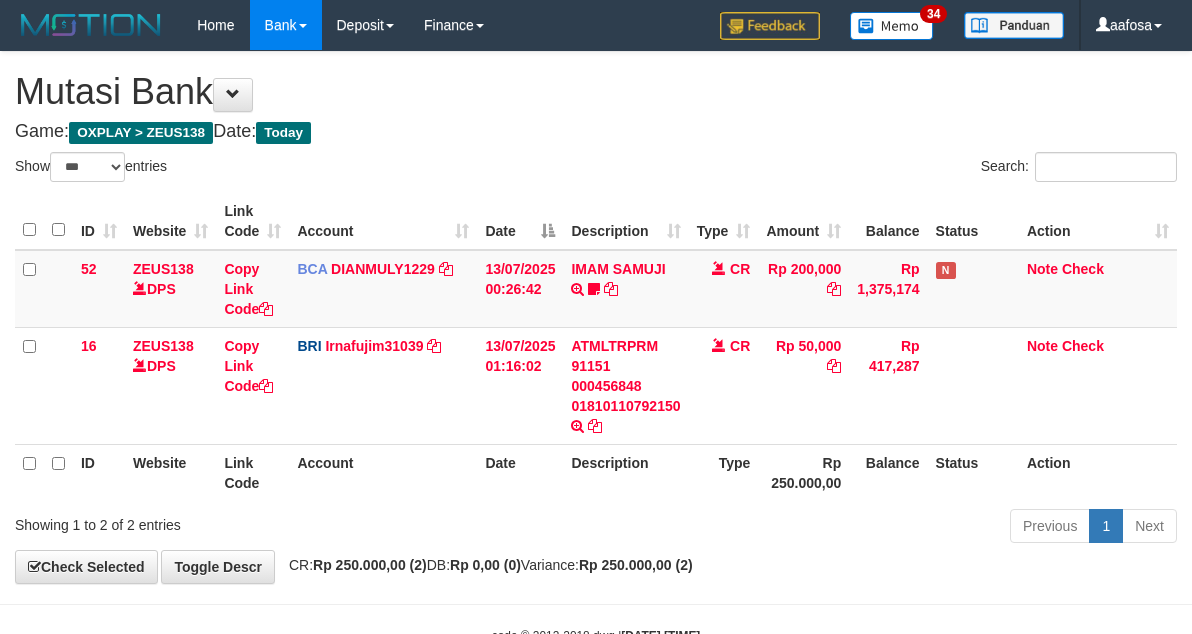 scroll, scrollTop: 61, scrollLeft: 0, axis: vertical 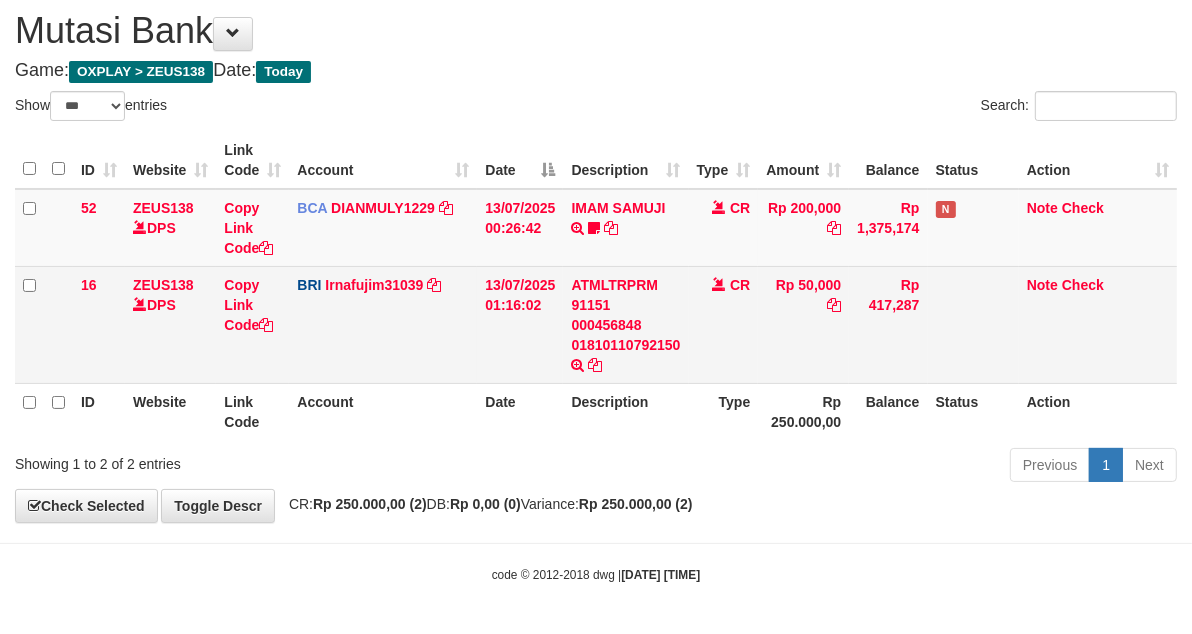 drag, startPoint x: 560, startPoint y: 328, endPoint x: 606, endPoint y: 326, distance: 46.043457 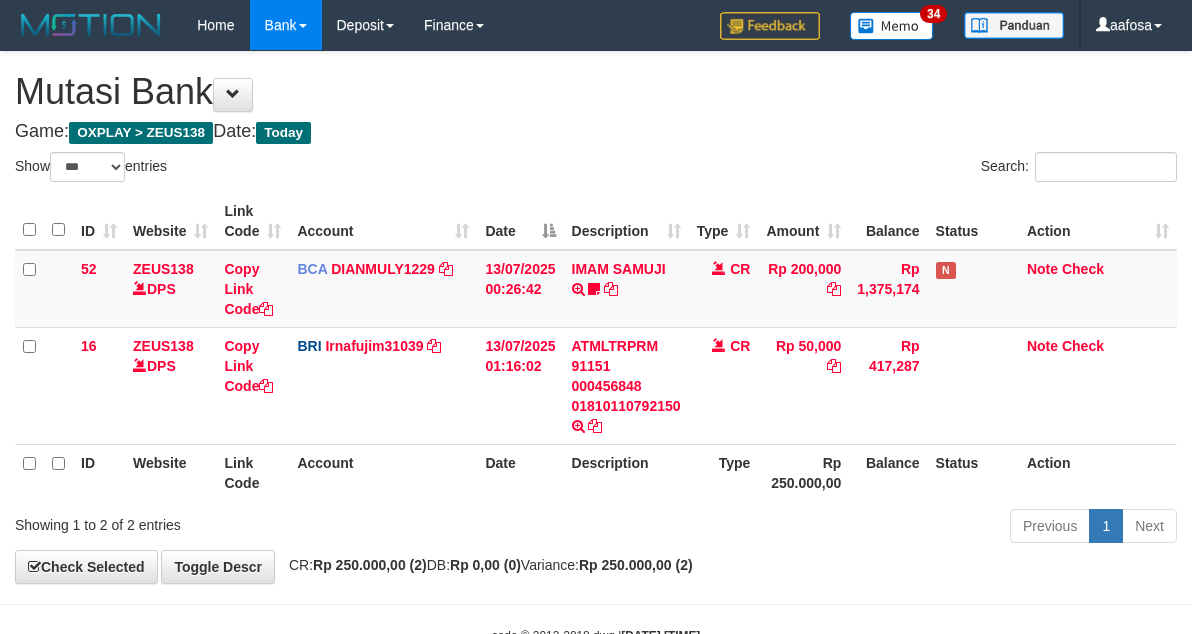 select on "***" 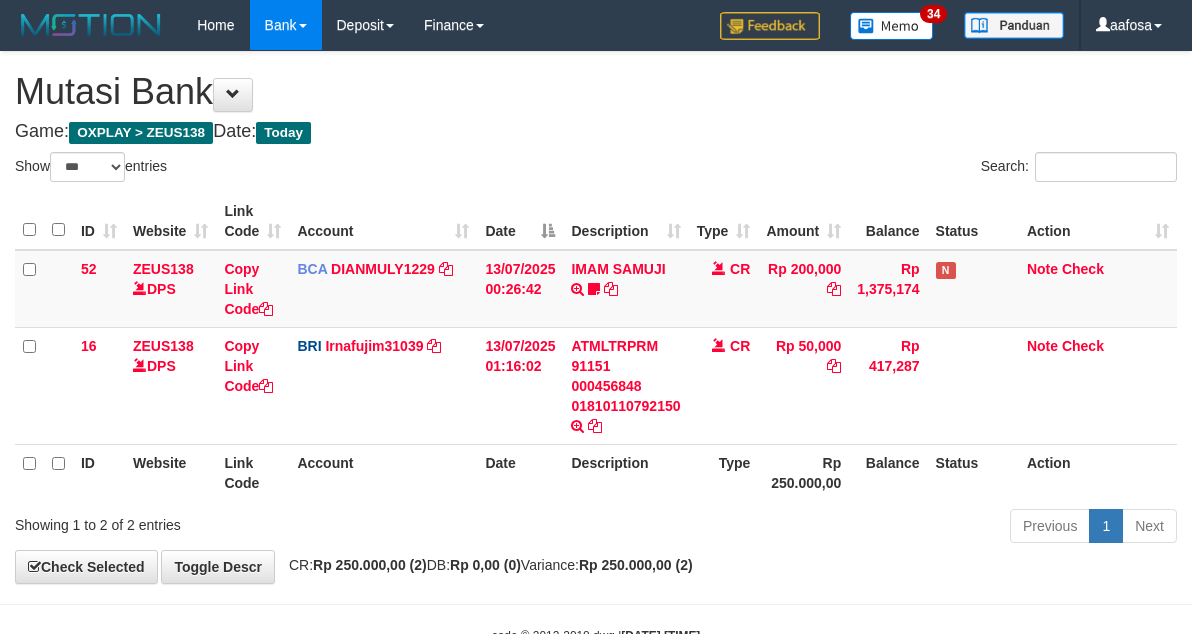scroll, scrollTop: 61, scrollLeft: 0, axis: vertical 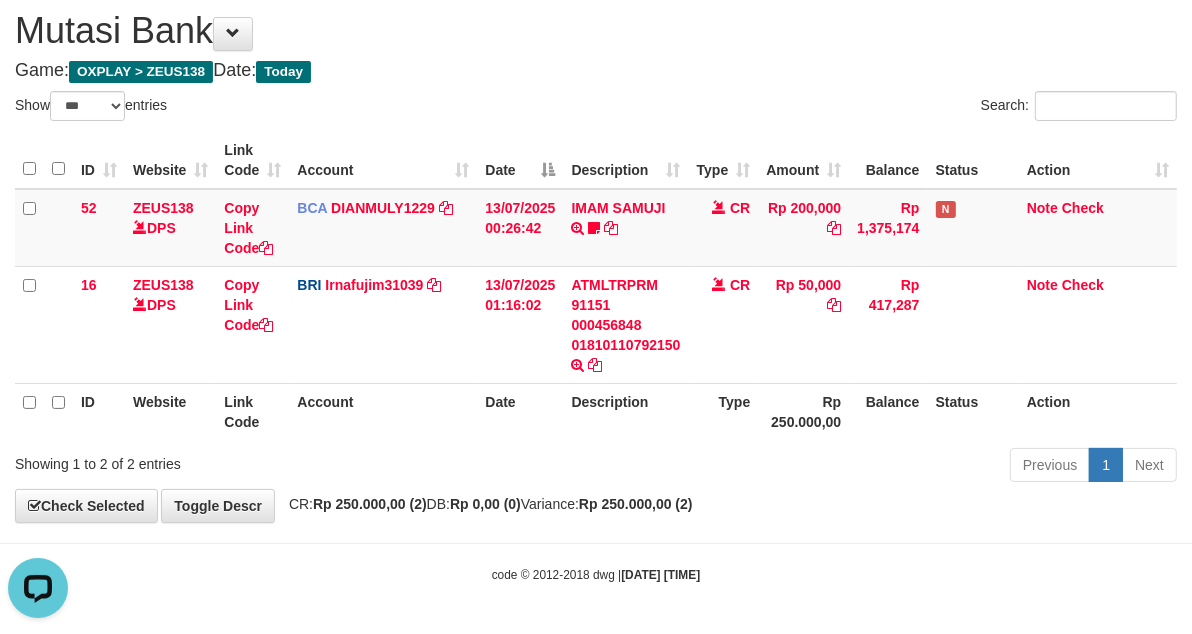 click on "Game:   OXPLAY > ZEUS138    				Date:  Today" at bounding box center [596, 71] 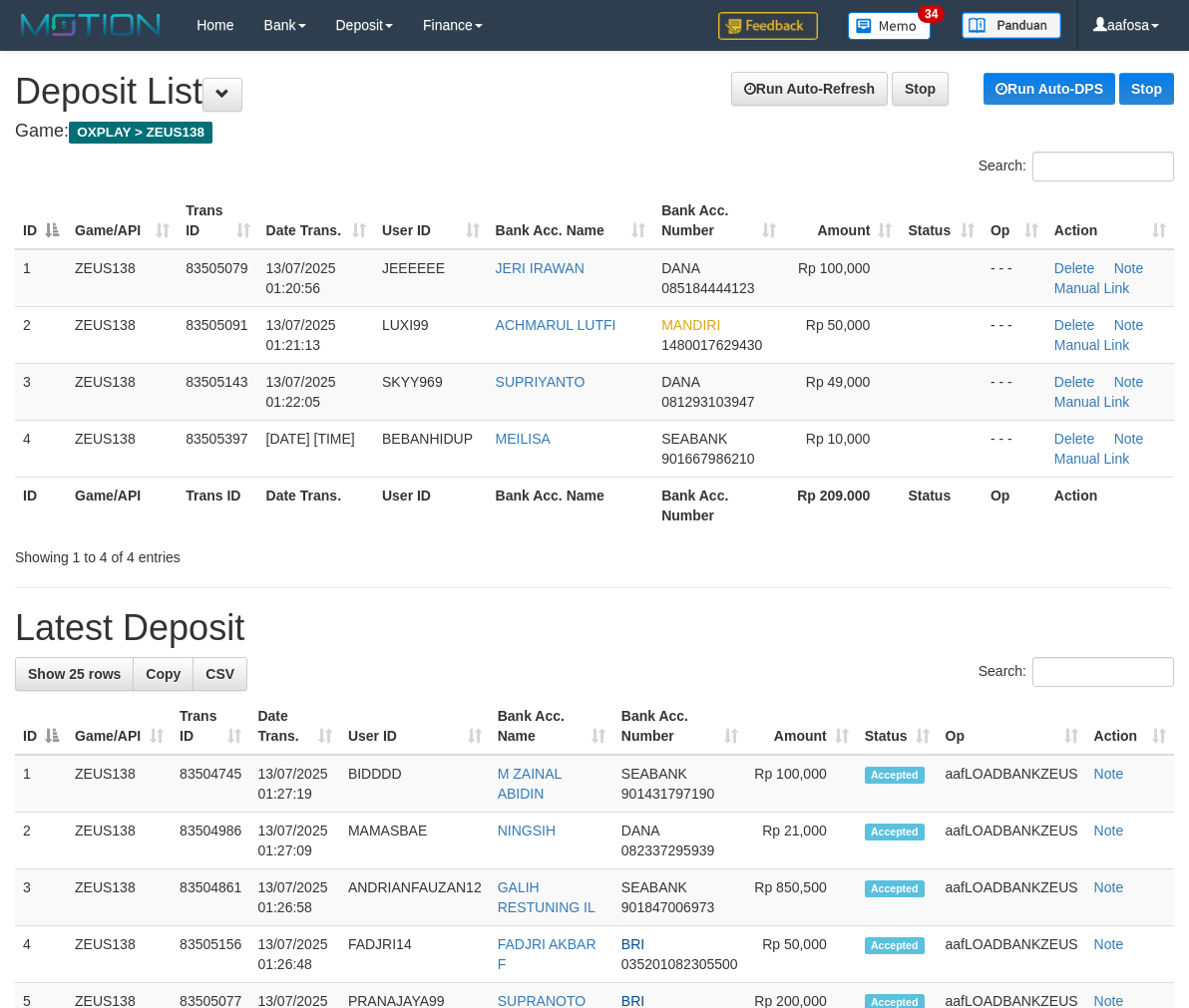 scroll, scrollTop: 10, scrollLeft: 0, axis: vertical 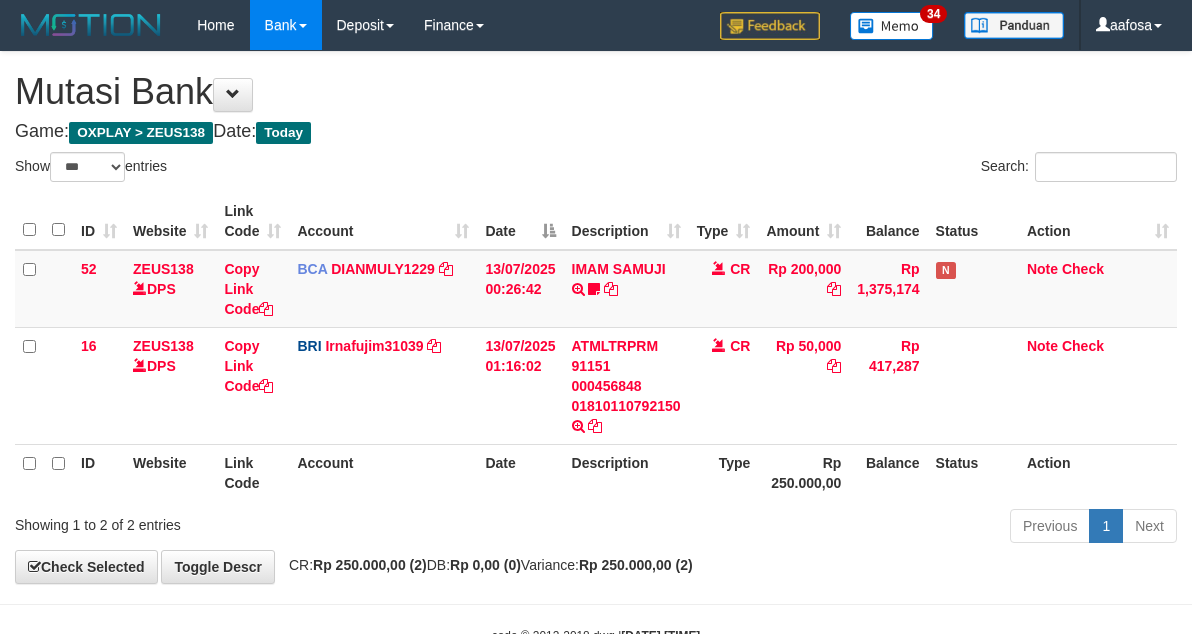 select on "***" 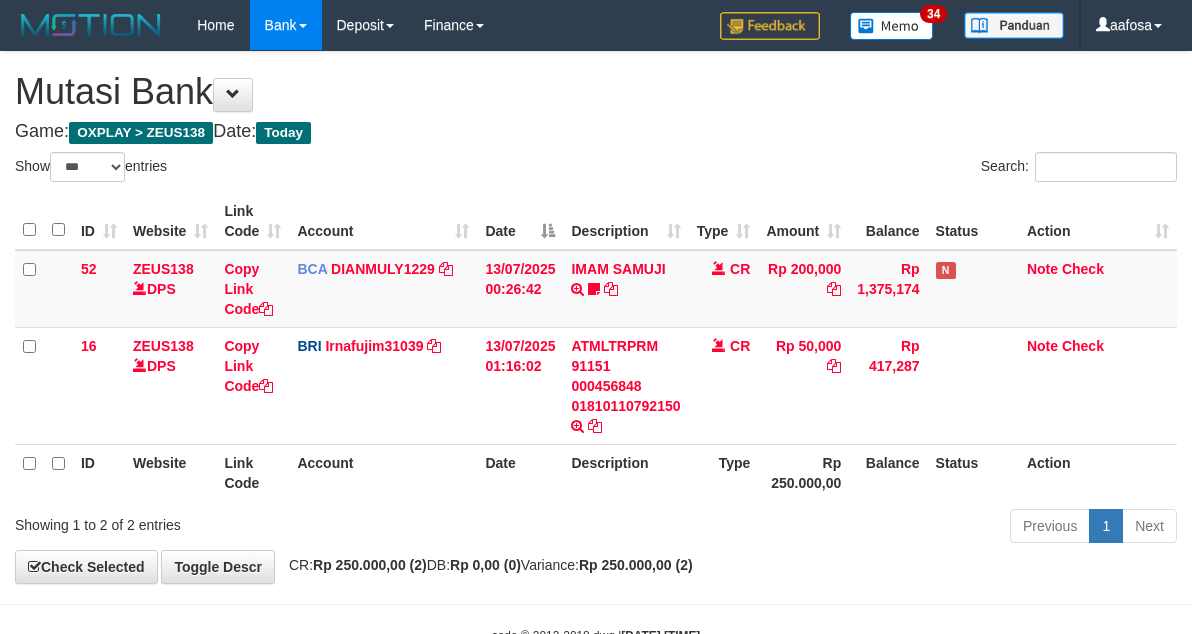 scroll, scrollTop: 61, scrollLeft: 0, axis: vertical 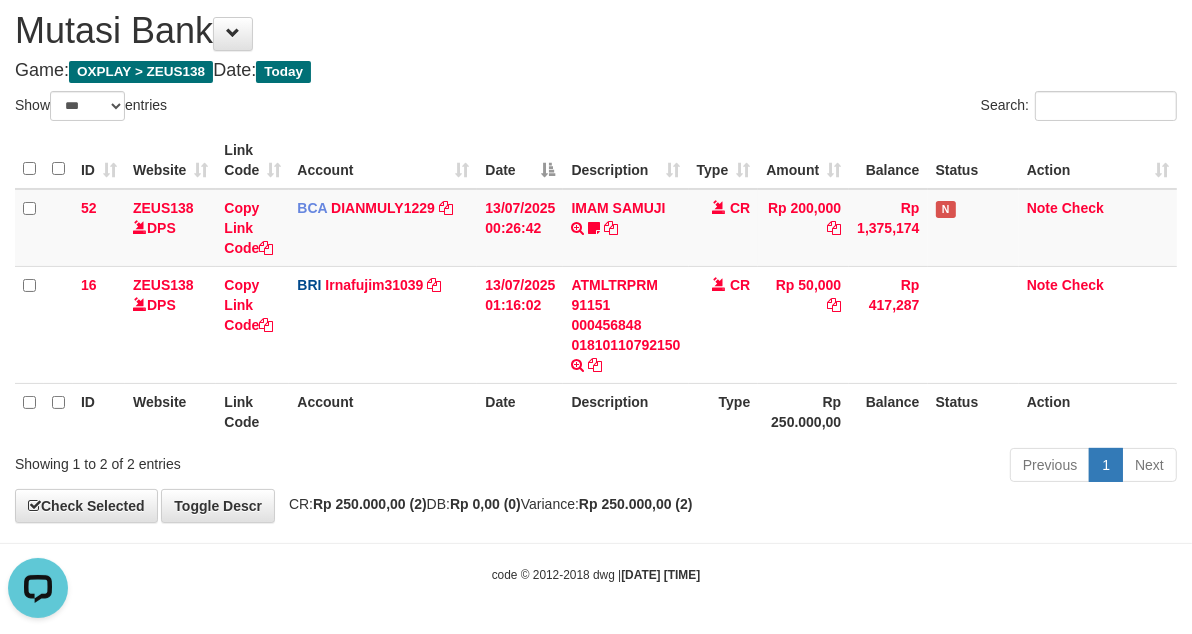 drag, startPoint x: 567, startPoint y: 18, endPoint x: 512, endPoint y: 88, distance: 89.02247 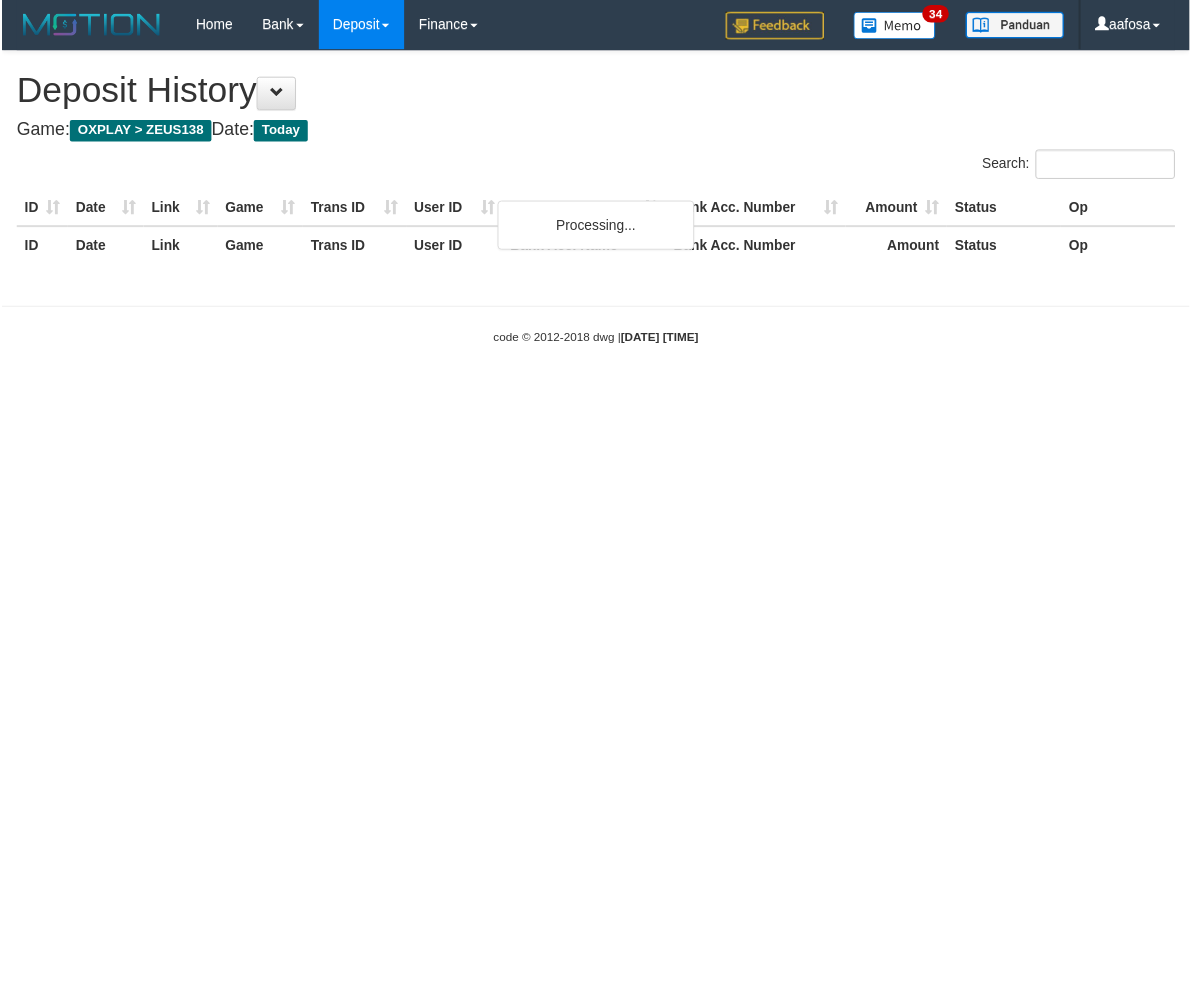 scroll, scrollTop: 0, scrollLeft: 0, axis: both 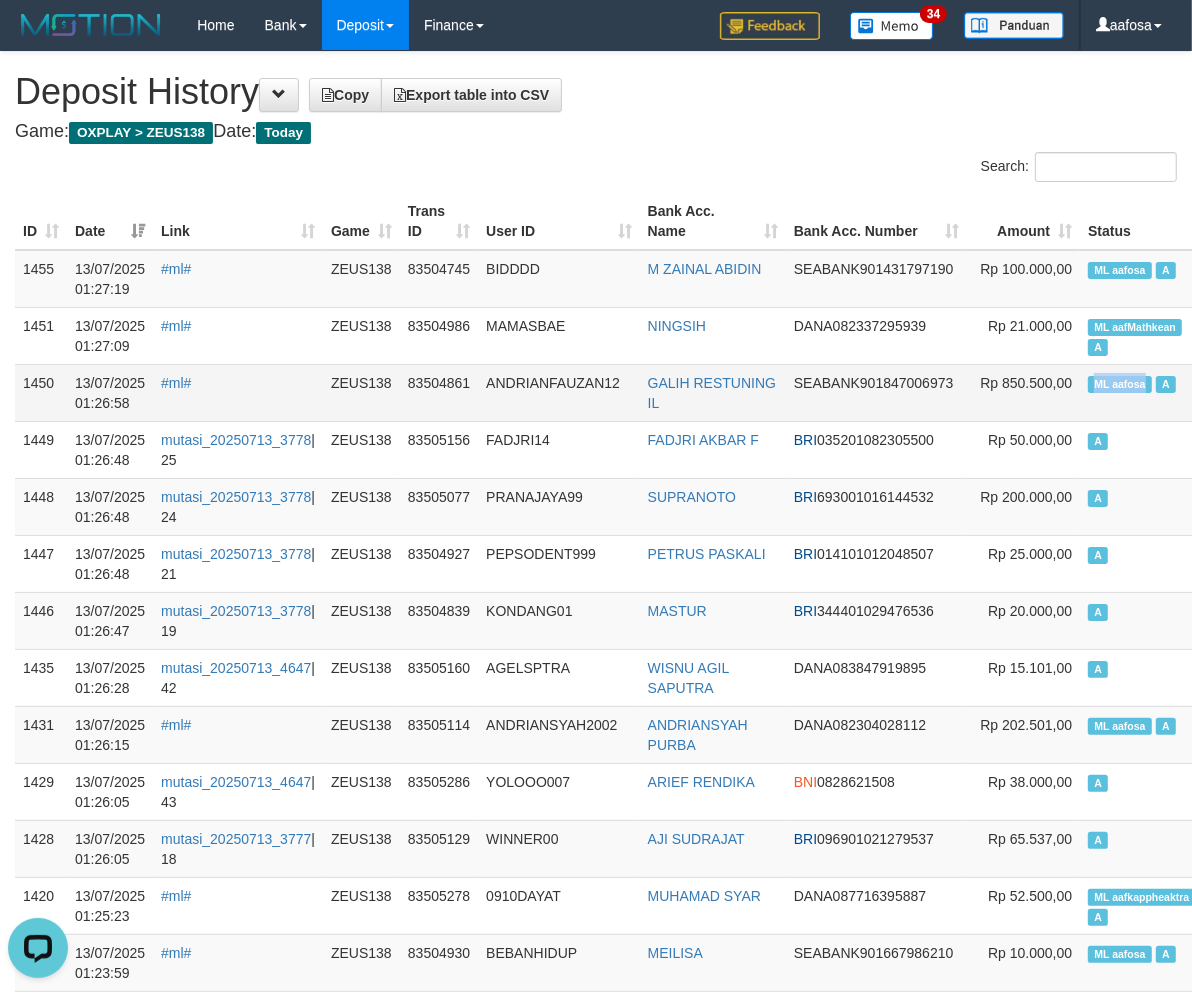 copy on "ML aafosa" 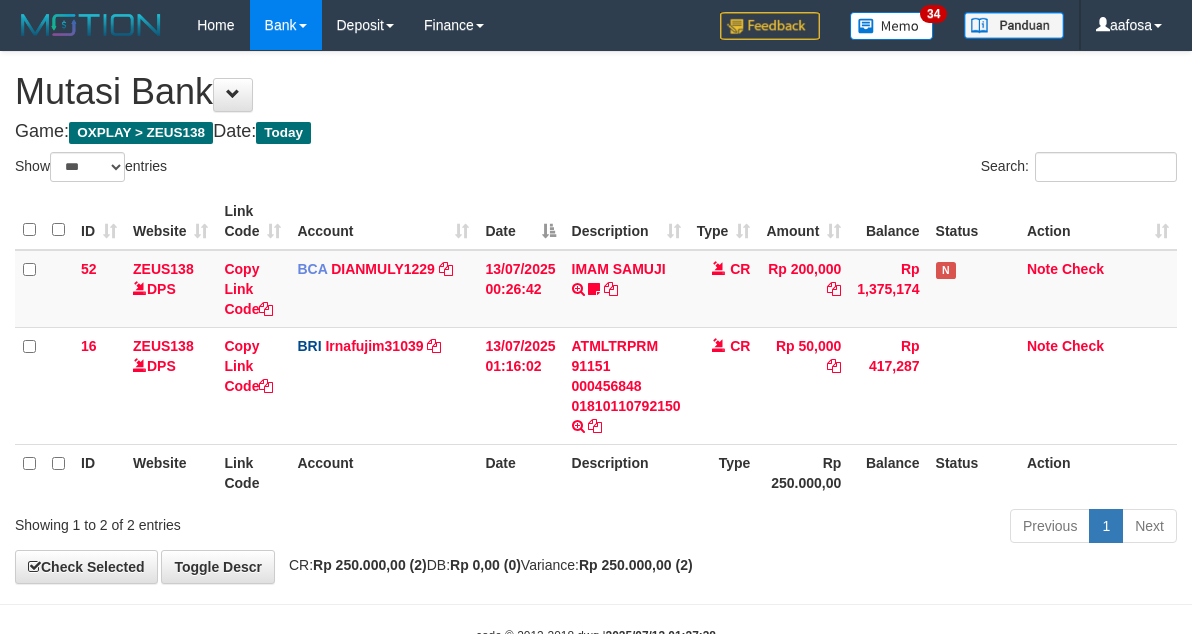 select on "***" 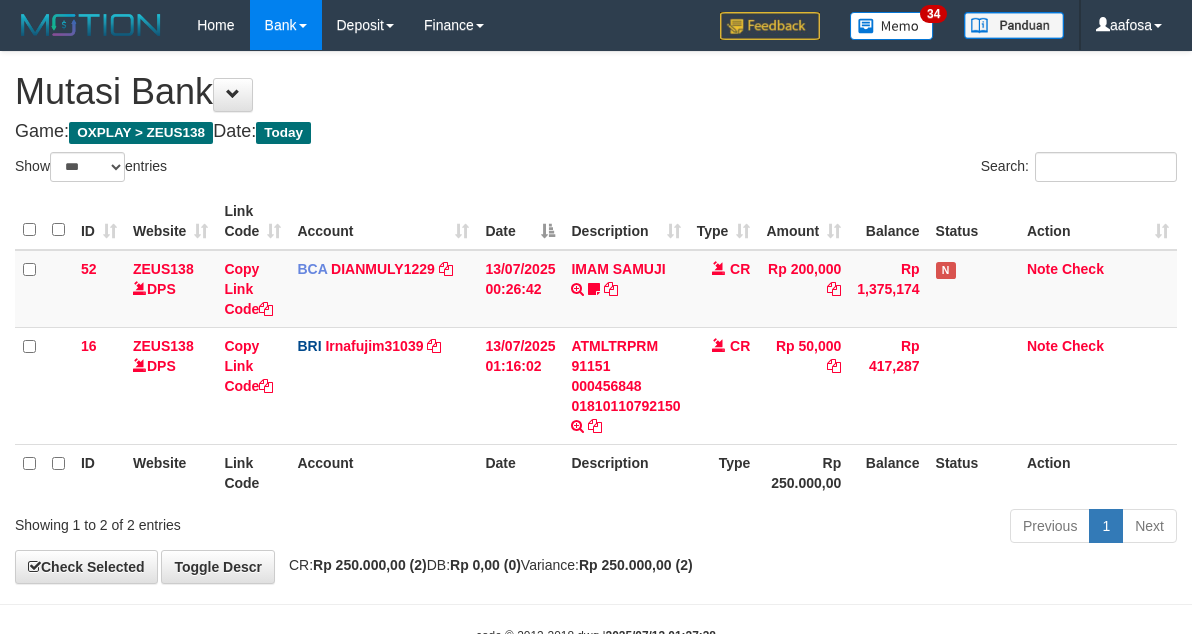 scroll, scrollTop: 61, scrollLeft: 0, axis: vertical 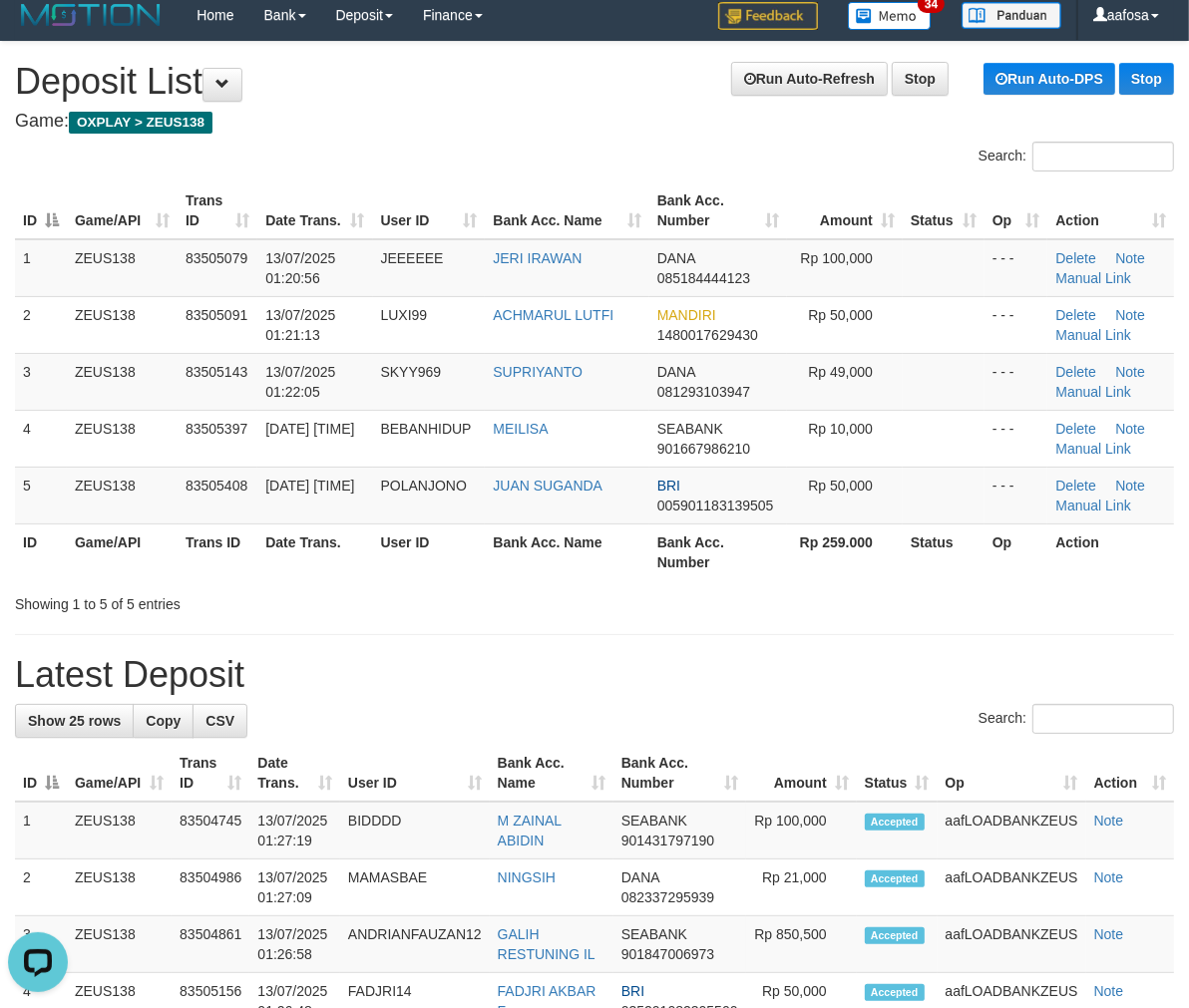 click on "**********" at bounding box center [594, 1198] 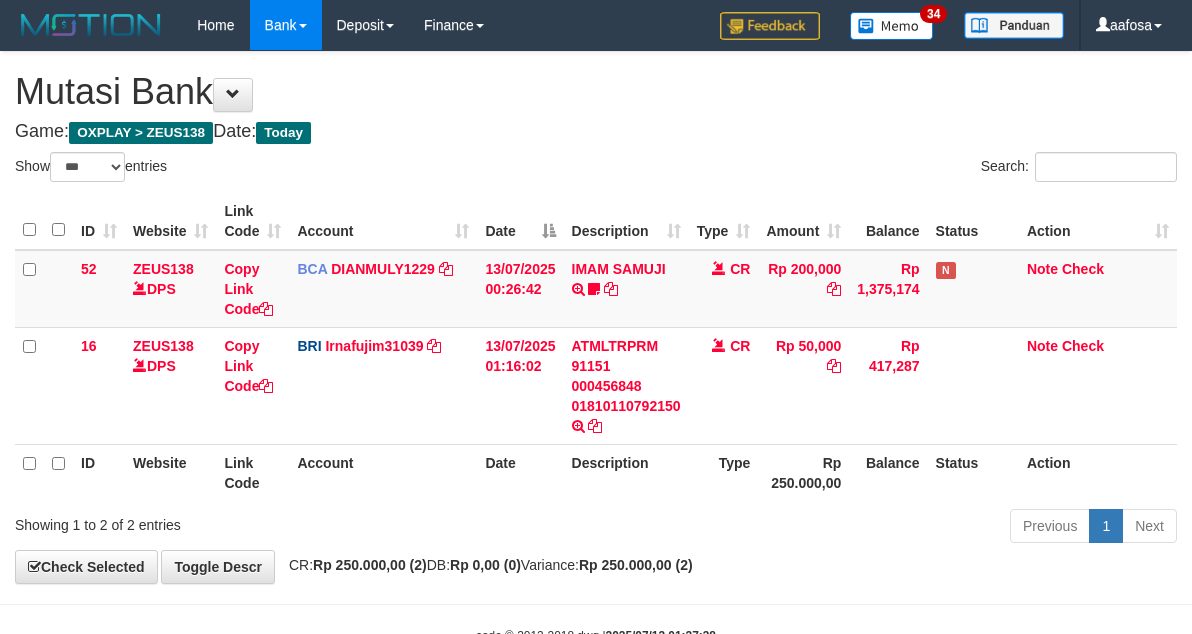 select on "***" 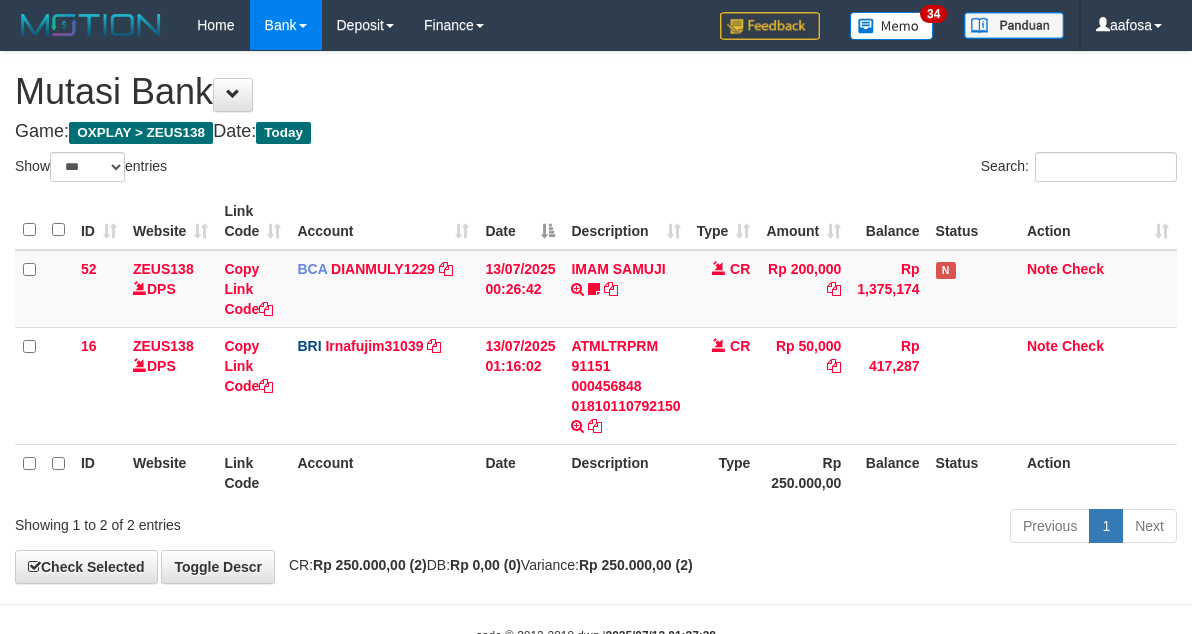 scroll, scrollTop: 61, scrollLeft: 0, axis: vertical 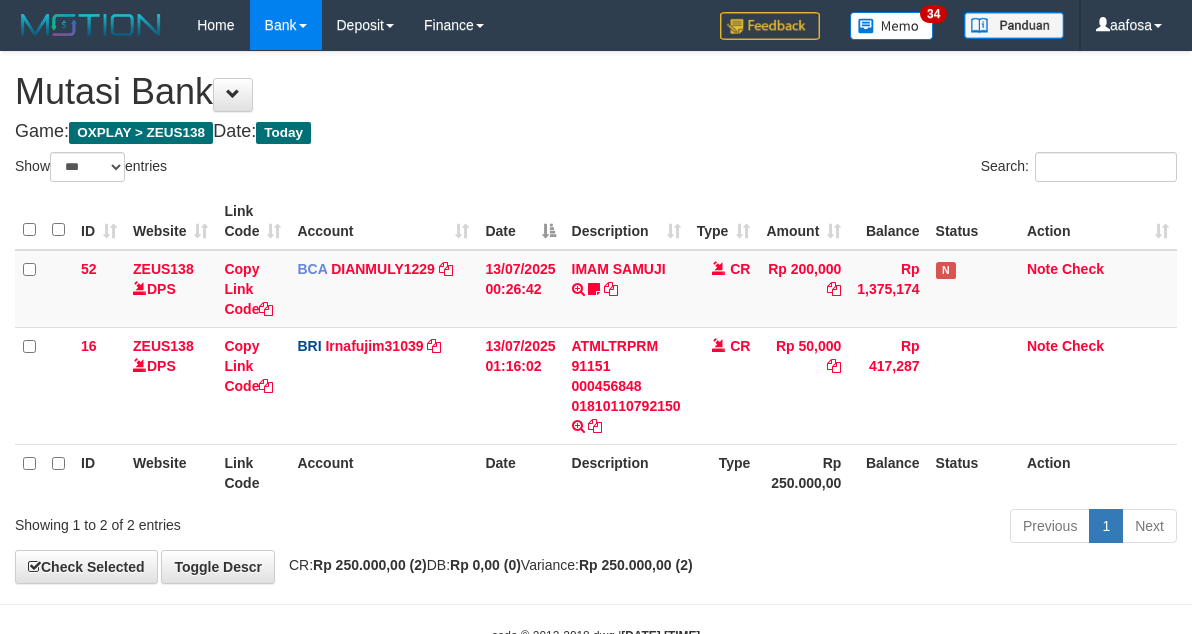 select on "***" 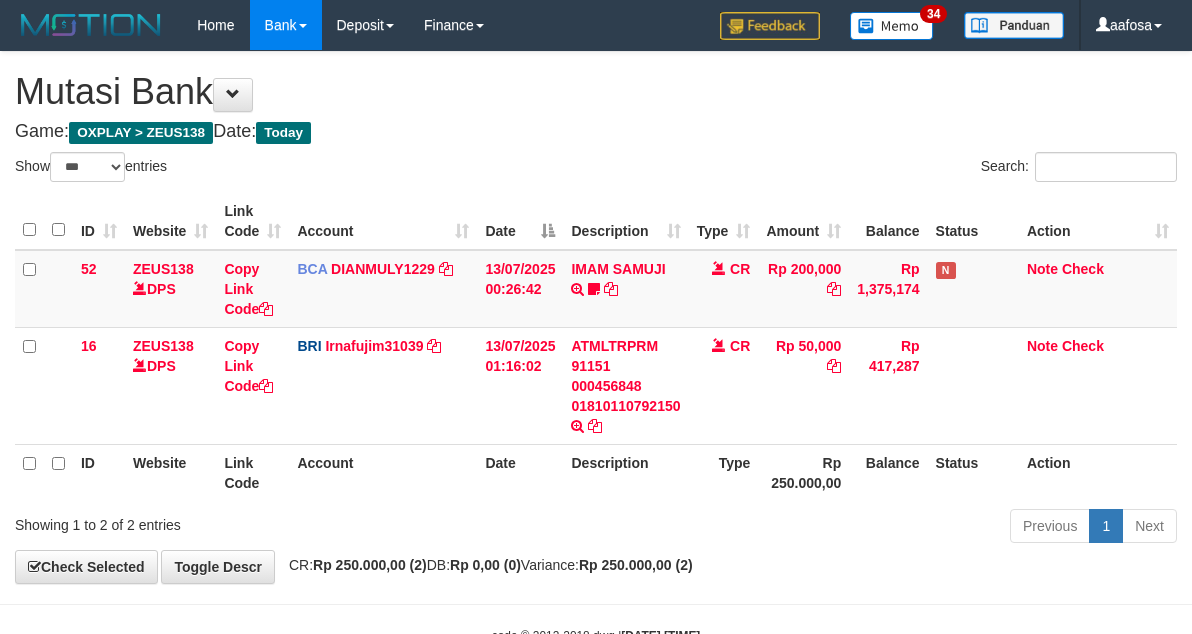 scroll, scrollTop: 61, scrollLeft: 0, axis: vertical 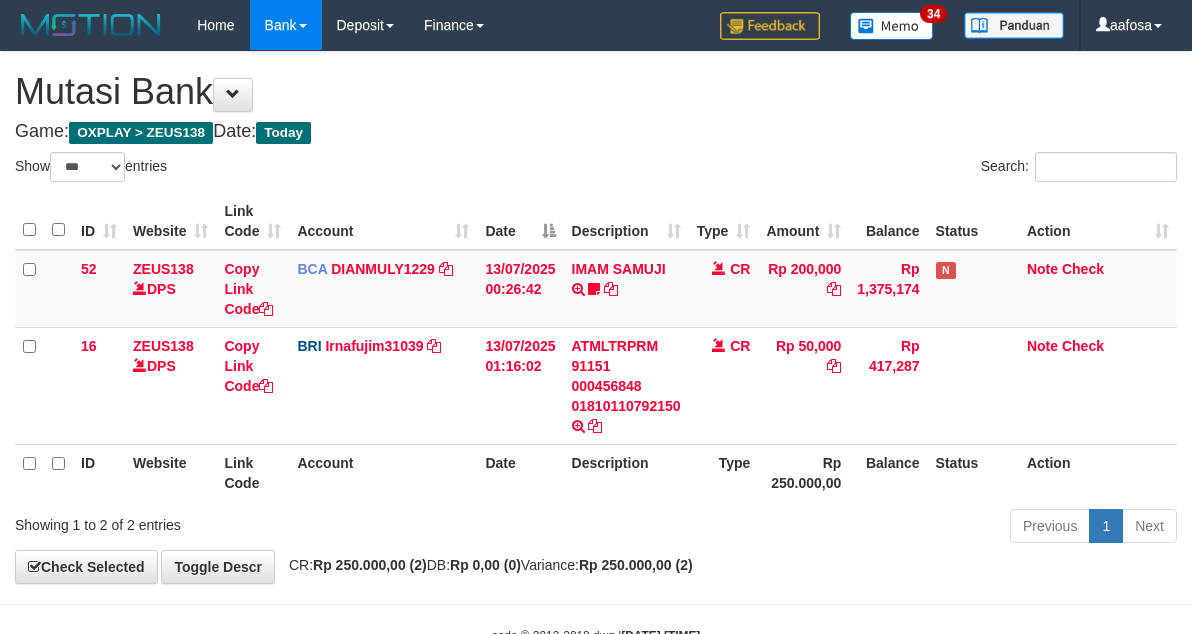 select on "***" 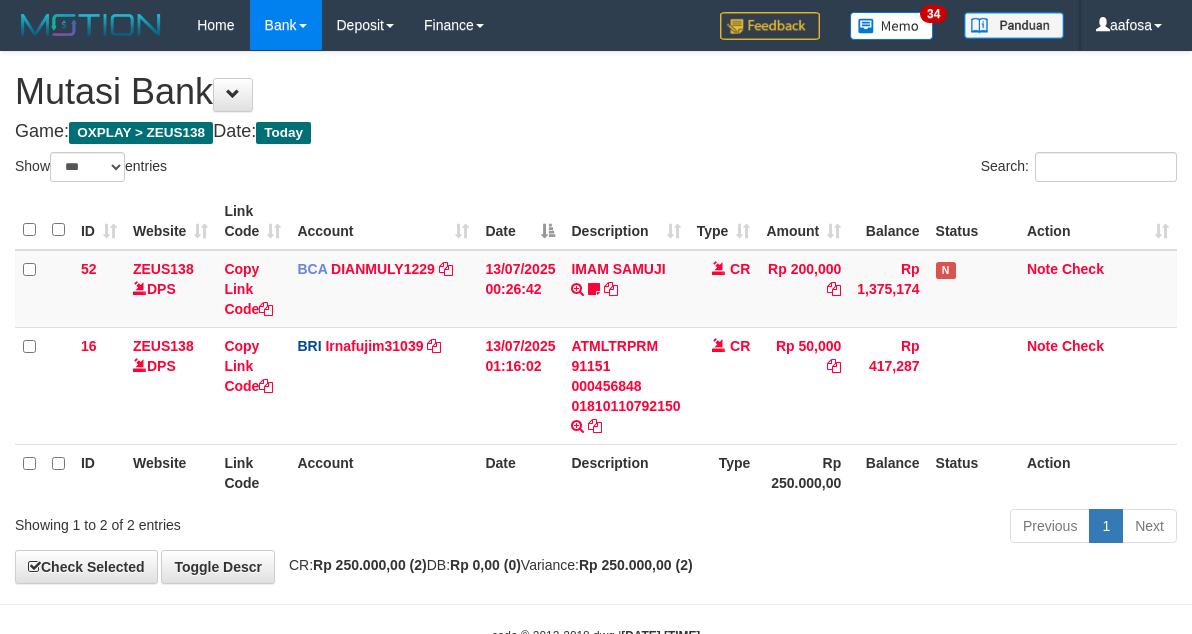 scroll, scrollTop: 61, scrollLeft: 0, axis: vertical 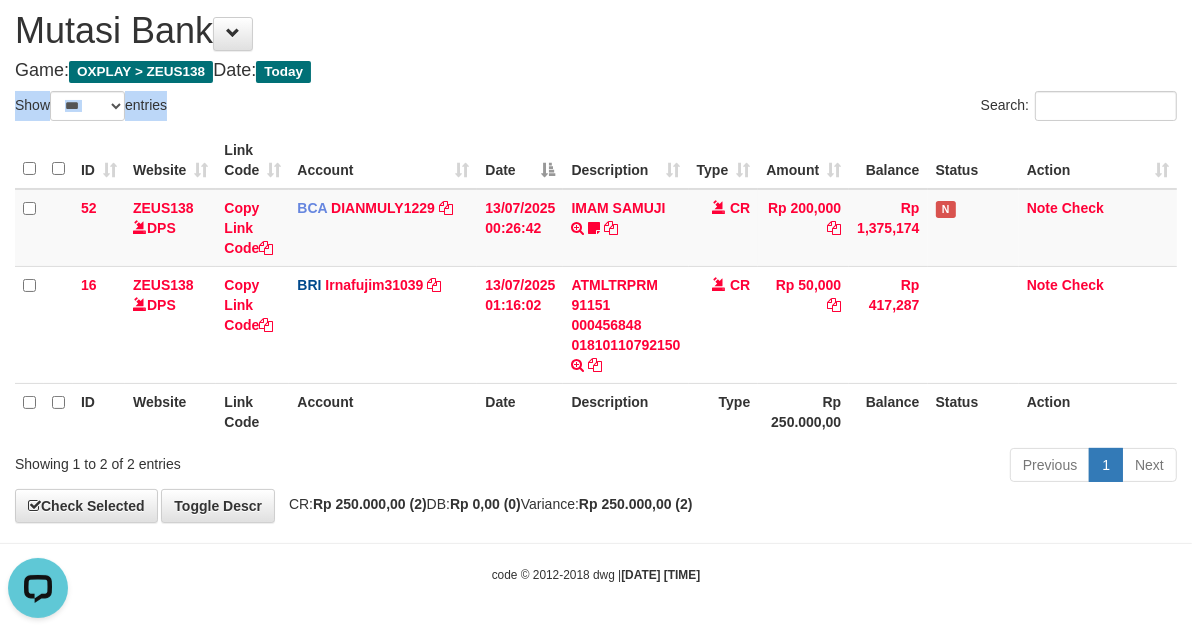 click on "**********" at bounding box center (596, 256) 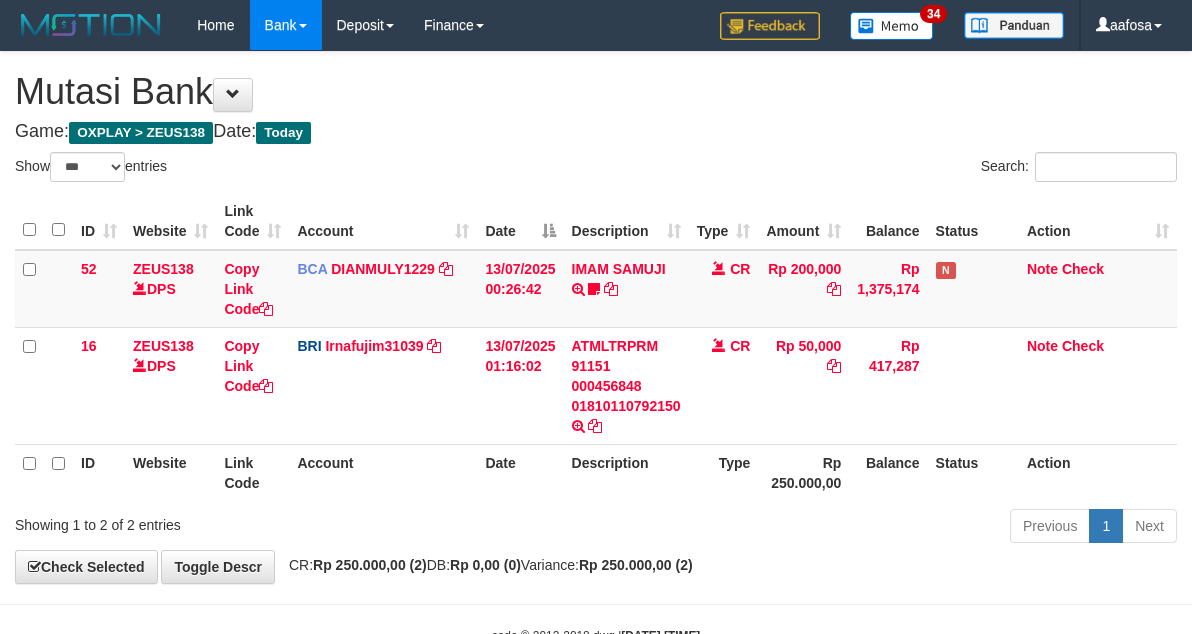 select on "***" 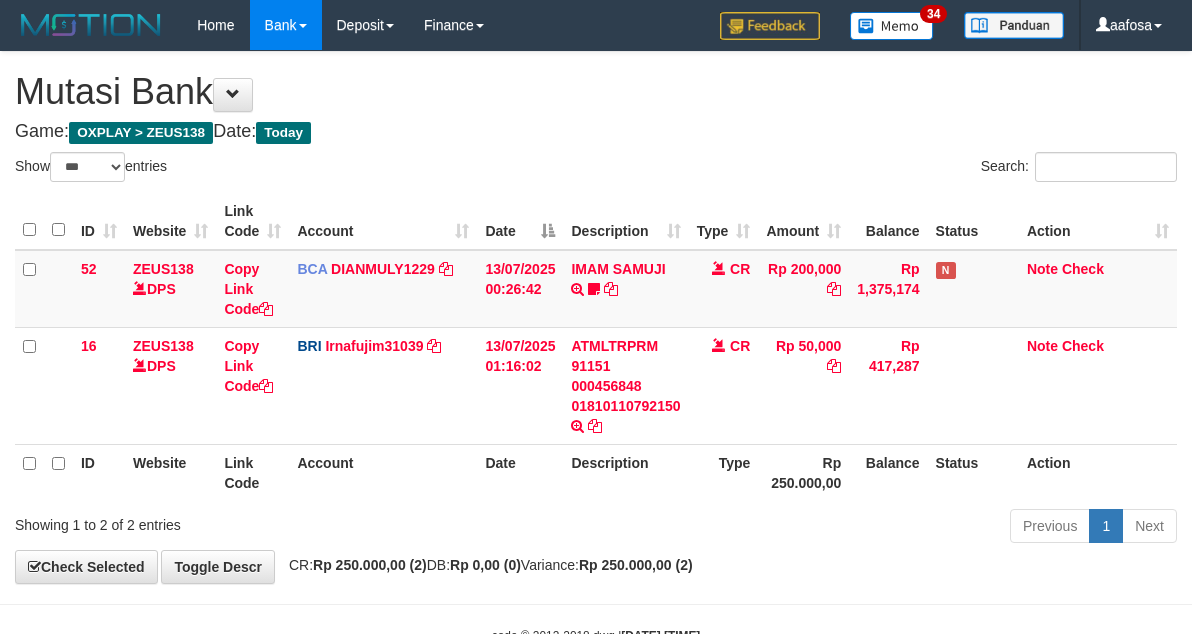 scroll, scrollTop: 61, scrollLeft: 0, axis: vertical 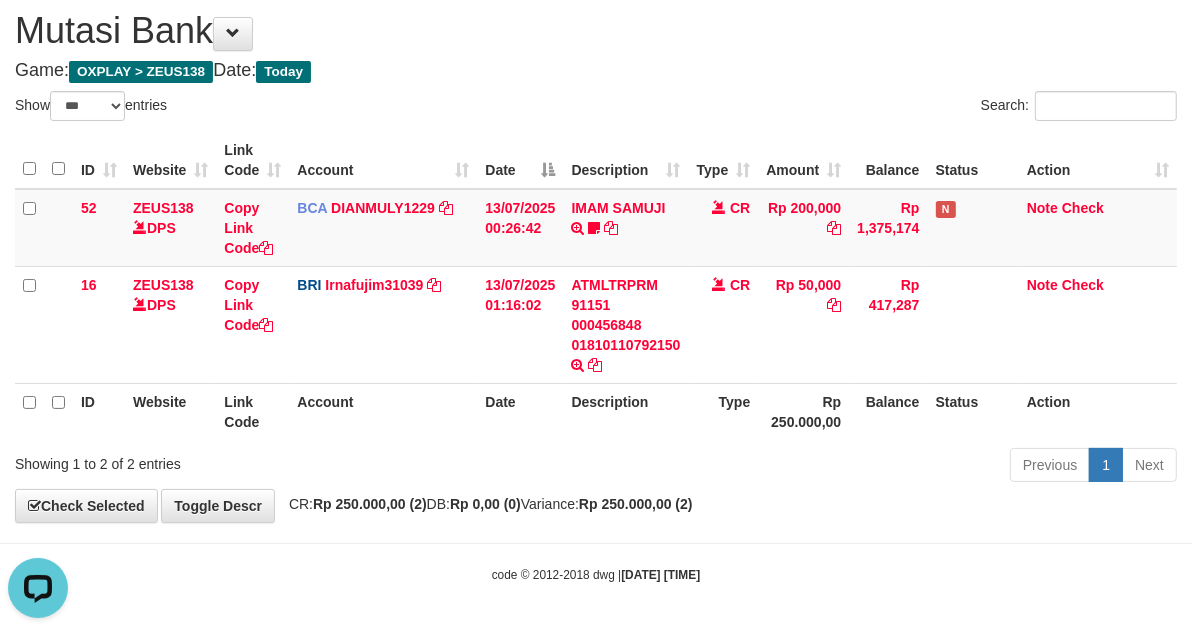drag, startPoint x: 0, startPoint y: 0, endPoint x: 661, endPoint y: 86, distance: 666.5711 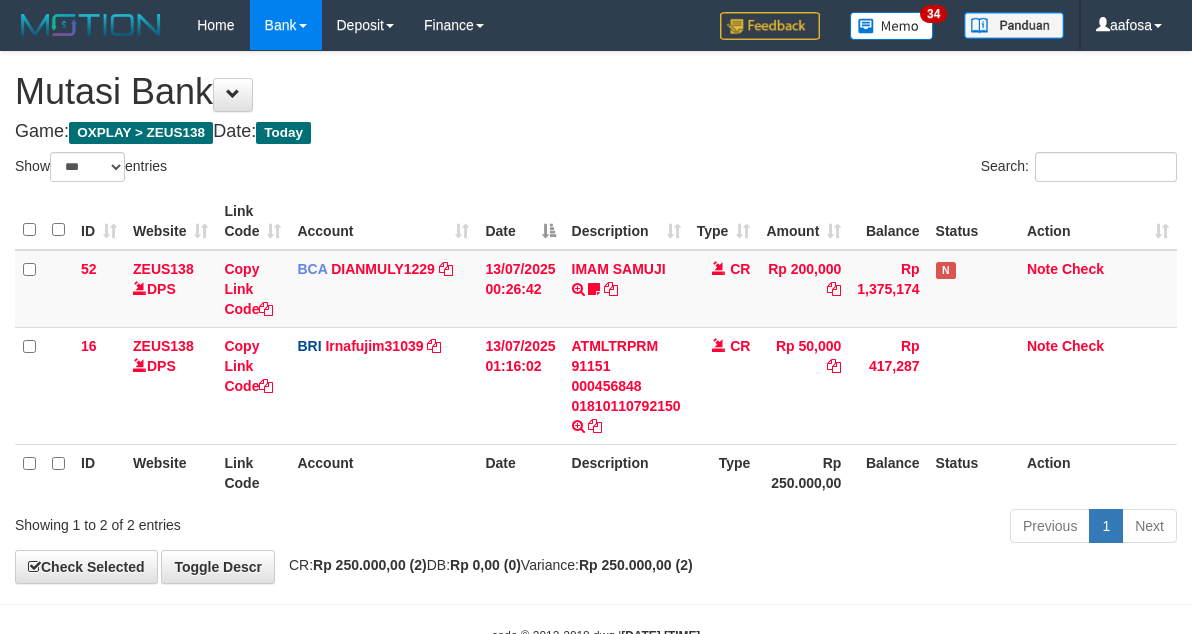 select on "***" 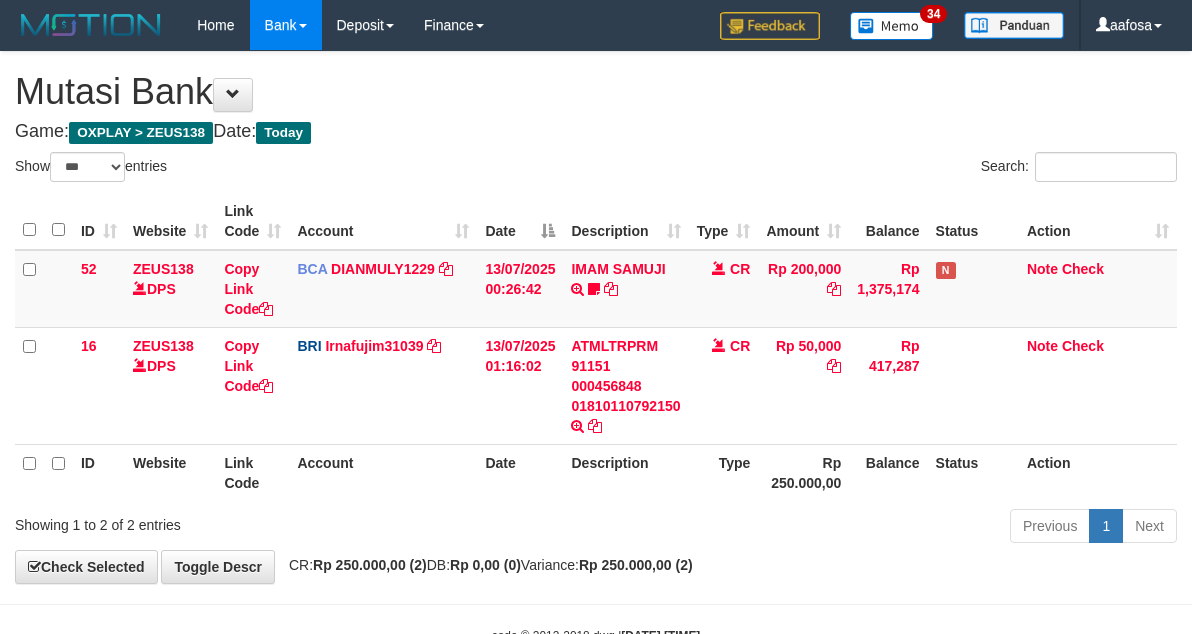 scroll, scrollTop: 61, scrollLeft: 0, axis: vertical 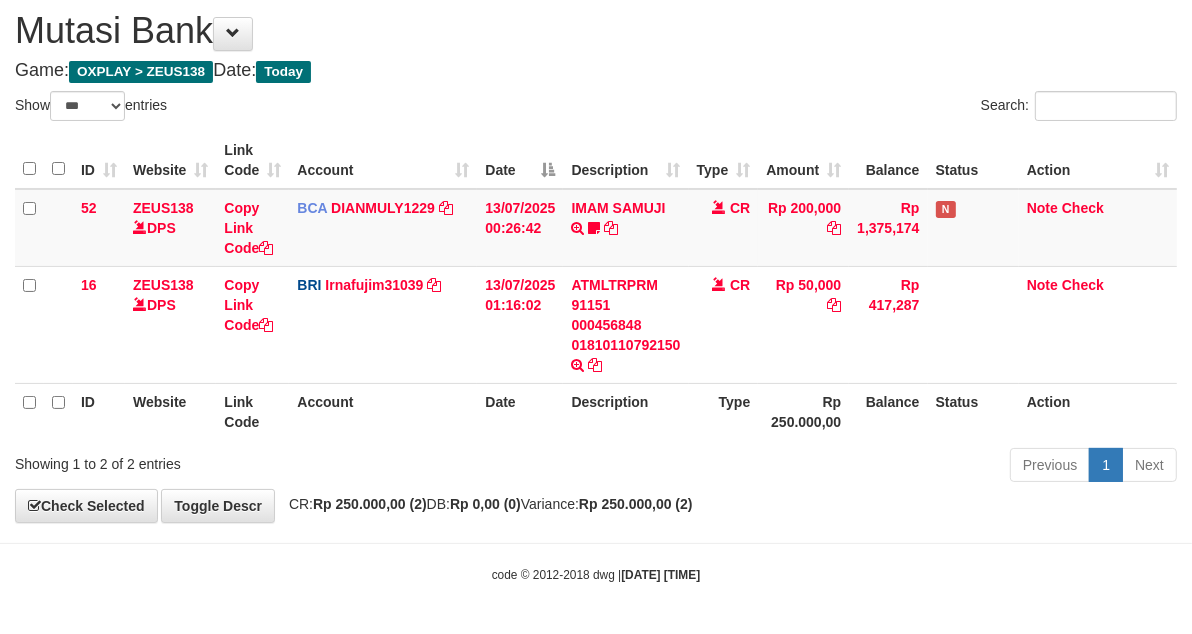 click on "Search:" at bounding box center (894, 108) 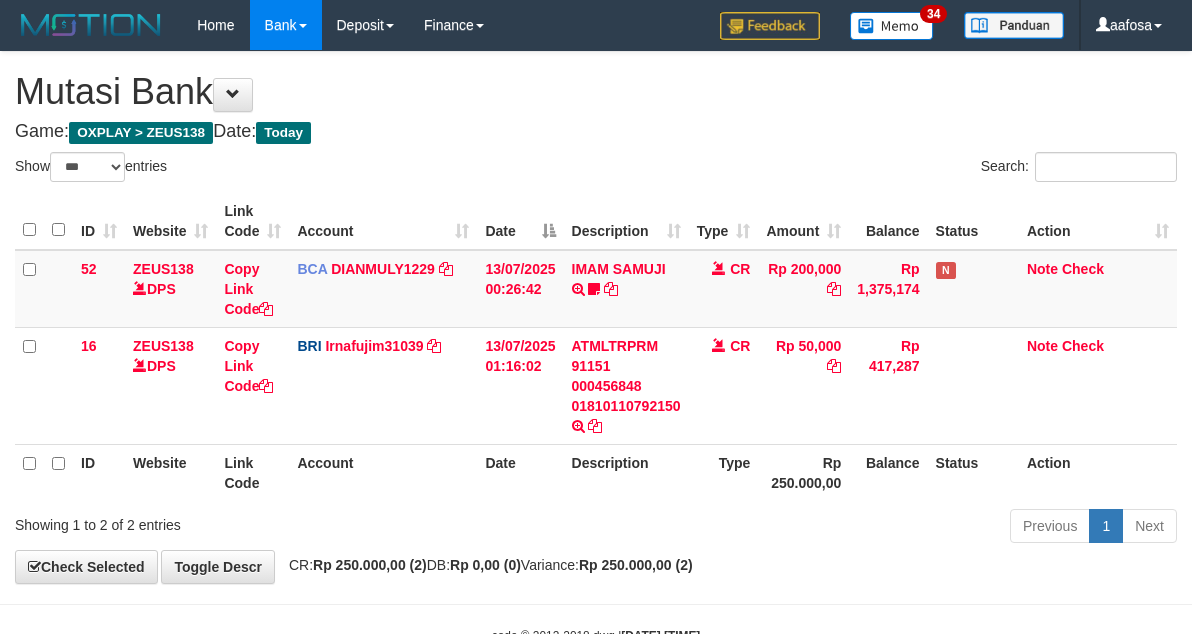 select on "***" 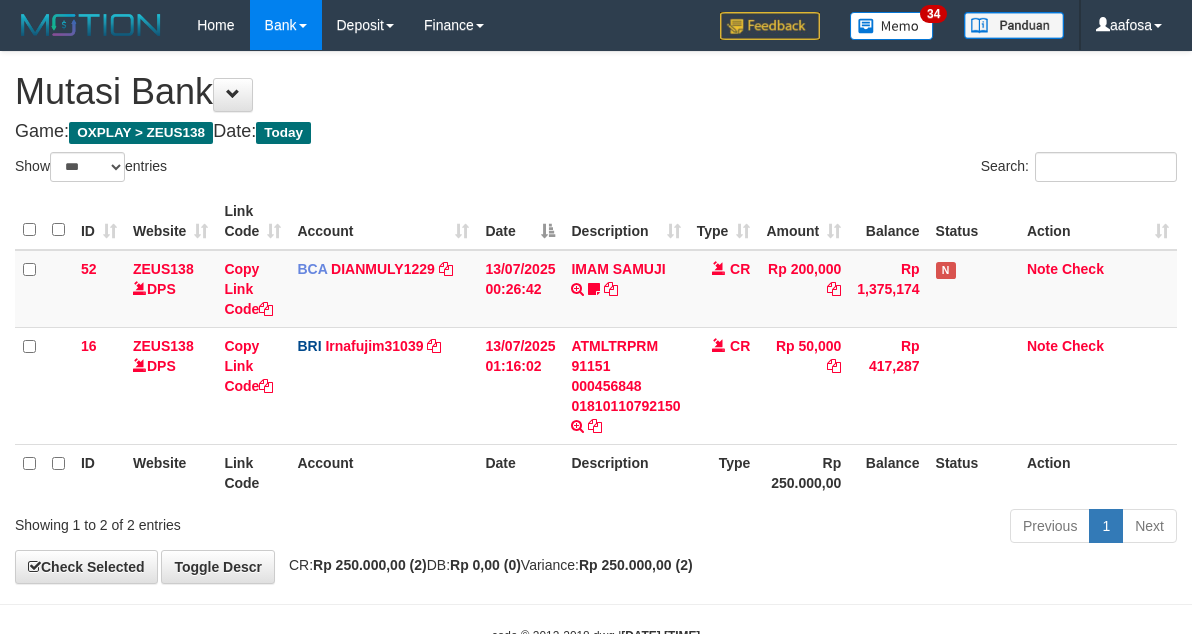 scroll, scrollTop: 61, scrollLeft: 0, axis: vertical 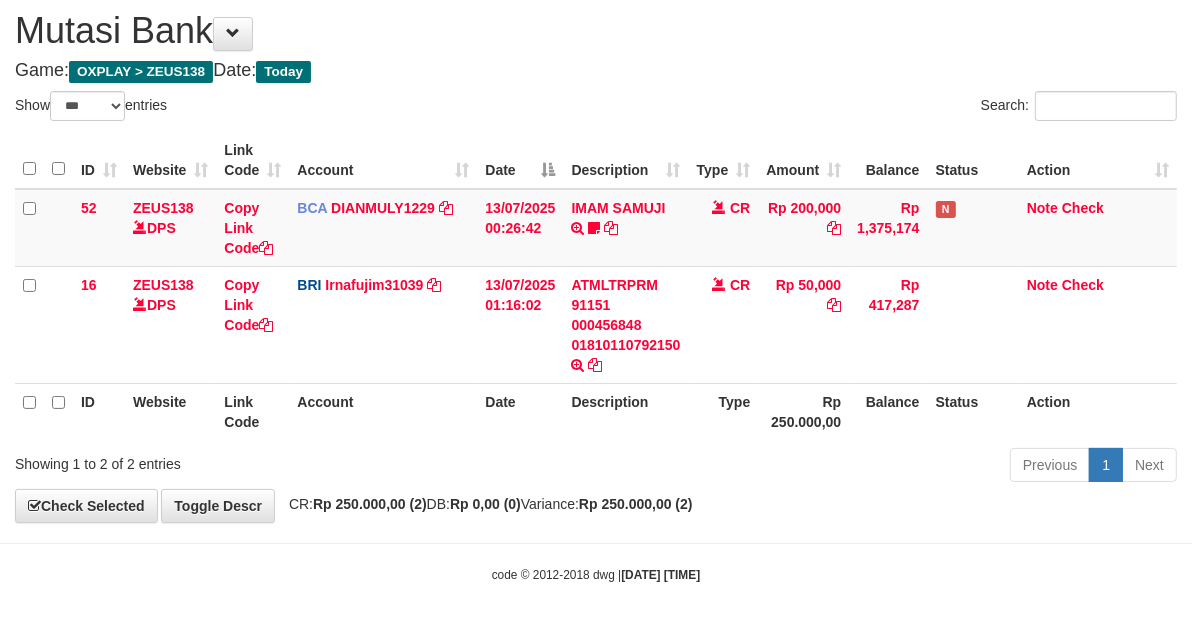 click on "Game:   OXPLAY > ZEUS138    				Date:  Today" at bounding box center (596, 71) 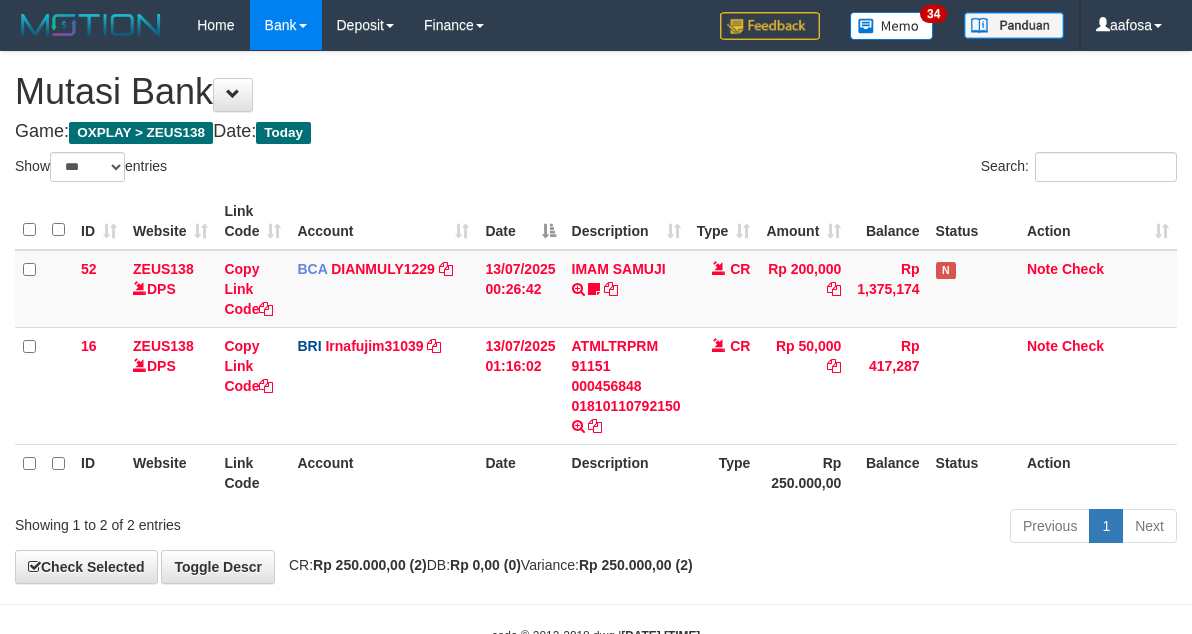 select on "***" 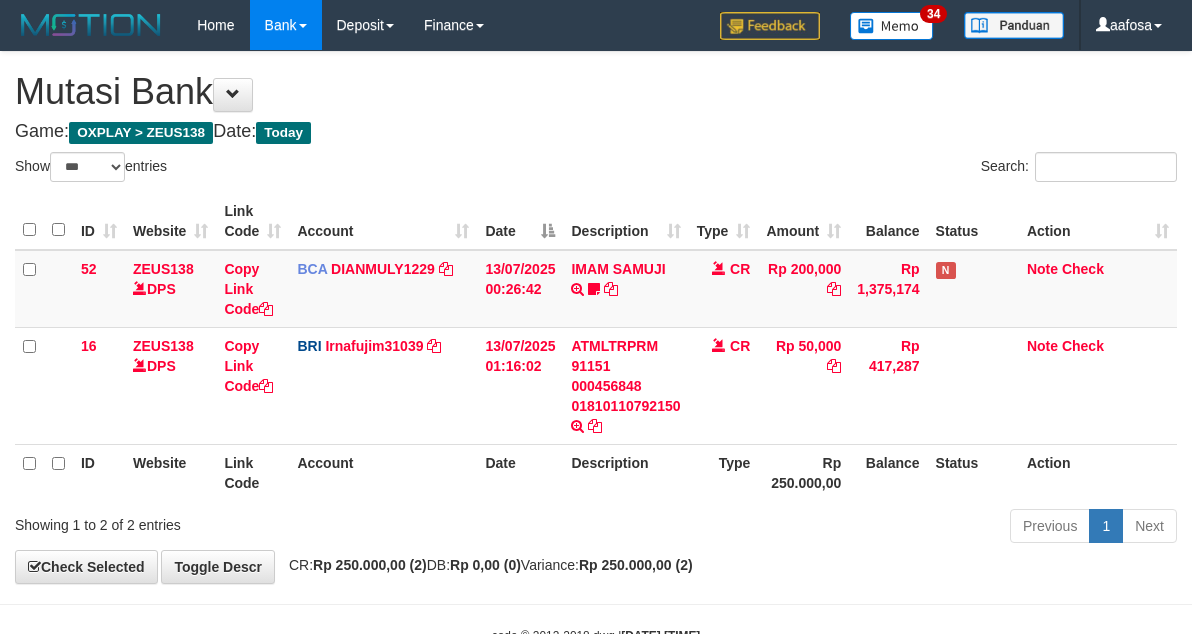 scroll, scrollTop: 61, scrollLeft: 0, axis: vertical 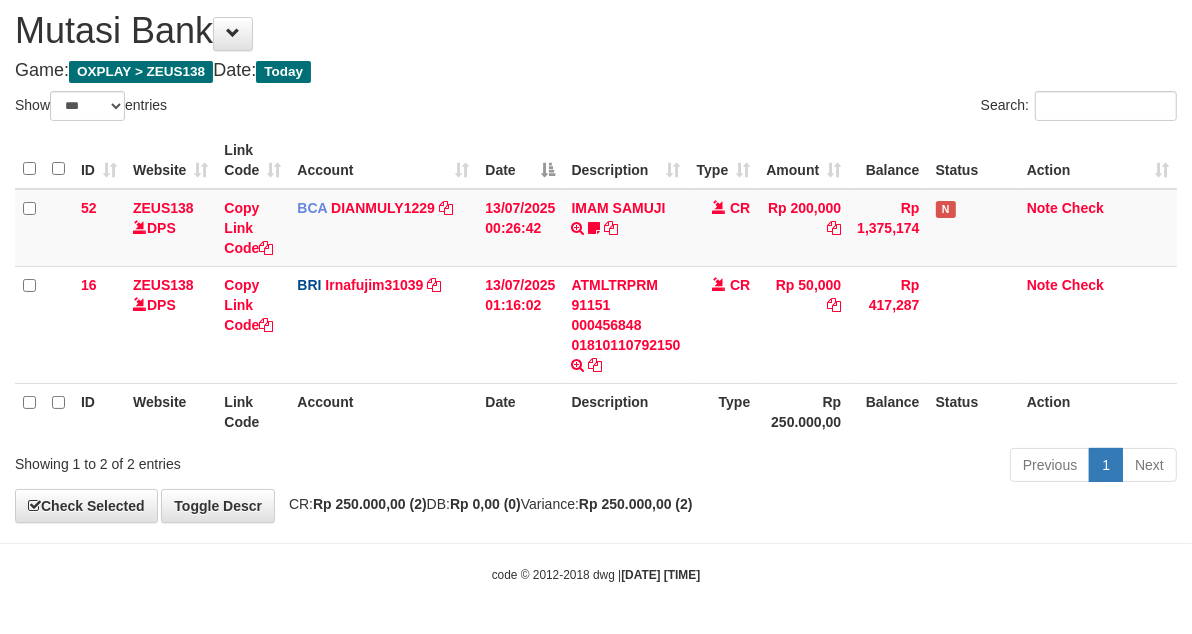 drag, startPoint x: 648, startPoint y: 86, endPoint x: 644, endPoint y: 113, distance: 27.294687 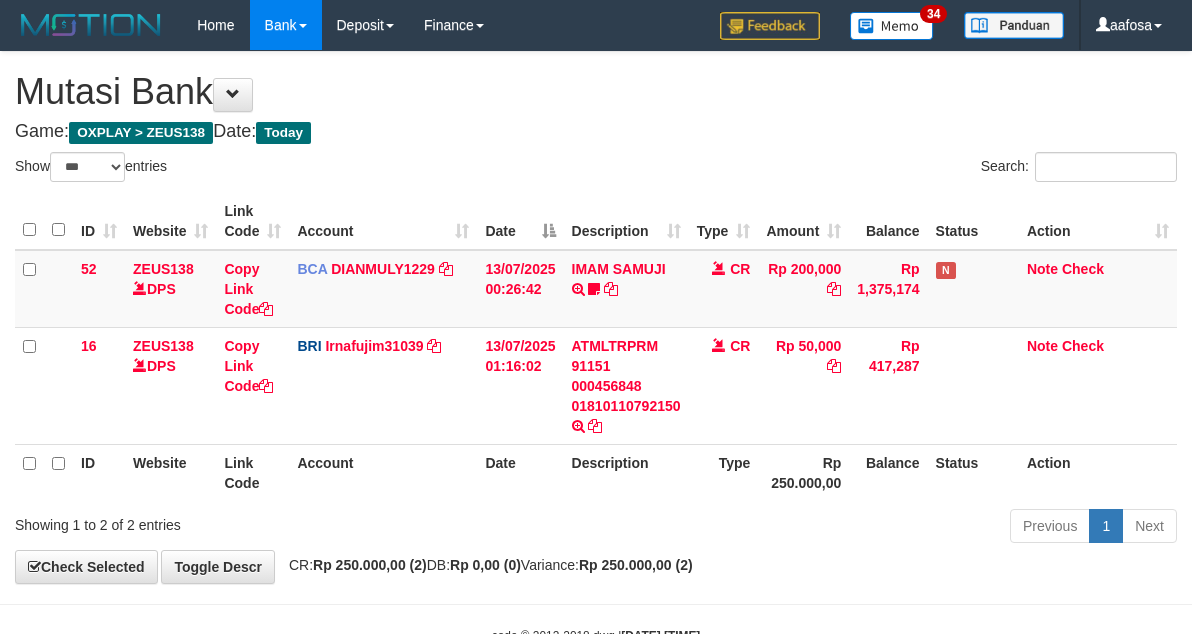 select on "***" 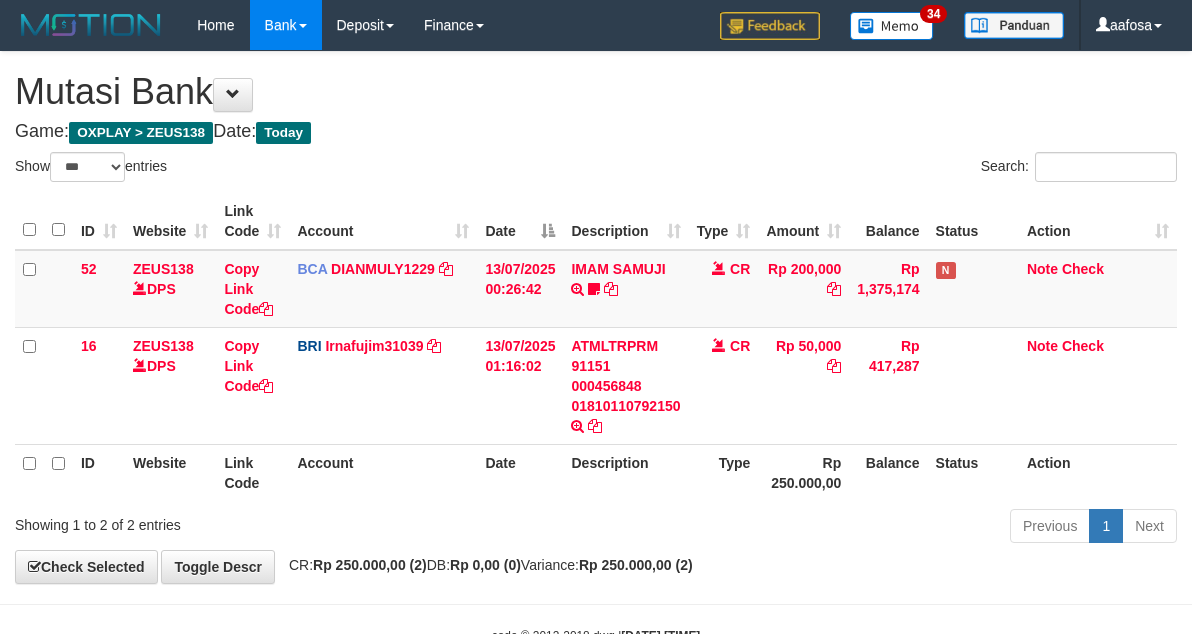 scroll, scrollTop: 61, scrollLeft: 0, axis: vertical 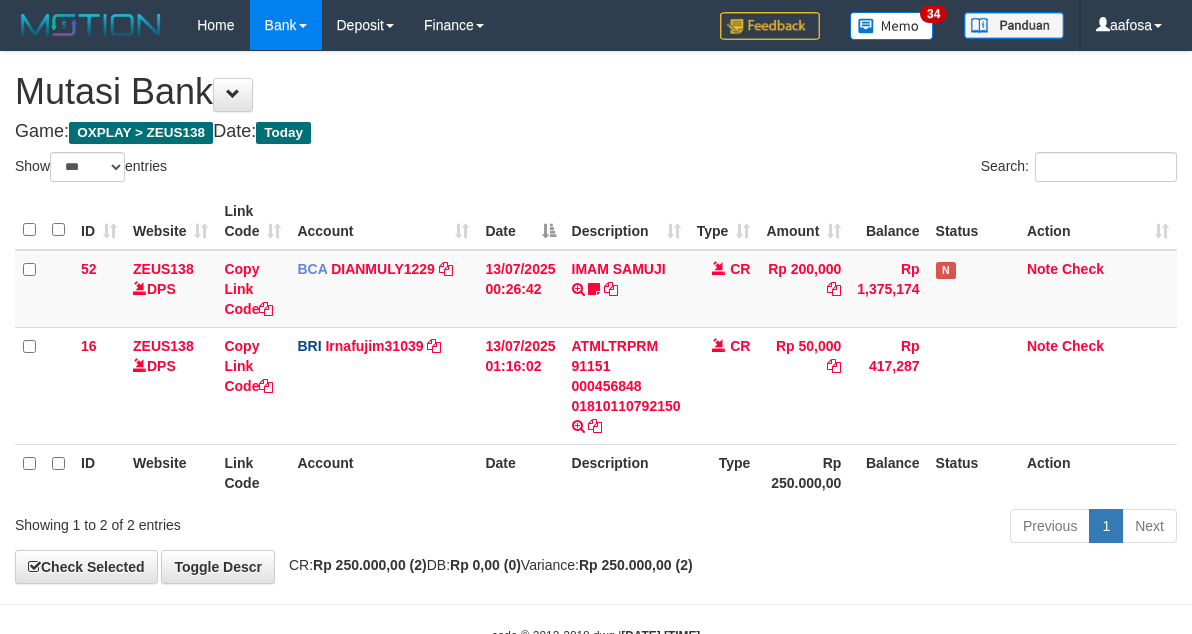 select on "***" 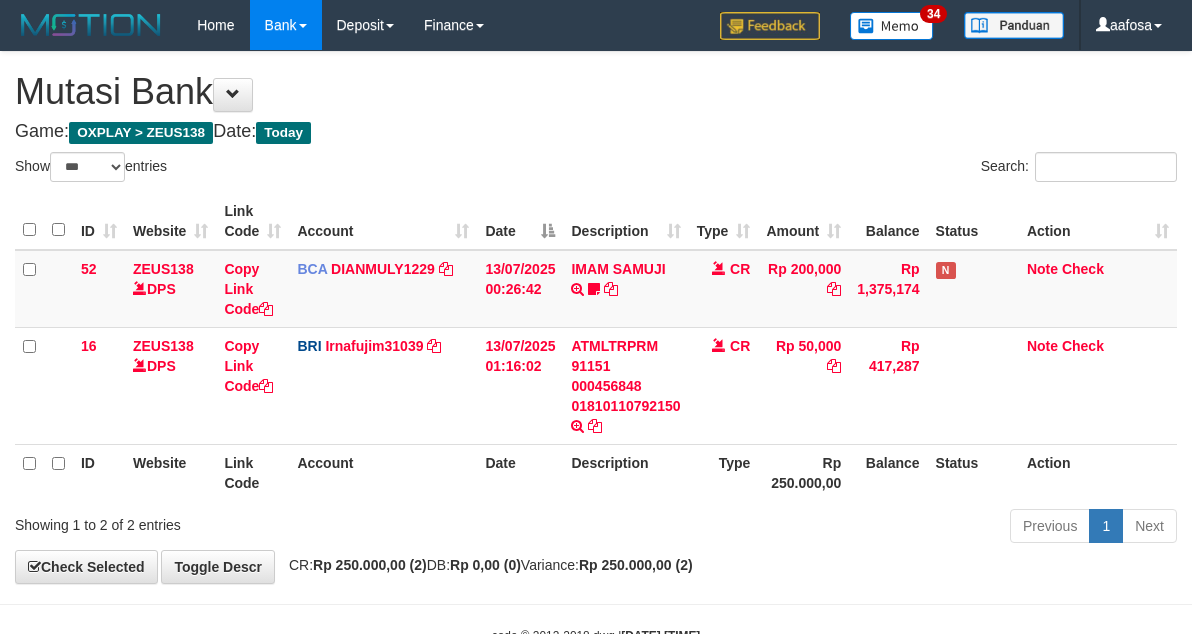 scroll, scrollTop: 61, scrollLeft: 0, axis: vertical 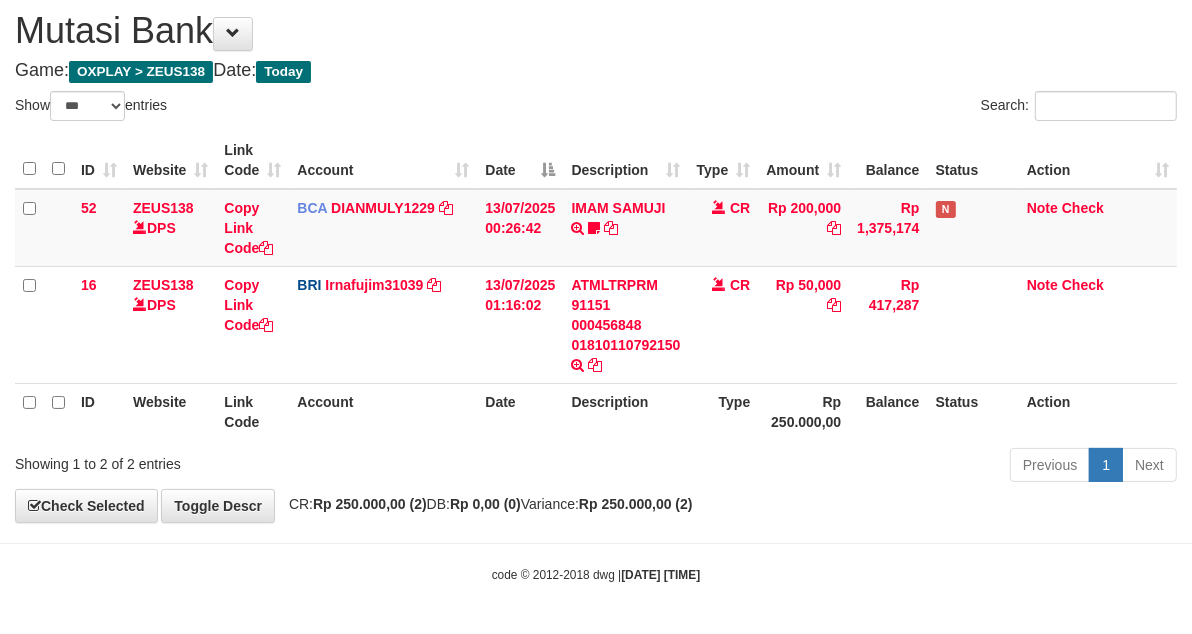 click on "Search:" at bounding box center (894, 108) 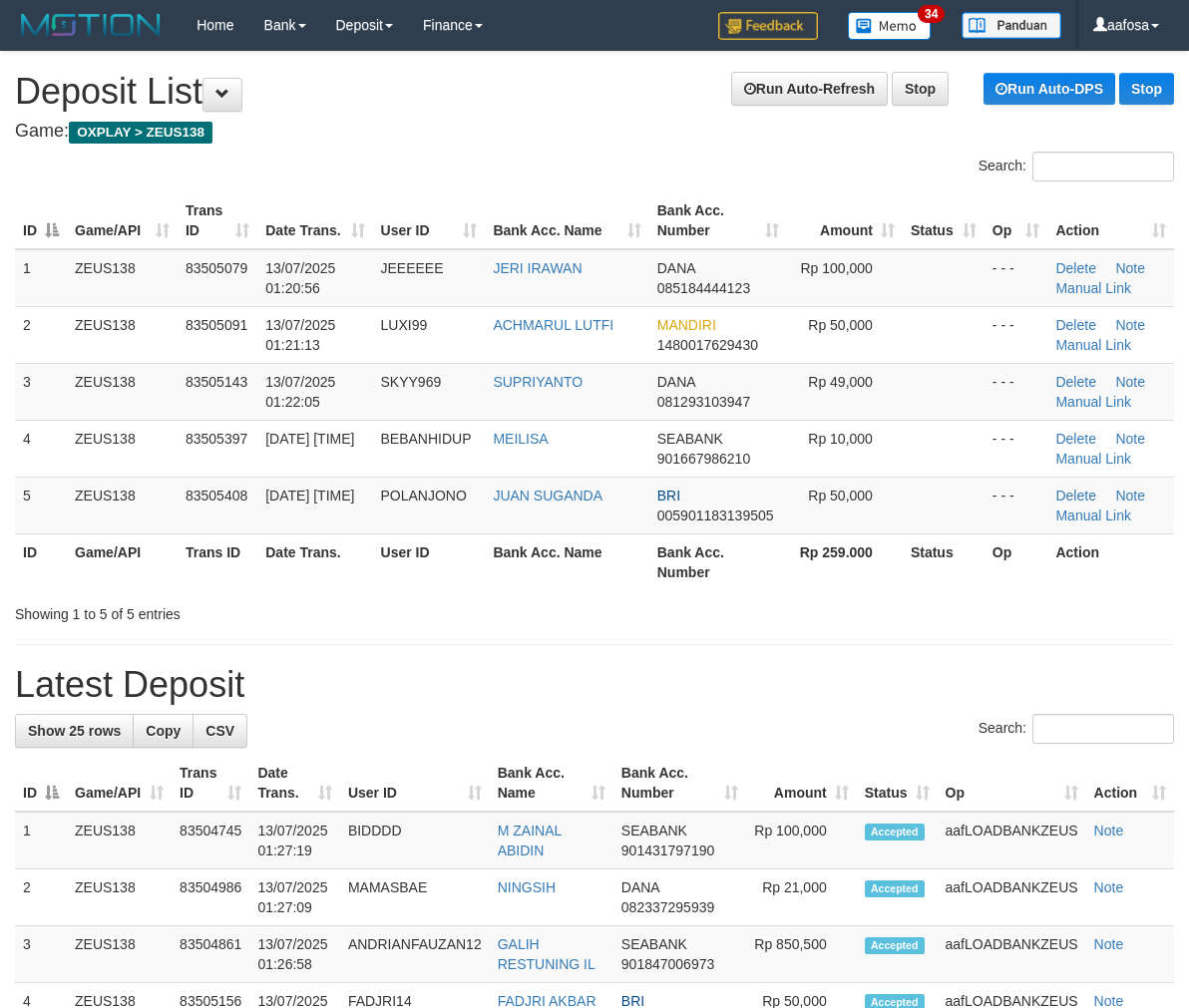 scroll, scrollTop: 10, scrollLeft: 0, axis: vertical 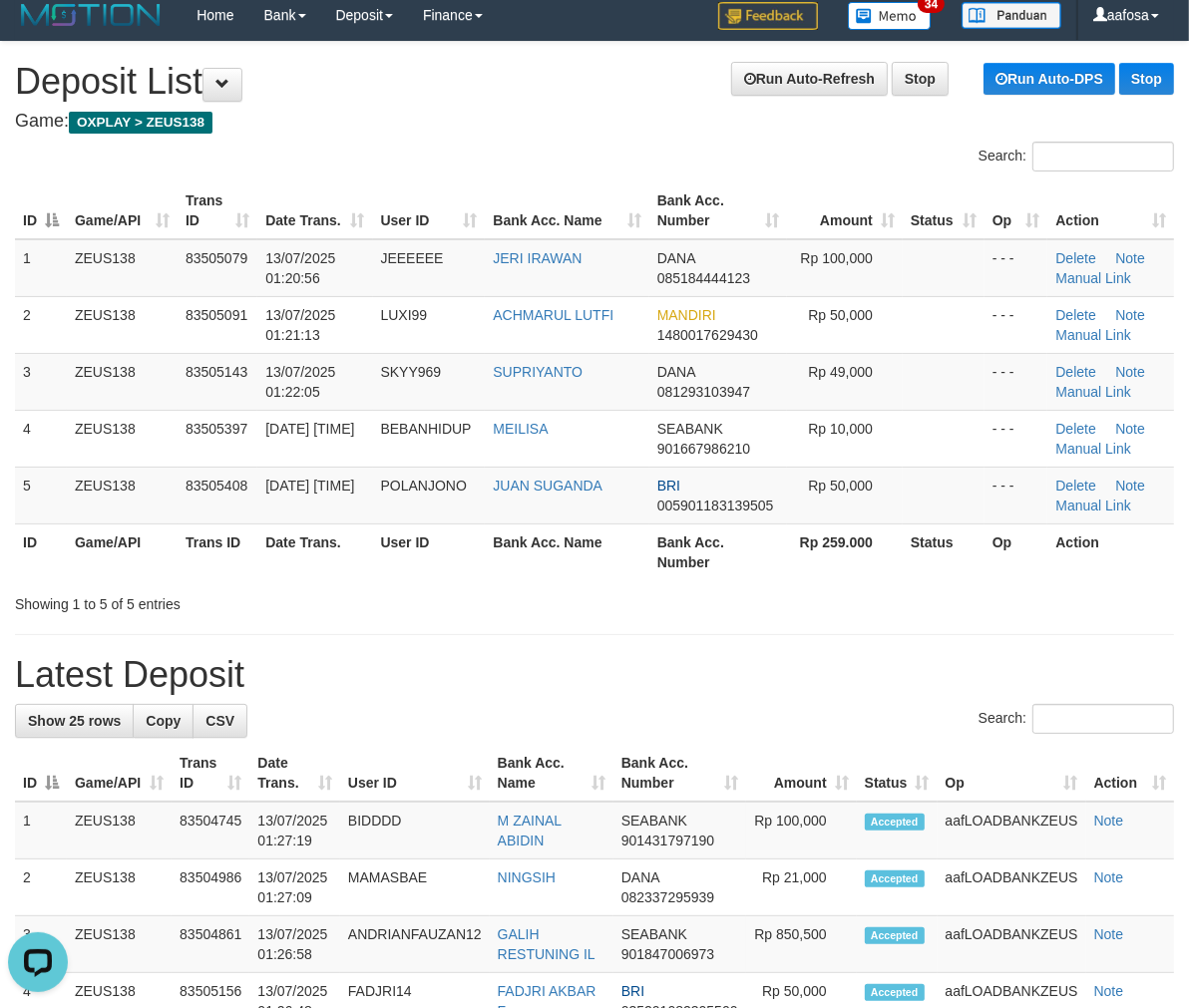 click on "Game:   OXPLAY > ZEUS138" at bounding box center [594, 122] 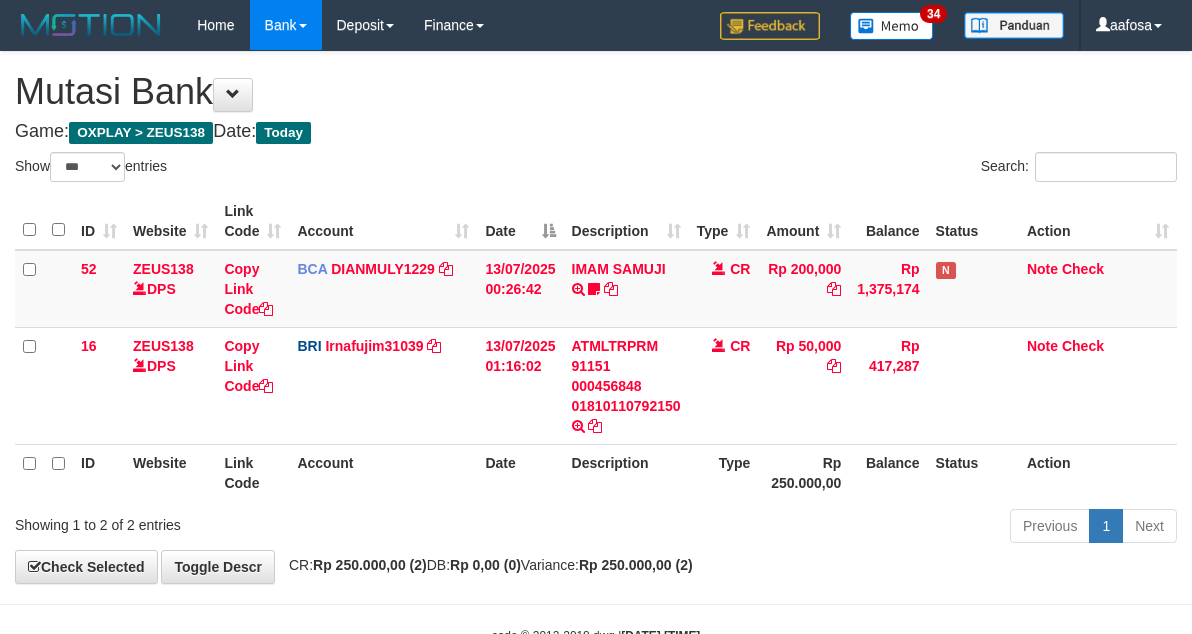 select on "***" 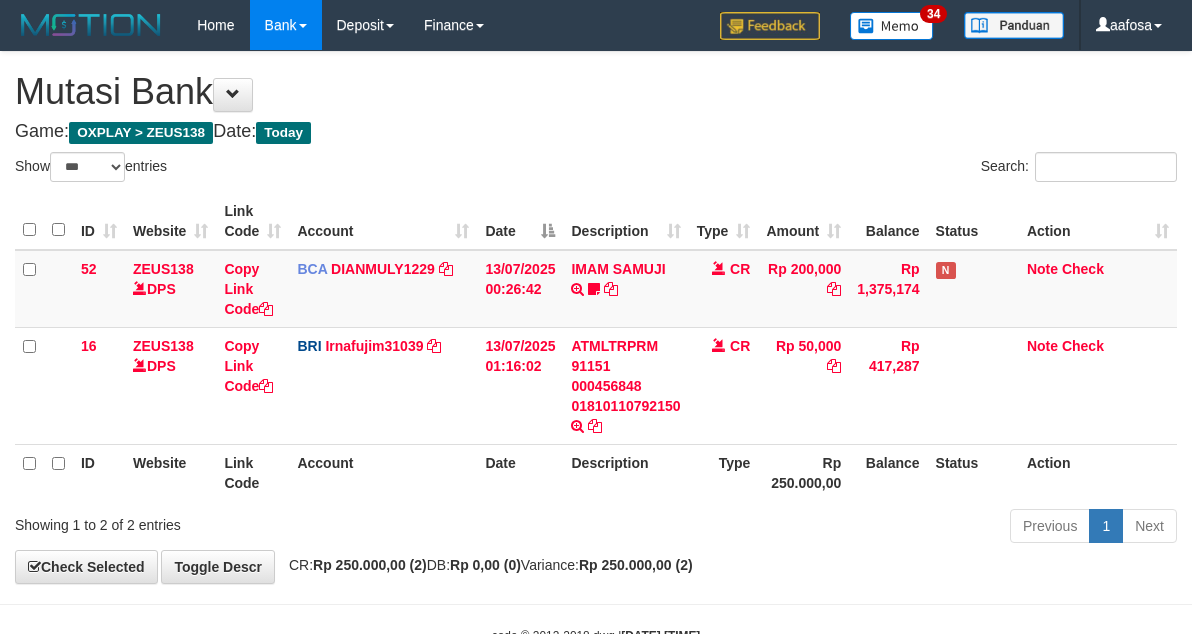 scroll, scrollTop: 61, scrollLeft: 0, axis: vertical 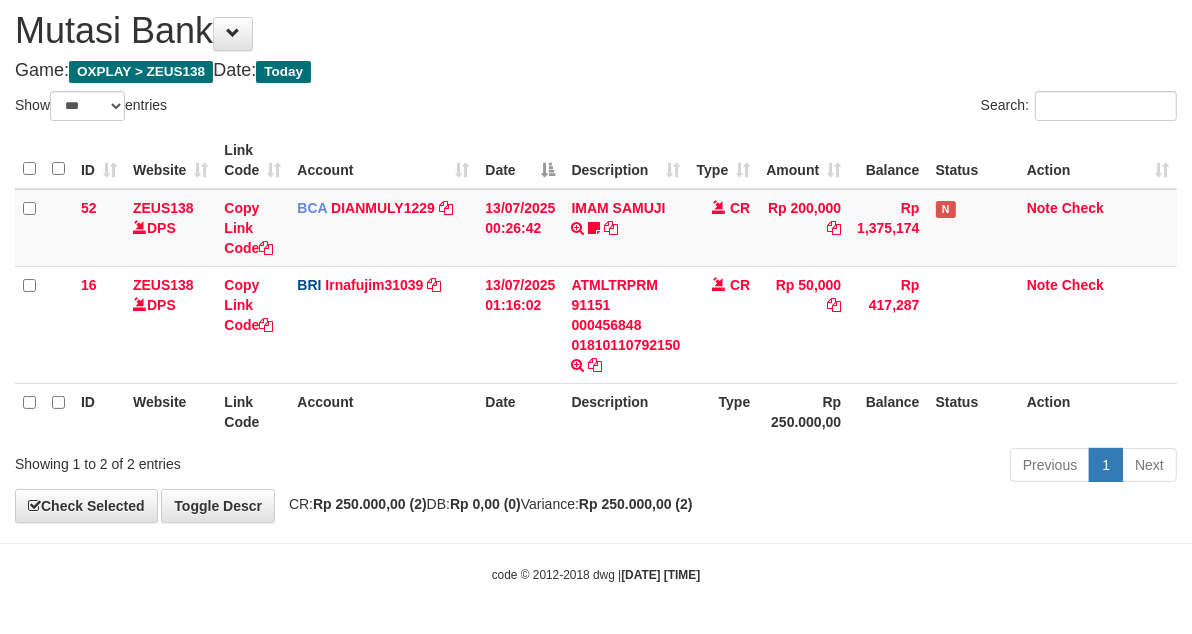 click on "Game:   OXPLAY > ZEUS138    				Date:  Today" at bounding box center [596, 71] 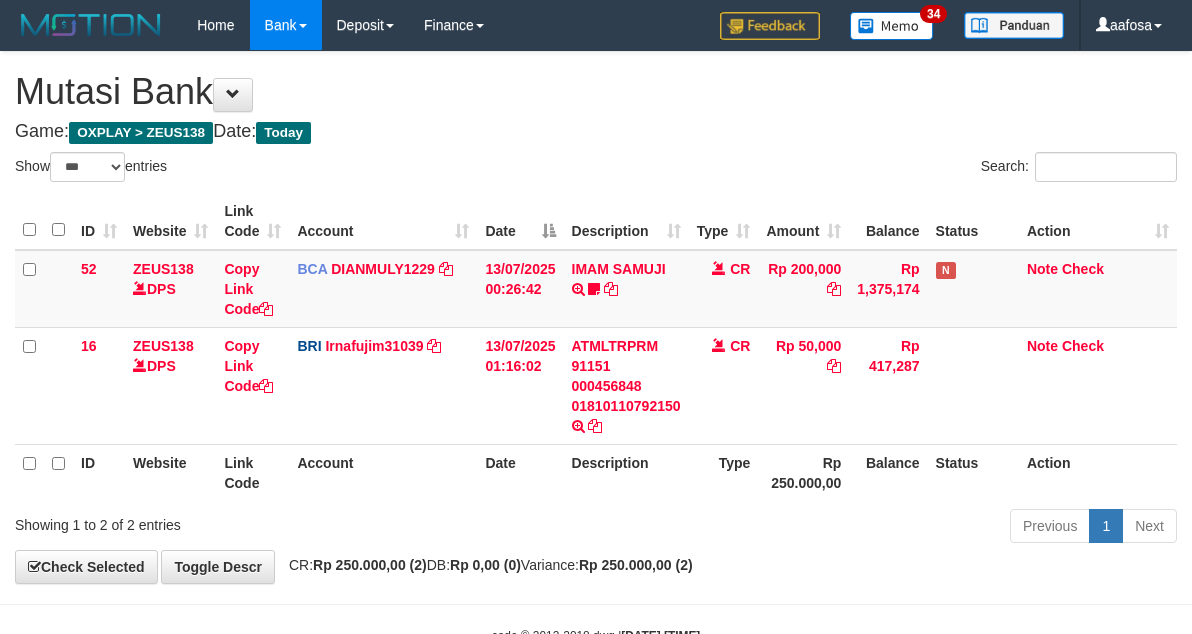 select on "***" 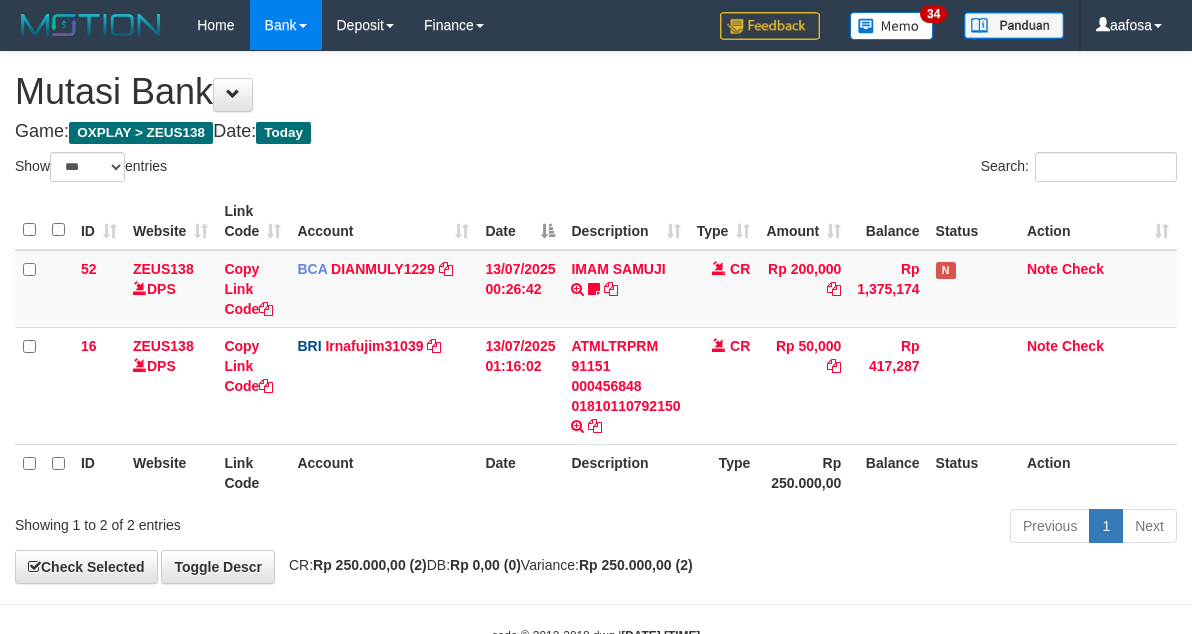 scroll, scrollTop: 61, scrollLeft: 0, axis: vertical 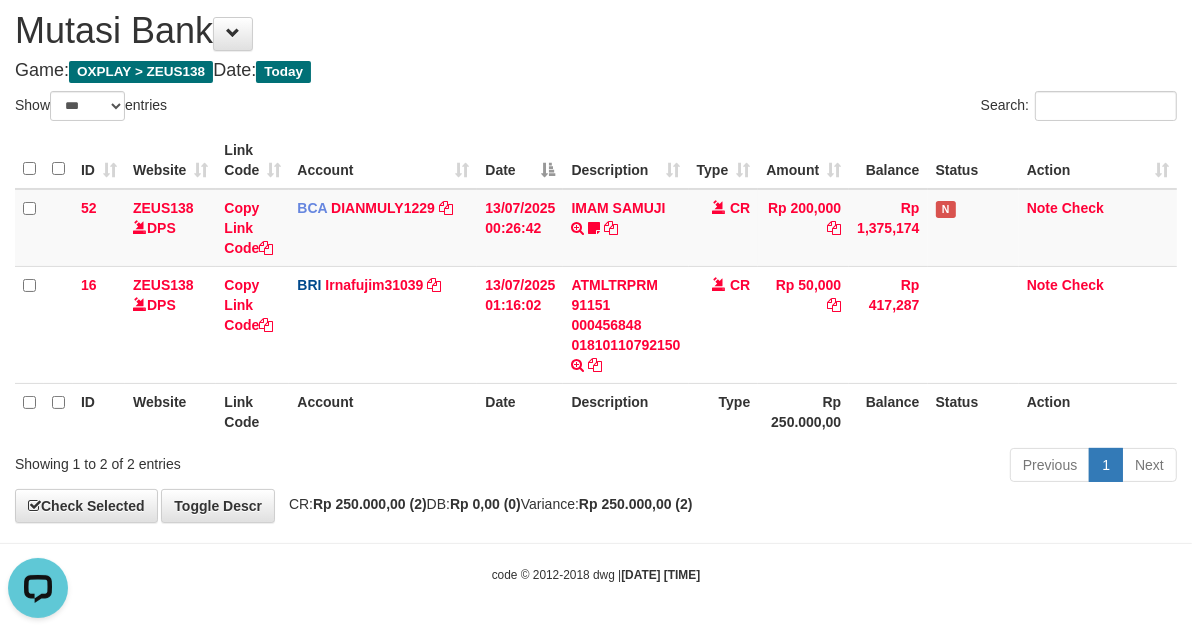drag, startPoint x: 636, startPoint y: 87, endPoint x: 631, endPoint y: 108, distance: 21.587032 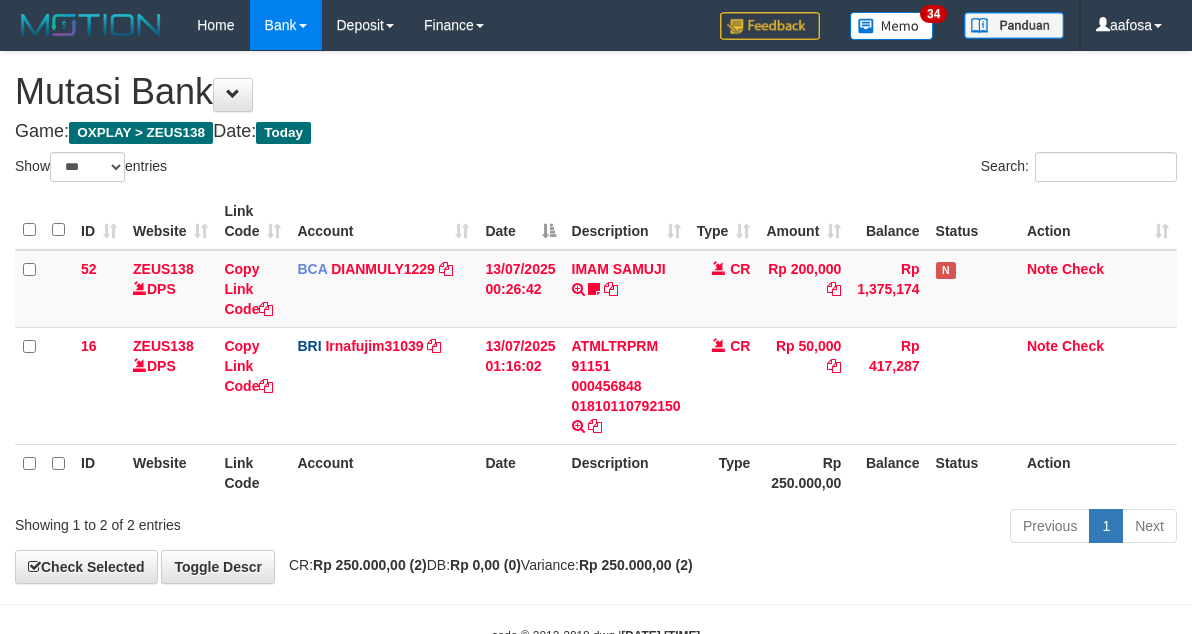select on "***" 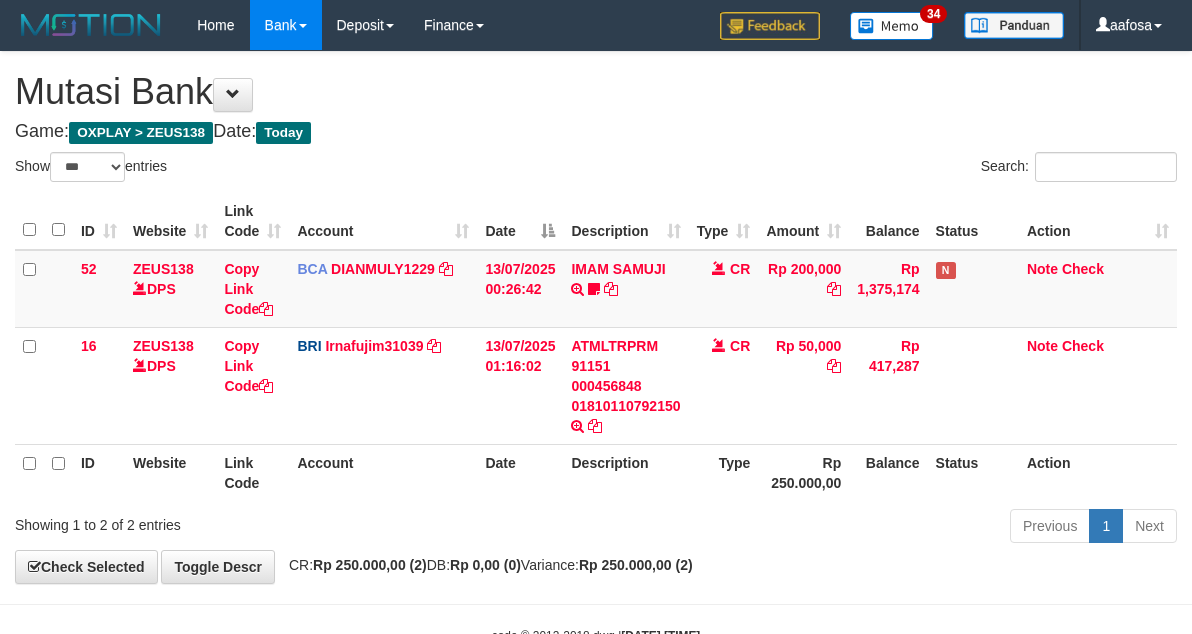 scroll, scrollTop: 61, scrollLeft: 0, axis: vertical 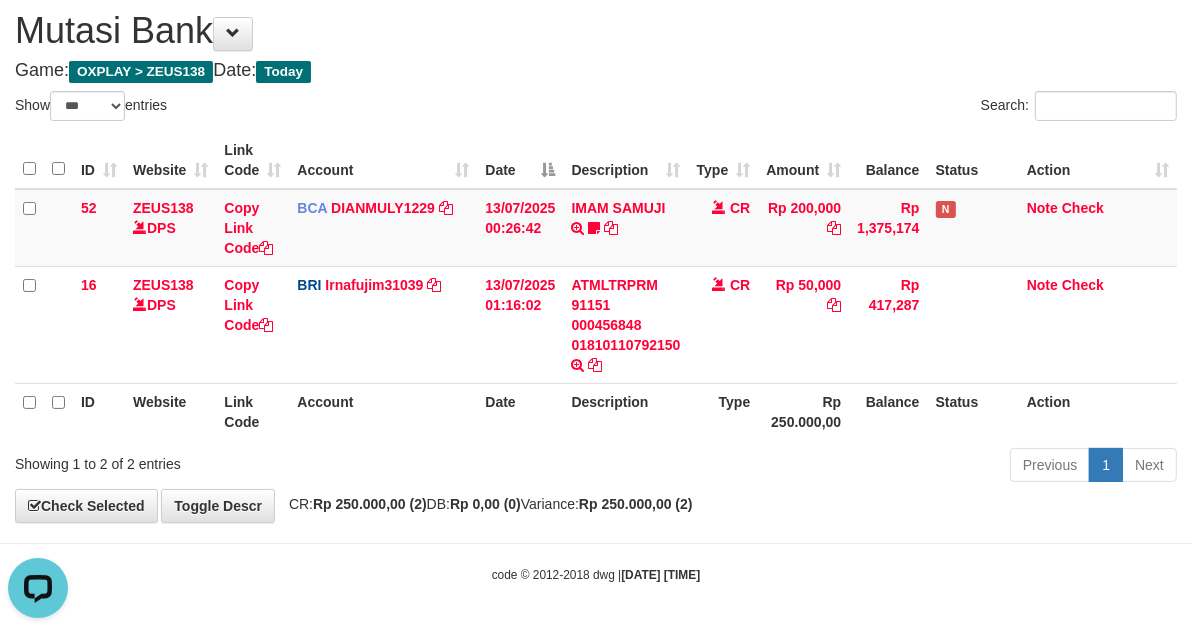 drag, startPoint x: 0, startPoint y: 0, endPoint x: 644, endPoint y: 108, distance: 652.9931 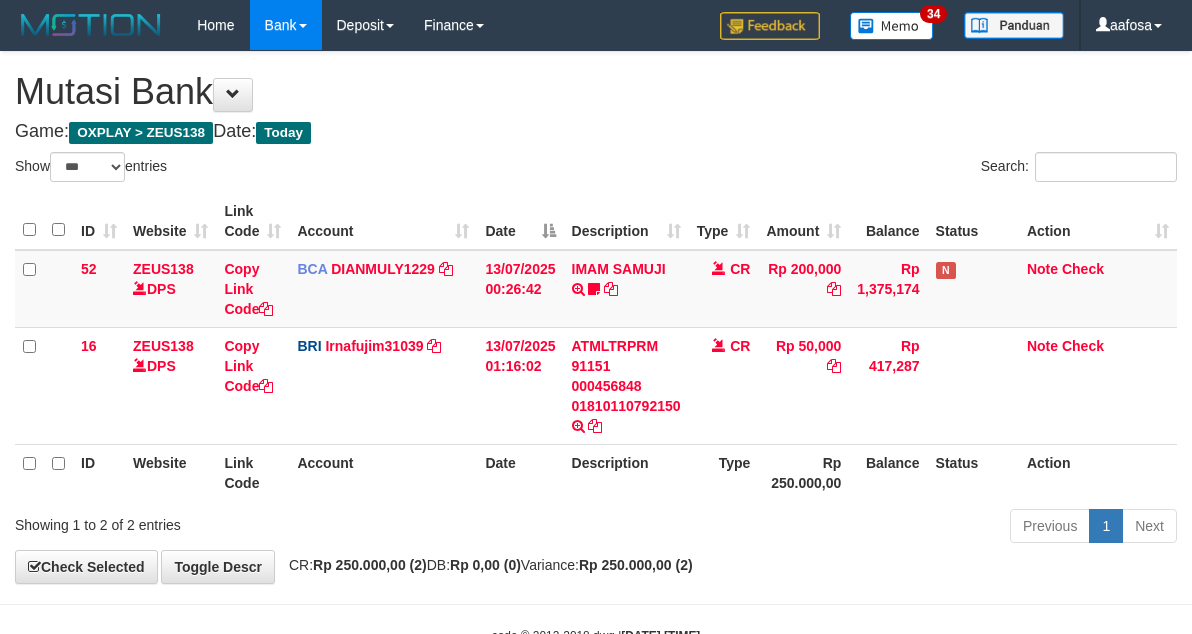 select on "***" 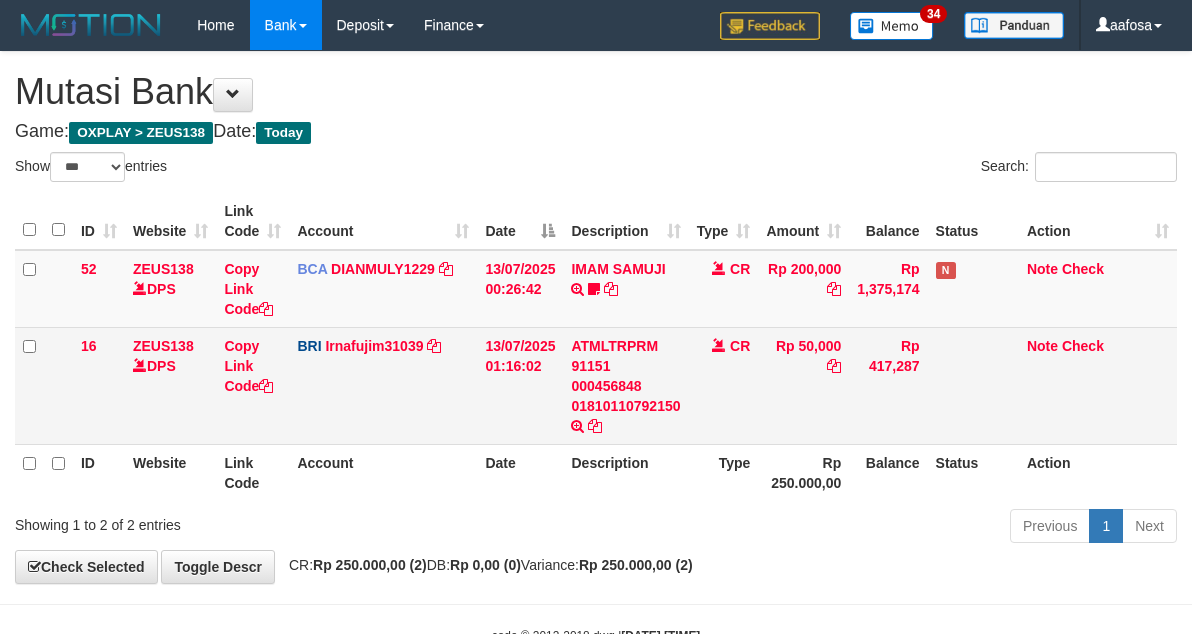scroll, scrollTop: 61, scrollLeft: 0, axis: vertical 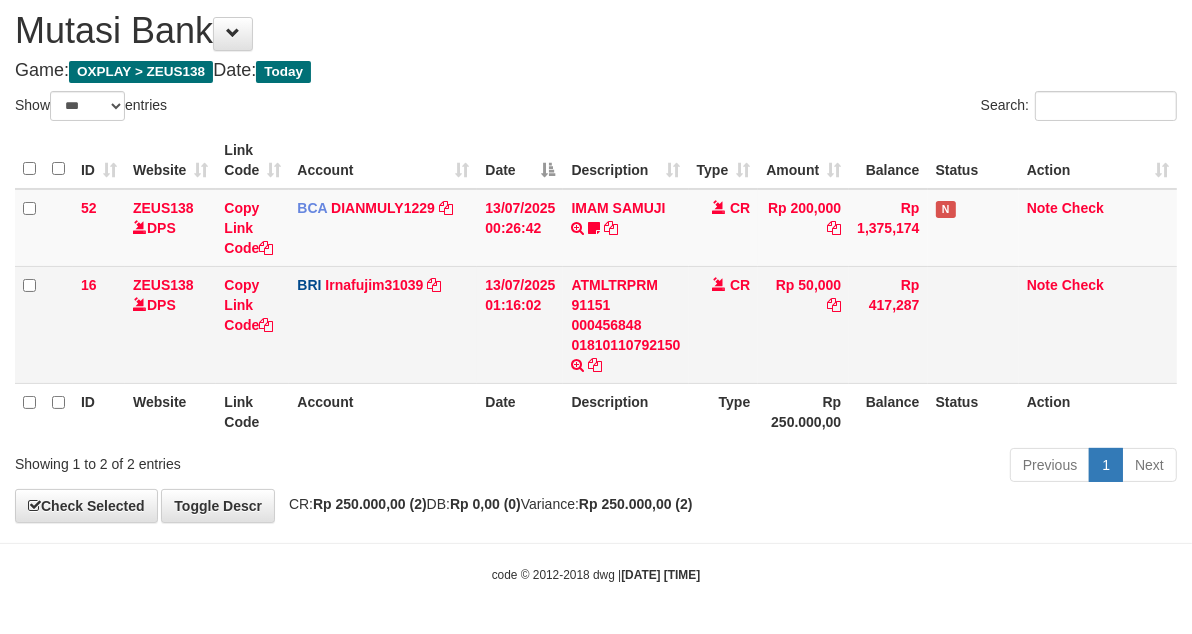 click on "CR" at bounding box center [724, 324] 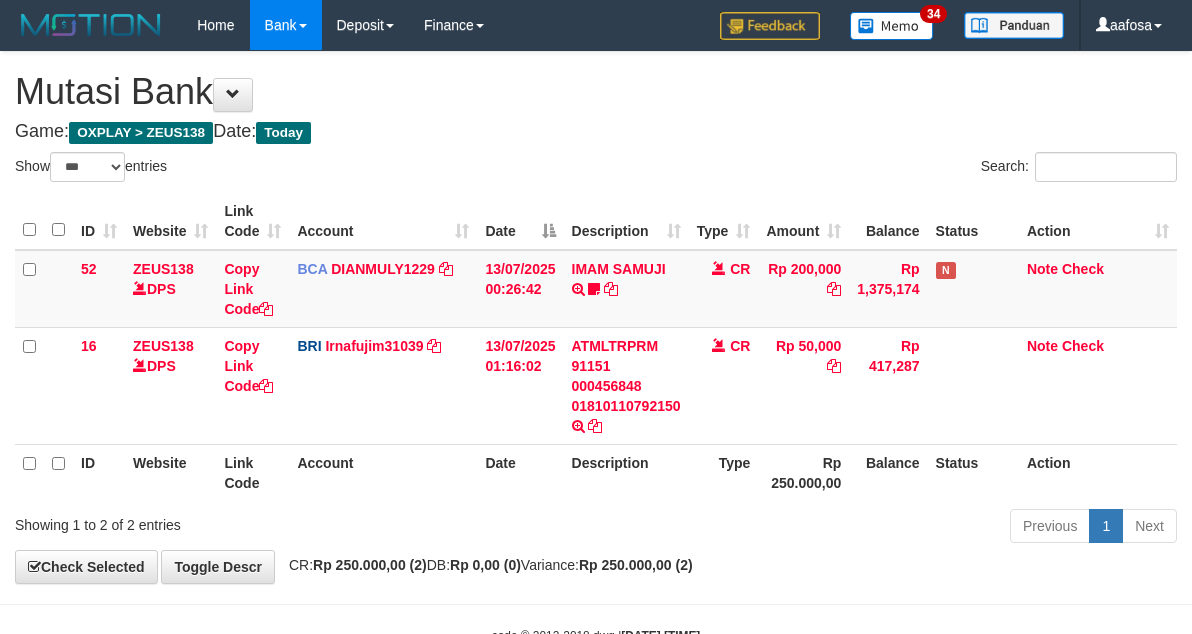 select on "***" 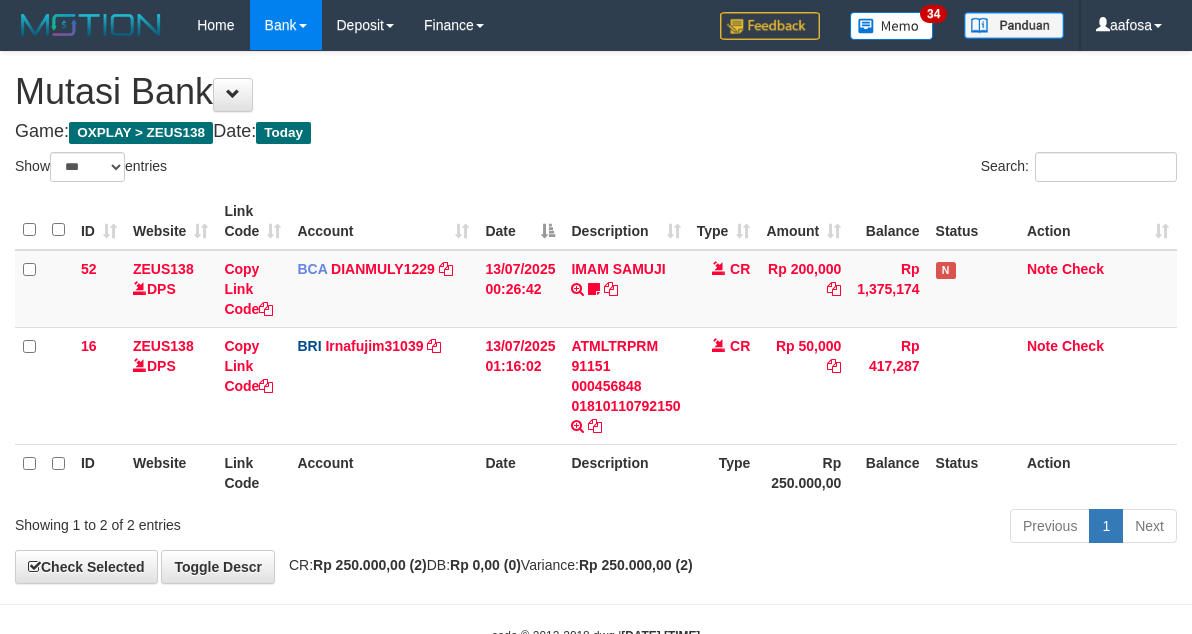 scroll, scrollTop: 61, scrollLeft: 0, axis: vertical 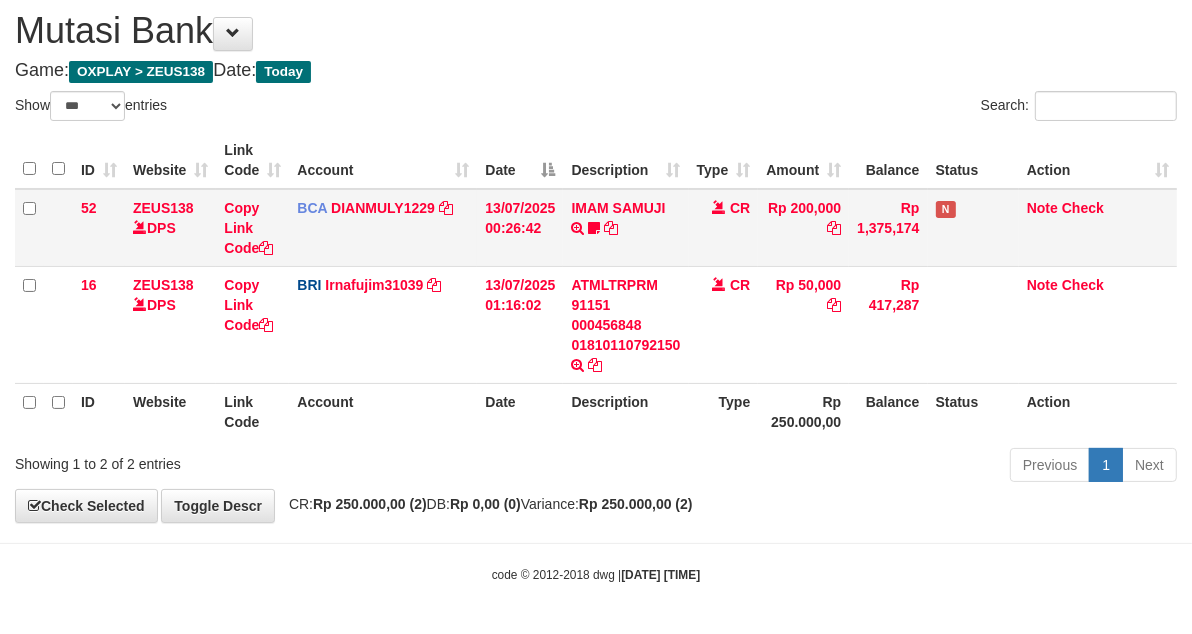 click on "IMAM SAMUJI            TRSF E-BANKING CR 1307/FTSCY/WS95031
200000.00IMAM SAMUJI    Mesbon99" at bounding box center [625, 228] 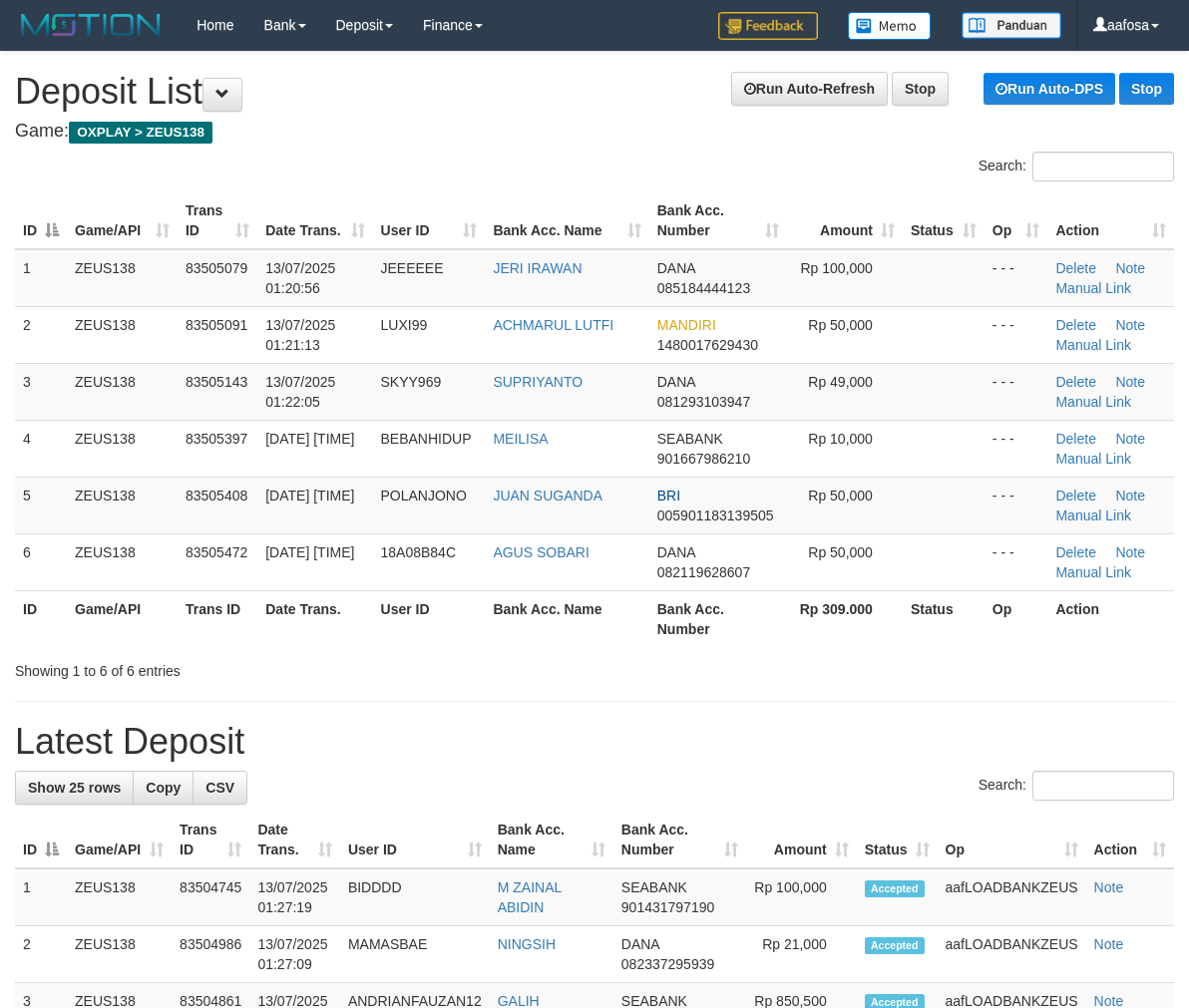 scroll, scrollTop: 10, scrollLeft: 0, axis: vertical 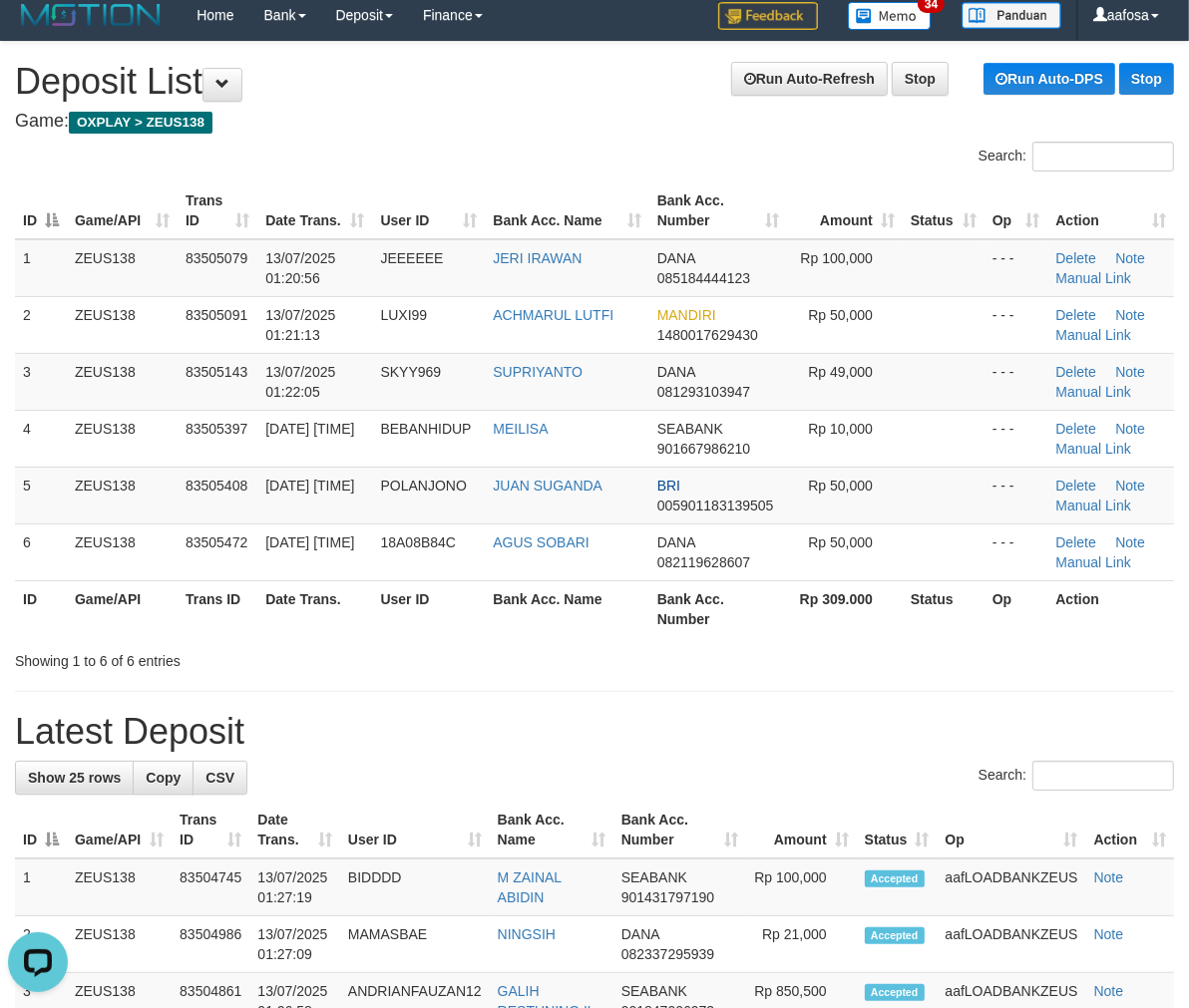 drag, startPoint x: 621, startPoint y: 92, endPoint x: 525, endPoint y: 134, distance: 104.785495 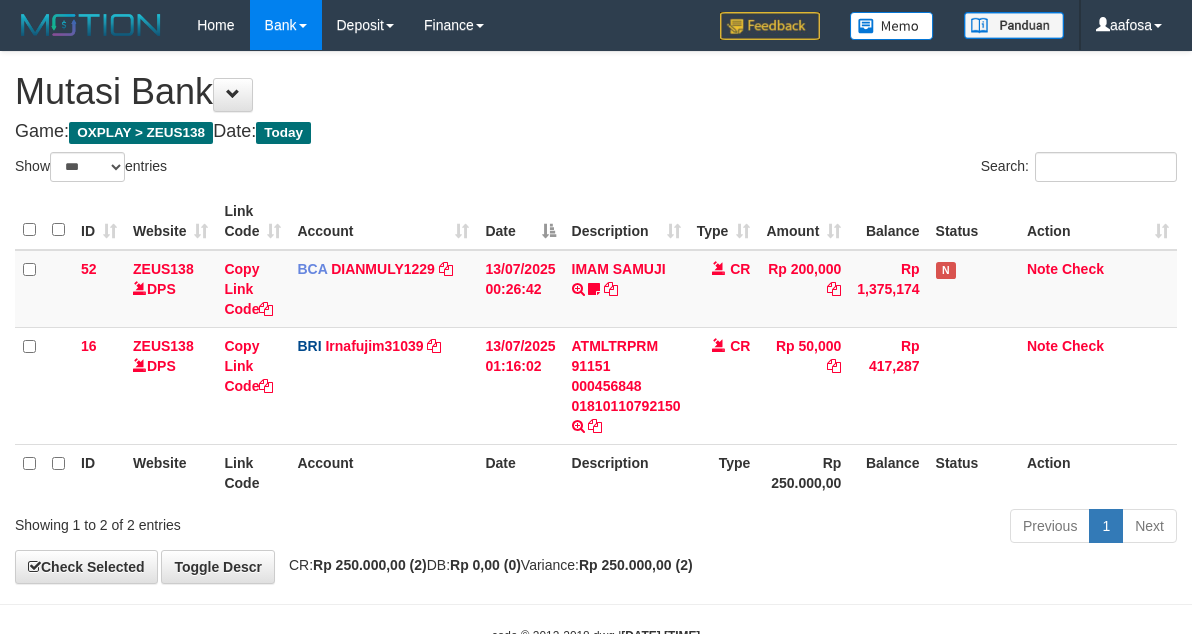 select on "***" 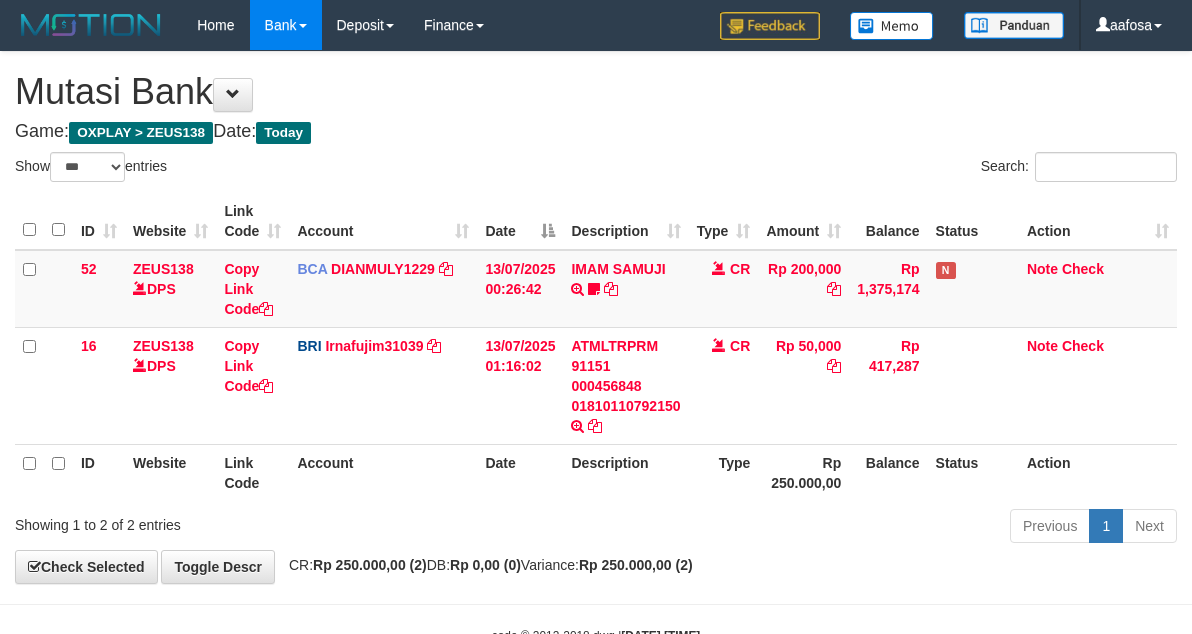 scroll, scrollTop: 61, scrollLeft: 0, axis: vertical 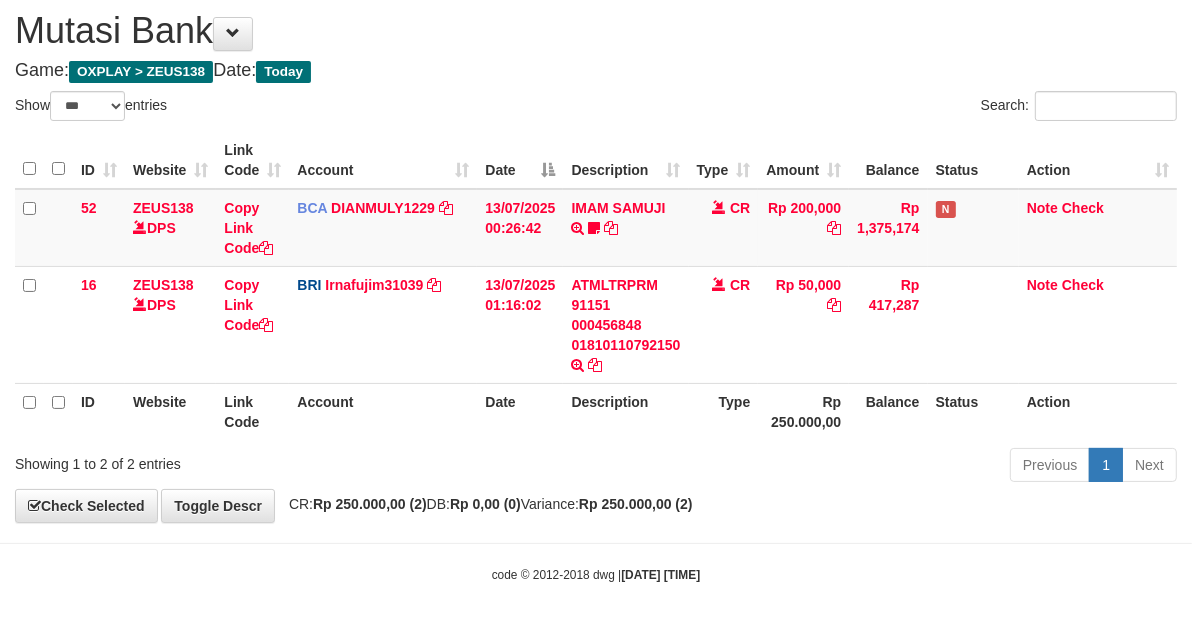 click on "Mutasi Bank" at bounding box center (596, 31) 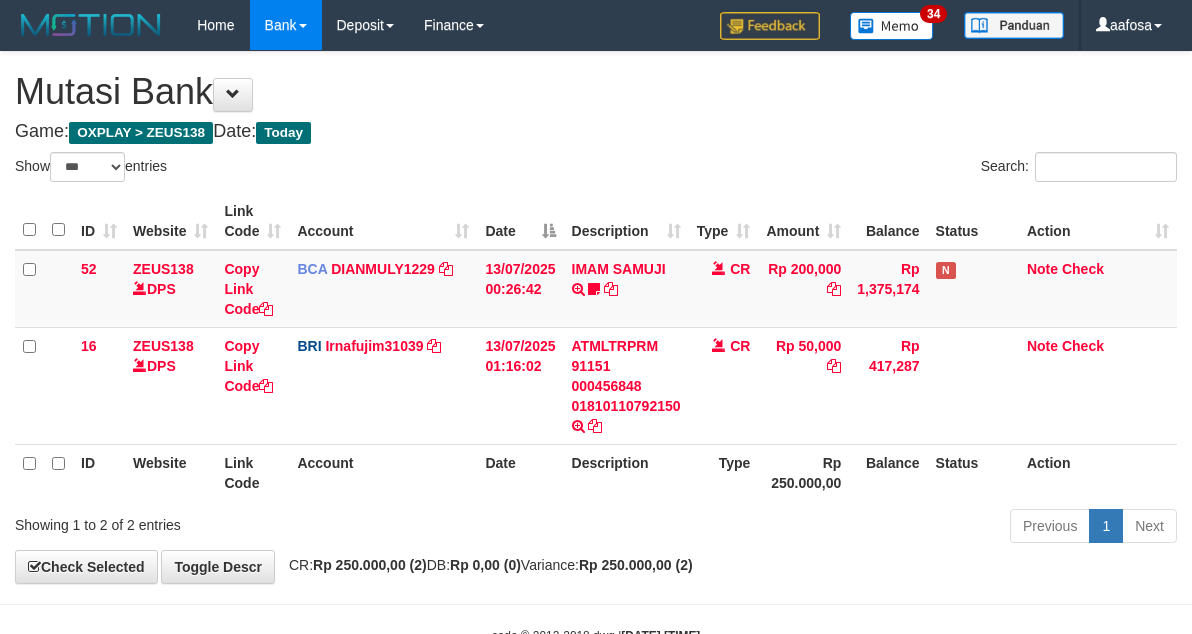 select on "***" 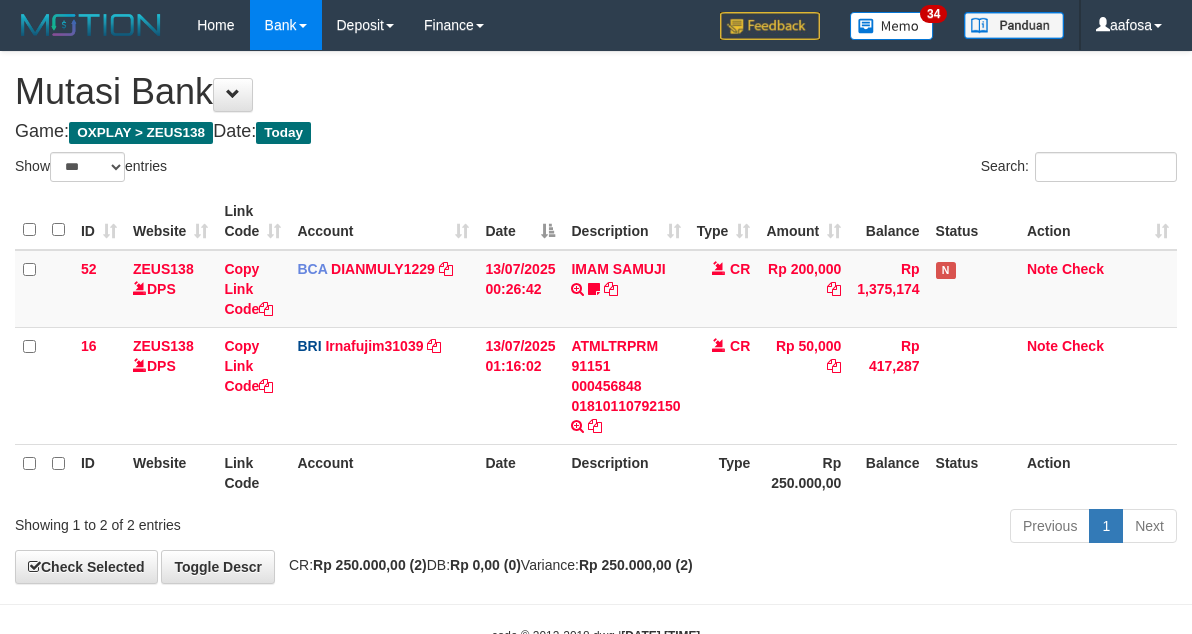 scroll, scrollTop: 61, scrollLeft: 0, axis: vertical 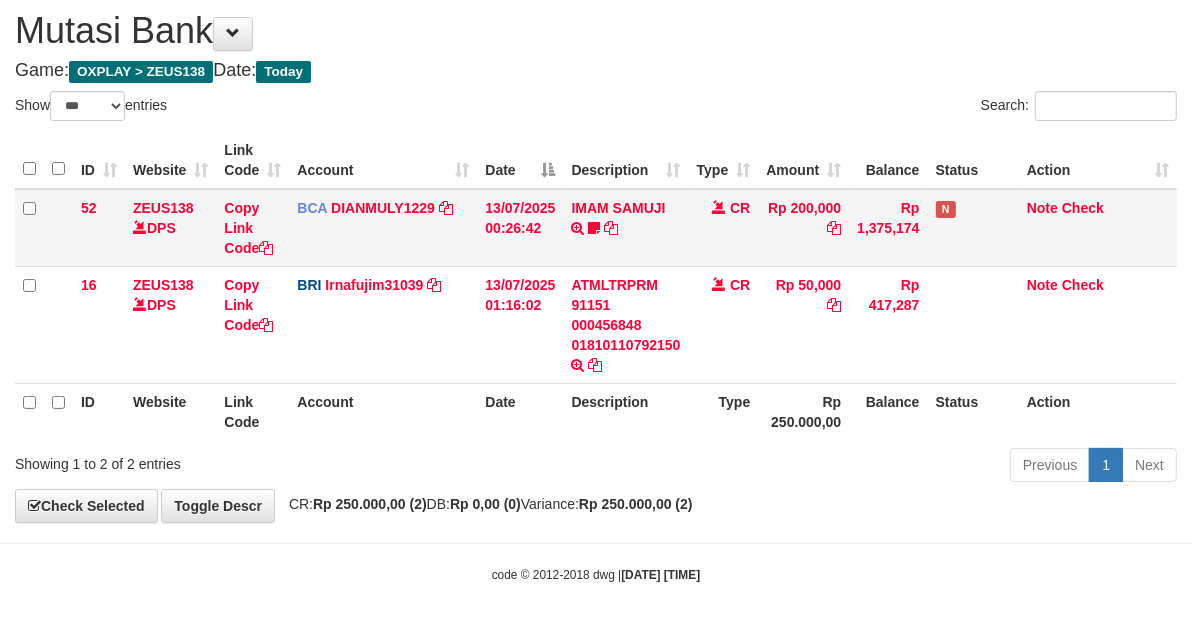 click on "IMAM SAMUJI            TRSF E-BANKING CR 1307/FTSCY/WS95031
200000.00IMAM SAMUJI    Mesbon99" at bounding box center (625, 228) 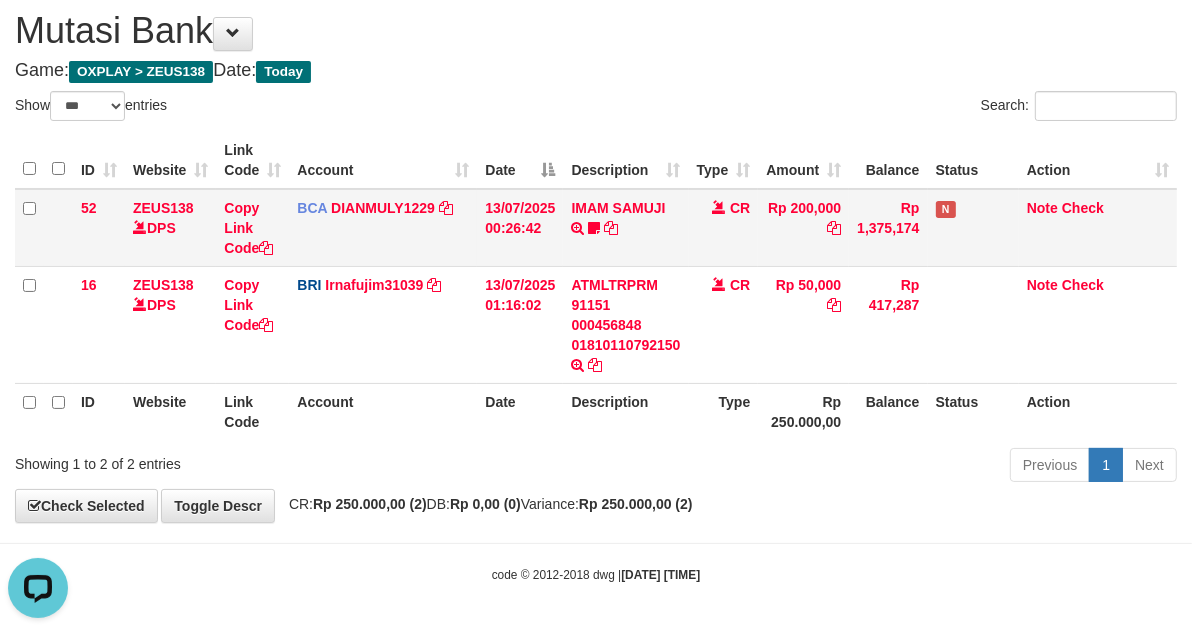 scroll, scrollTop: 0, scrollLeft: 0, axis: both 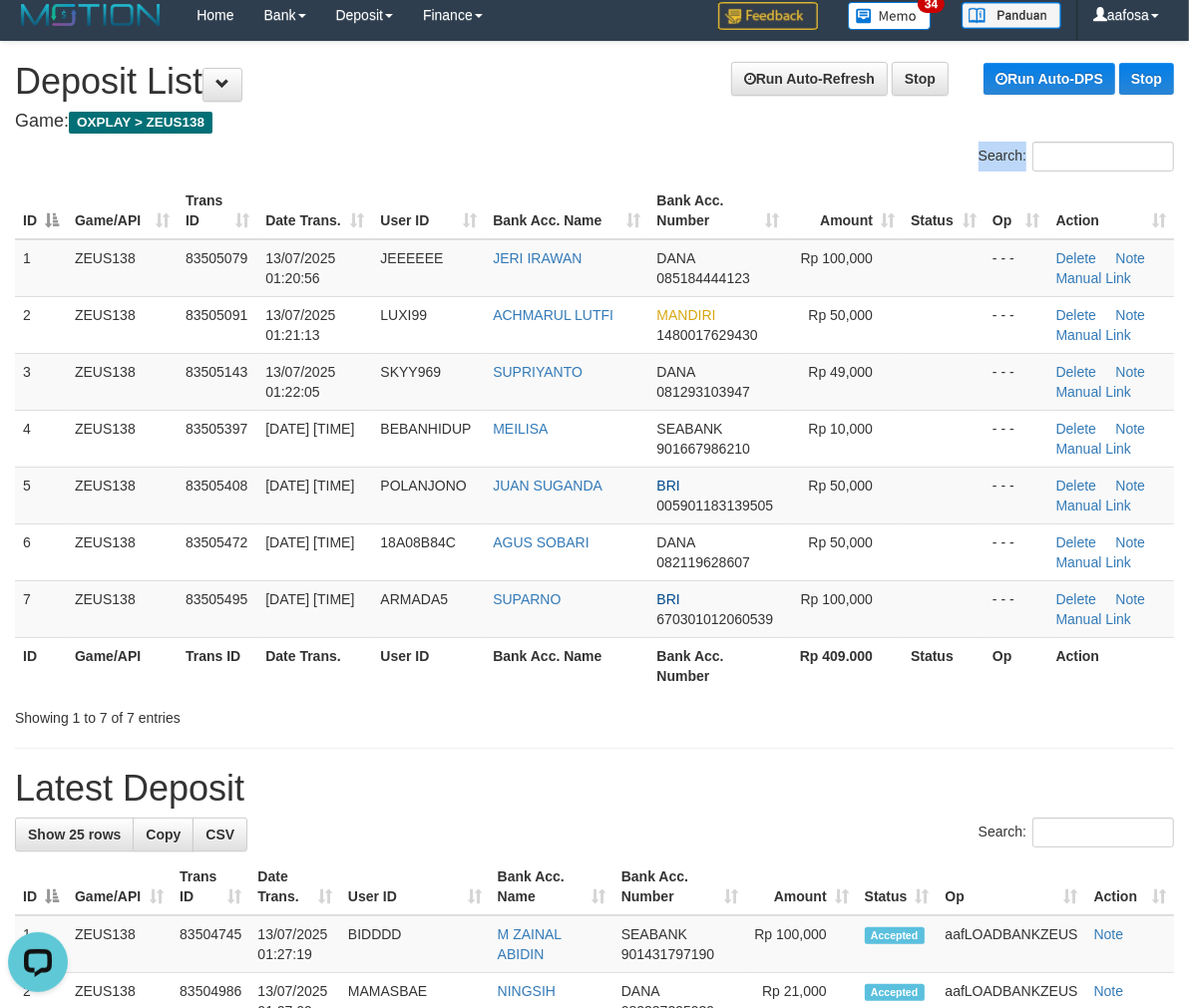 drag, startPoint x: 599, startPoint y: 179, endPoint x: 563, endPoint y: 169, distance: 37.363083 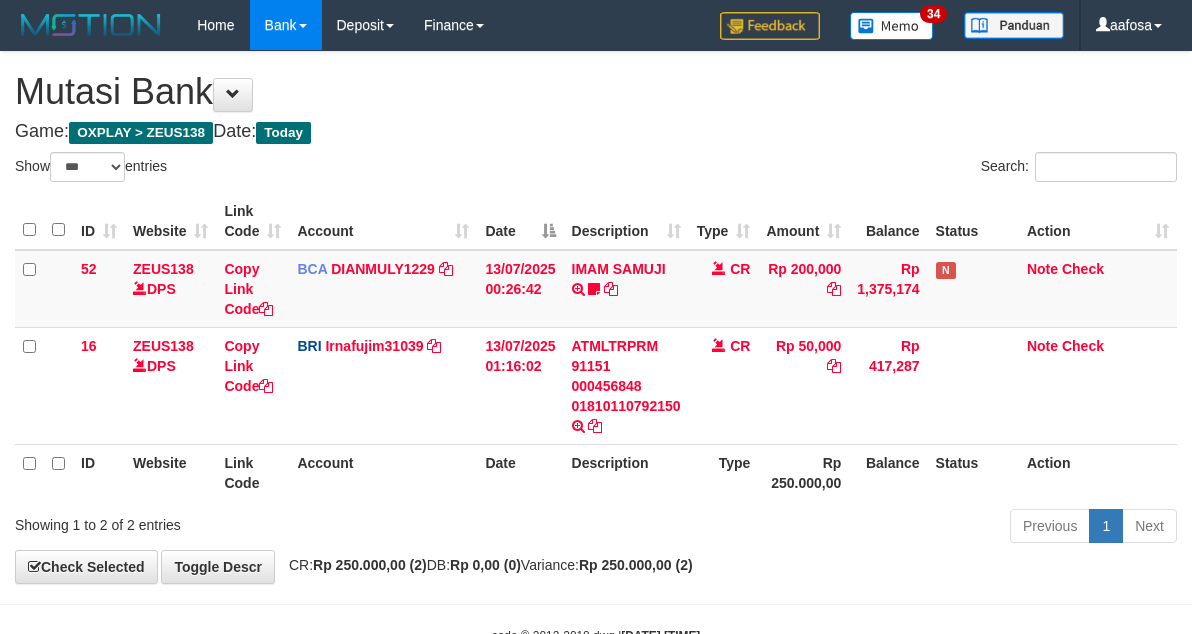 select on "***" 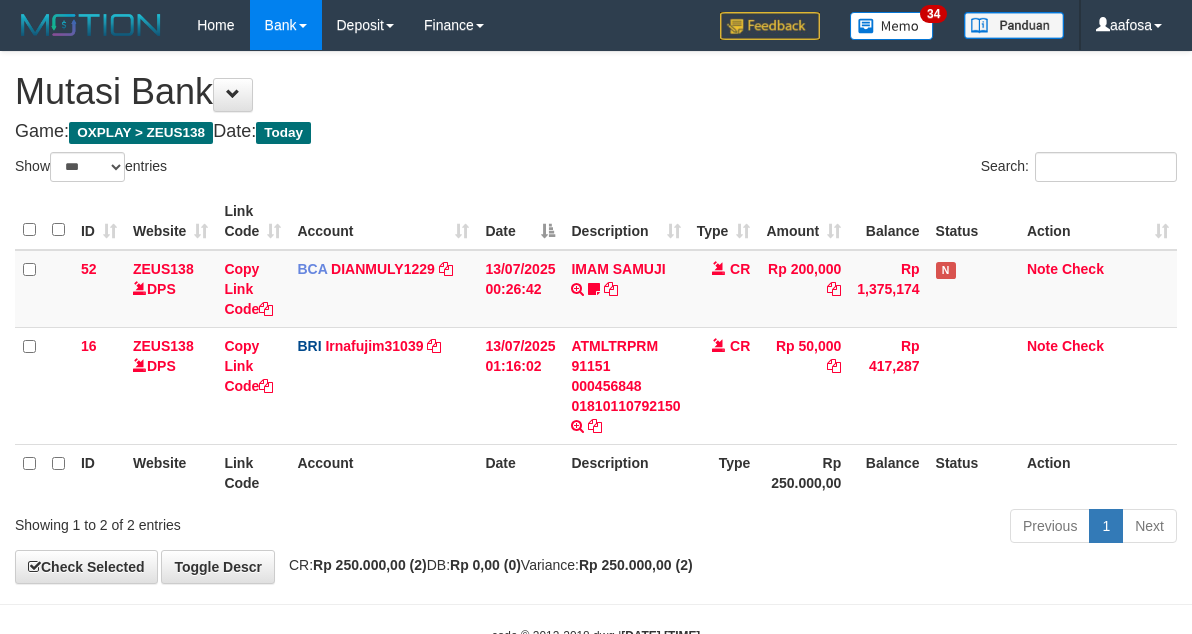 scroll, scrollTop: 61, scrollLeft: 0, axis: vertical 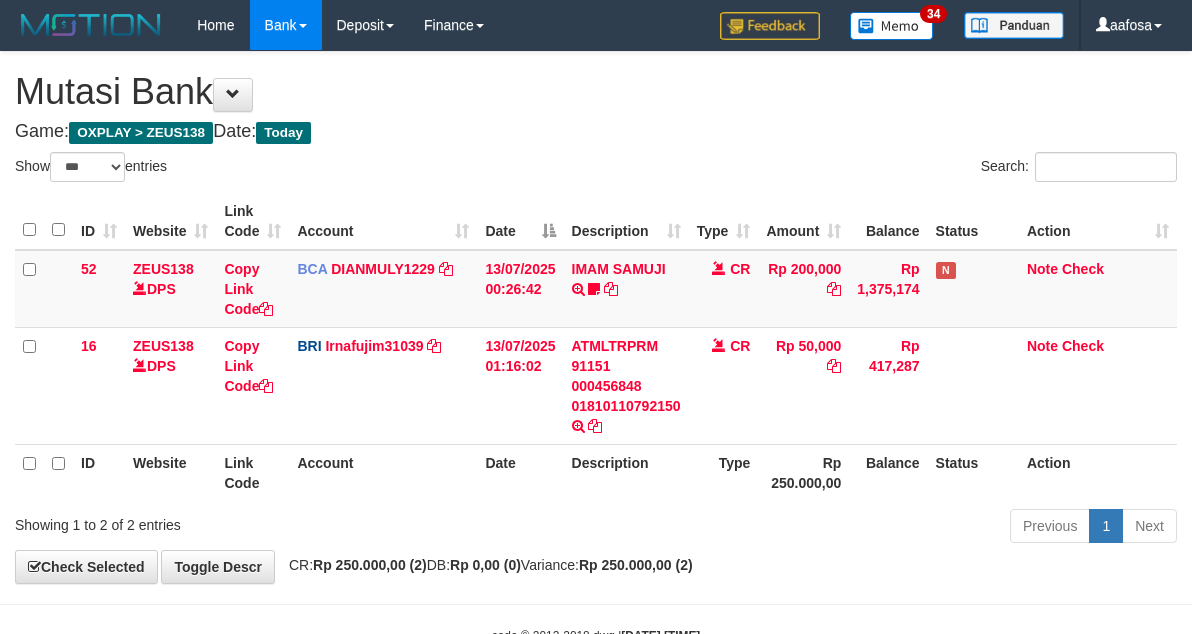select on "***" 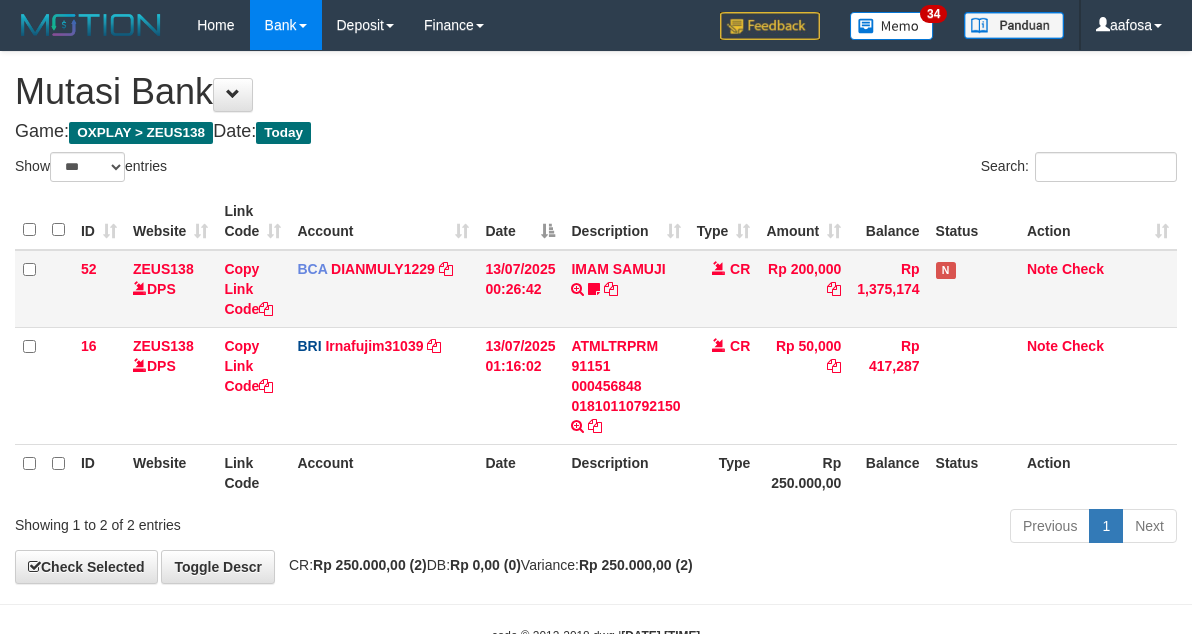 scroll, scrollTop: 61, scrollLeft: 0, axis: vertical 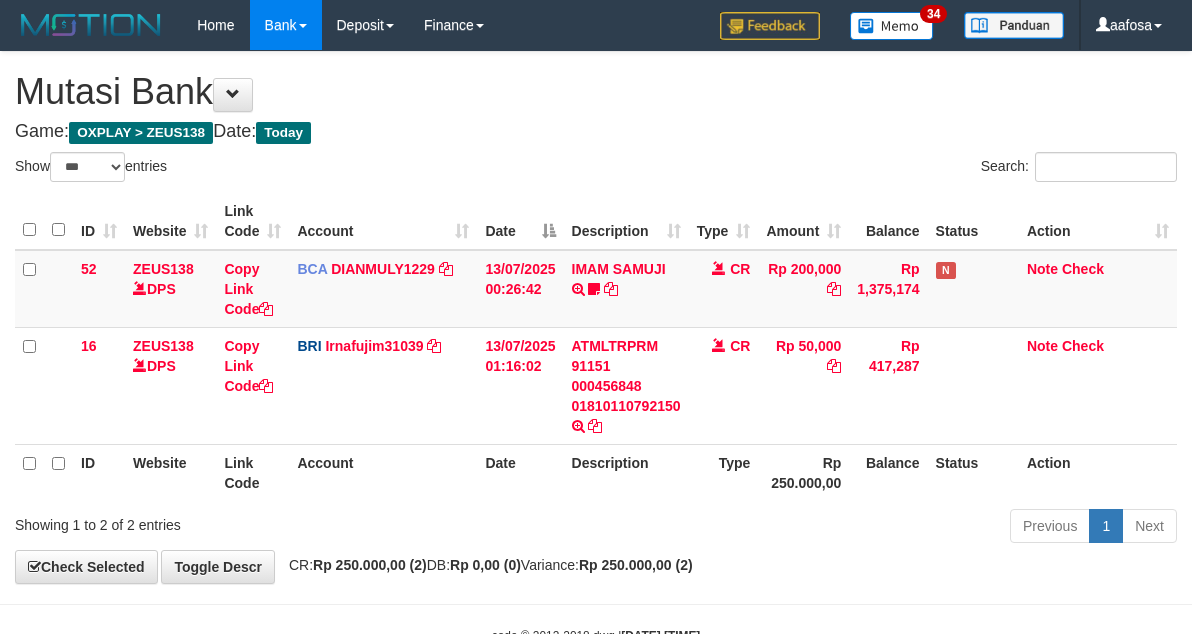 select on "***" 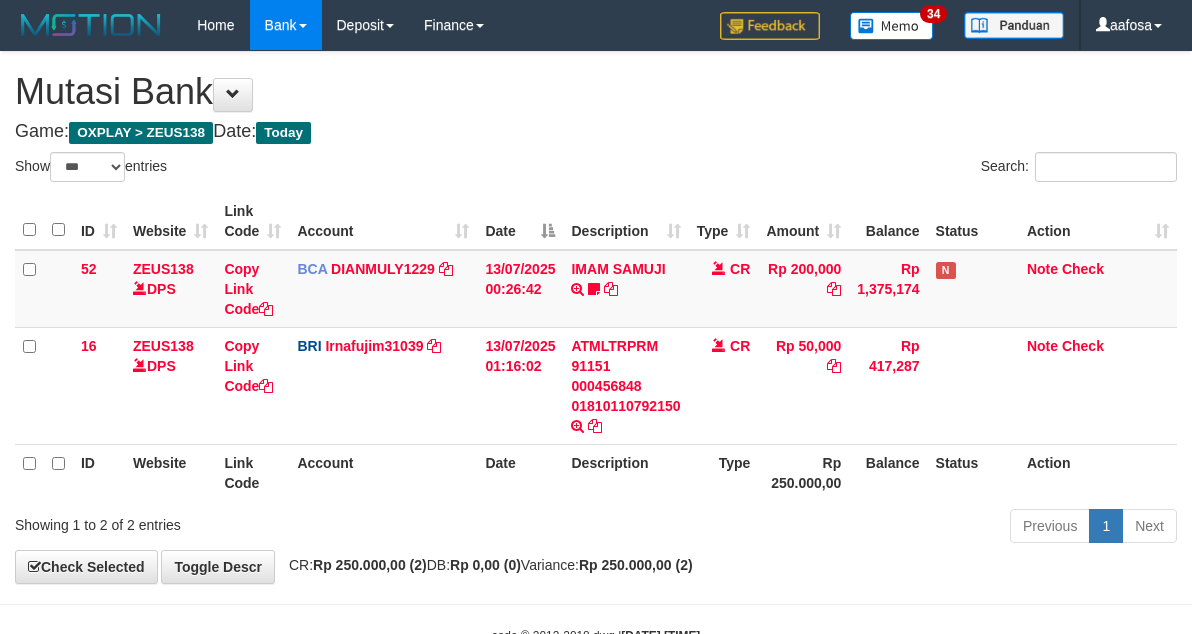 scroll, scrollTop: 61, scrollLeft: 0, axis: vertical 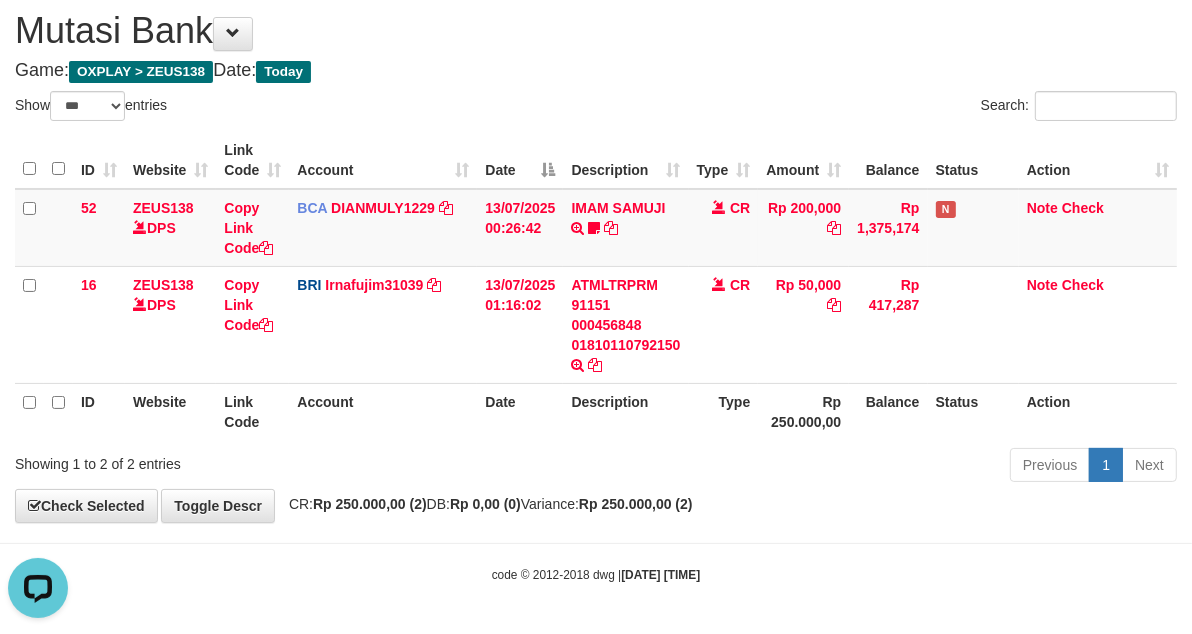 click on "**********" at bounding box center [596, 256] 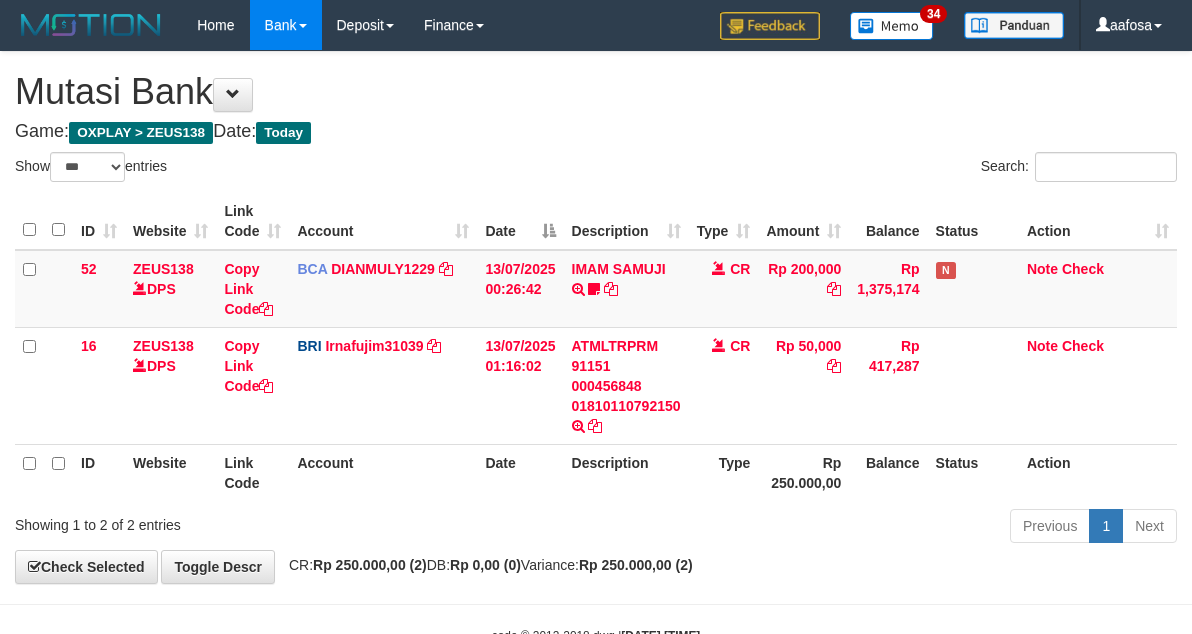 select on "***" 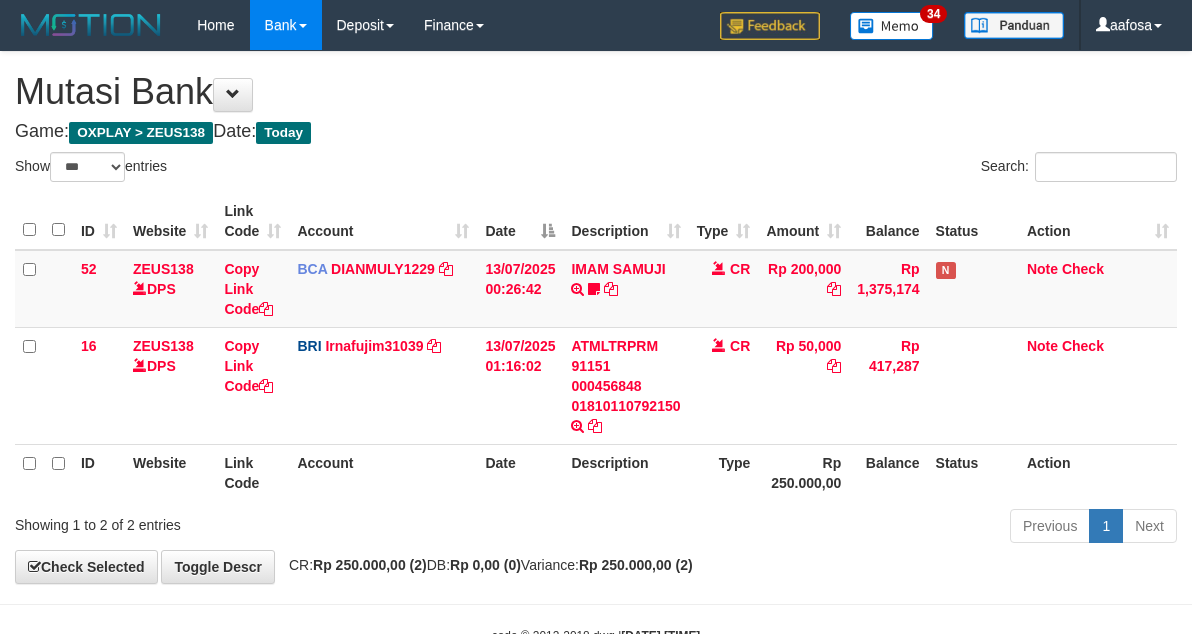 scroll, scrollTop: 61, scrollLeft: 0, axis: vertical 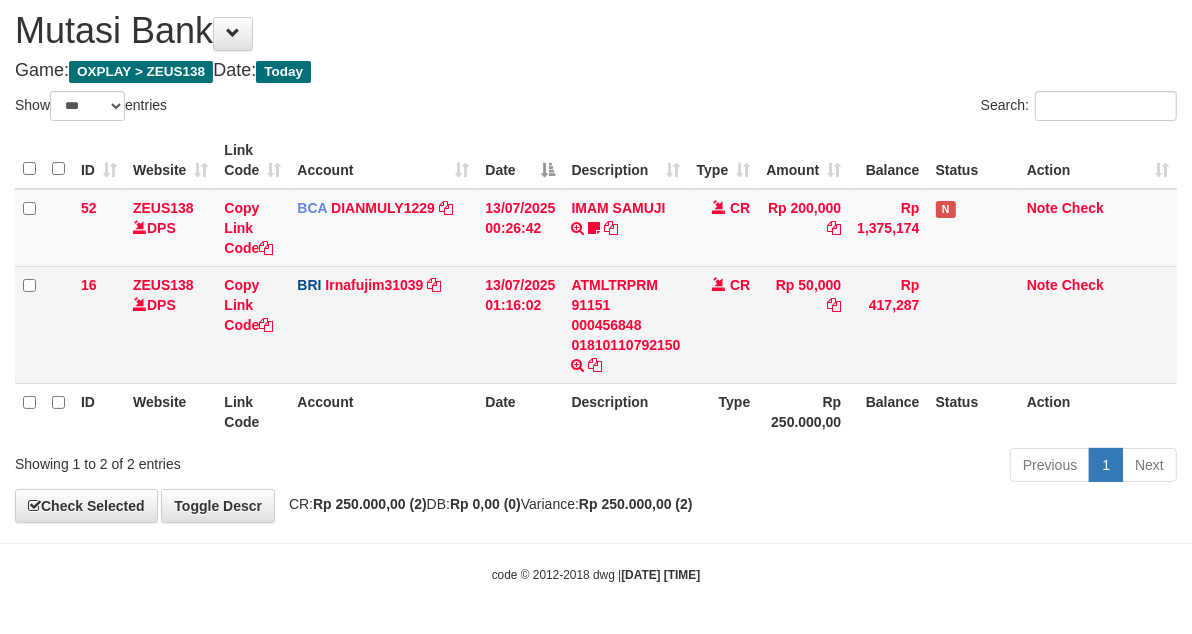 click on "CR" at bounding box center (724, 324) 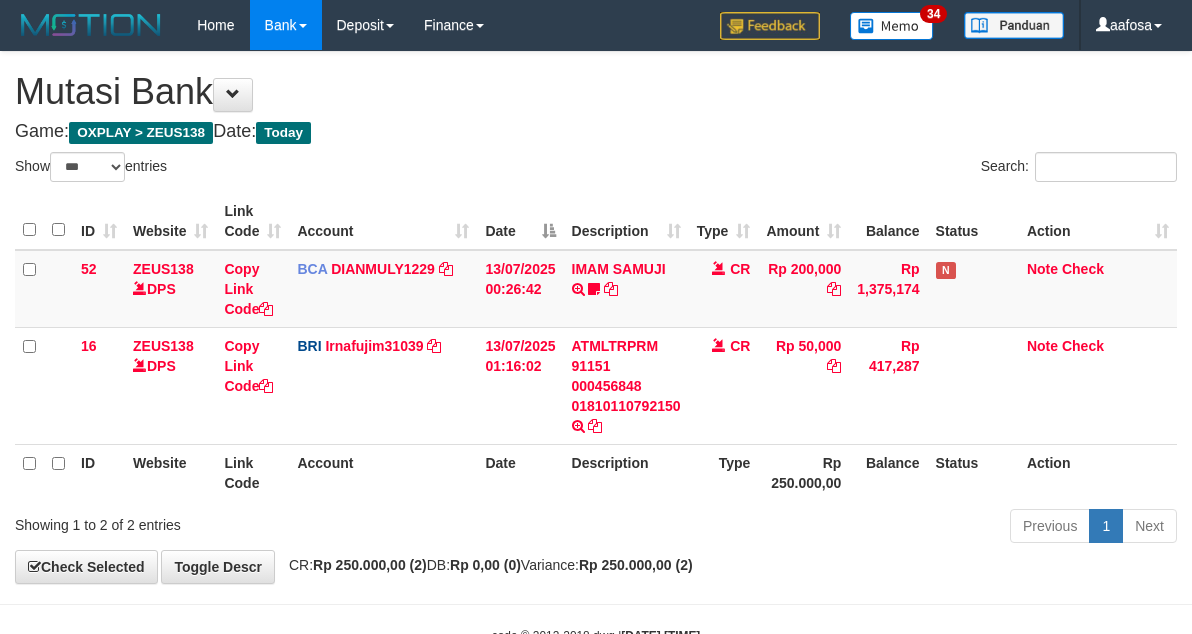 select on "***" 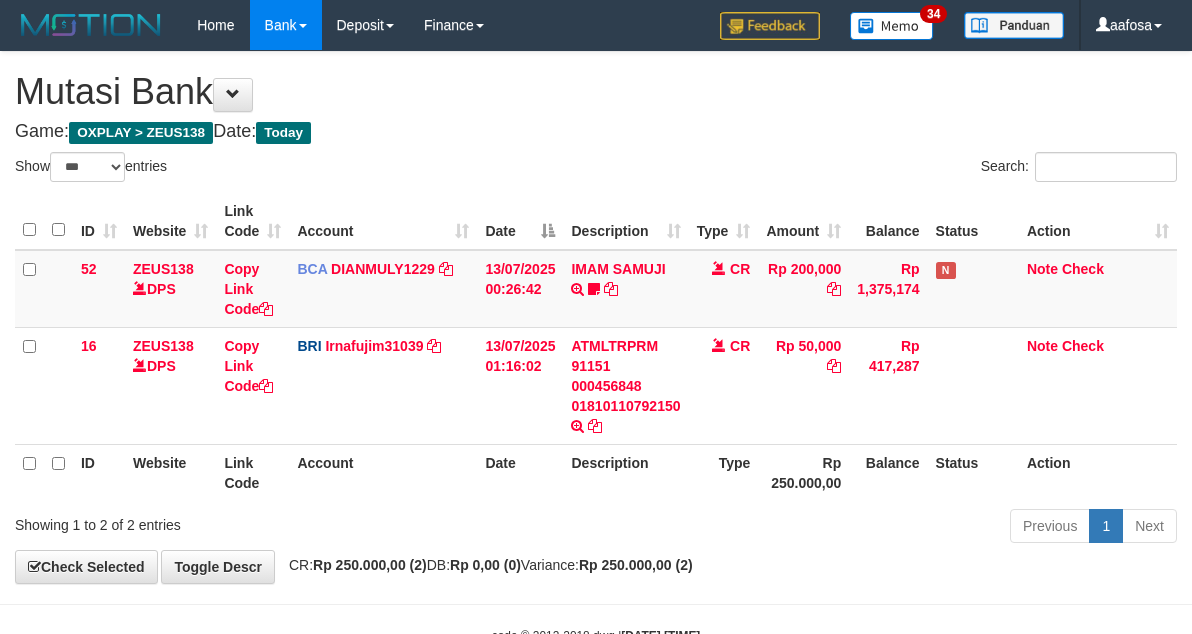 scroll, scrollTop: 61, scrollLeft: 0, axis: vertical 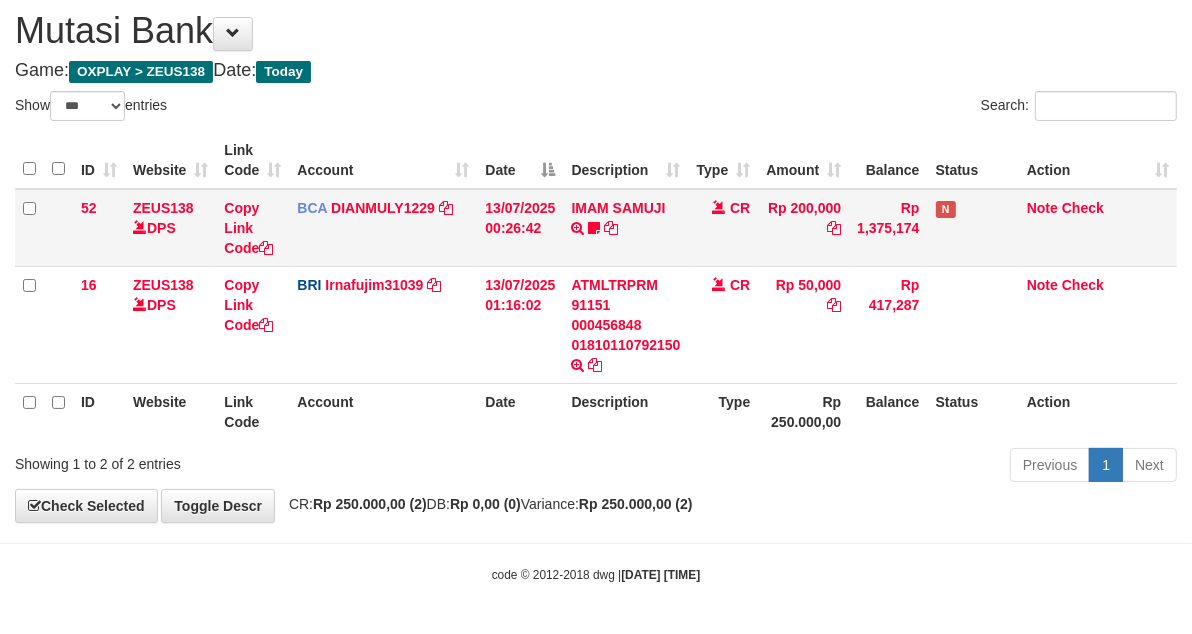 click on "IMAM SAMUJI            TRSF E-BANKING CR 1307/FTSCY/WS95031
200000.00IMAM SAMUJI    Mesbon99" at bounding box center [625, 228] 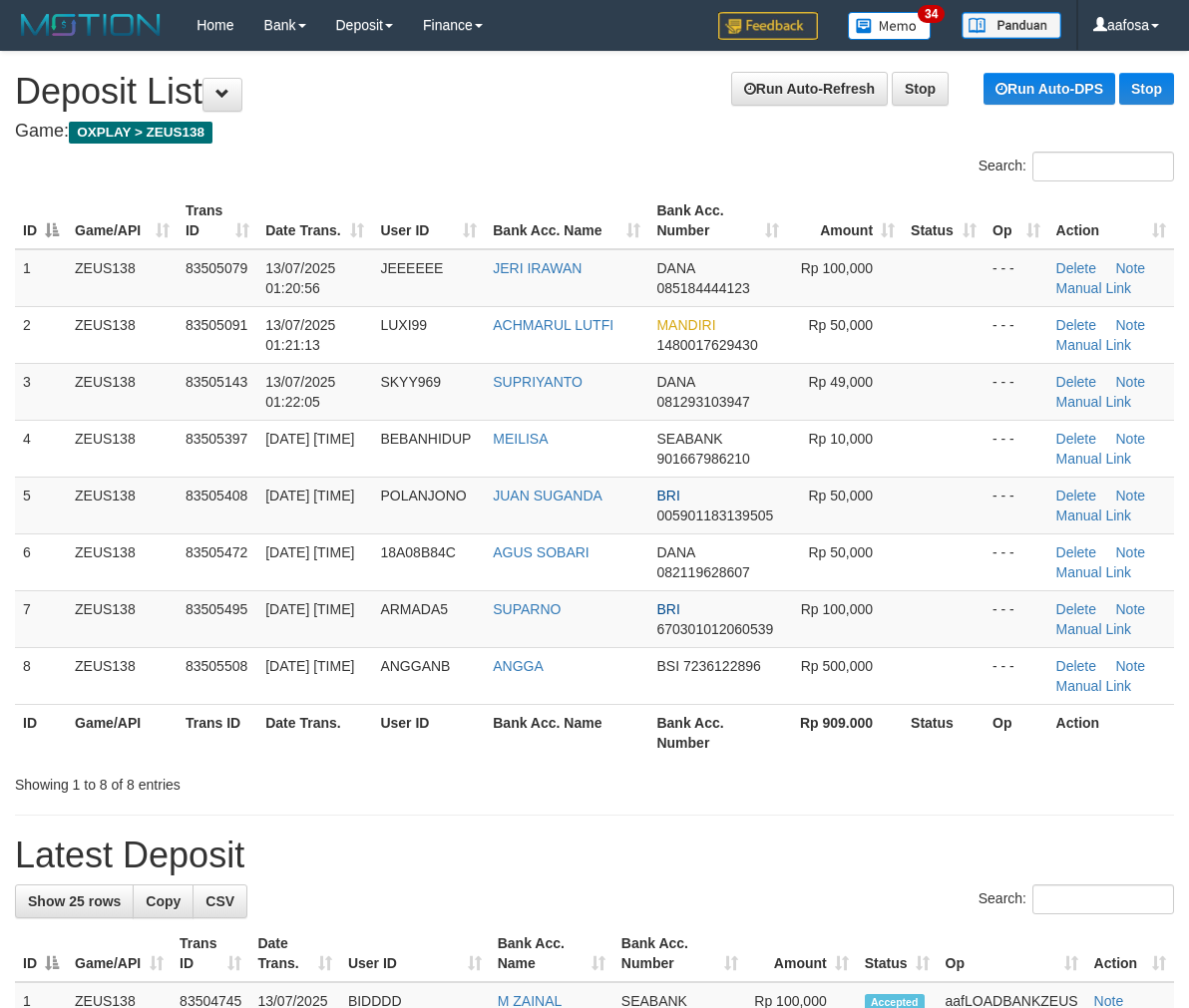 scroll, scrollTop: 10, scrollLeft: 0, axis: vertical 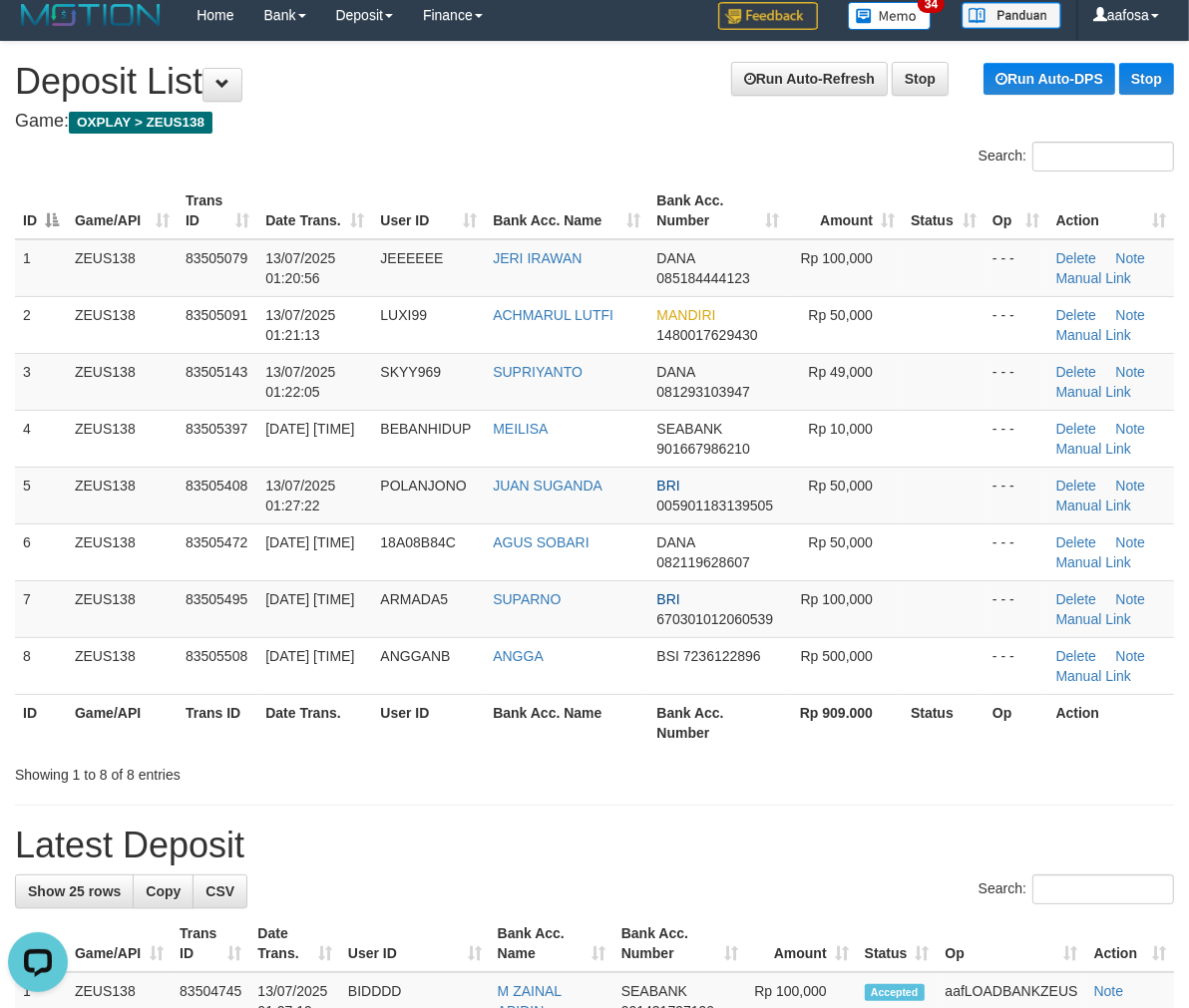 drag, startPoint x: 435, startPoint y: 113, endPoint x: 203, endPoint y: 128, distance: 232.4844 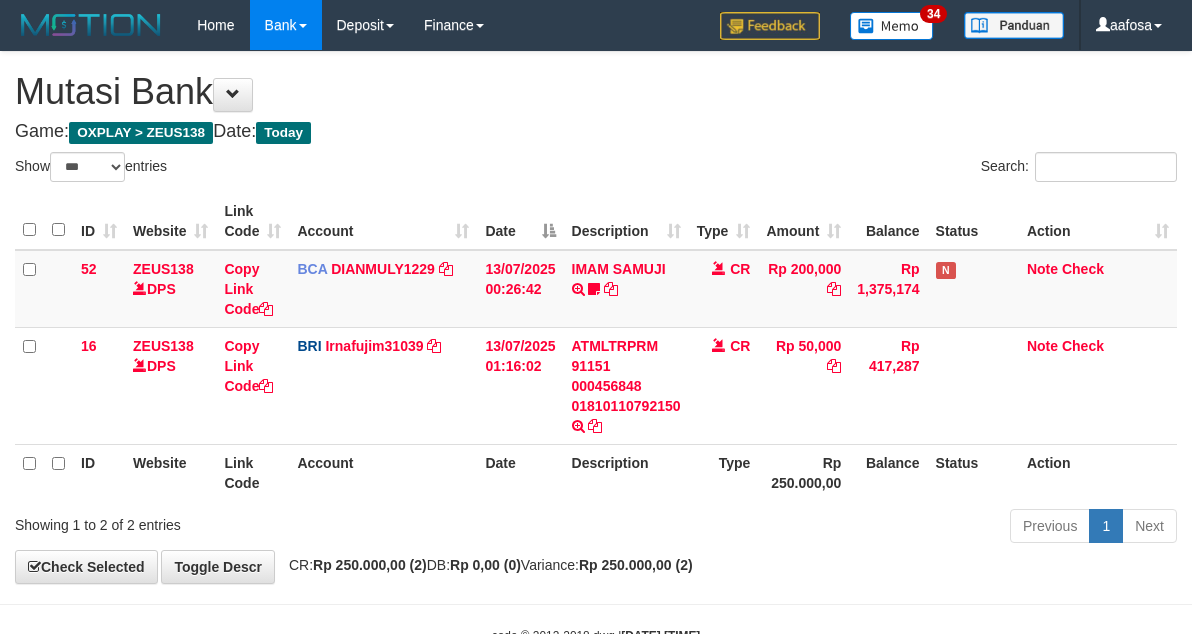 select on "***" 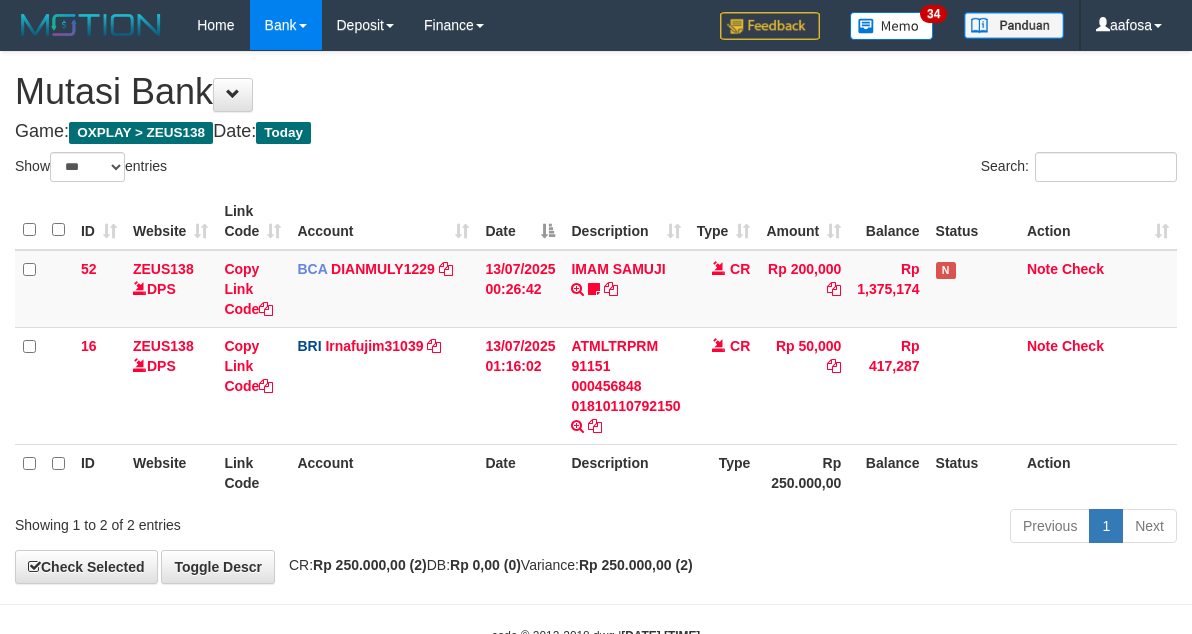 scroll, scrollTop: 61, scrollLeft: 0, axis: vertical 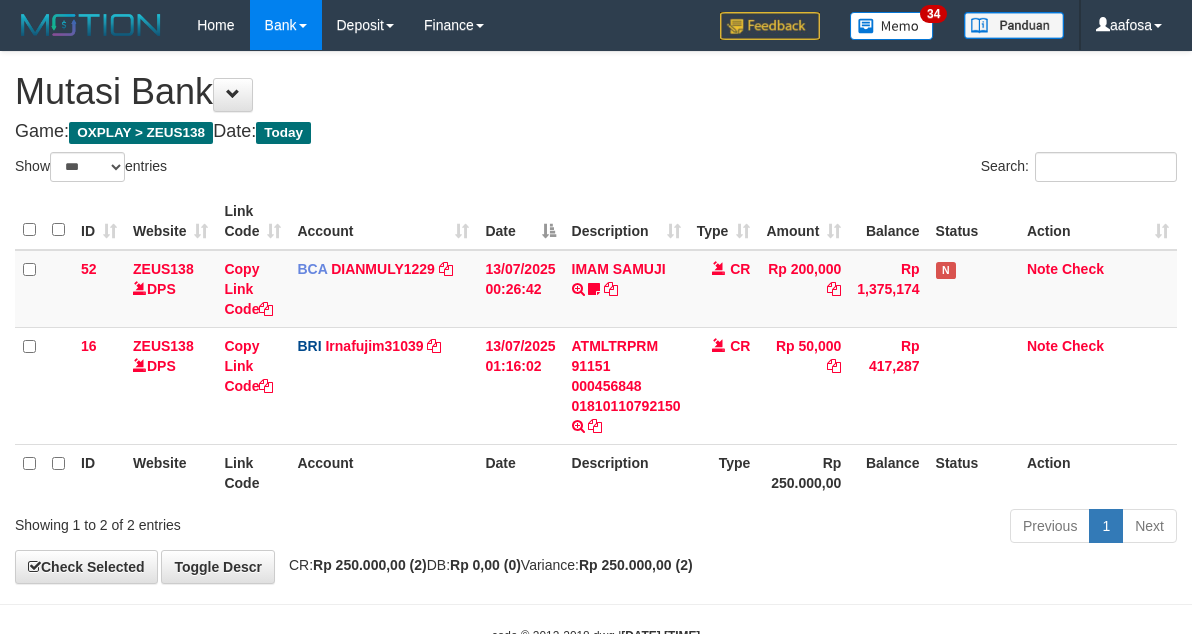 select on "***" 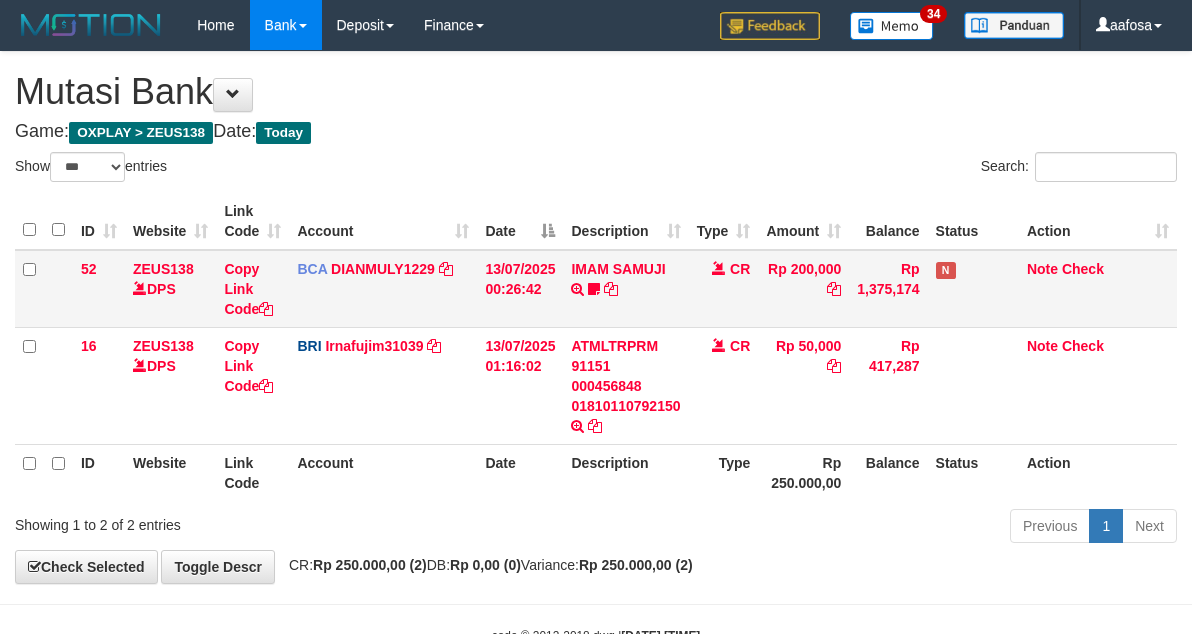 scroll, scrollTop: 61, scrollLeft: 0, axis: vertical 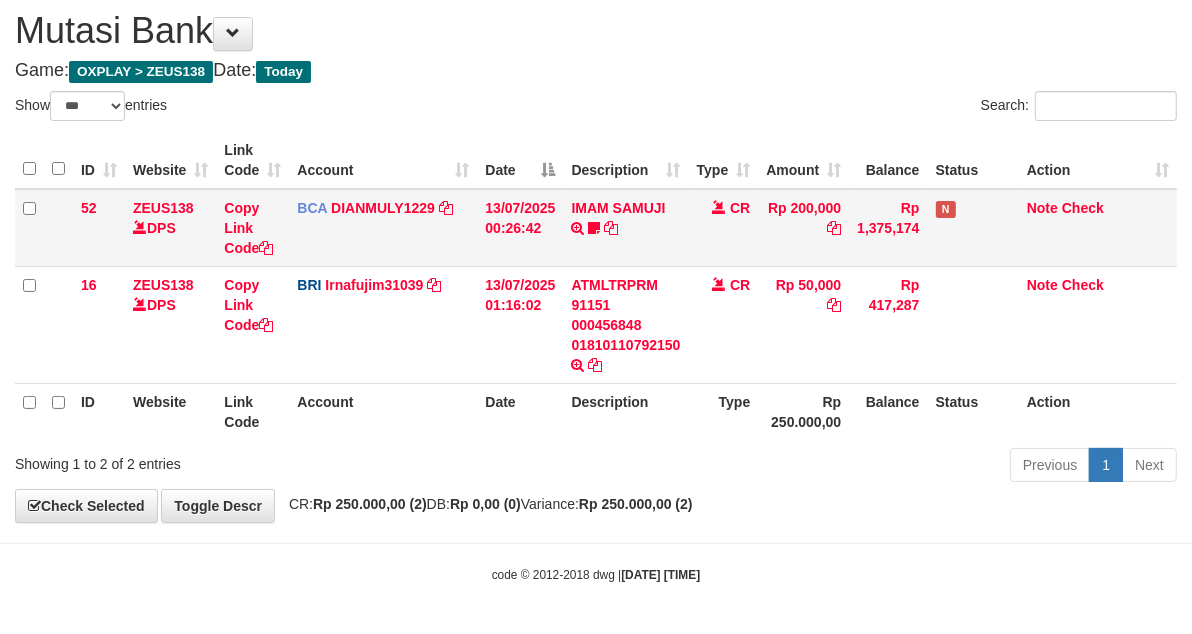 drag, startPoint x: 706, startPoint y: 246, endPoint x: 707, endPoint y: 232, distance: 14.035668 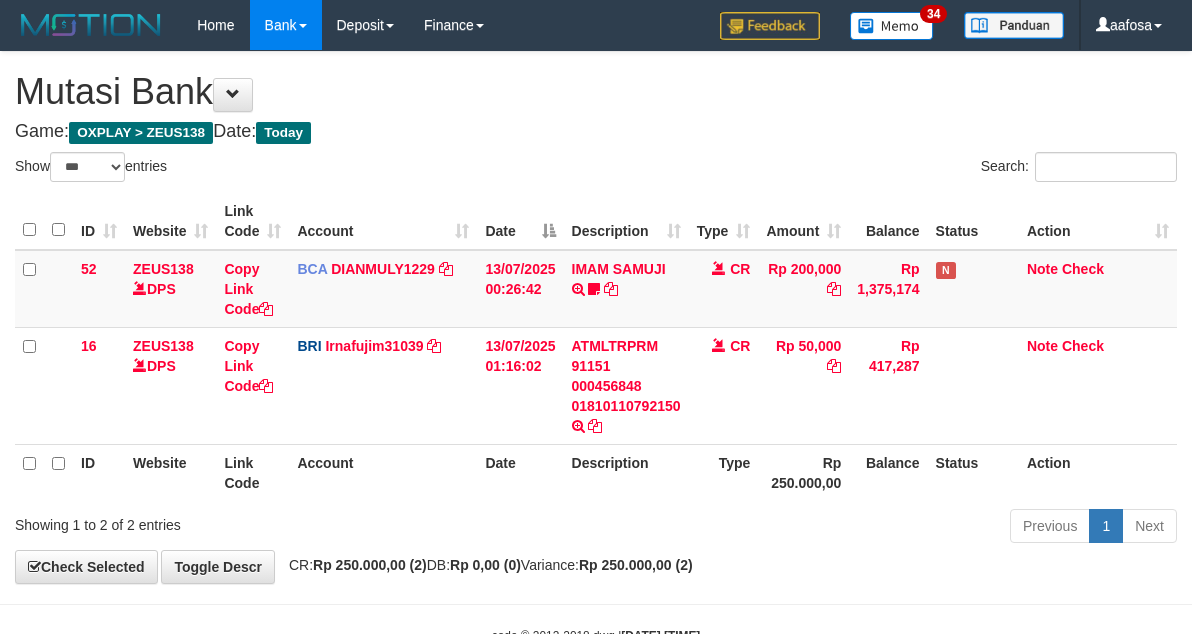select on "***" 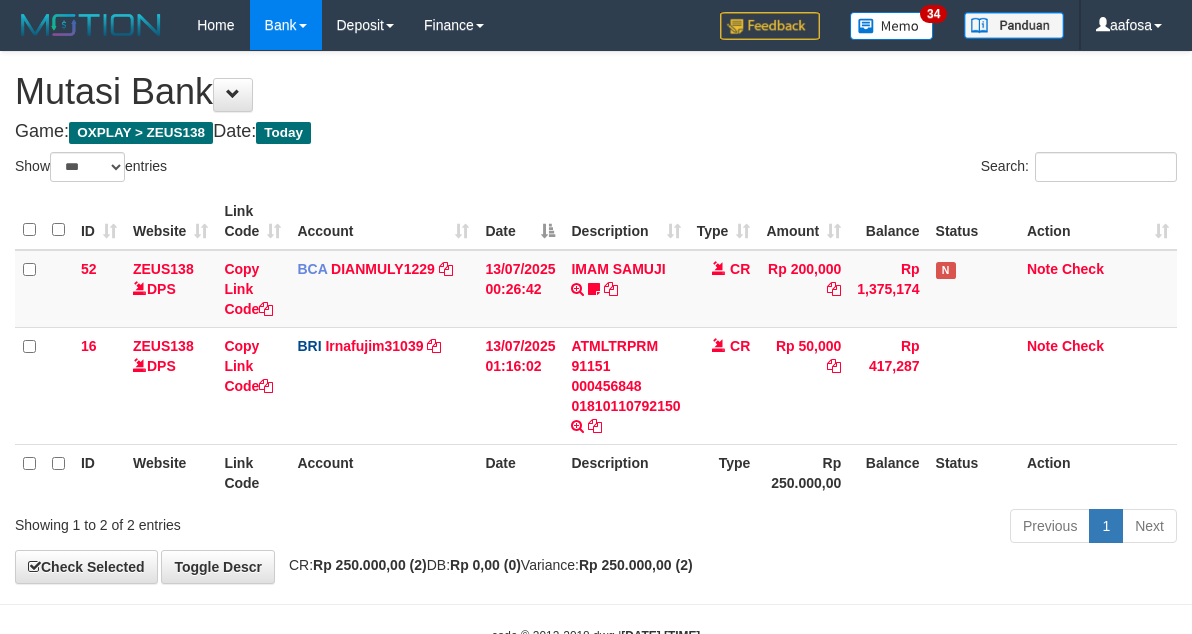 scroll, scrollTop: 61, scrollLeft: 0, axis: vertical 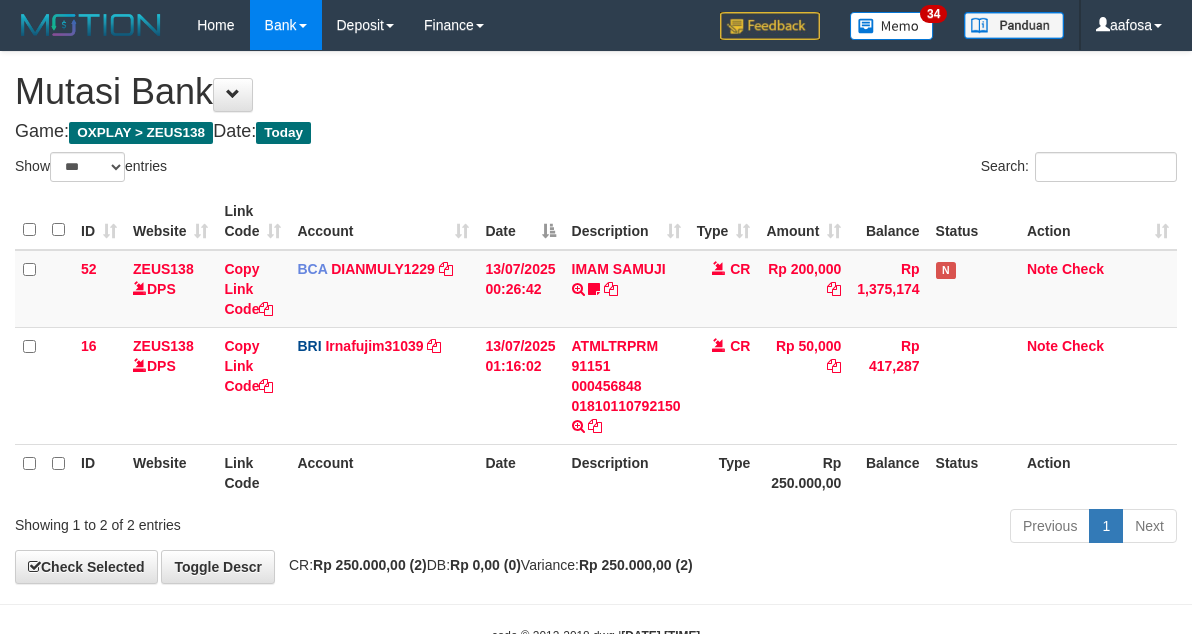 select on "***" 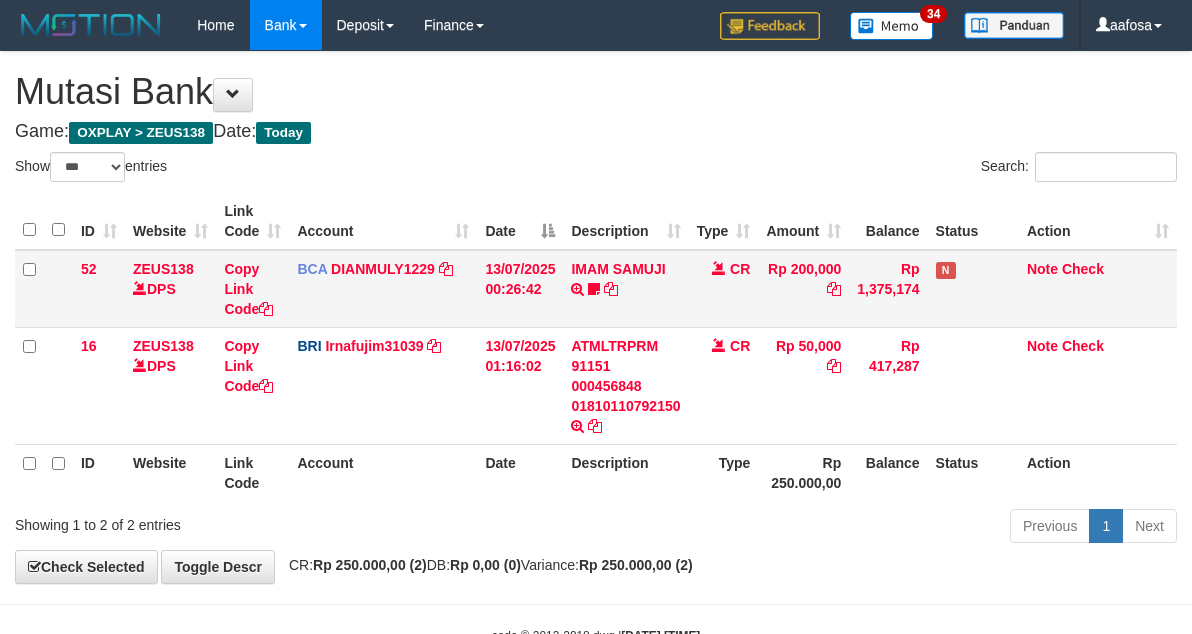 scroll, scrollTop: 61, scrollLeft: 0, axis: vertical 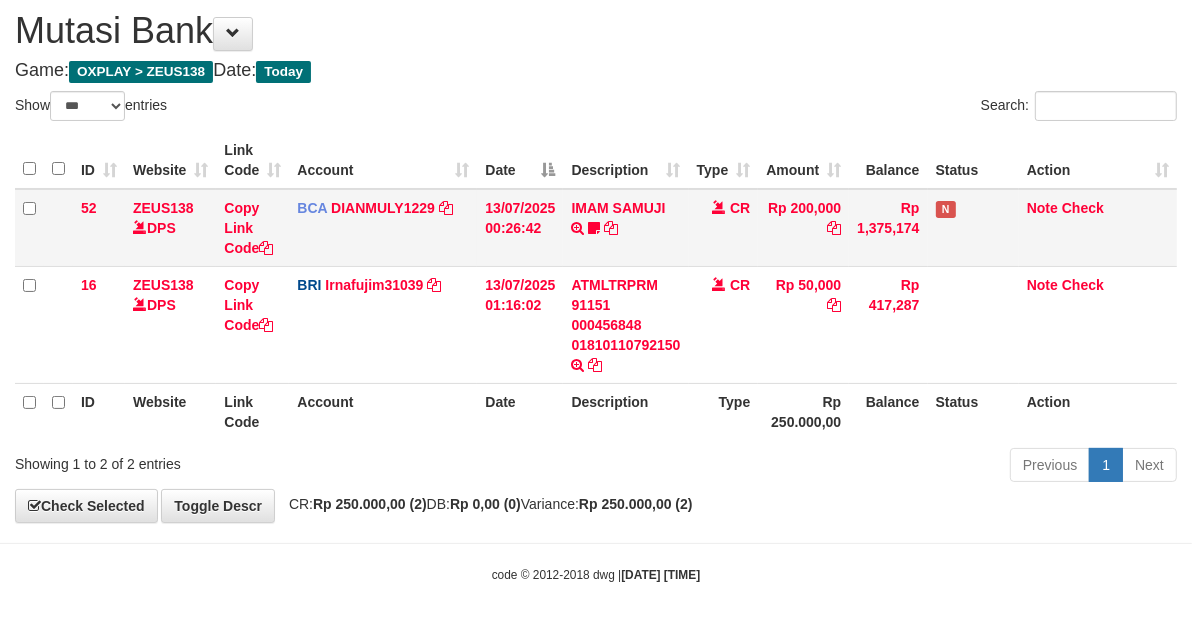 click on "CR" at bounding box center (724, 228) 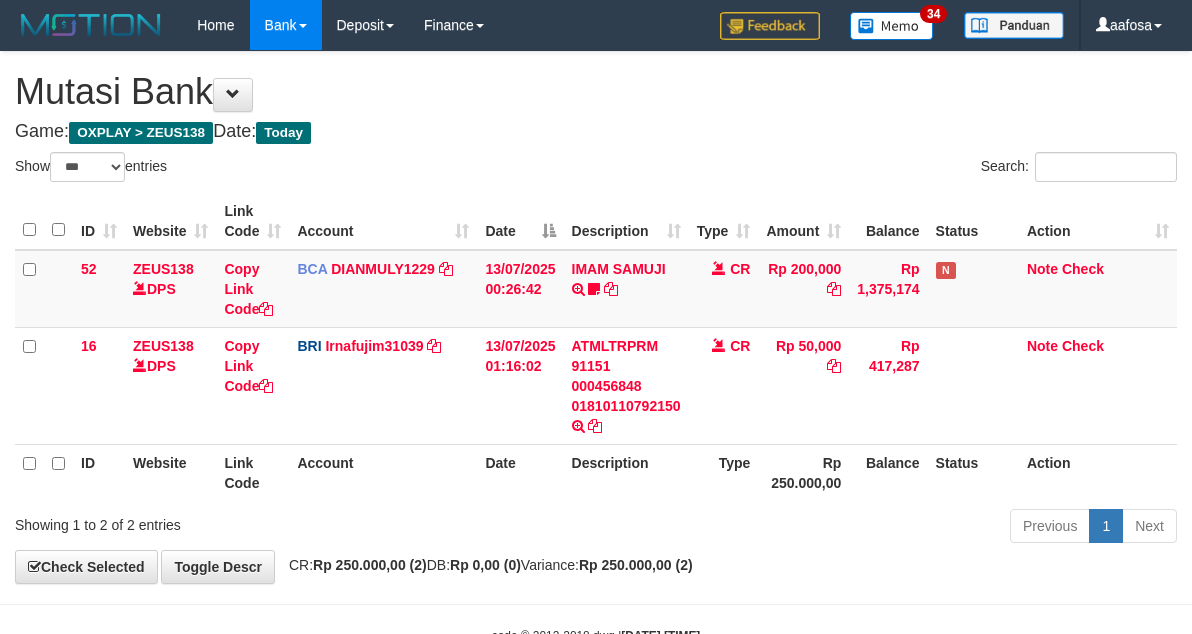 select on "***" 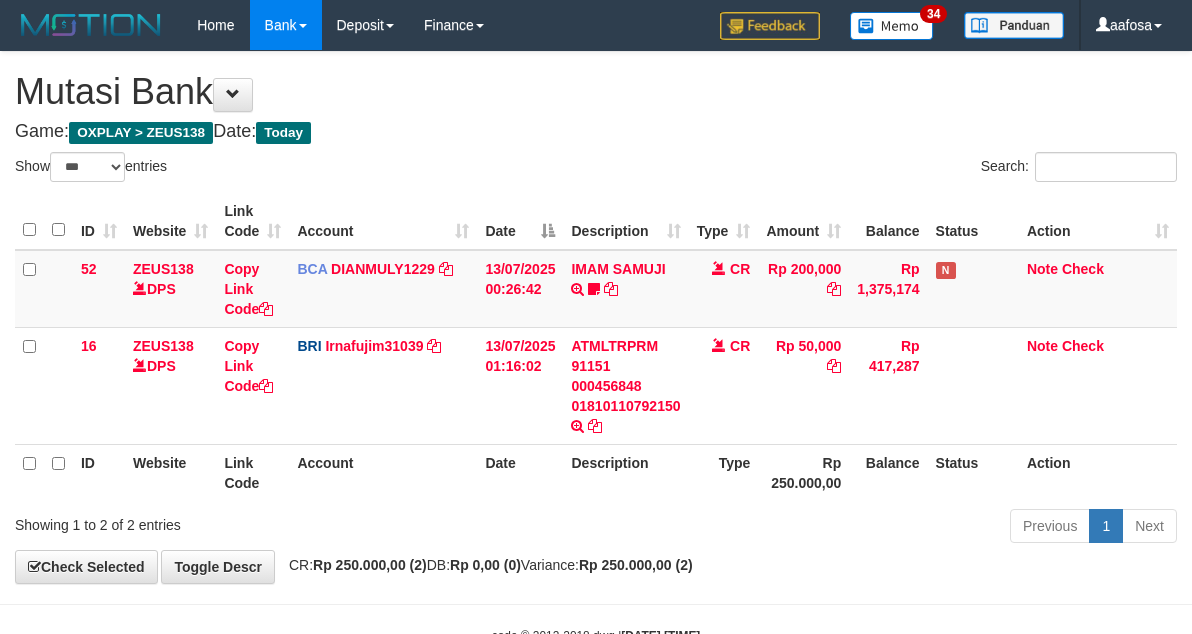 scroll, scrollTop: 61, scrollLeft: 0, axis: vertical 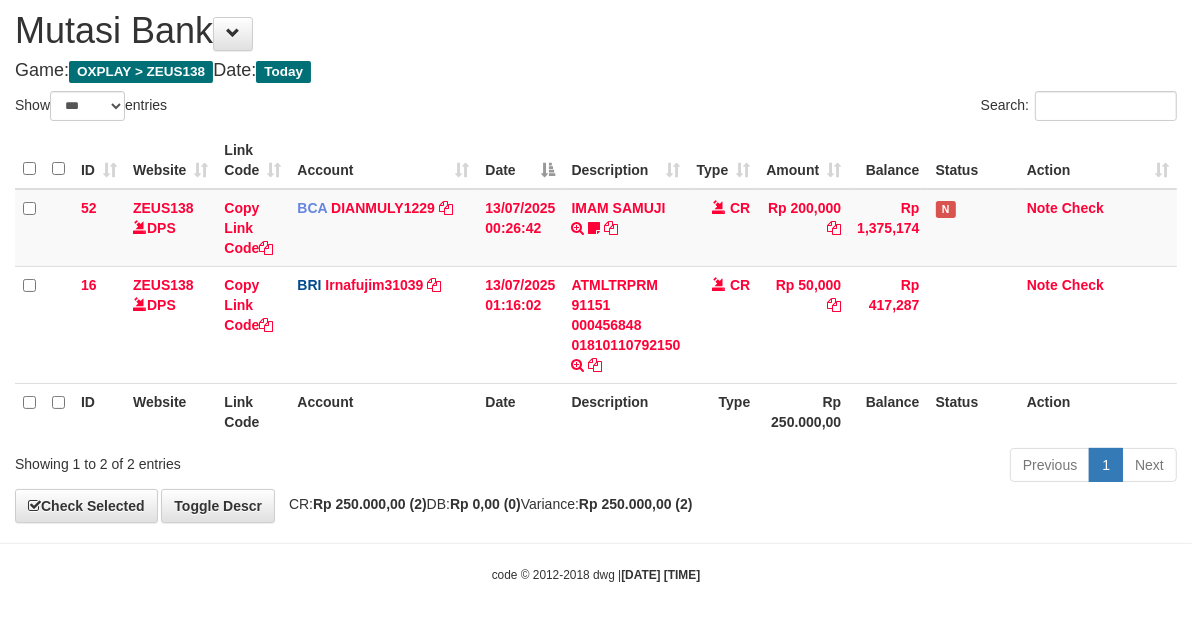 click on "**********" at bounding box center [596, 256] 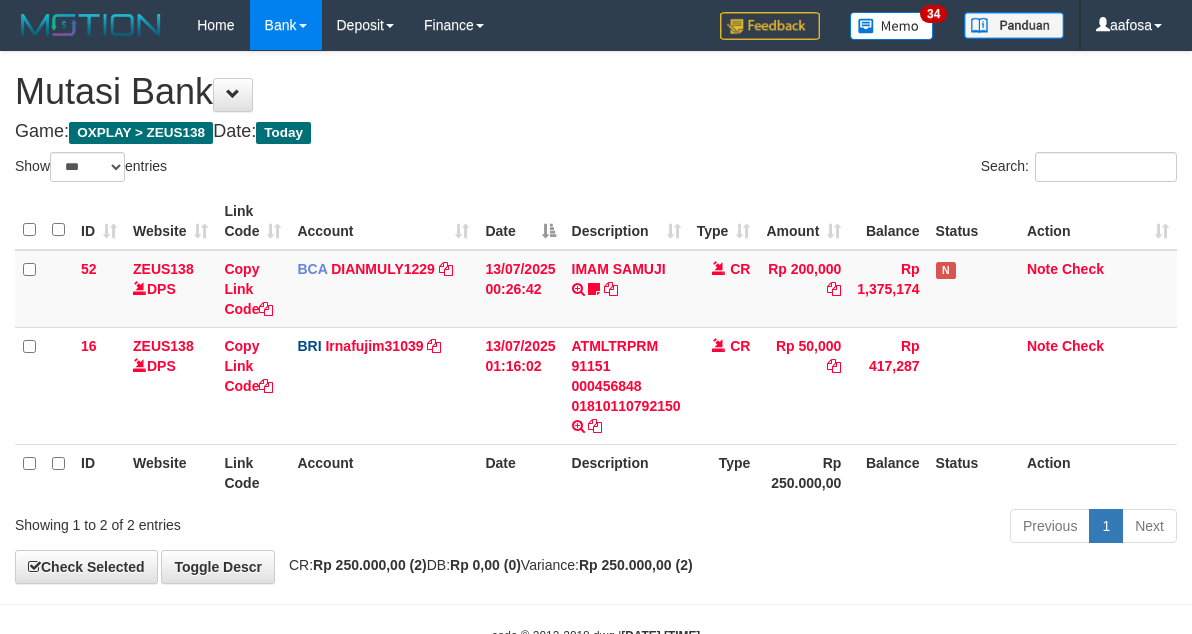 select on "***" 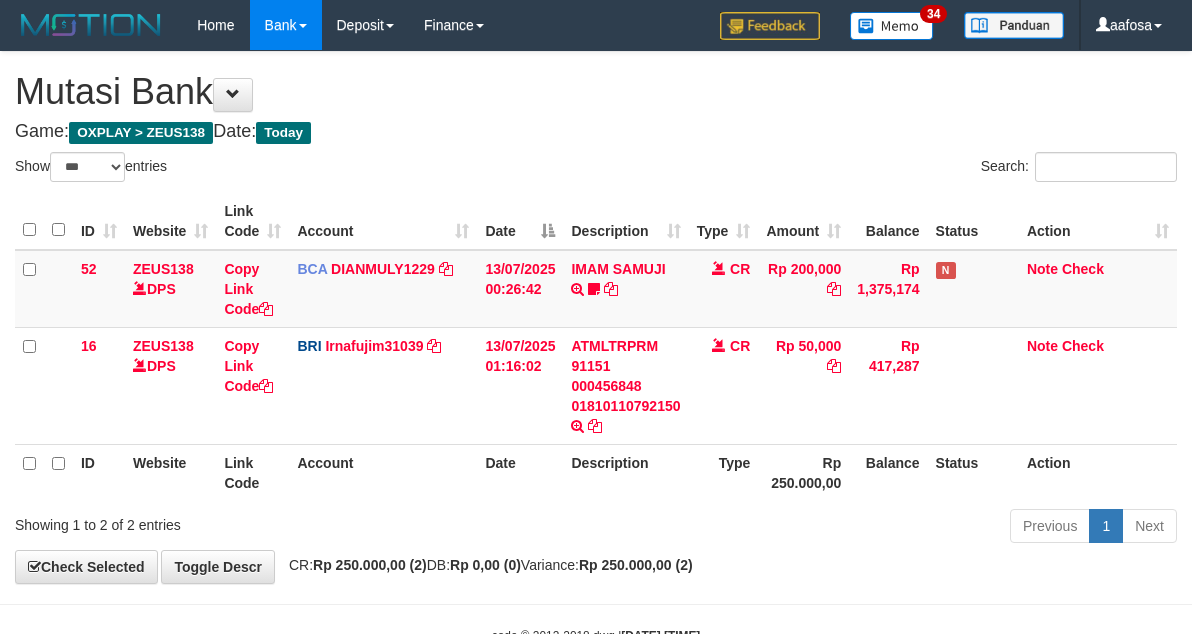scroll, scrollTop: 61, scrollLeft: 0, axis: vertical 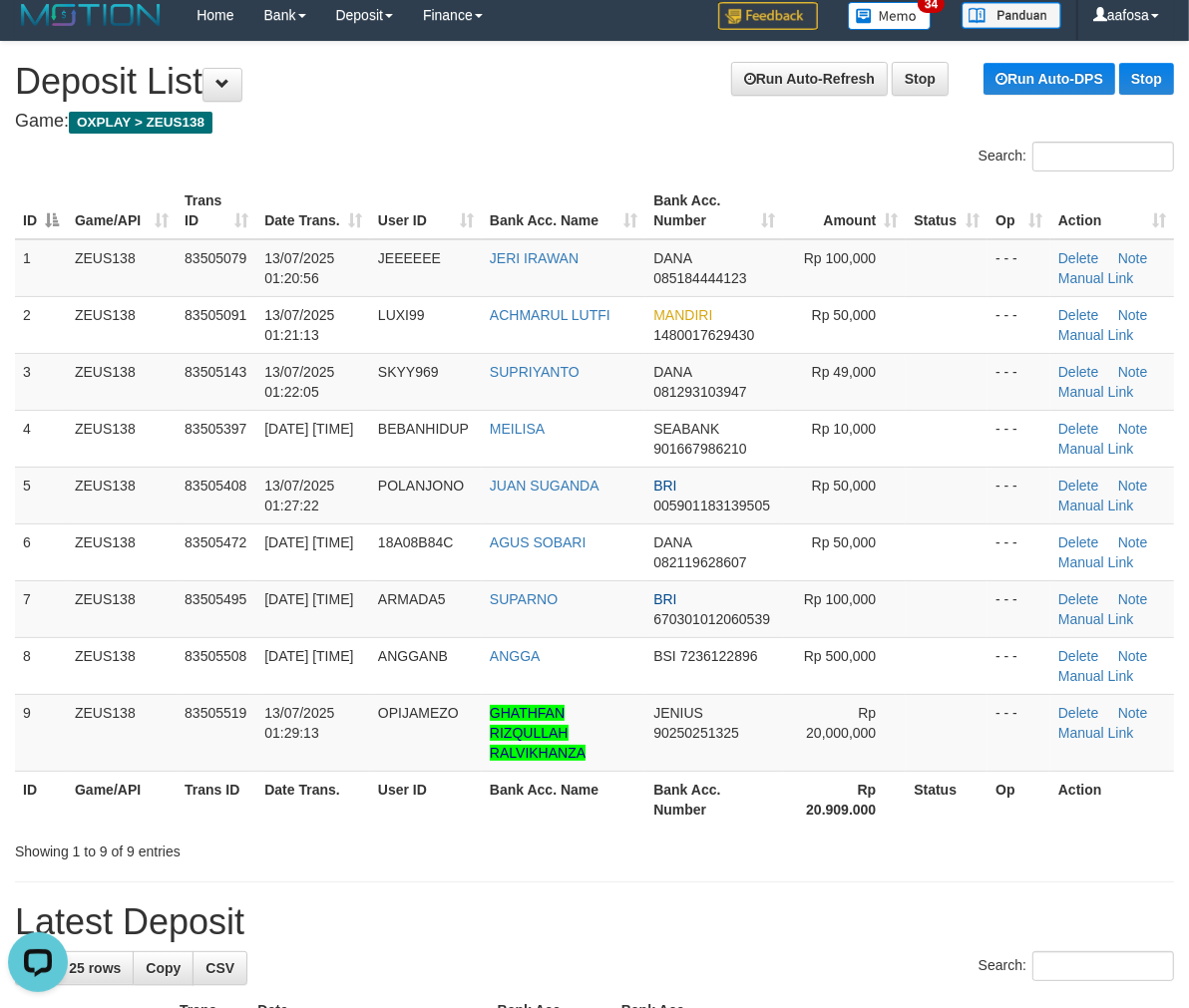drag, startPoint x: 644, startPoint y: 112, endPoint x: 585, endPoint y: 130, distance: 61.684682 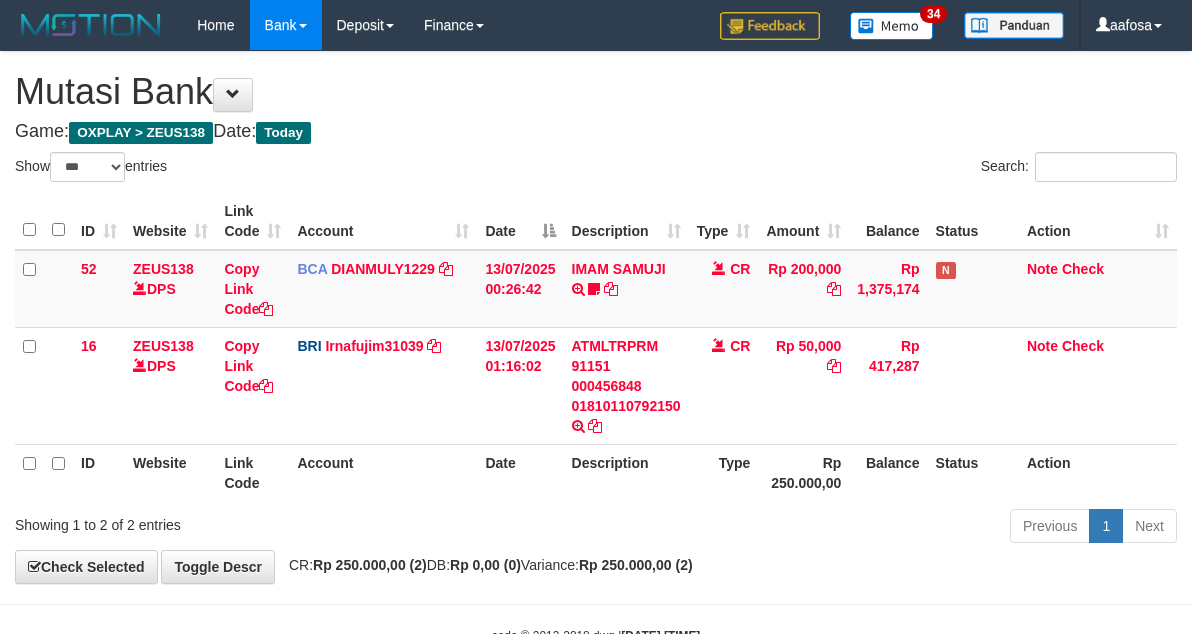 select on "***" 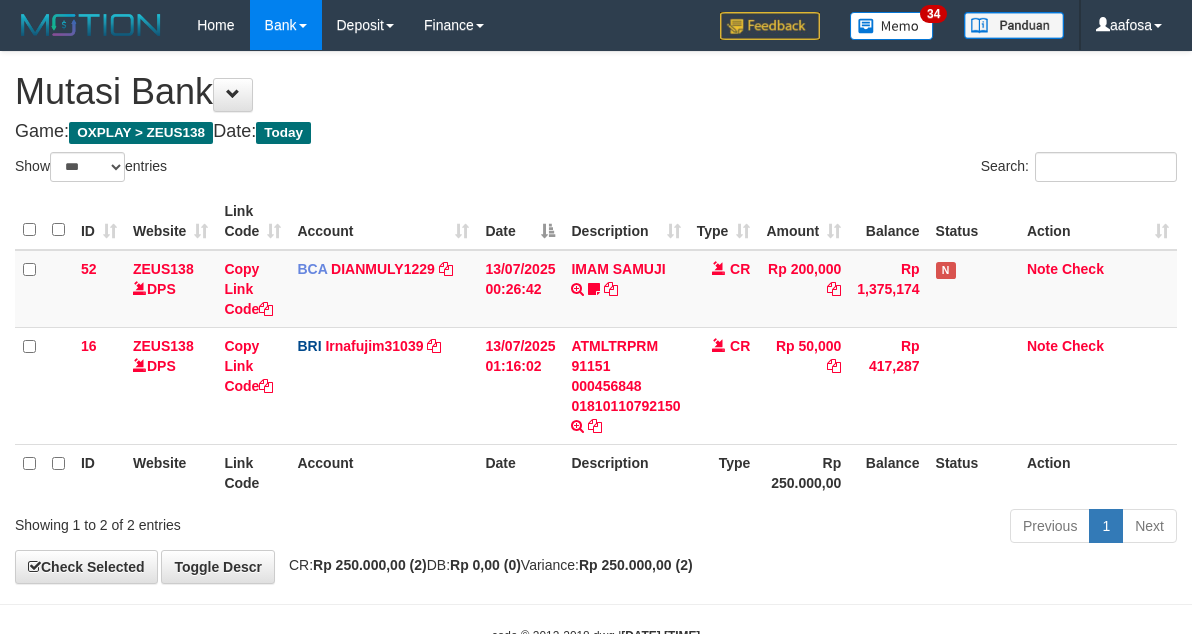 scroll, scrollTop: 61, scrollLeft: 0, axis: vertical 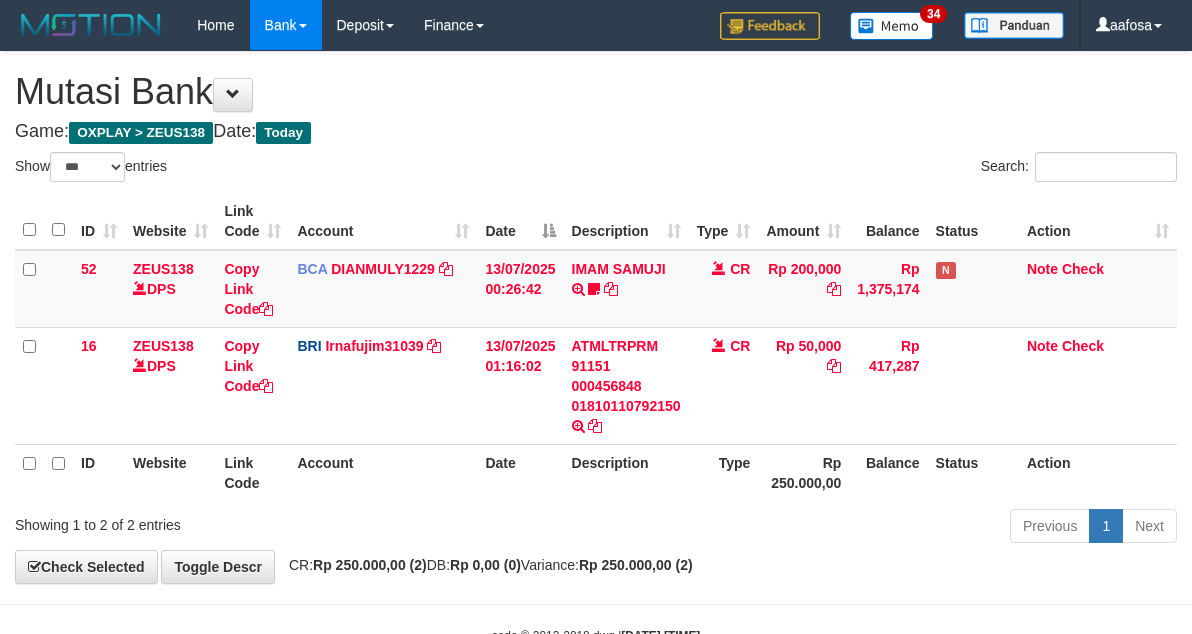 select on "***" 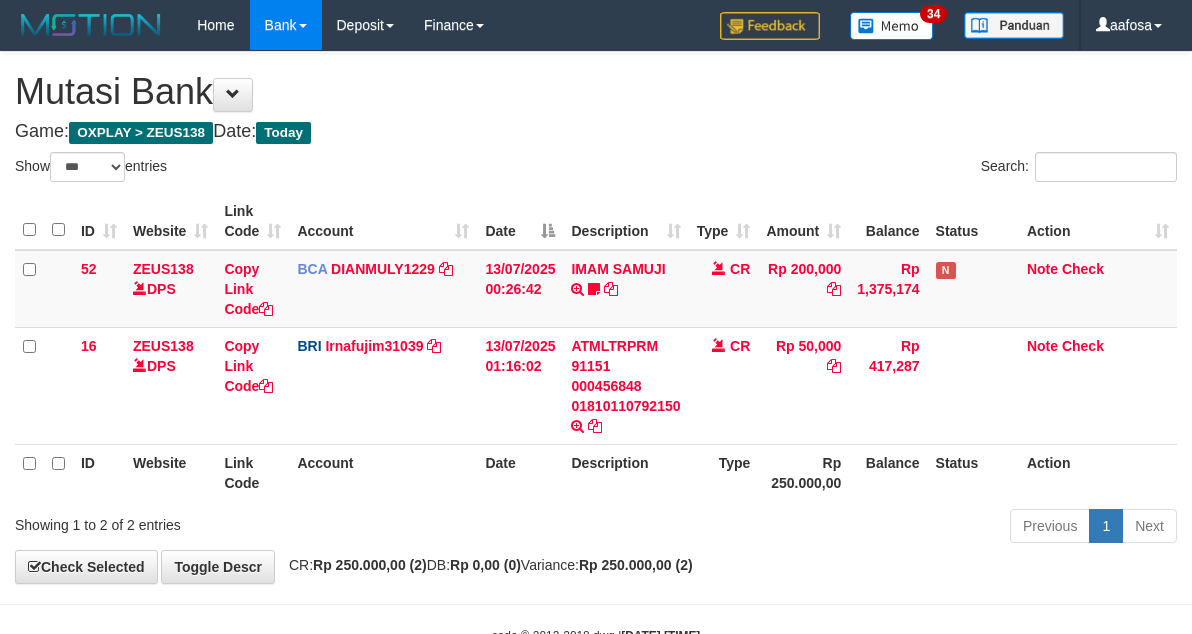 scroll, scrollTop: 61, scrollLeft: 0, axis: vertical 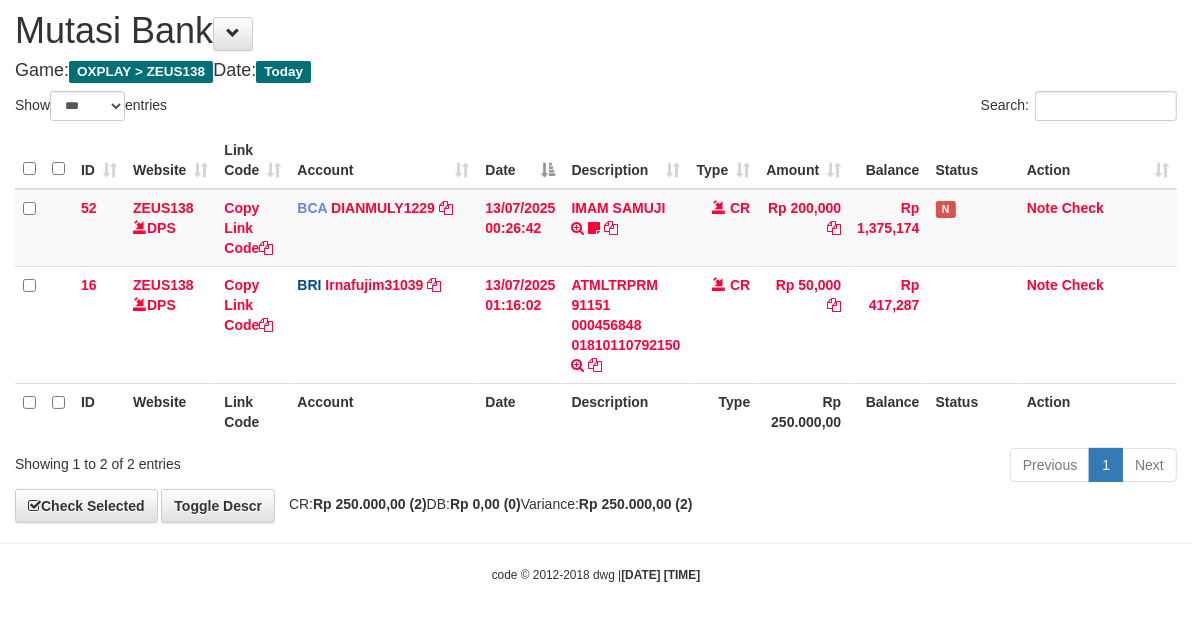 click on "Search:" at bounding box center (894, 108) 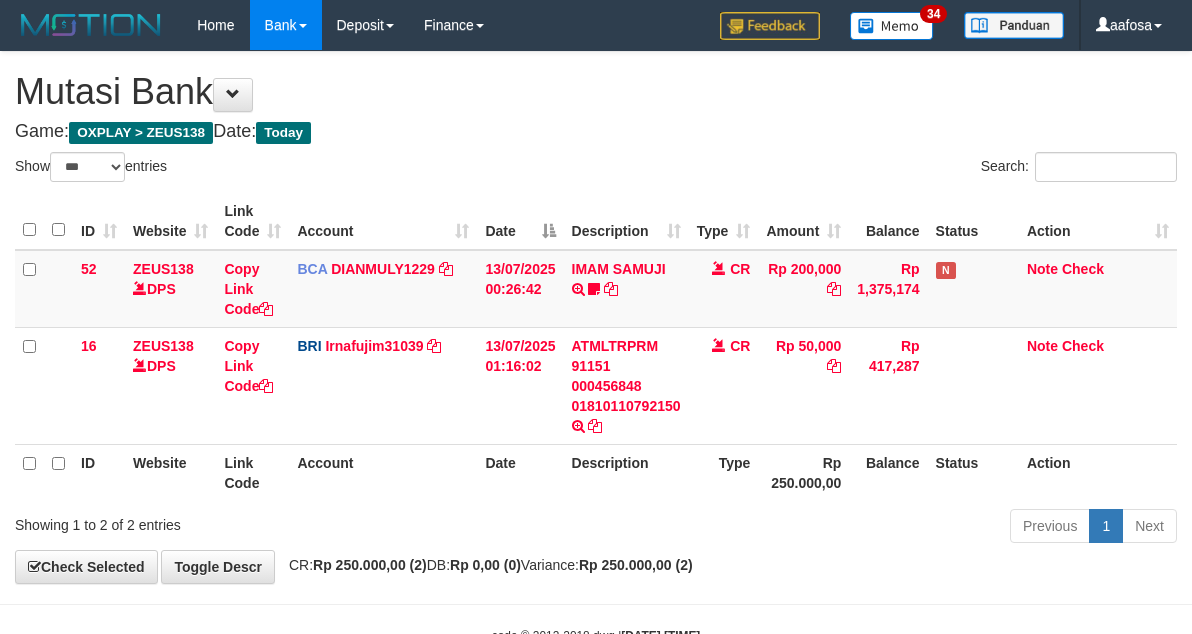 select on "***" 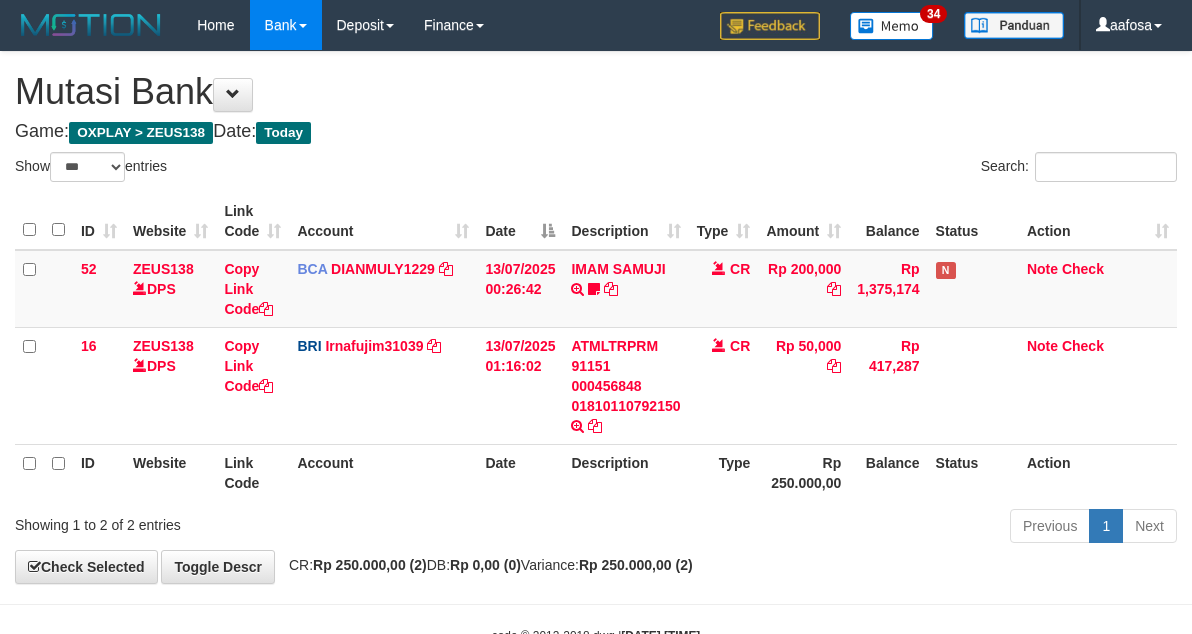 scroll, scrollTop: 61, scrollLeft: 0, axis: vertical 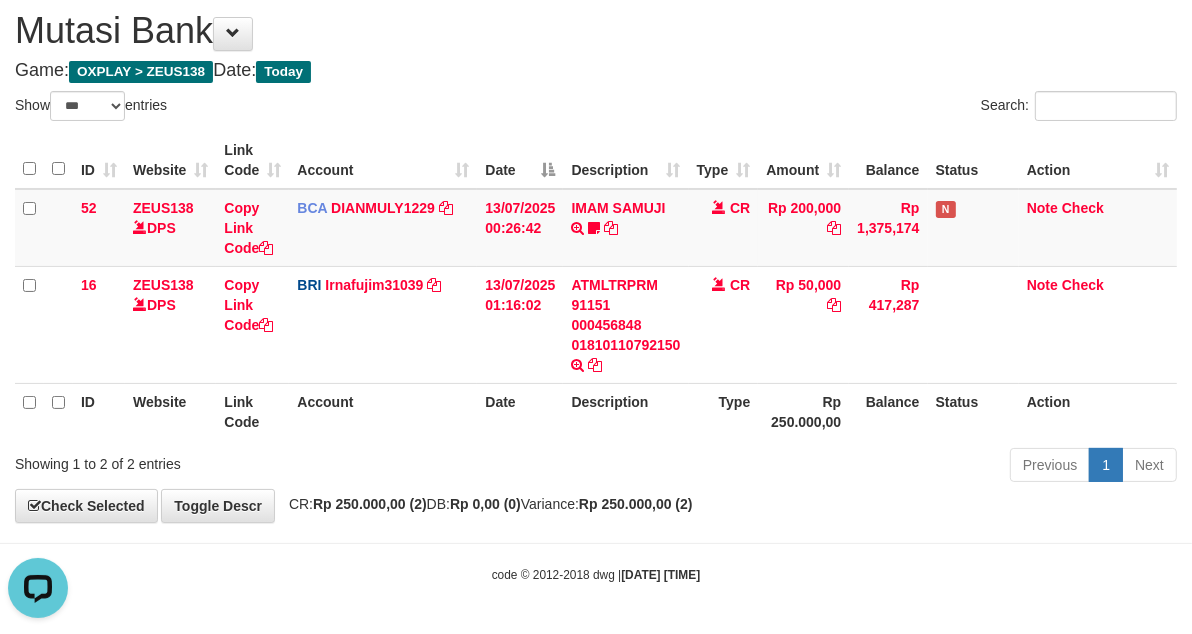 click on "**********" at bounding box center (596, 256) 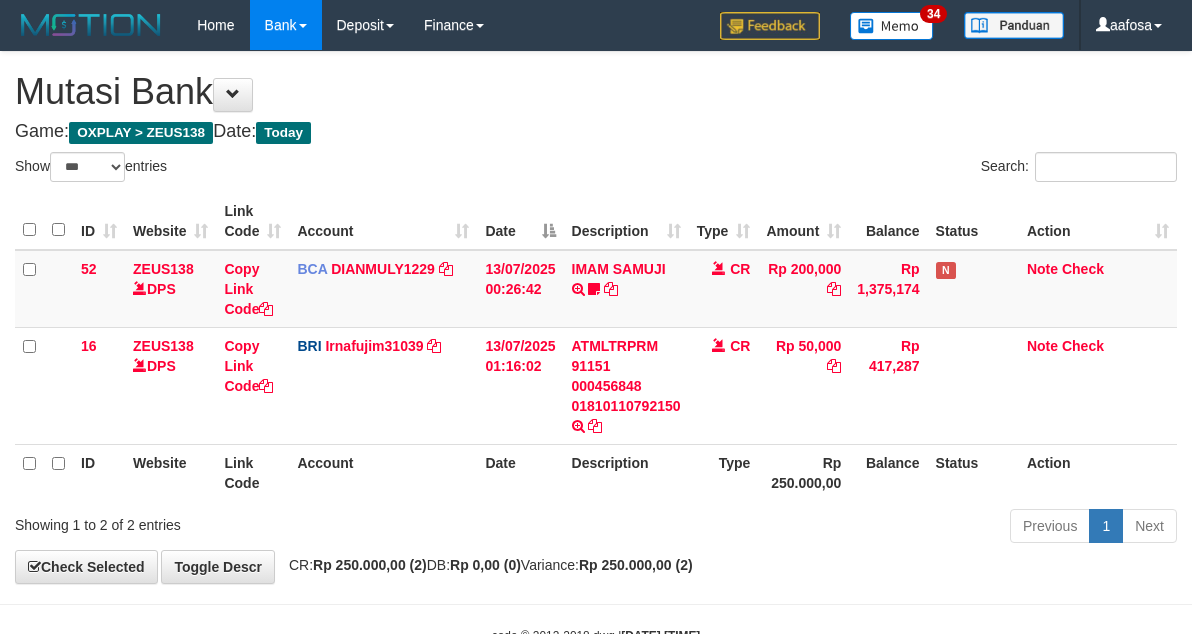 select on "***" 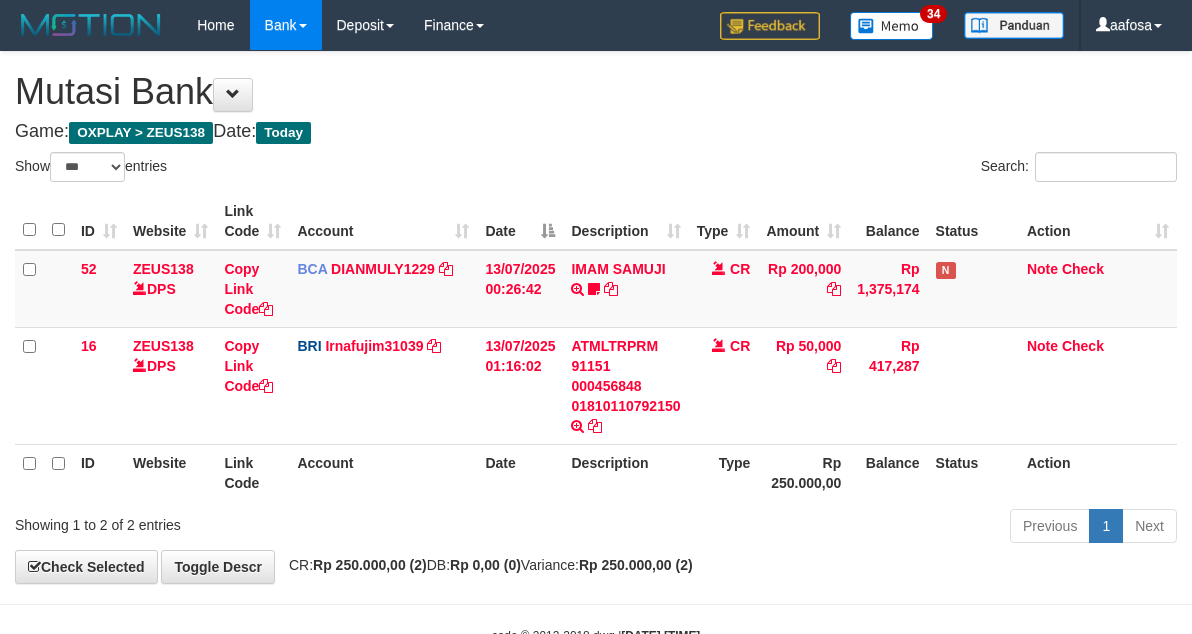 scroll, scrollTop: 61, scrollLeft: 0, axis: vertical 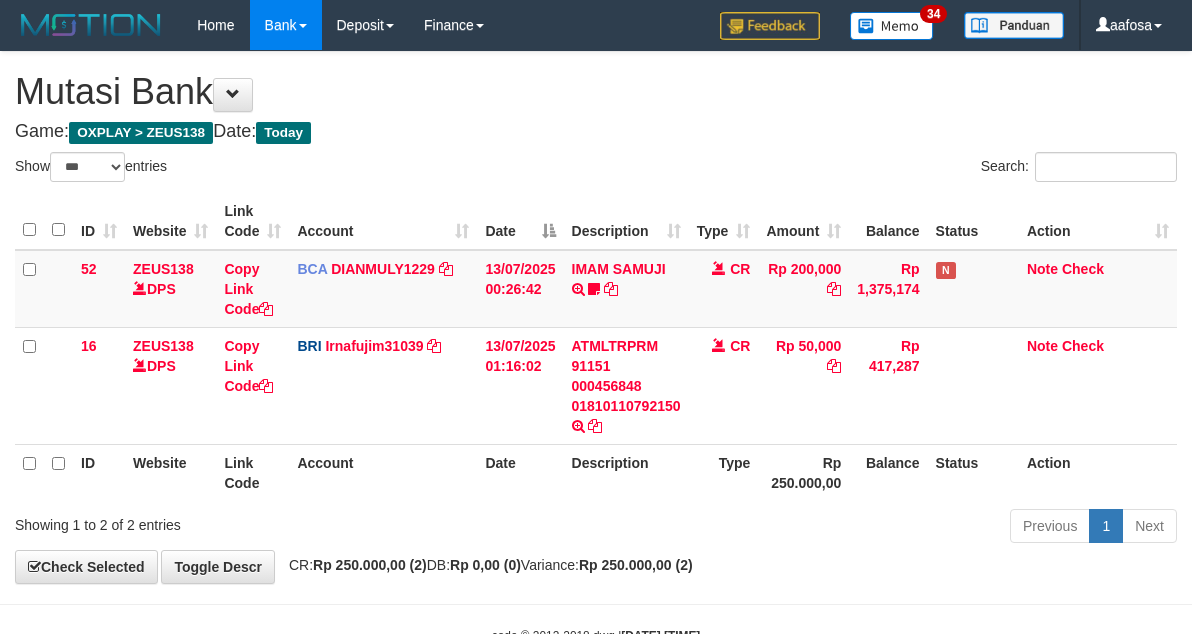 select on "***" 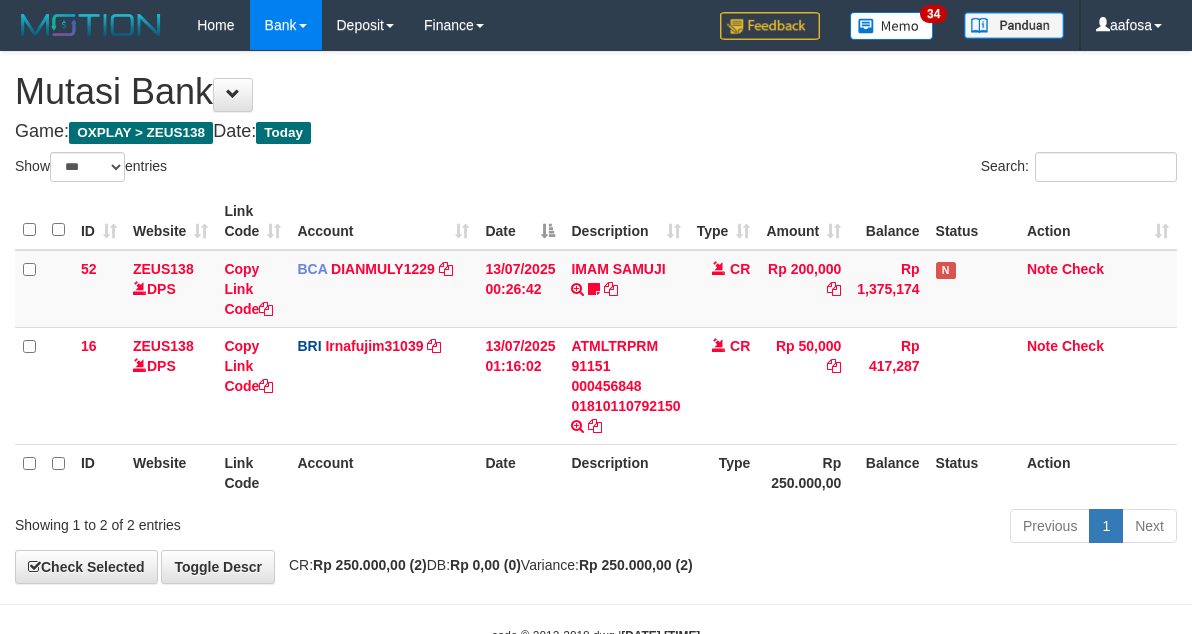 scroll, scrollTop: 61, scrollLeft: 0, axis: vertical 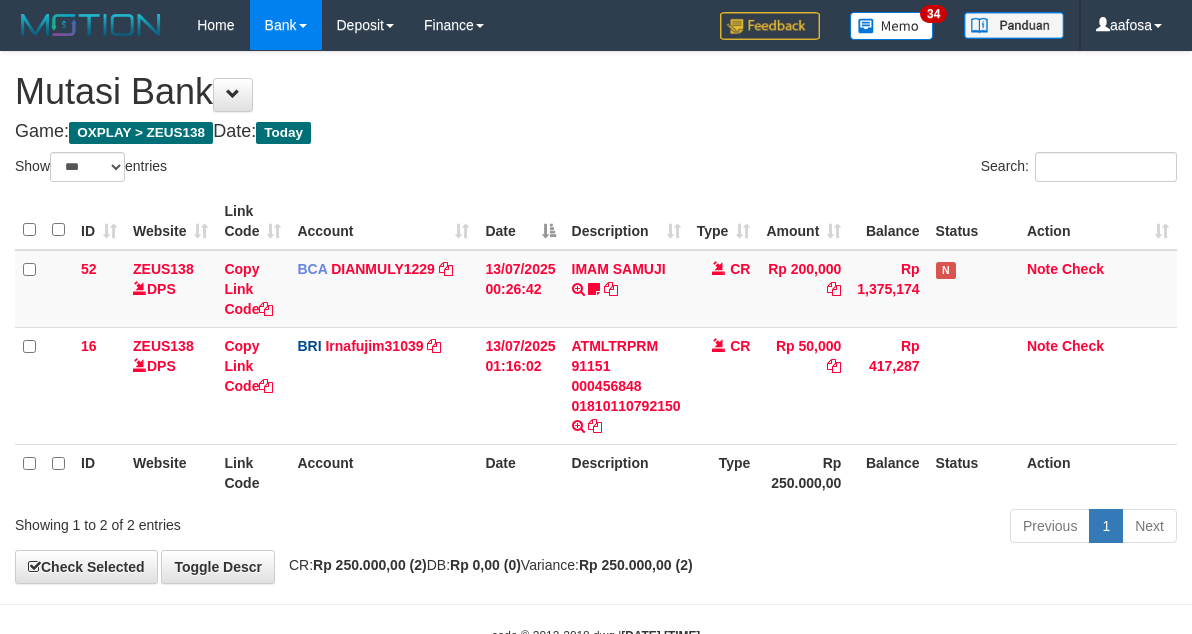 select on "***" 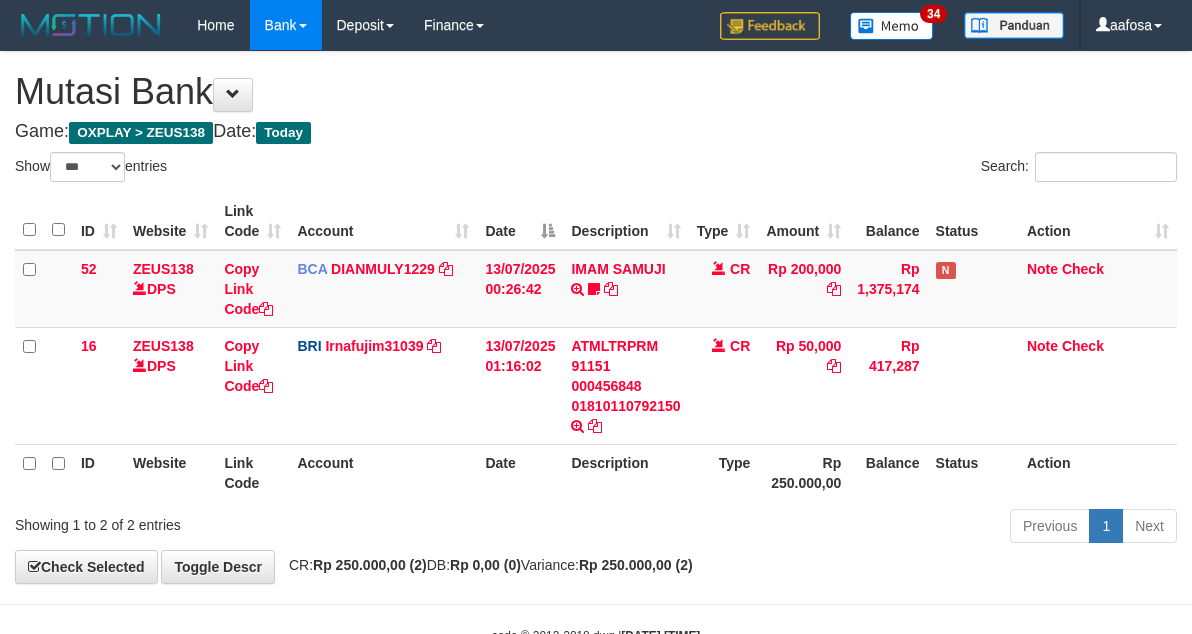 scroll, scrollTop: 61, scrollLeft: 0, axis: vertical 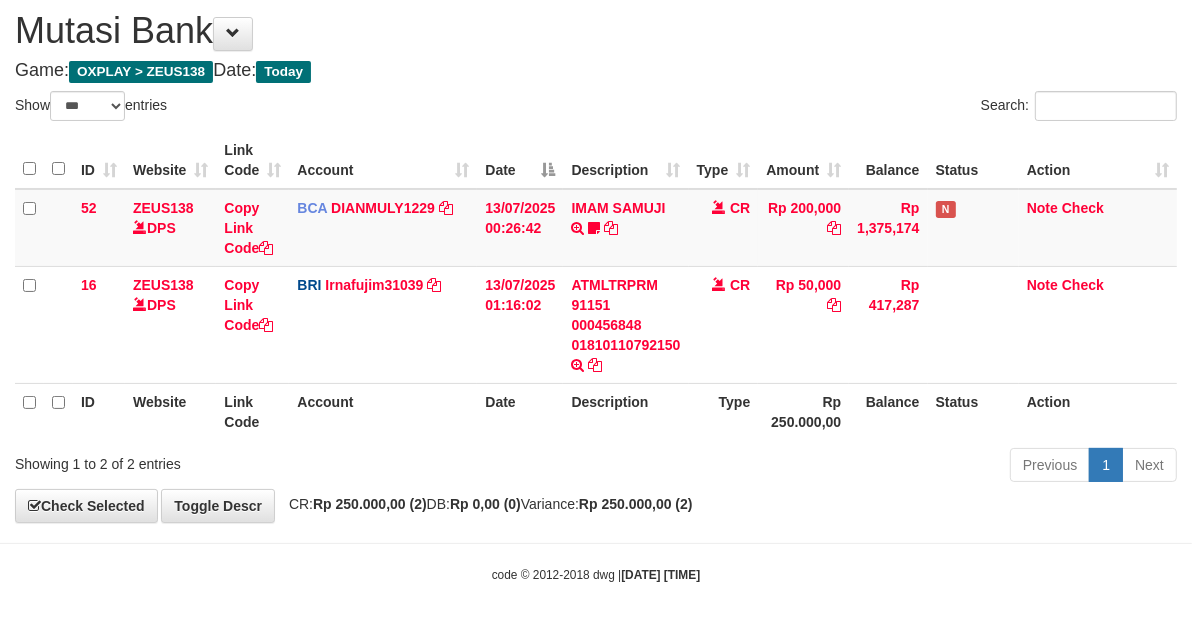 click on "Search:" at bounding box center [894, 108] 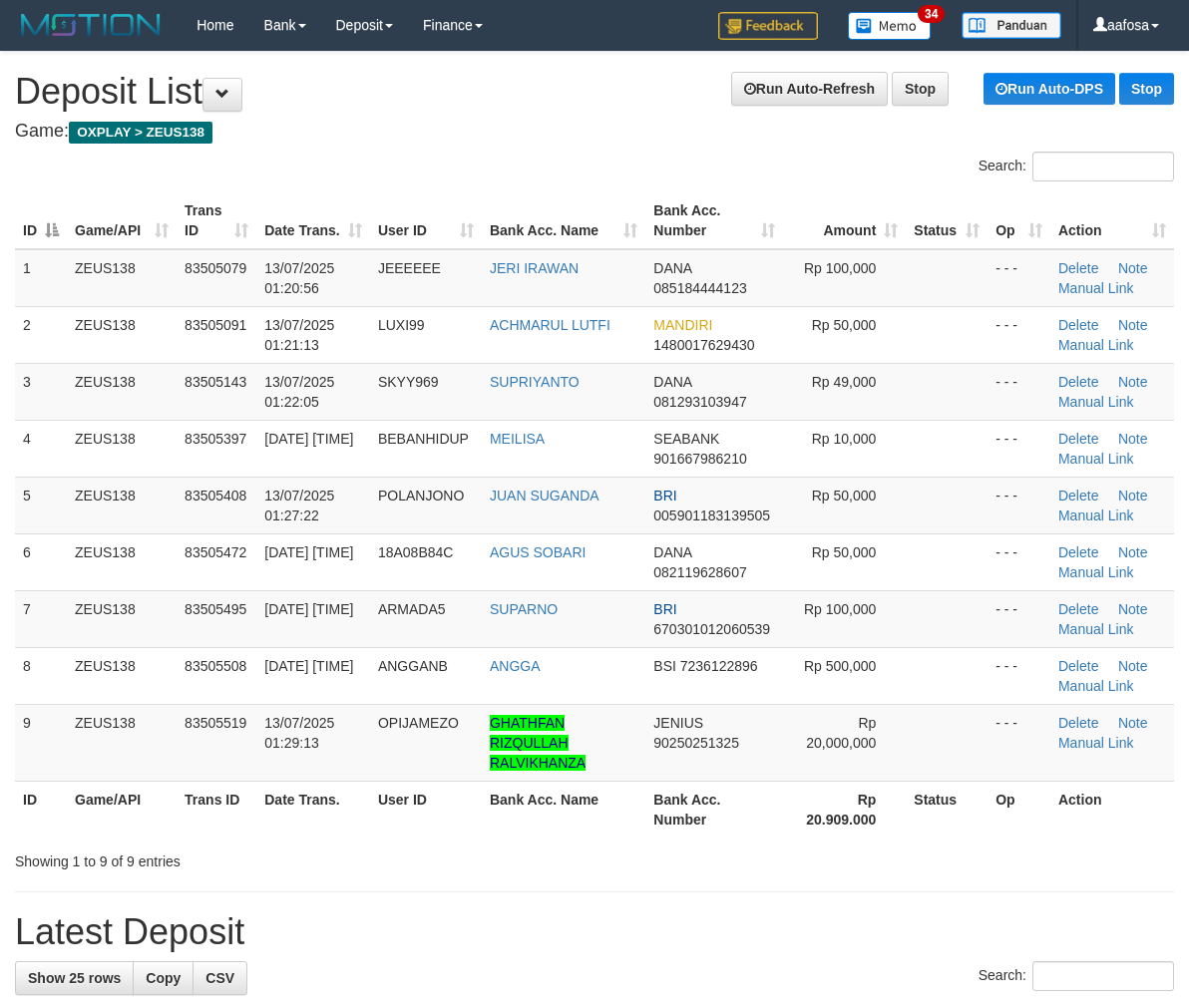 scroll, scrollTop: 10, scrollLeft: 0, axis: vertical 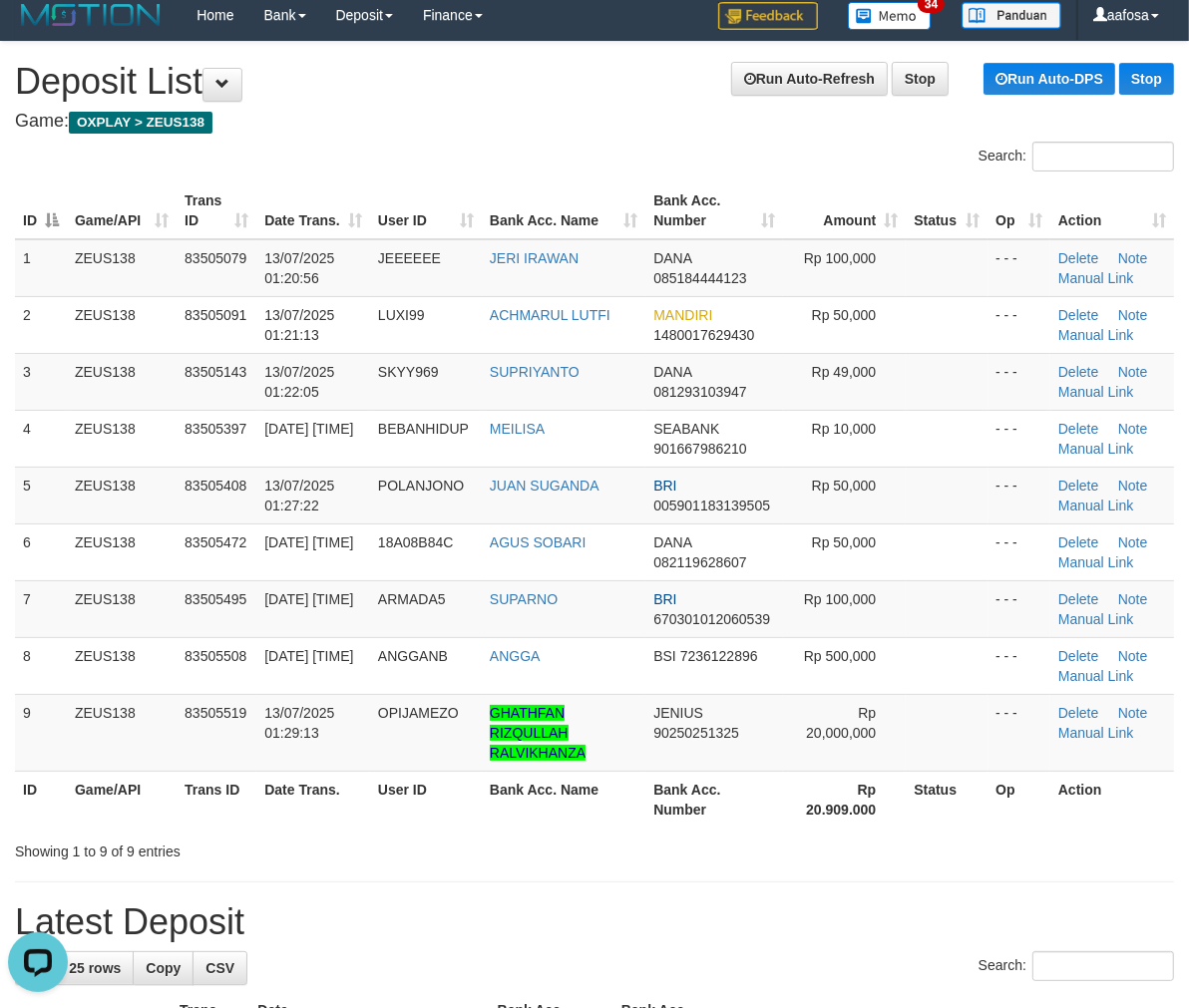 drag, startPoint x: 502, startPoint y: 98, endPoint x: 425, endPoint y: 100, distance: 77.02597 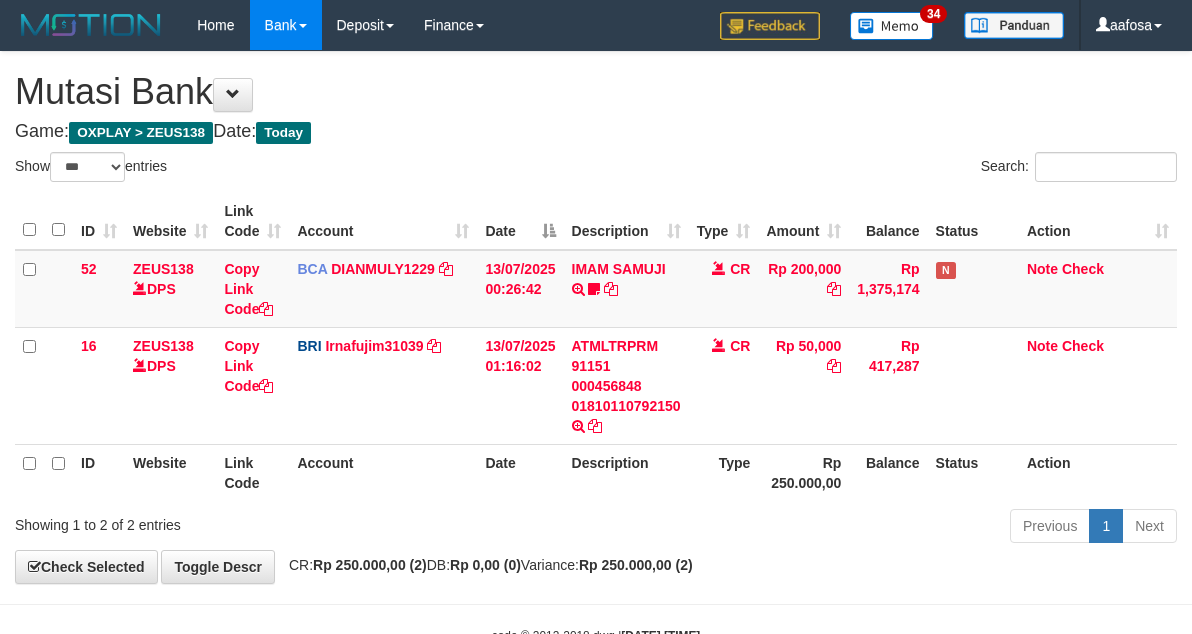 select on "***" 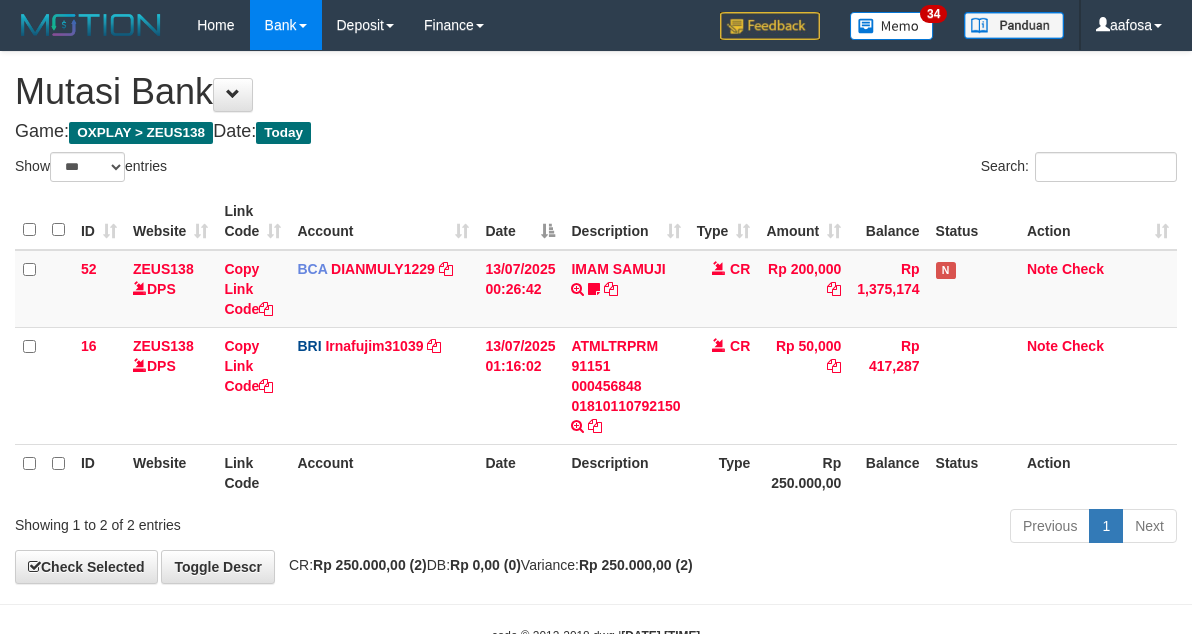 scroll, scrollTop: 61, scrollLeft: 0, axis: vertical 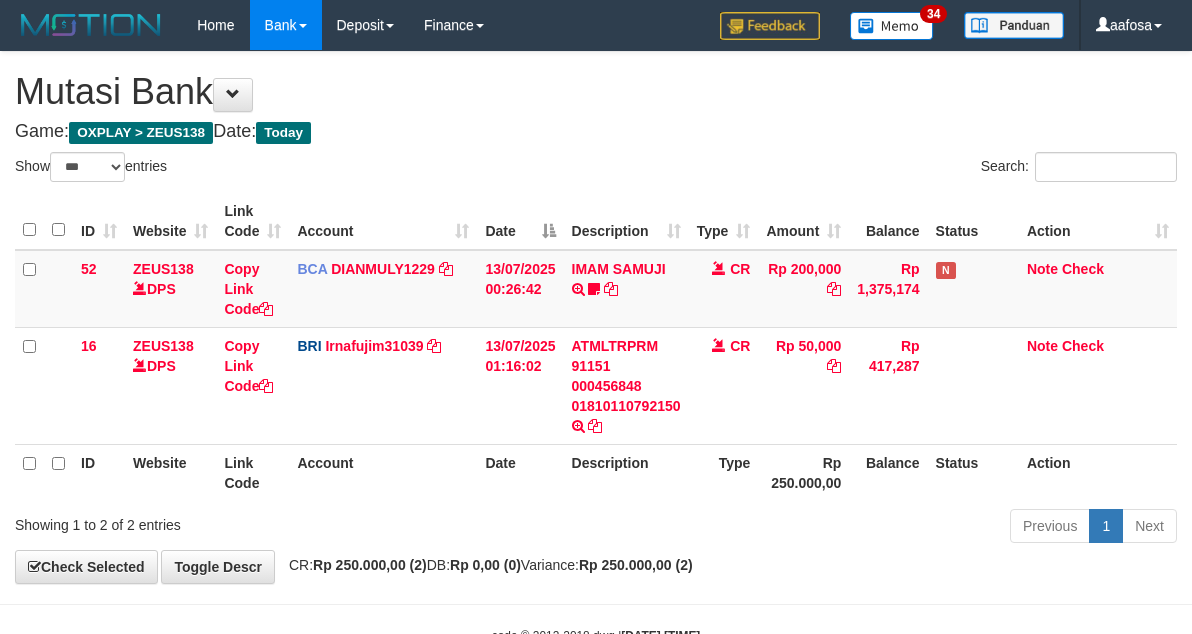 select on "***" 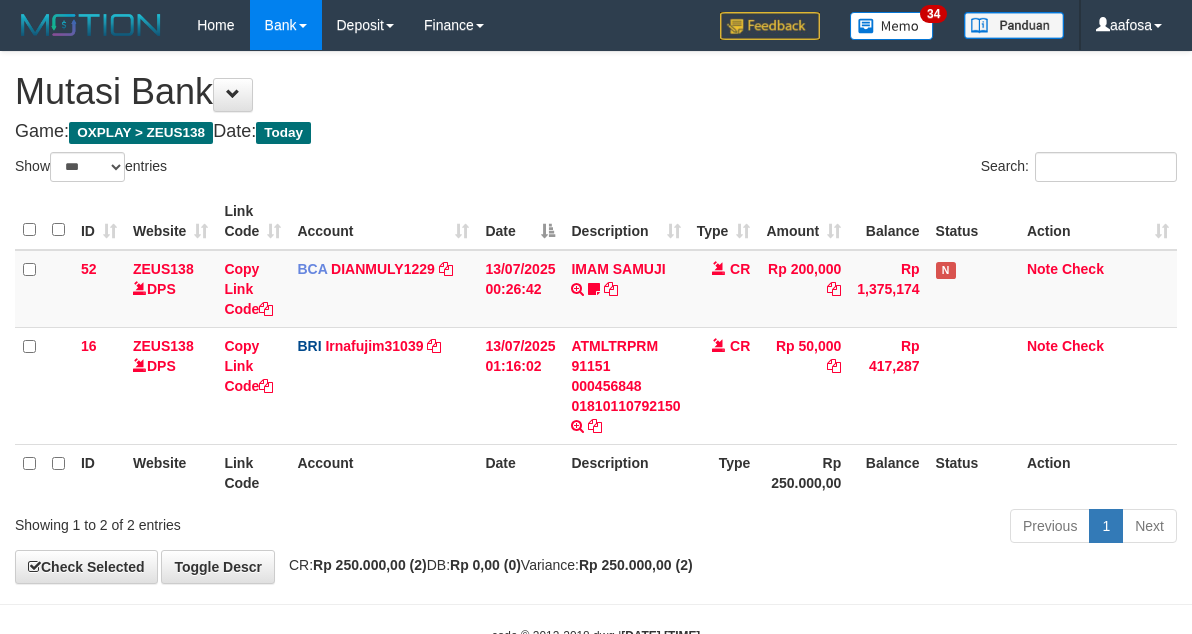 scroll, scrollTop: 61, scrollLeft: 0, axis: vertical 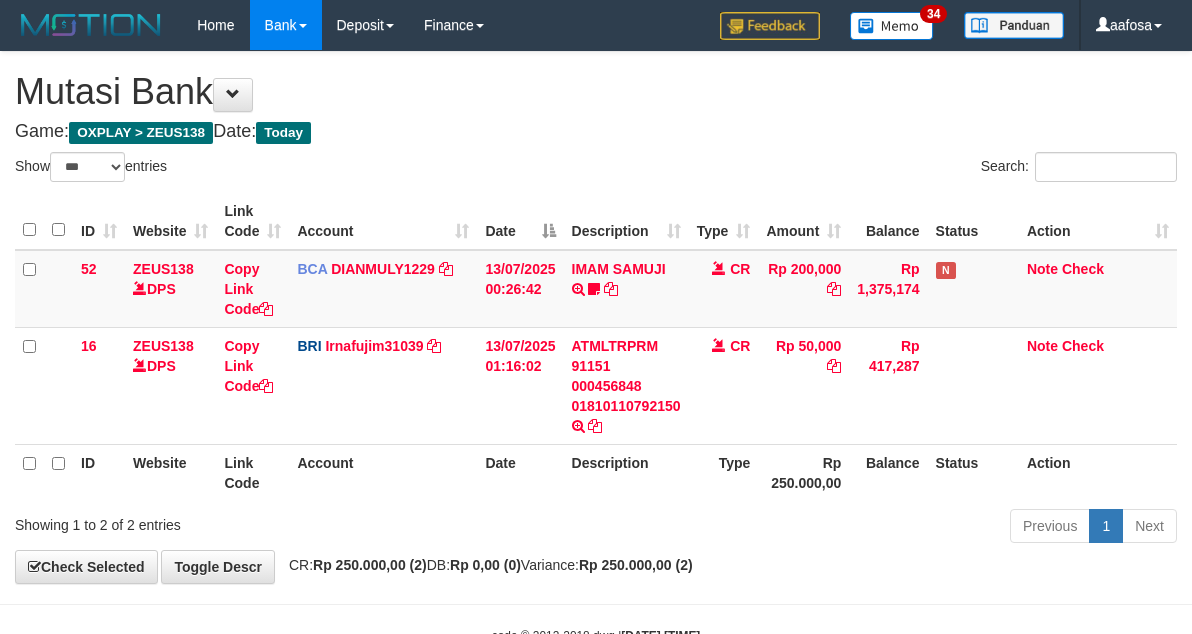 select on "***" 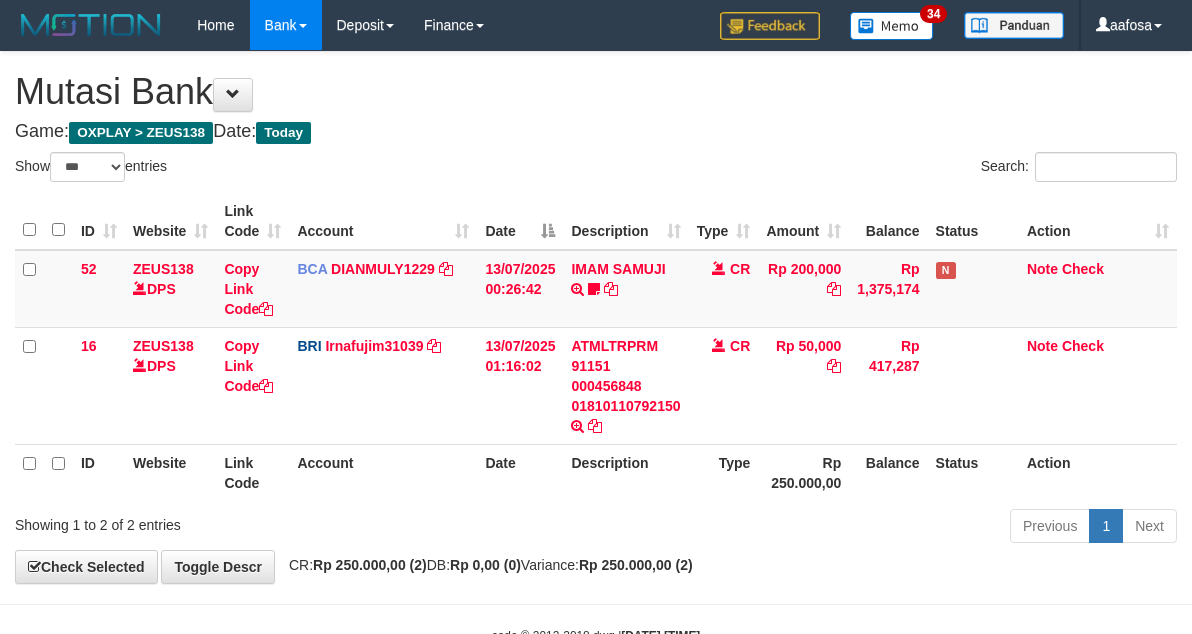 scroll, scrollTop: 61, scrollLeft: 0, axis: vertical 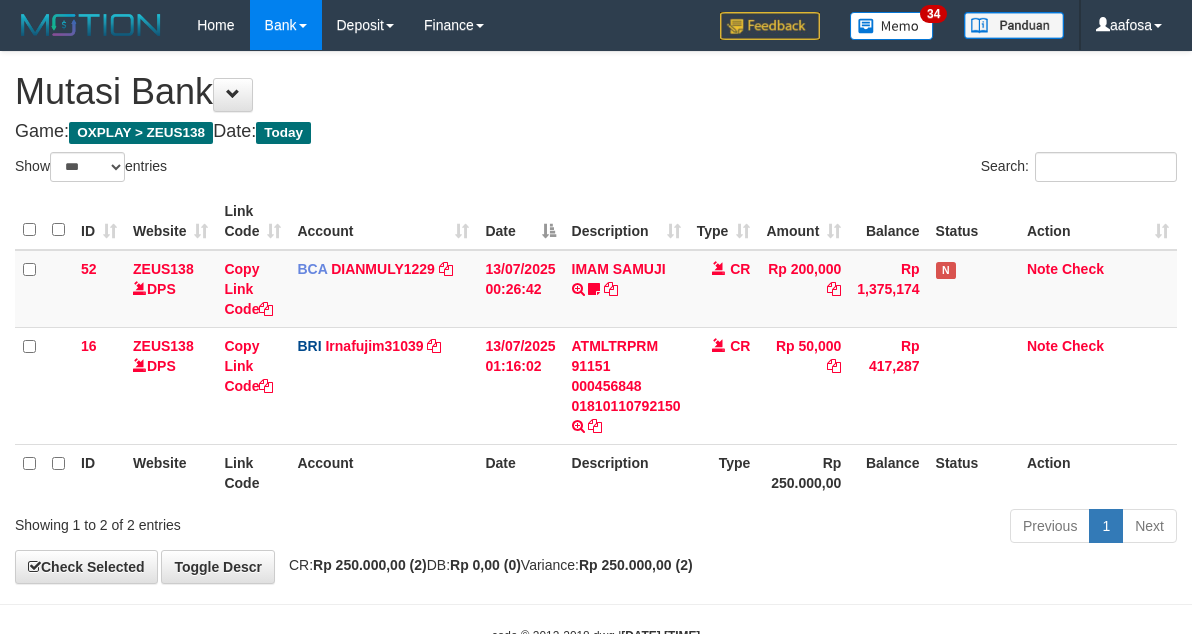 select on "***" 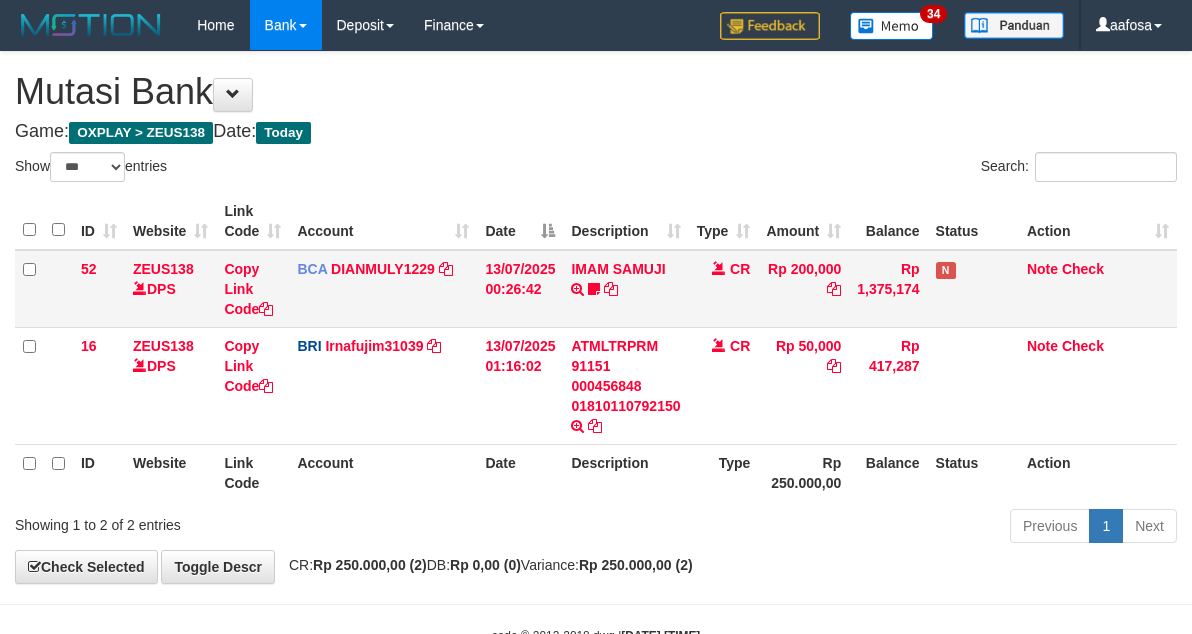 scroll, scrollTop: 61, scrollLeft: 0, axis: vertical 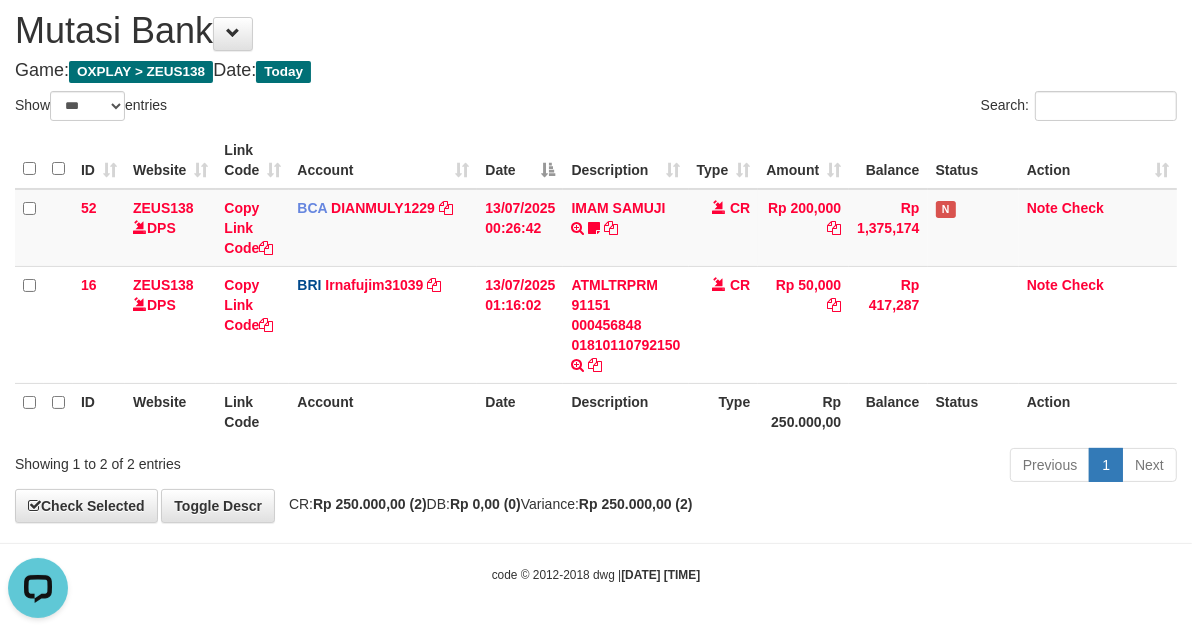 click on "Search:" at bounding box center (894, 108) 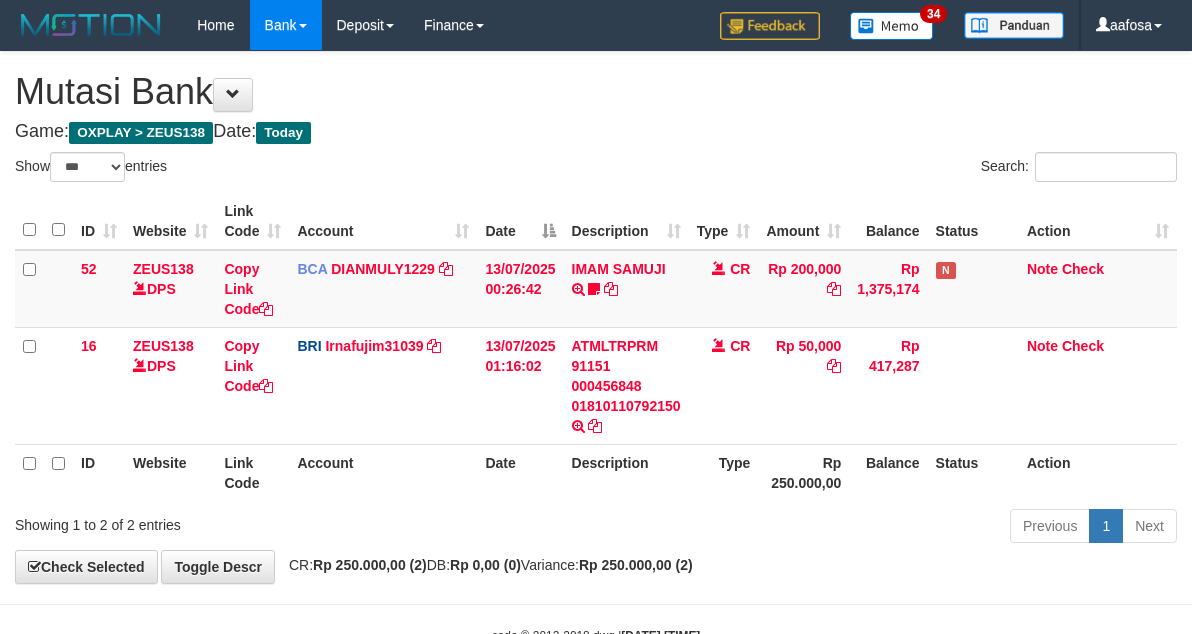 select on "***" 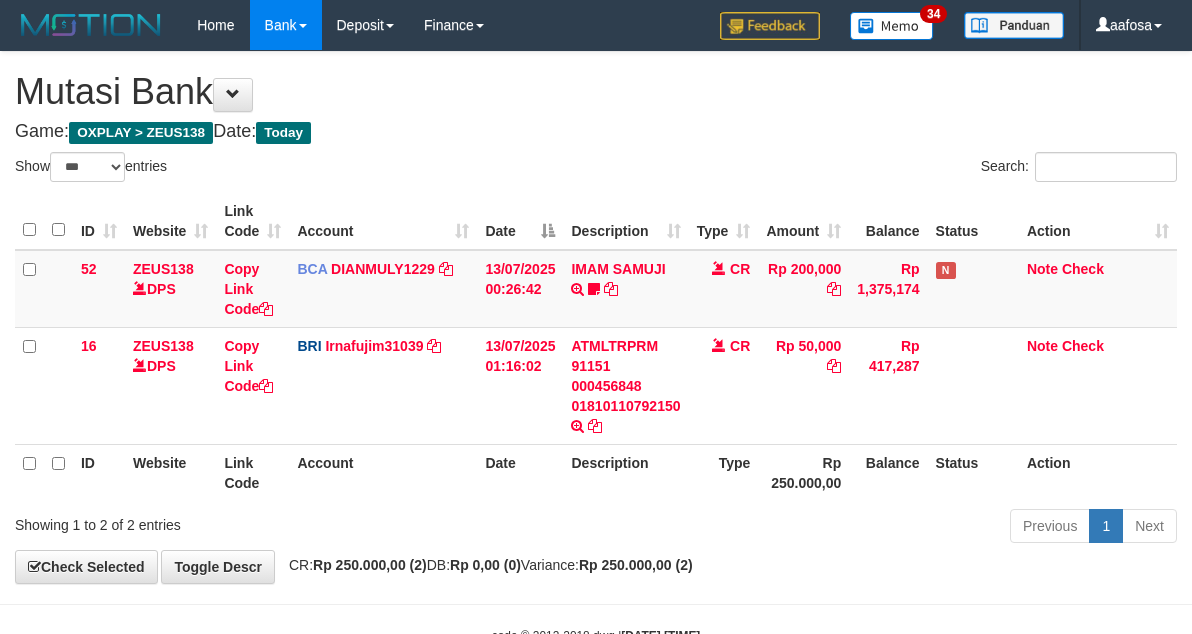 scroll, scrollTop: 61, scrollLeft: 0, axis: vertical 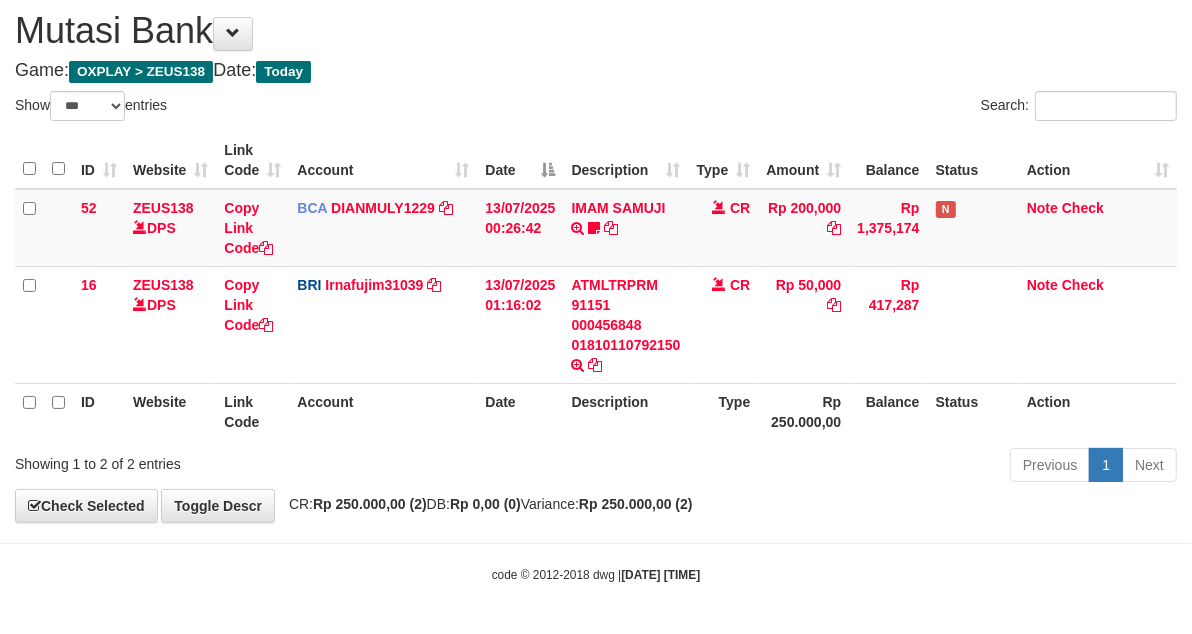 click on "Search:" at bounding box center [894, 108] 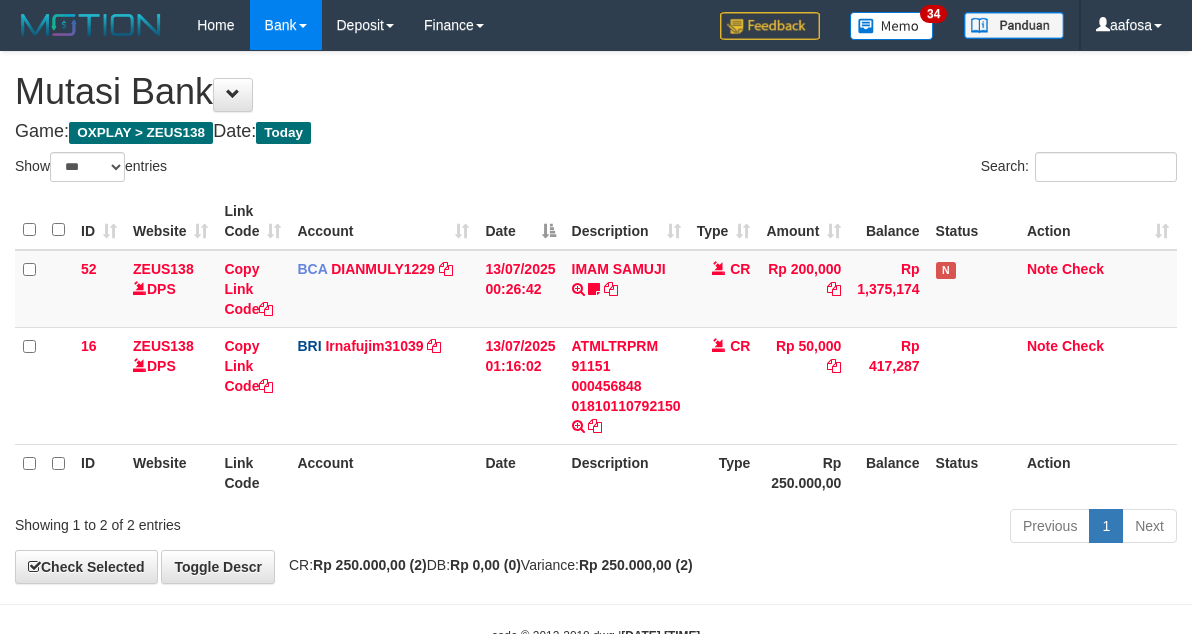select on "***" 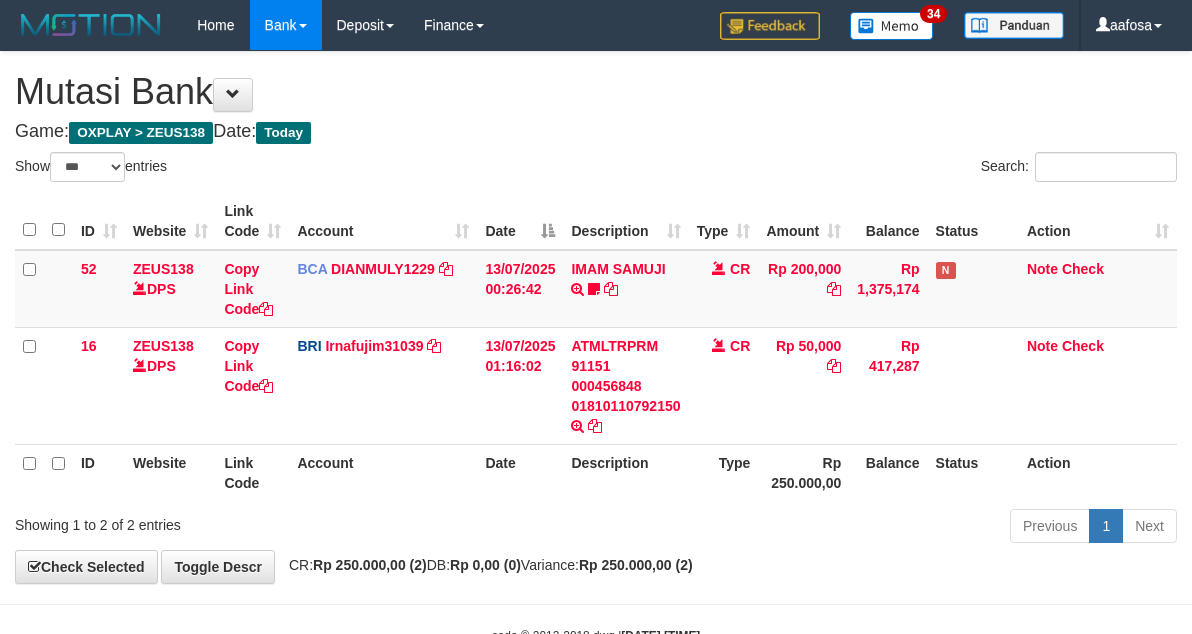 scroll, scrollTop: 61, scrollLeft: 0, axis: vertical 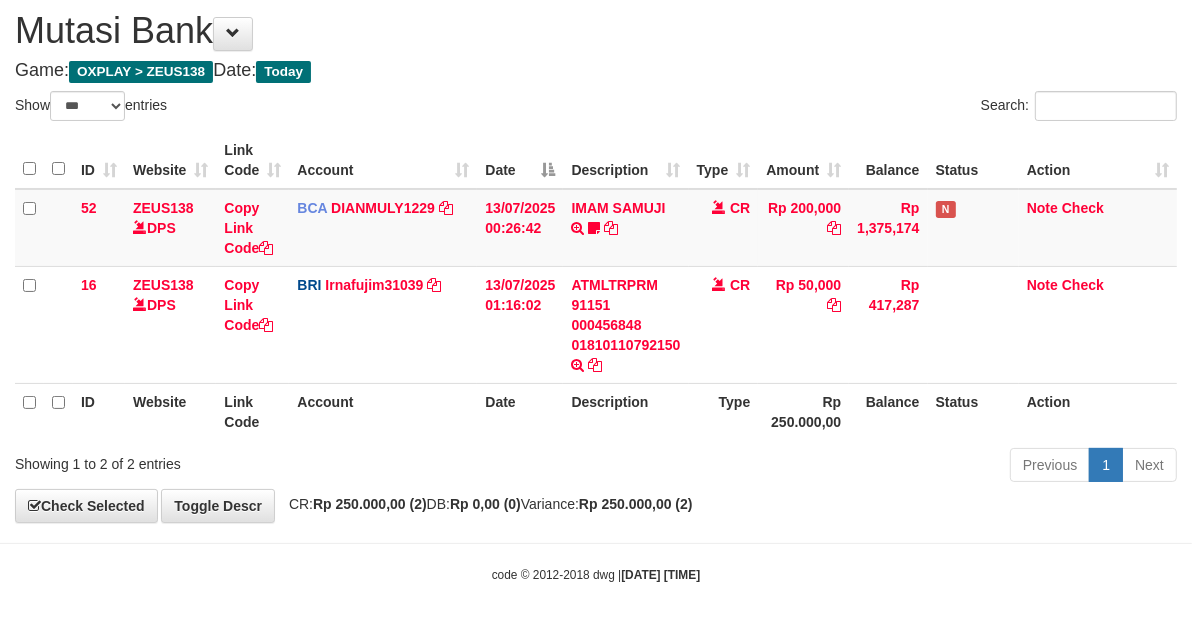 click on "**********" at bounding box center [596, 256] 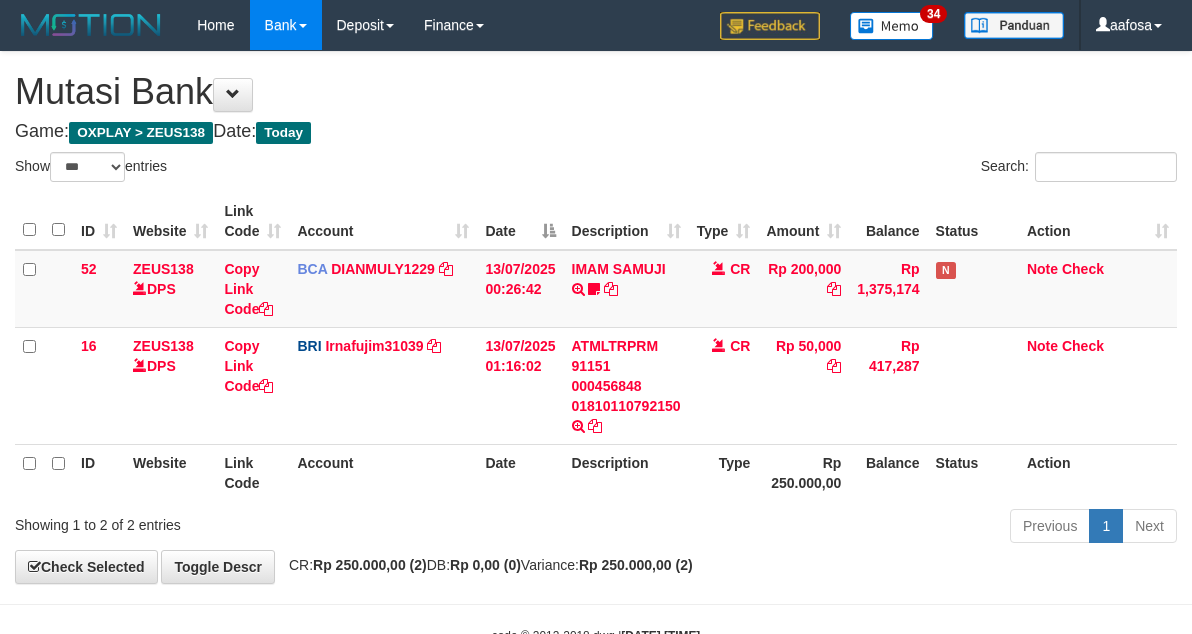 select on "***" 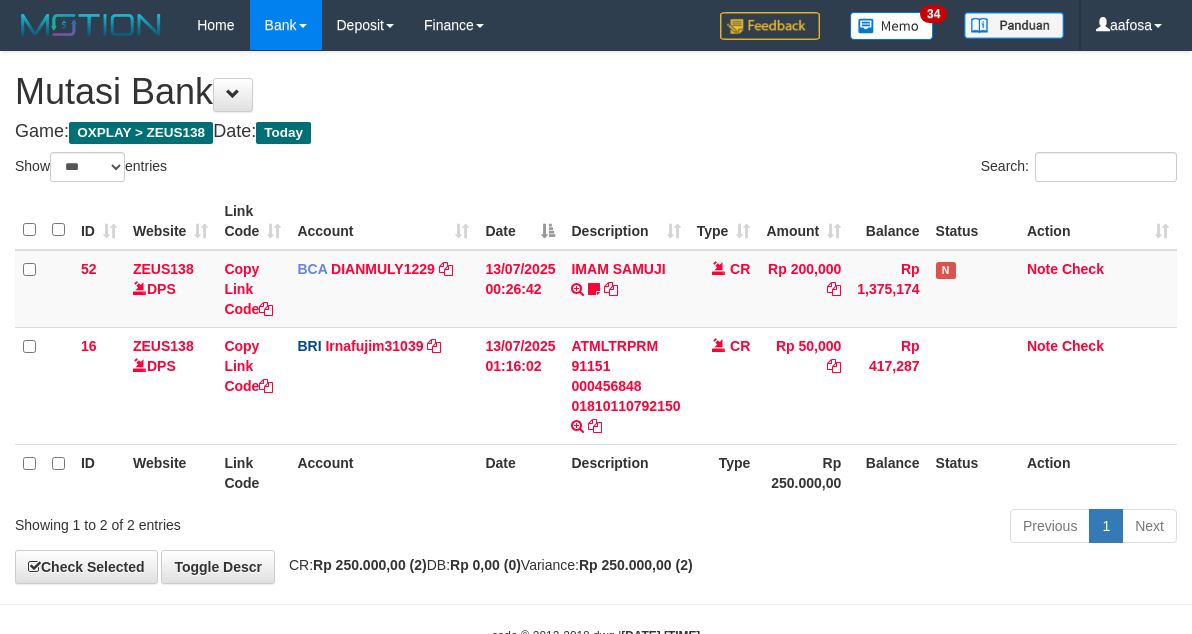 scroll, scrollTop: 61, scrollLeft: 0, axis: vertical 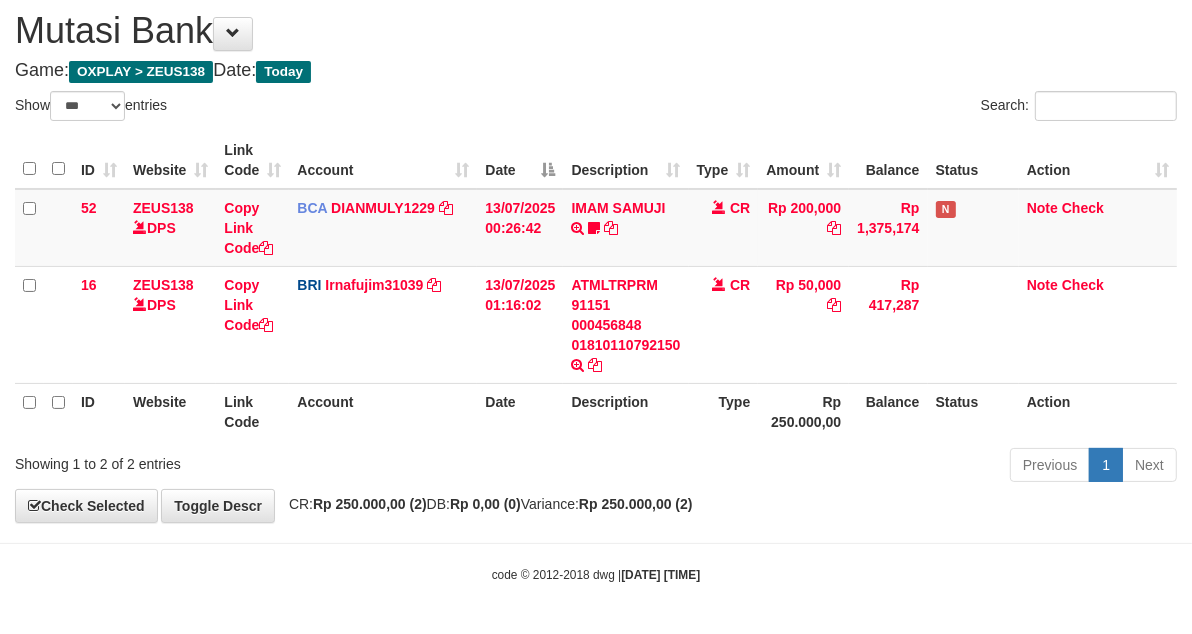 drag, startPoint x: 0, startPoint y: 0, endPoint x: 662, endPoint y: 60, distance: 664.7135 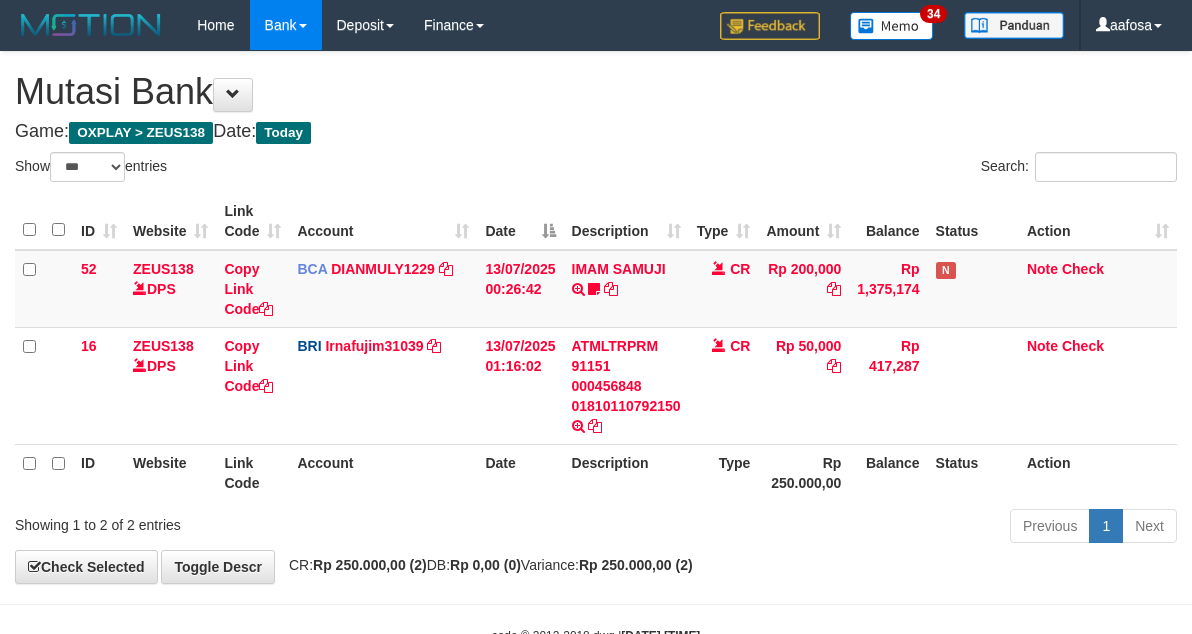 select on "***" 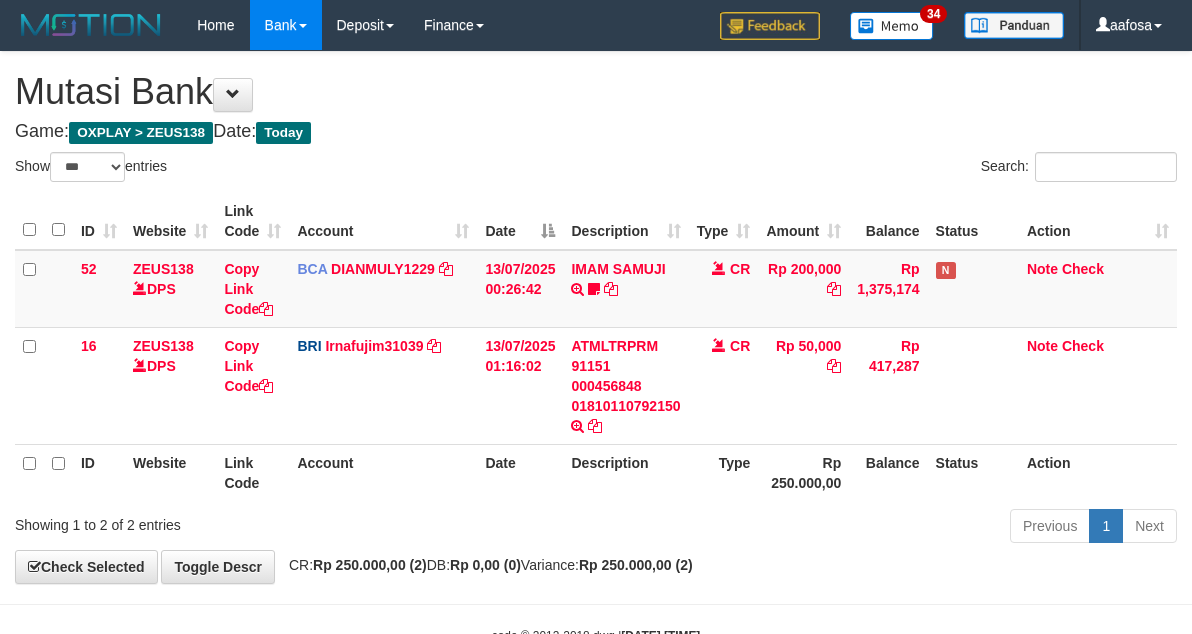 scroll, scrollTop: 61, scrollLeft: 0, axis: vertical 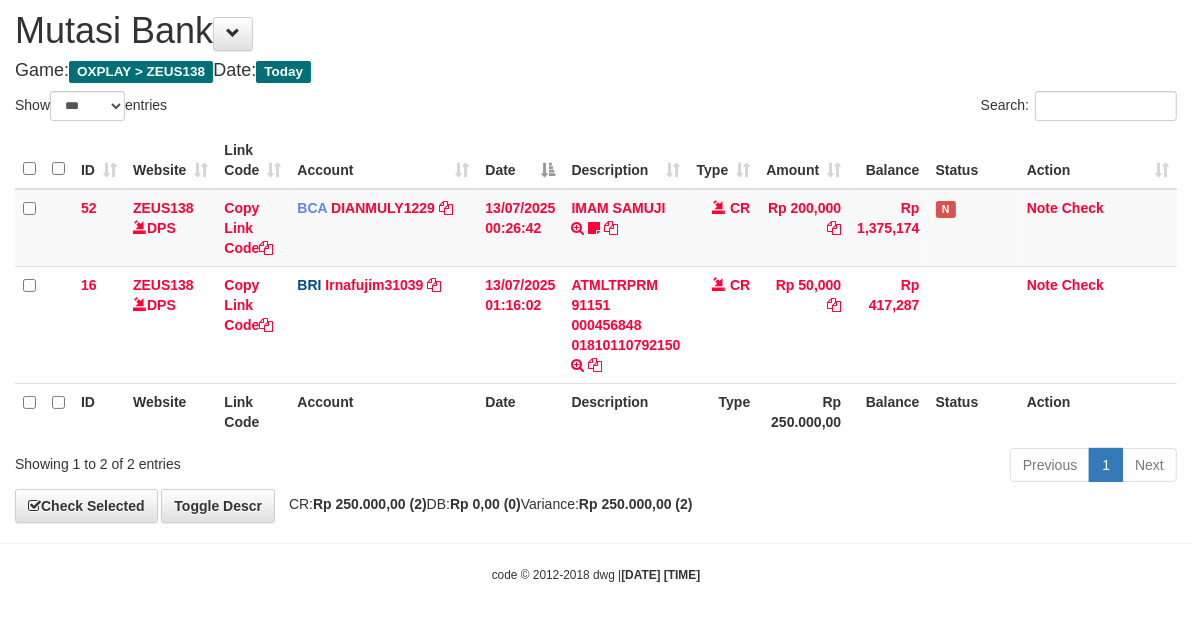 click on "Game:   OXPLAY > ZEUS138    				Date:  Today" at bounding box center (596, 71) 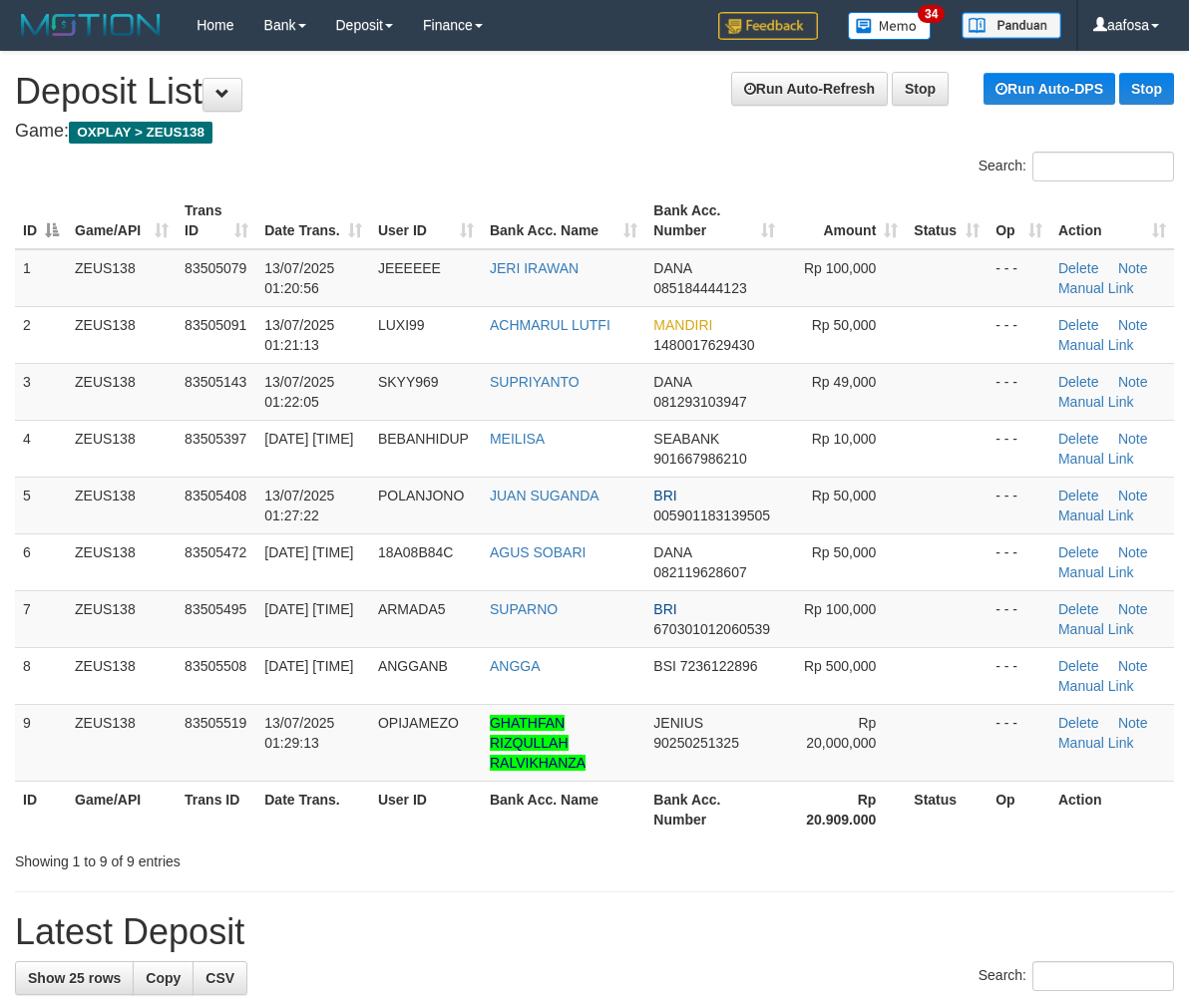 scroll, scrollTop: 10, scrollLeft: 0, axis: vertical 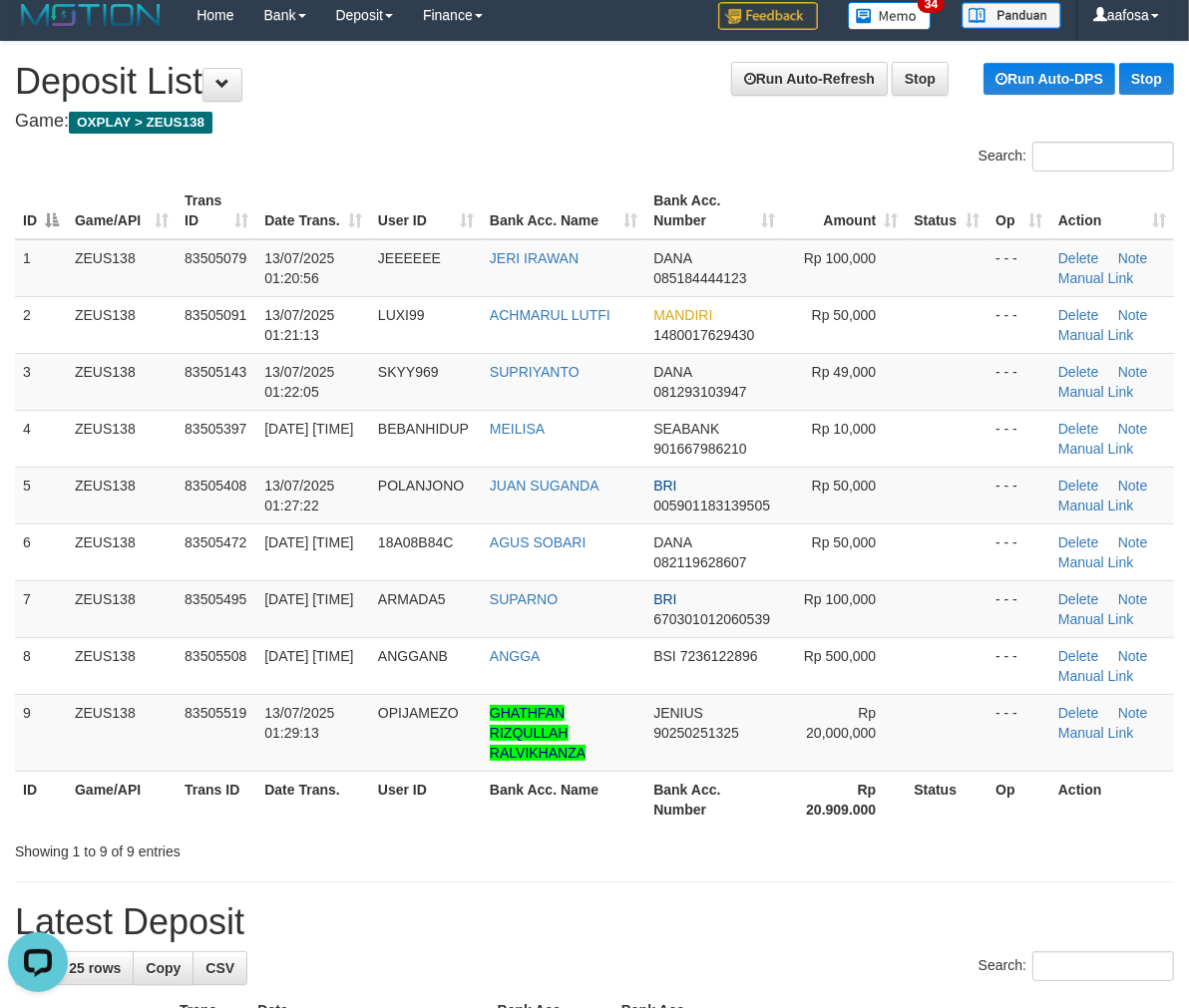 drag, startPoint x: 635, startPoint y: 147, endPoint x: 619, endPoint y: 145, distance: 16.124515 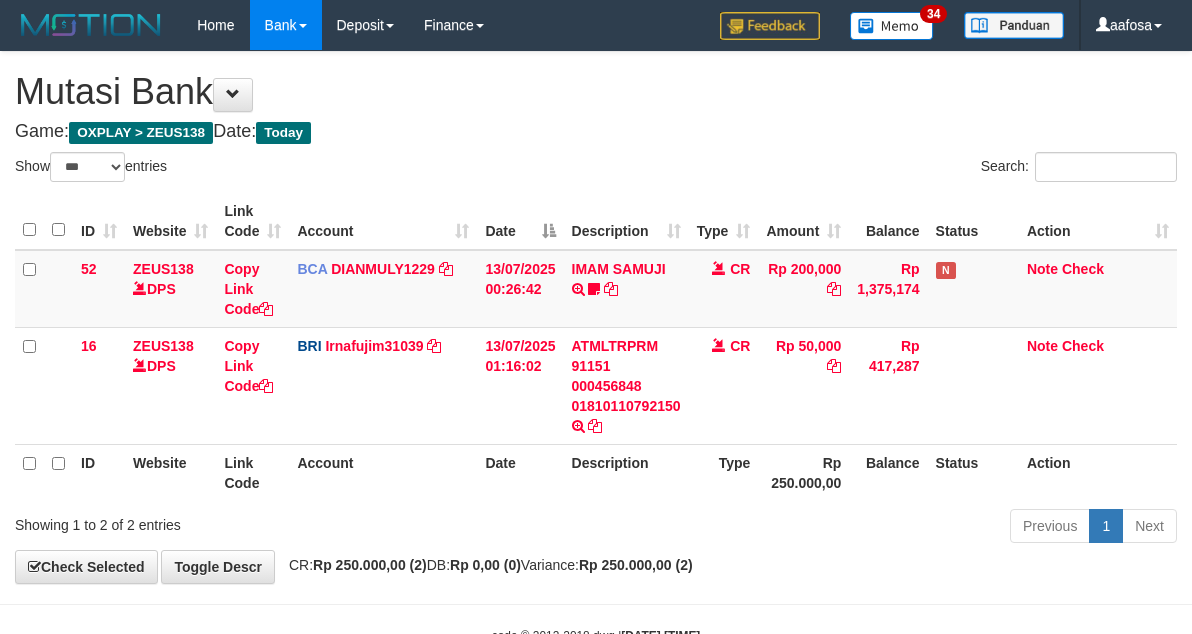 select on "***" 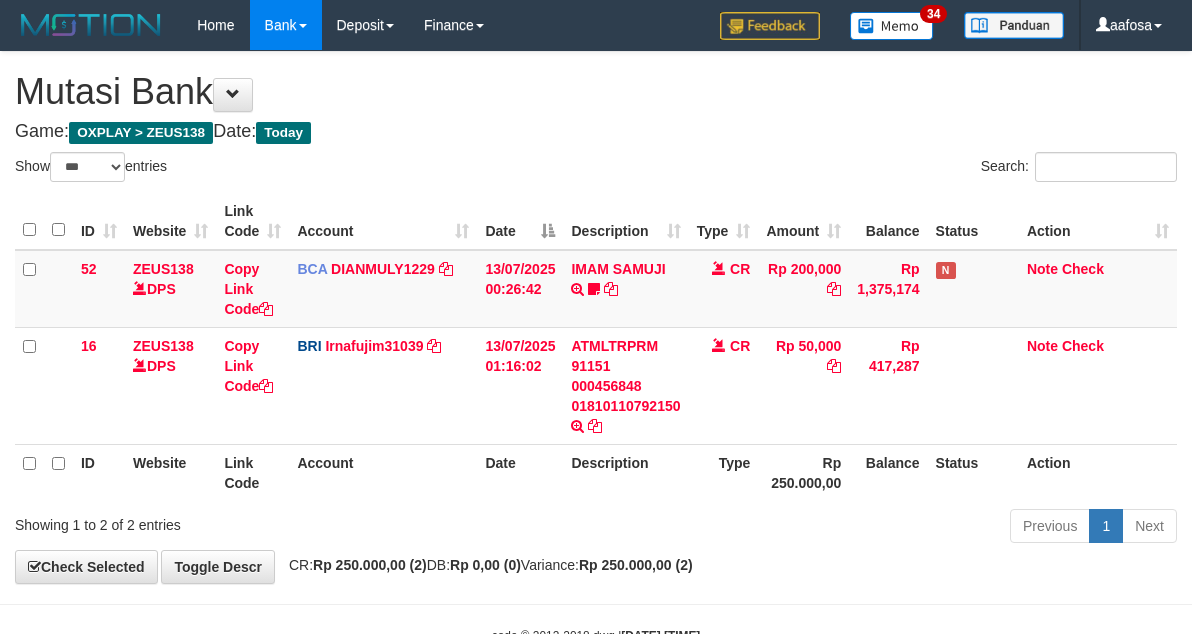 scroll, scrollTop: 61, scrollLeft: 0, axis: vertical 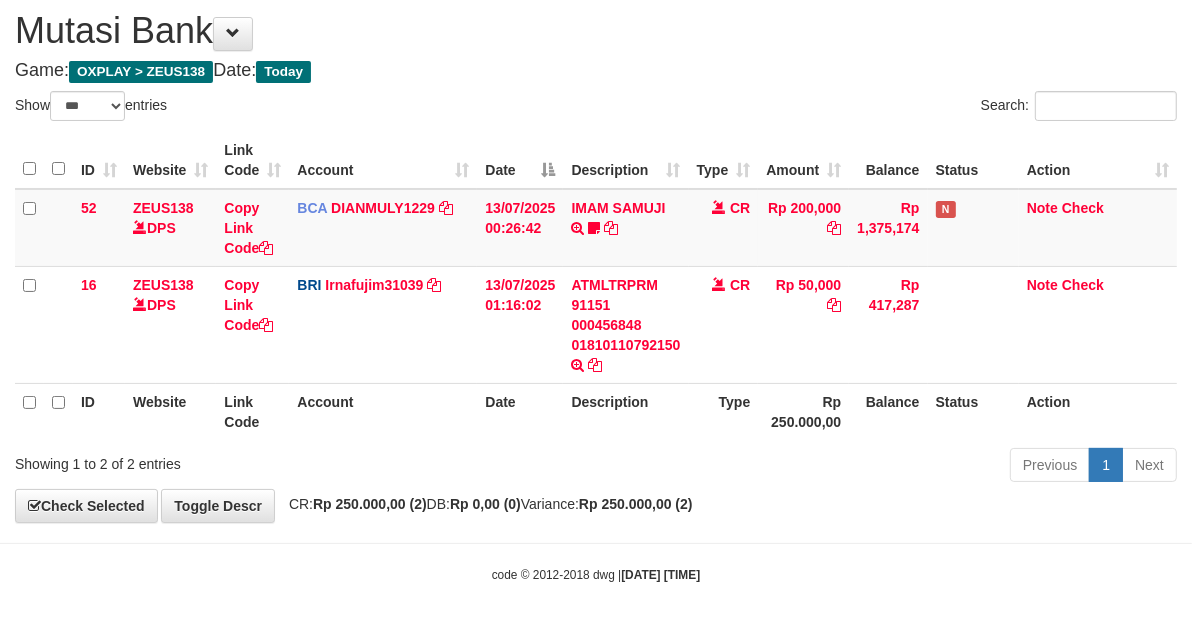 click on "Game:   OXPLAY > ZEUS138    				Date:  Today" at bounding box center (596, 71) 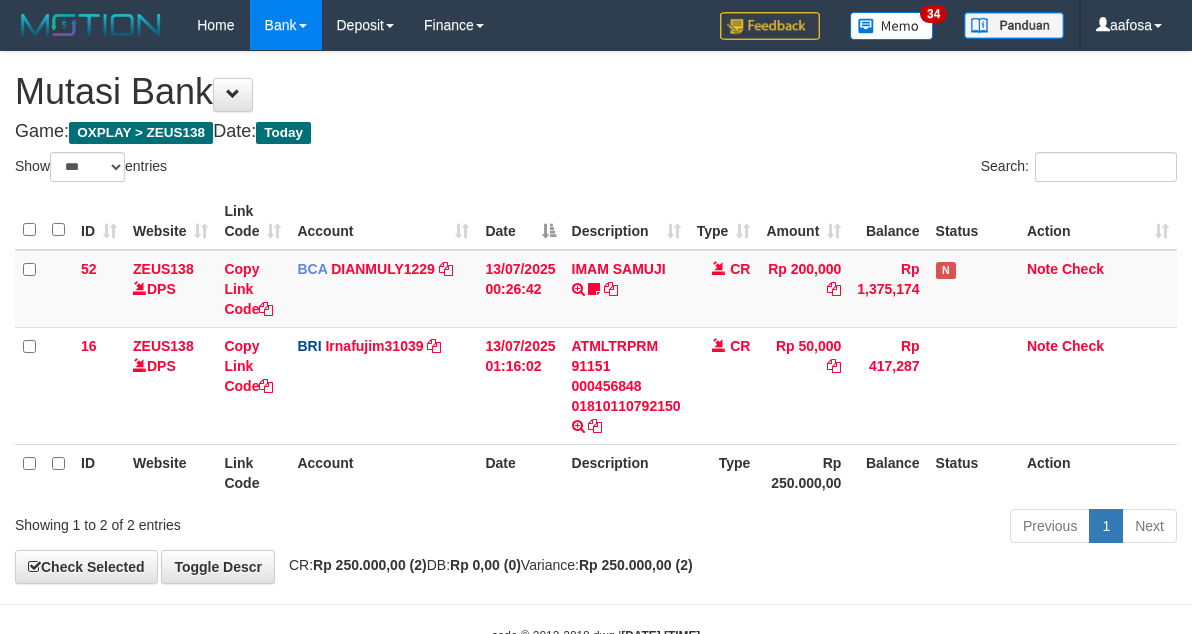 select on "***" 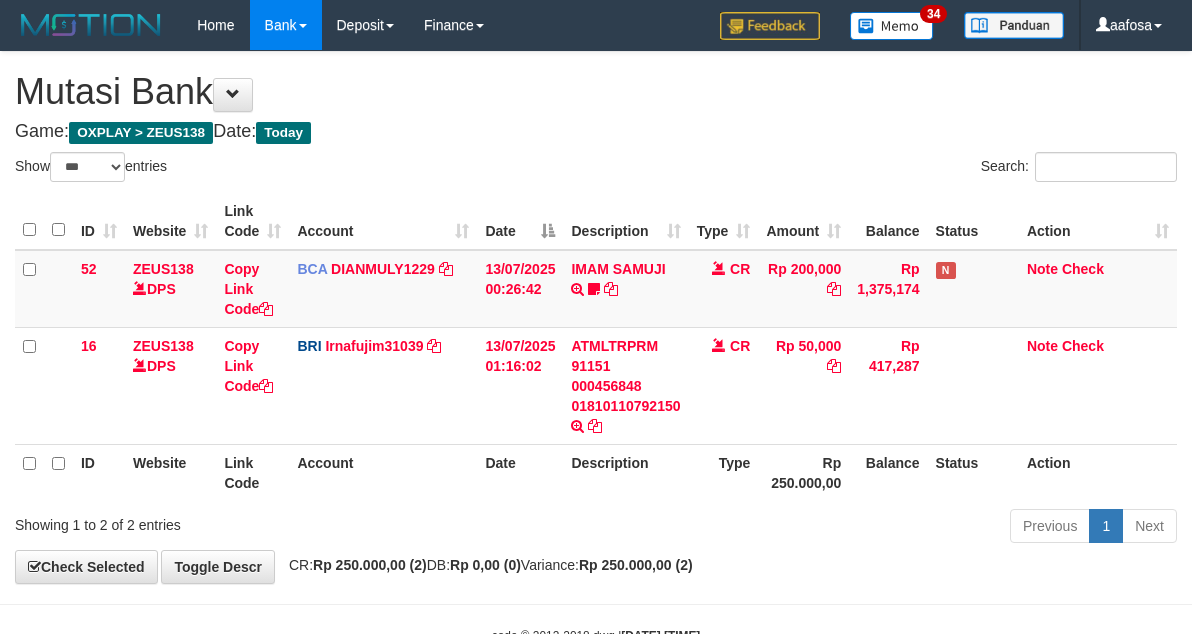 scroll, scrollTop: 61, scrollLeft: 0, axis: vertical 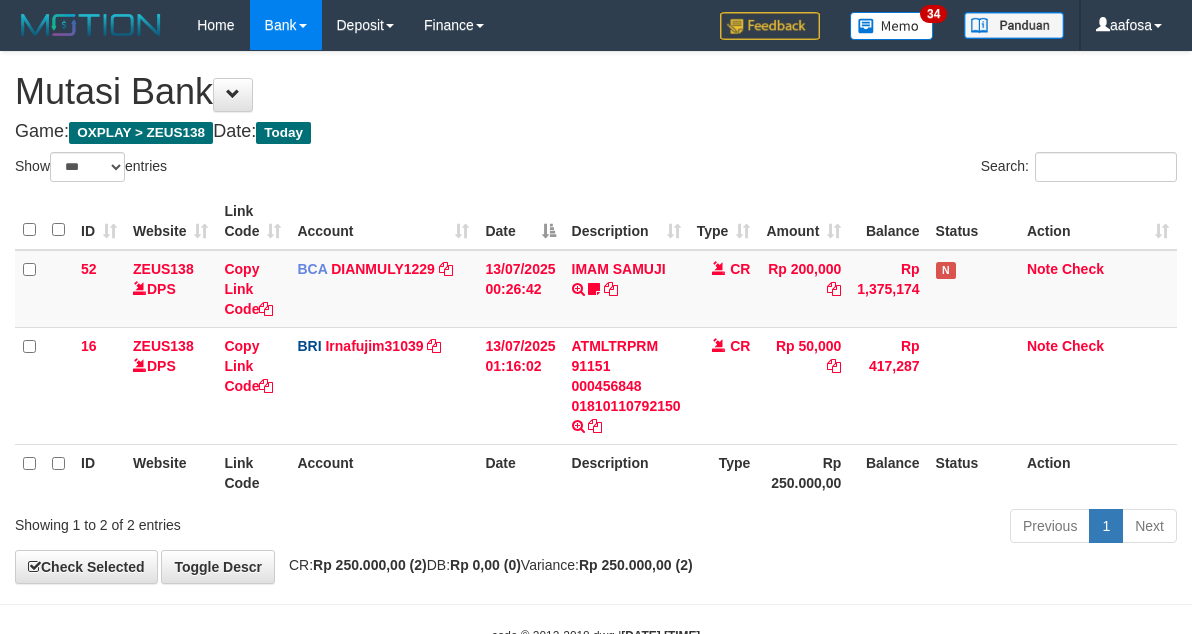 select on "***" 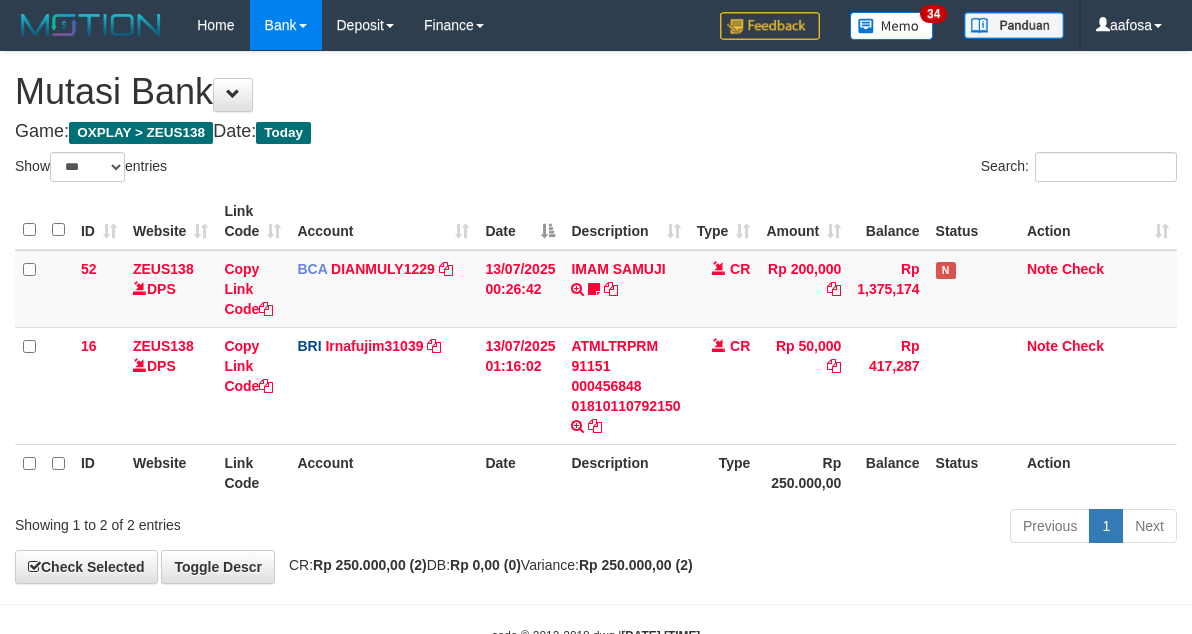 scroll, scrollTop: 61, scrollLeft: 0, axis: vertical 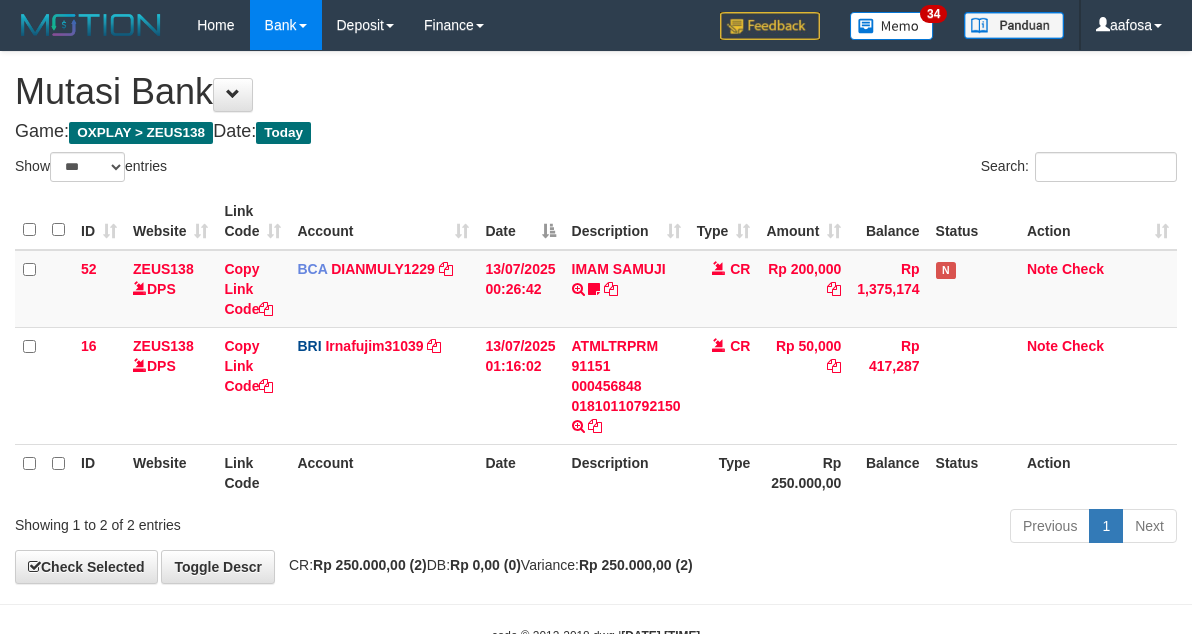 select on "***" 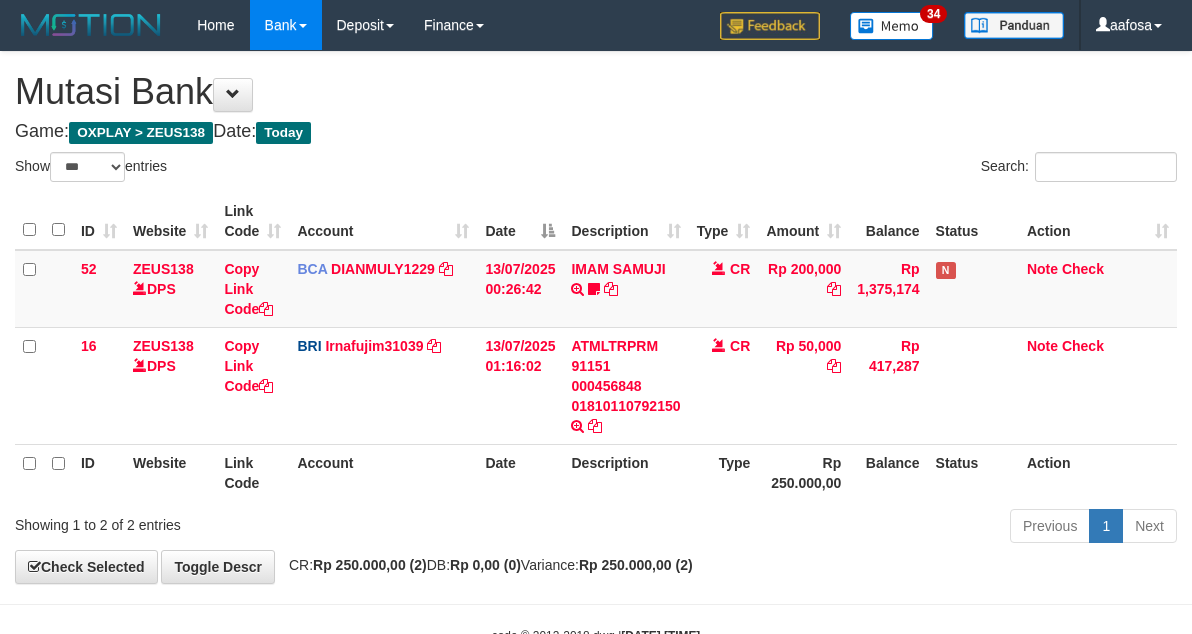 scroll, scrollTop: 61, scrollLeft: 0, axis: vertical 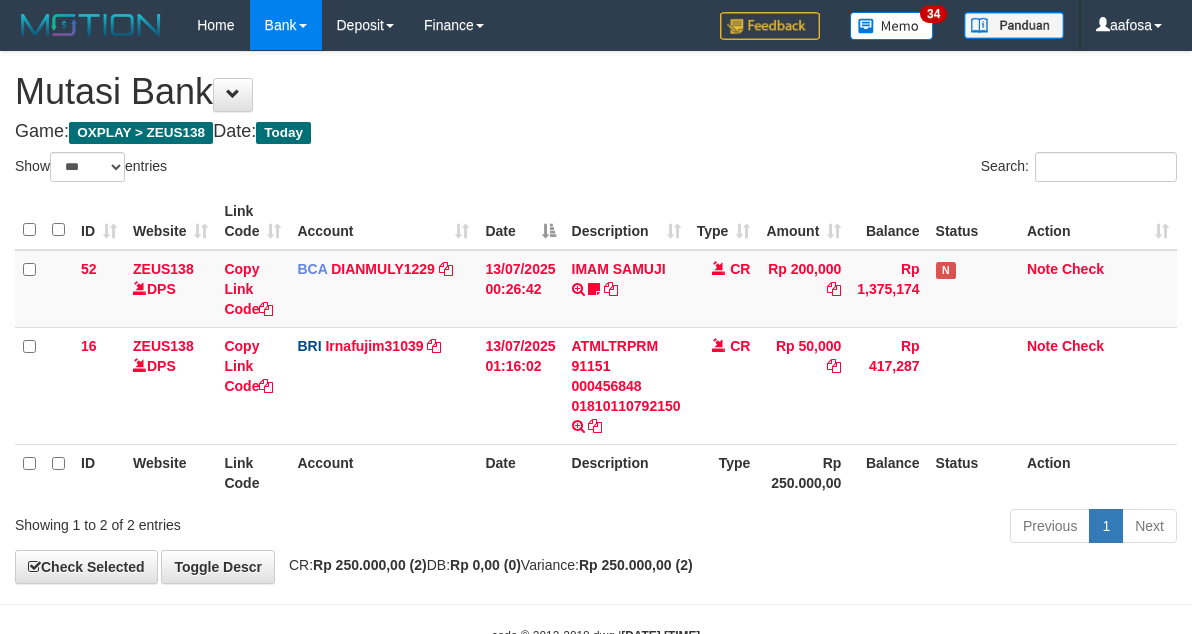 select on "***" 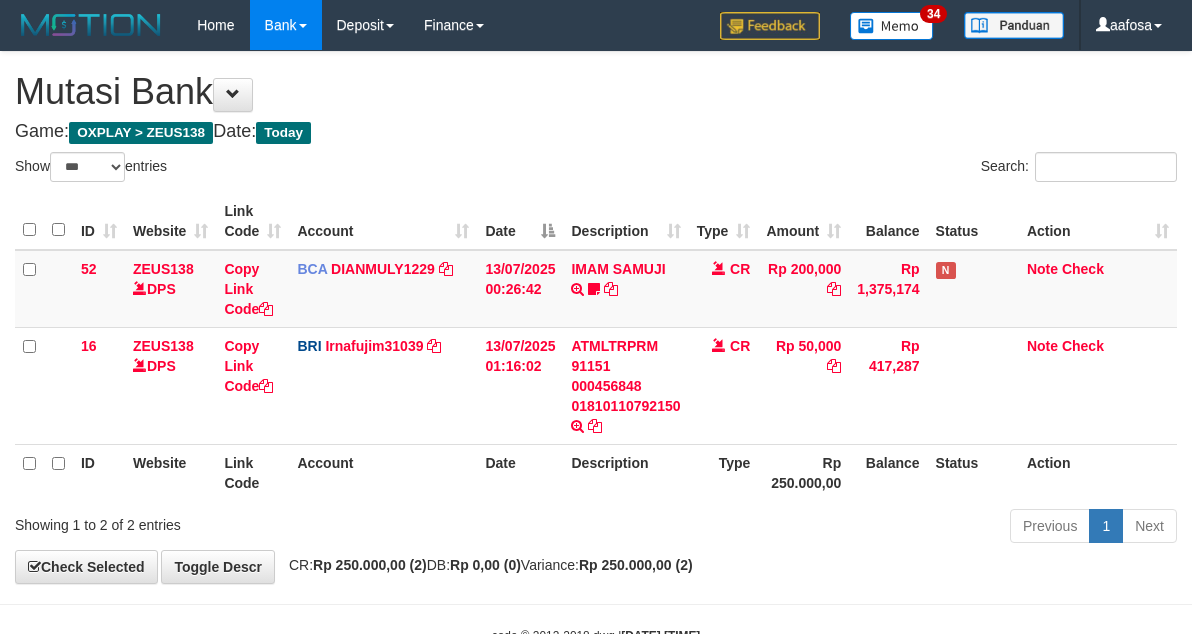 scroll, scrollTop: 61, scrollLeft: 0, axis: vertical 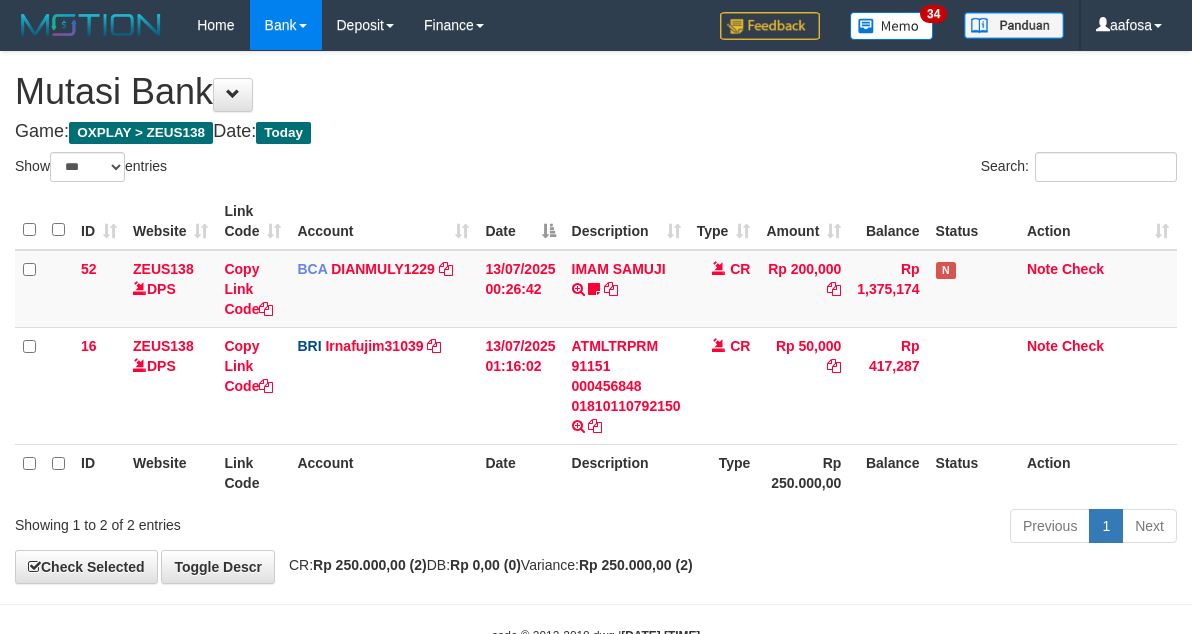 select on "***" 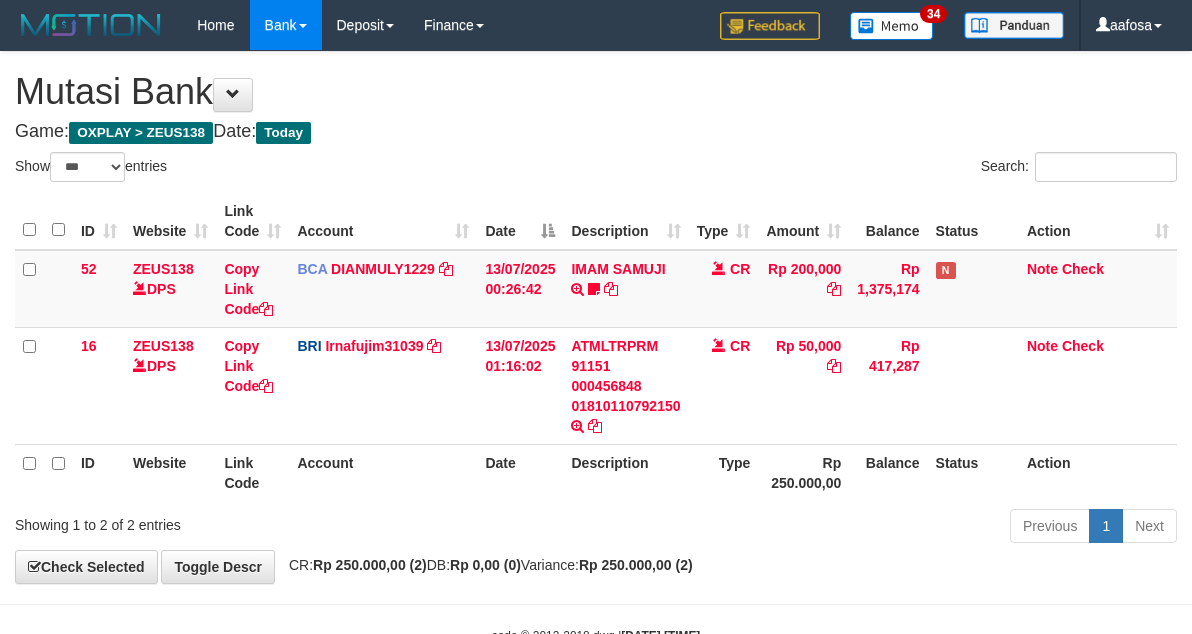 scroll, scrollTop: 61, scrollLeft: 0, axis: vertical 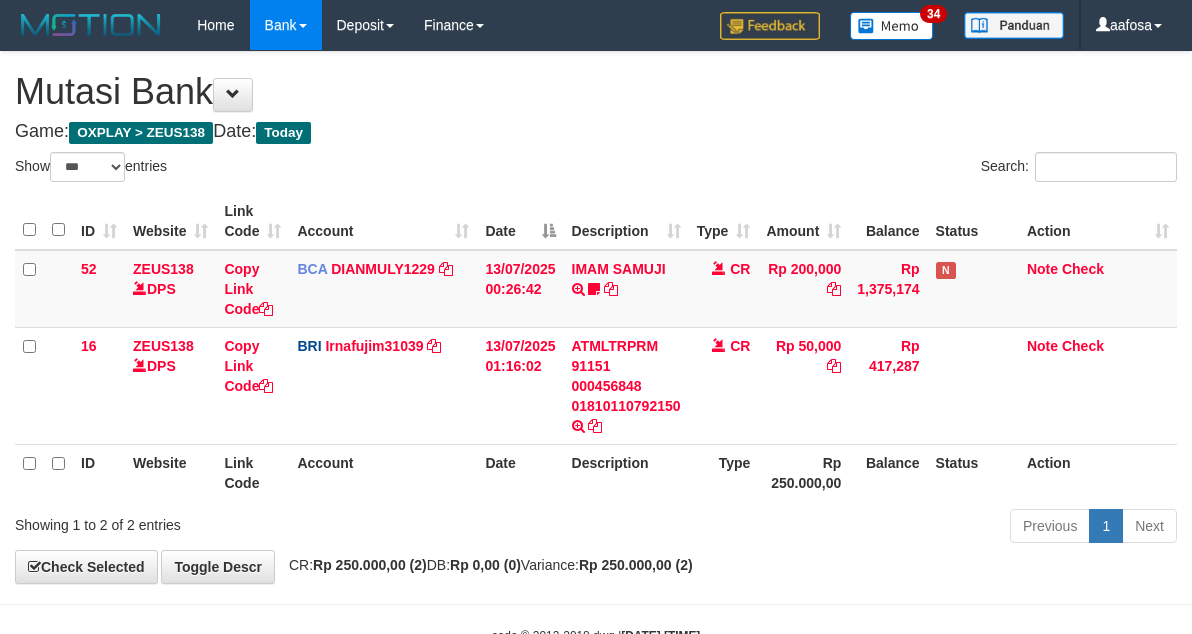 select on "***" 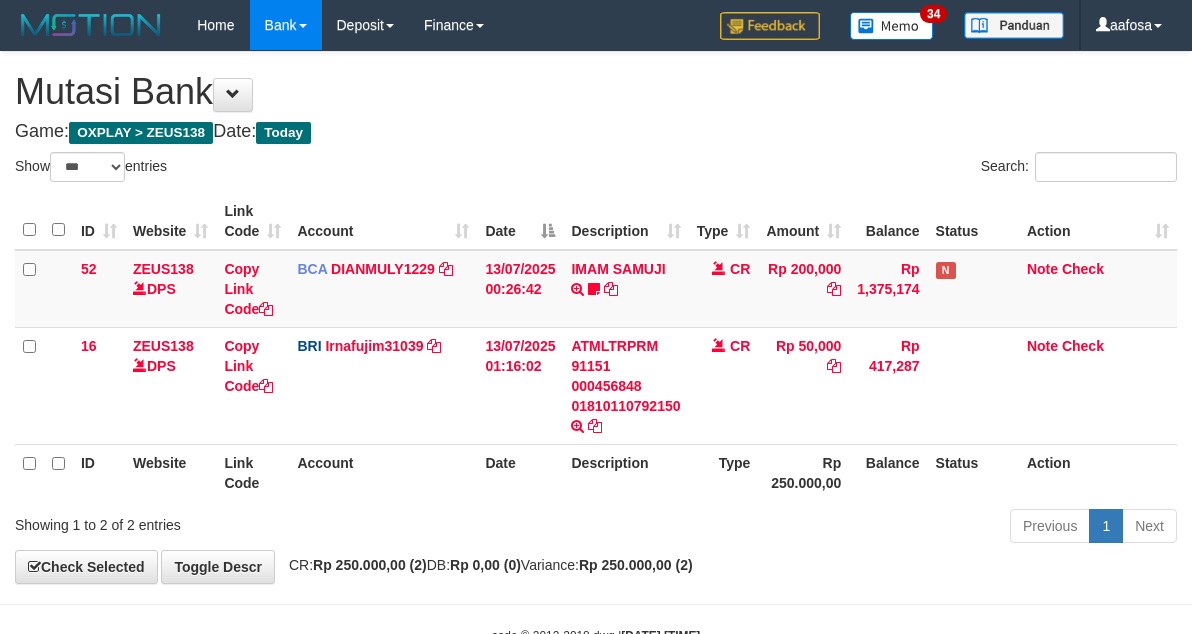 scroll, scrollTop: 61, scrollLeft: 0, axis: vertical 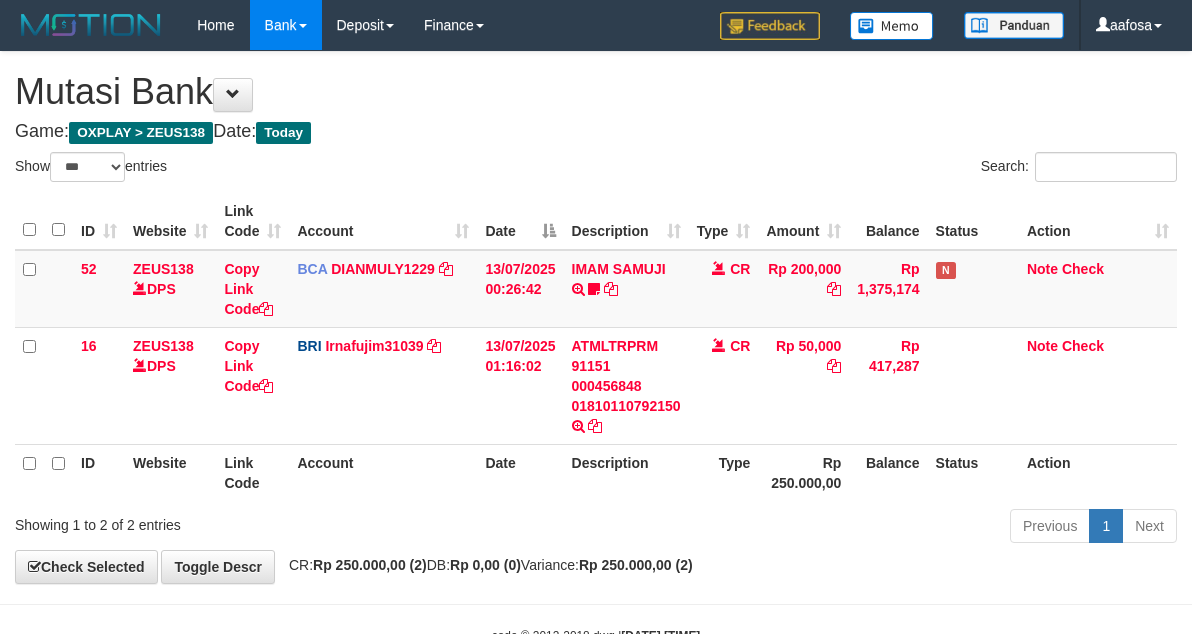 select on "***" 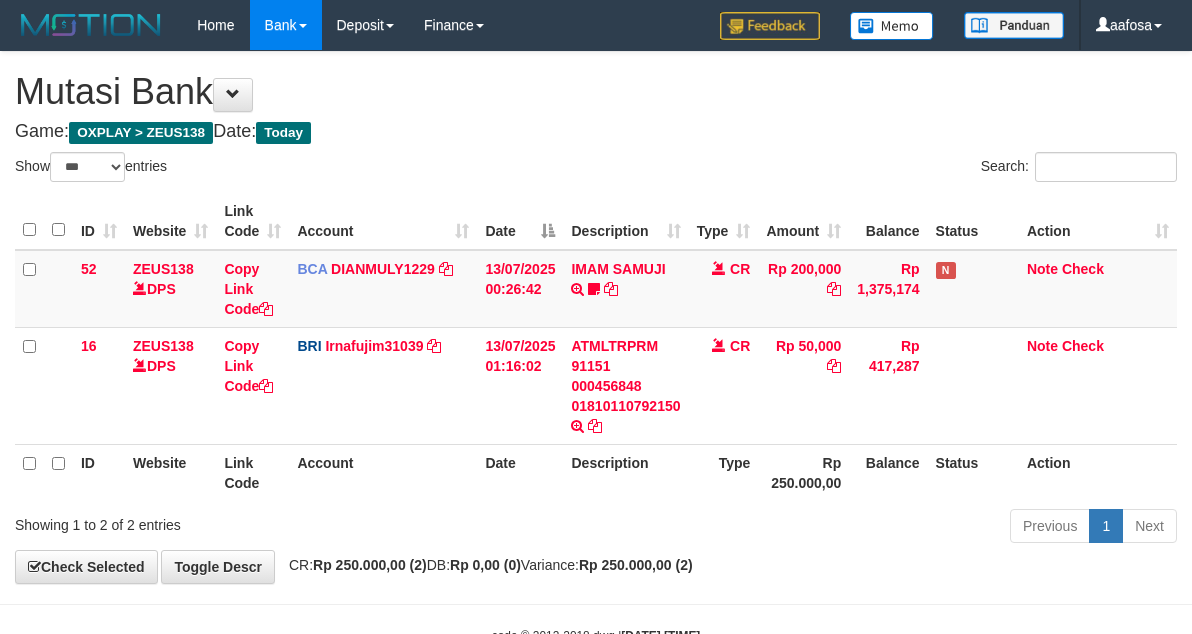 scroll, scrollTop: 61, scrollLeft: 0, axis: vertical 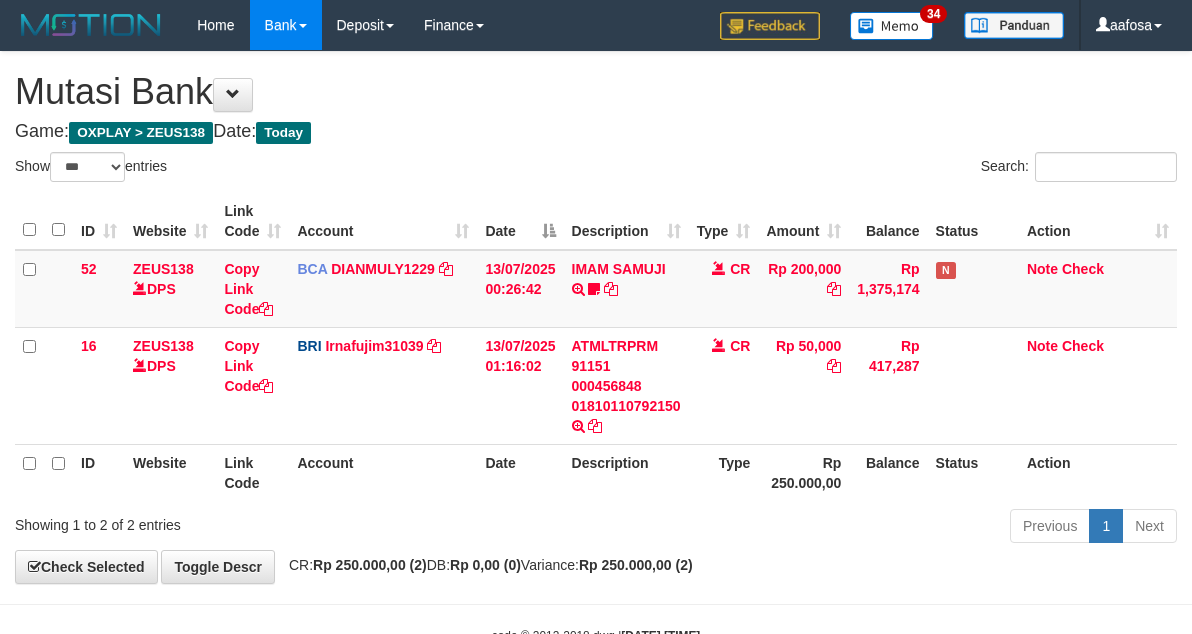 select on "***" 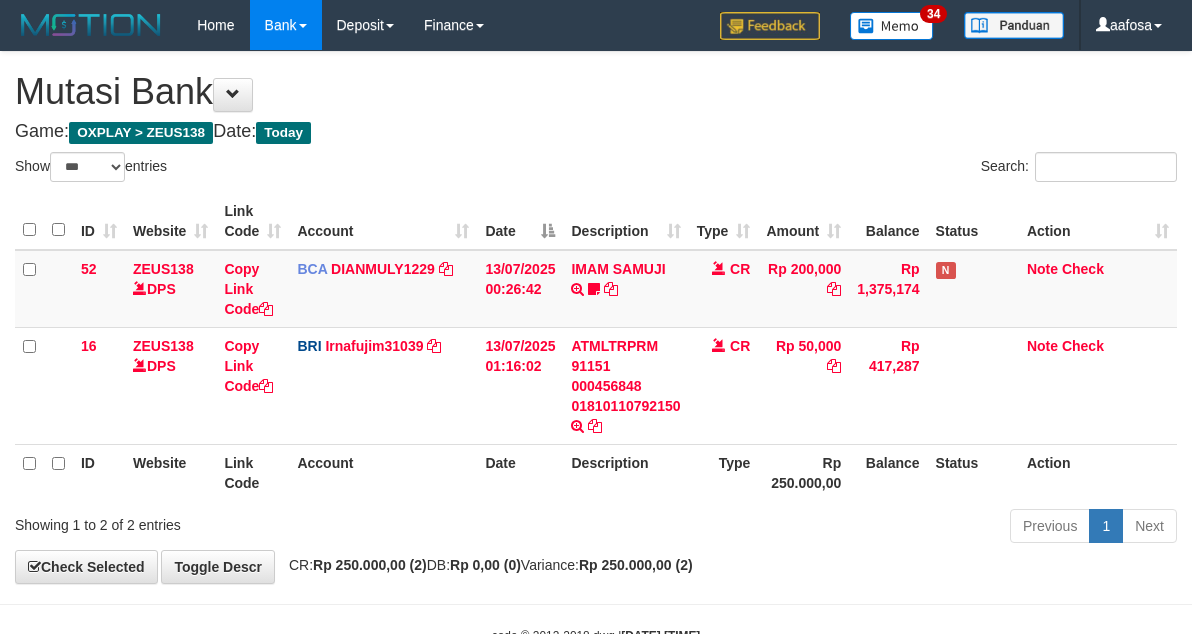 scroll, scrollTop: 61, scrollLeft: 0, axis: vertical 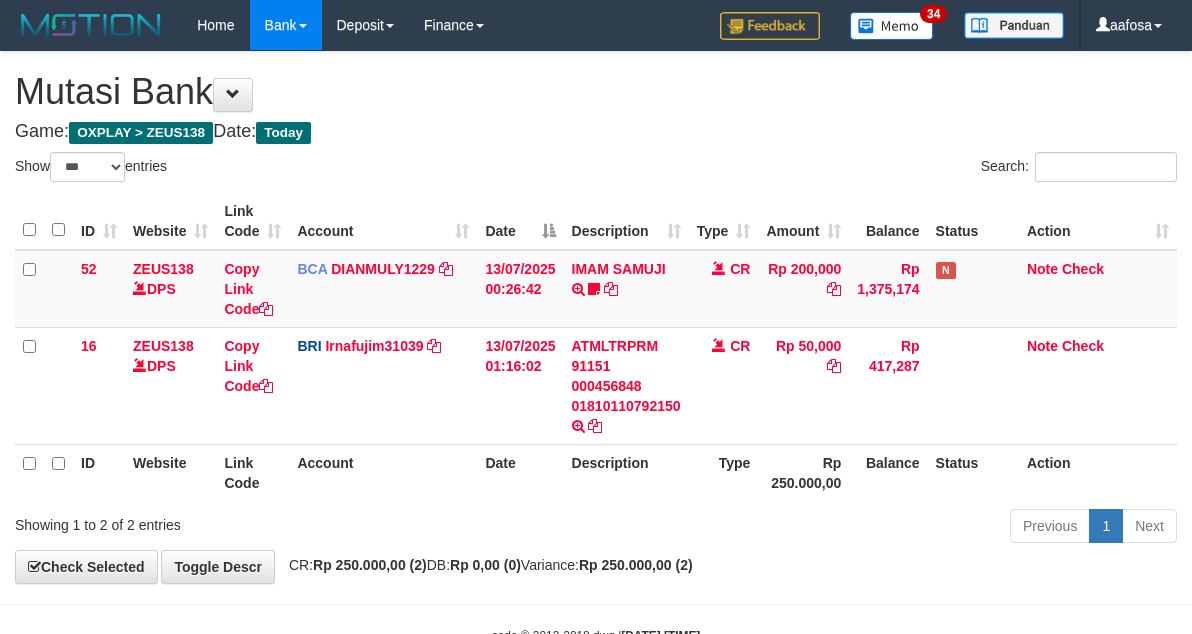 select on "***" 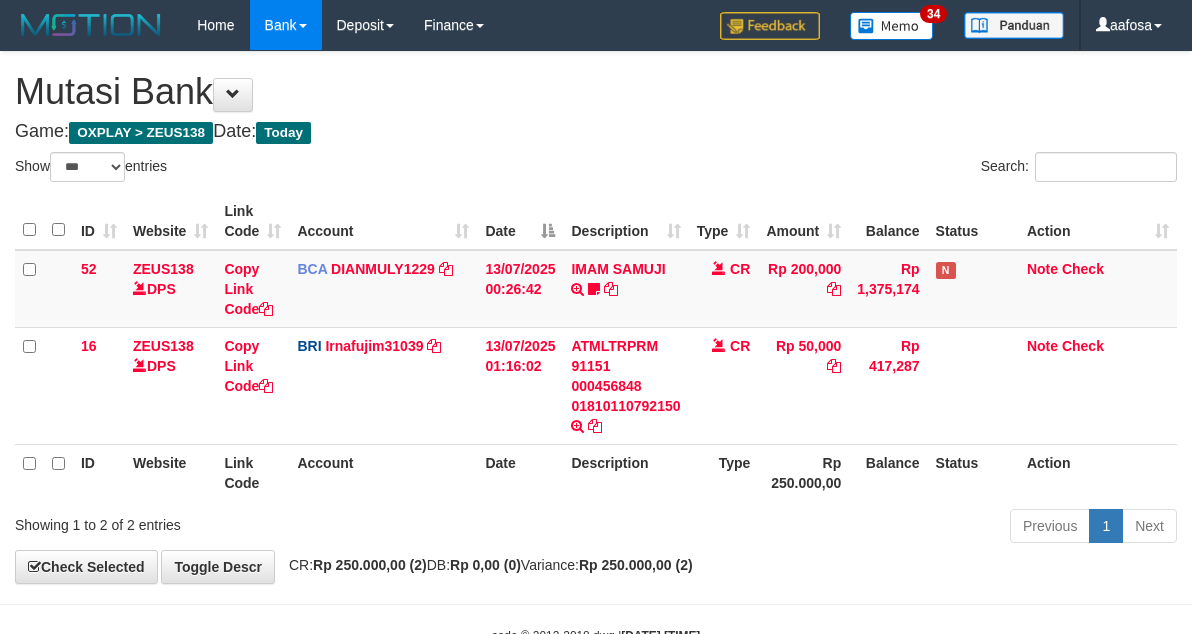 scroll, scrollTop: 61, scrollLeft: 0, axis: vertical 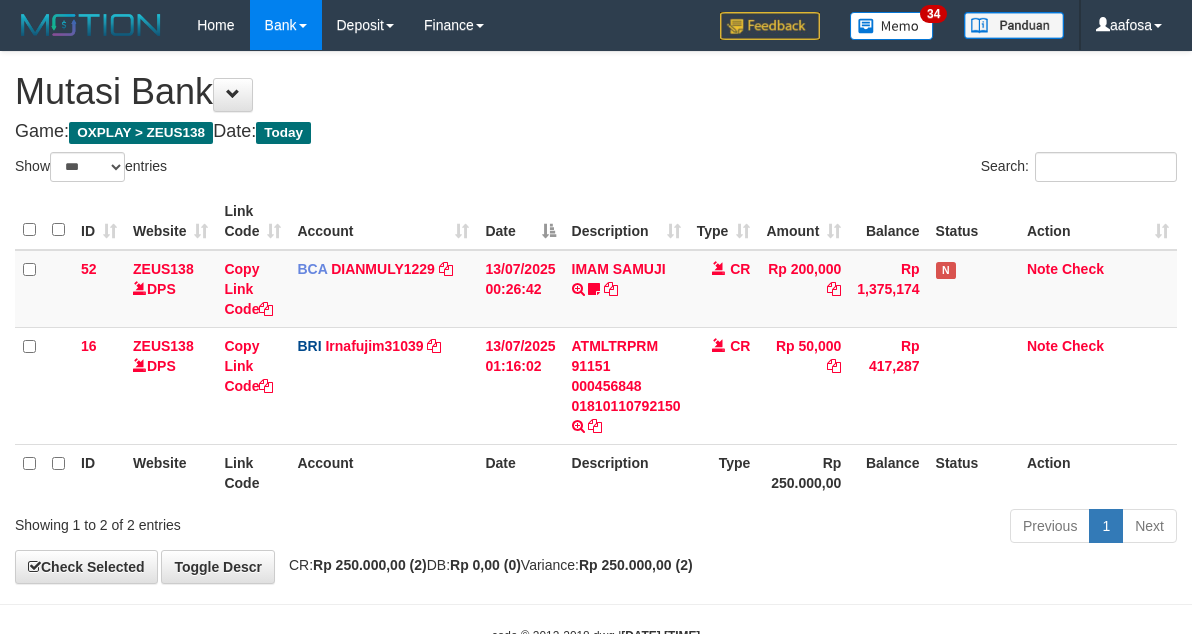 select on "***" 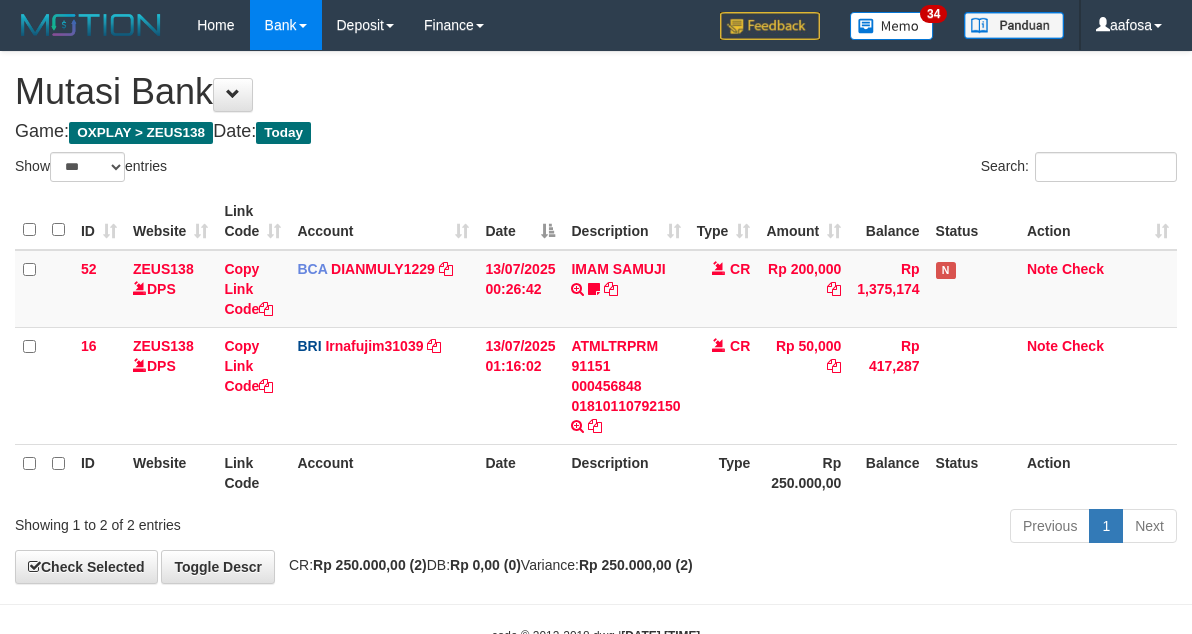 scroll, scrollTop: 61, scrollLeft: 0, axis: vertical 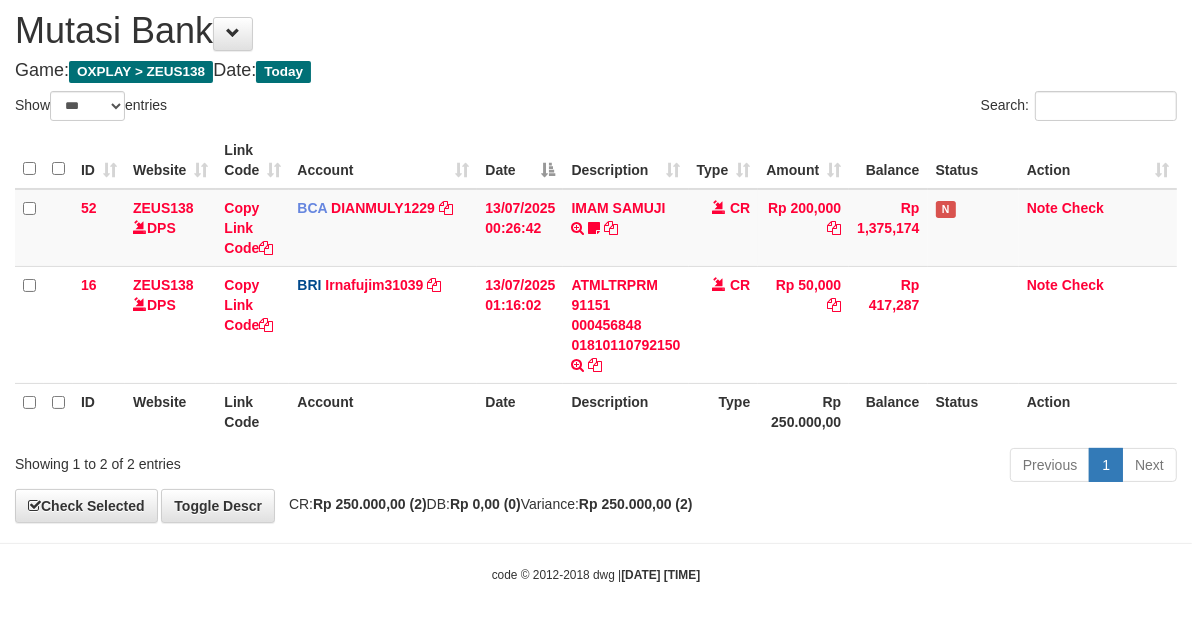 click on "Game:   OXPLAY > ZEUS138    				Date:  Today" at bounding box center [596, 71] 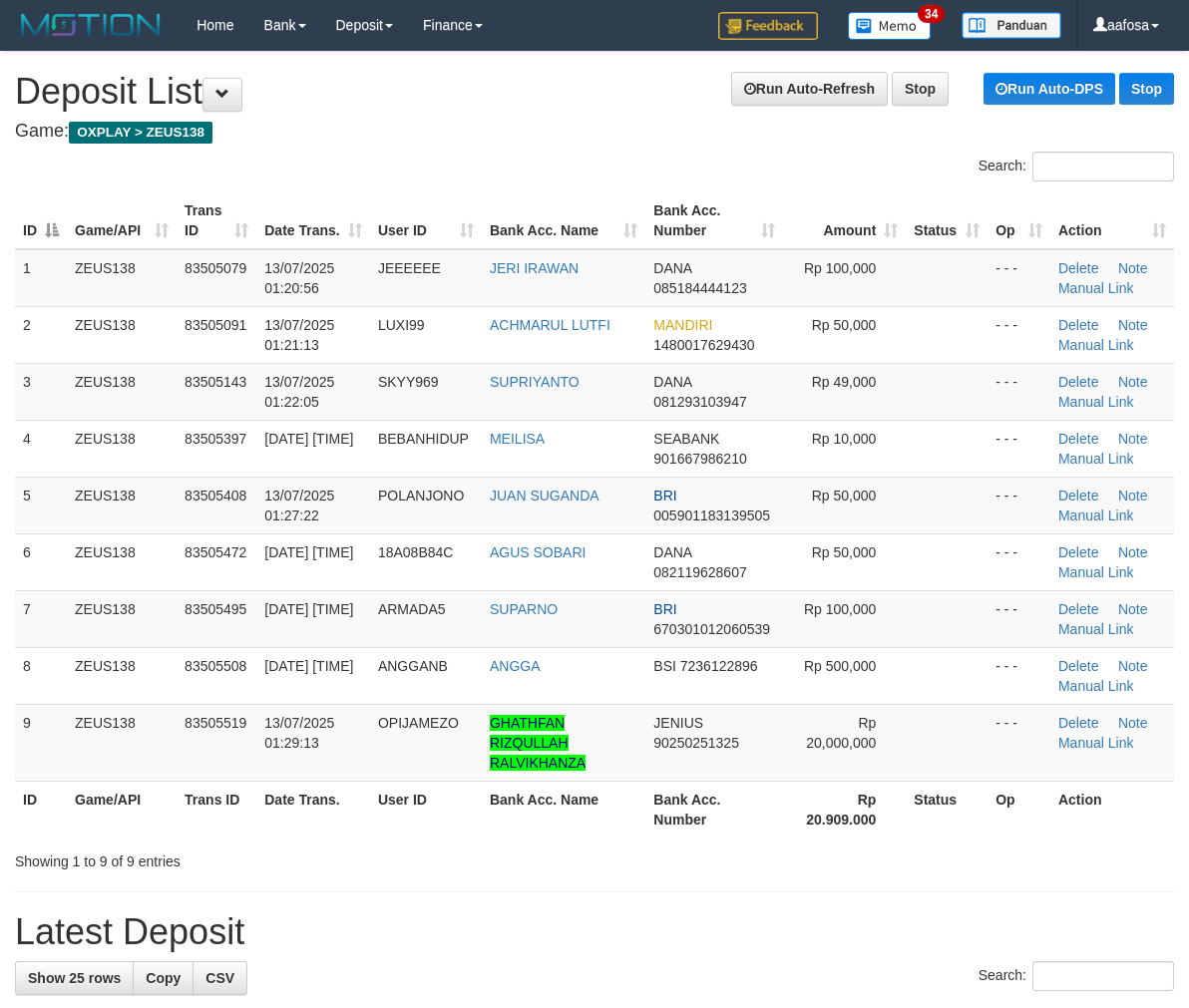 scroll, scrollTop: 10, scrollLeft: 0, axis: vertical 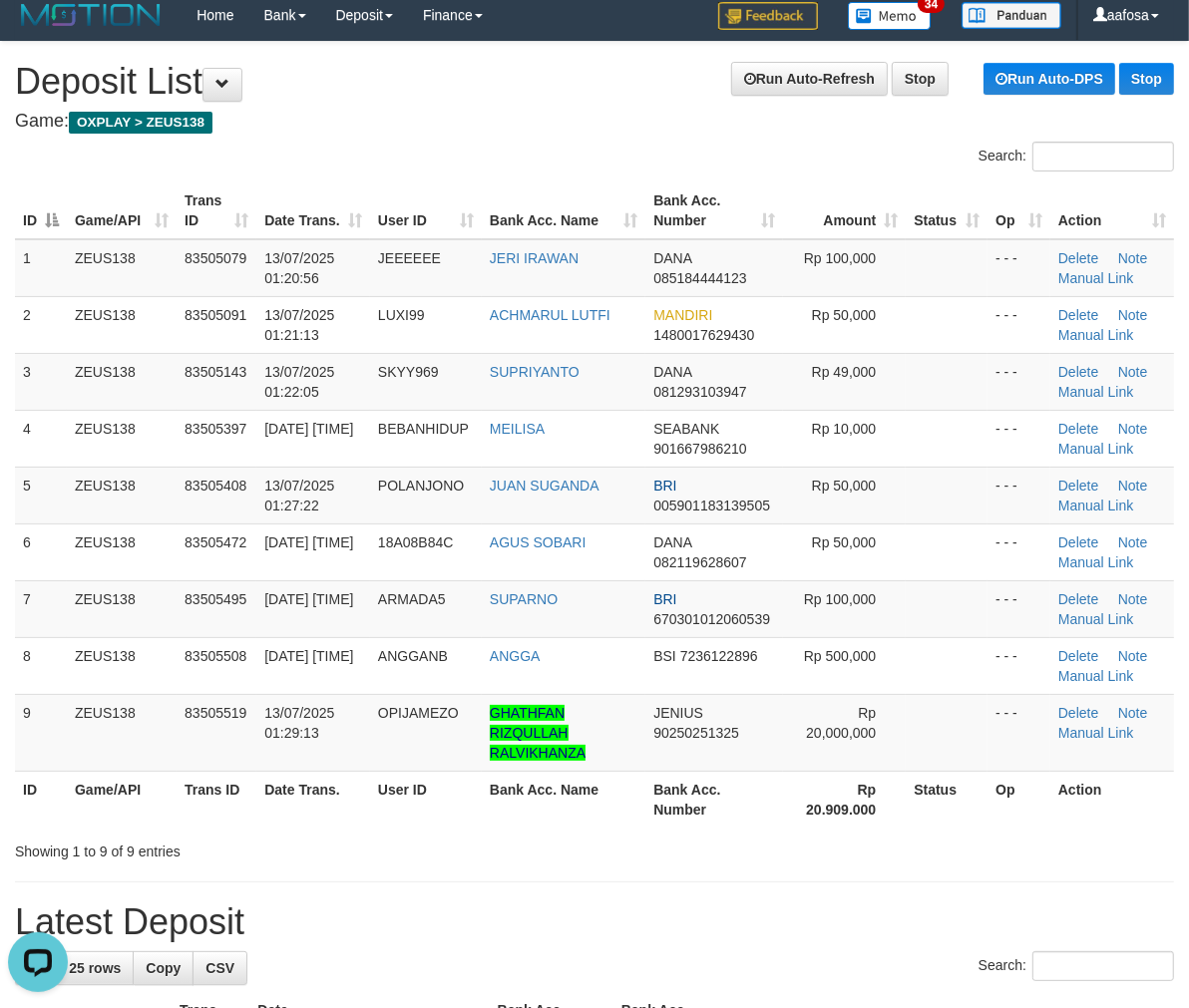drag, startPoint x: 382, startPoint y: 126, endPoint x: 355, endPoint y: 138, distance: 29.546573 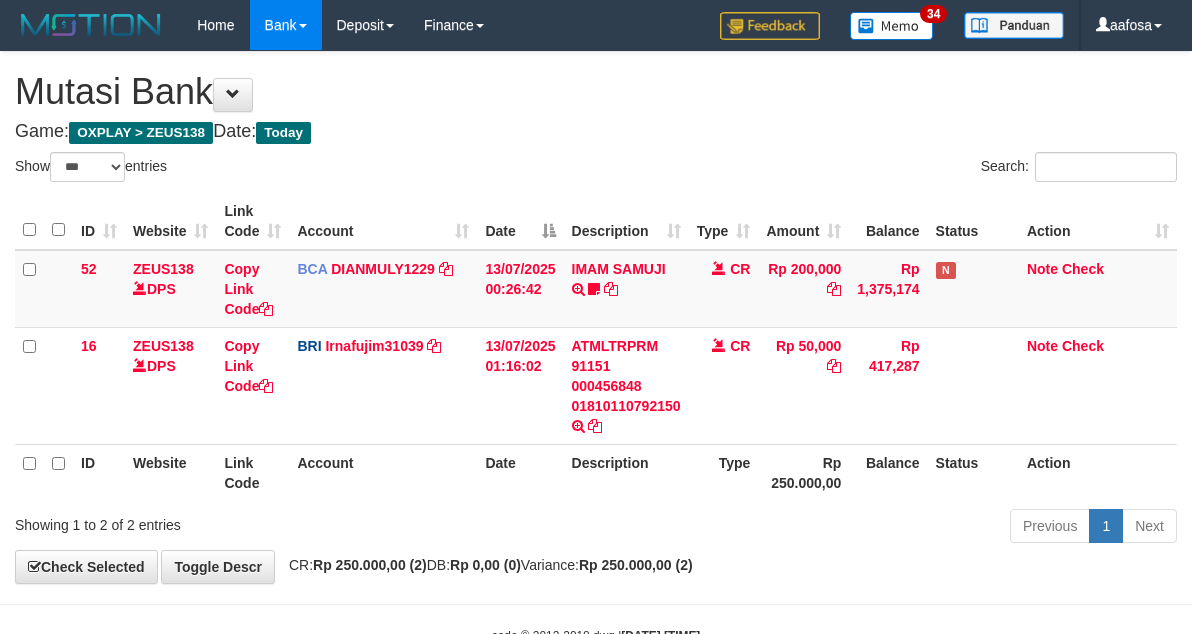 select on "***" 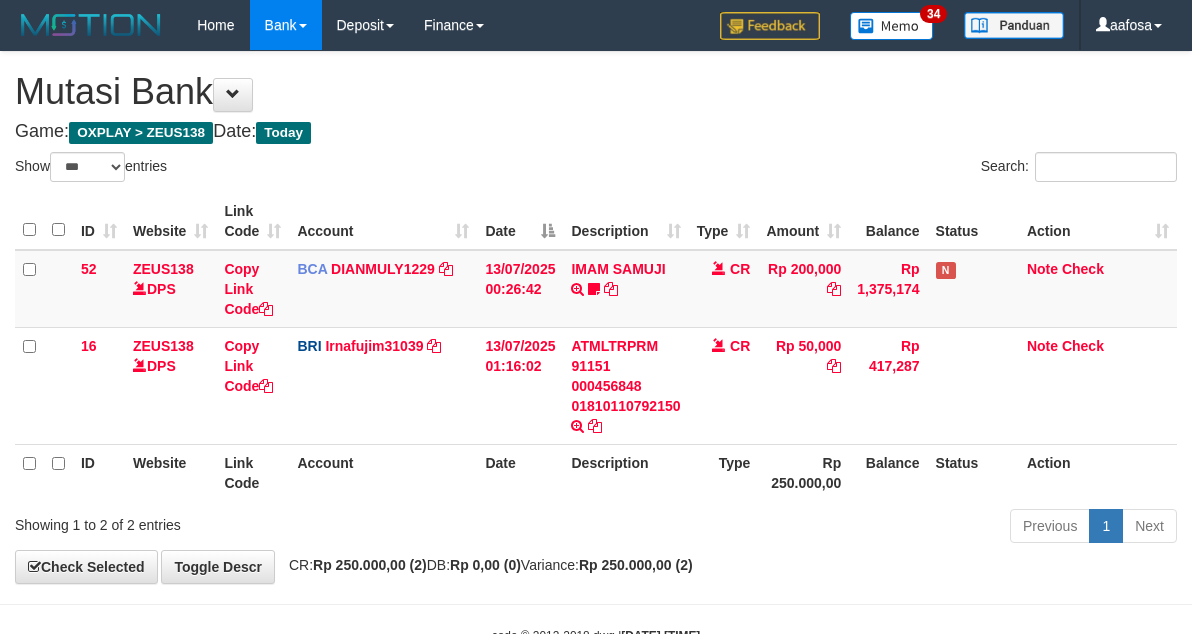 scroll, scrollTop: 61, scrollLeft: 0, axis: vertical 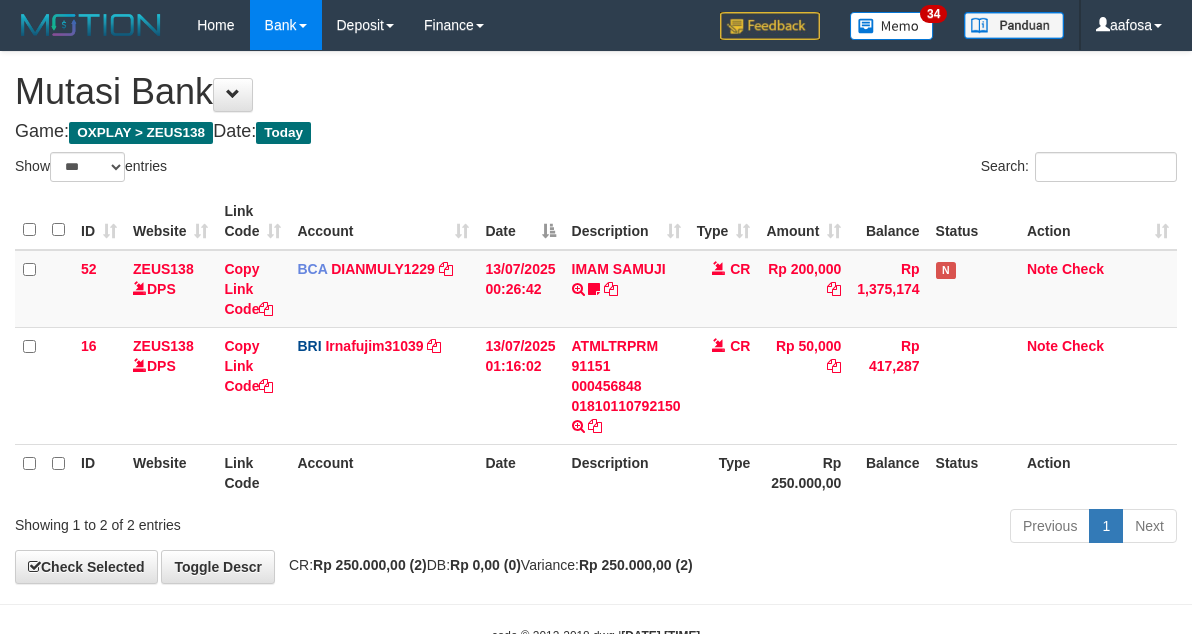 select on "***" 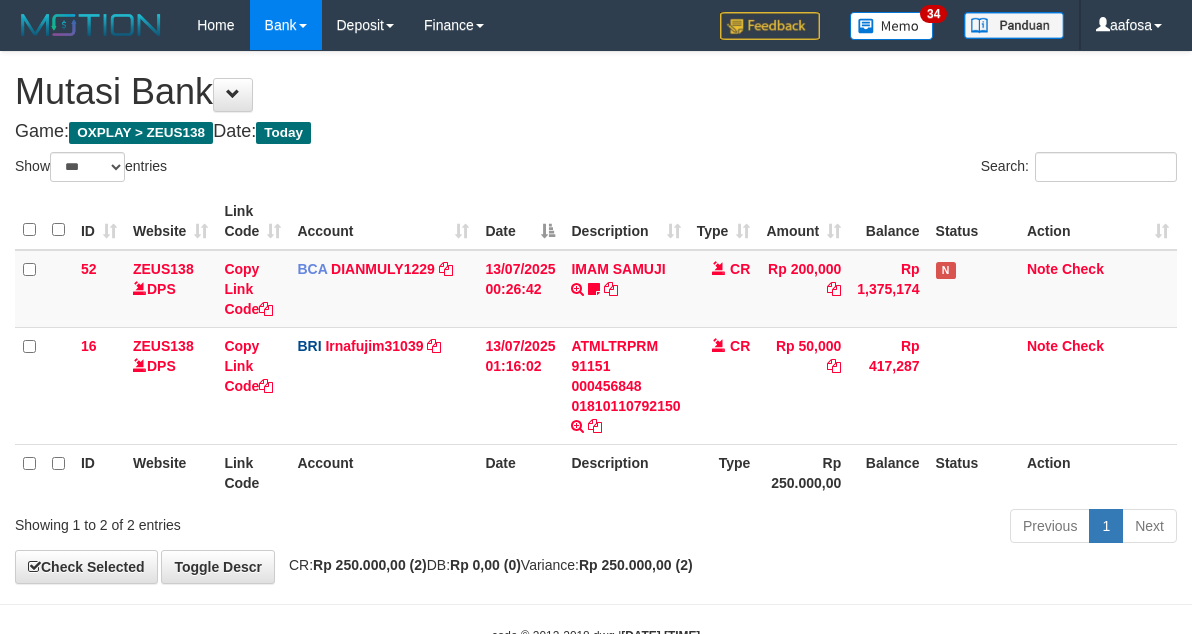 scroll, scrollTop: 61, scrollLeft: 0, axis: vertical 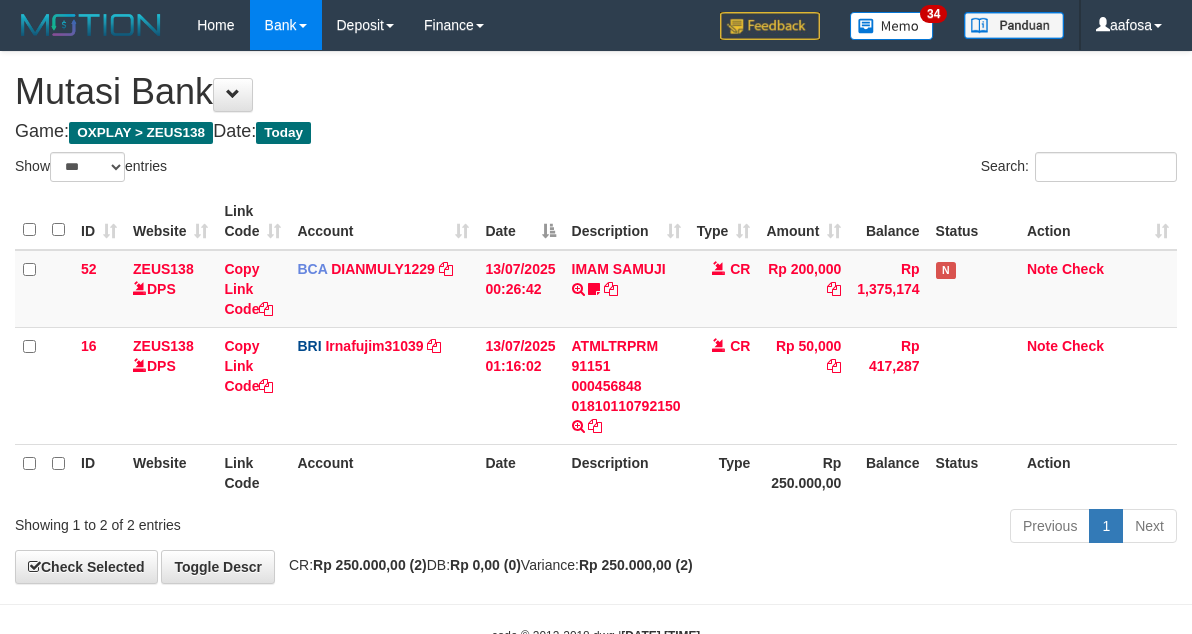 select on "***" 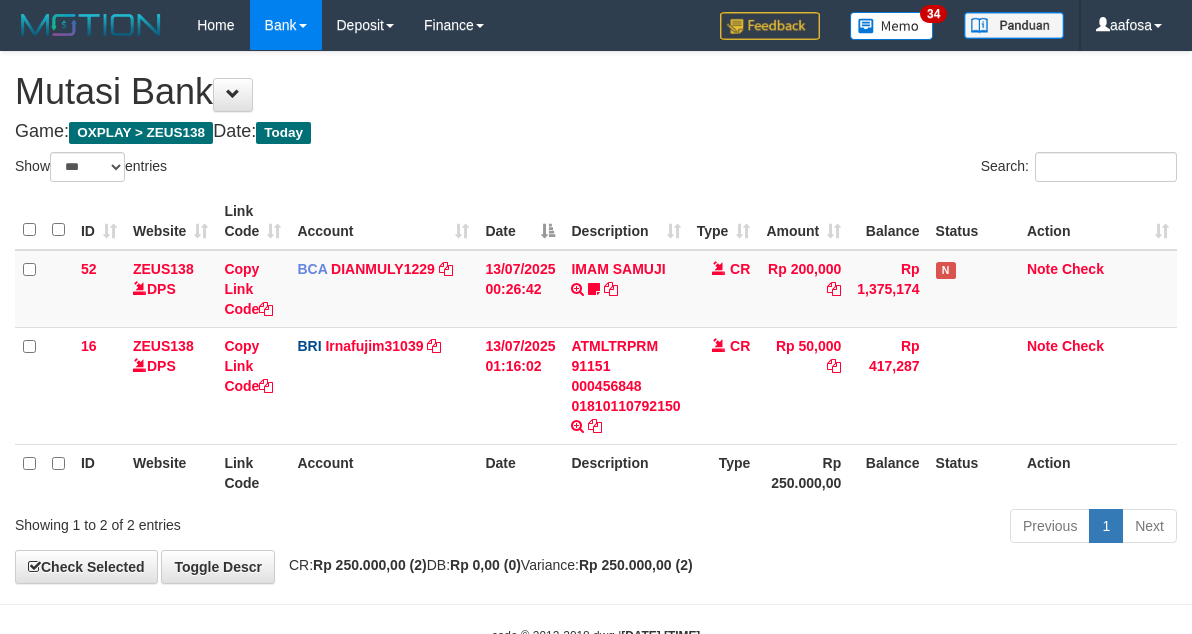 scroll, scrollTop: 61, scrollLeft: 0, axis: vertical 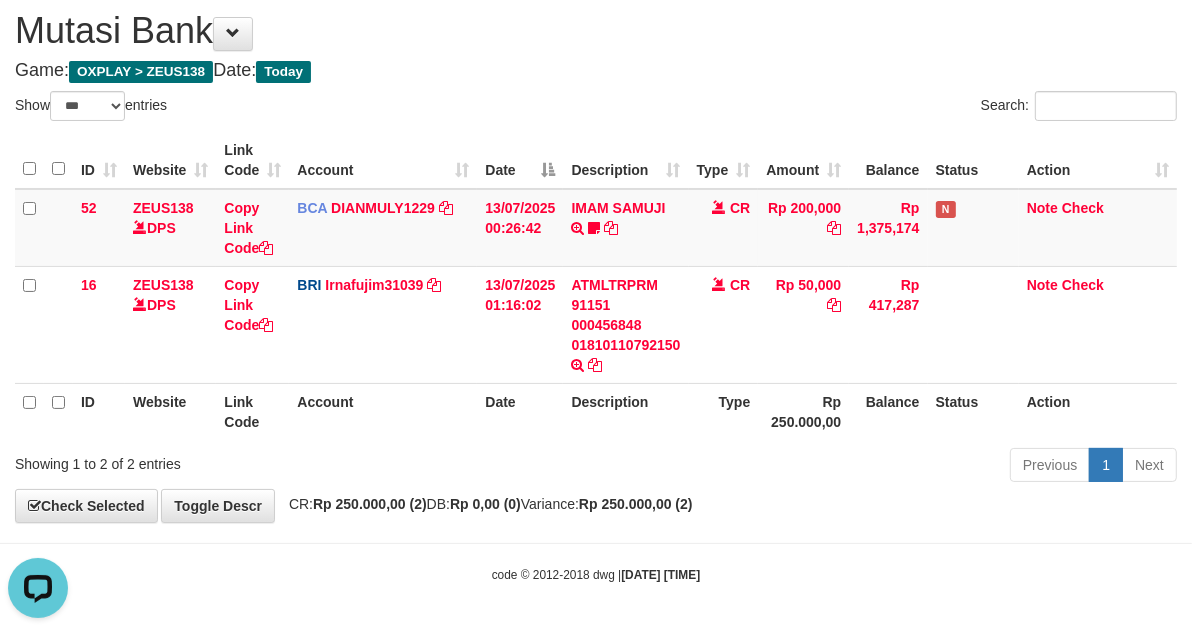 click on "Search:" at bounding box center (894, 108) 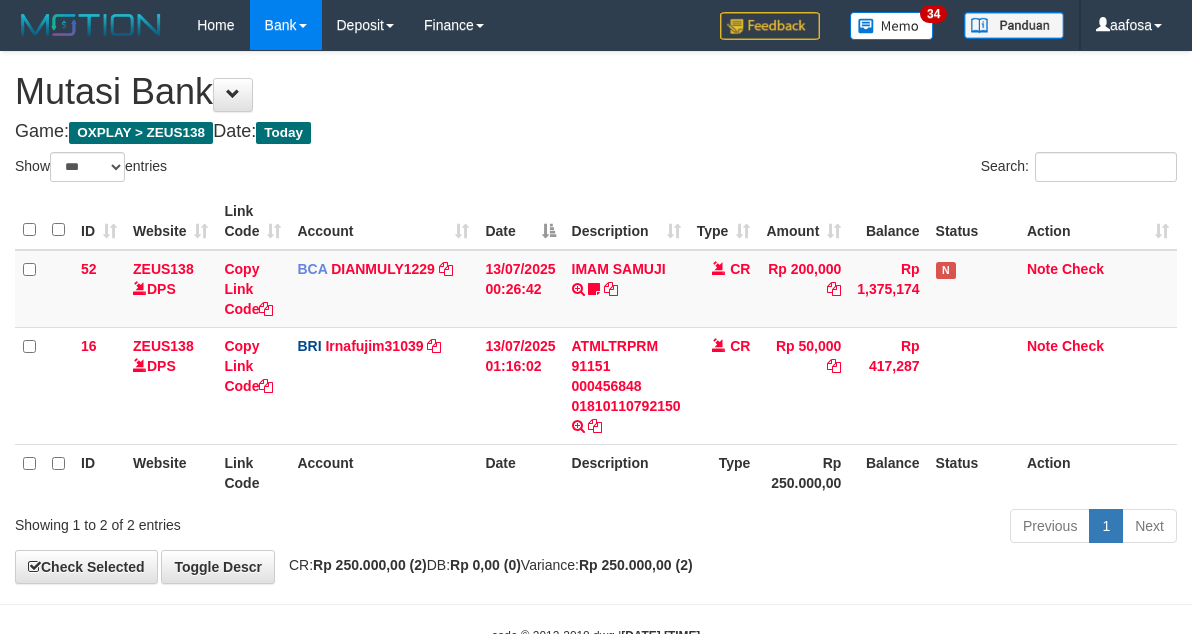 select on "***" 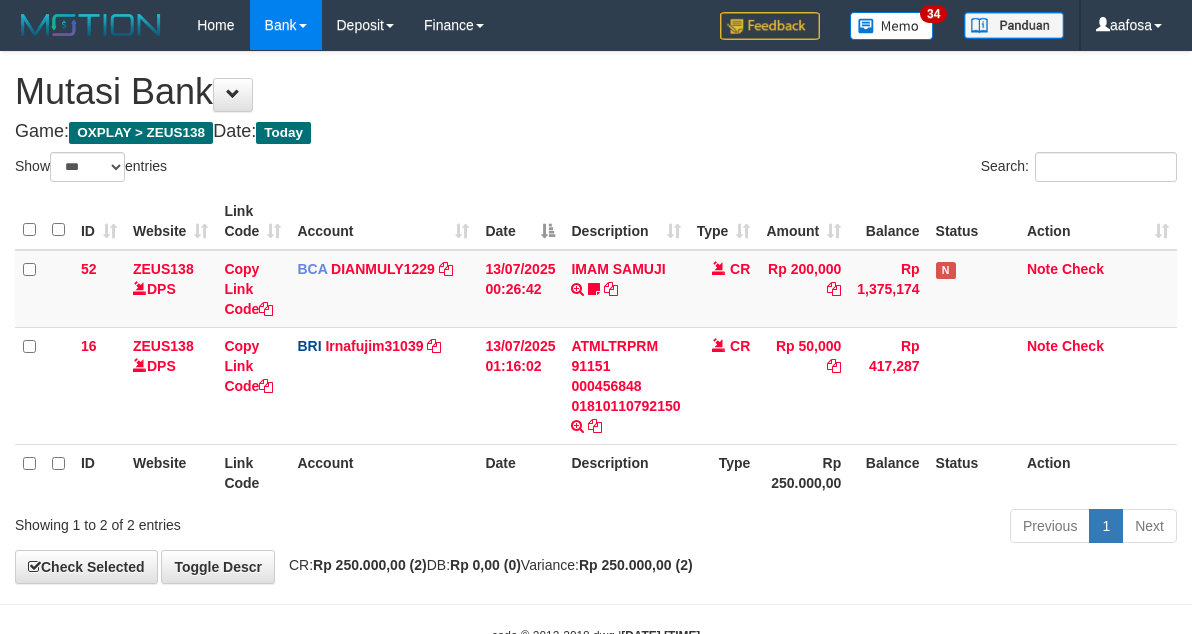 scroll, scrollTop: 61, scrollLeft: 0, axis: vertical 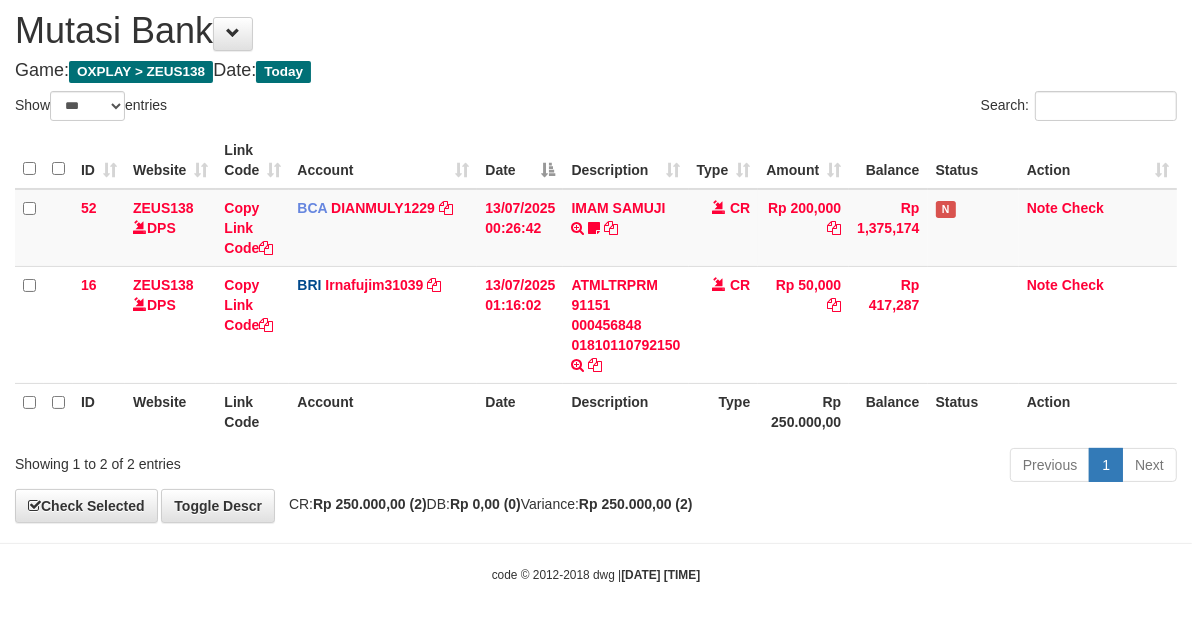 click on "Search:" at bounding box center [894, 108] 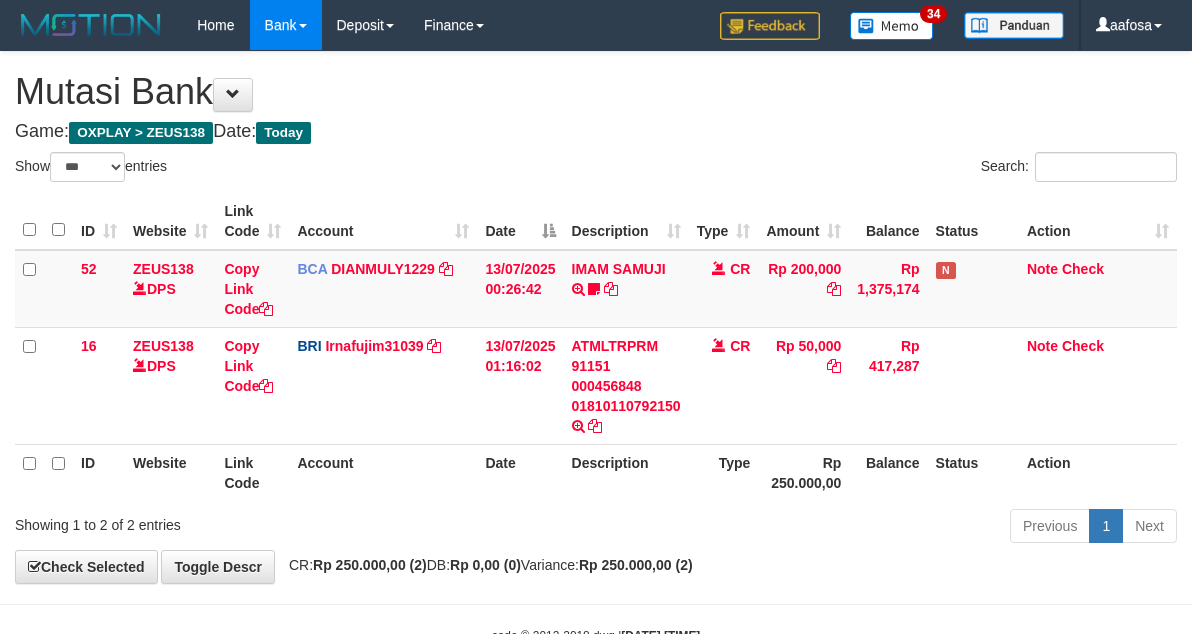 select on "***" 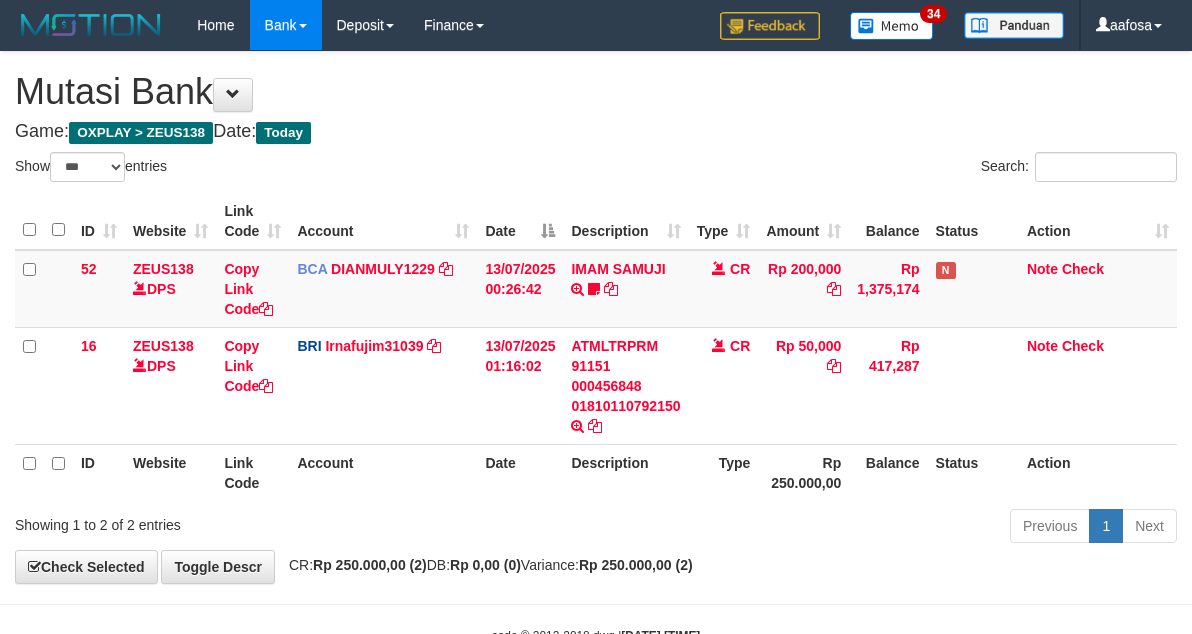 scroll, scrollTop: 61, scrollLeft: 0, axis: vertical 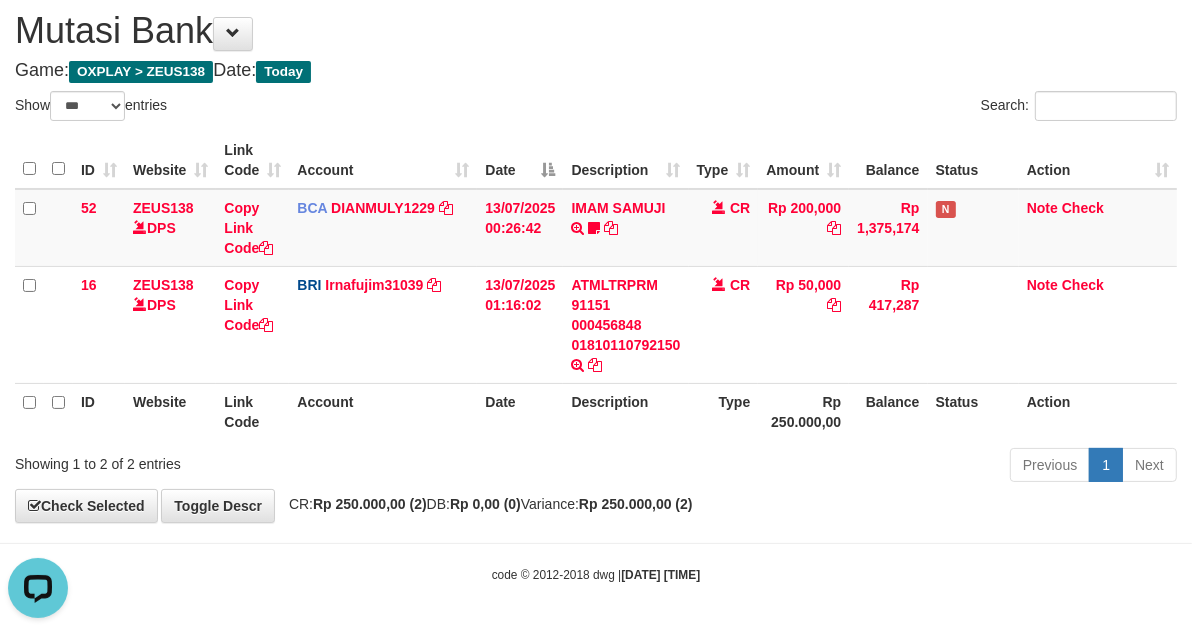 drag, startPoint x: 704, startPoint y: 73, endPoint x: 695, endPoint y: 83, distance: 13.453624 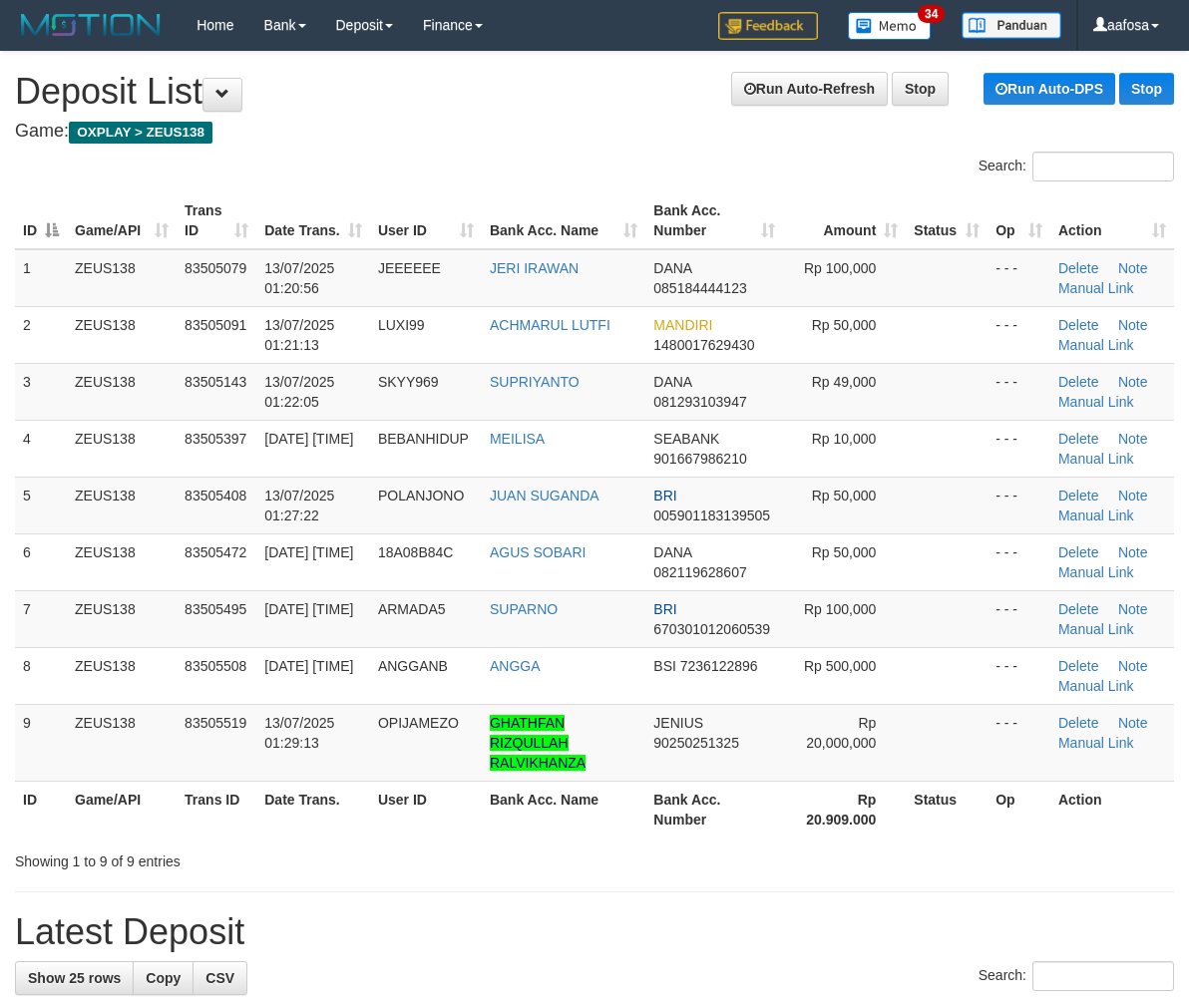 scroll, scrollTop: 10, scrollLeft: 0, axis: vertical 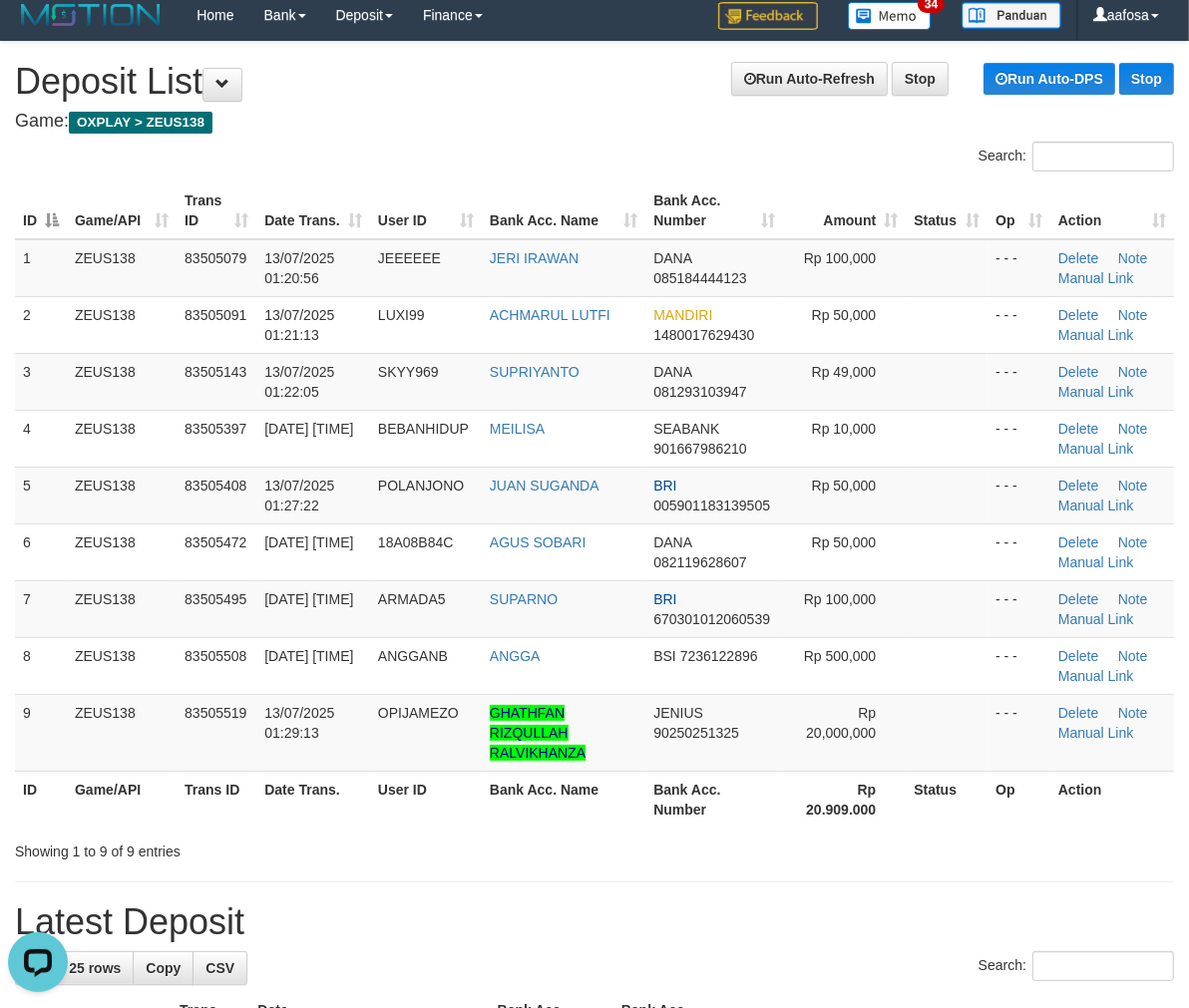 click on "Game:   OXPLAY > ZEUS138" at bounding box center (594, 122) 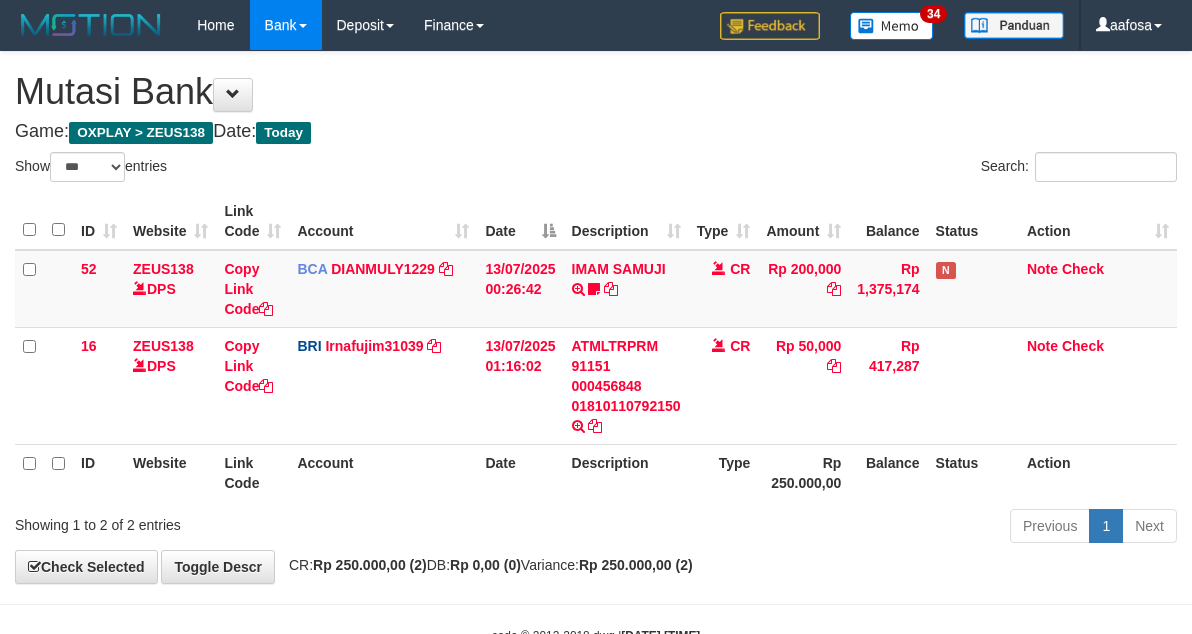 select on "***" 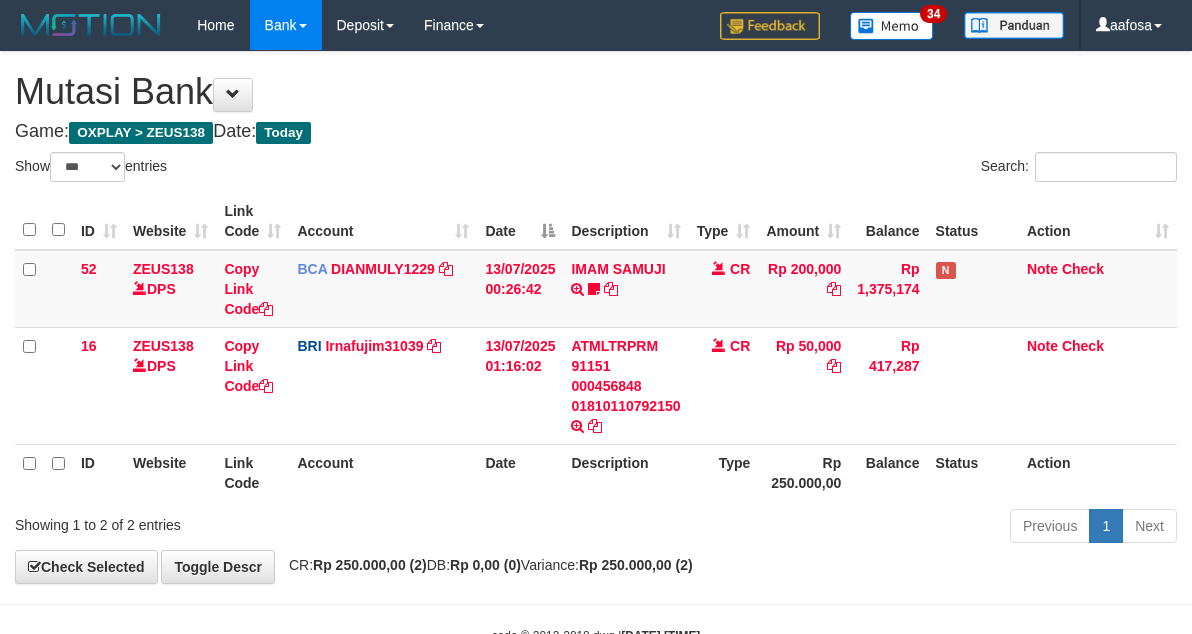 scroll, scrollTop: 61, scrollLeft: 0, axis: vertical 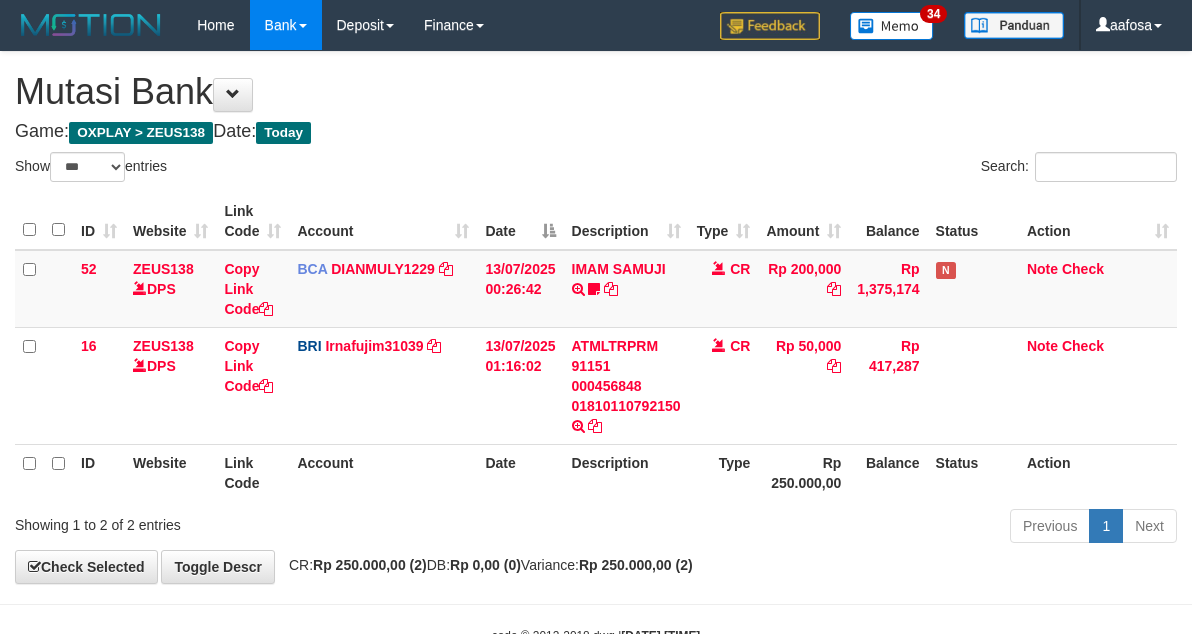 select on "***" 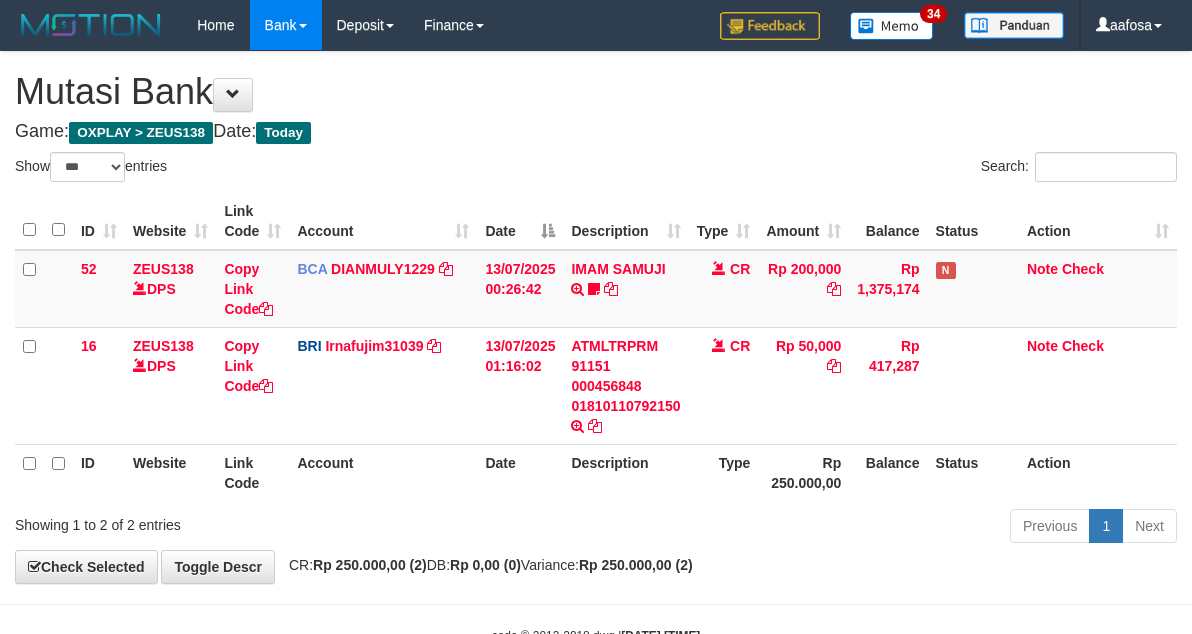 scroll, scrollTop: 61, scrollLeft: 0, axis: vertical 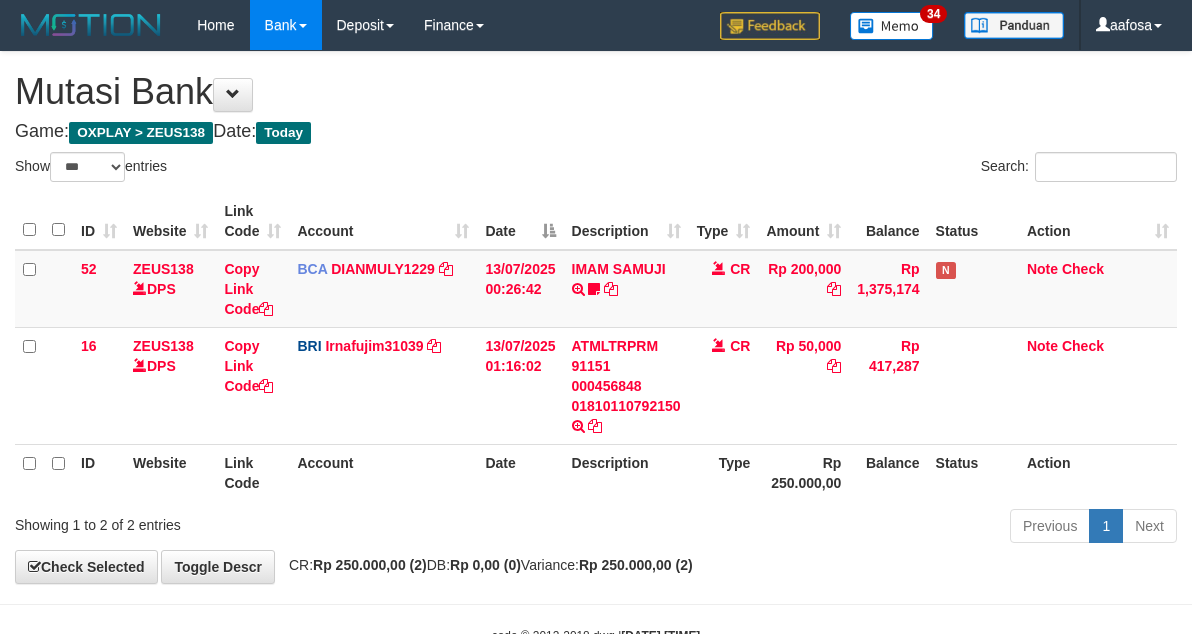 select on "***" 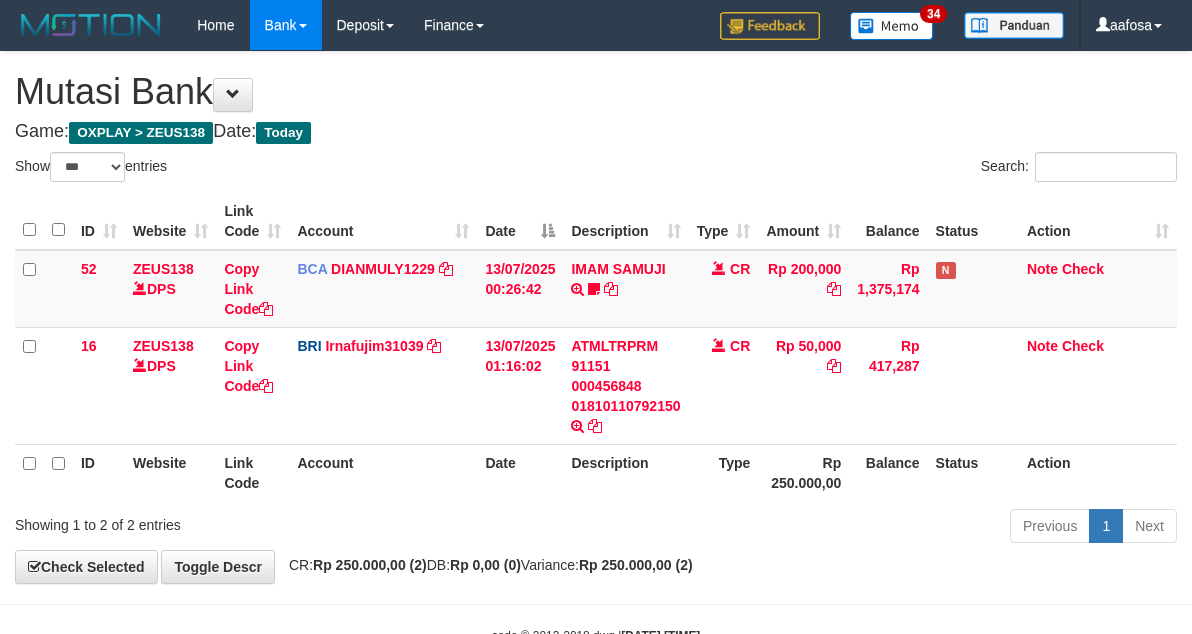 scroll, scrollTop: 61, scrollLeft: 0, axis: vertical 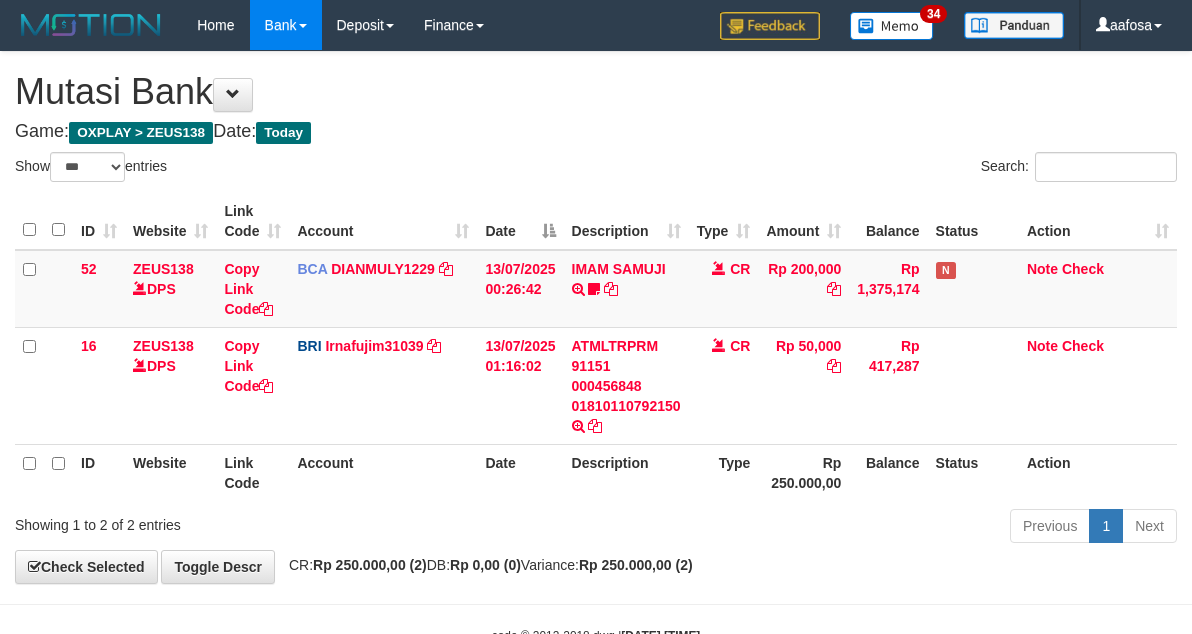 select on "***" 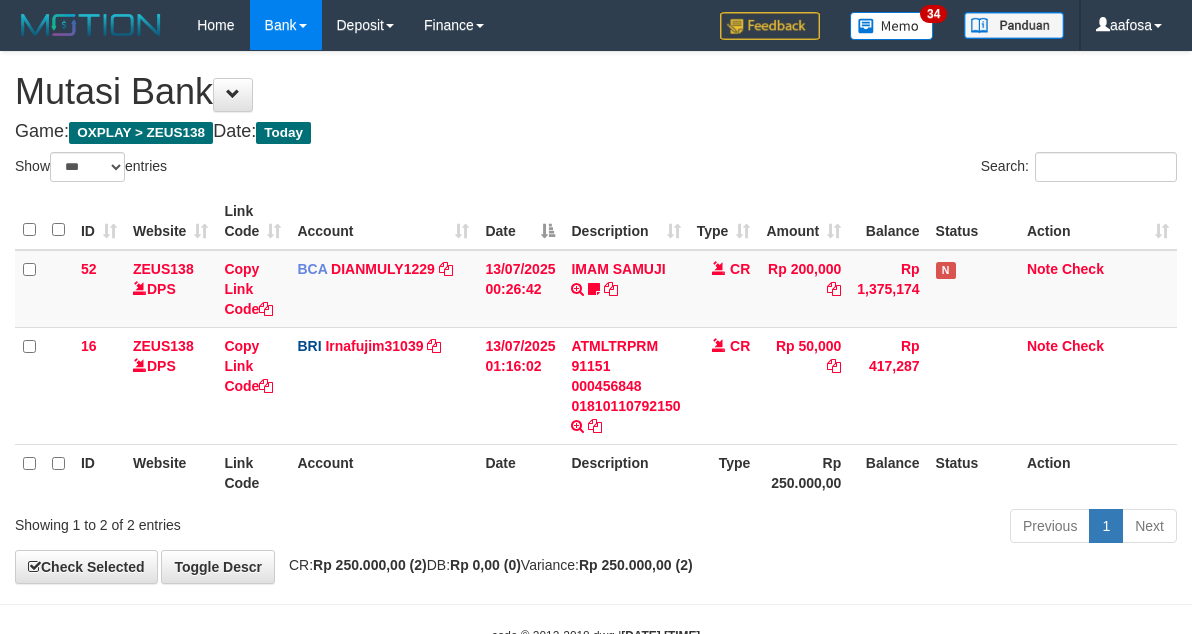 scroll, scrollTop: 61, scrollLeft: 0, axis: vertical 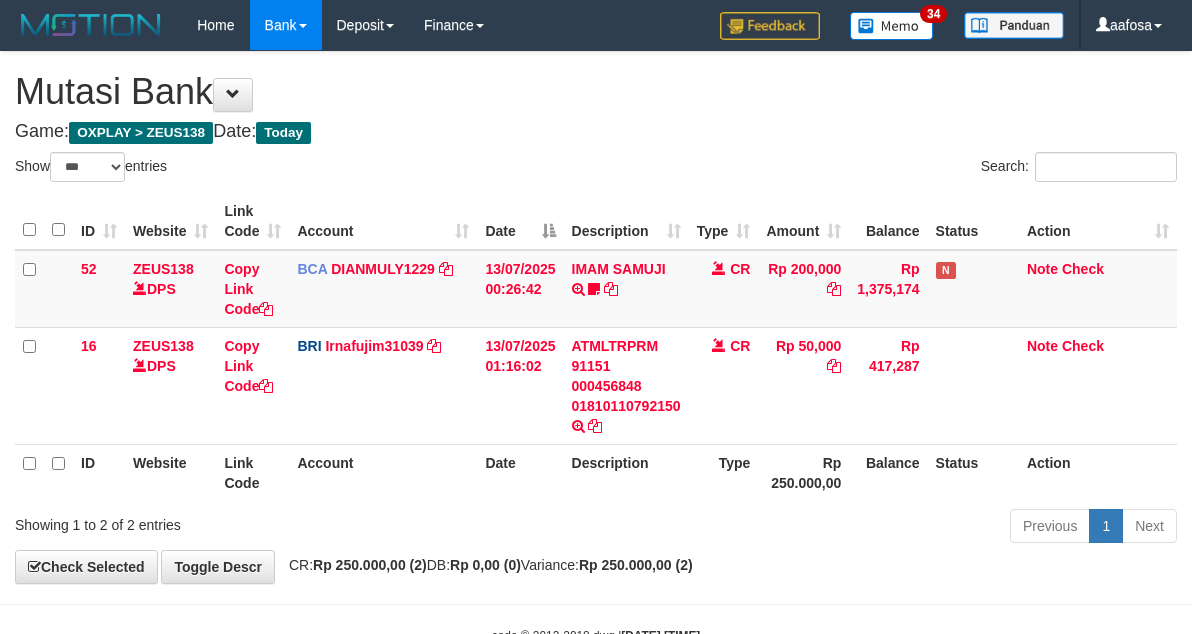 select on "***" 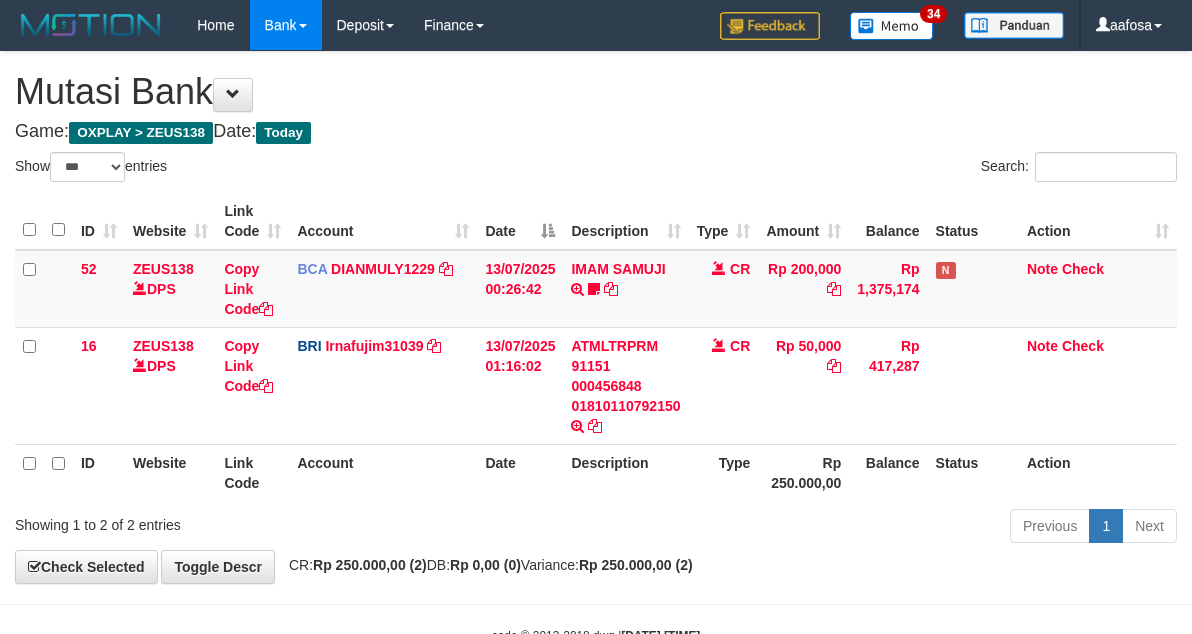 scroll, scrollTop: 61, scrollLeft: 0, axis: vertical 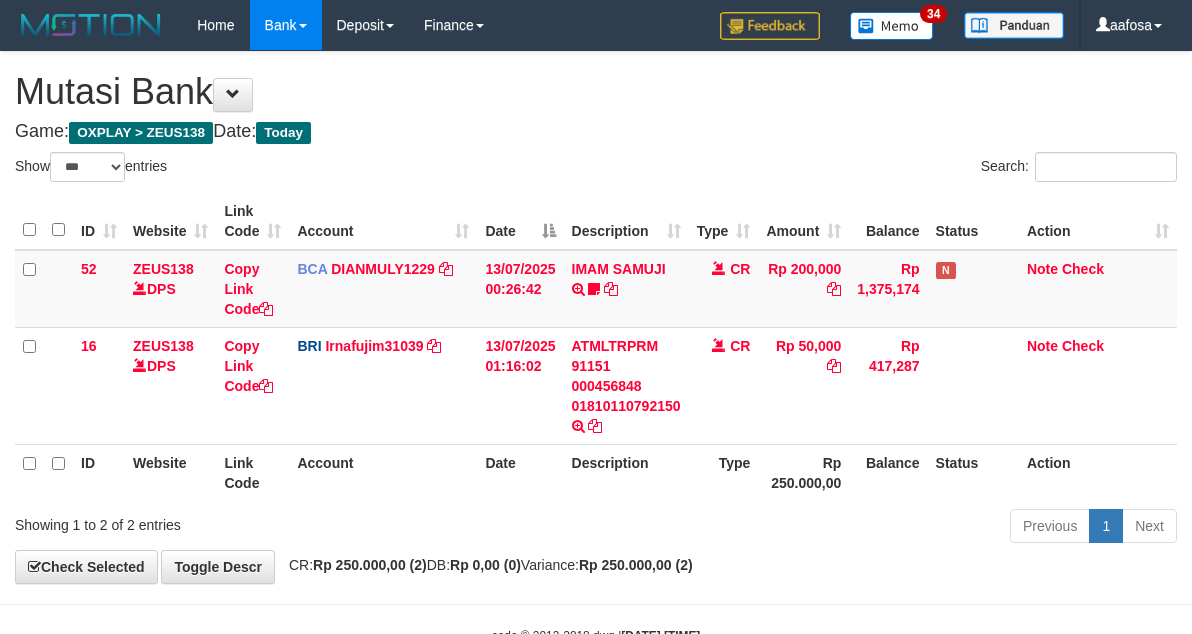 select on "***" 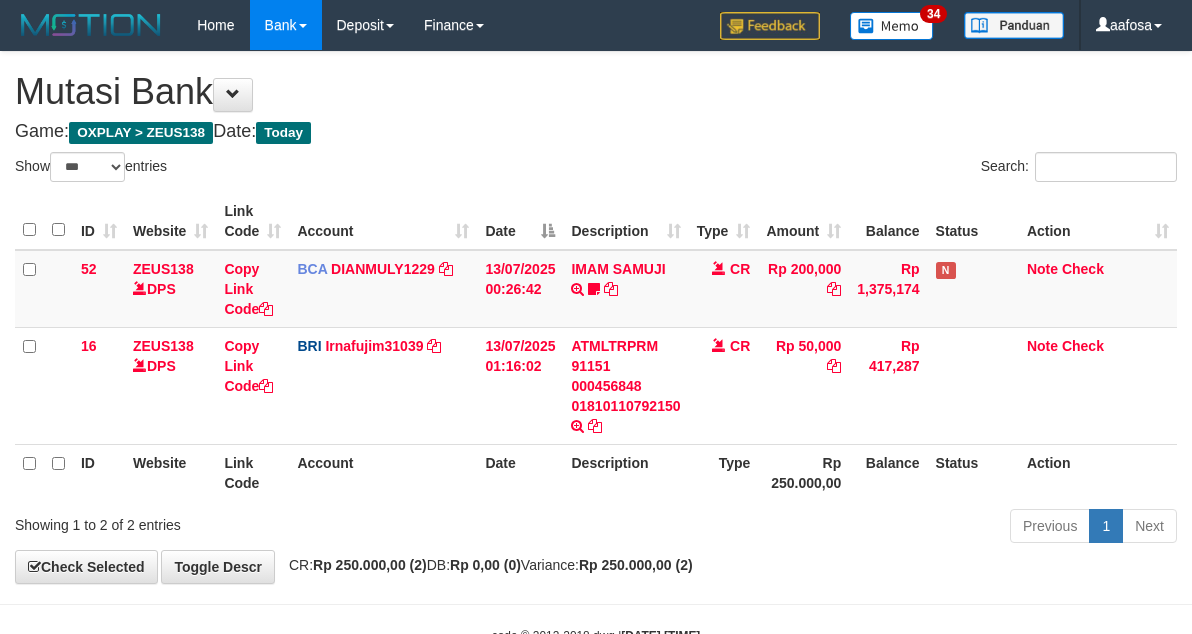 scroll, scrollTop: 61, scrollLeft: 0, axis: vertical 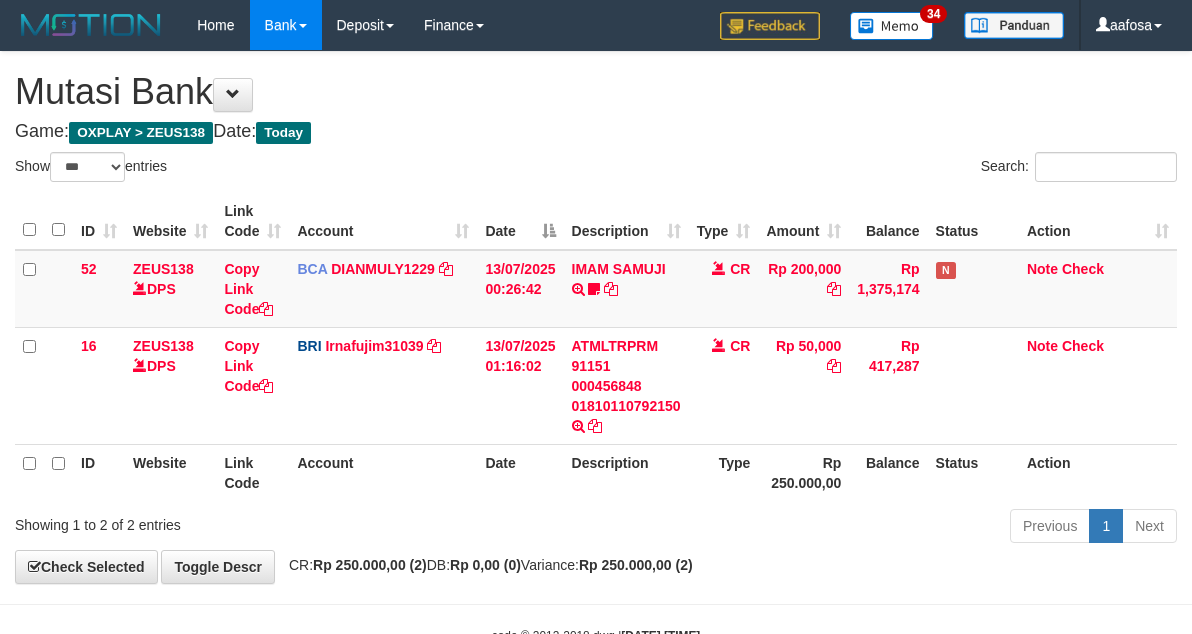 select on "***" 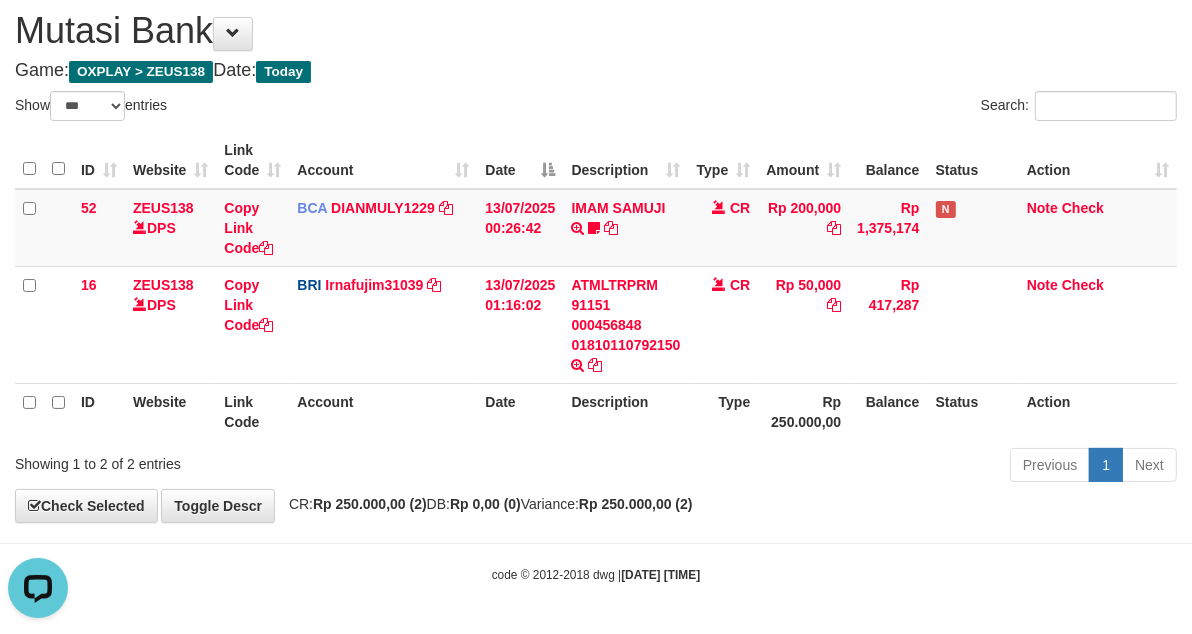 scroll, scrollTop: 0, scrollLeft: 0, axis: both 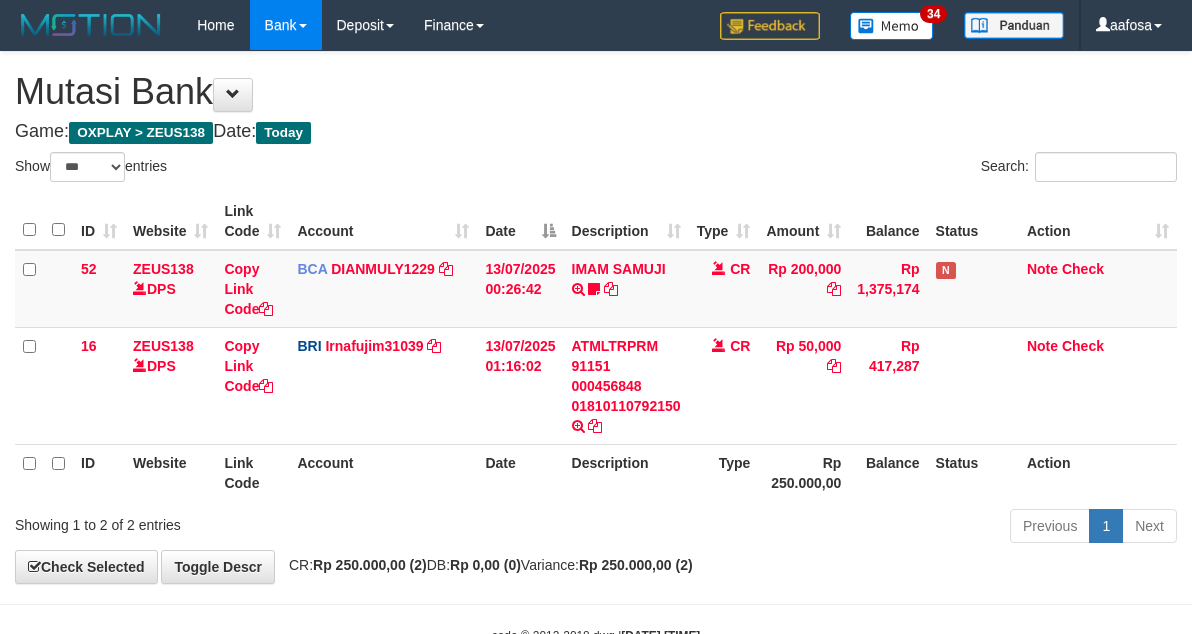 select on "***" 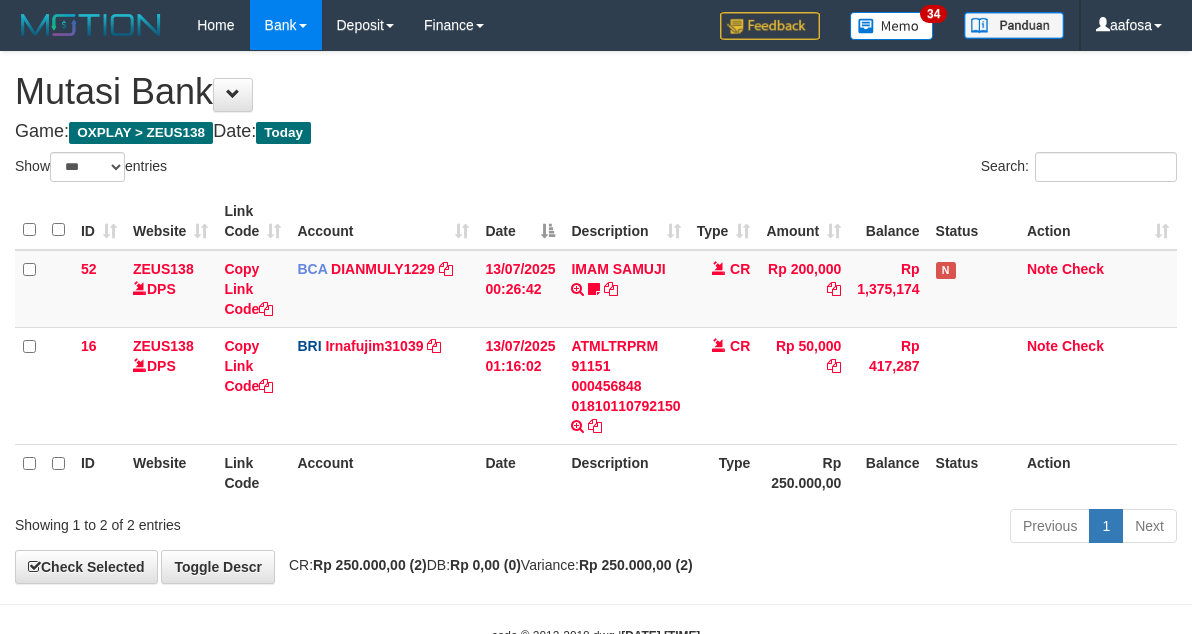 scroll, scrollTop: 61, scrollLeft: 0, axis: vertical 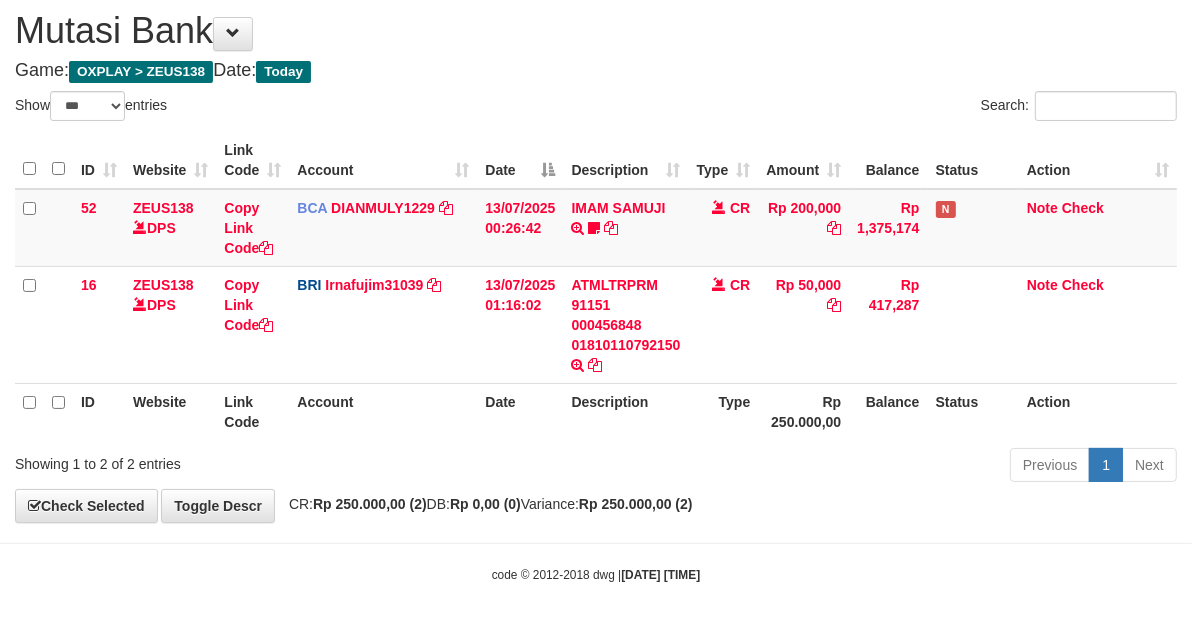 click on "Description" at bounding box center (625, 160) 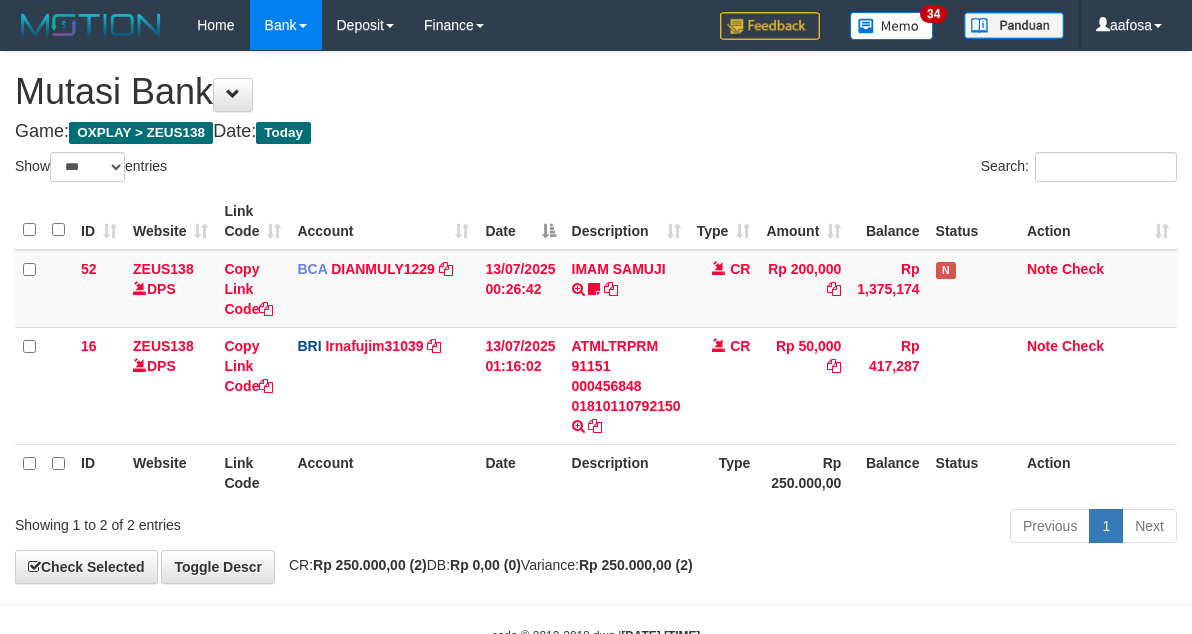select on "***" 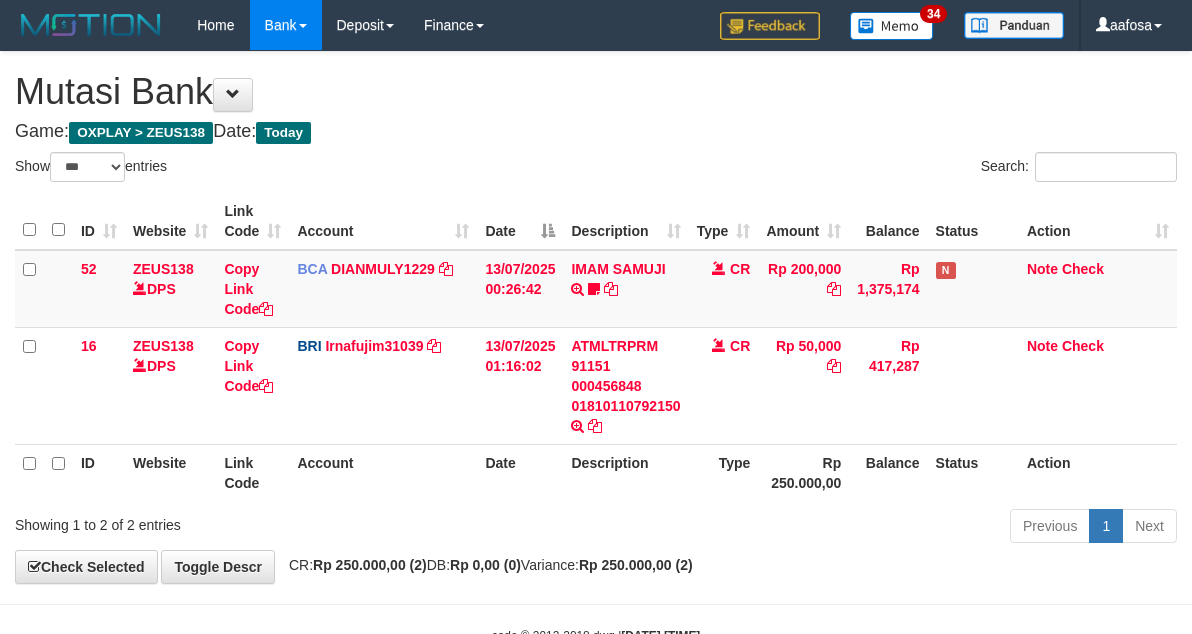 scroll, scrollTop: 61, scrollLeft: 0, axis: vertical 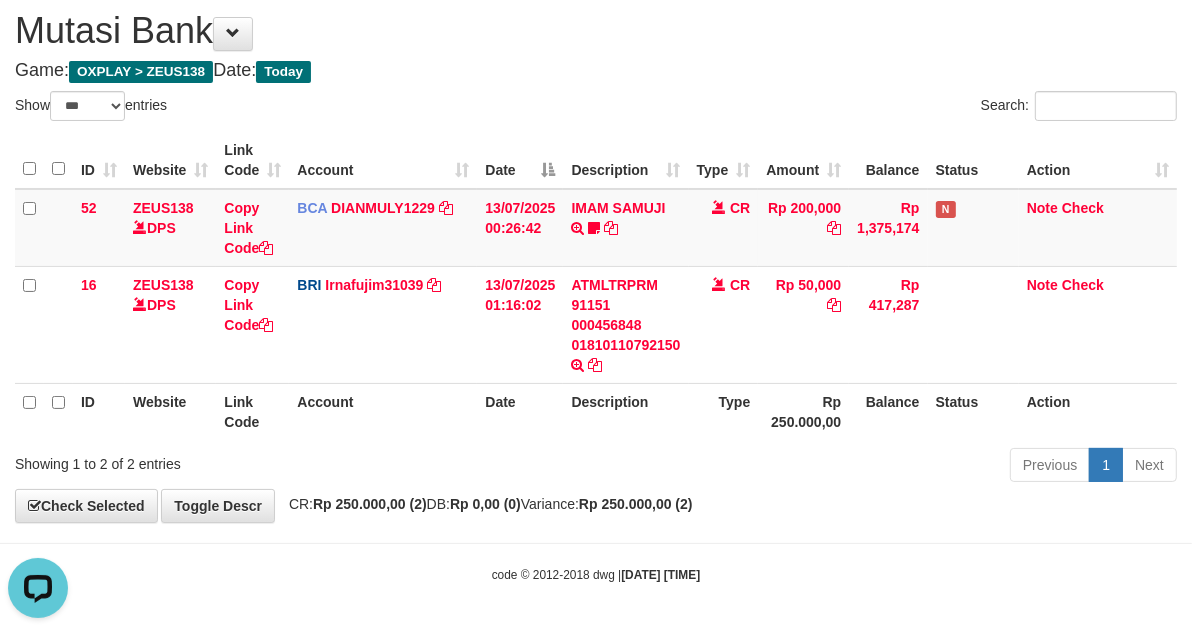 click on "Game:   OXPLAY > ZEUS138    				Date:  Today" at bounding box center (596, 71) 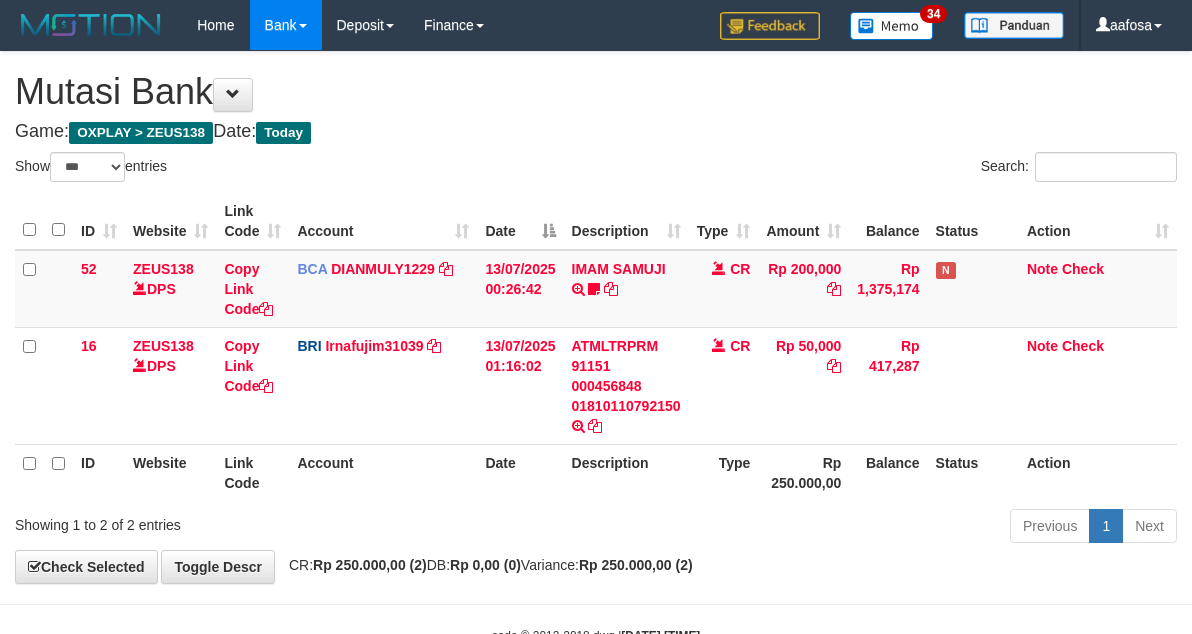 select on "***" 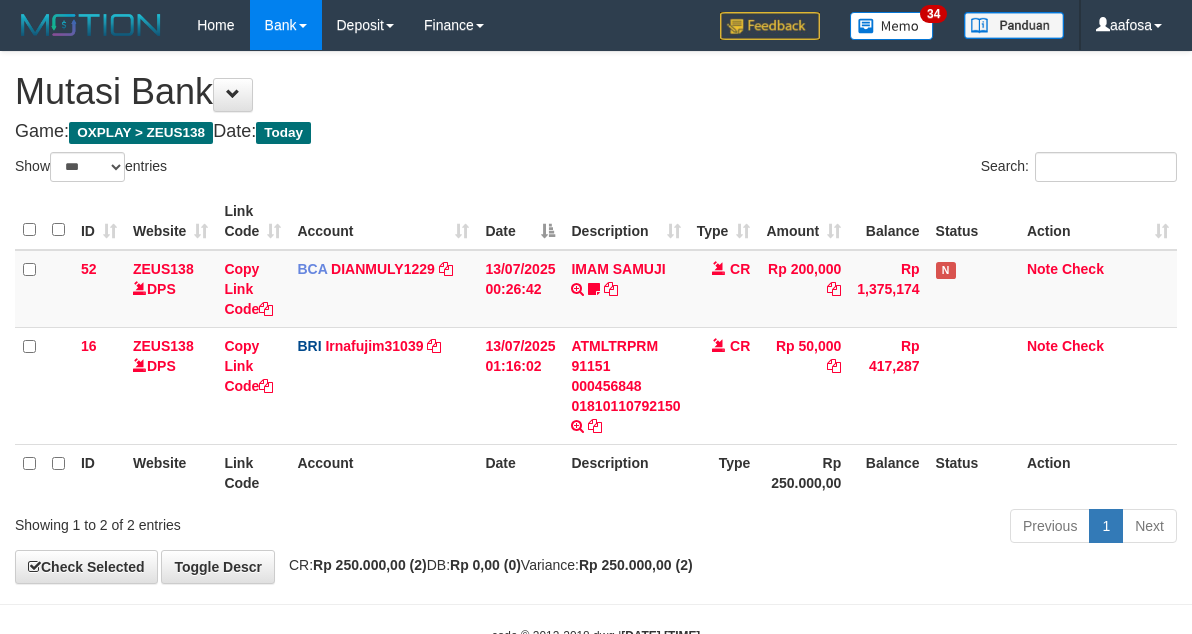 scroll, scrollTop: 61, scrollLeft: 0, axis: vertical 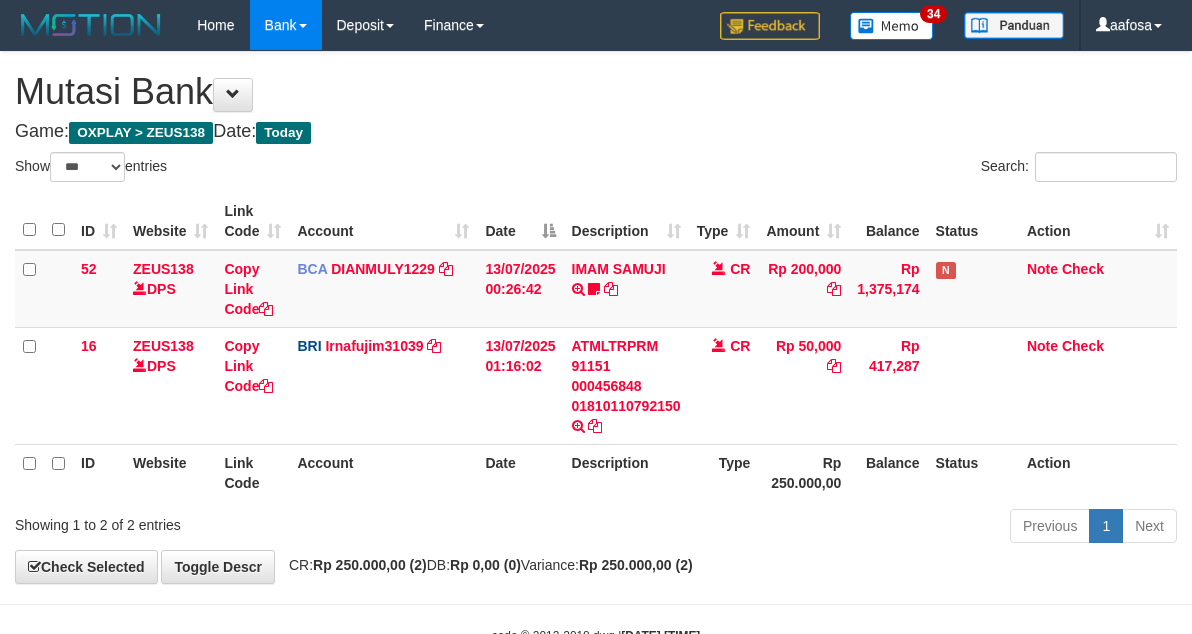 select on "***" 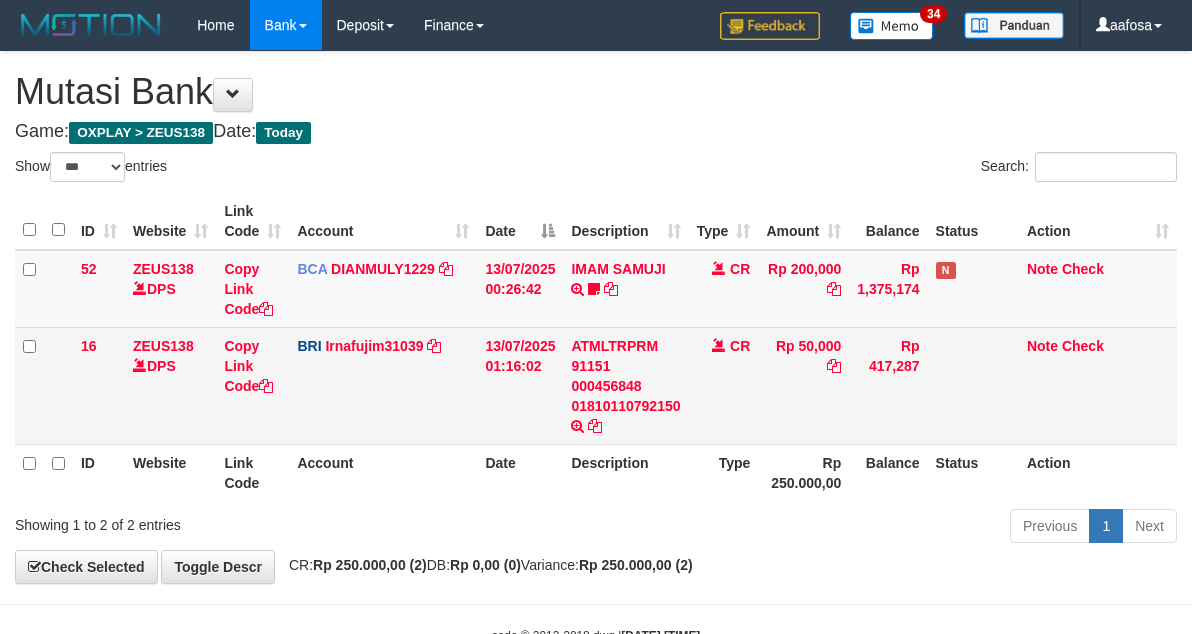 scroll, scrollTop: 61, scrollLeft: 0, axis: vertical 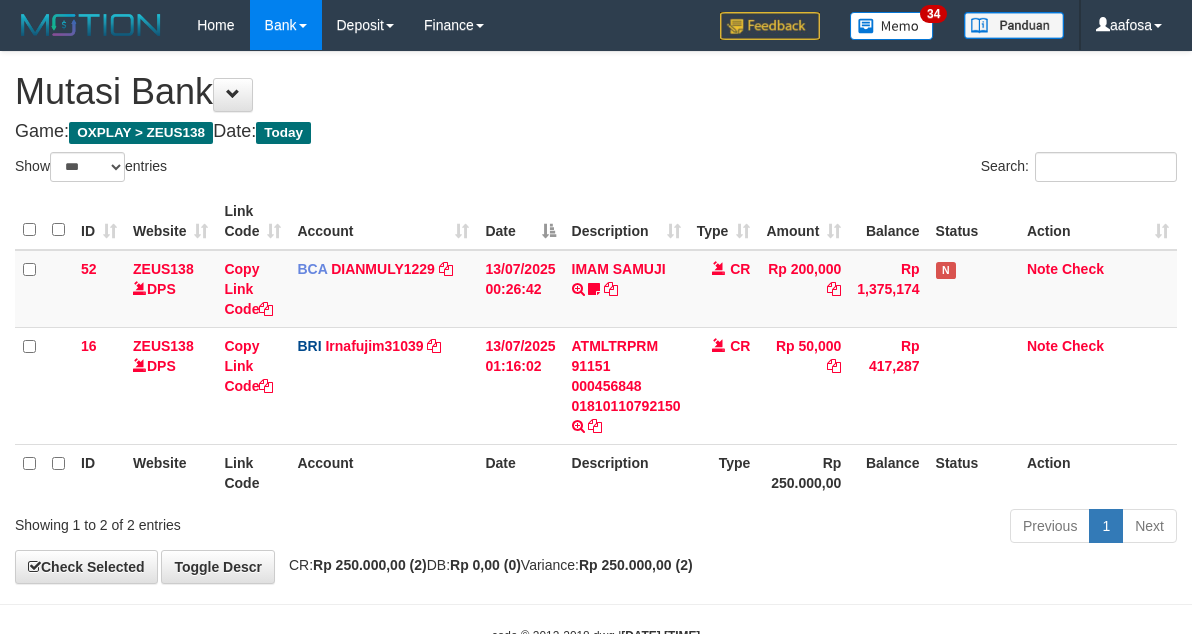 select on "***" 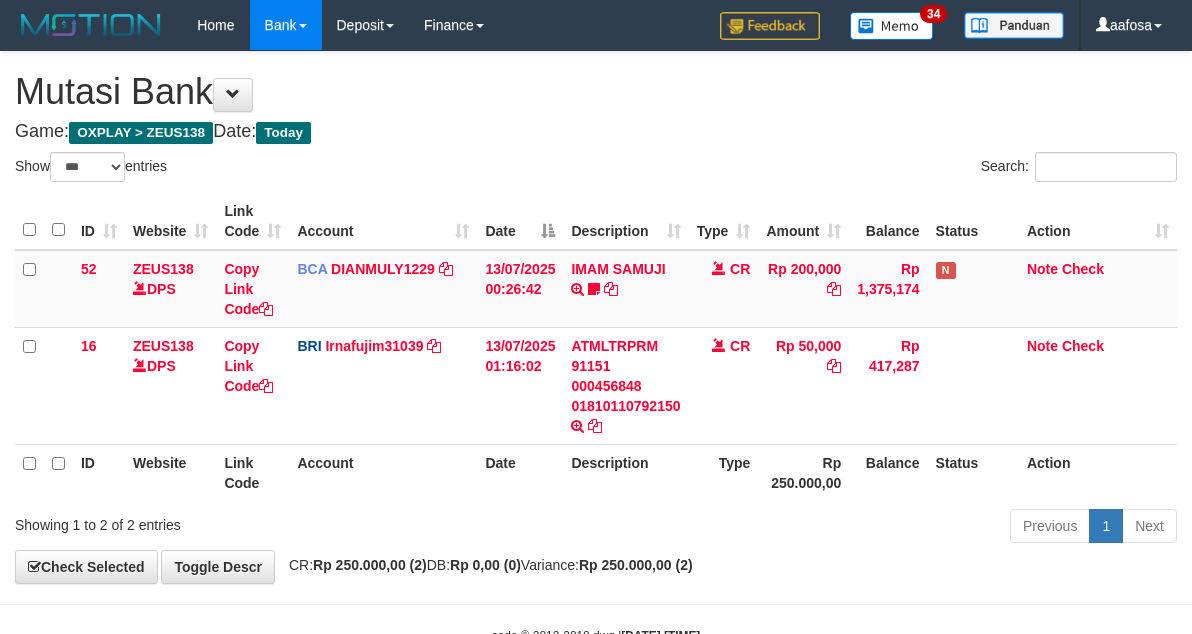 scroll, scrollTop: 61, scrollLeft: 0, axis: vertical 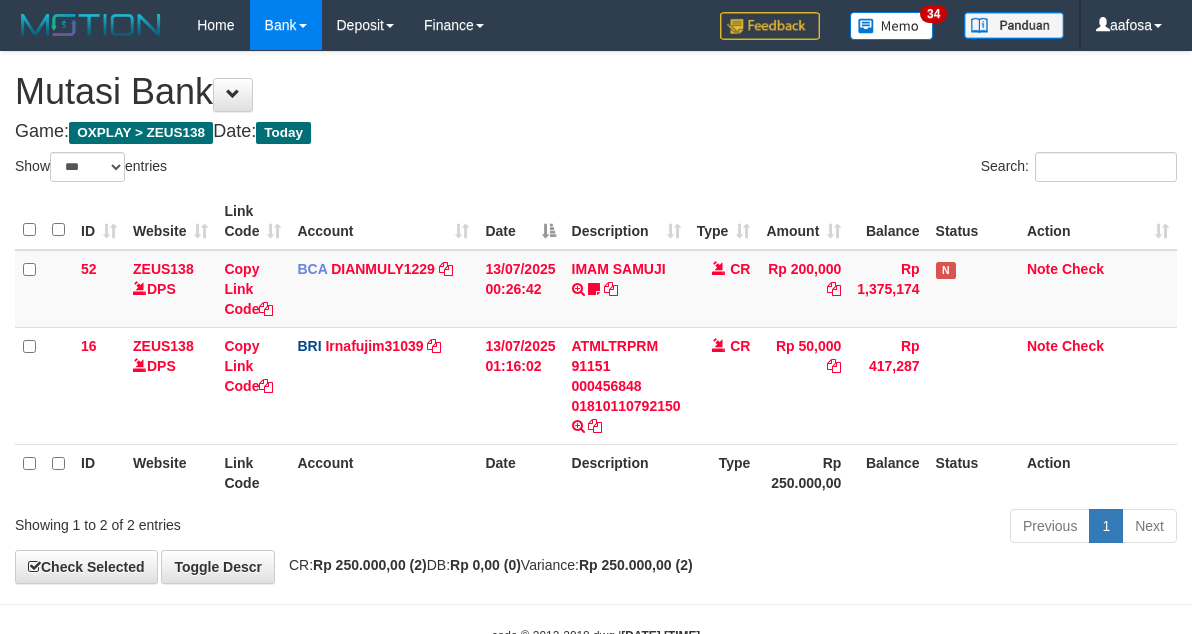 select on "***" 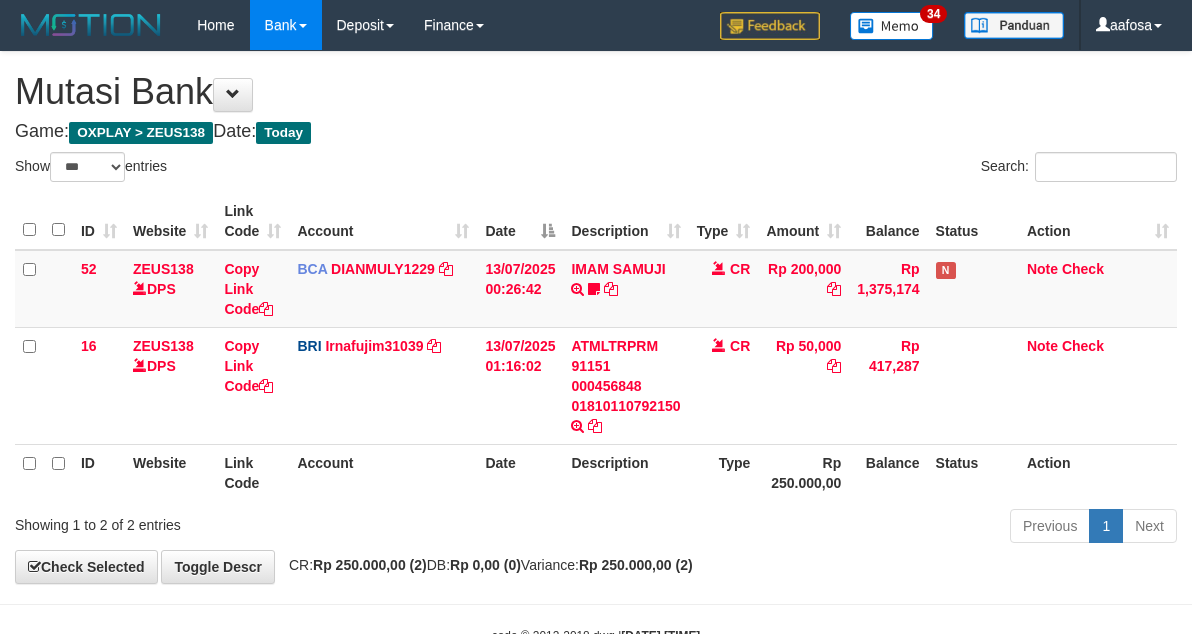 scroll, scrollTop: 61, scrollLeft: 0, axis: vertical 